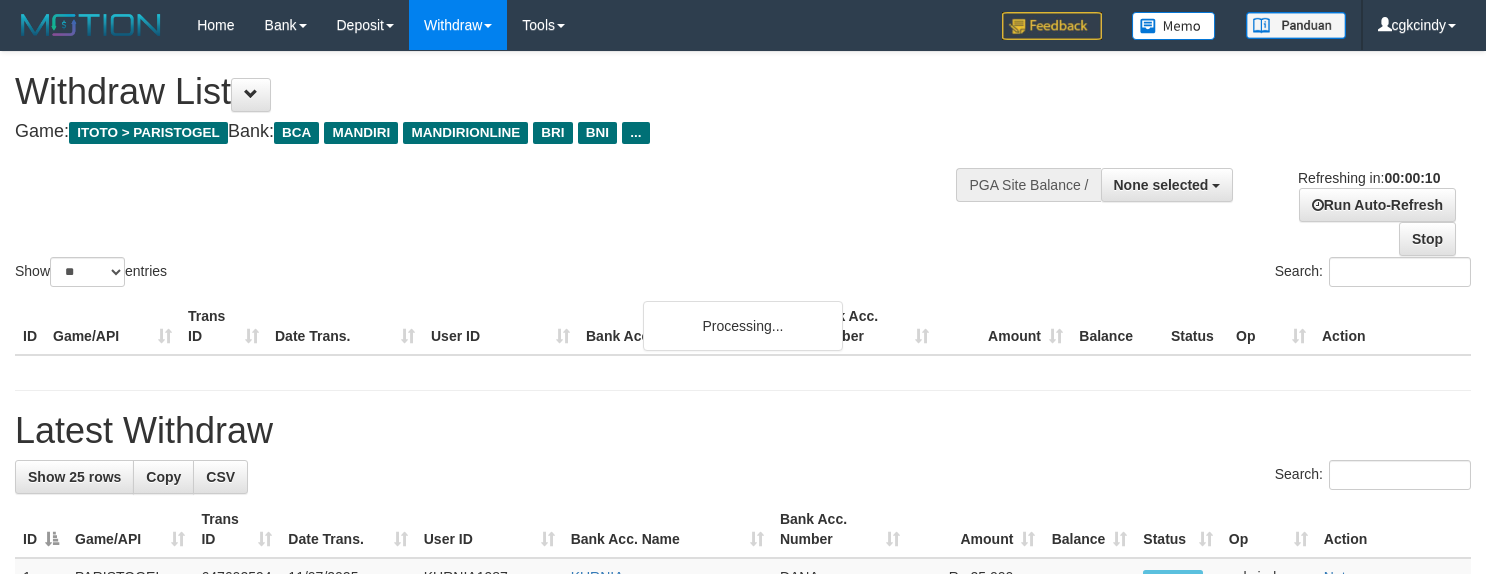 select 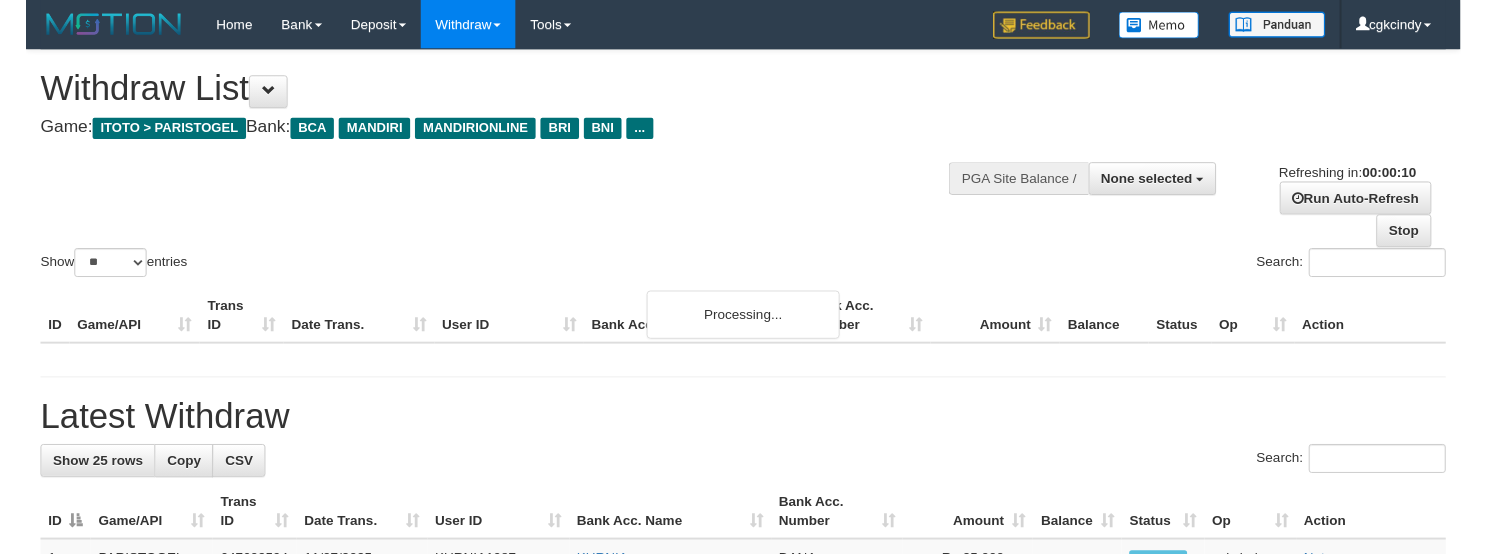 scroll, scrollTop: 0, scrollLeft: 0, axis: both 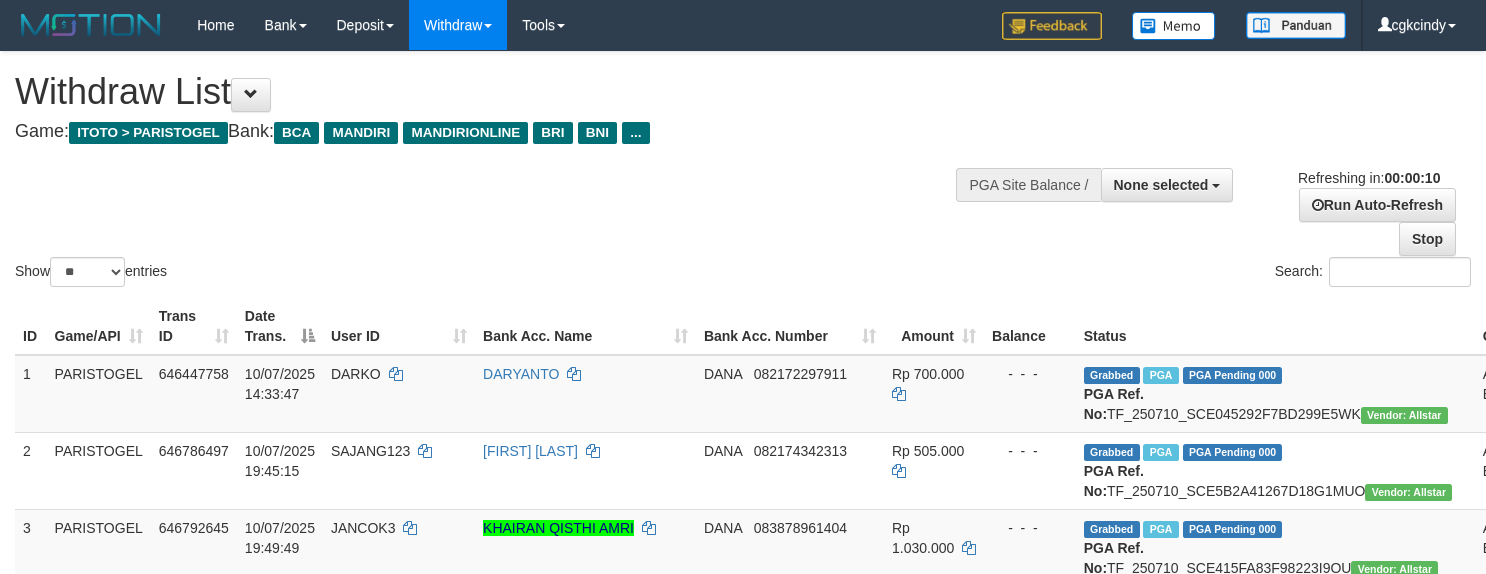 select 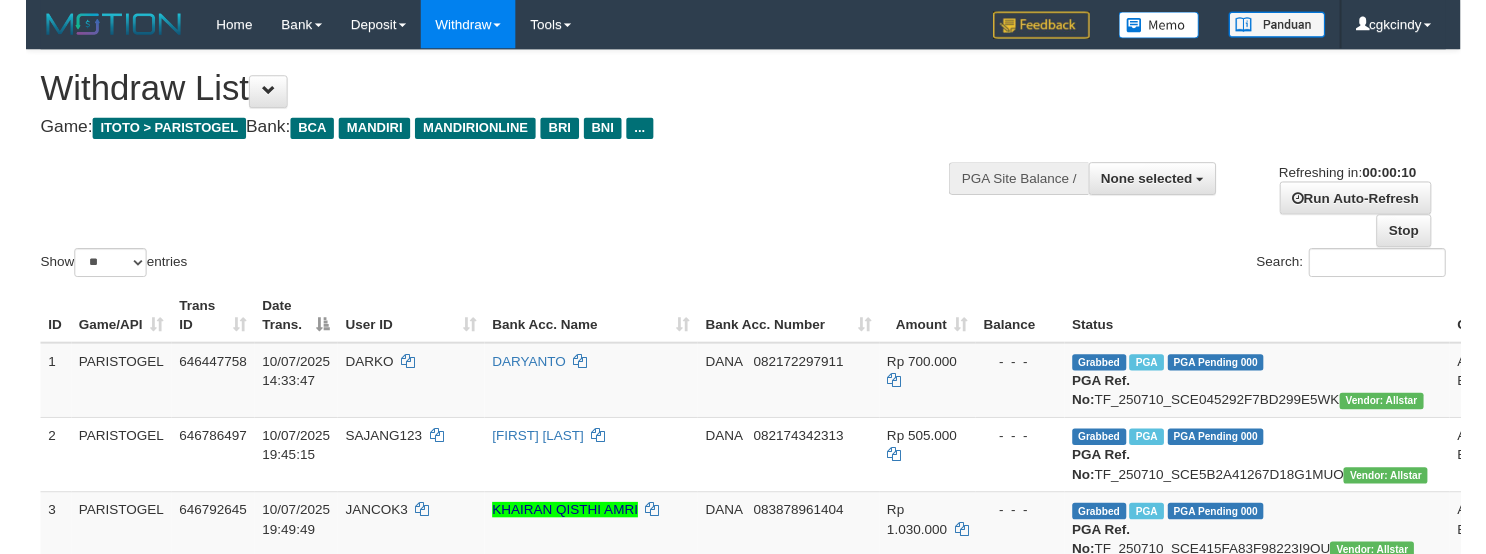 scroll, scrollTop: 0, scrollLeft: 0, axis: both 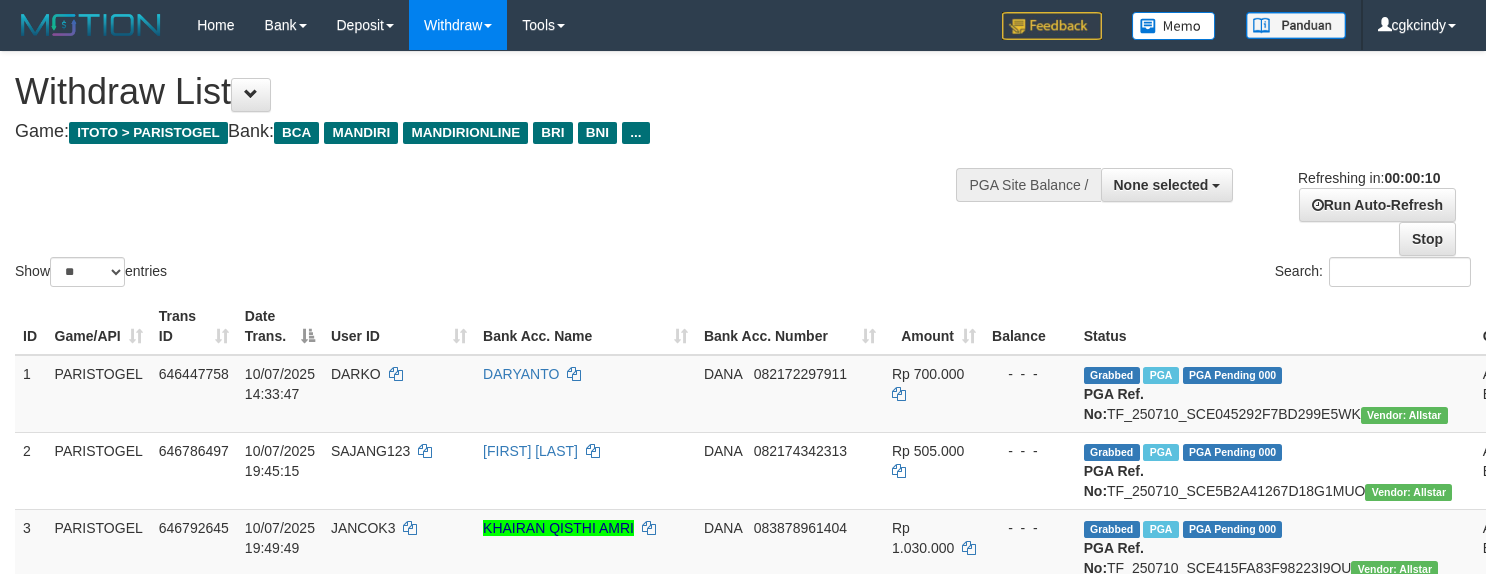 select 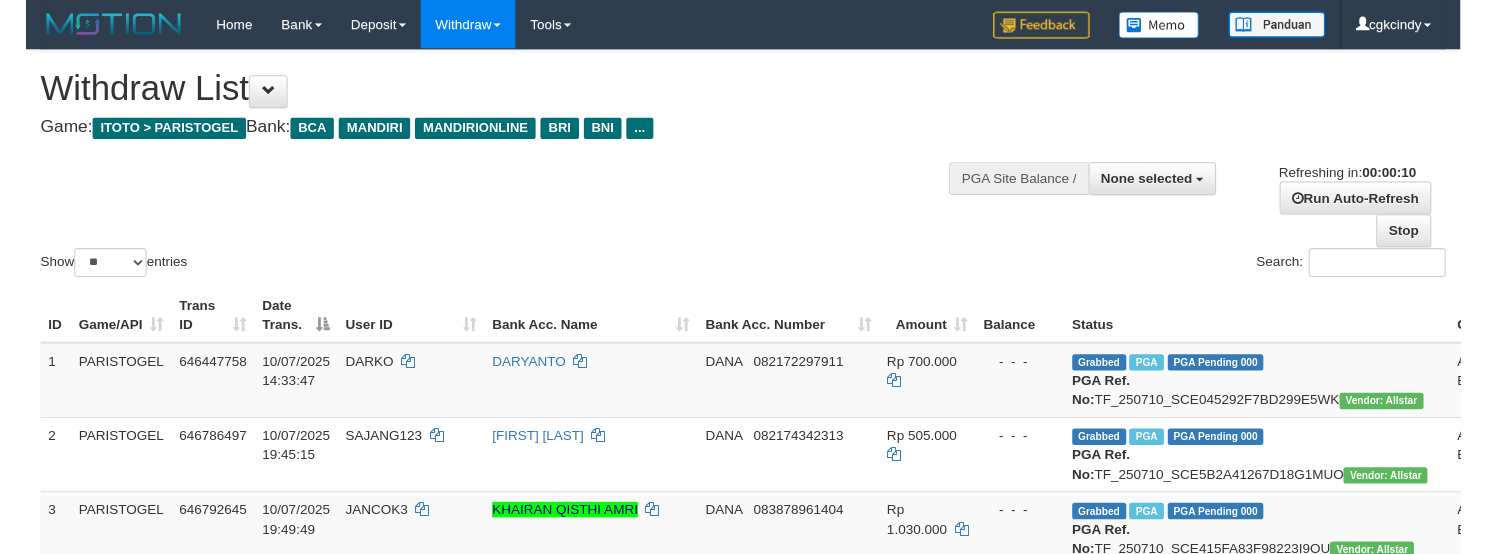 scroll, scrollTop: 0, scrollLeft: 0, axis: both 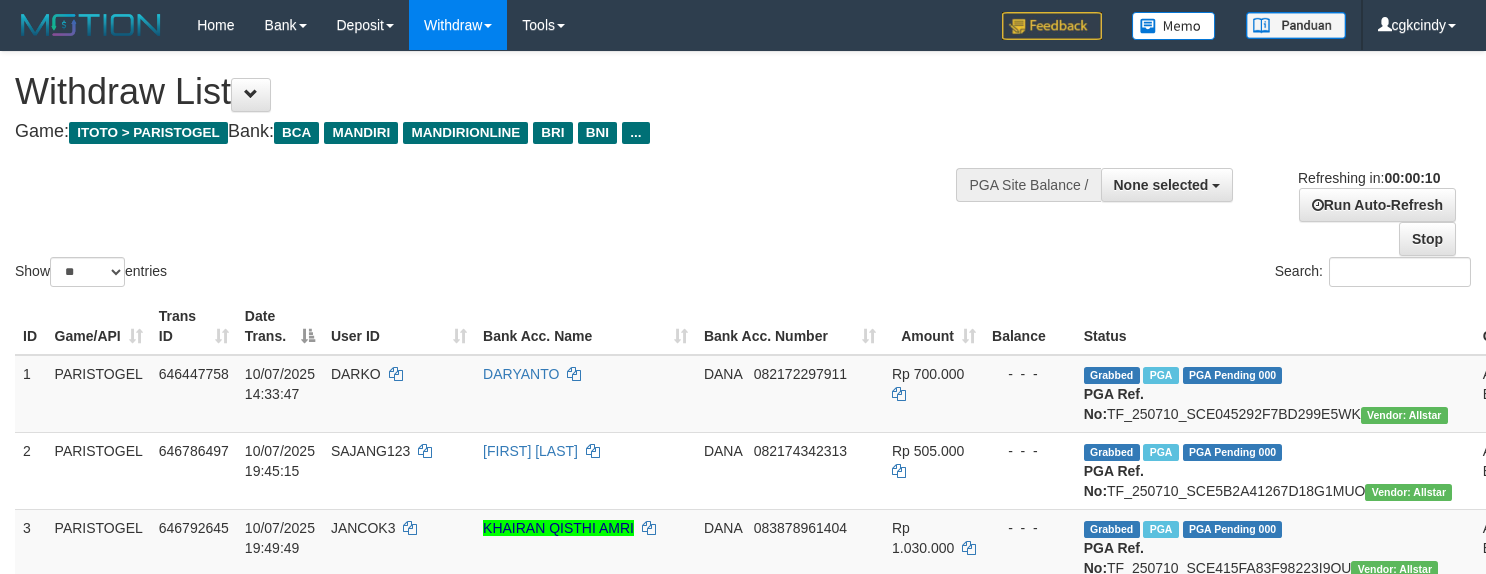 select 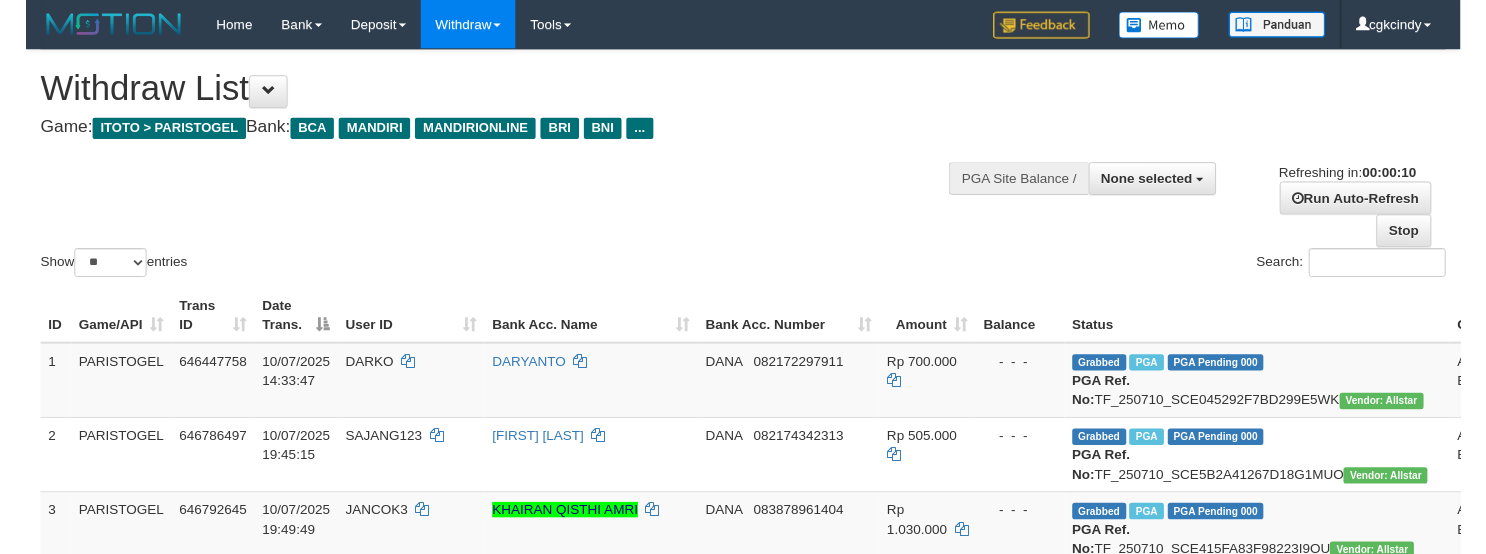 scroll, scrollTop: 0, scrollLeft: 0, axis: both 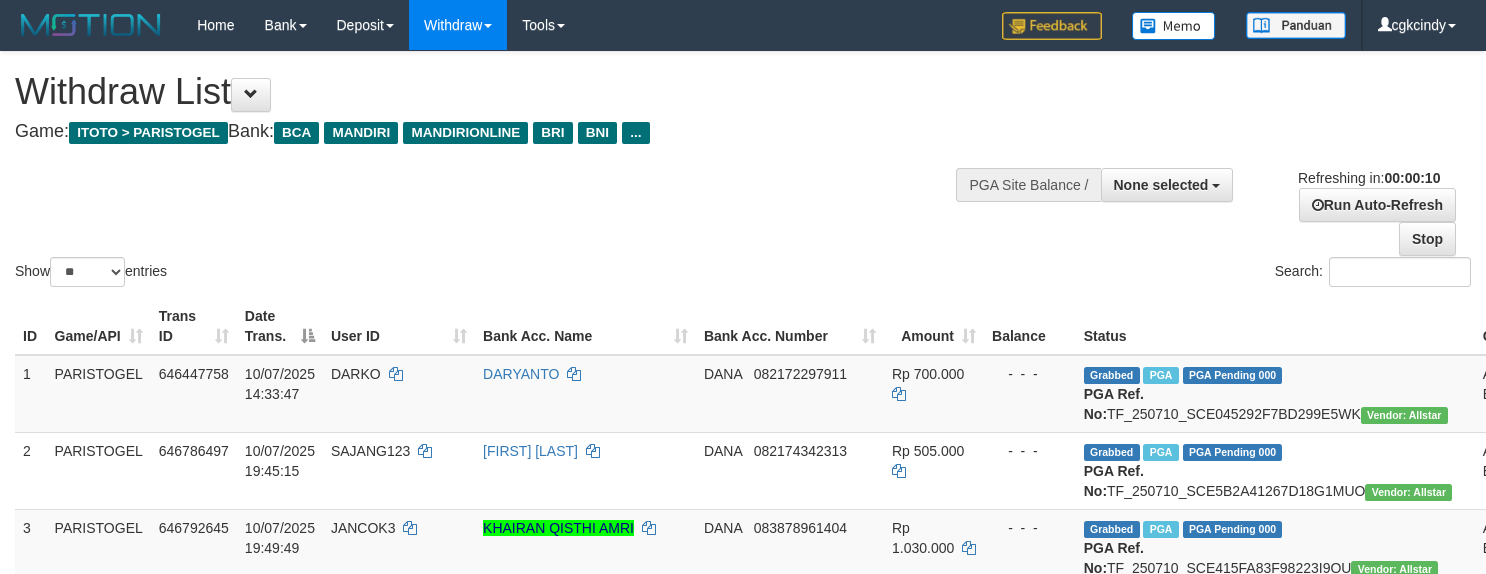 select 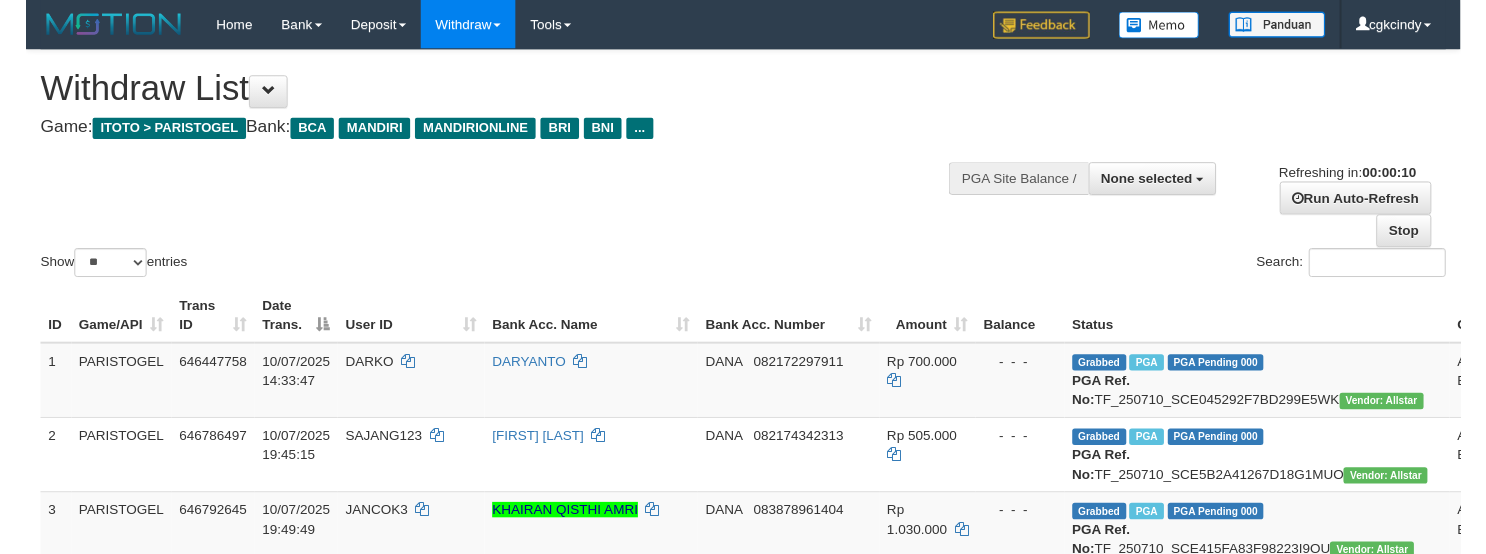 scroll, scrollTop: 0, scrollLeft: 0, axis: both 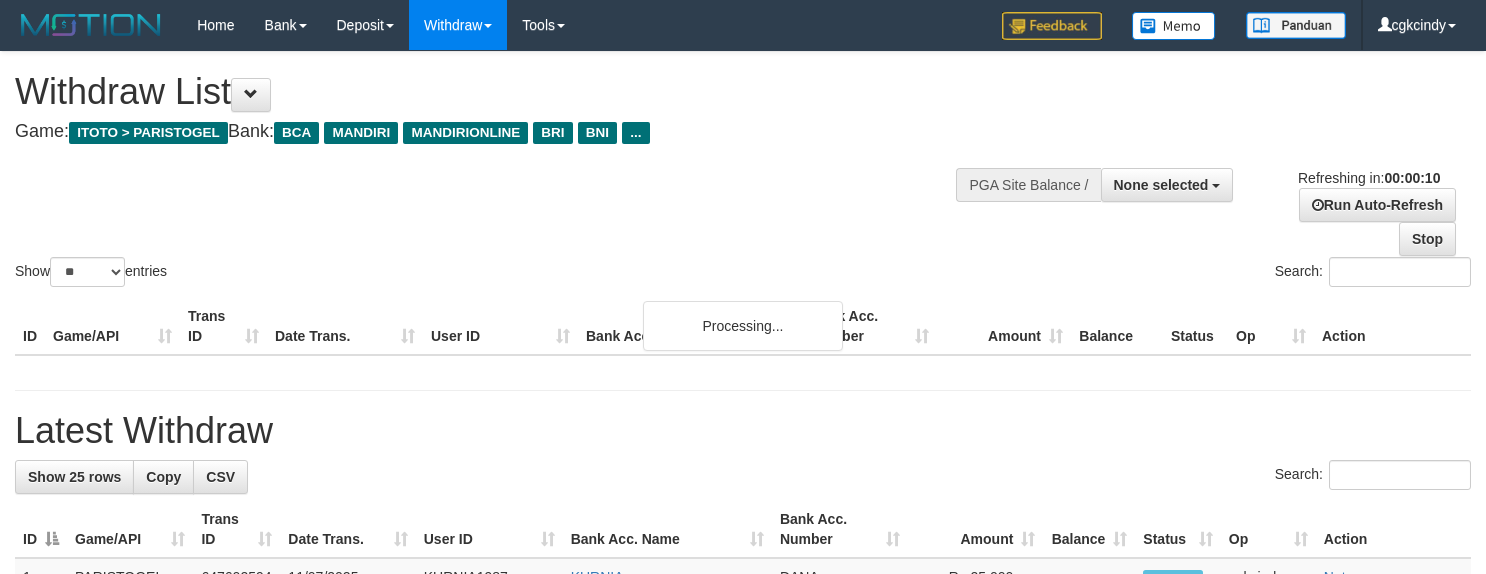 select 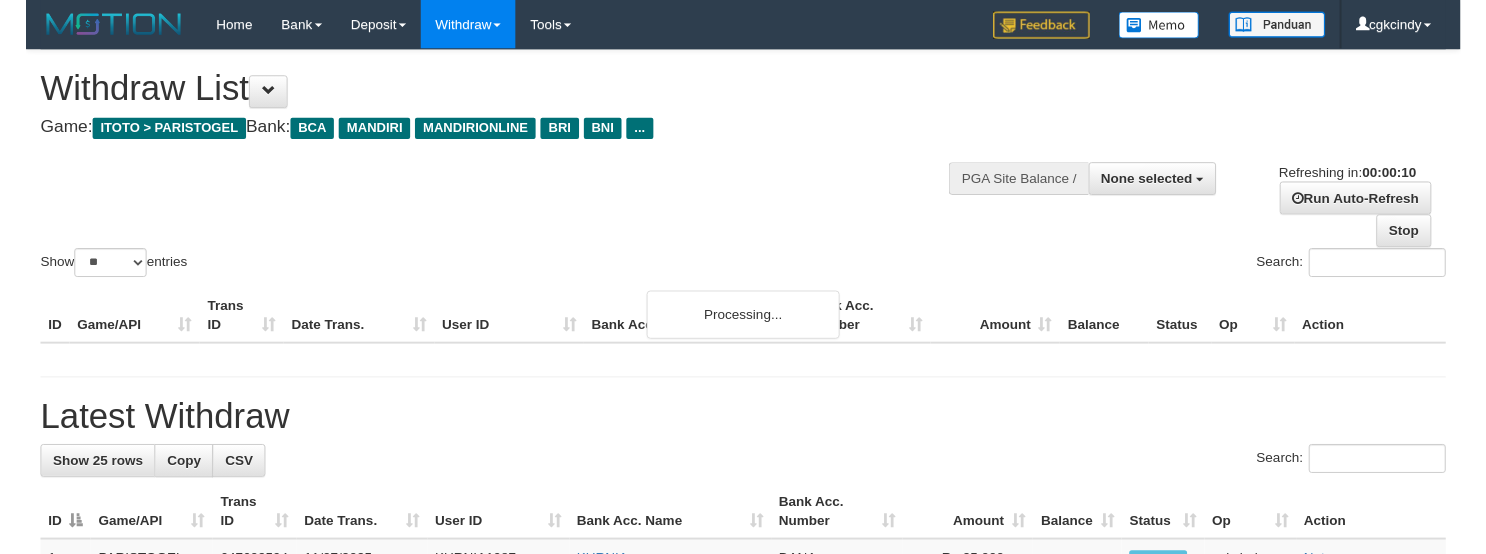 scroll, scrollTop: 0, scrollLeft: 0, axis: both 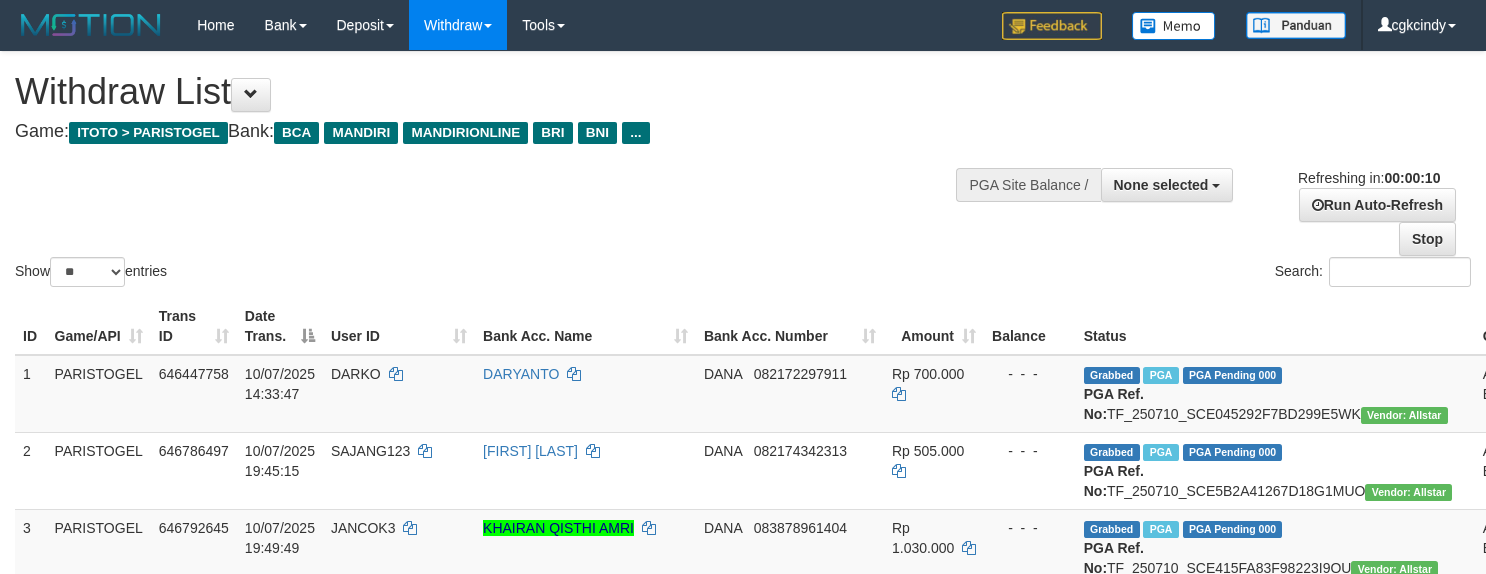 select 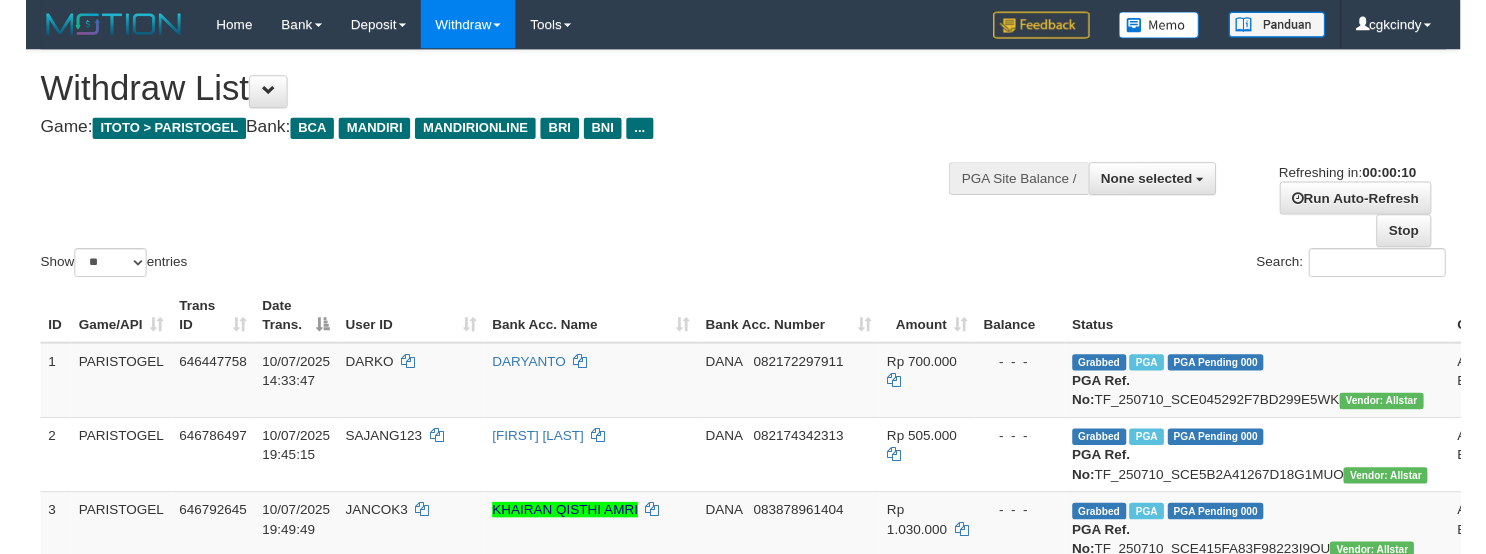 scroll, scrollTop: 0, scrollLeft: 0, axis: both 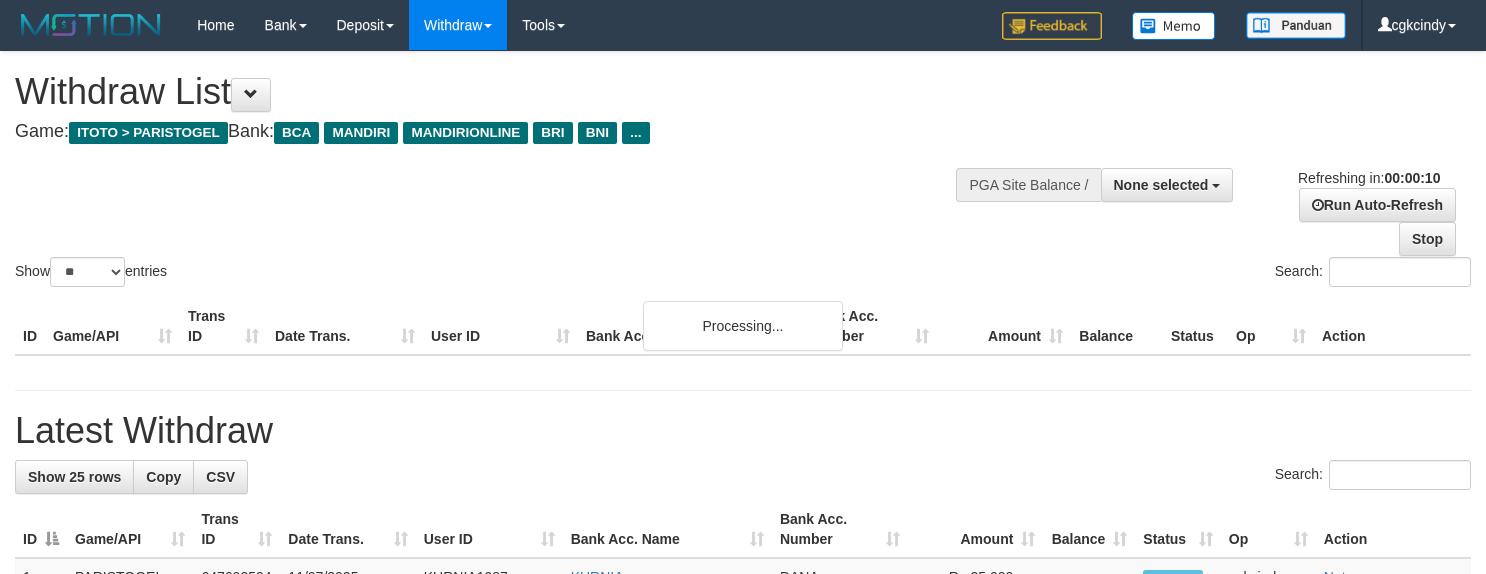 select 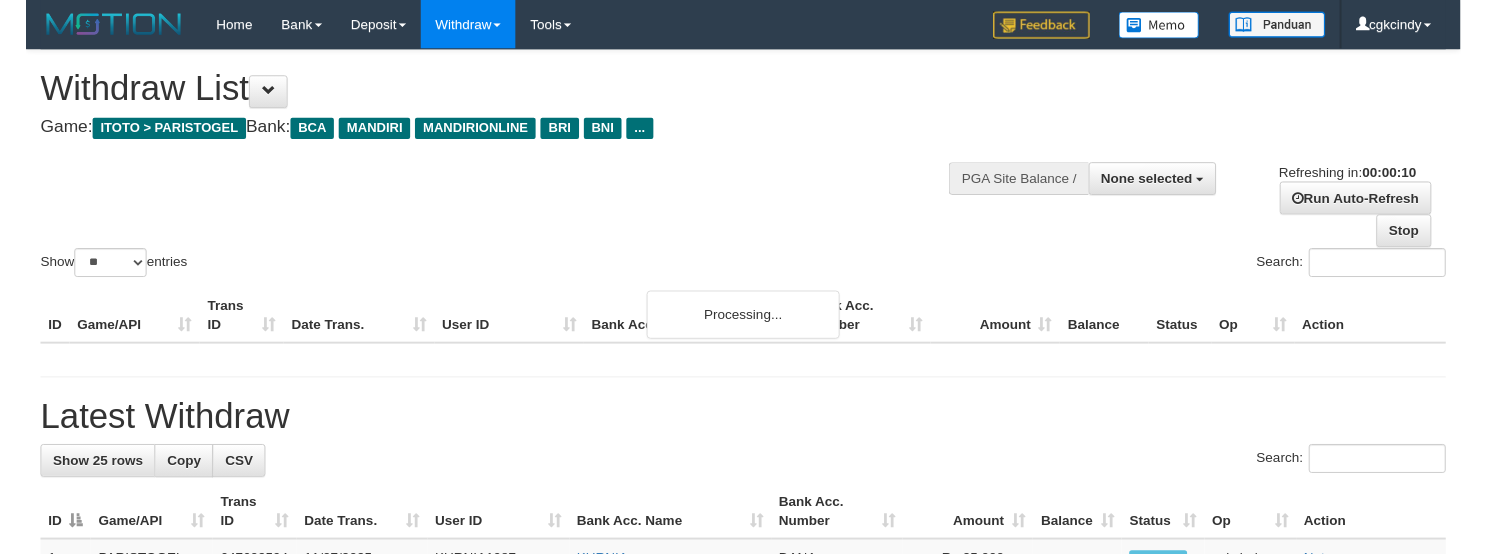 scroll, scrollTop: 0, scrollLeft: 0, axis: both 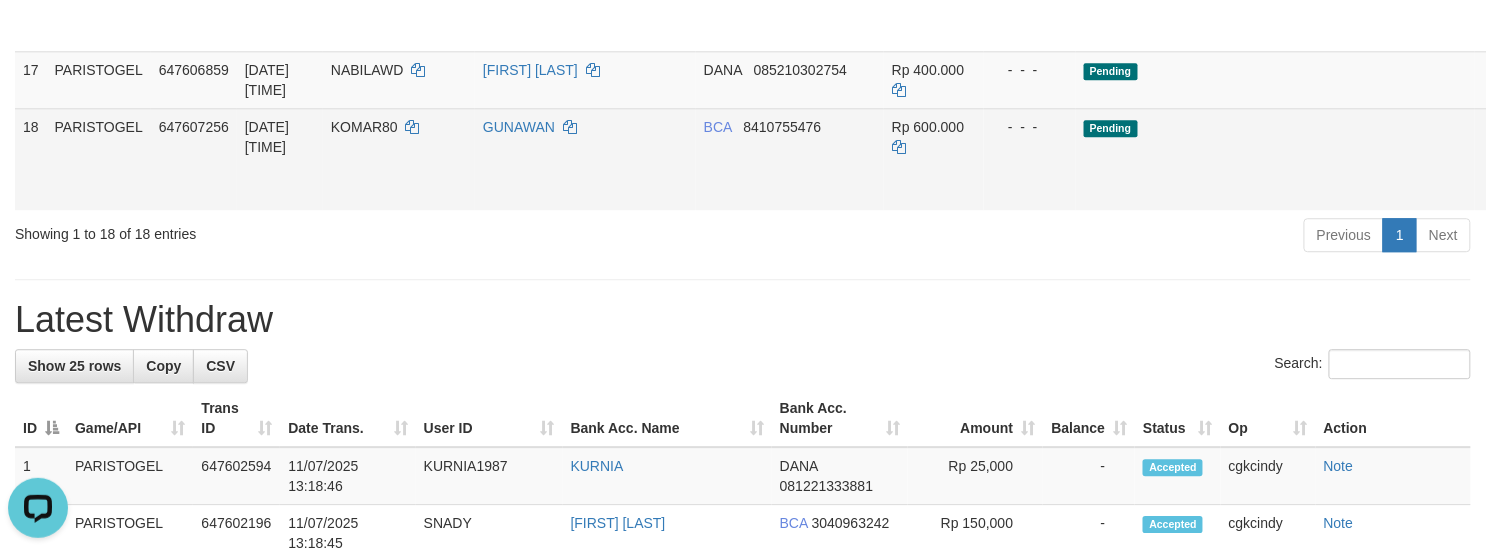 click on "Allow Grab" at bounding box center [1593, 137] 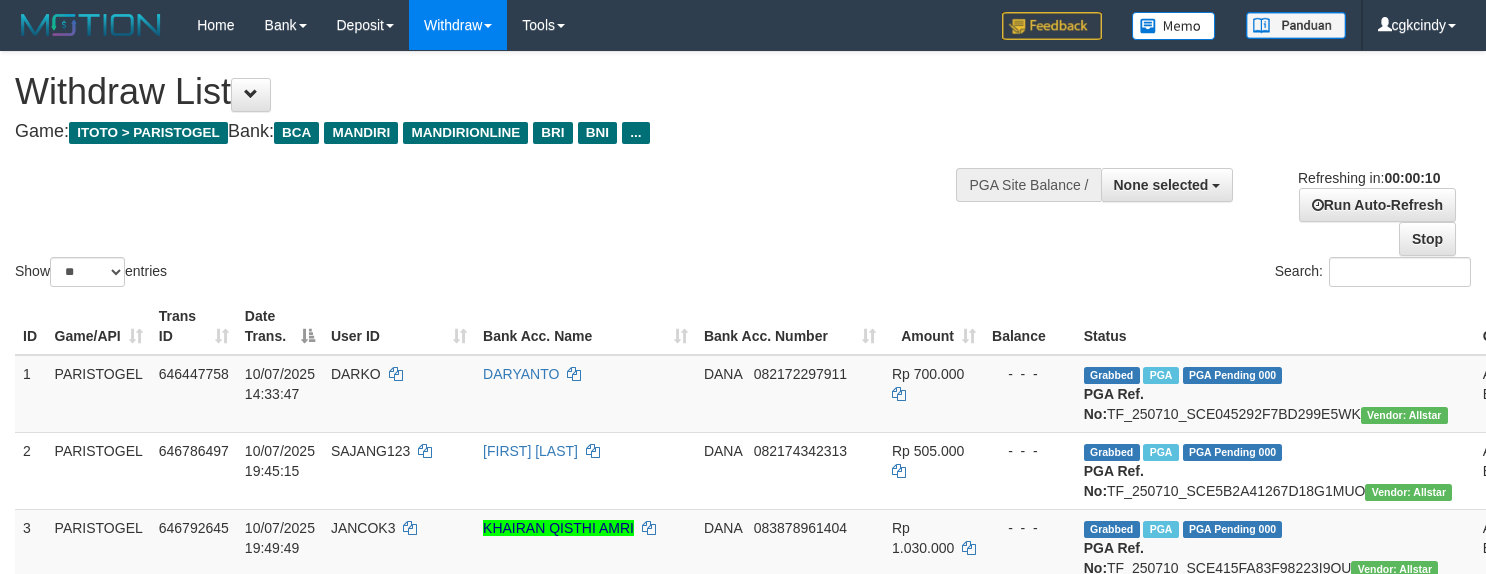 select 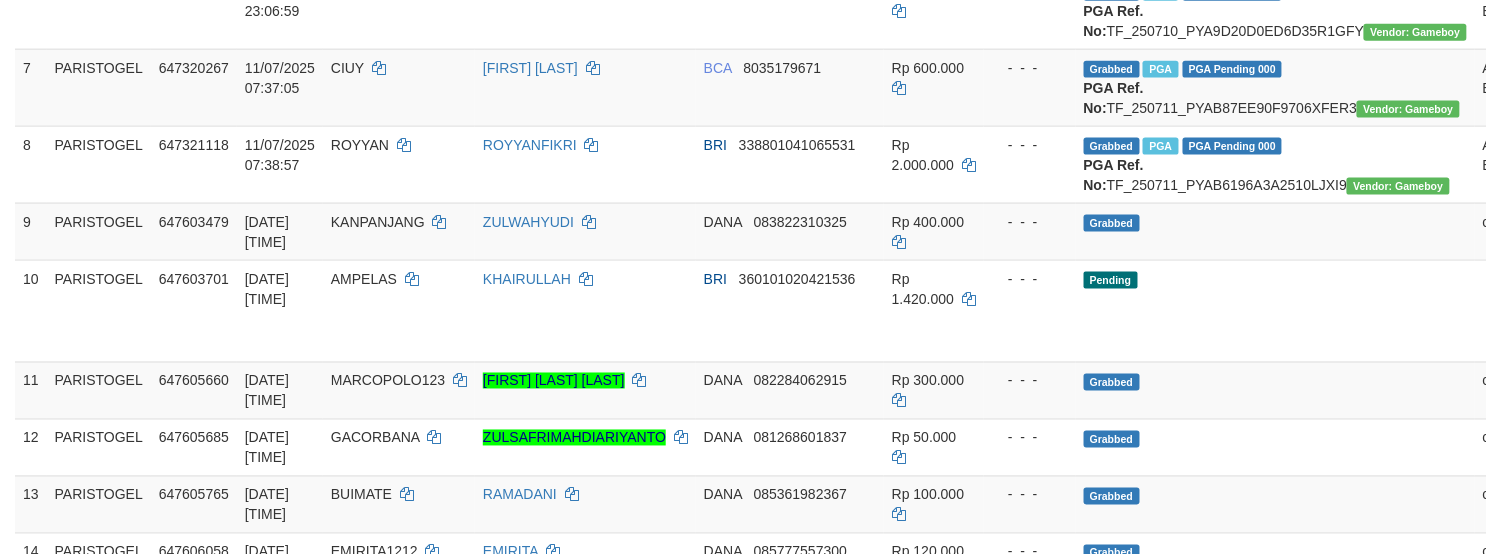 scroll, scrollTop: 741, scrollLeft: 0, axis: vertical 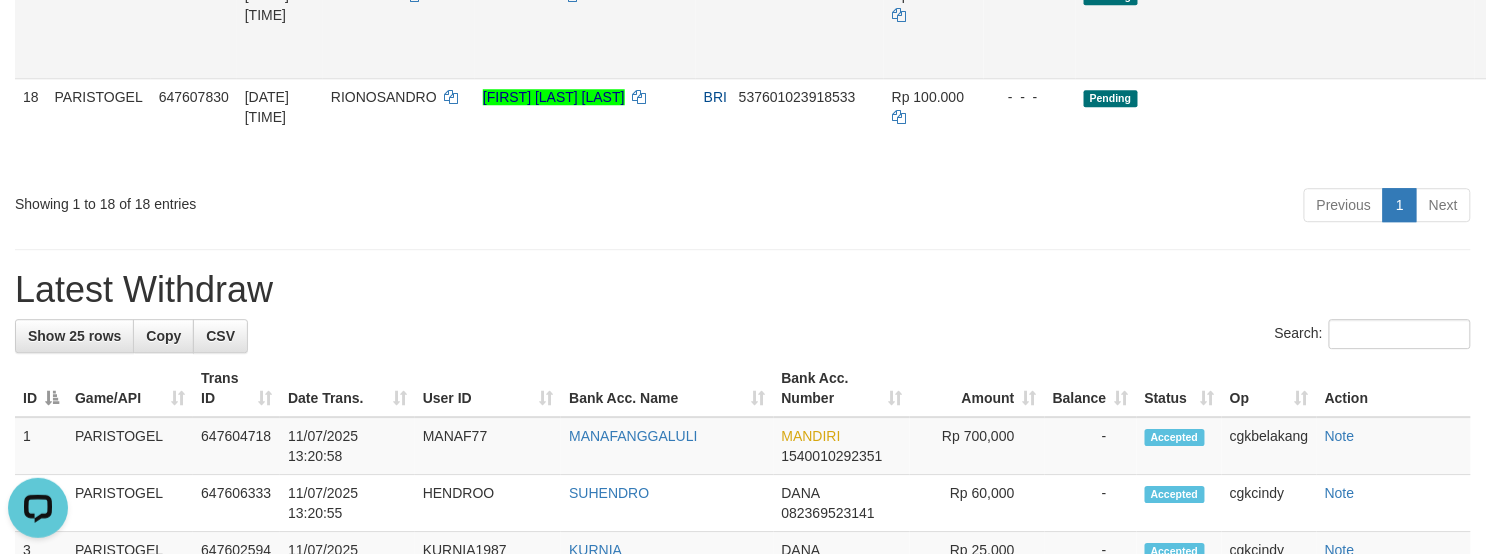 click on "KOMAR80" at bounding box center [399, 27] 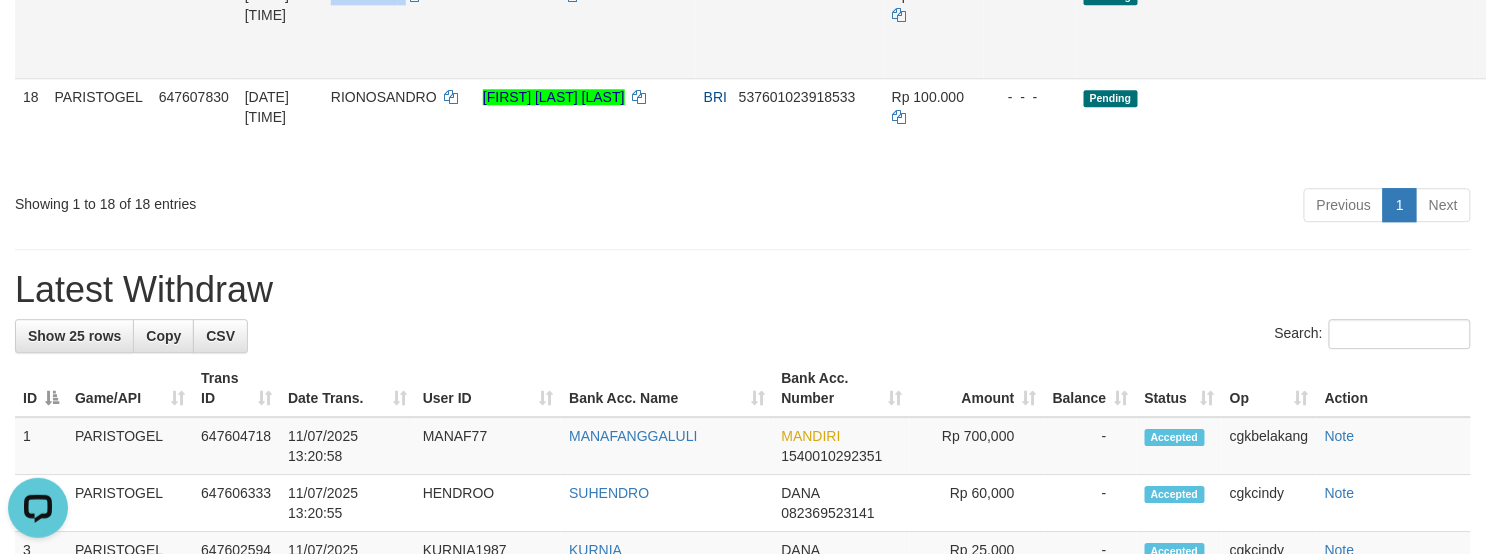 copy on "KOMAR80" 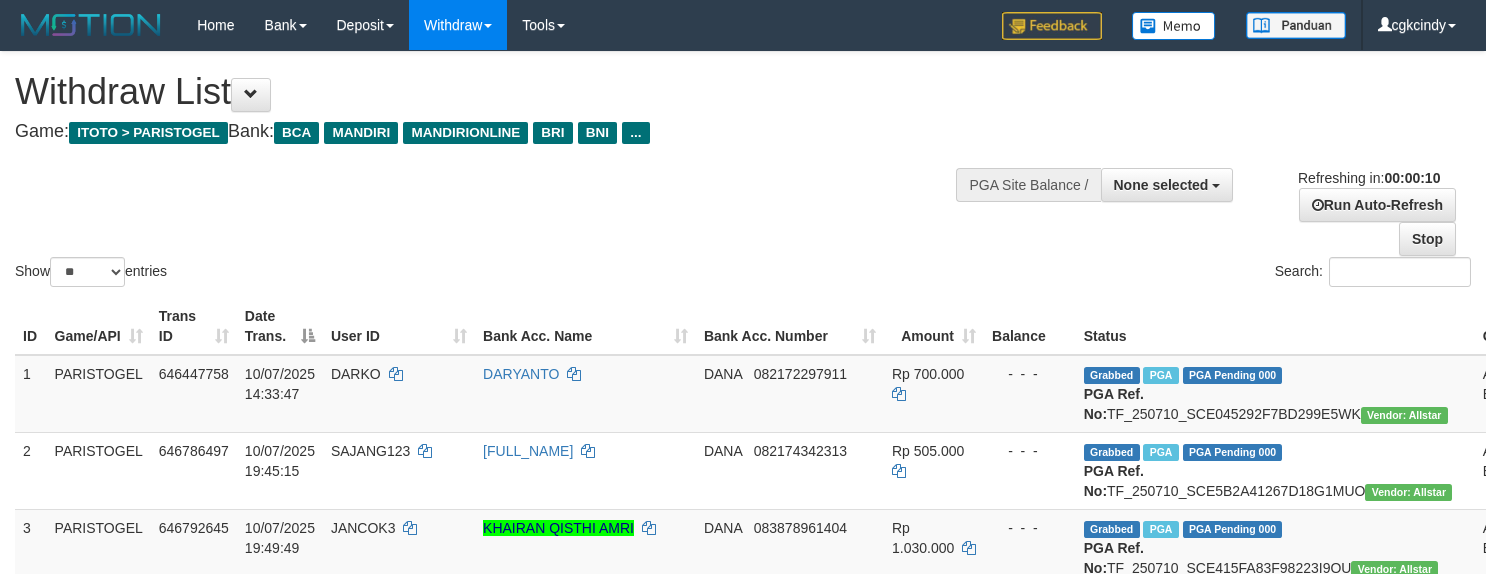 select 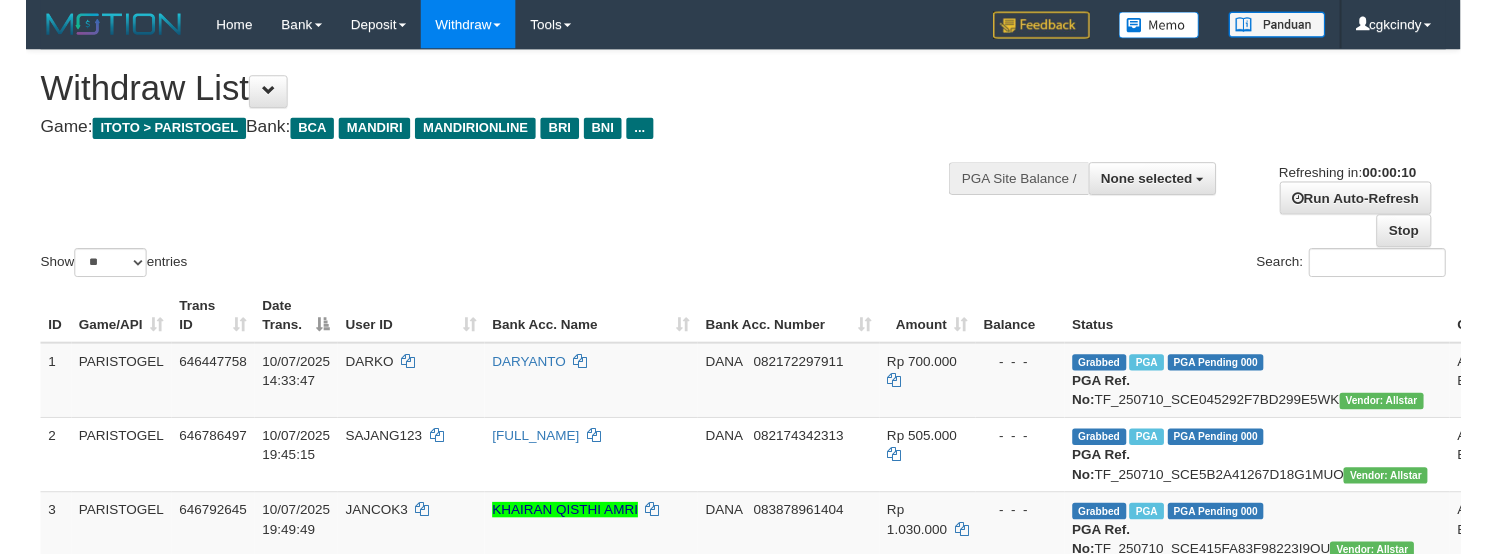 scroll, scrollTop: 0, scrollLeft: 0, axis: both 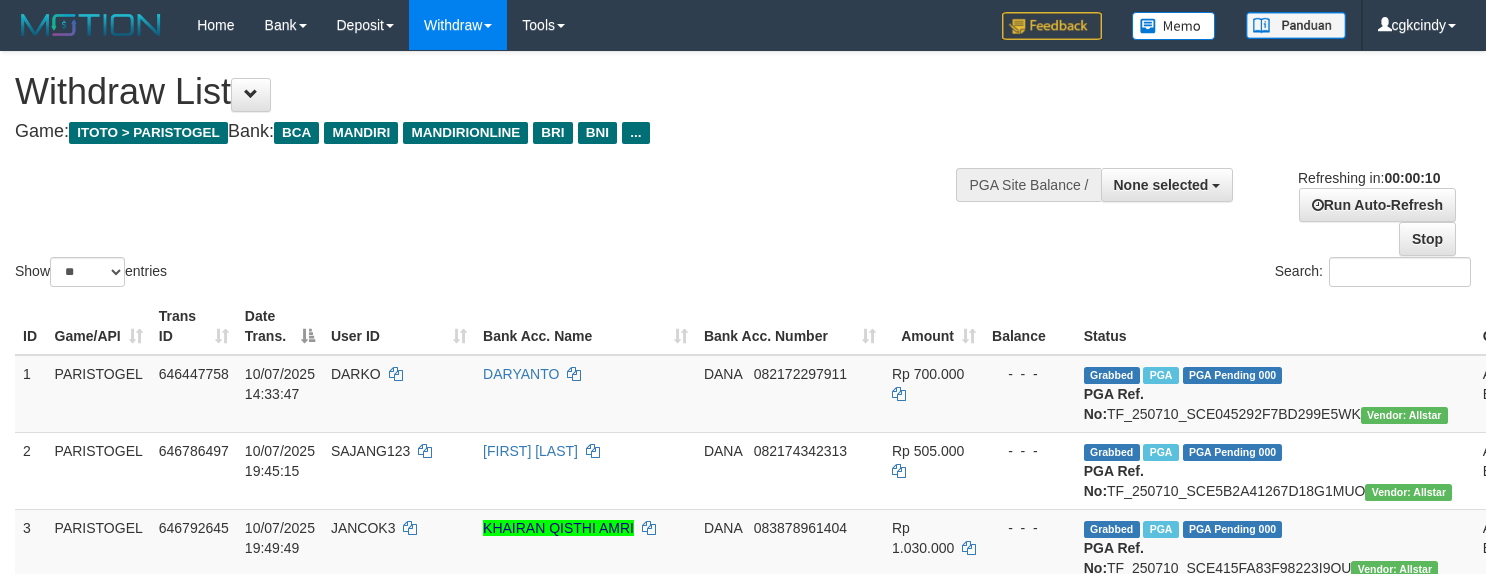 select 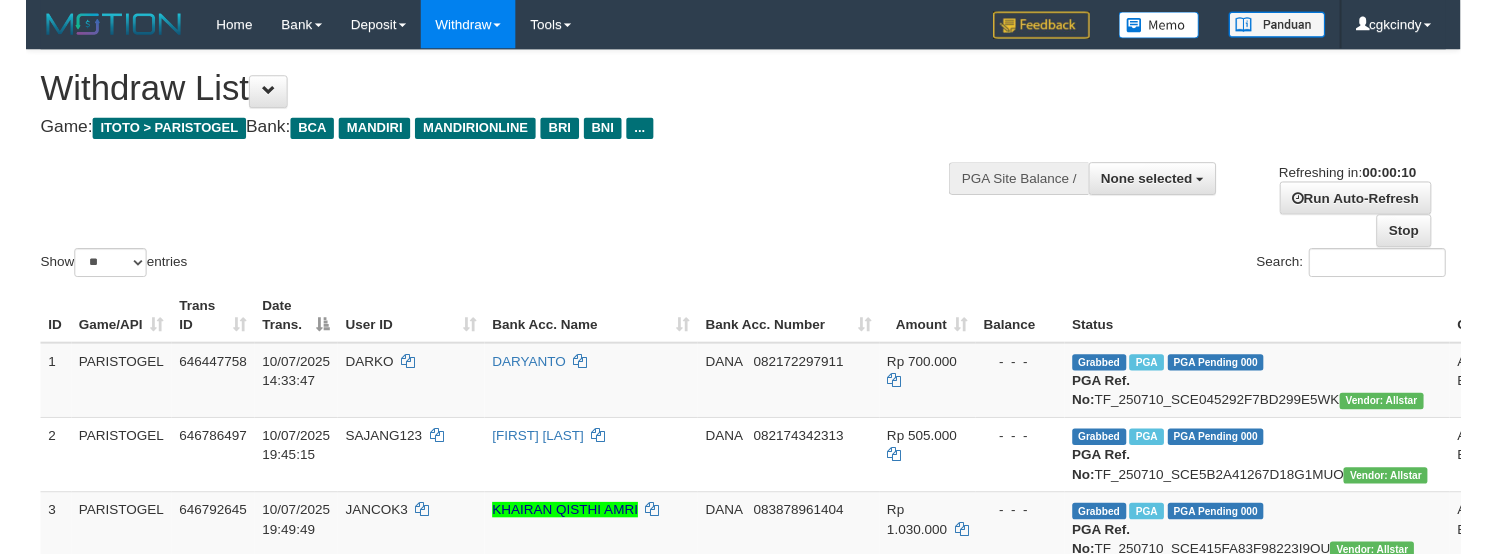 scroll, scrollTop: 0, scrollLeft: 0, axis: both 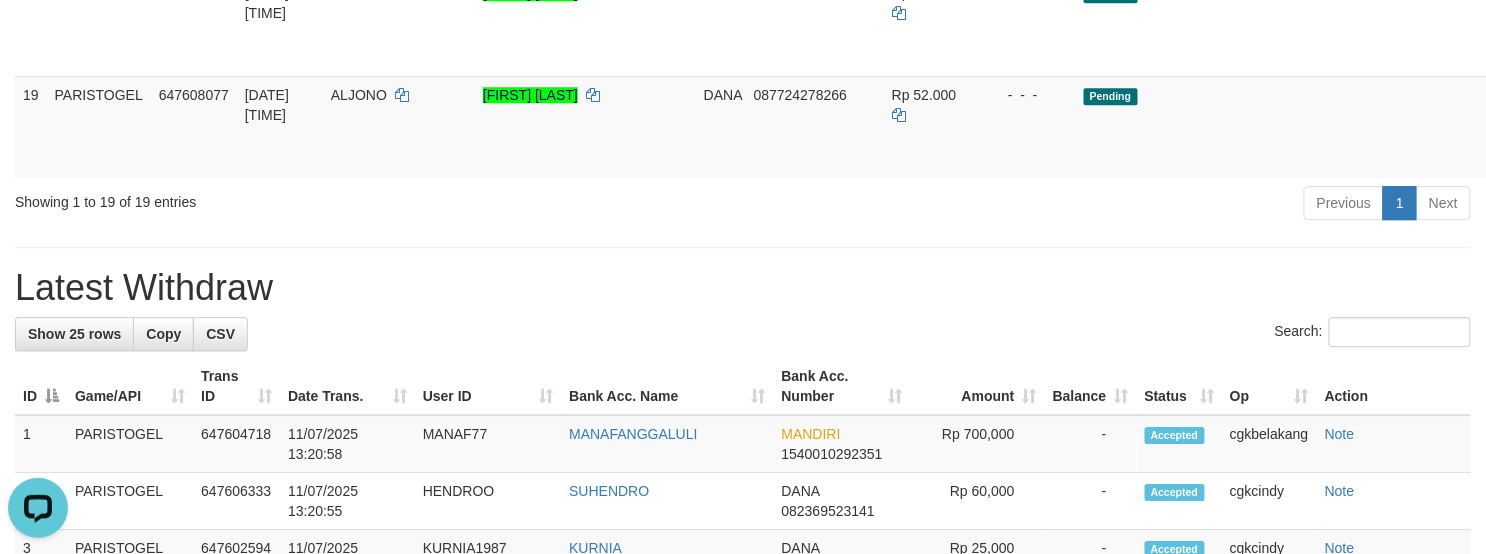 click on "GUNAWAN" at bounding box center [585, -77] 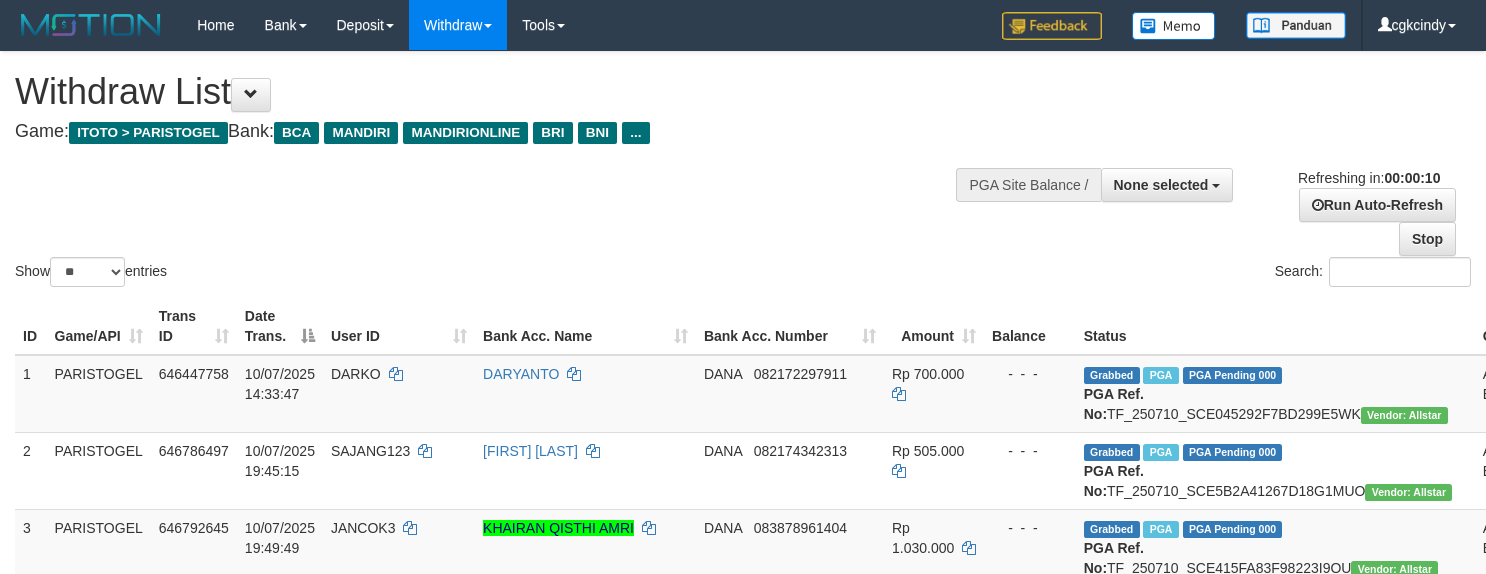 select 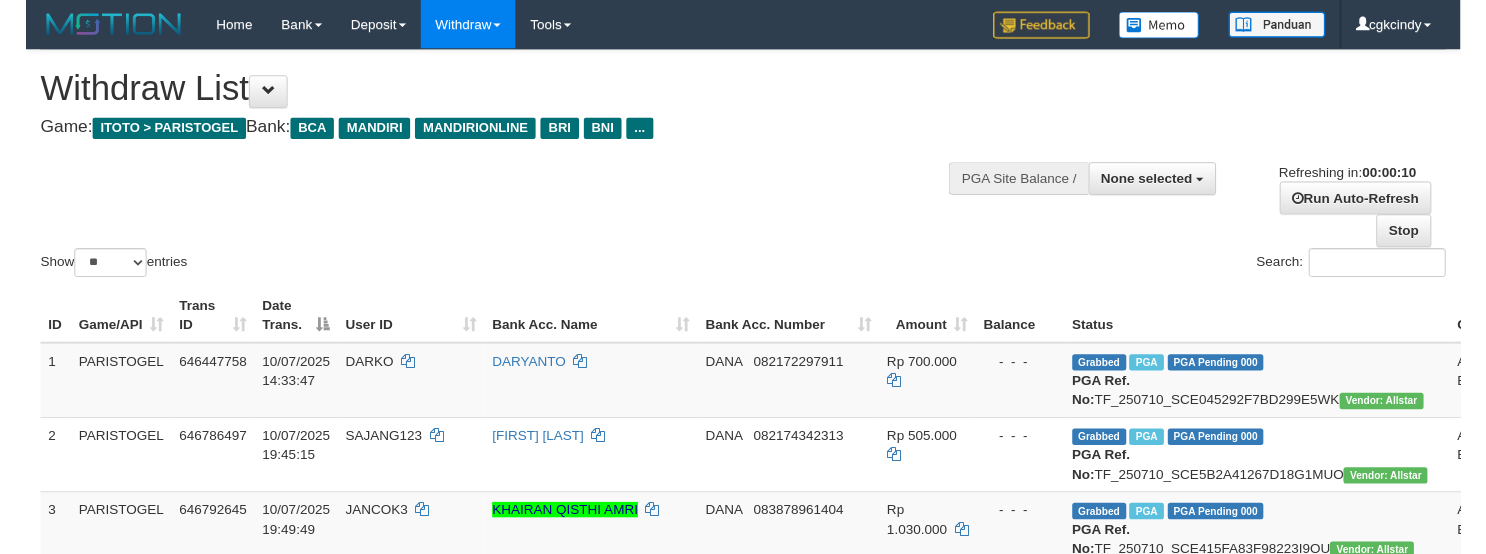 scroll, scrollTop: 0, scrollLeft: 0, axis: both 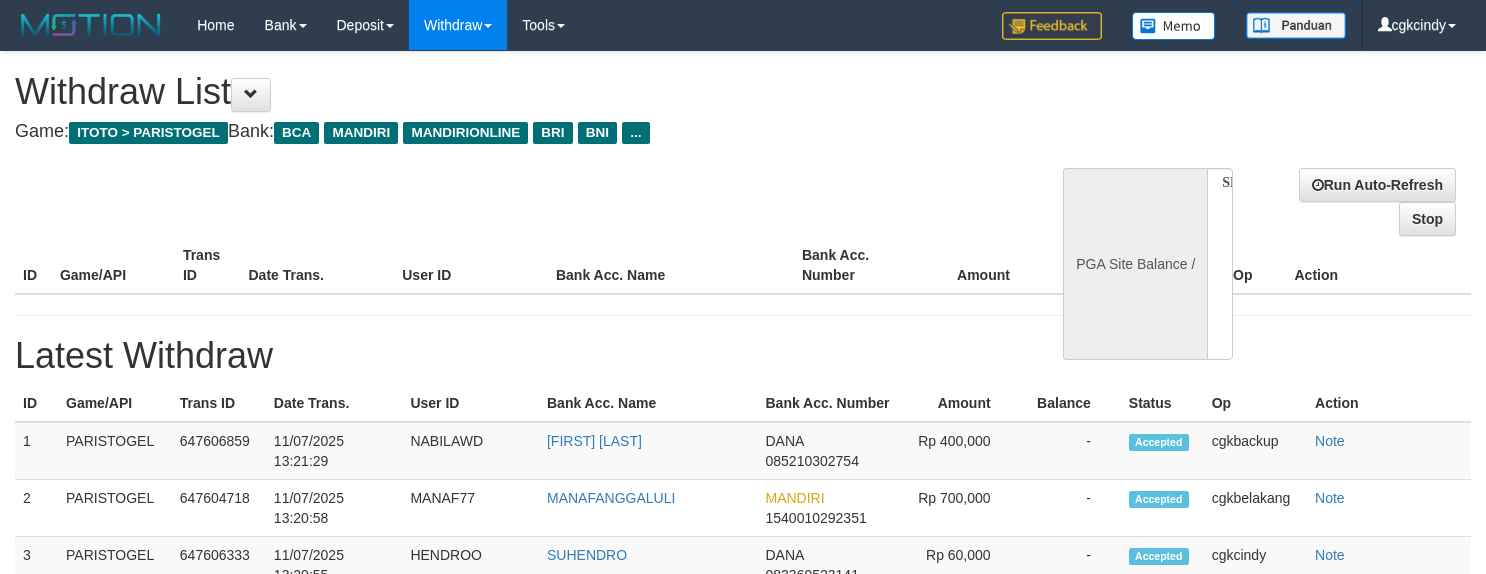 select 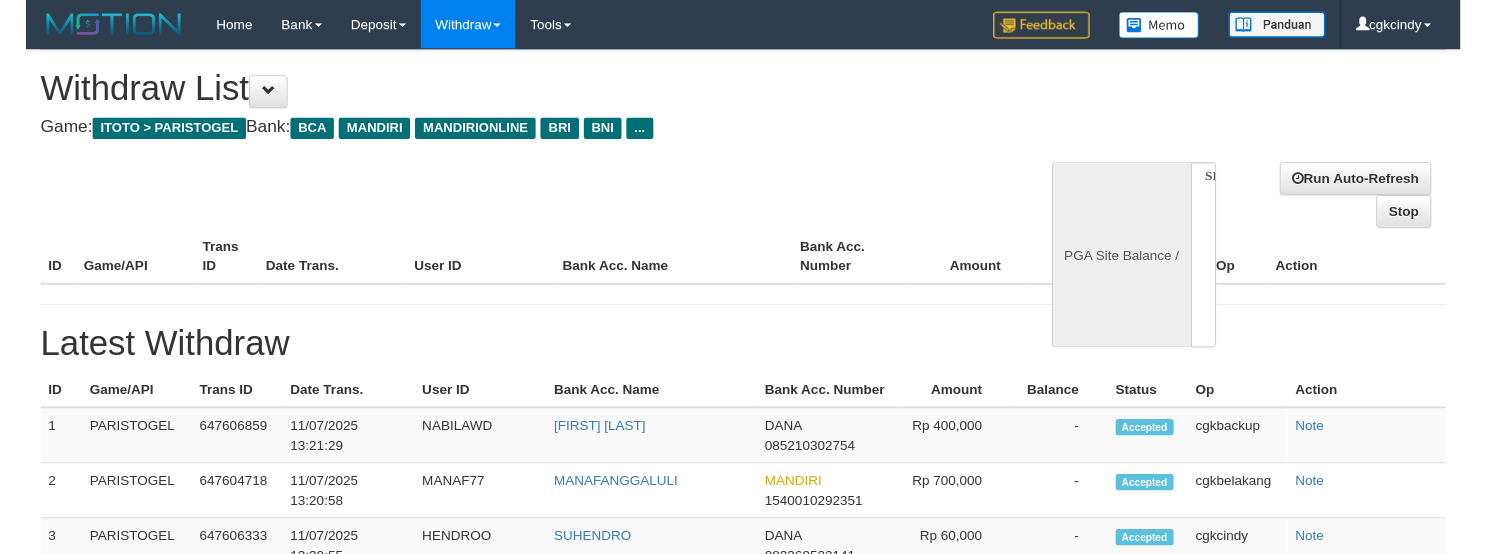 scroll, scrollTop: 0, scrollLeft: 0, axis: both 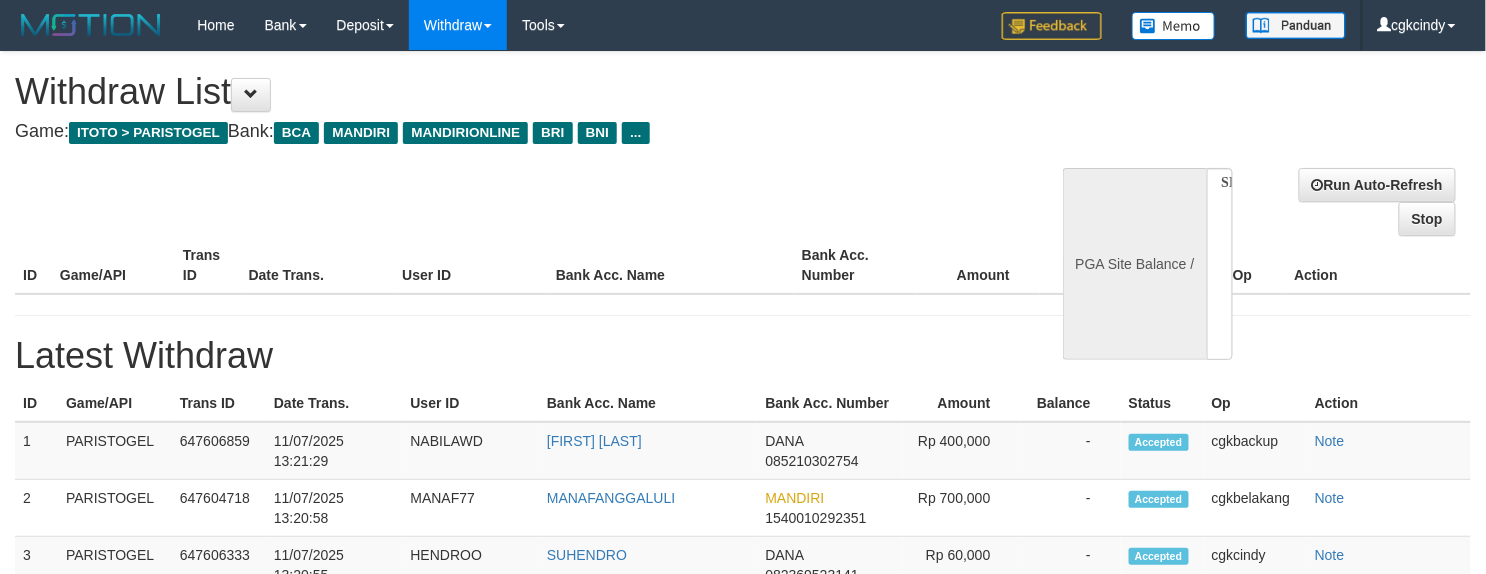 select on "**" 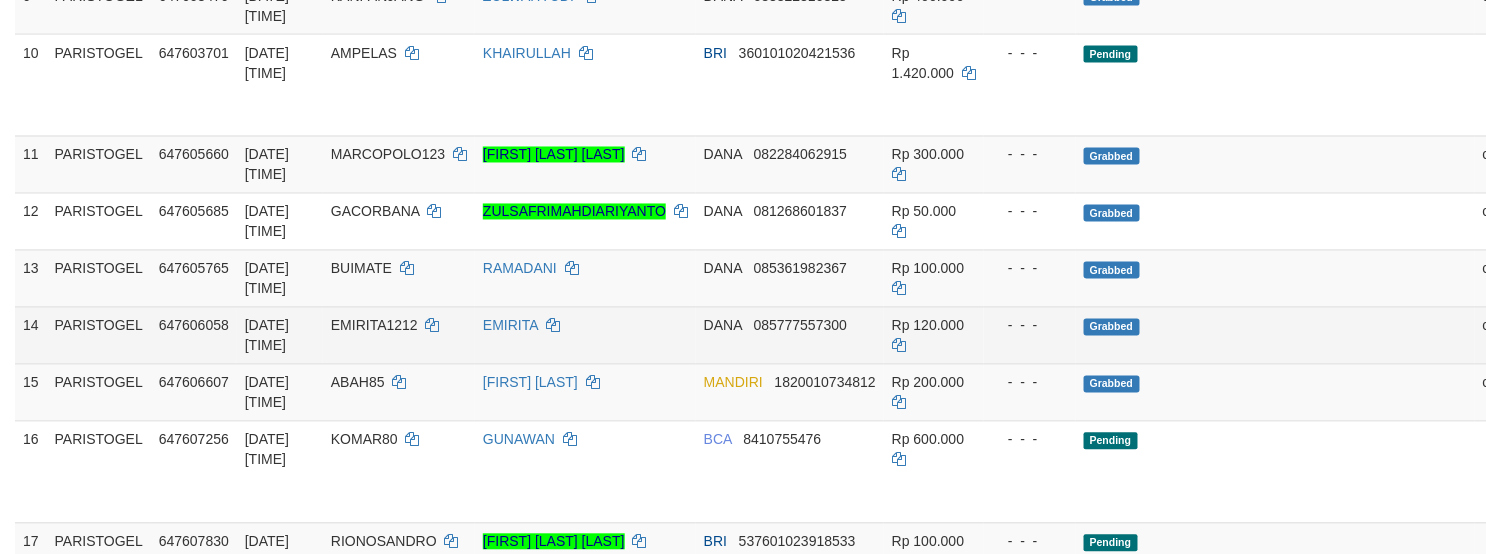 scroll, scrollTop: 1200, scrollLeft: 0, axis: vertical 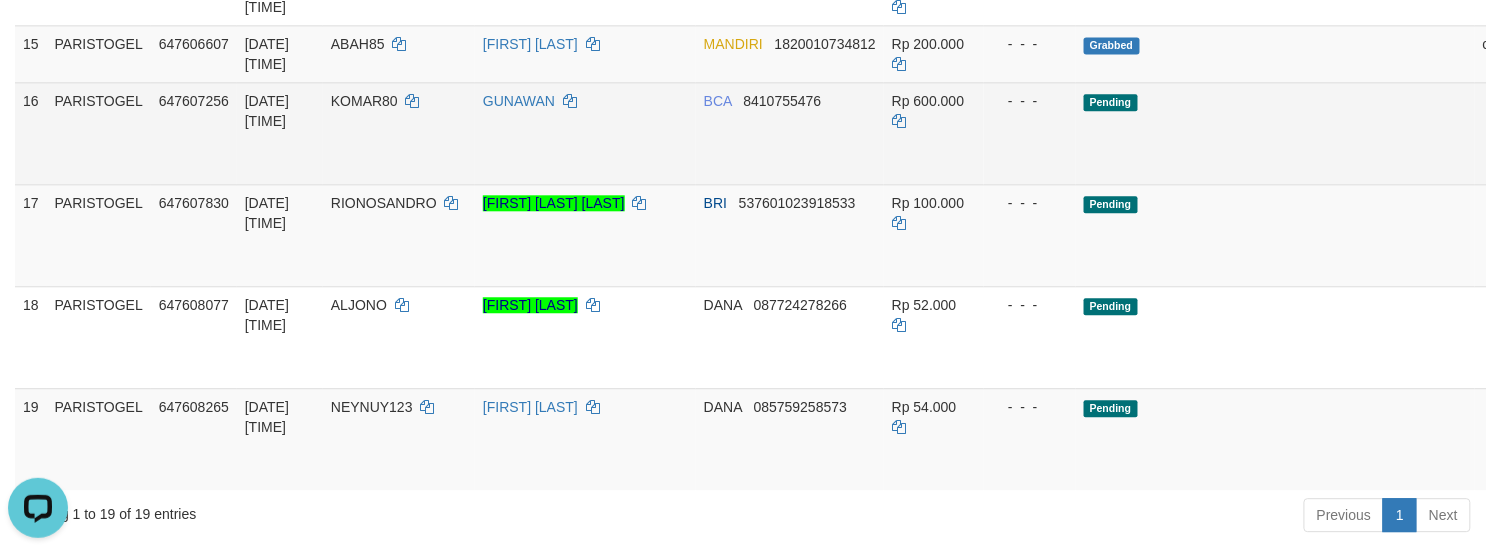 click on "Send PGA" at bounding box center [1593, 156] 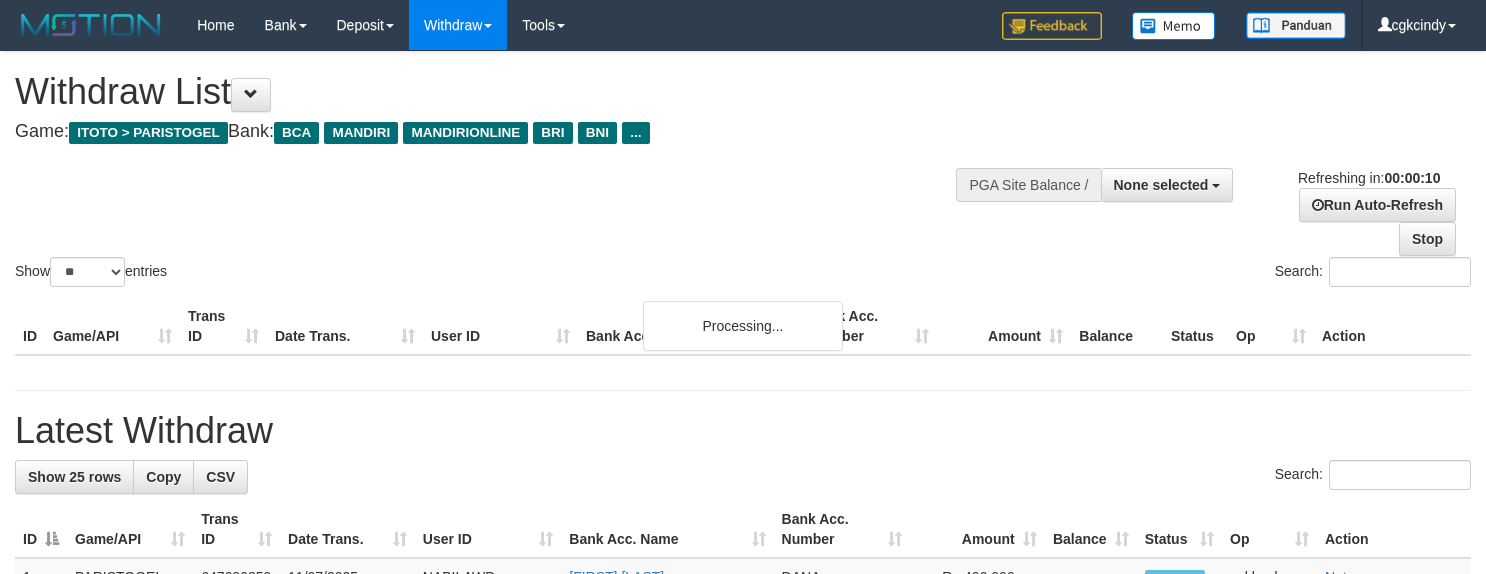 select 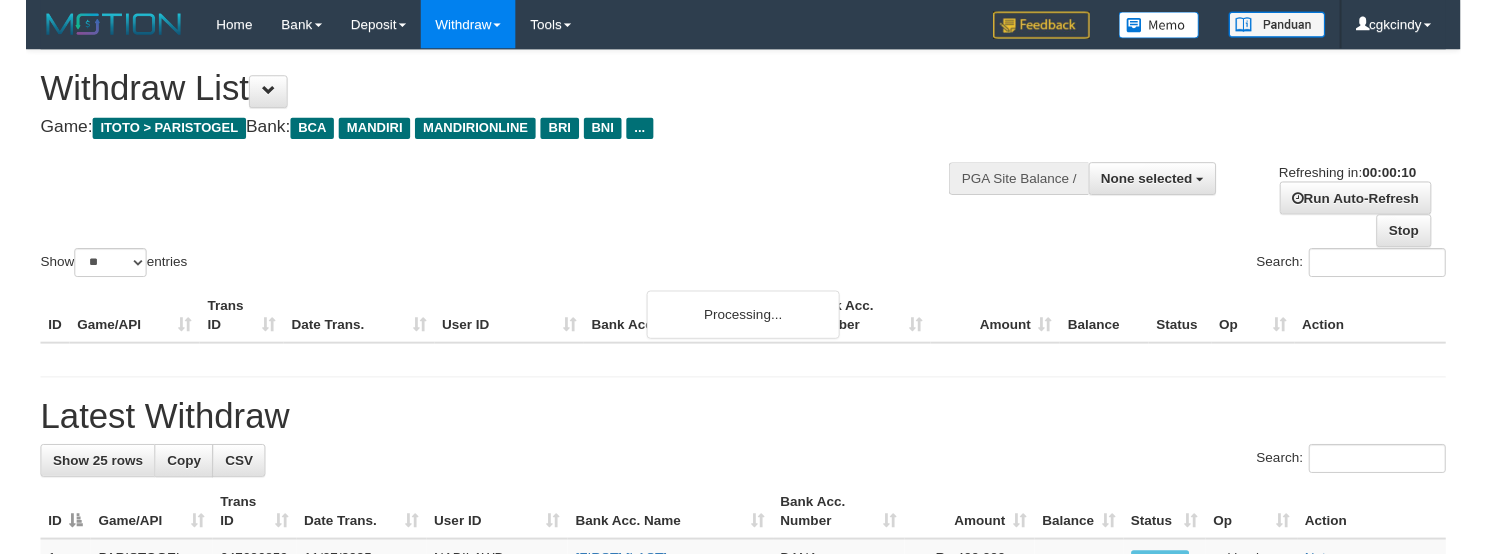 scroll, scrollTop: 0, scrollLeft: 0, axis: both 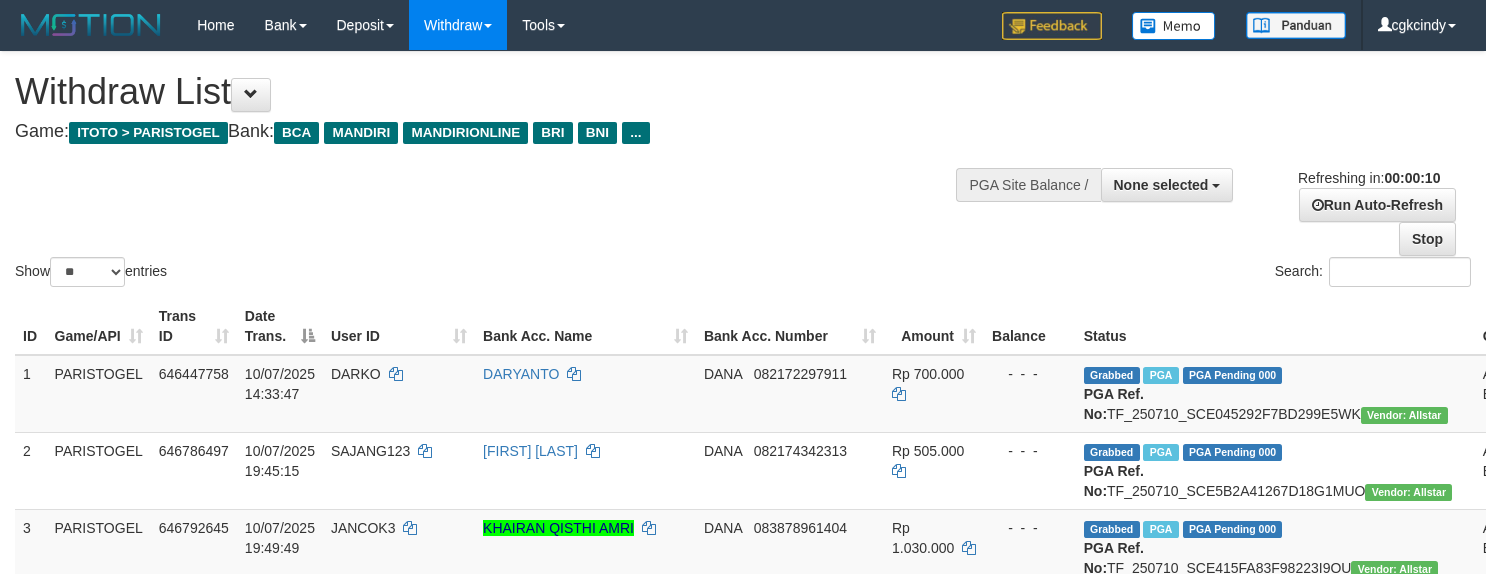 select 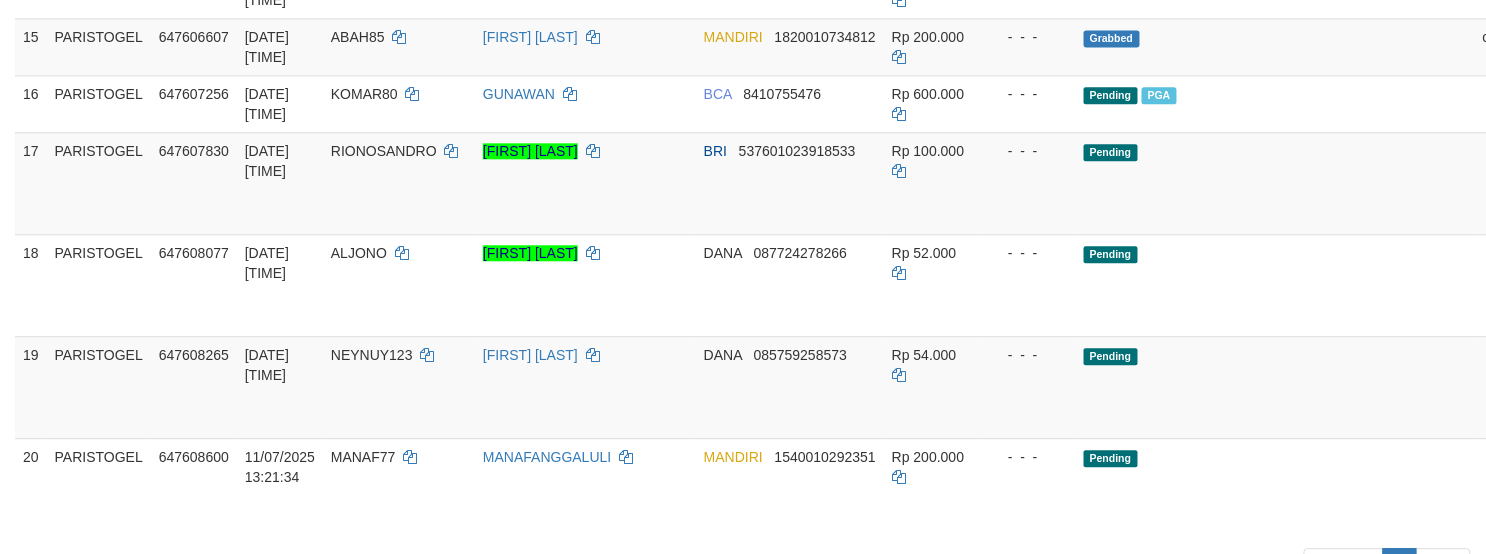 scroll, scrollTop: 1466, scrollLeft: 0, axis: vertical 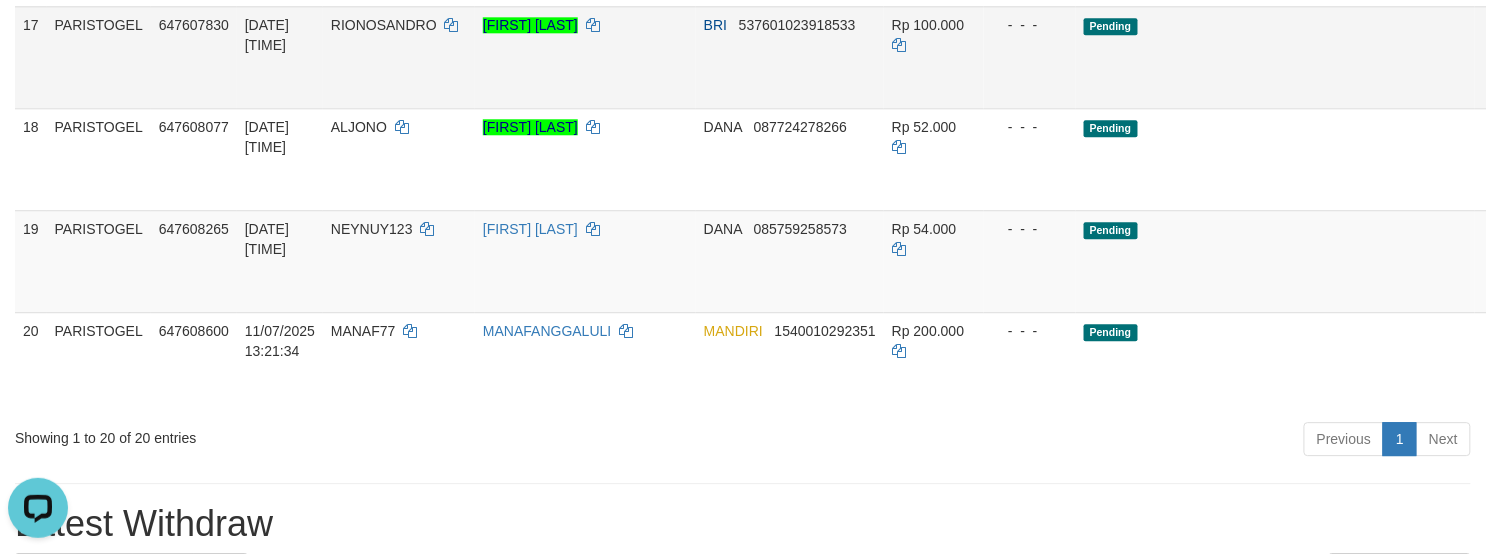 click on "Allow Grab" at bounding box center (1593, 35) 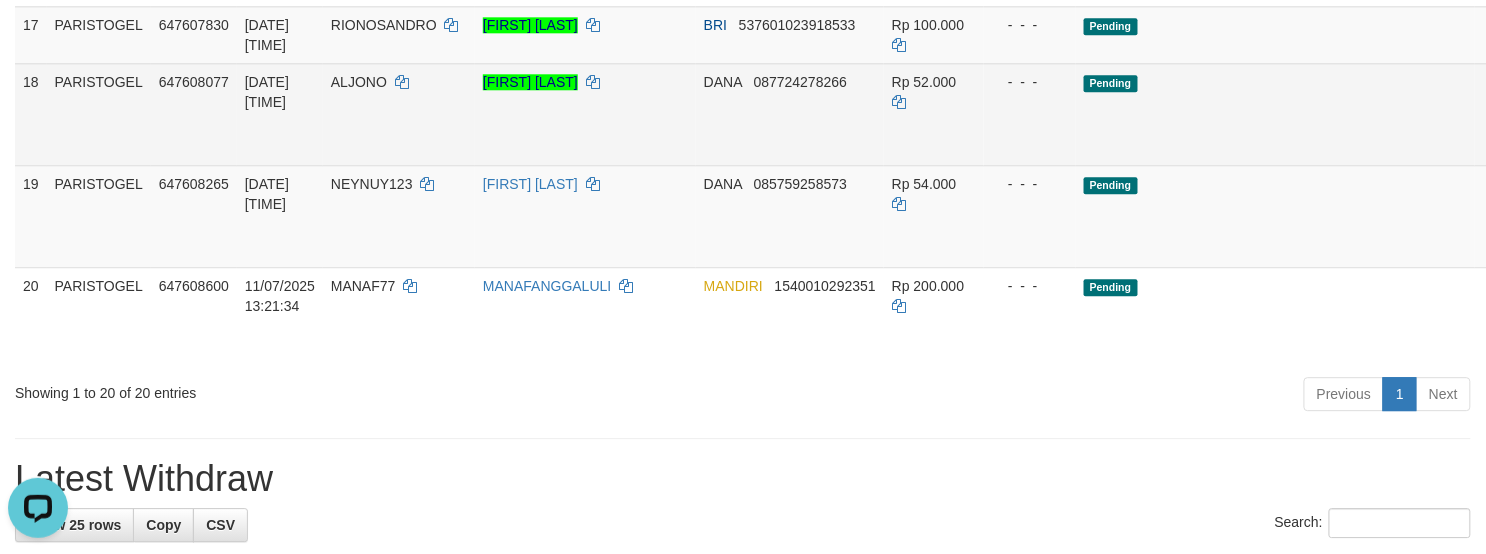 click on "Allow Grab" at bounding box center [1593, 92] 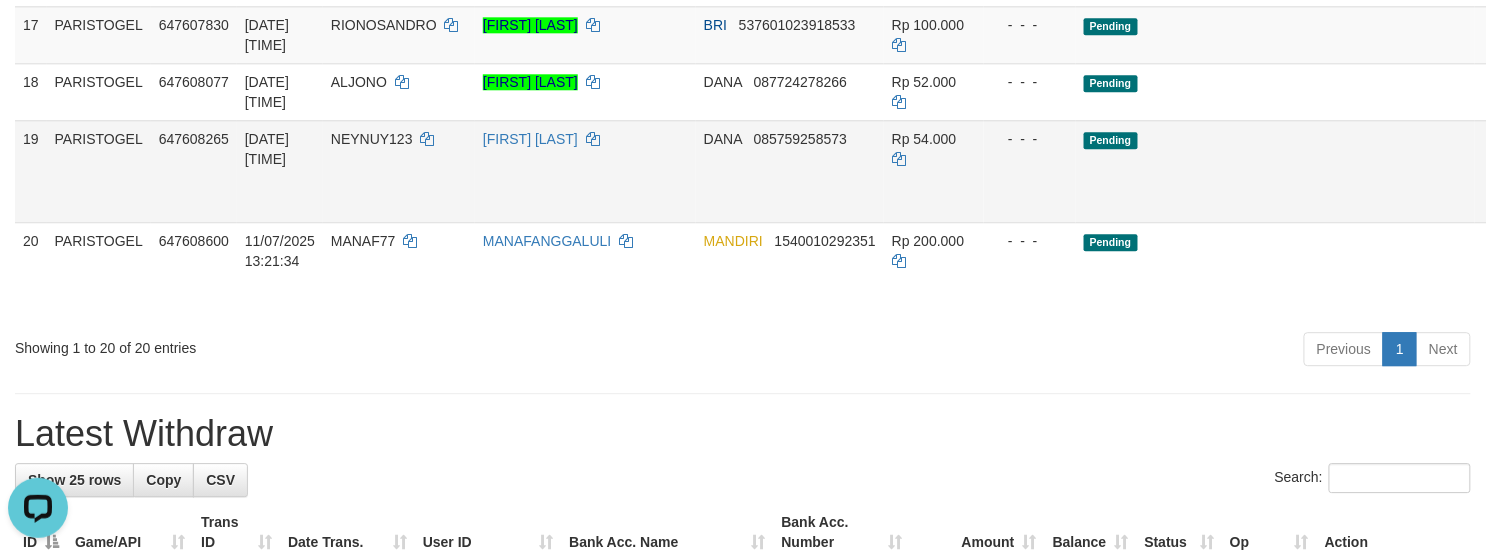click on "Allow Grab" at bounding box center (1593, 149) 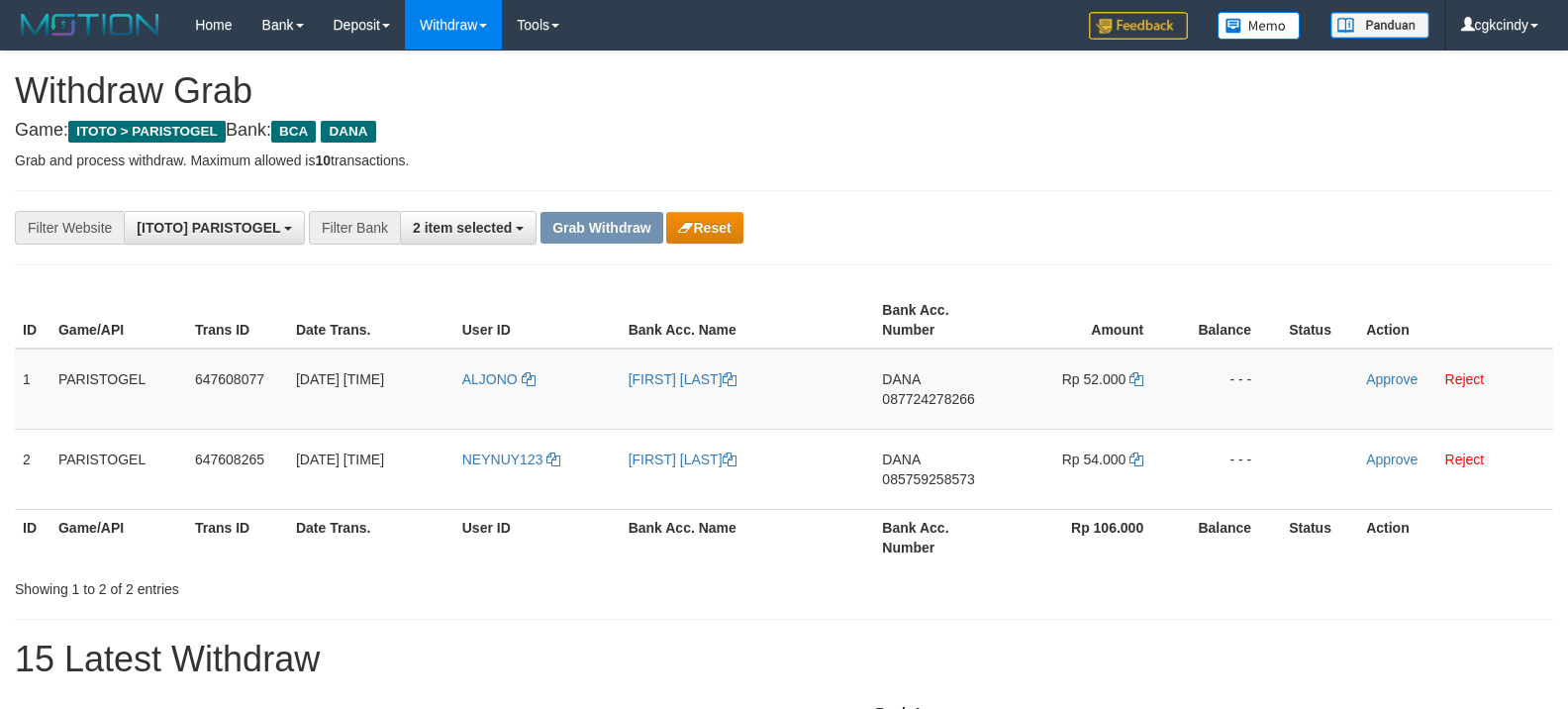 scroll, scrollTop: 0, scrollLeft: 0, axis: both 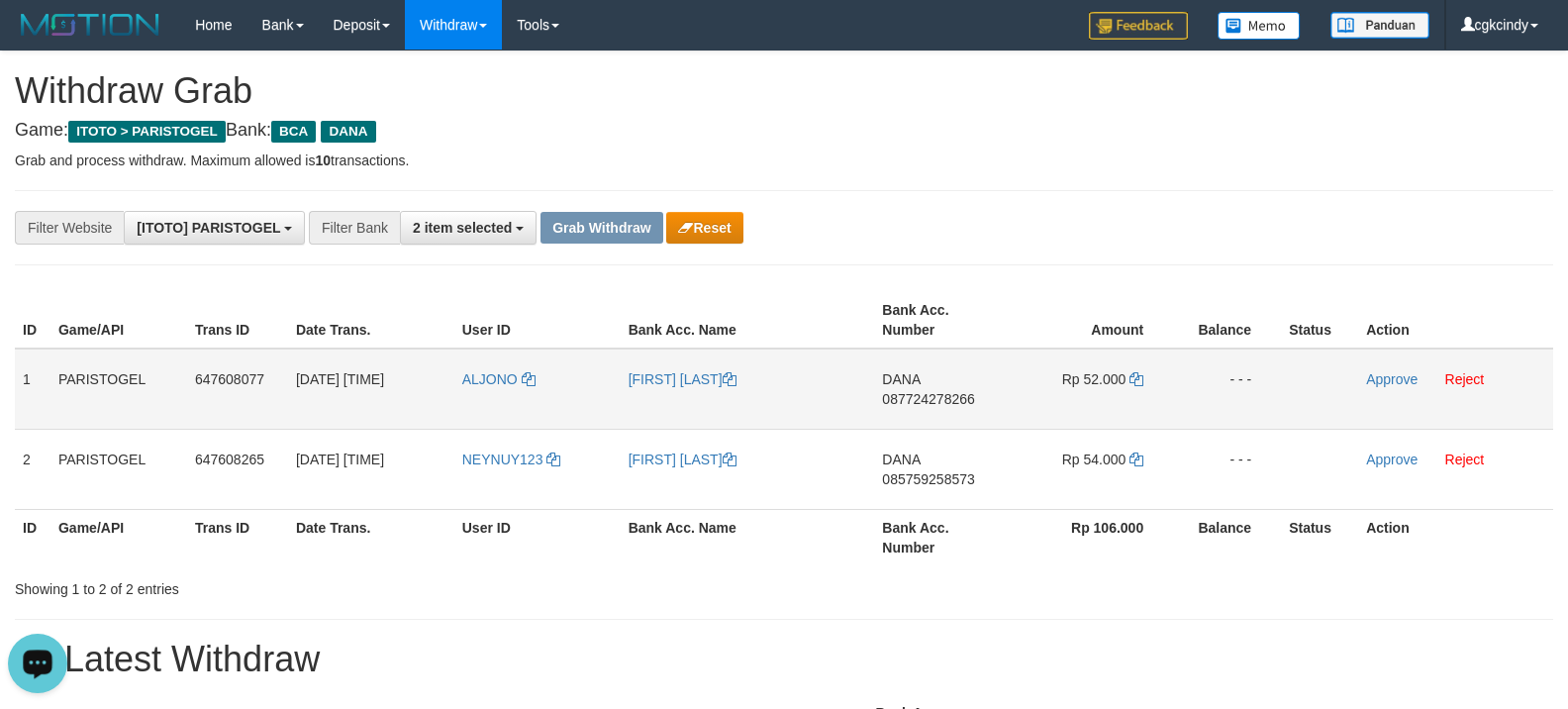 click on "ALJONO" at bounding box center (538, 389) 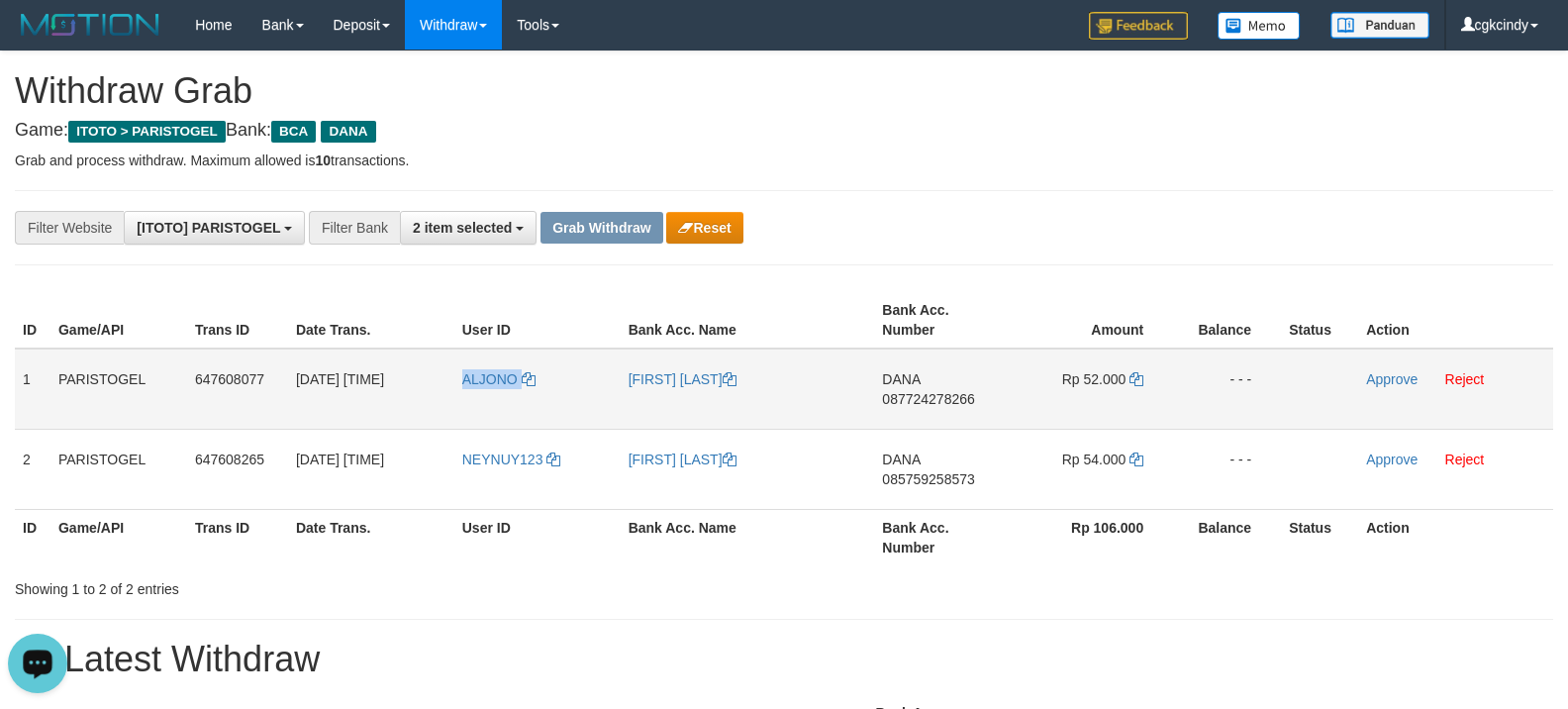 copy on "ALJONO" 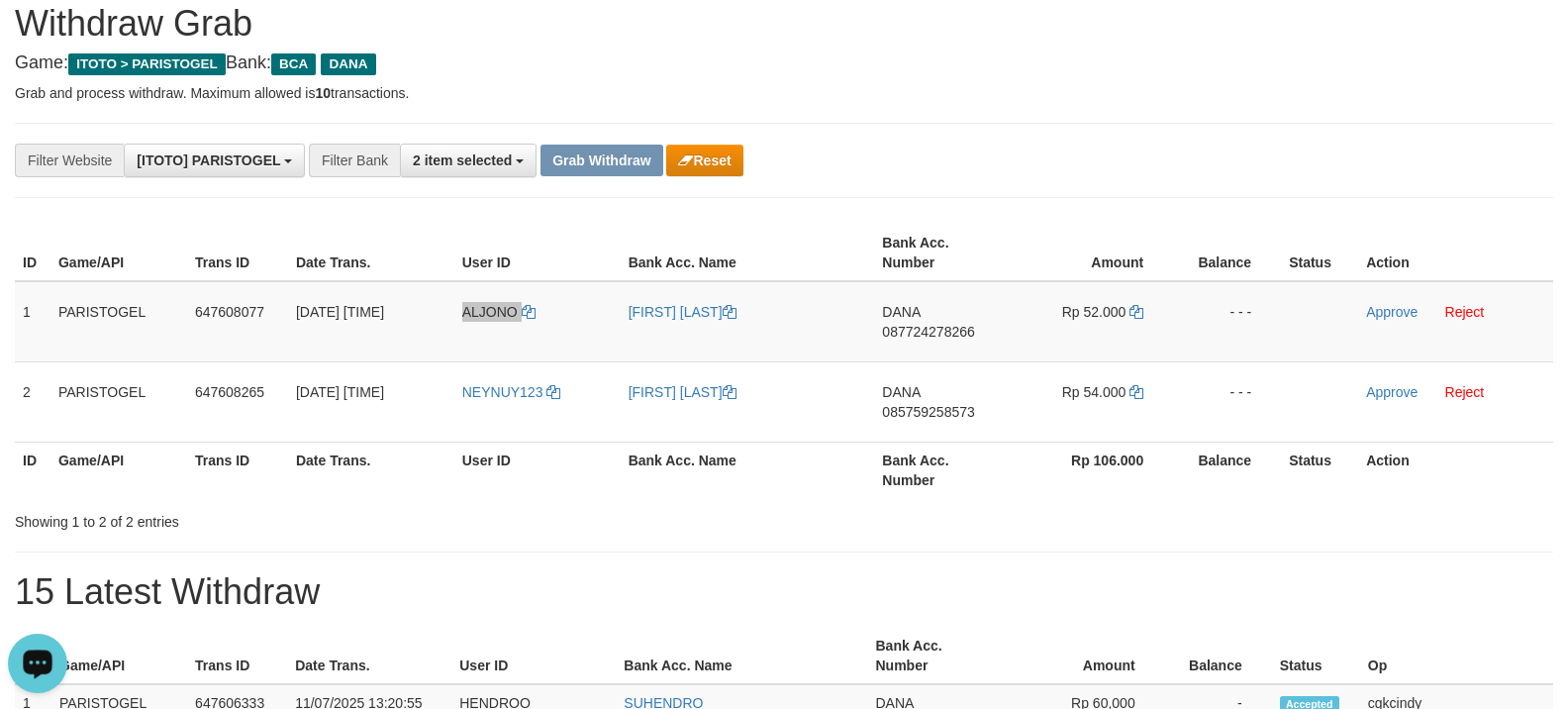 scroll, scrollTop: 132, scrollLeft: 0, axis: vertical 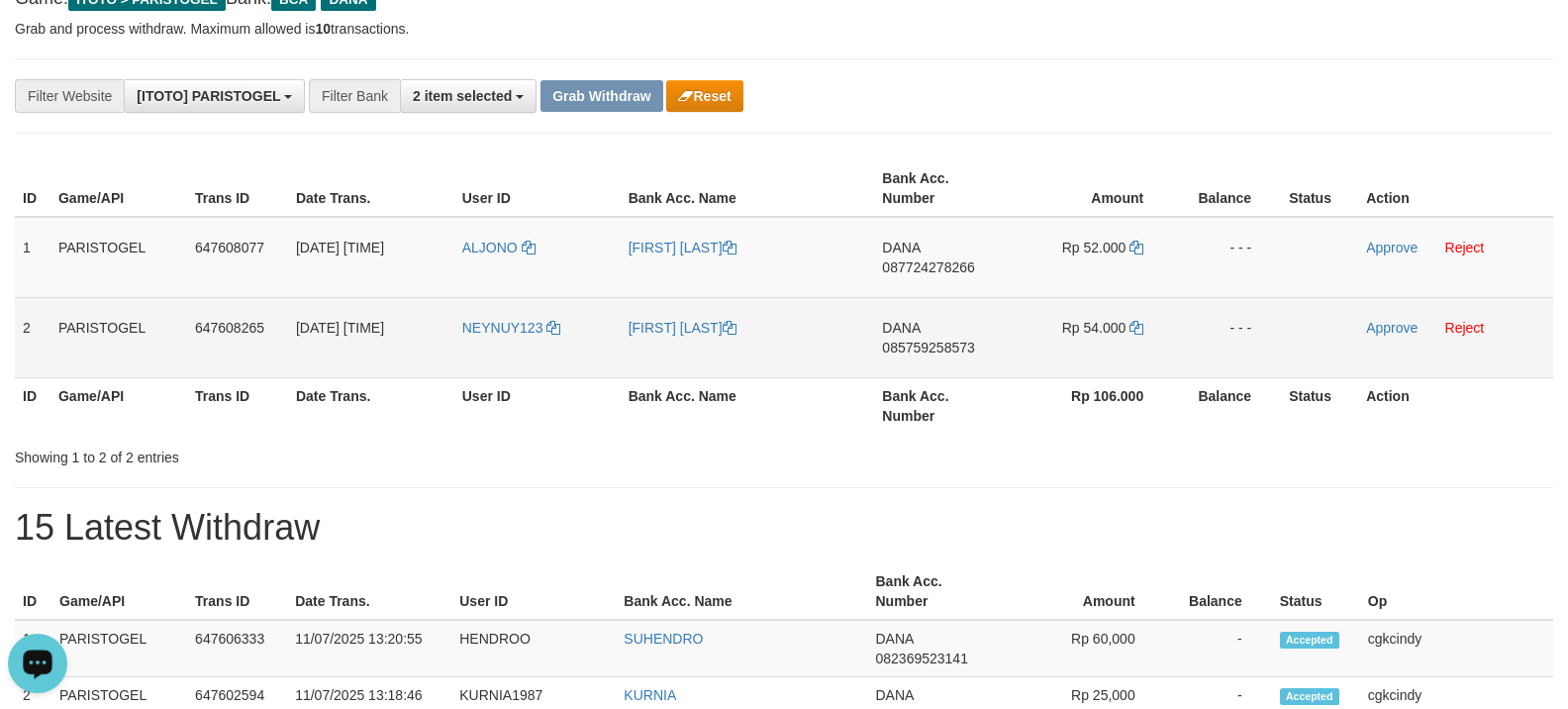 click on "NEYNUY123" at bounding box center [538, 337] 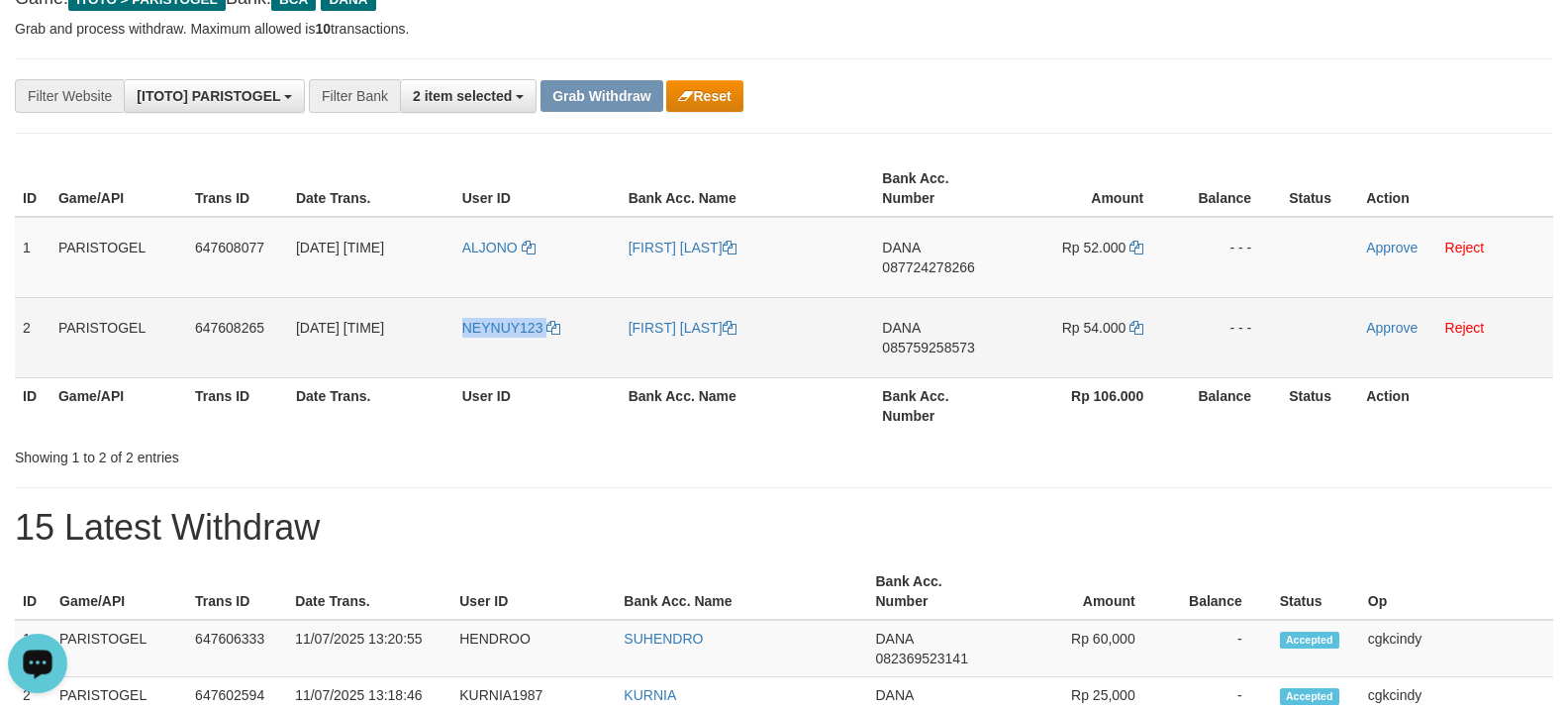 copy on "NEYNUY123" 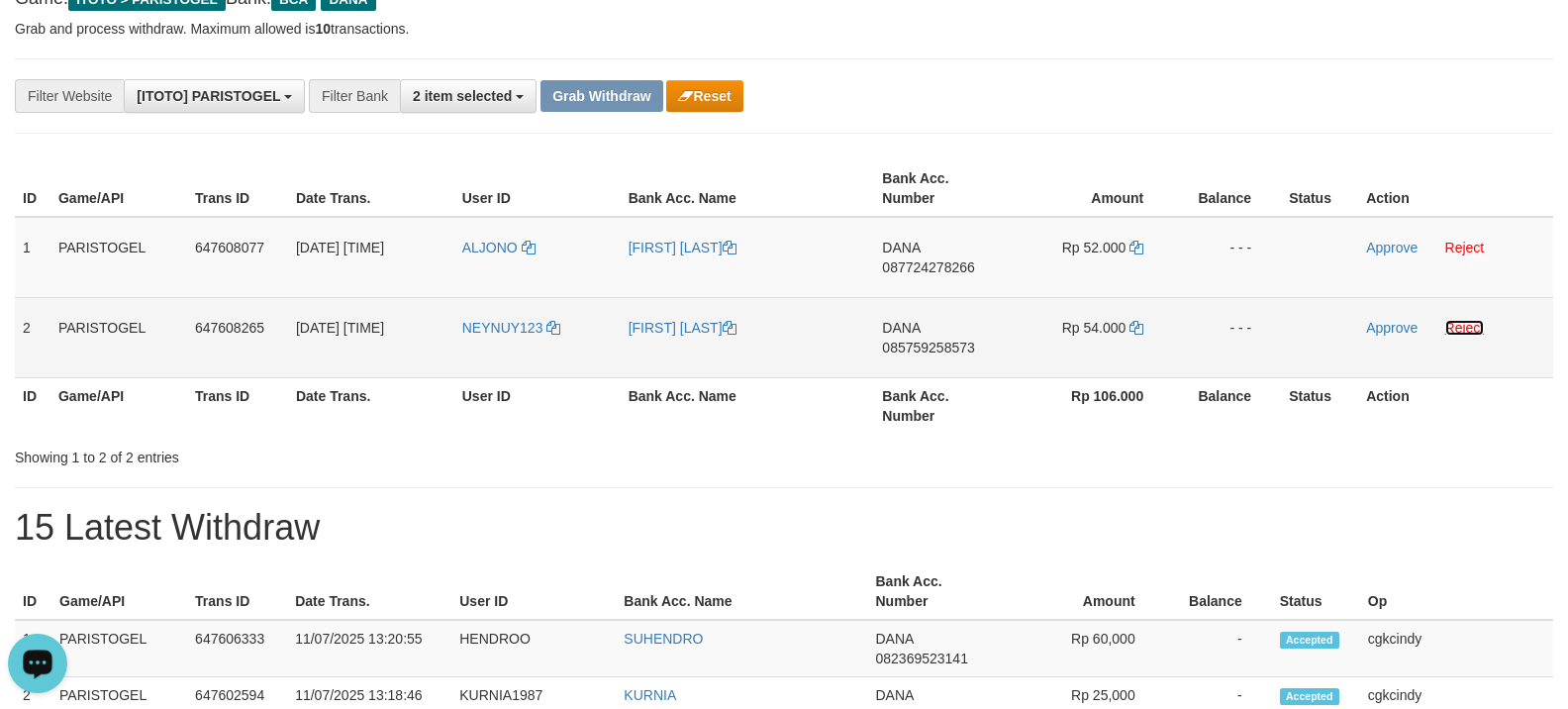 click on "Reject" at bounding box center (1465, 328) 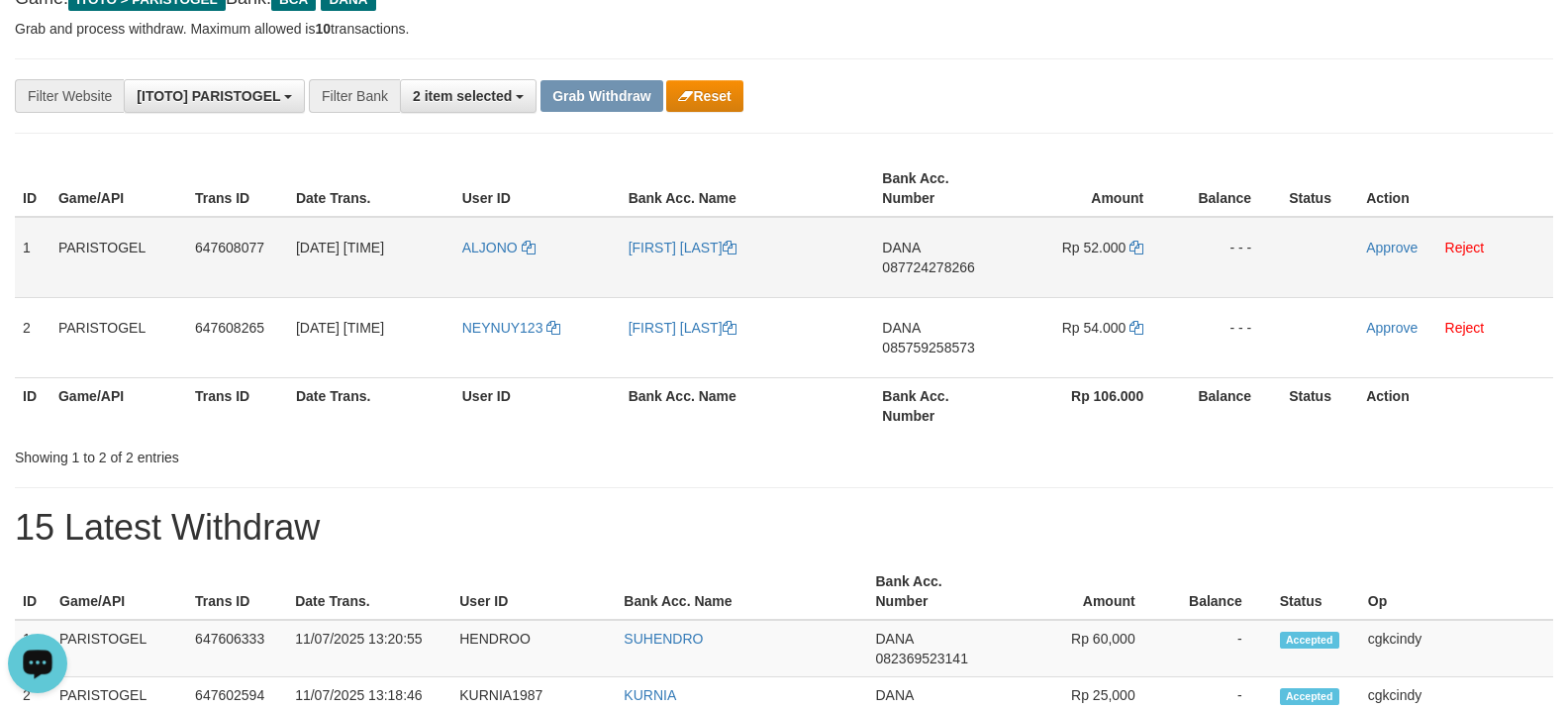 click on "ALJONO" at bounding box center [538, 257] 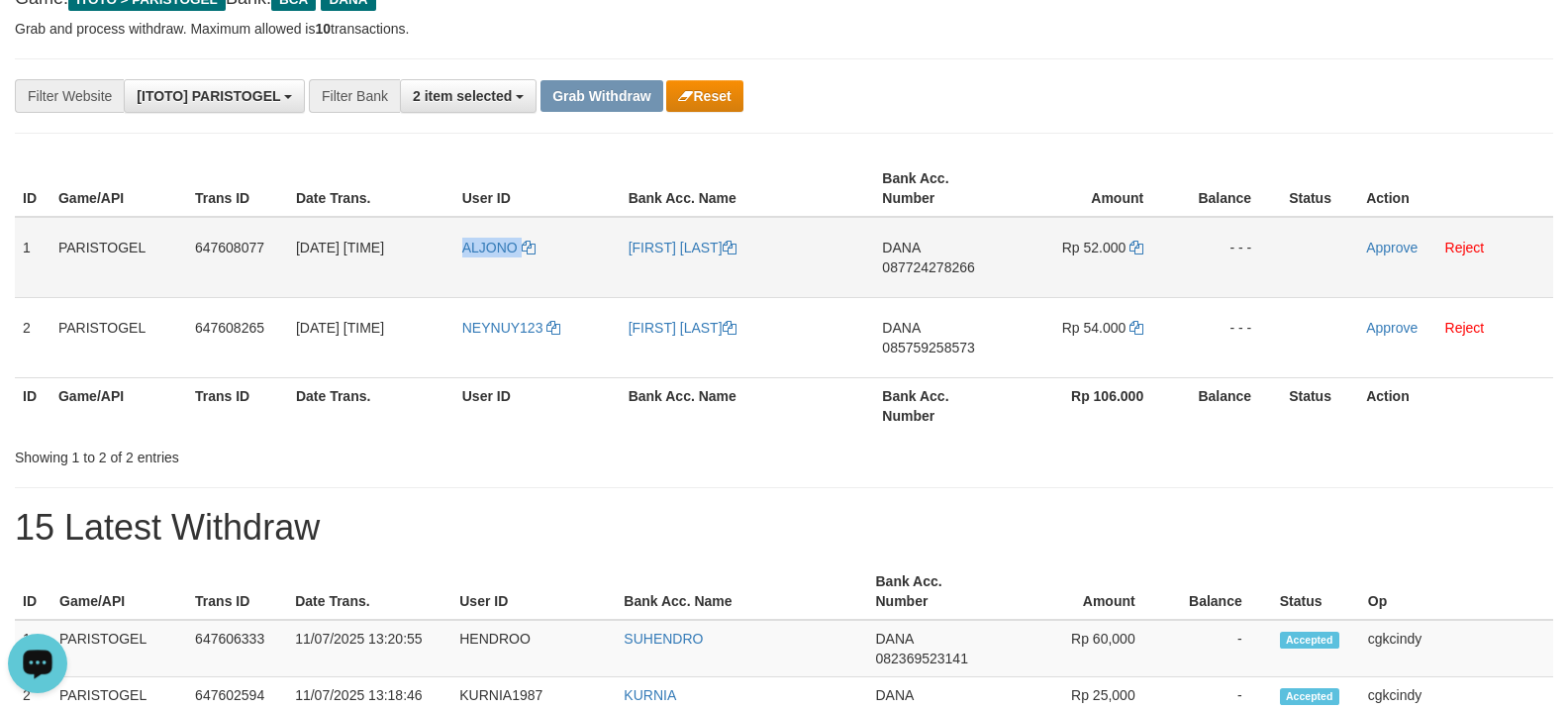 click on "ALJONO" at bounding box center [538, 257] 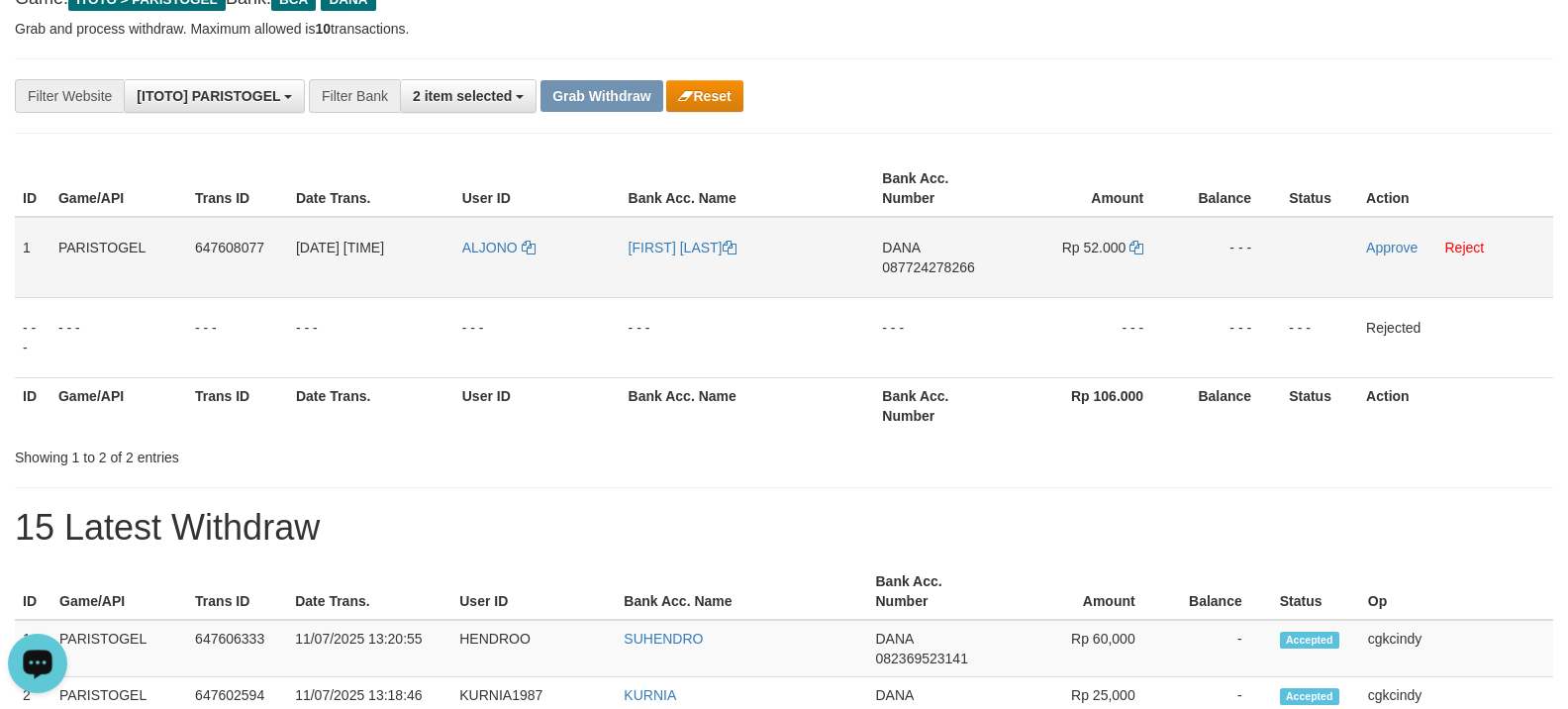 click on "[FIRST] [LAST]" at bounding box center (747, 257) 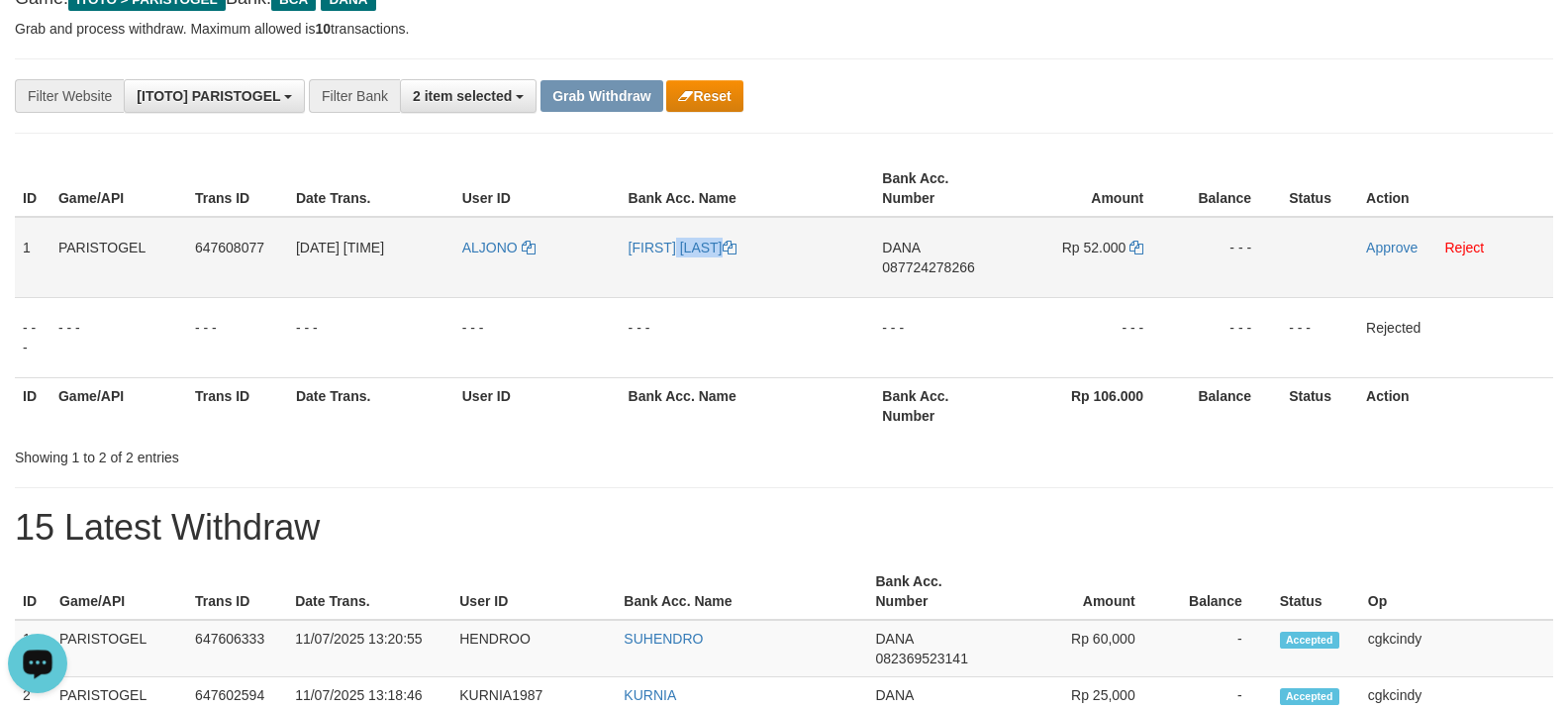 click on "[FIRST] [LAST]" at bounding box center (747, 257) 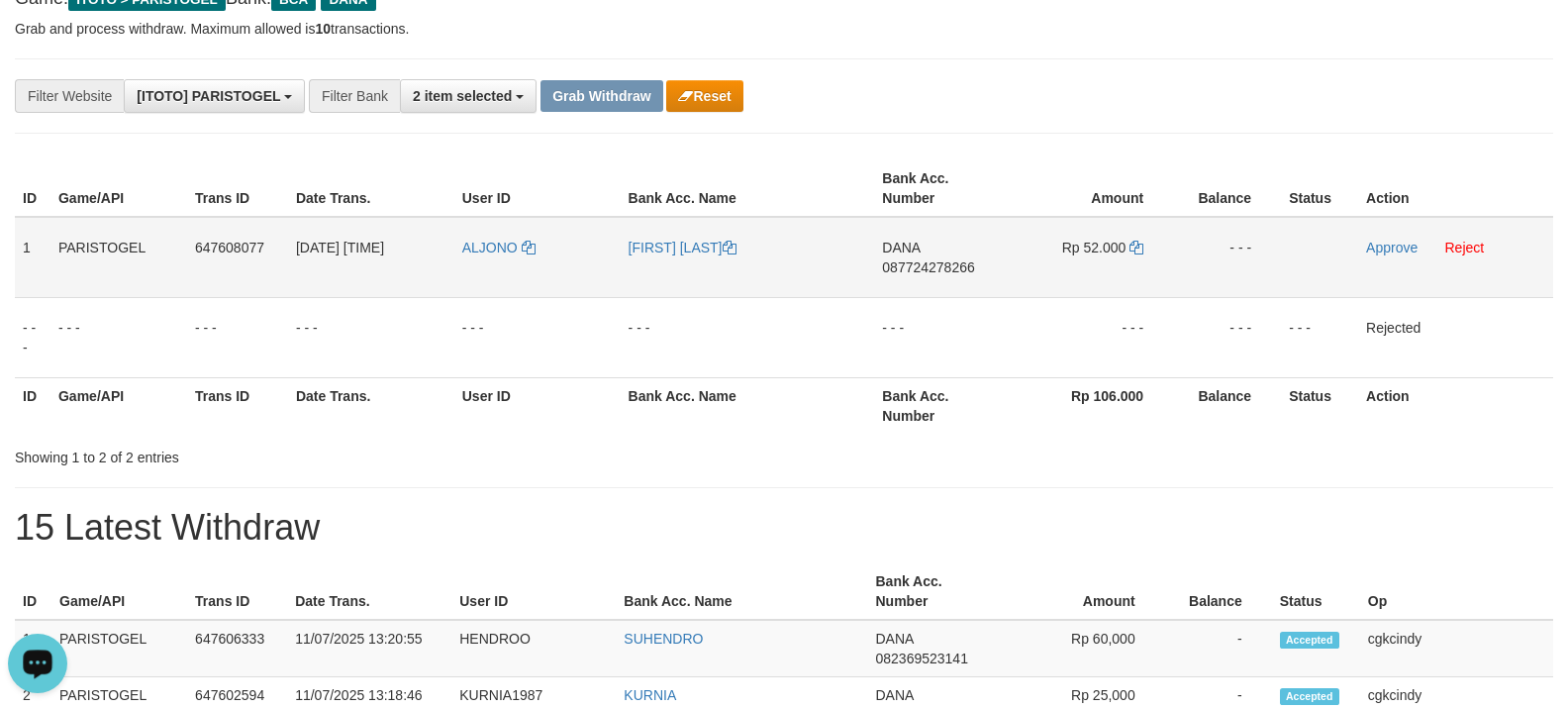 click on "DANA
087724278266" at bounding box center [942, 257] 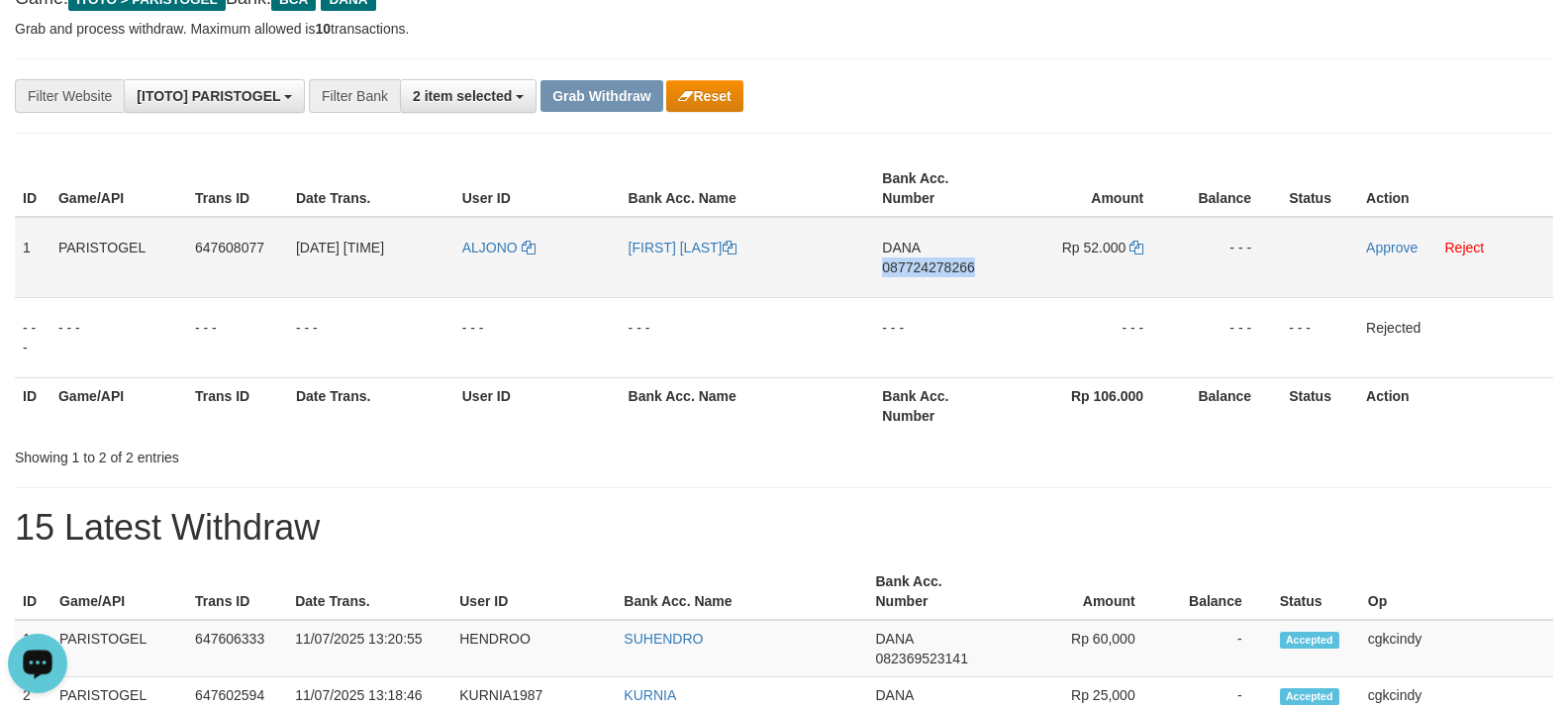 copy on "087724278266" 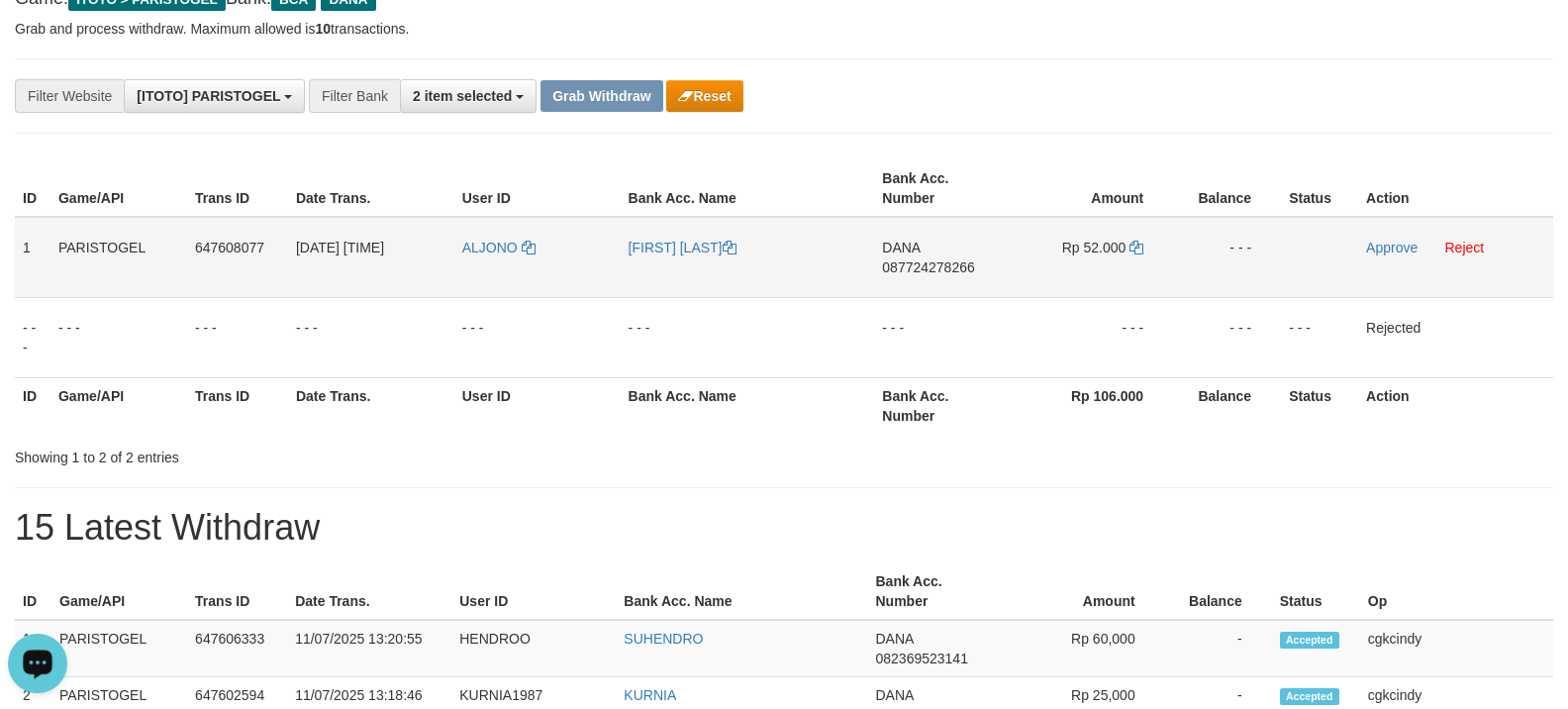 click on "Rp 52.000" at bounding box center (1092, 257) 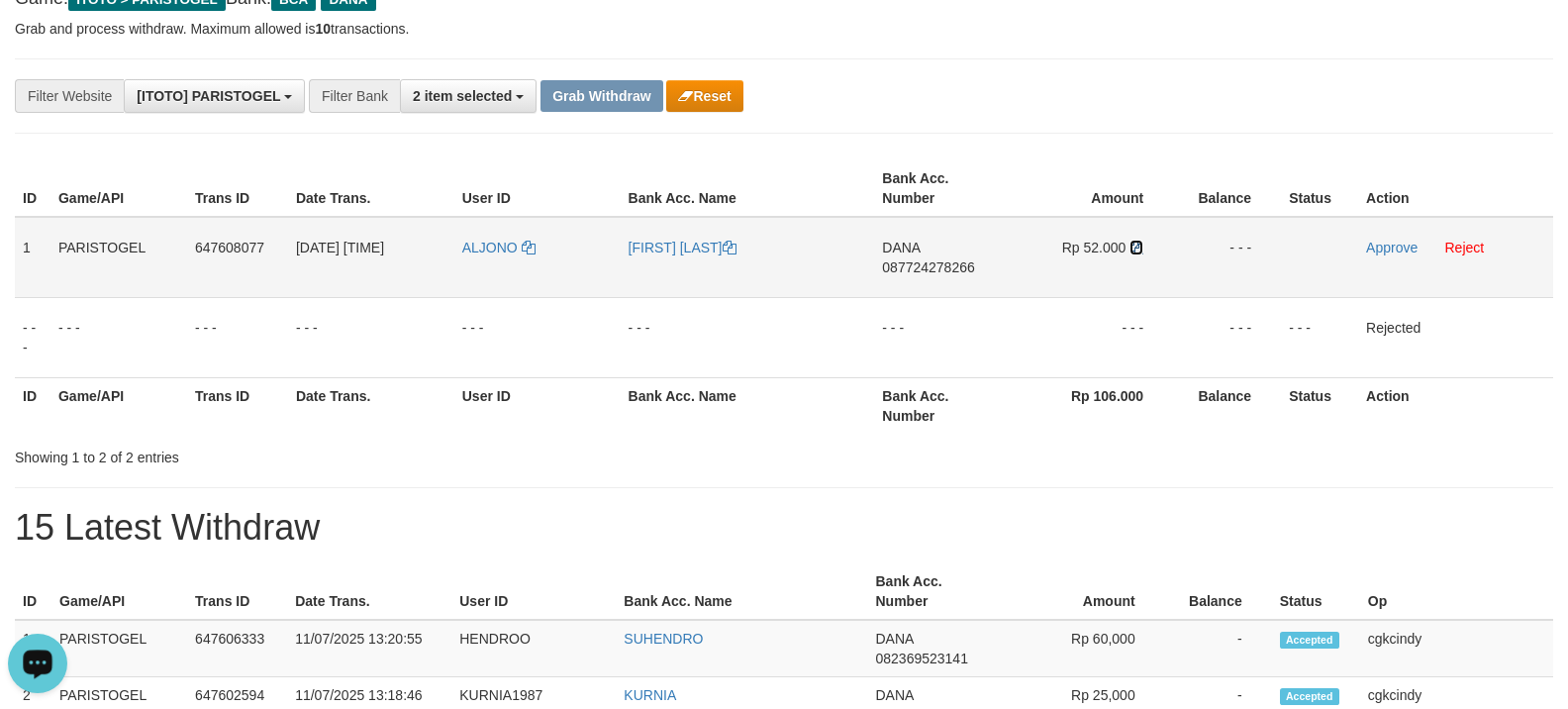 click at bounding box center (1136, 248) 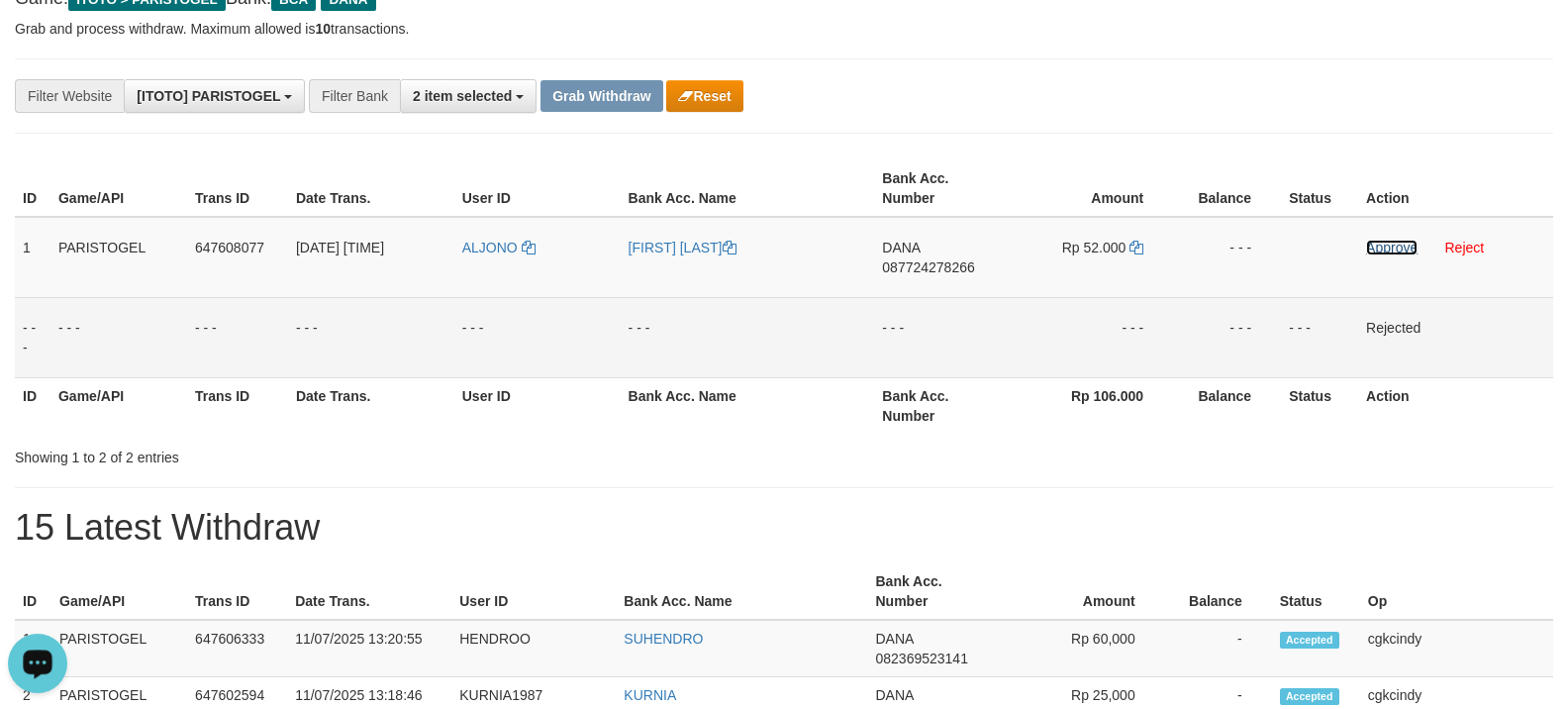 drag, startPoint x: 1410, startPoint y: 253, endPoint x: 658, endPoint y: 331, distance: 756.0344 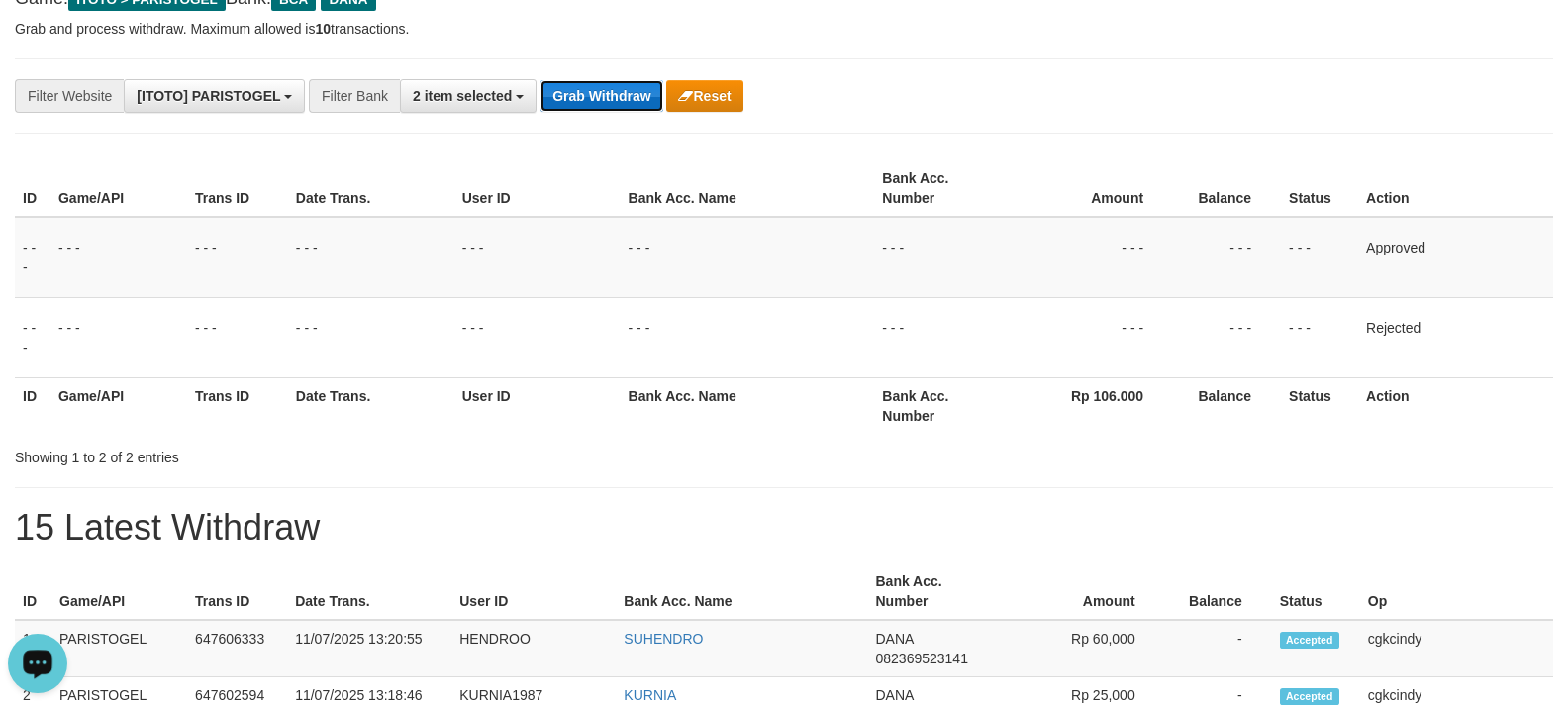 click on "Grab Withdraw" at bounding box center [601, 96] 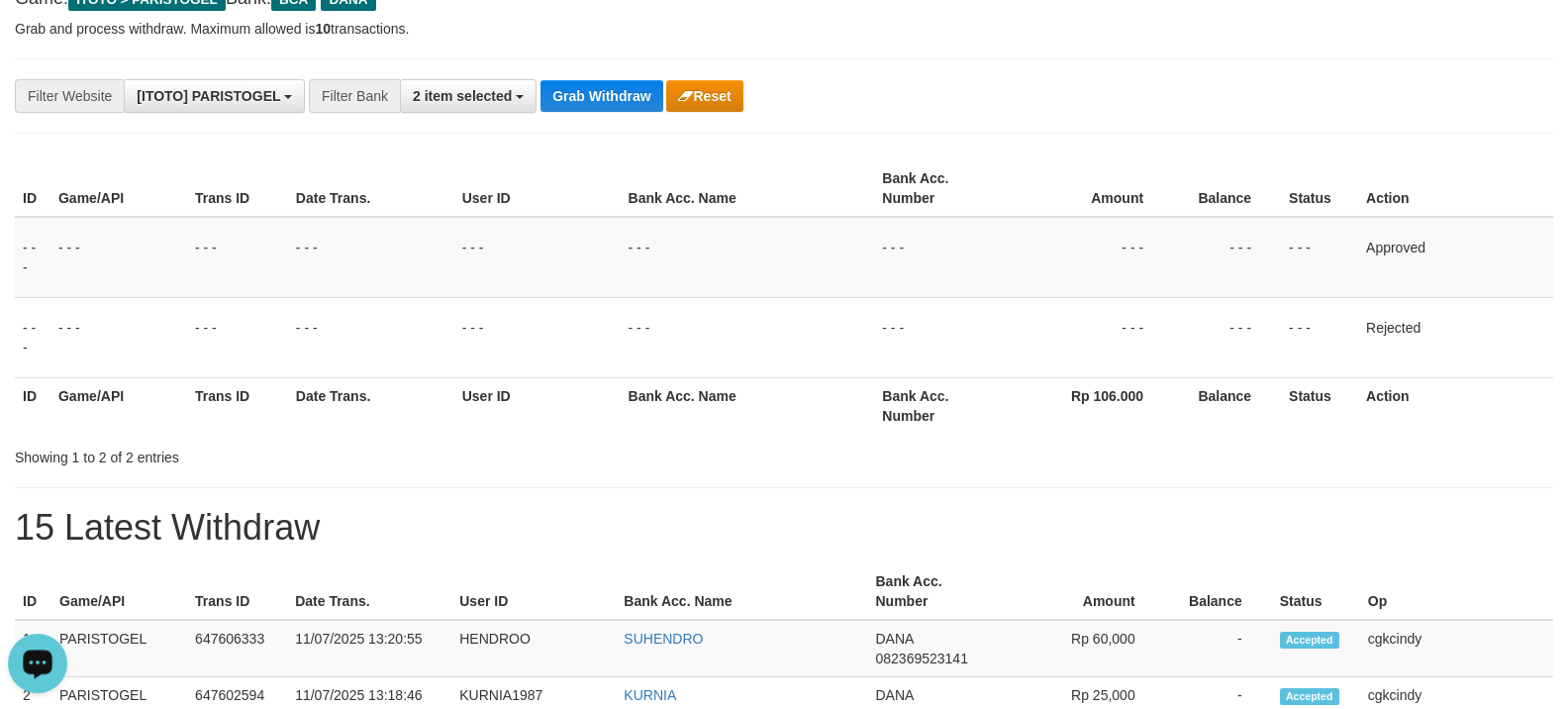 click on "**********" at bounding box center [653, 96] 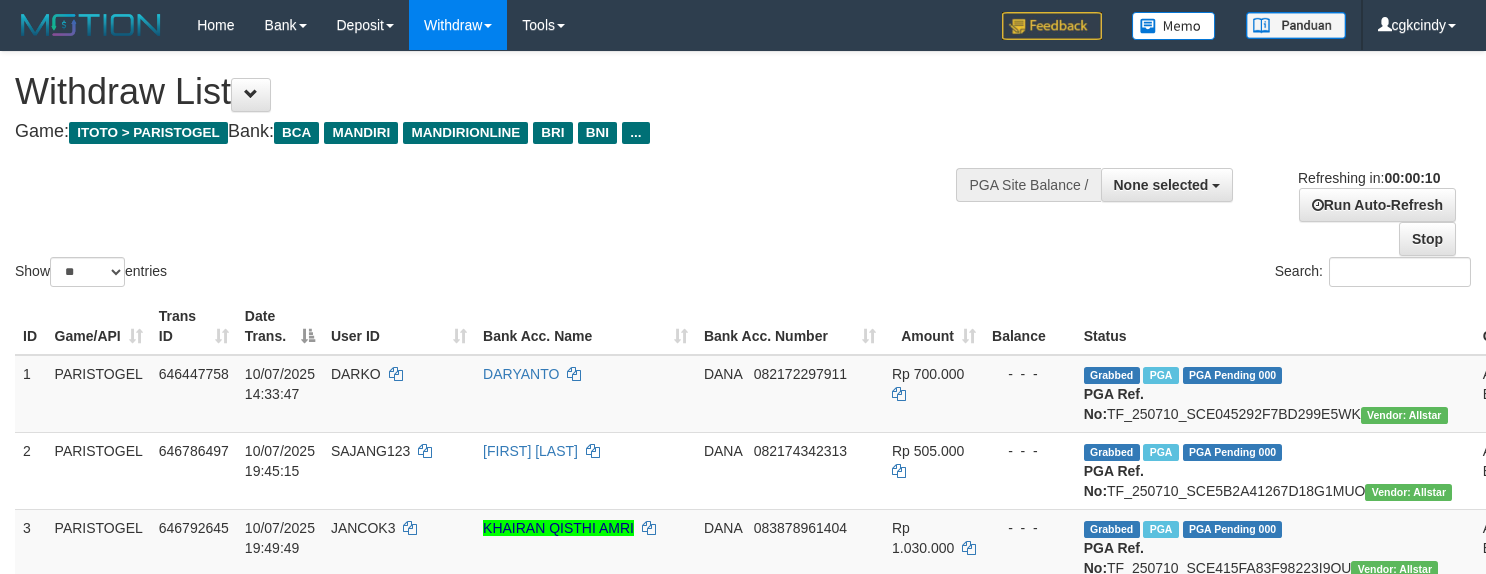select 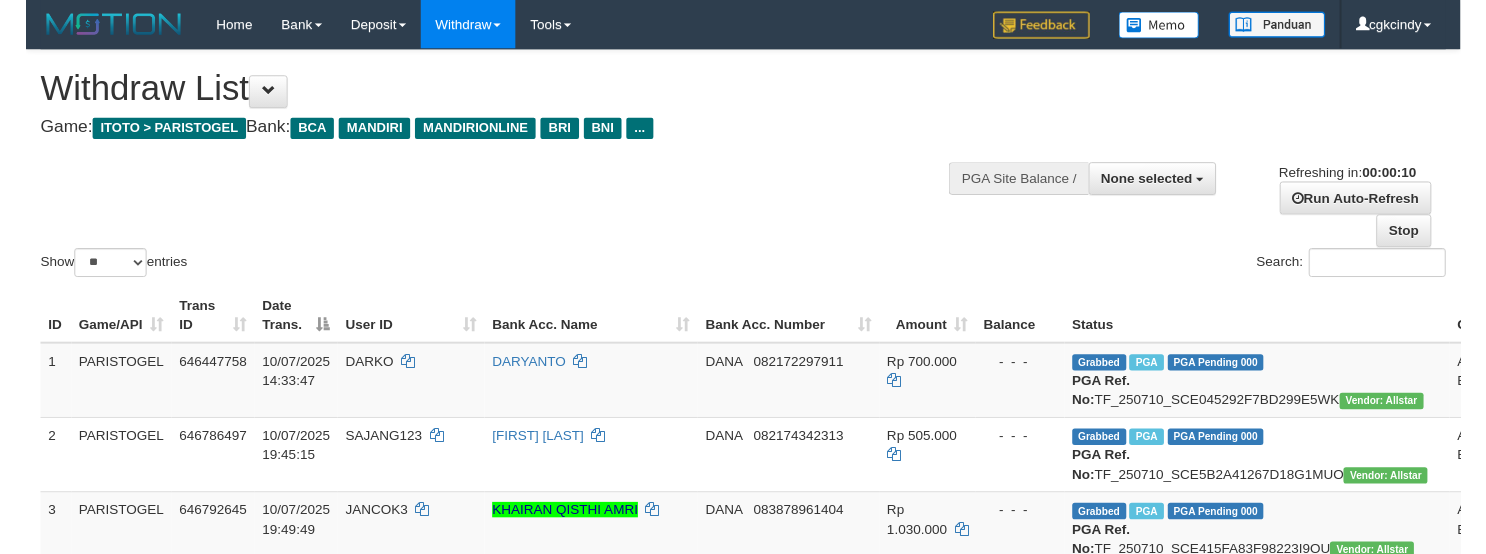 scroll, scrollTop: 0, scrollLeft: 0, axis: both 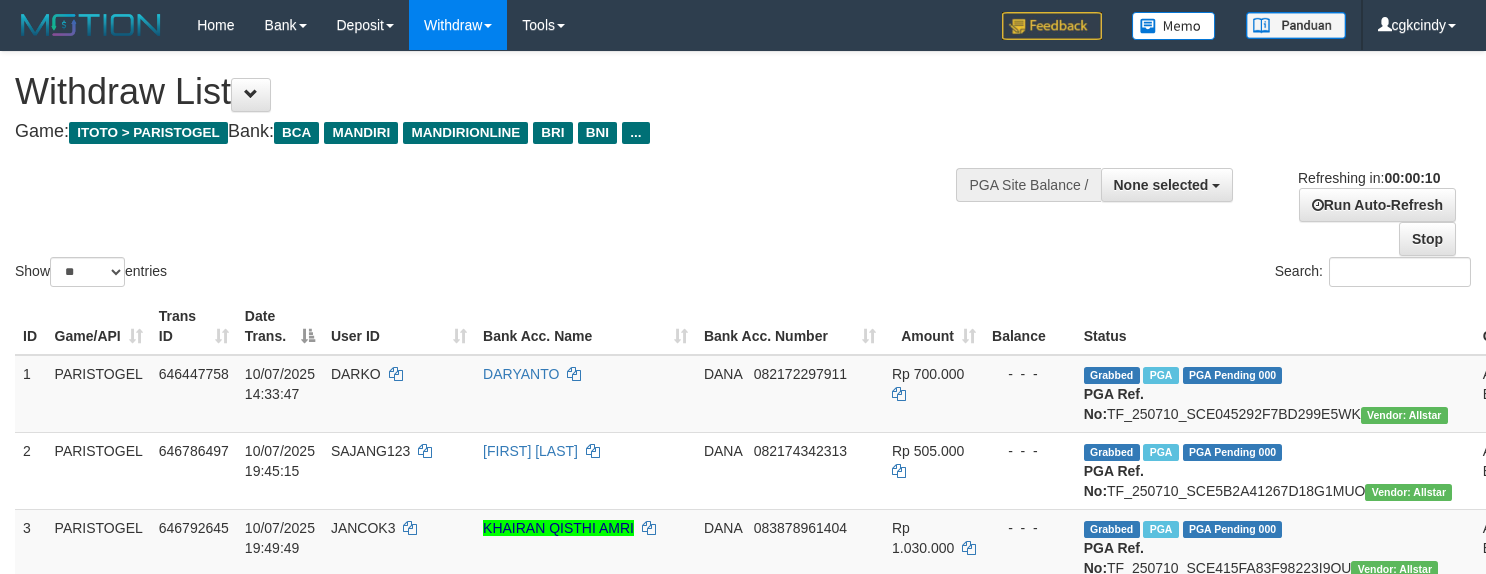 select 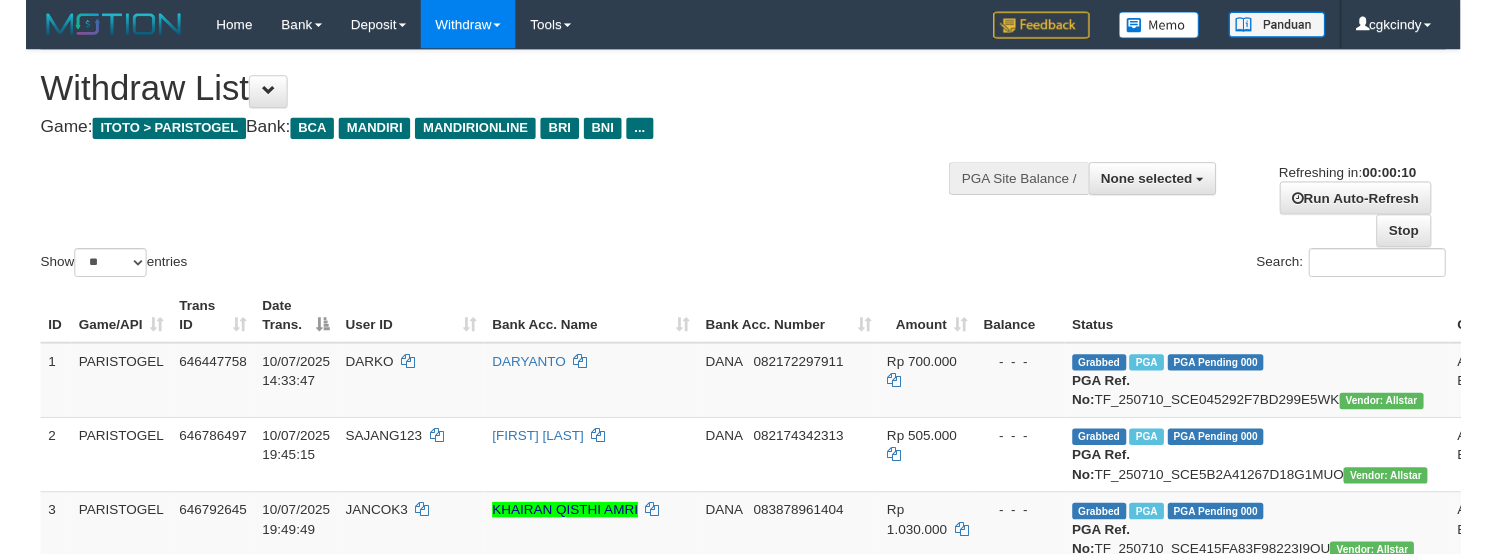 scroll, scrollTop: 0, scrollLeft: 0, axis: both 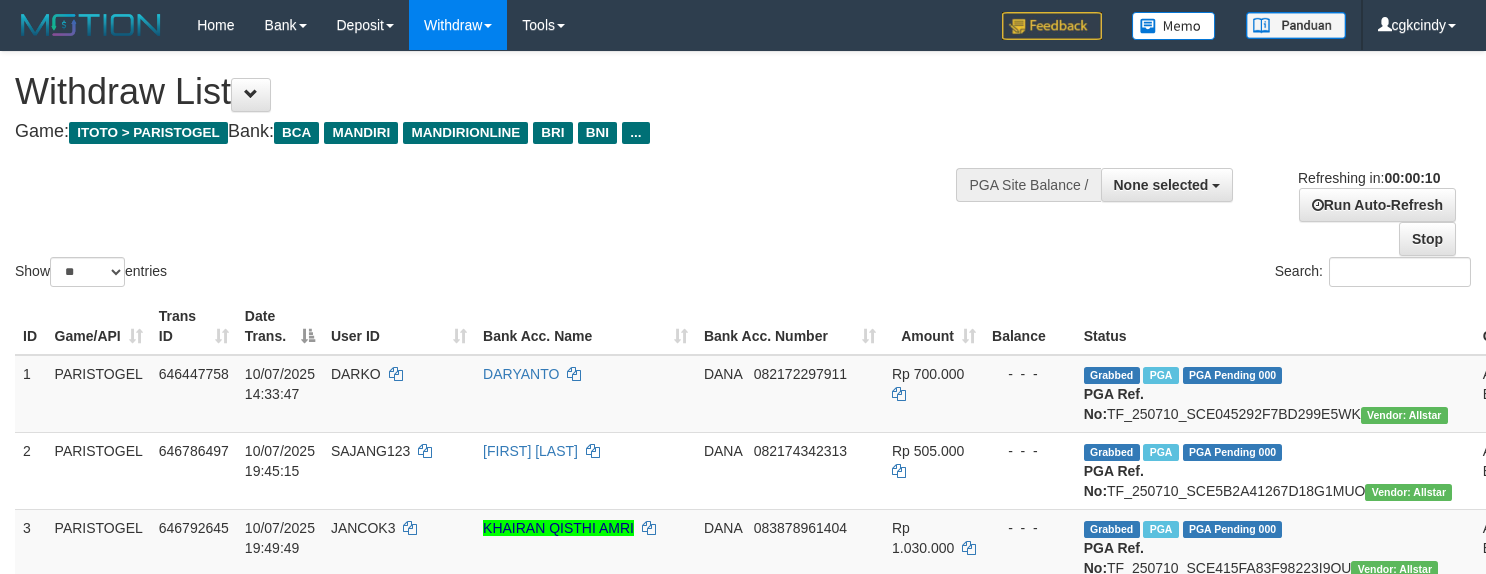 select 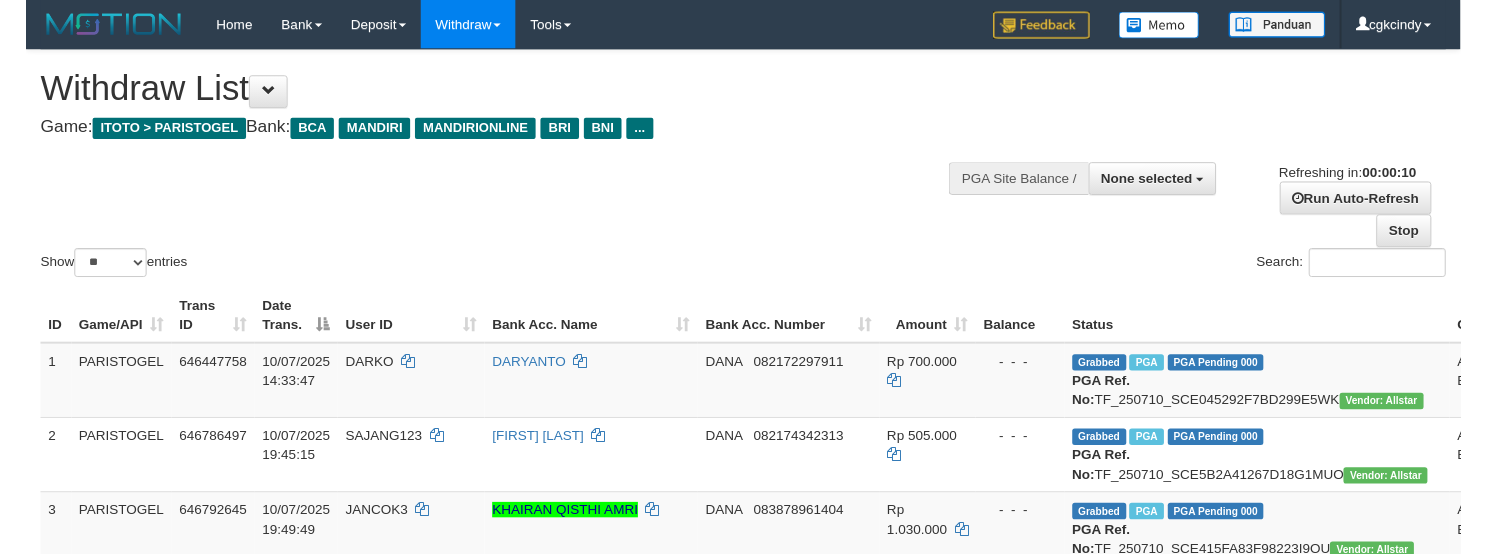 scroll, scrollTop: 0, scrollLeft: 0, axis: both 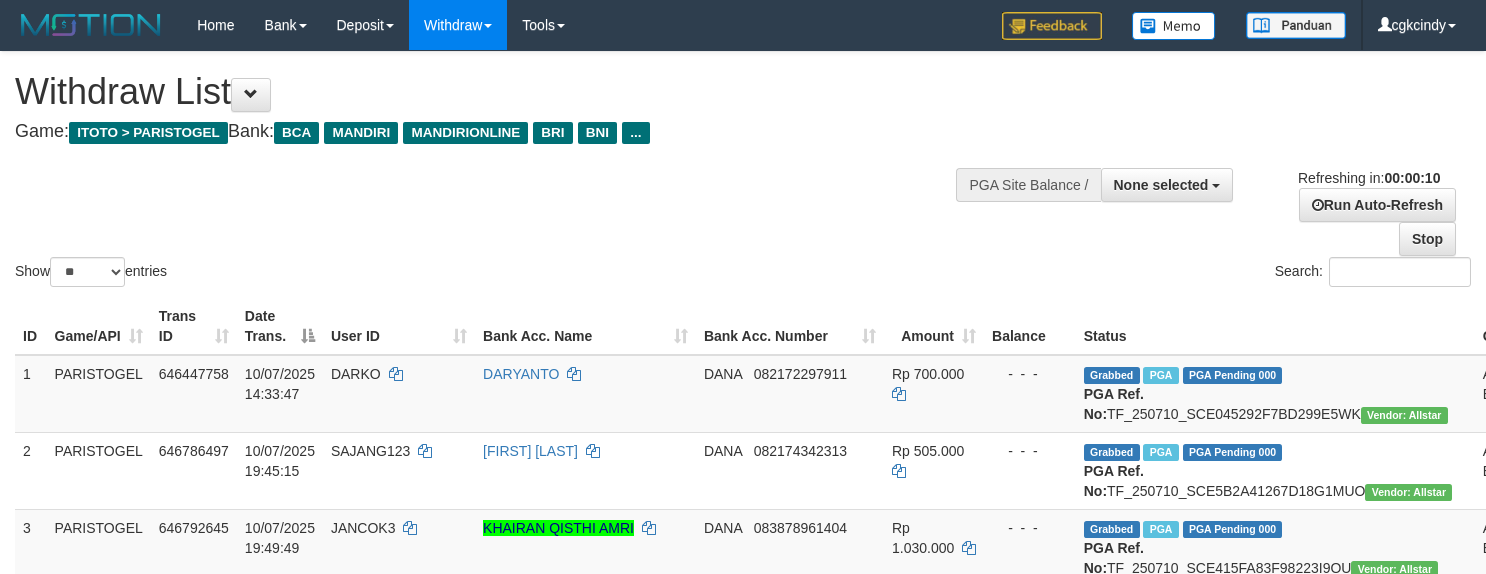 select 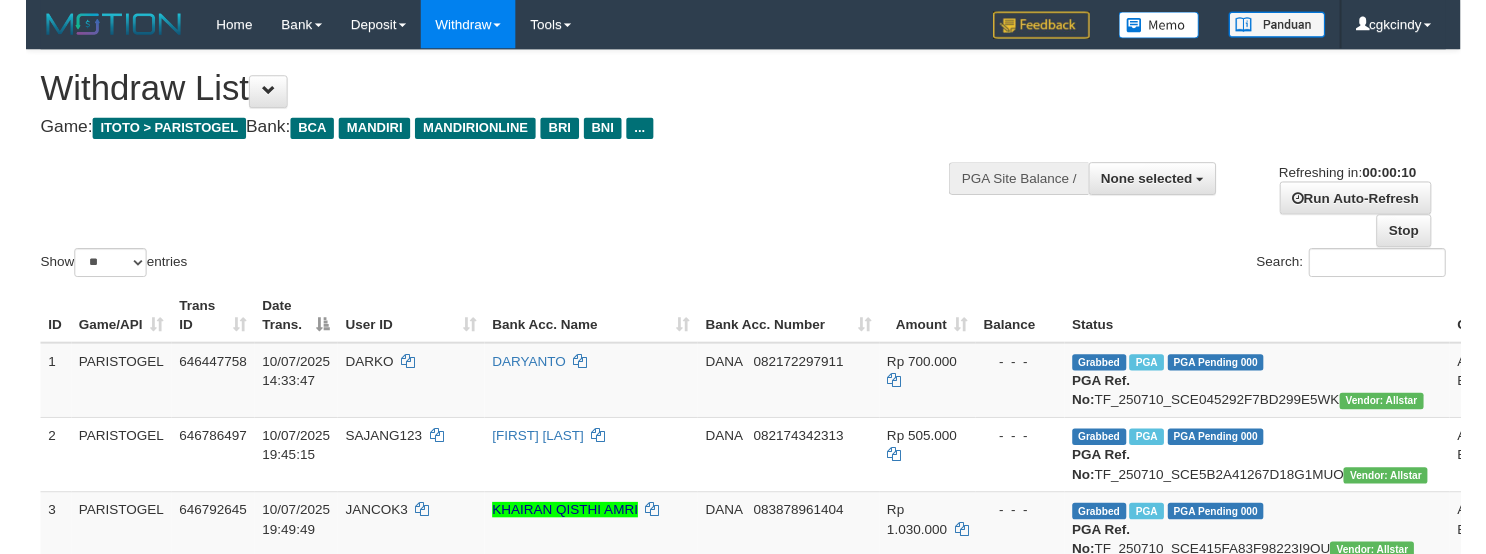 scroll, scrollTop: 0, scrollLeft: 0, axis: both 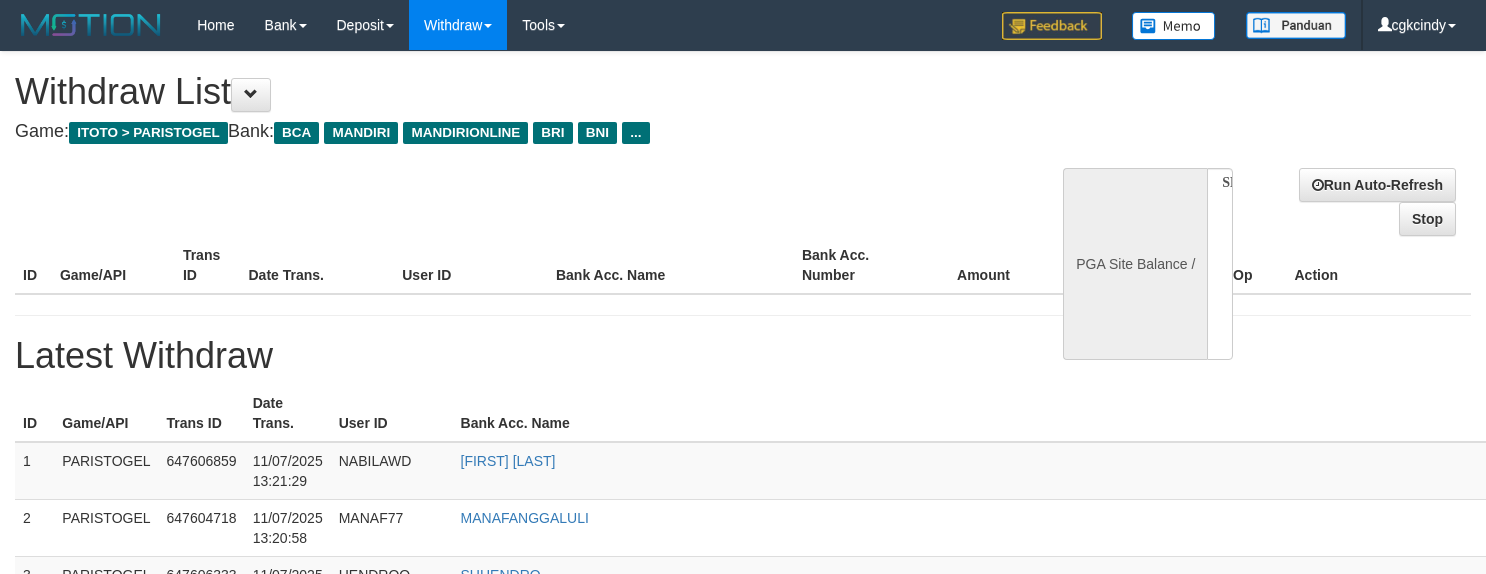 select 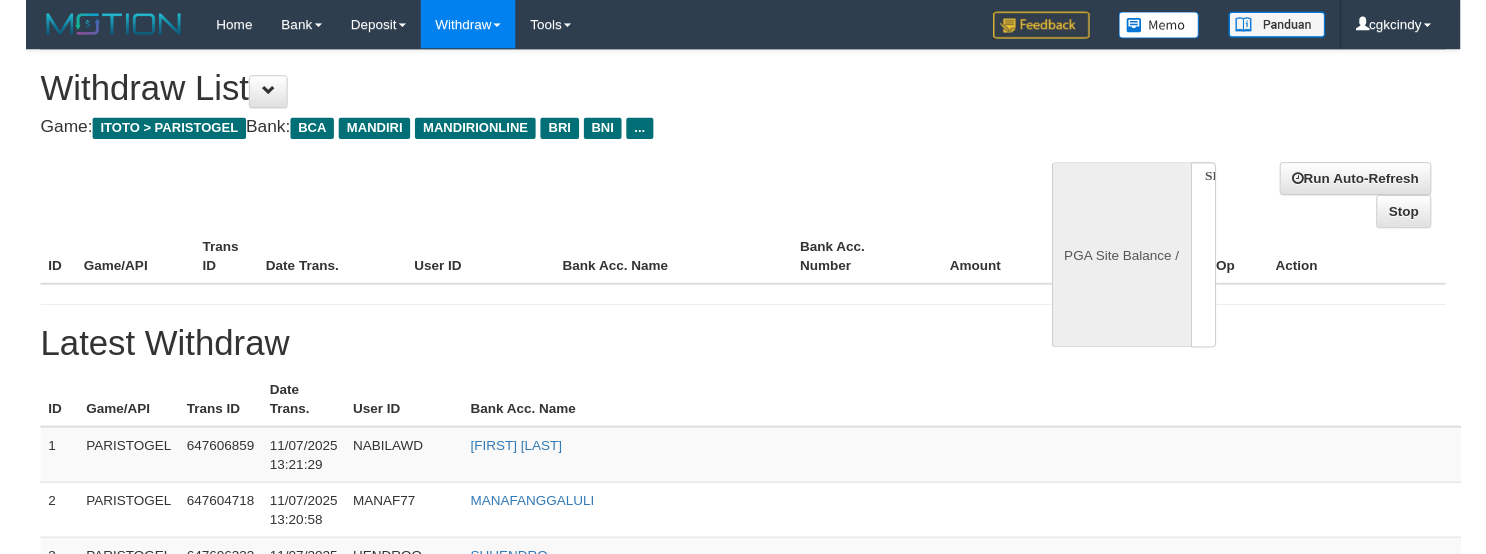 scroll, scrollTop: 0, scrollLeft: 0, axis: both 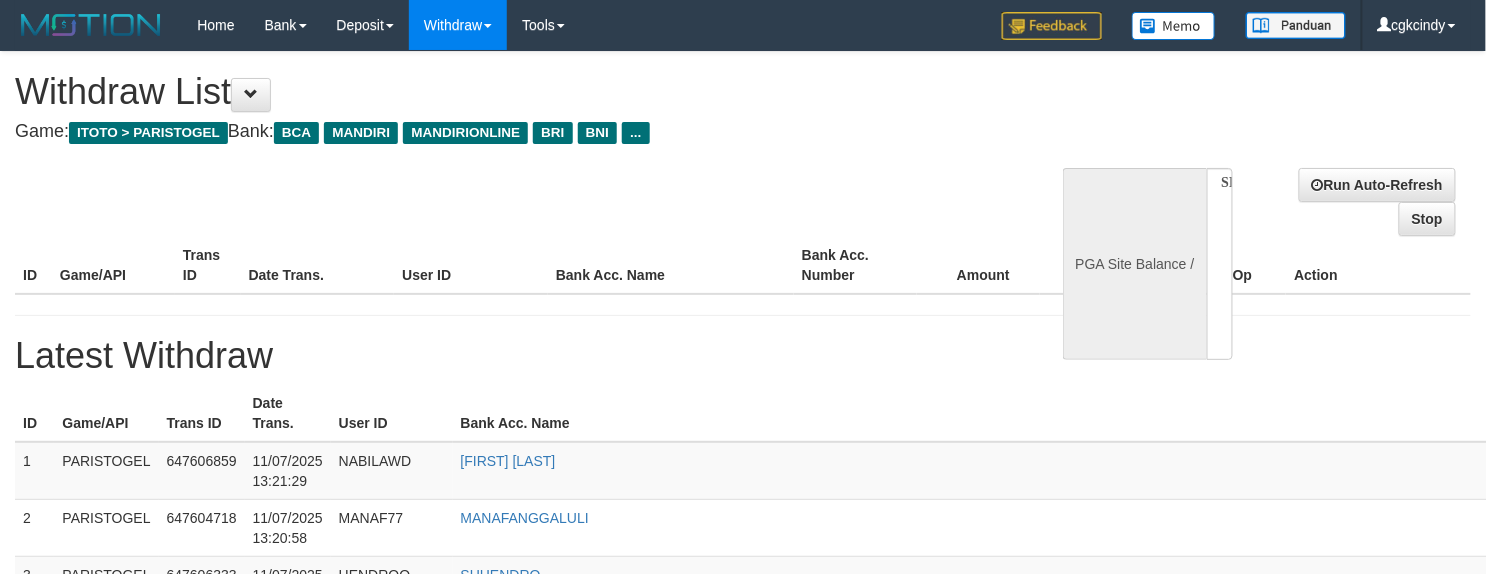 select on "**" 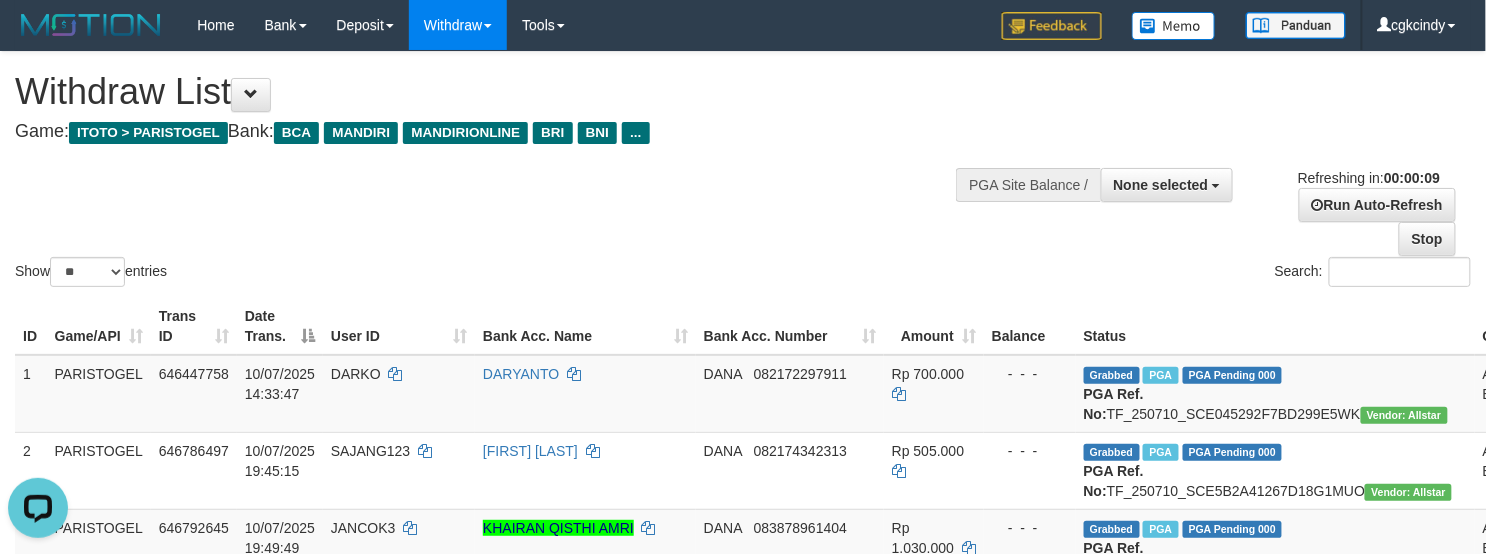 scroll, scrollTop: 0, scrollLeft: 0, axis: both 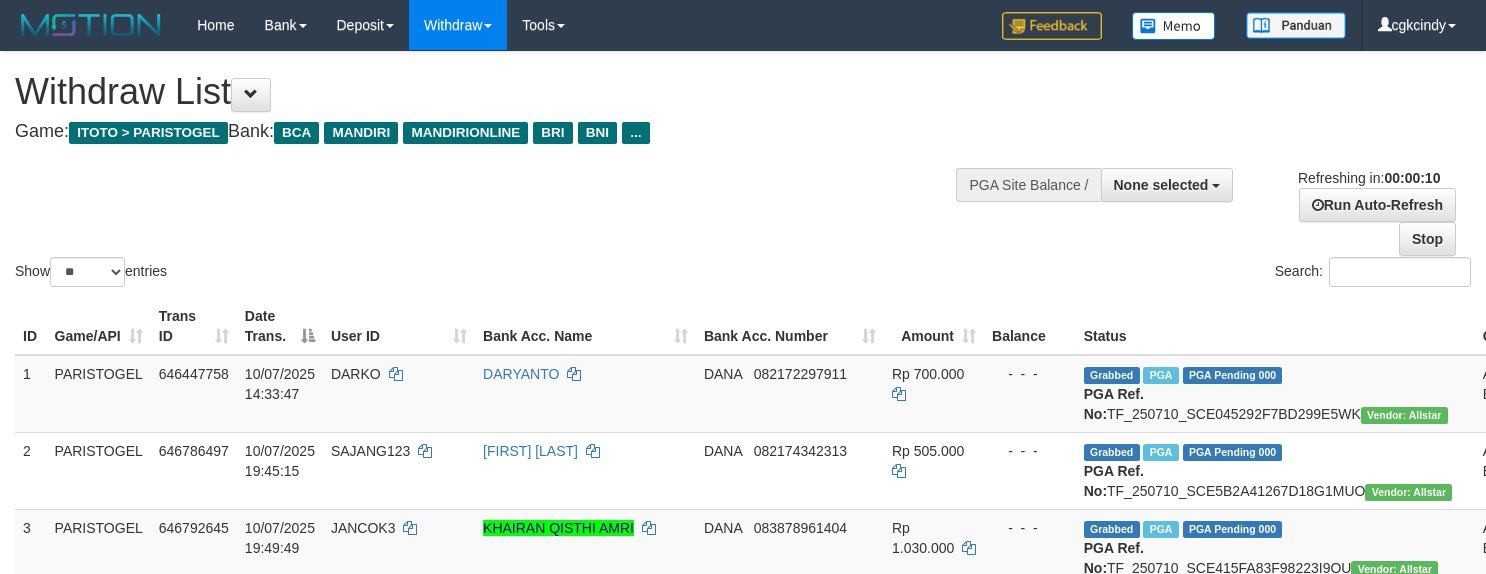 select 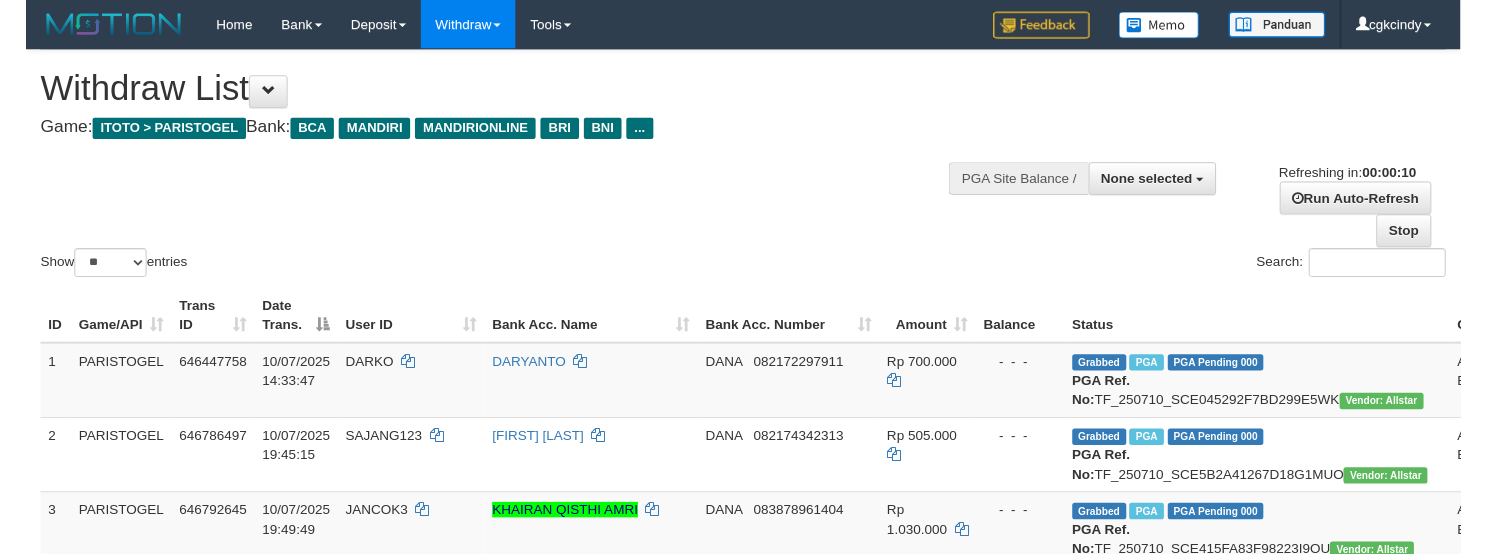 scroll, scrollTop: 0, scrollLeft: 0, axis: both 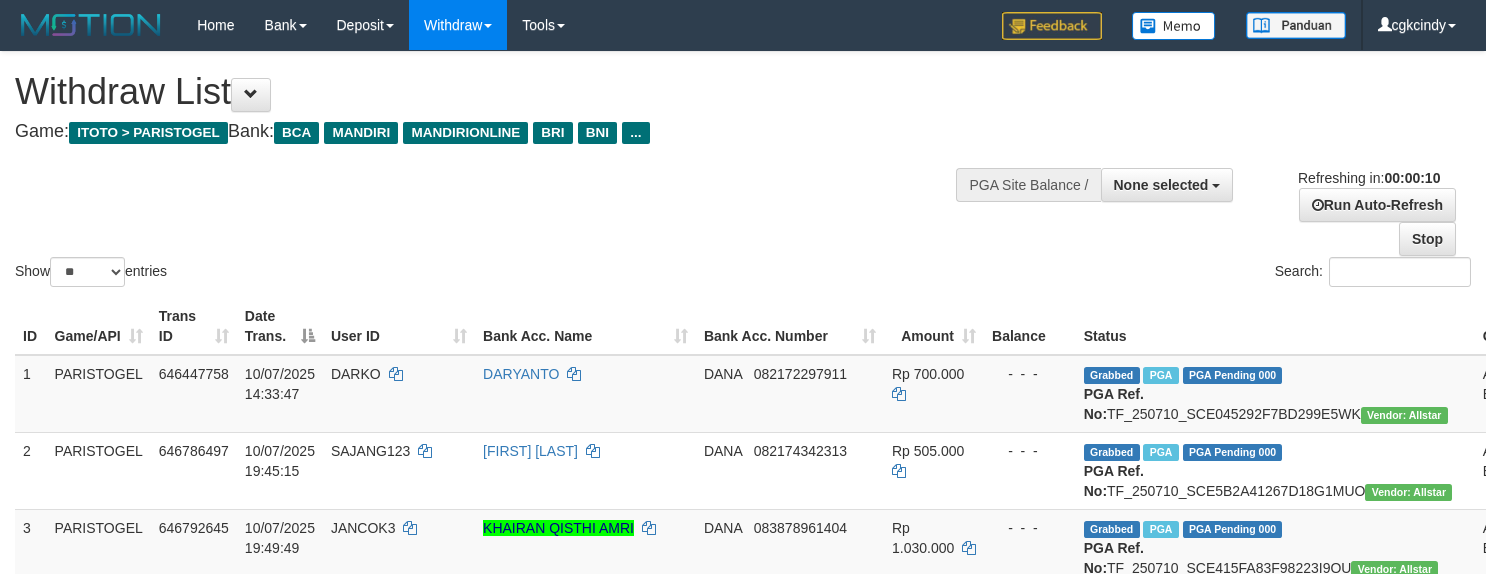 select 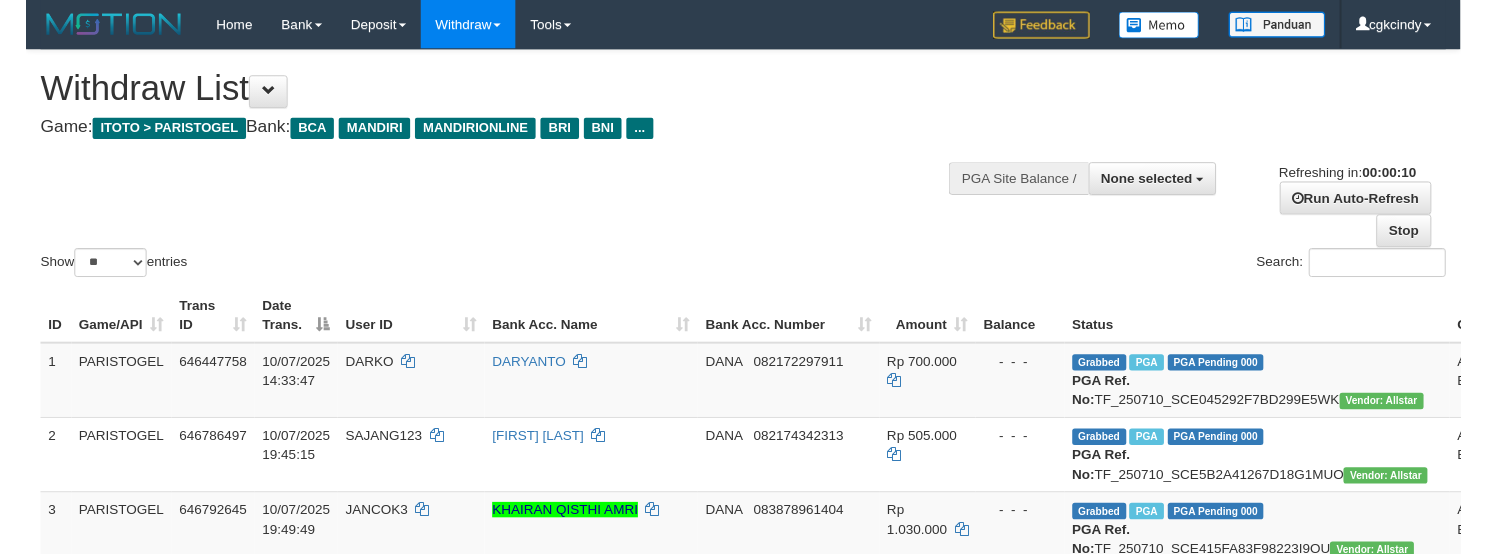 scroll, scrollTop: 0, scrollLeft: 0, axis: both 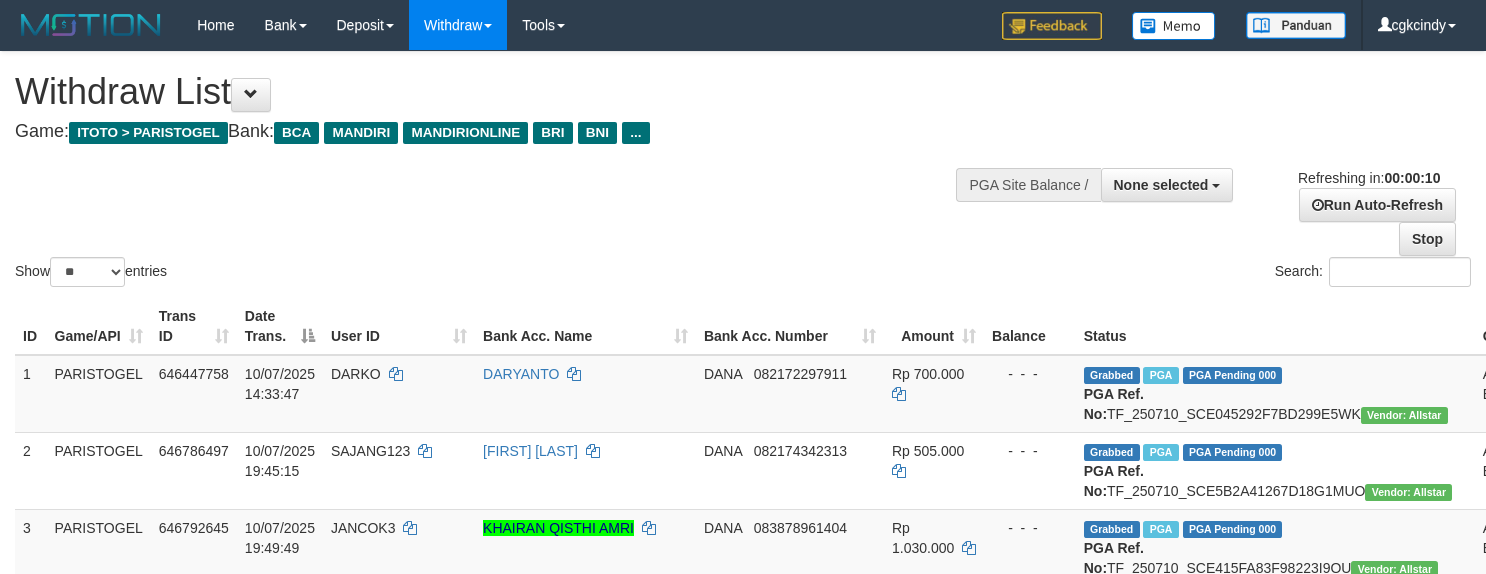 select 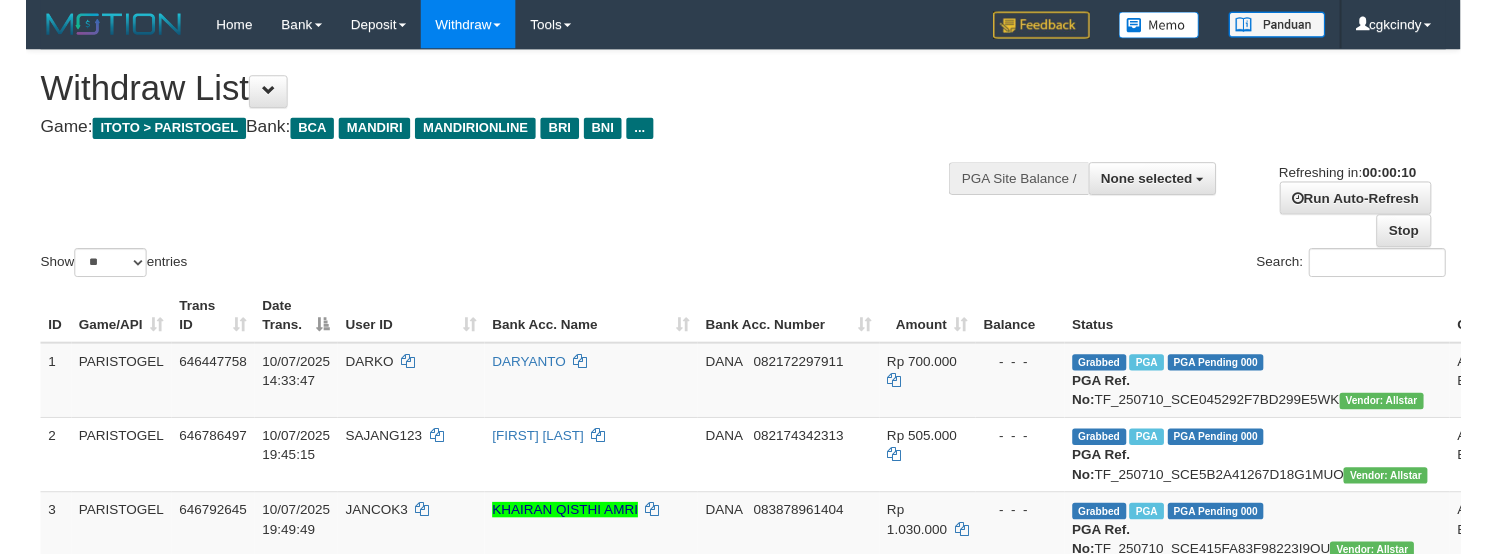scroll, scrollTop: 0, scrollLeft: 0, axis: both 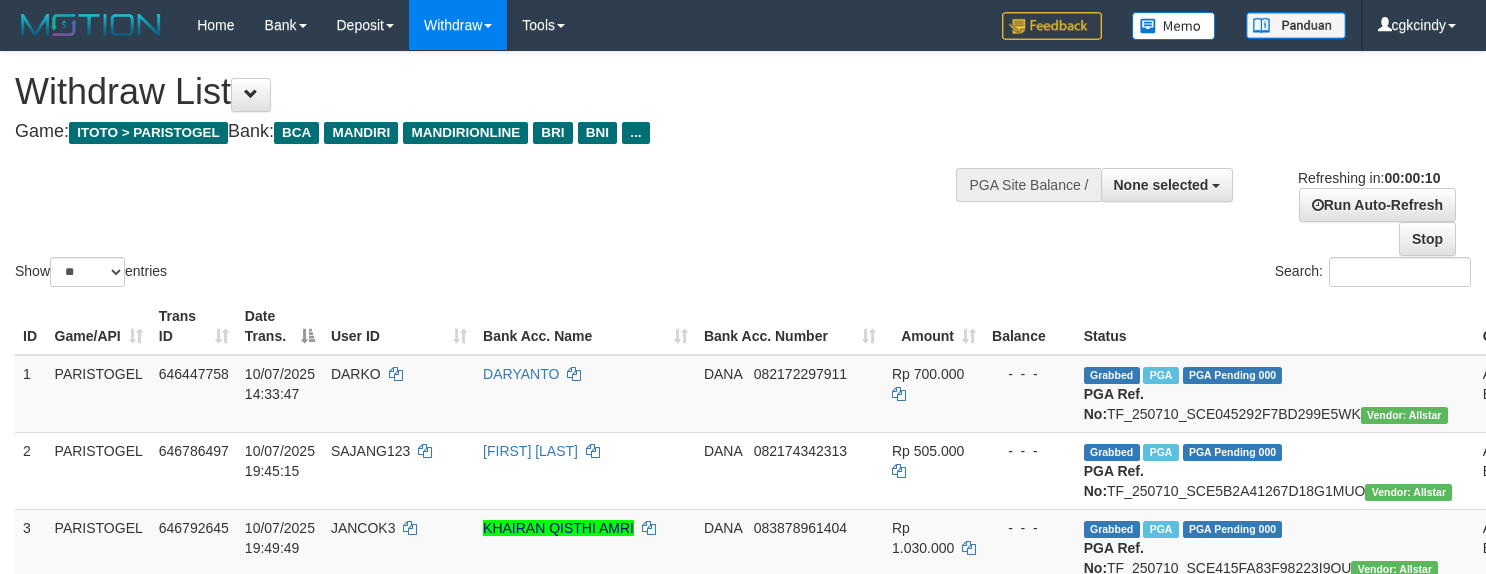 select 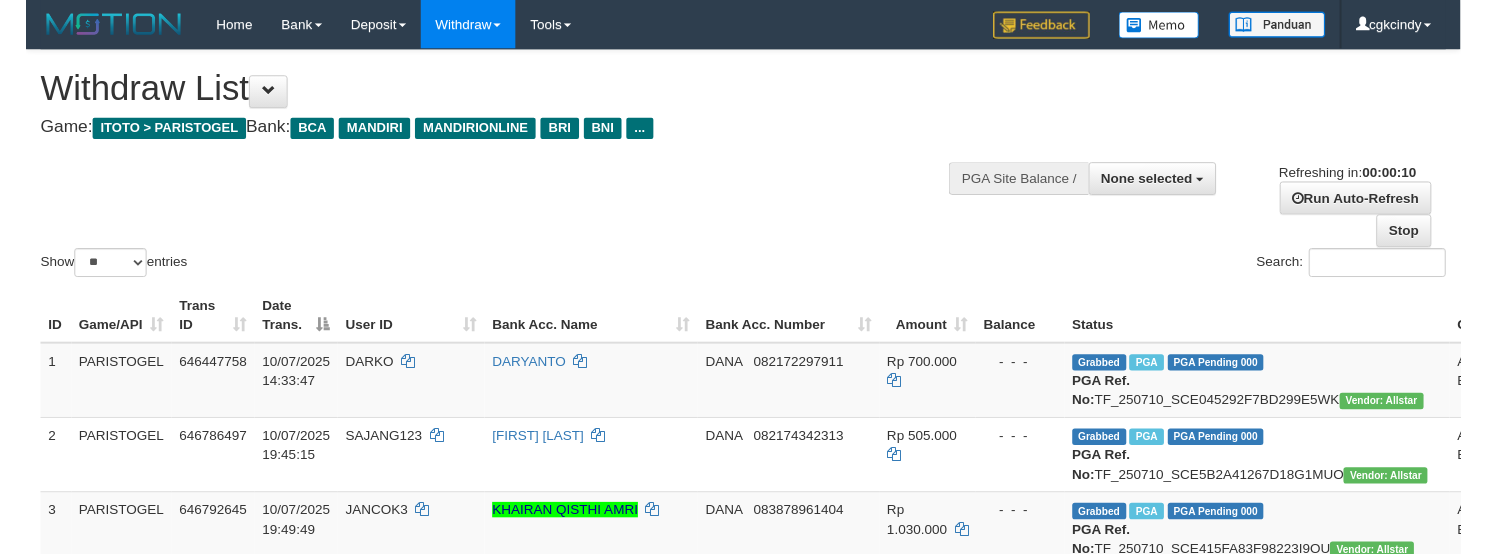 scroll, scrollTop: 0, scrollLeft: 0, axis: both 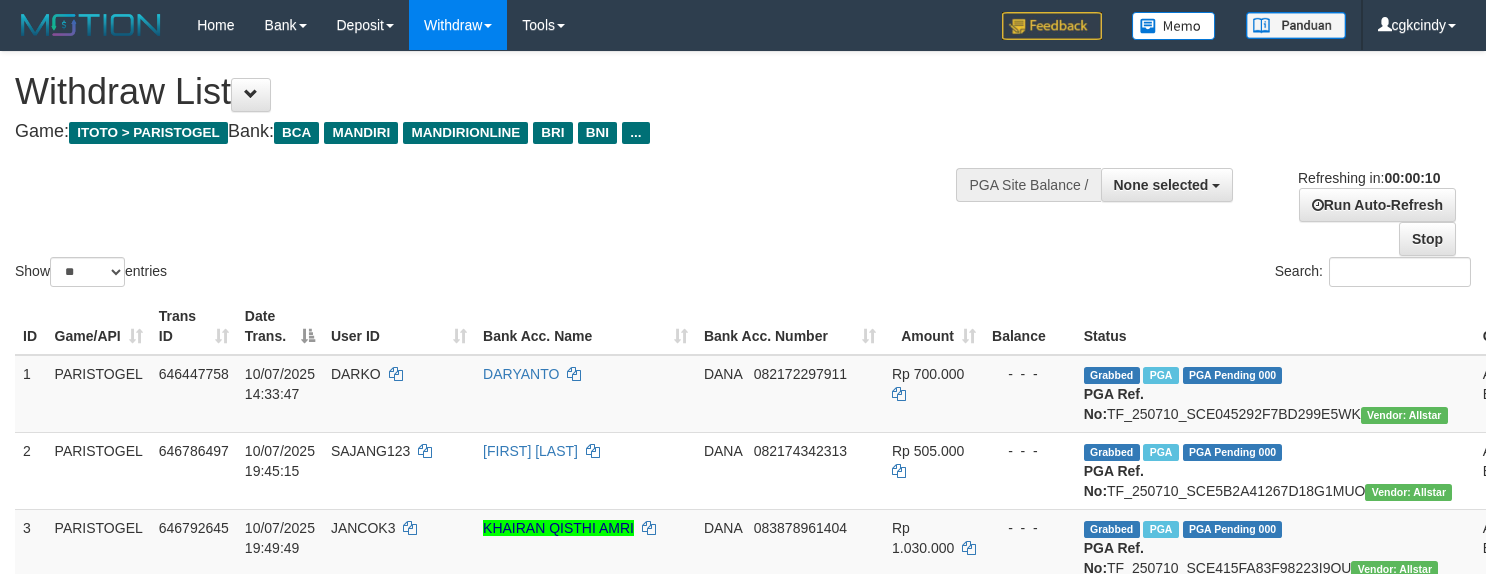 select 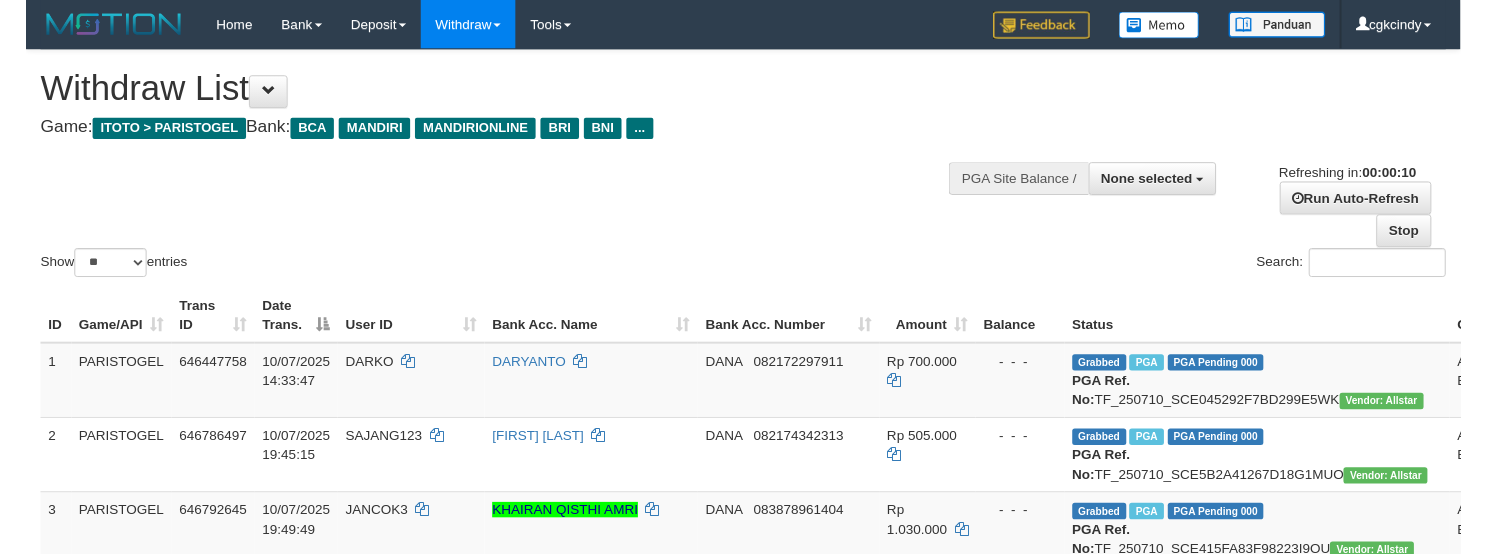 scroll, scrollTop: 0, scrollLeft: 0, axis: both 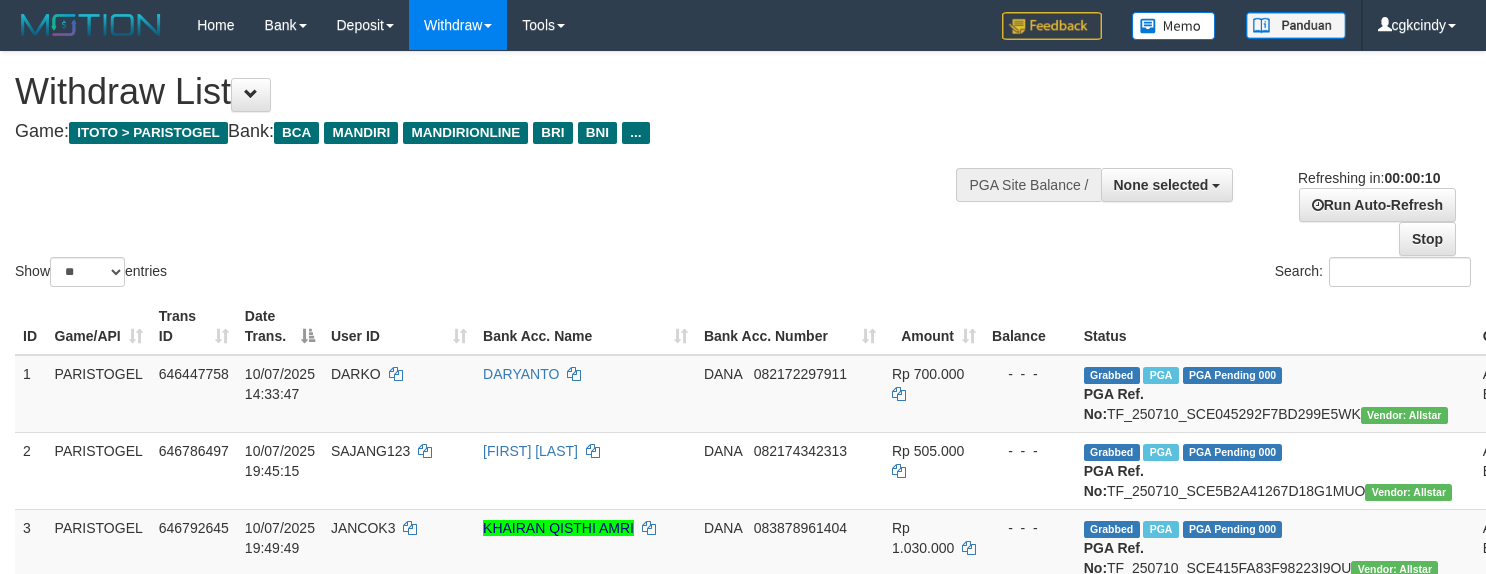 select 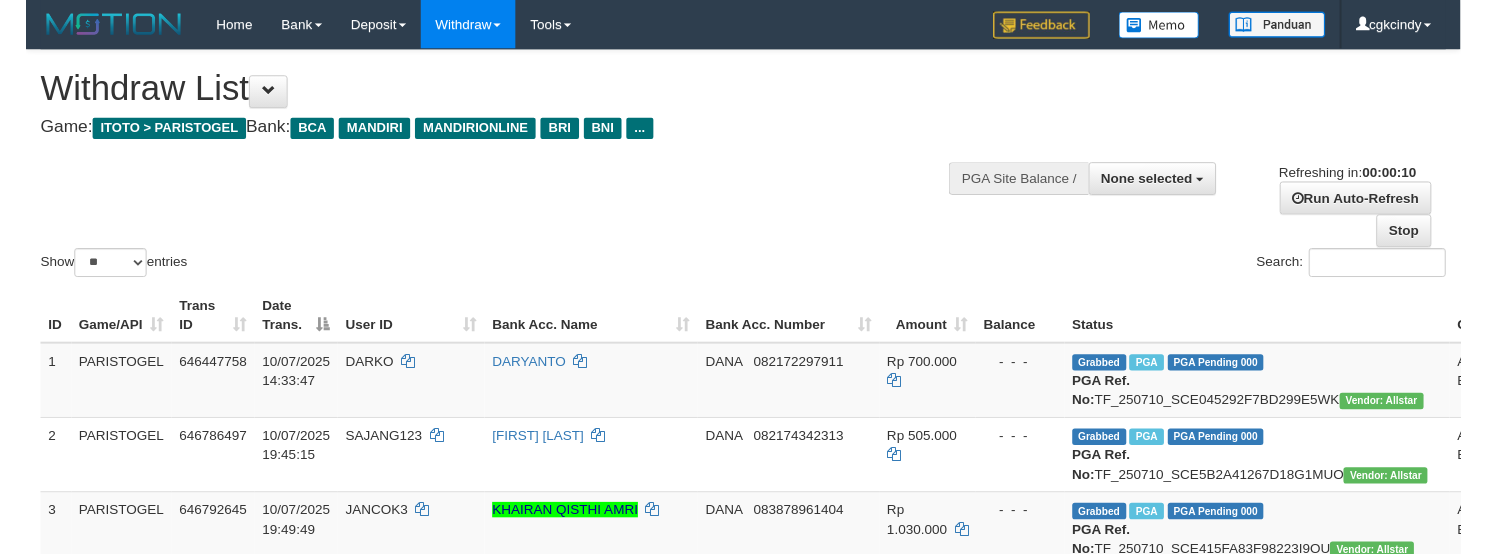 scroll, scrollTop: 0, scrollLeft: 0, axis: both 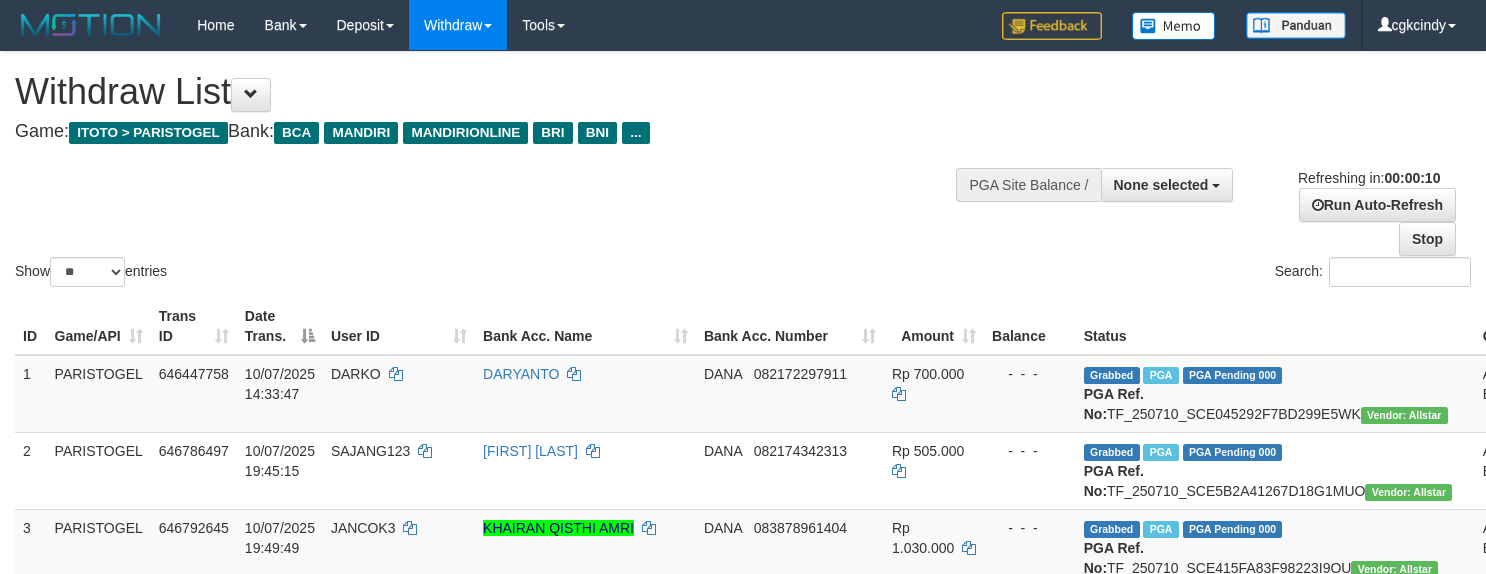 select 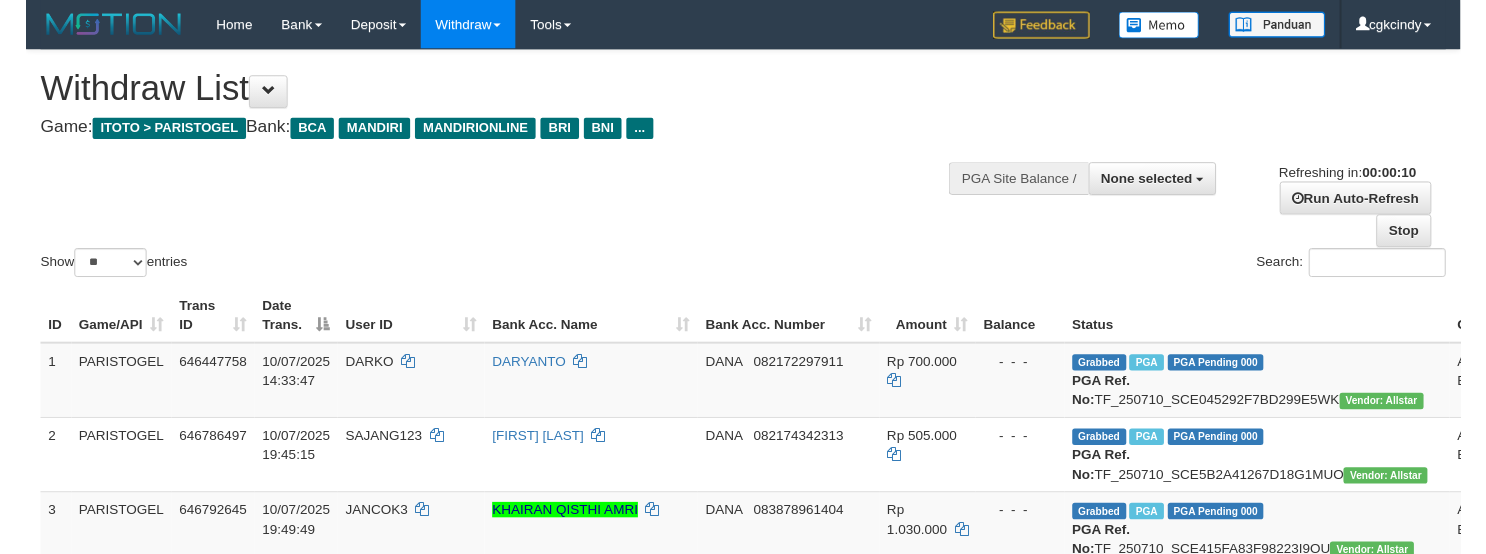 scroll, scrollTop: 0, scrollLeft: 0, axis: both 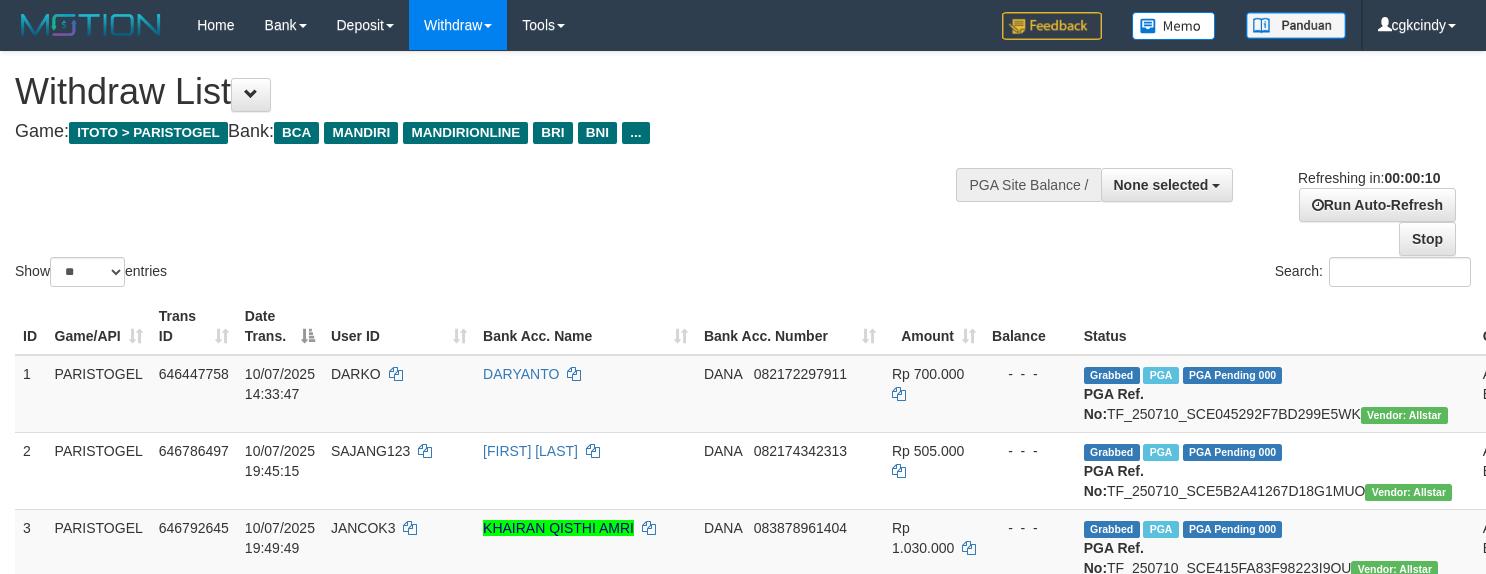 select 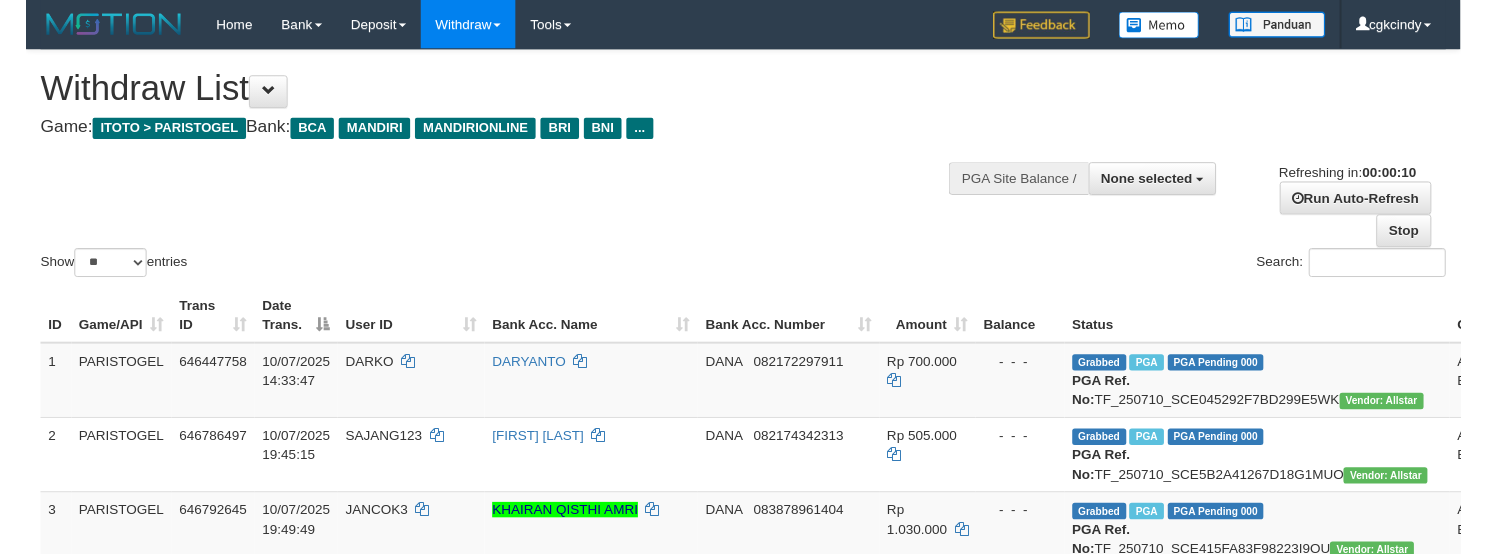 scroll, scrollTop: 0, scrollLeft: 0, axis: both 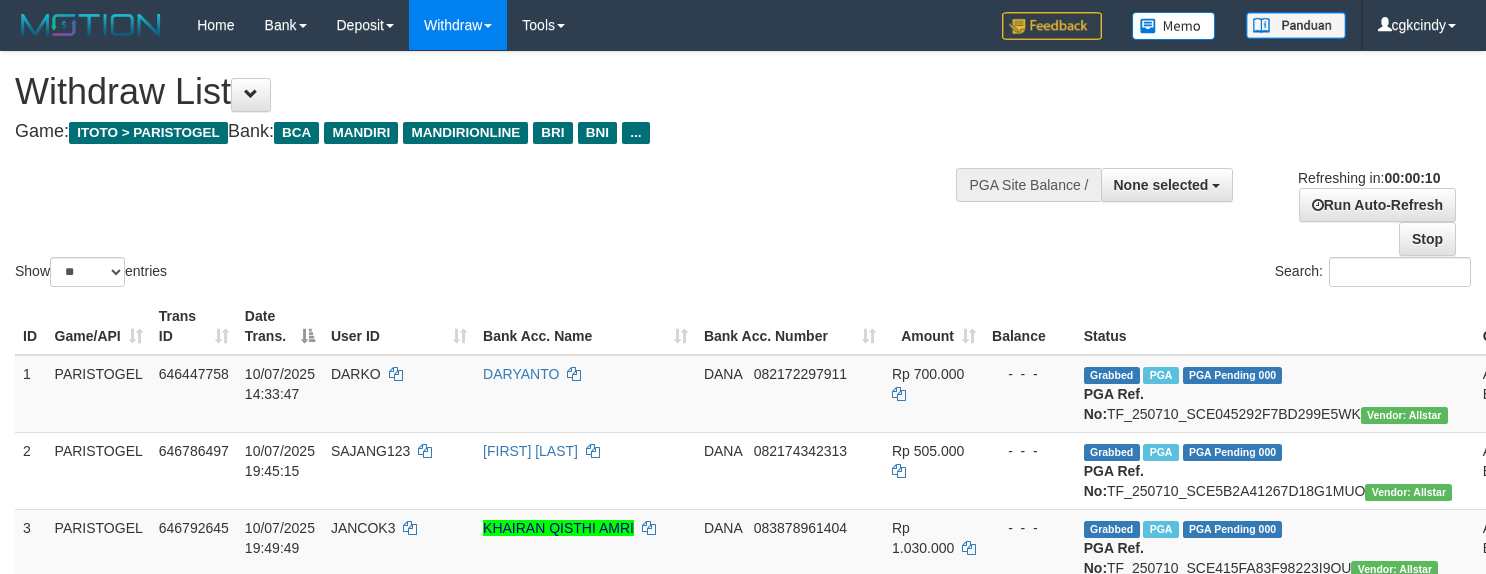 select 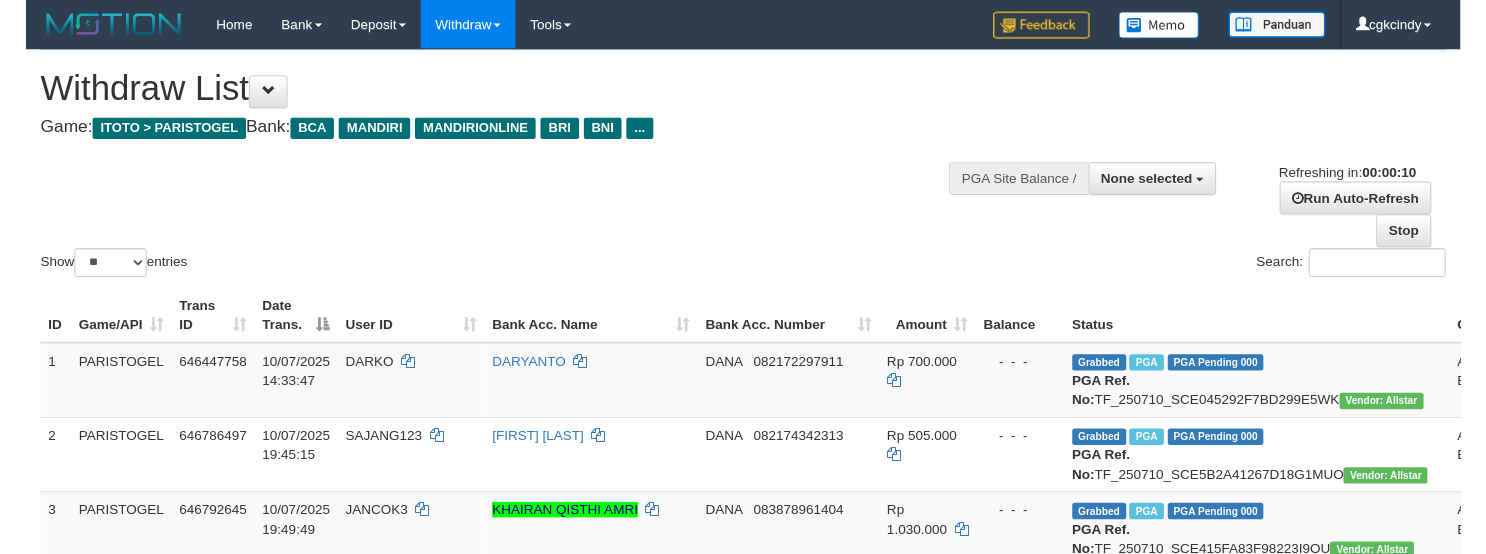 scroll, scrollTop: 0, scrollLeft: 0, axis: both 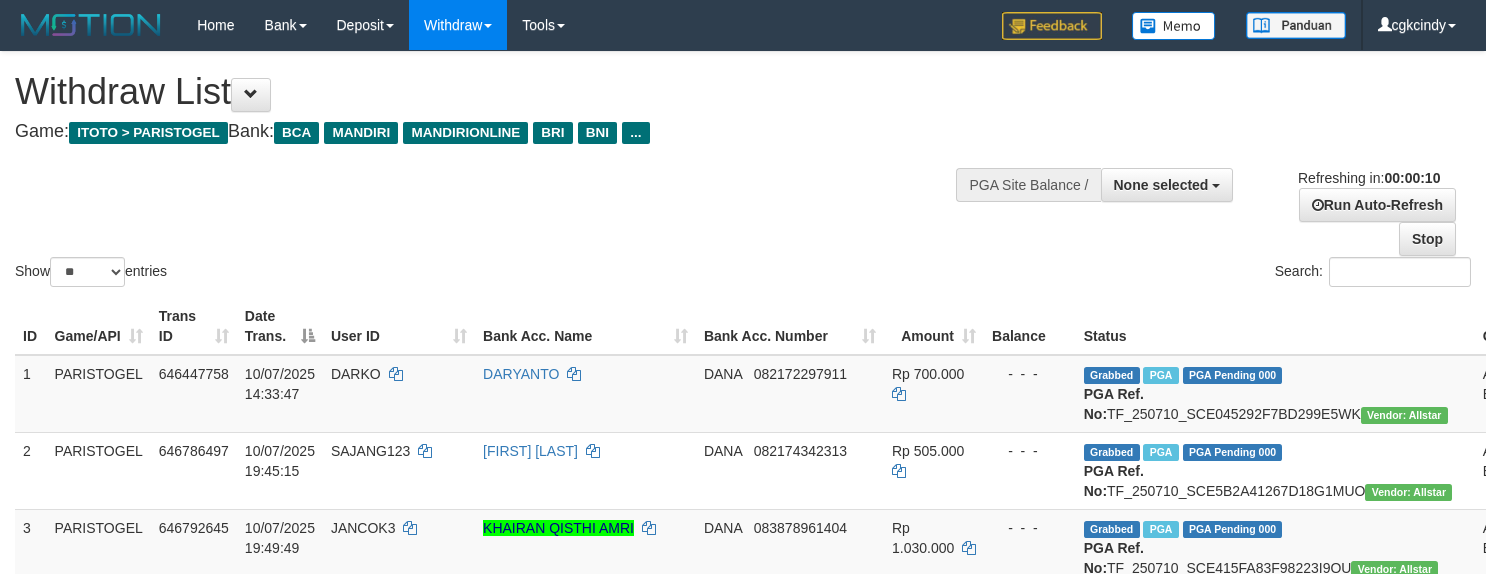 select 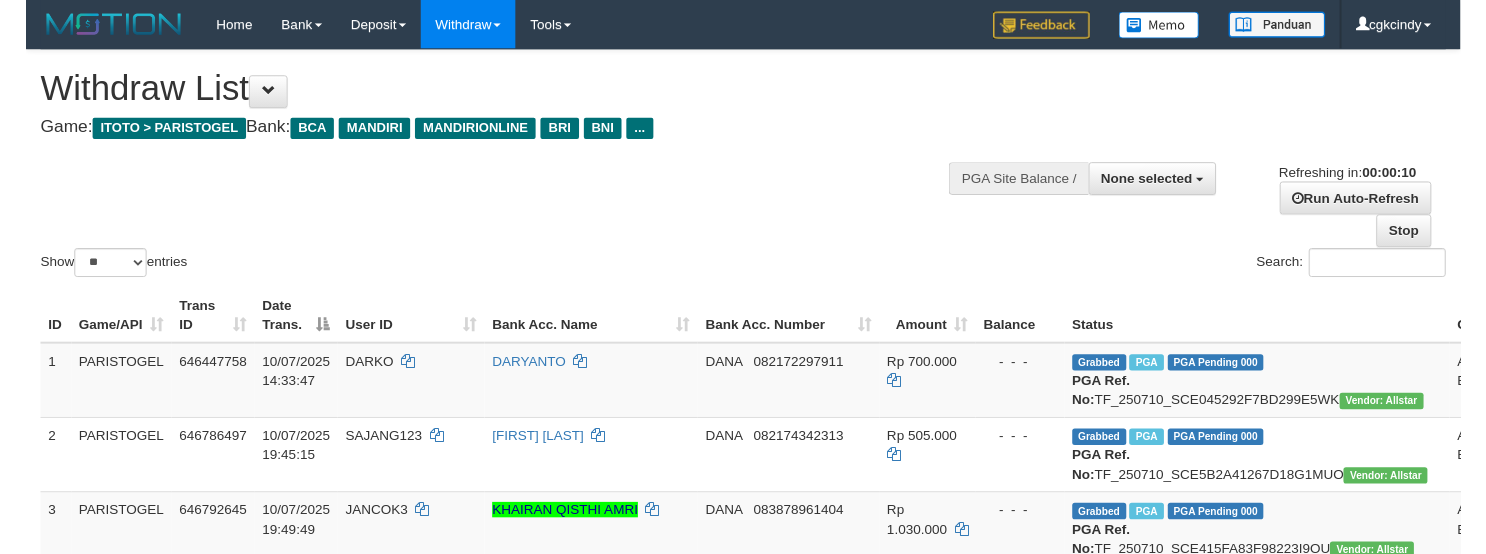 scroll, scrollTop: 0, scrollLeft: 0, axis: both 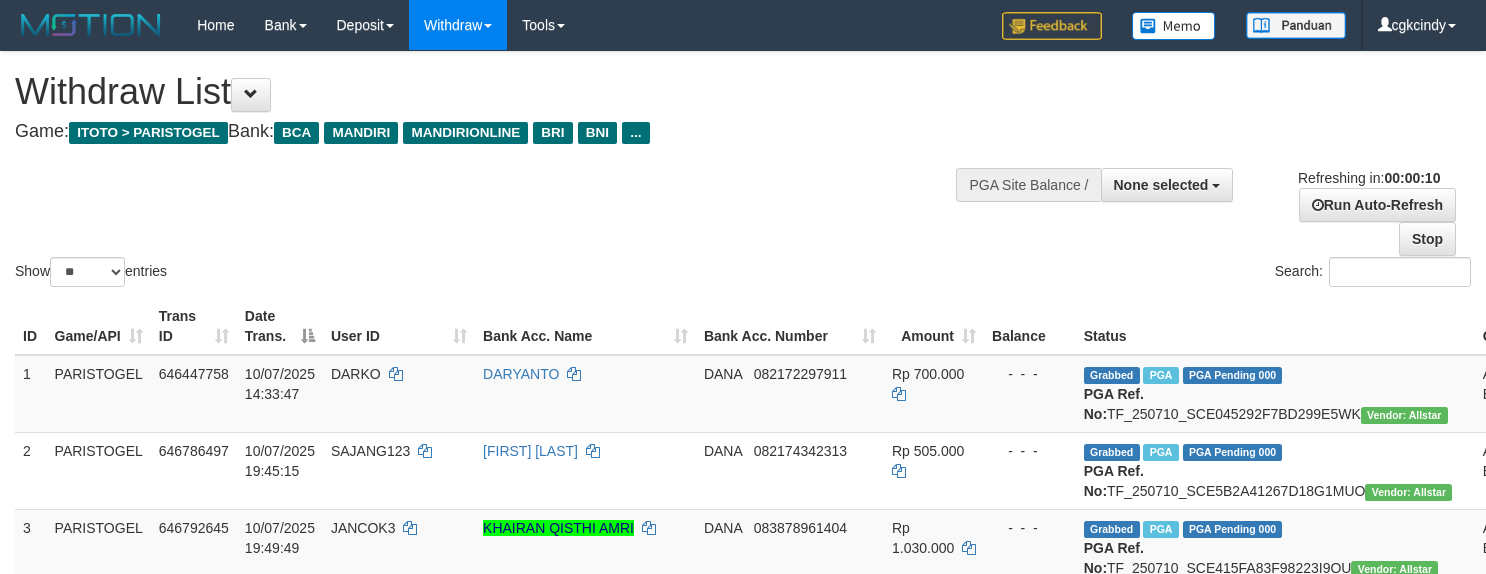 select 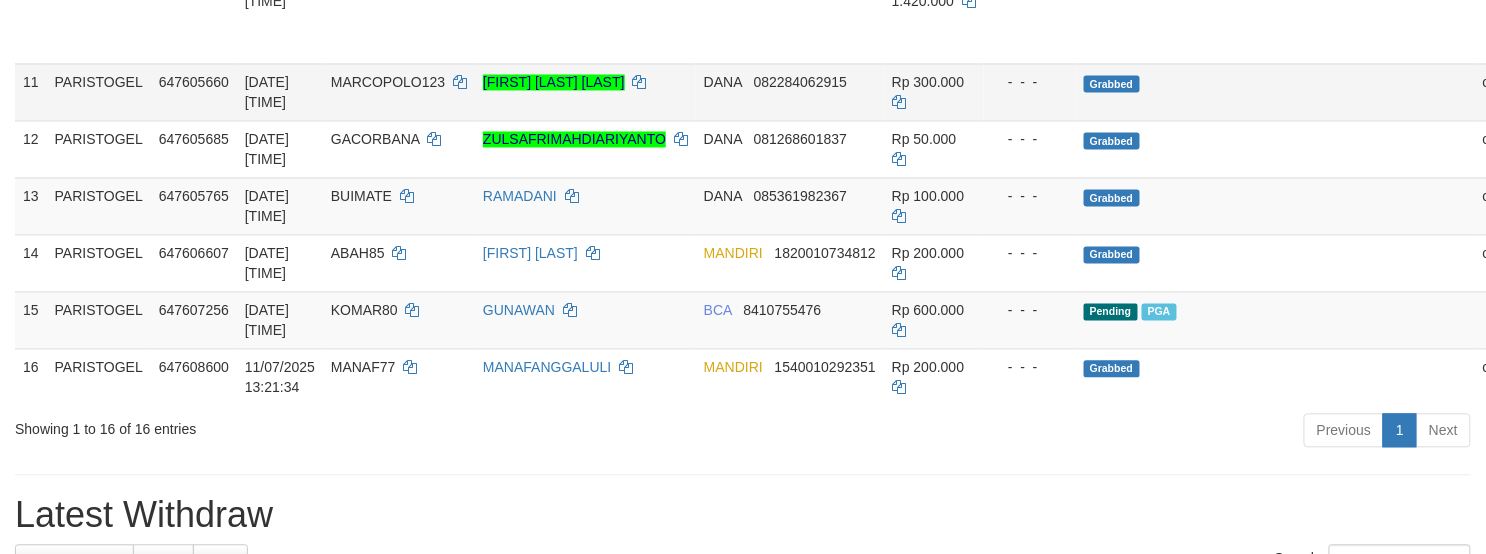 scroll, scrollTop: 1200, scrollLeft: 0, axis: vertical 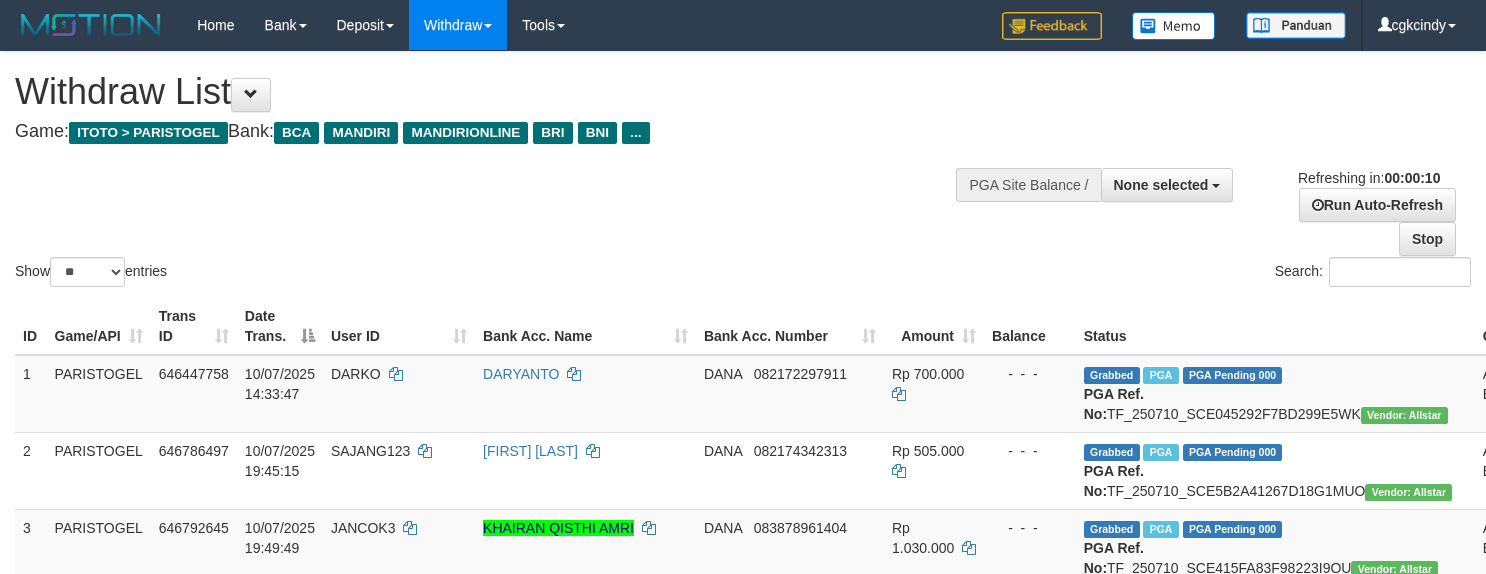 select 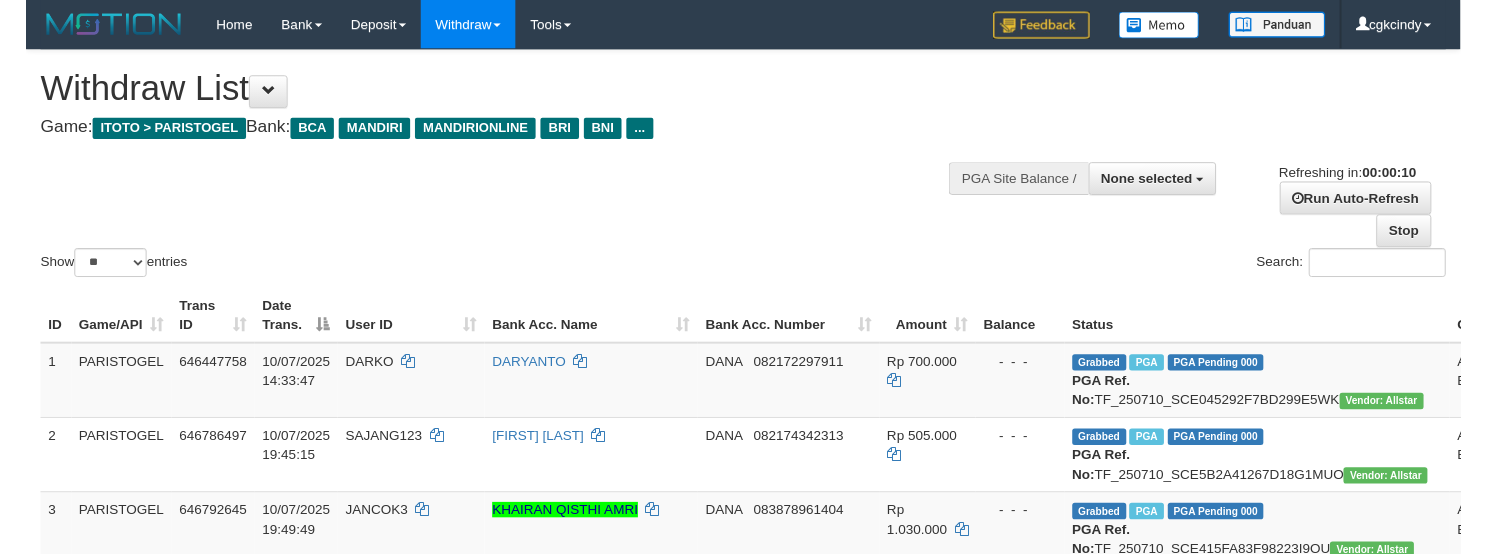 scroll, scrollTop: 0, scrollLeft: 0, axis: both 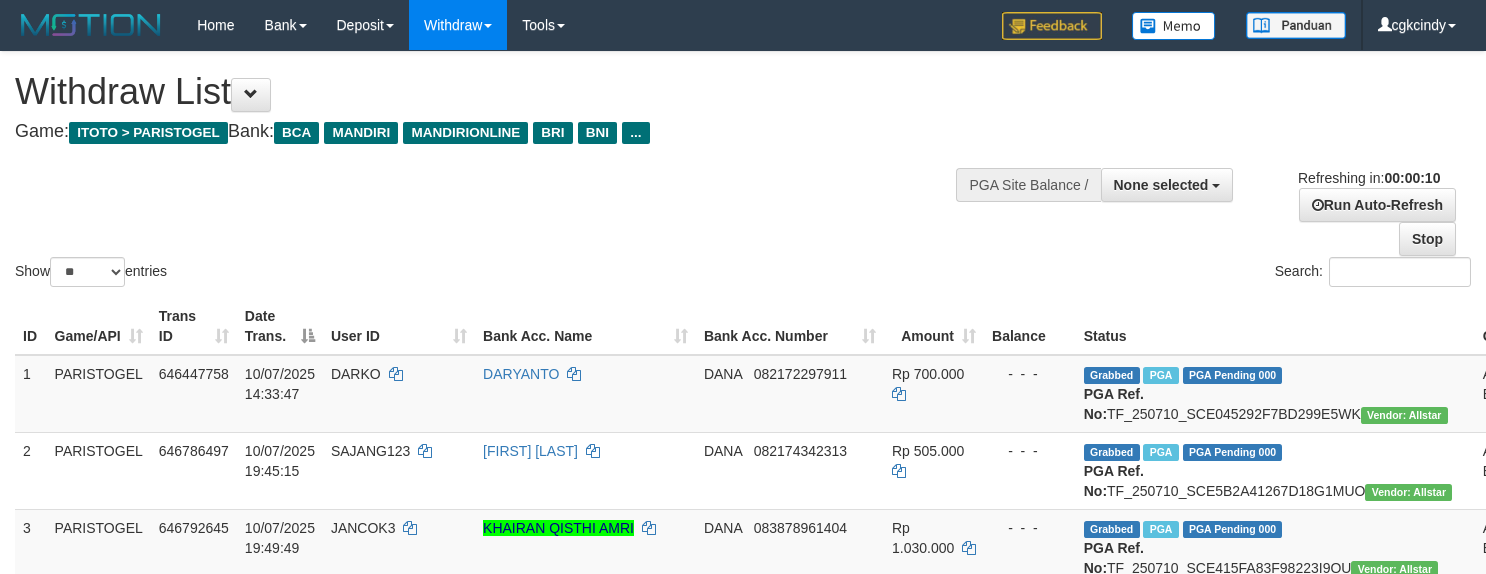 select 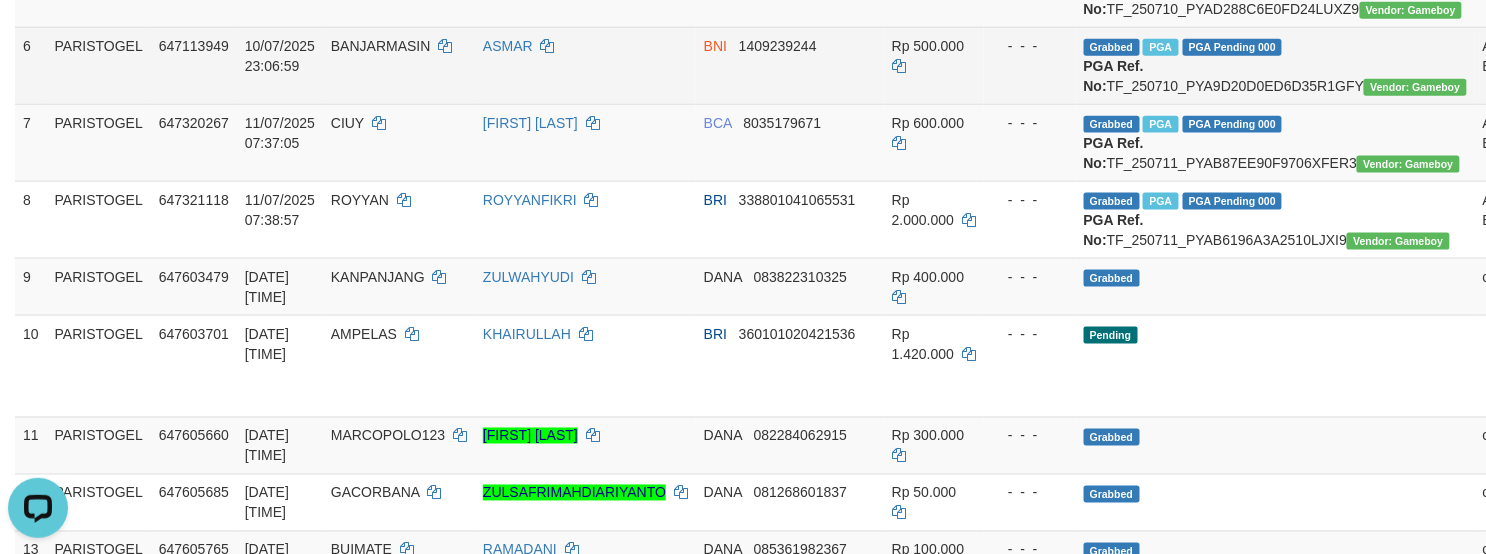 scroll, scrollTop: 1200, scrollLeft: 0, axis: vertical 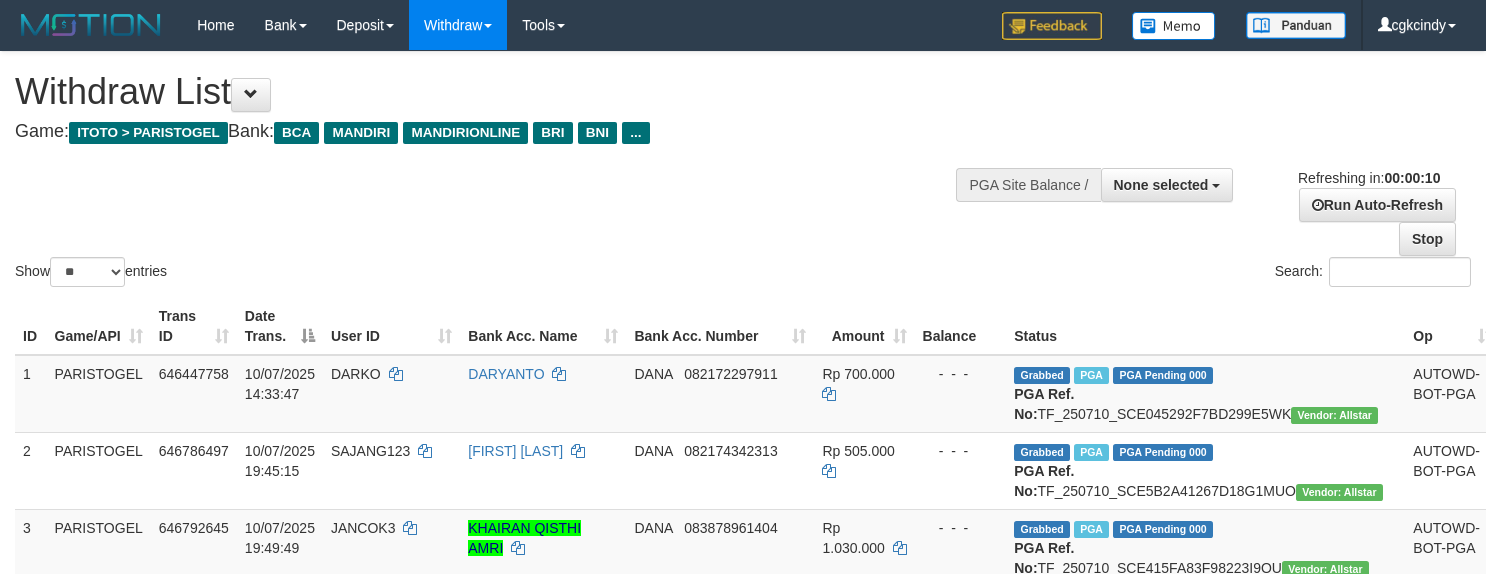 select 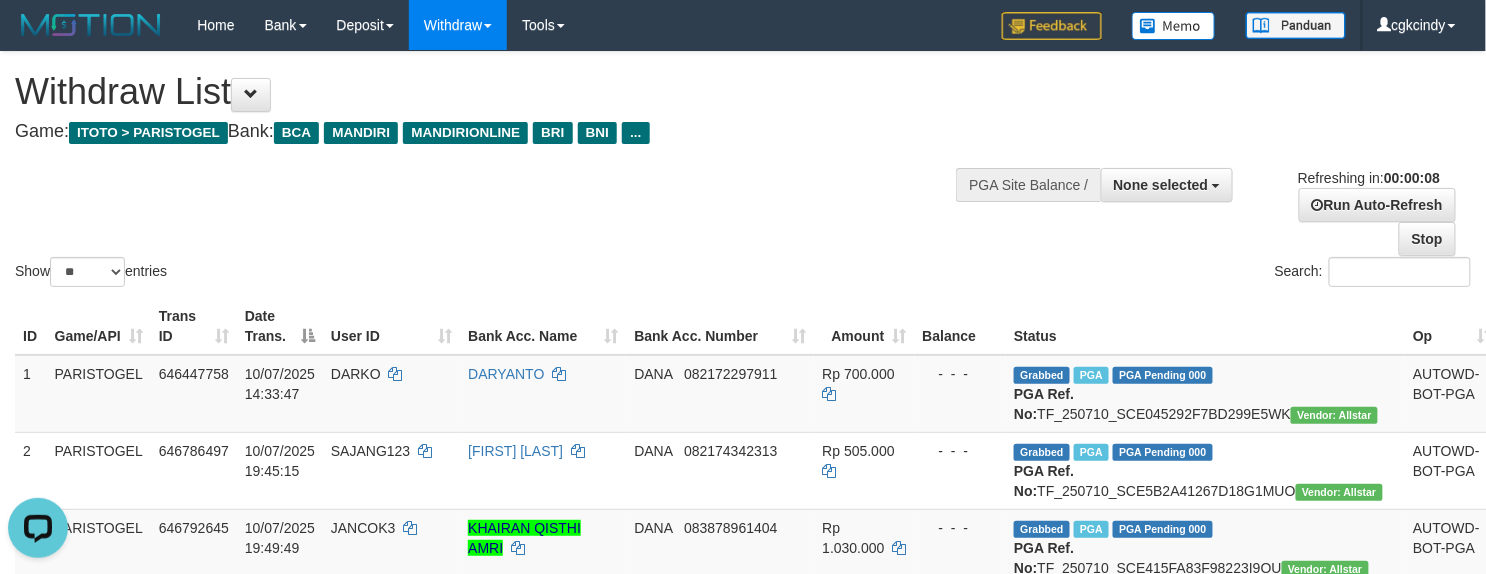 scroll, scrollTop: 0, scrollLeft: 0, axis: both 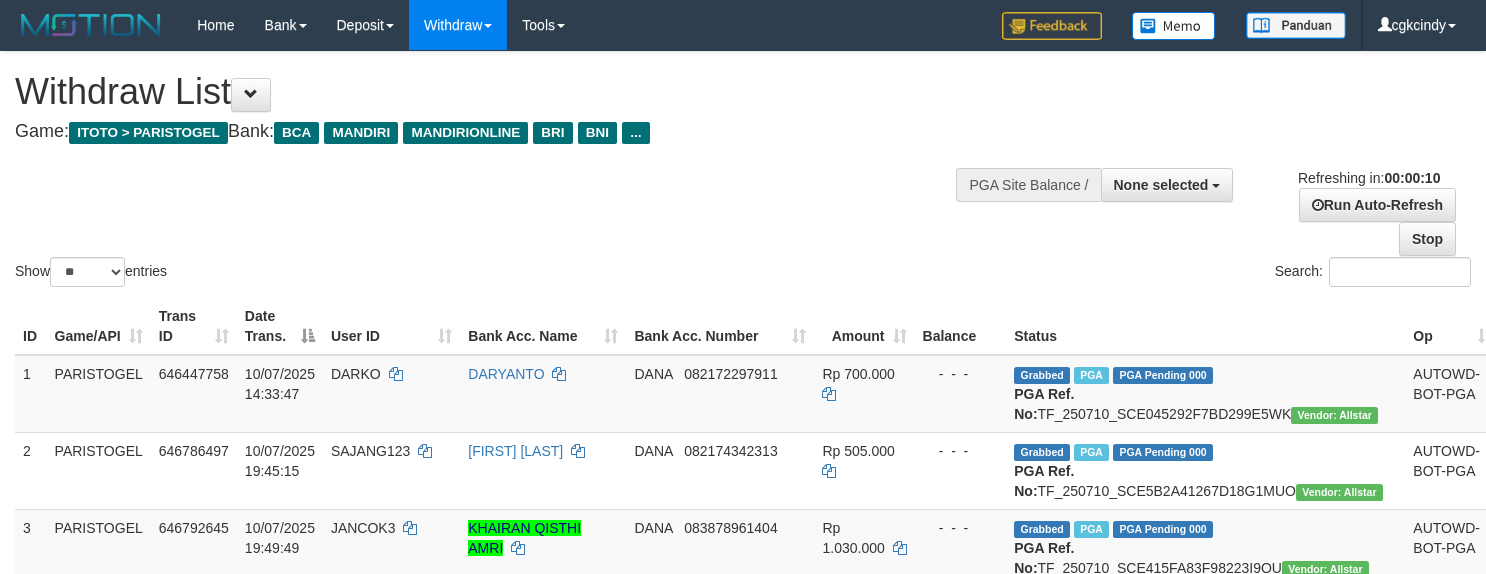 select 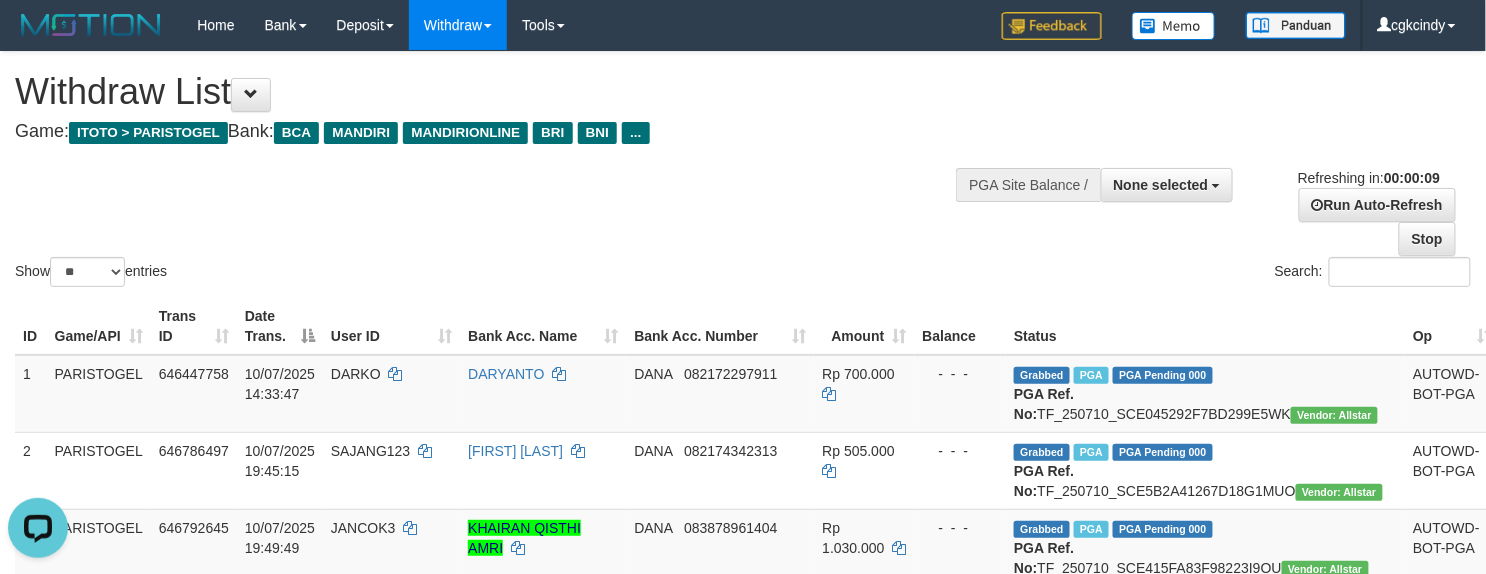 scroll, scrollTop: 0, scrollLeft: 0, axis: both 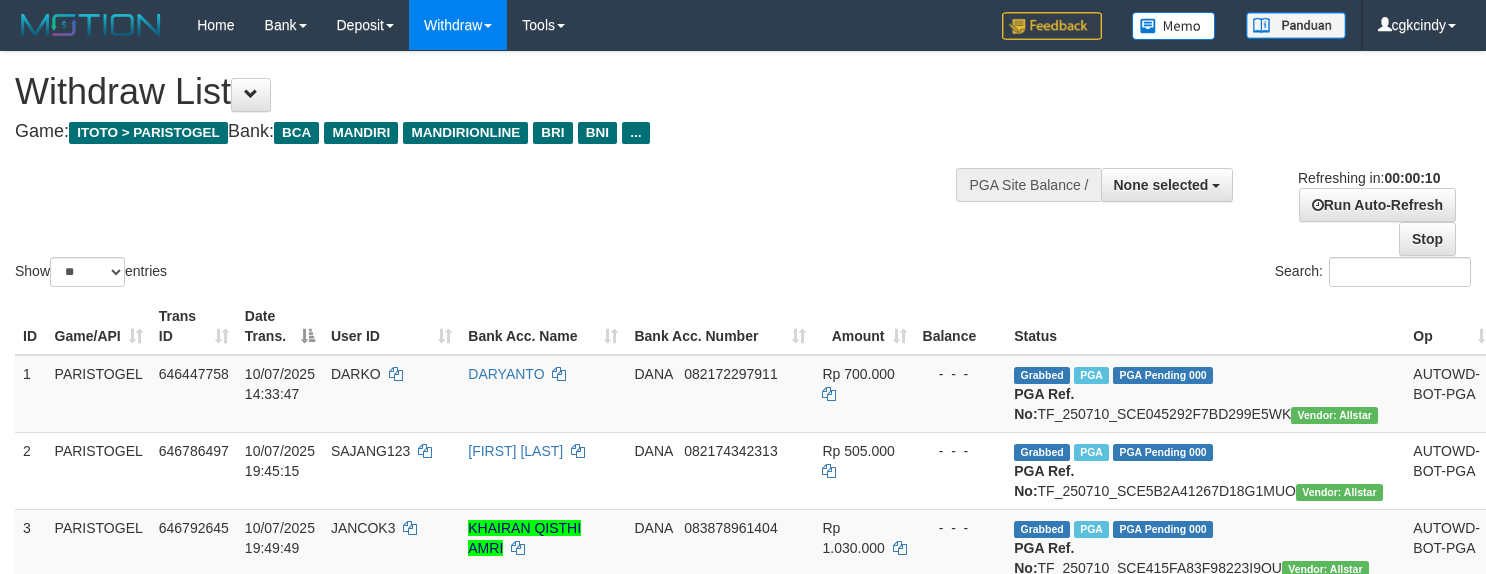 select 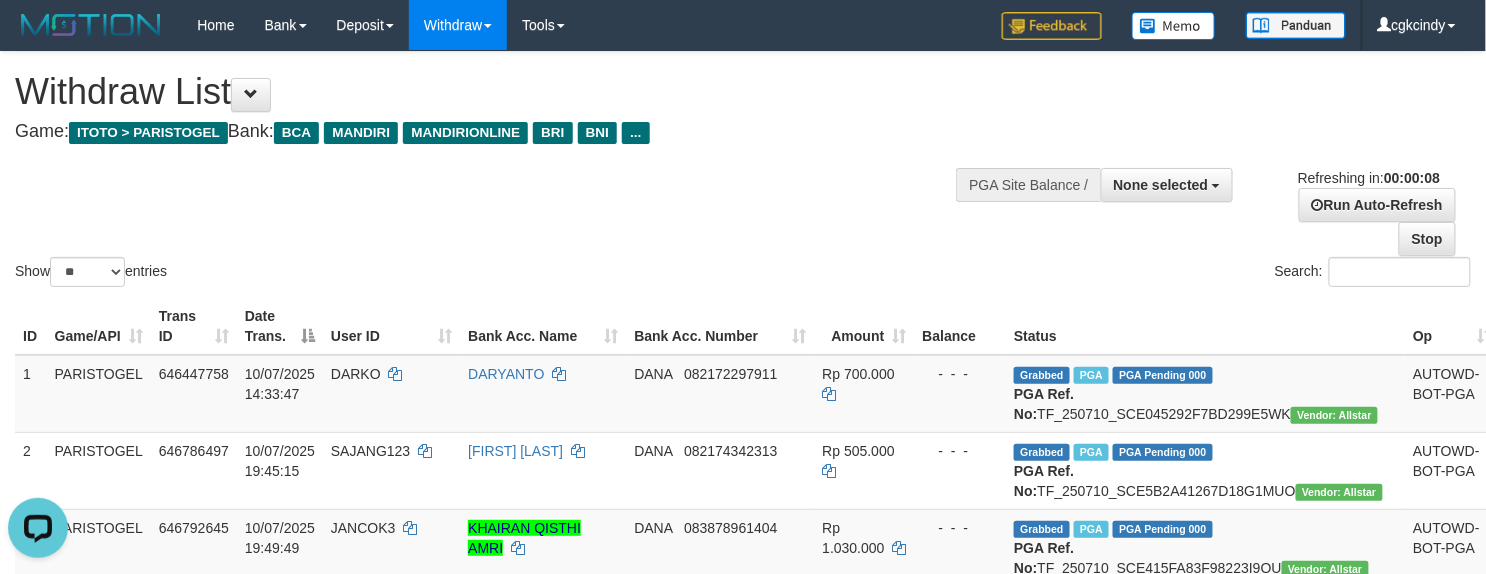 scroll, scrollTop: 0, scrollLeft: 0, axis: both 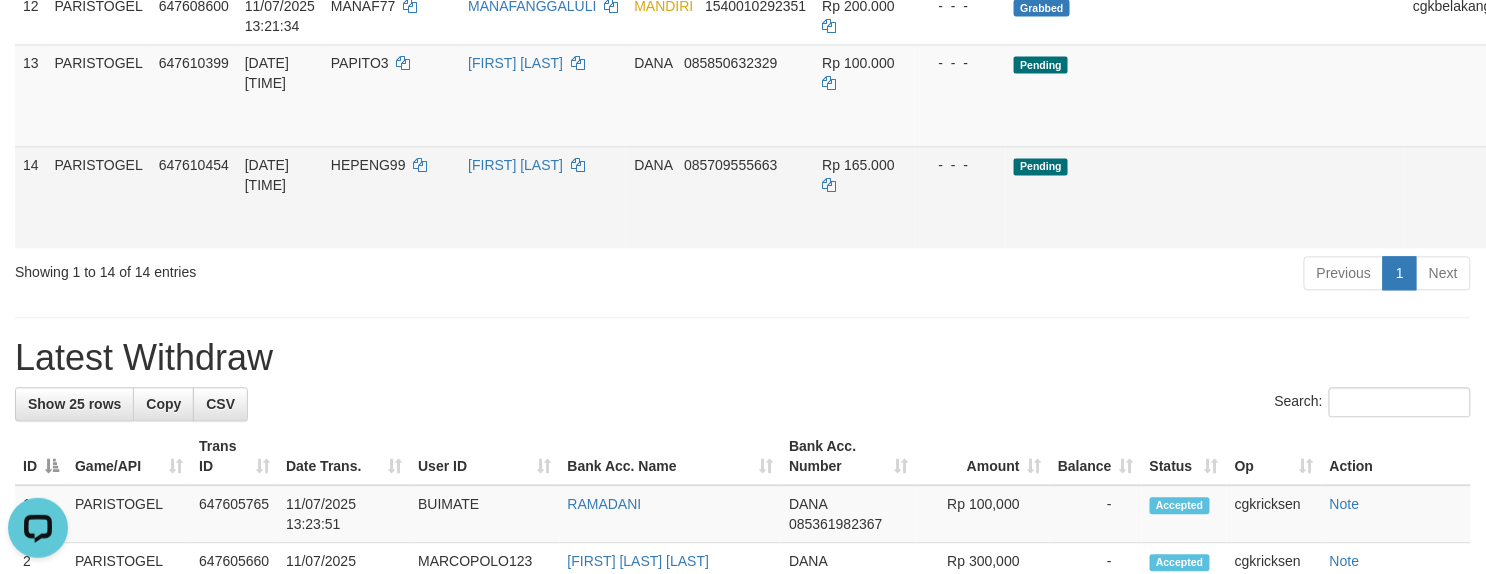 click on "Allow Grab" at bounding box center [1524, 175] 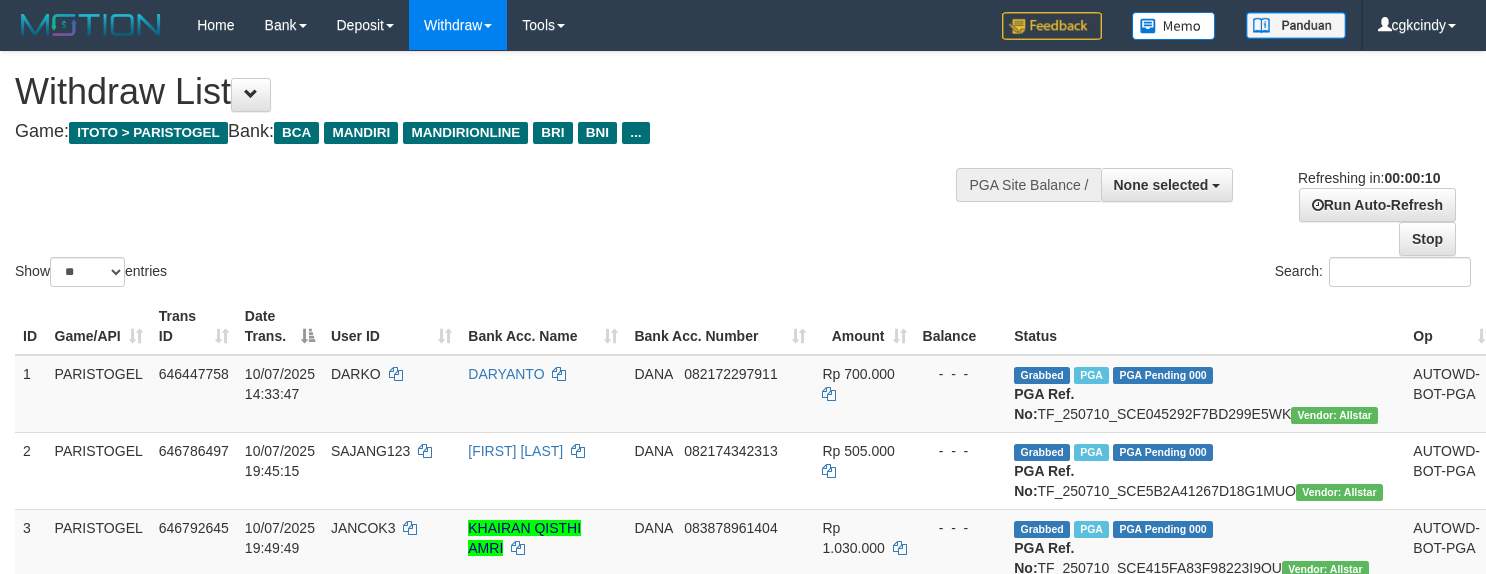 select 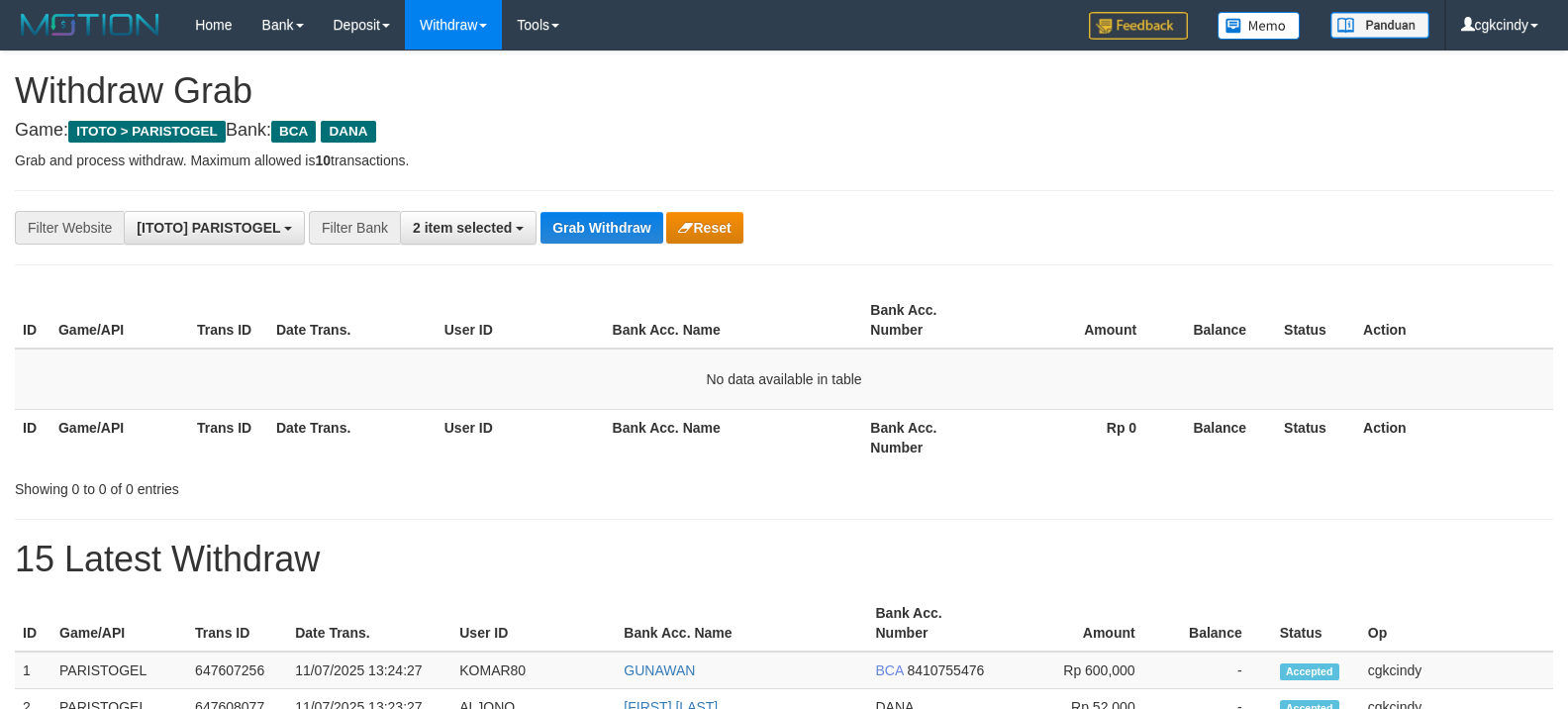 scroll, scrollTop: 0, scrollLeft: 0, axis: both 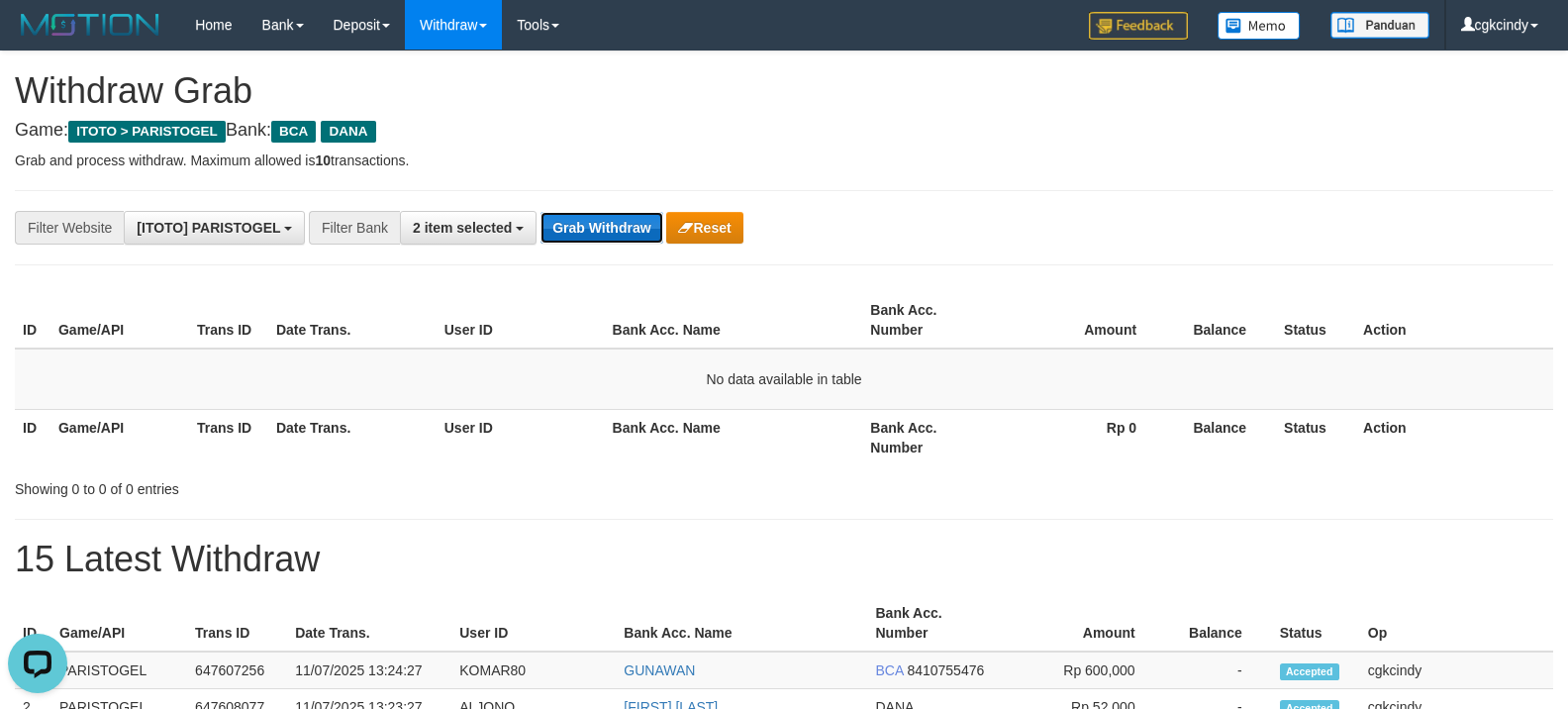 click on "Grab Withdraw" at bounding box center (601, 228) 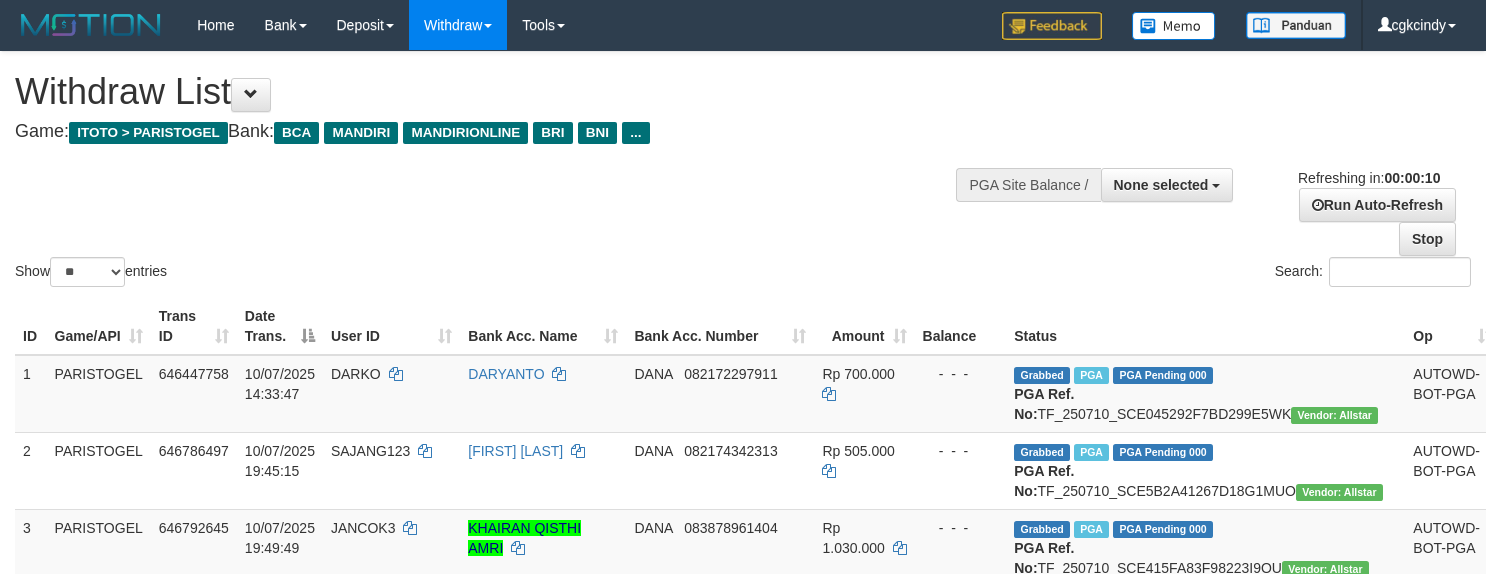 select 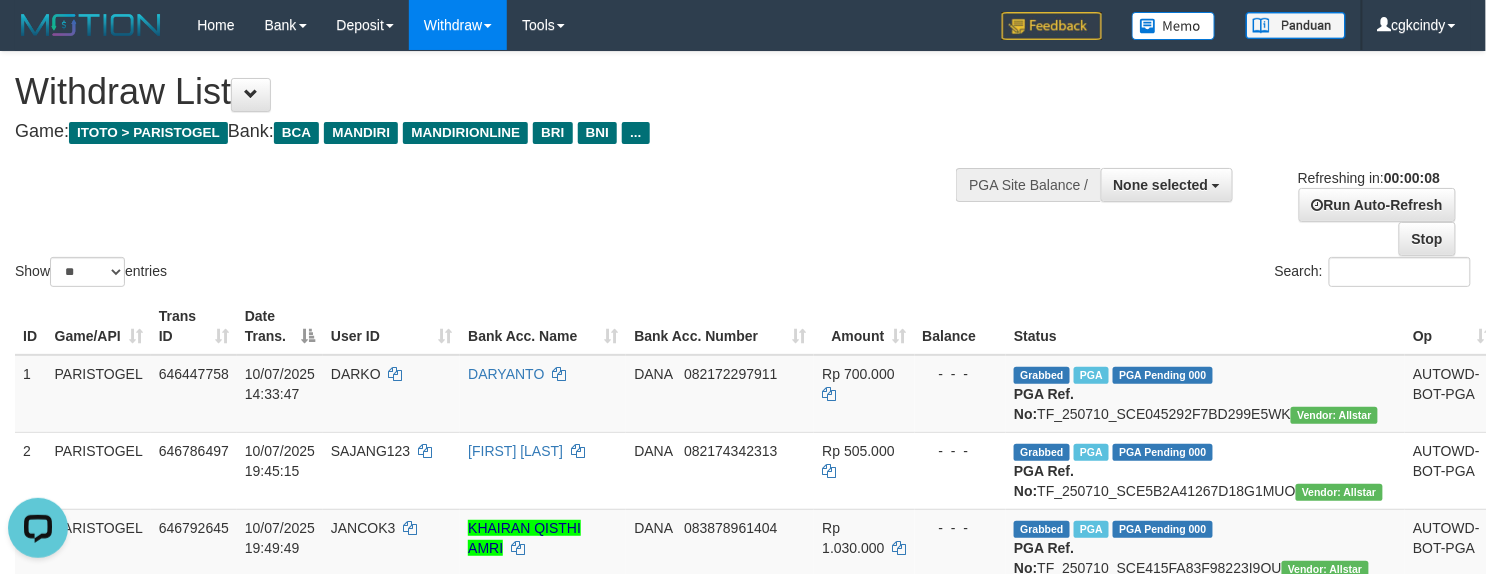 scroll, scrollTop: 0, scrollLeft: 0, axis: both 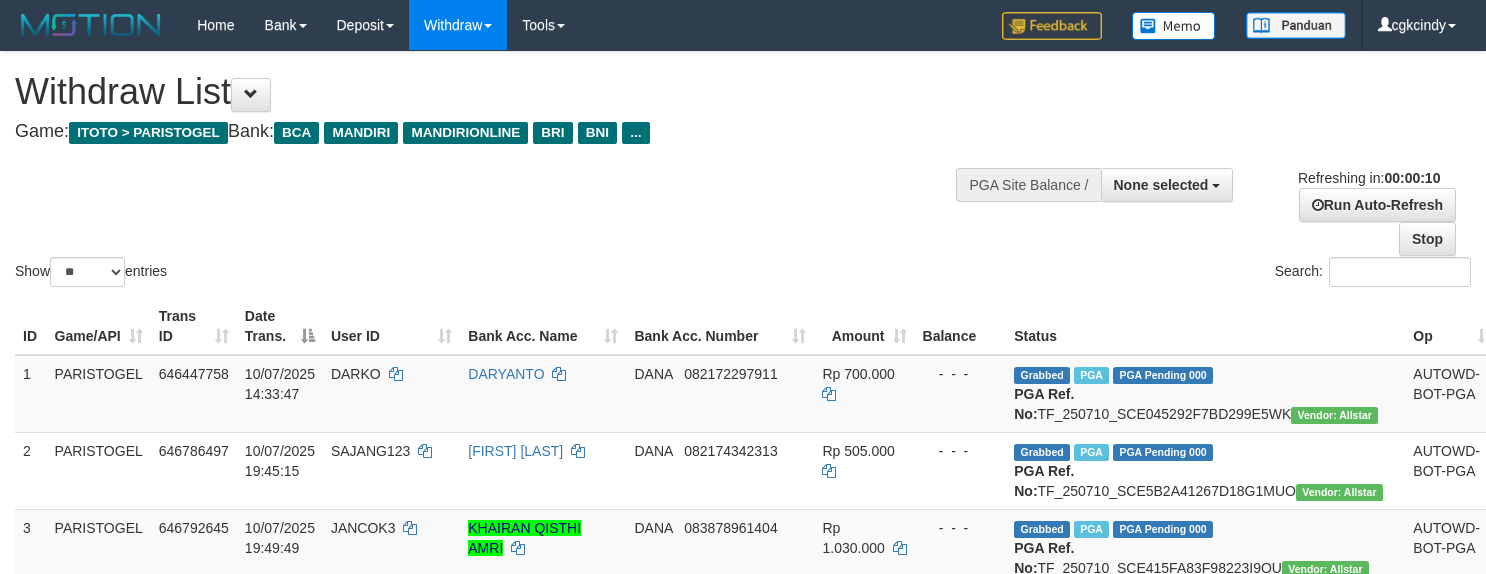 select 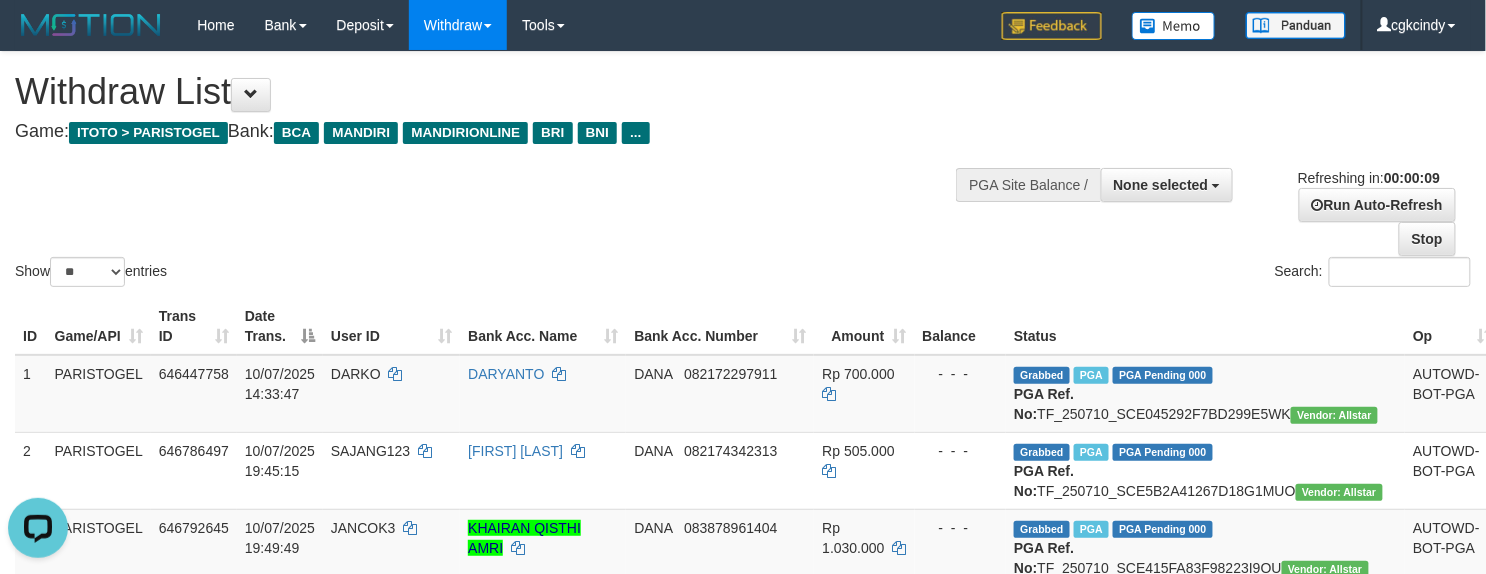 scroll, scrollTop: 0, scrollLeft: 0, axis: both 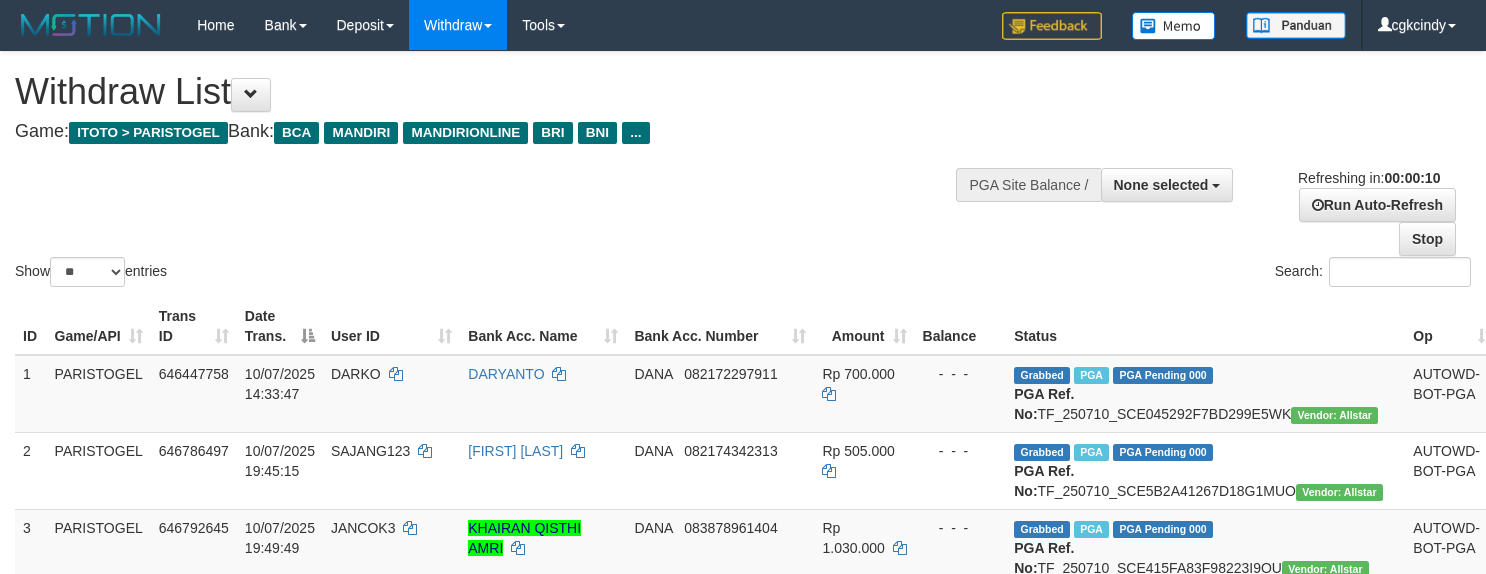 select 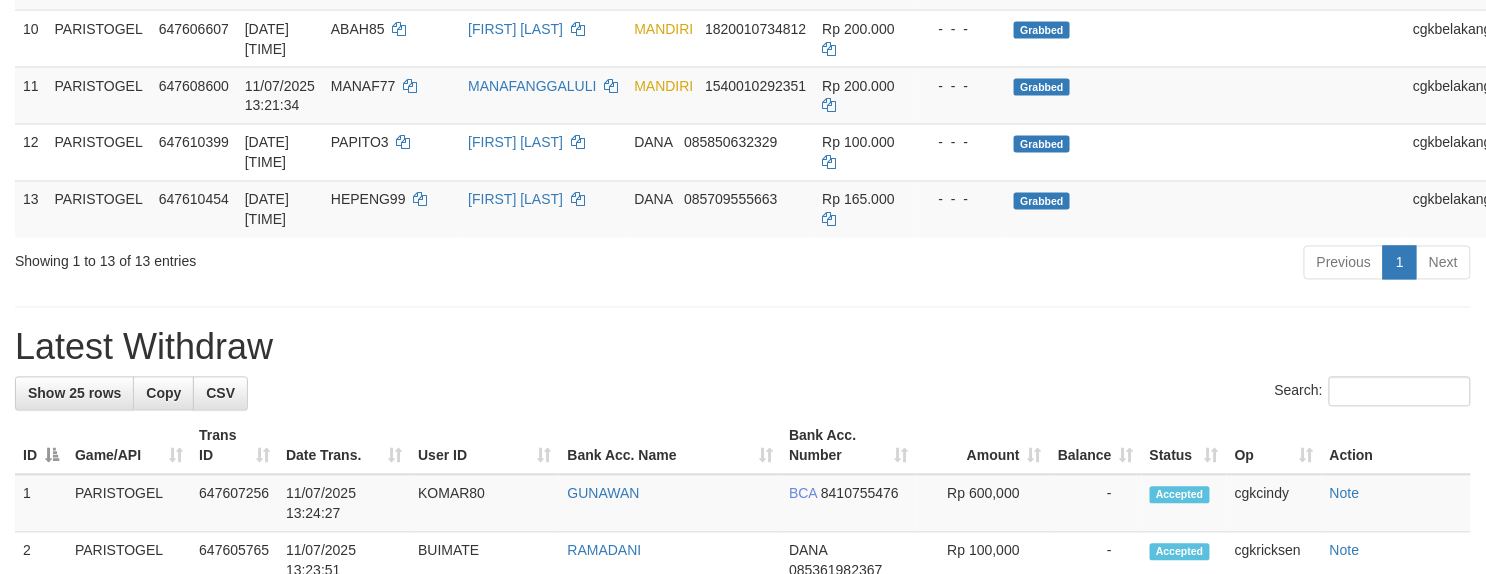 scroll, scrollTop: 1066, scrollLeft: 0, axis: vertical 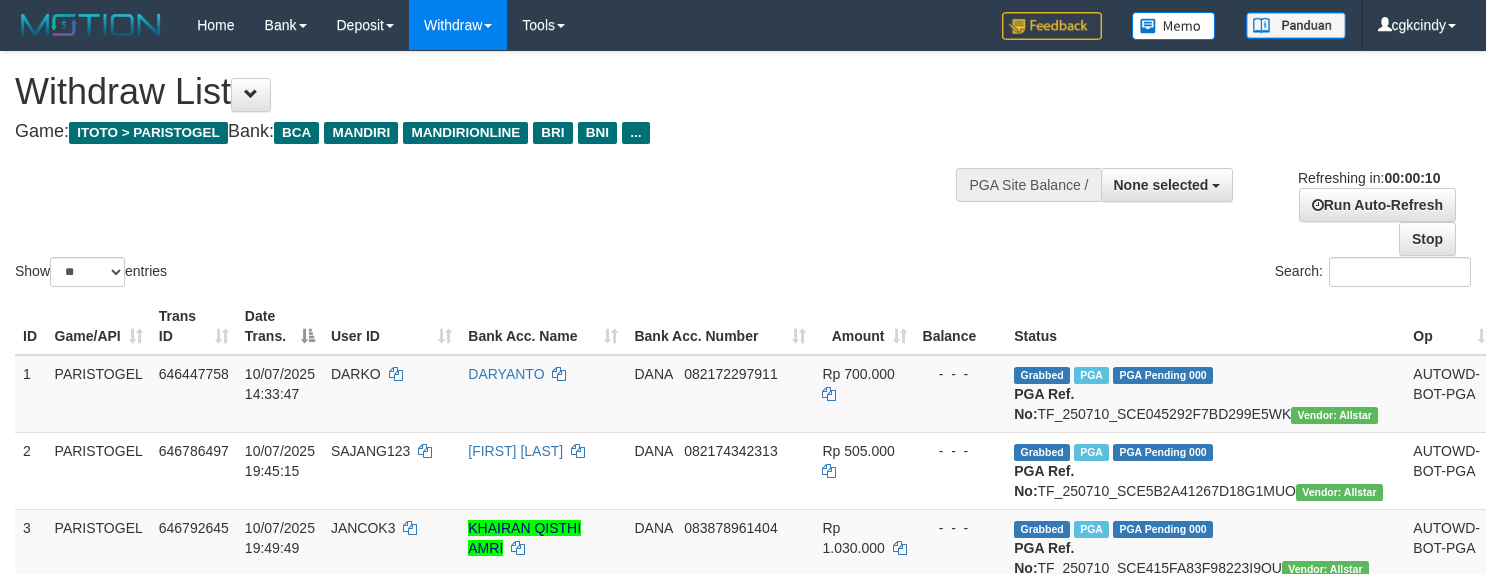 select 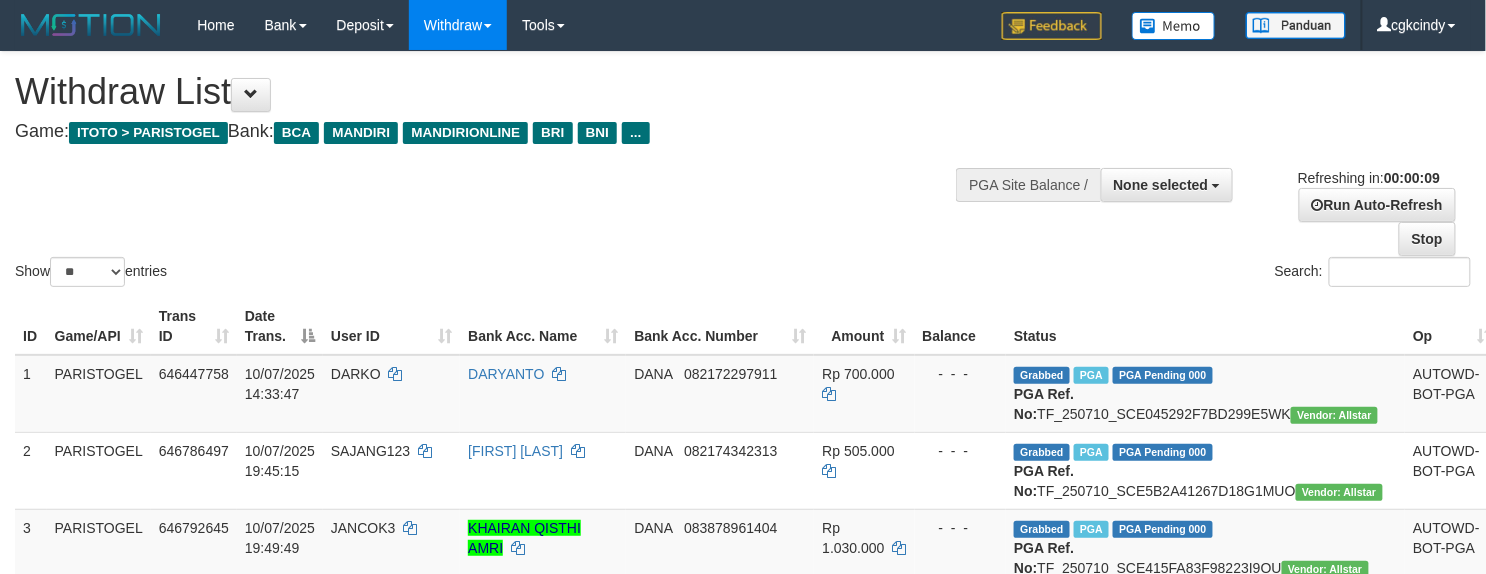 scroll, scrollTop: 234, scrollLeft: 0, axis: vertical 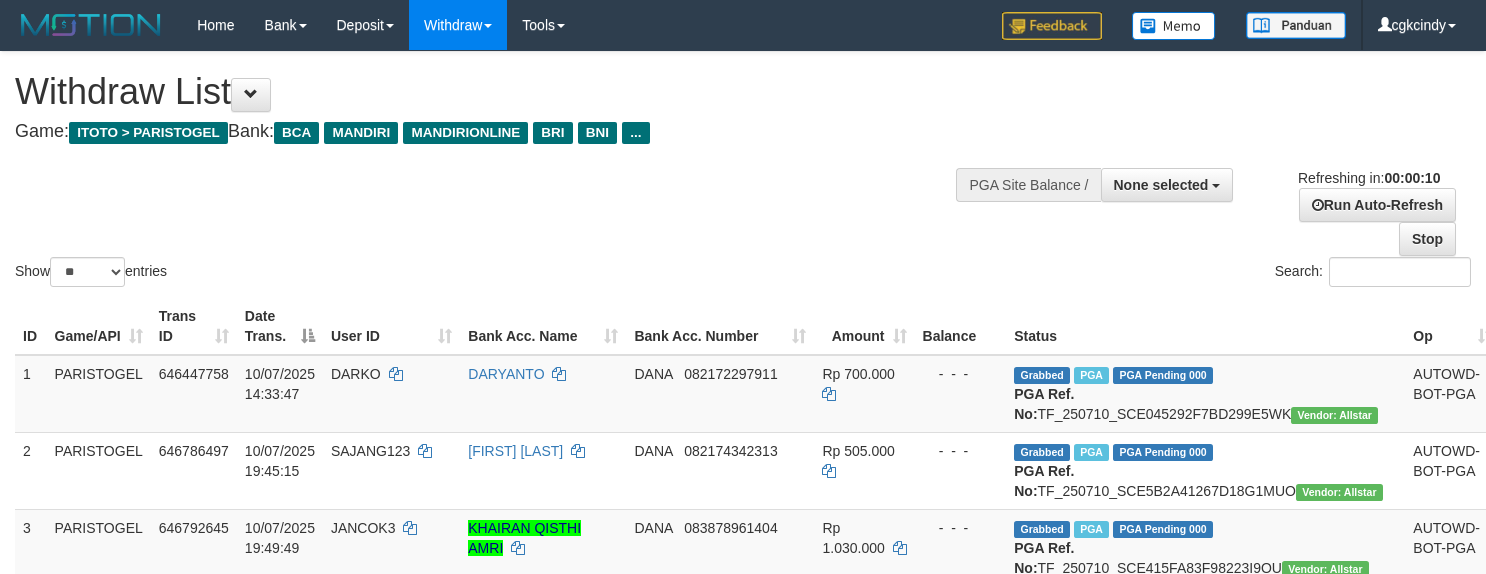 select 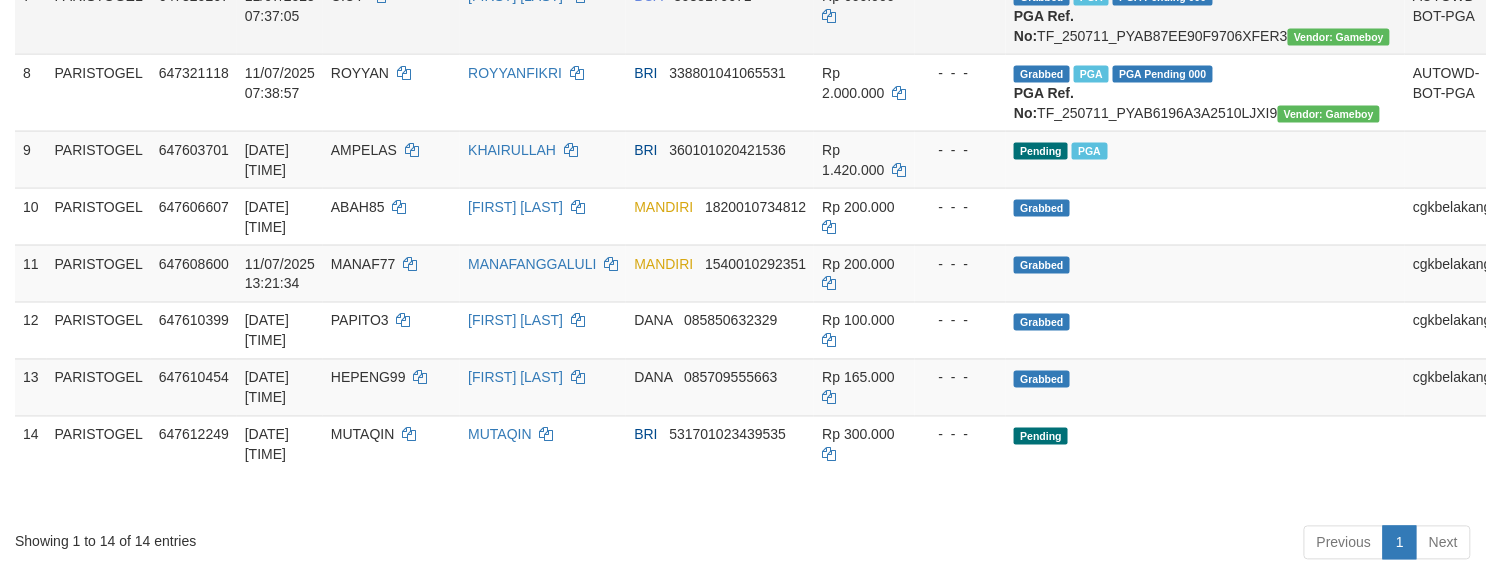 scroll, scrollTop: 1142, scrollLeft: 0, axis: vertical 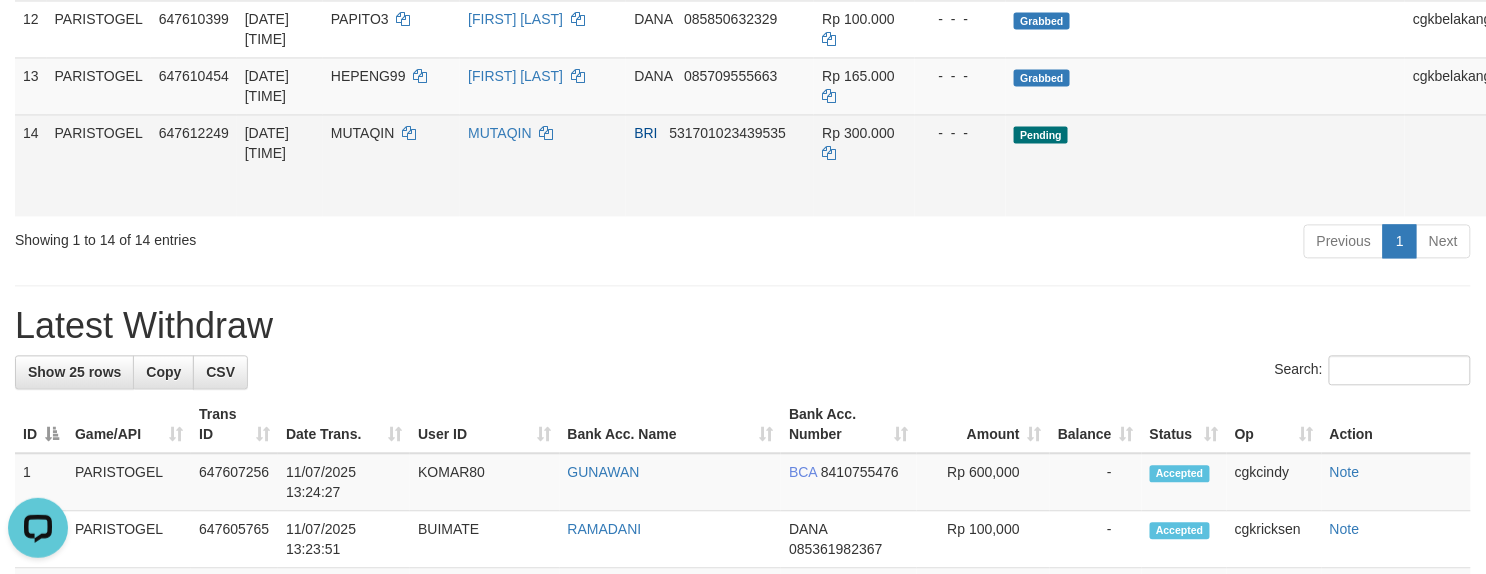 click on "Allow Grab" at bounding box center [1524, 143] 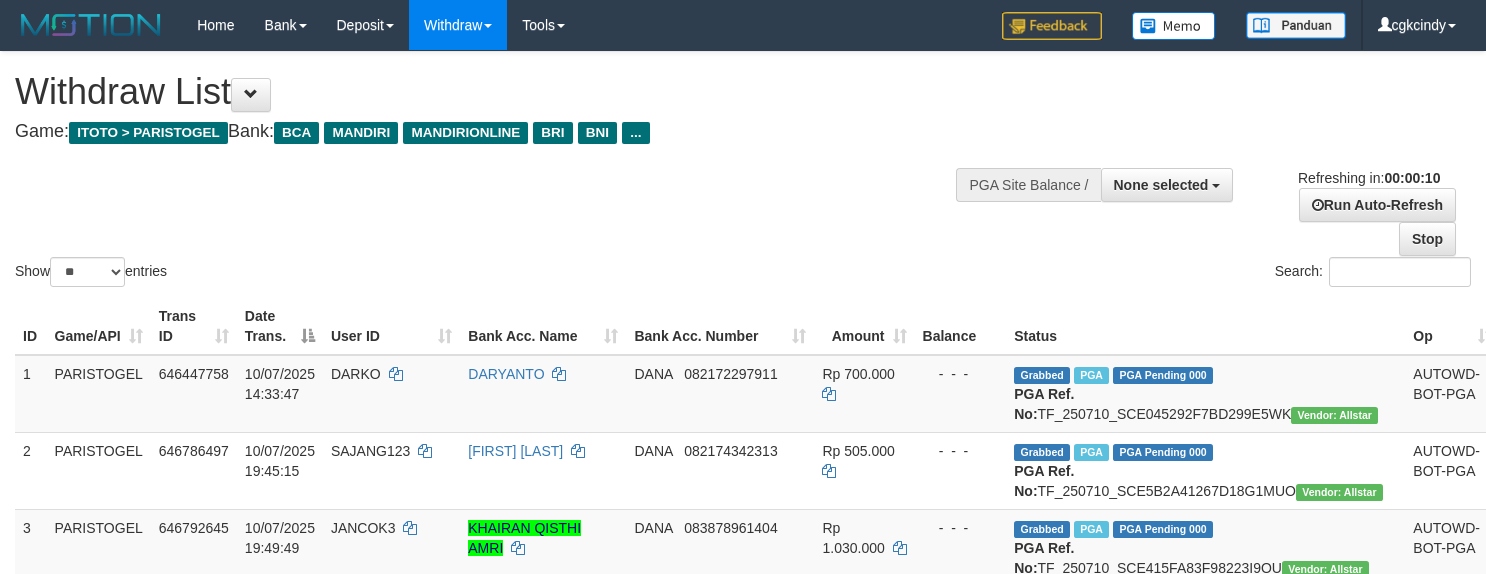 select 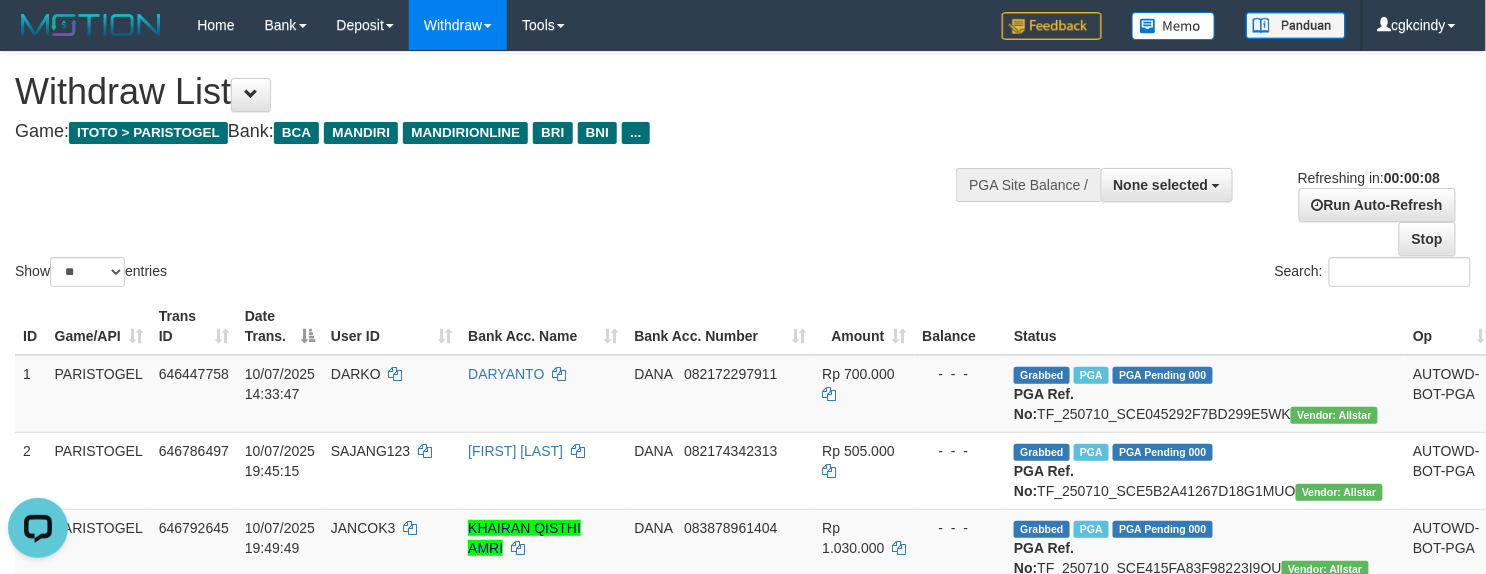 scroll, scrollTop: 0, scrollLeft: 0, axis: both 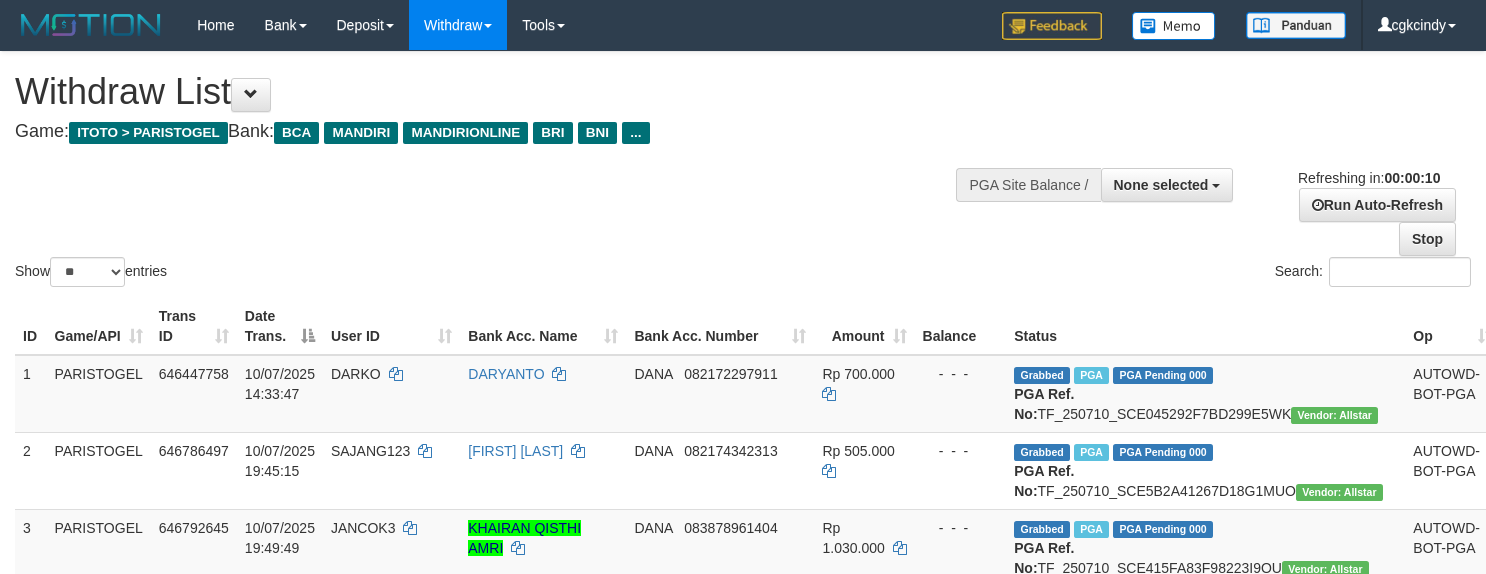 select 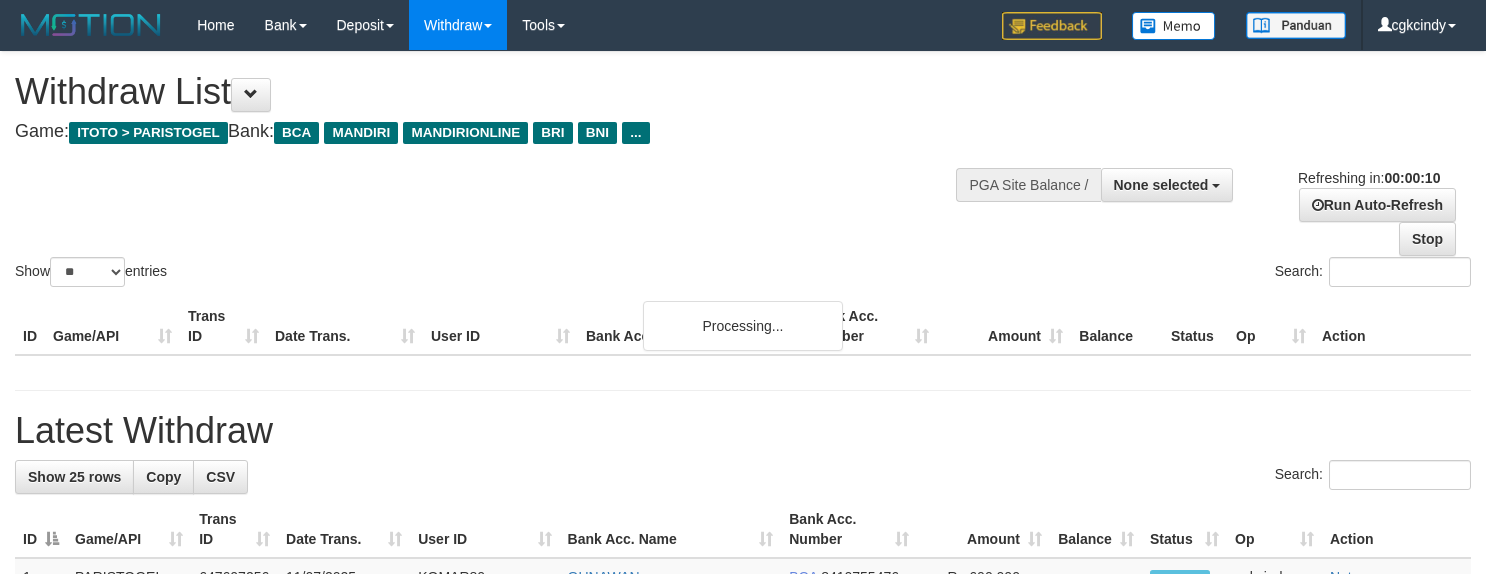 select 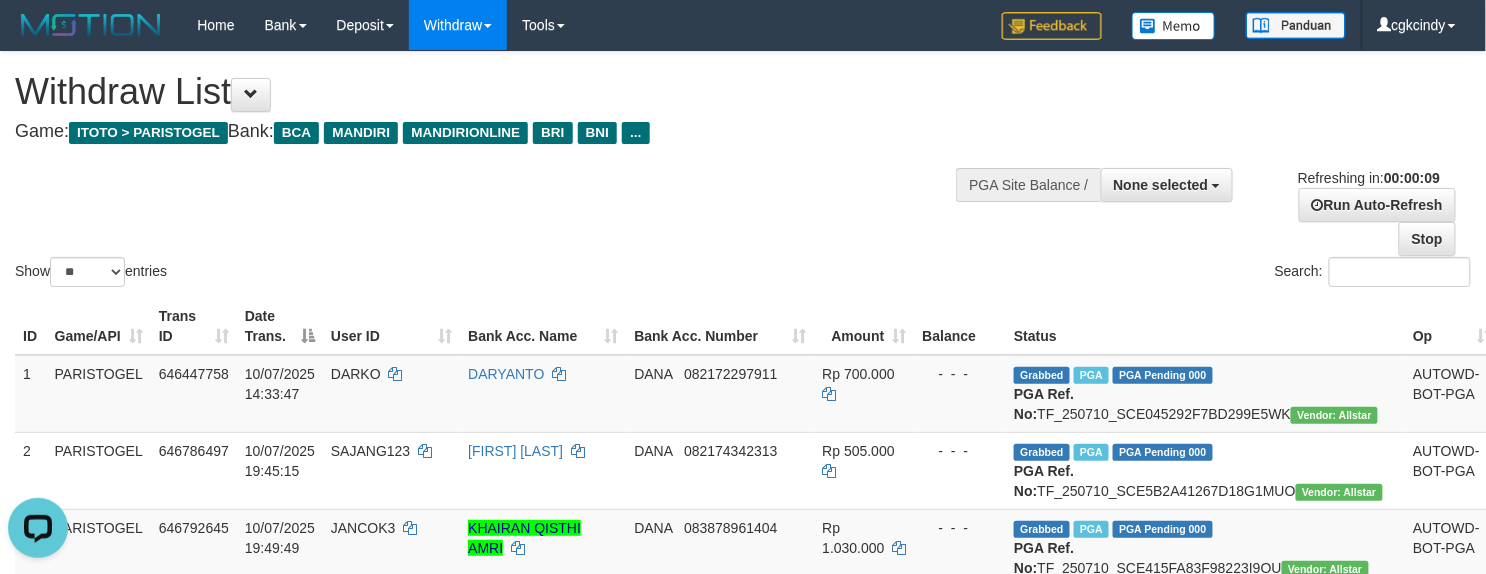 scroll, scrollTop: 0, scrollLeft: 0, axis: both 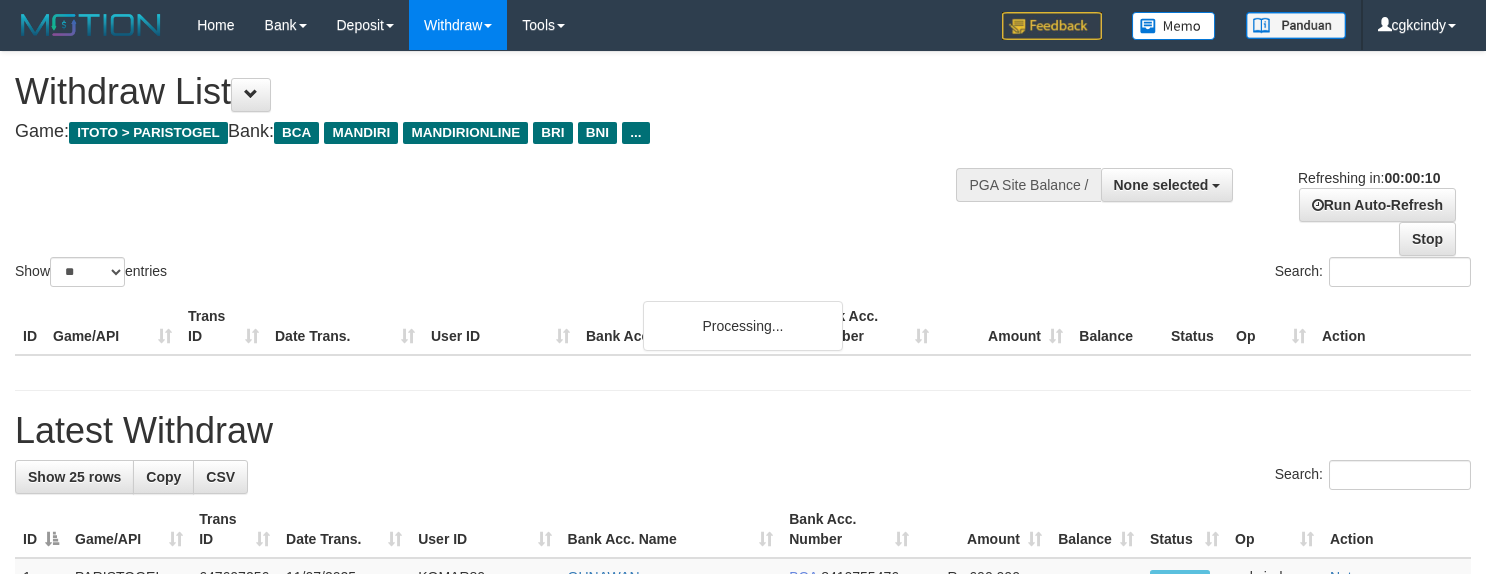 select 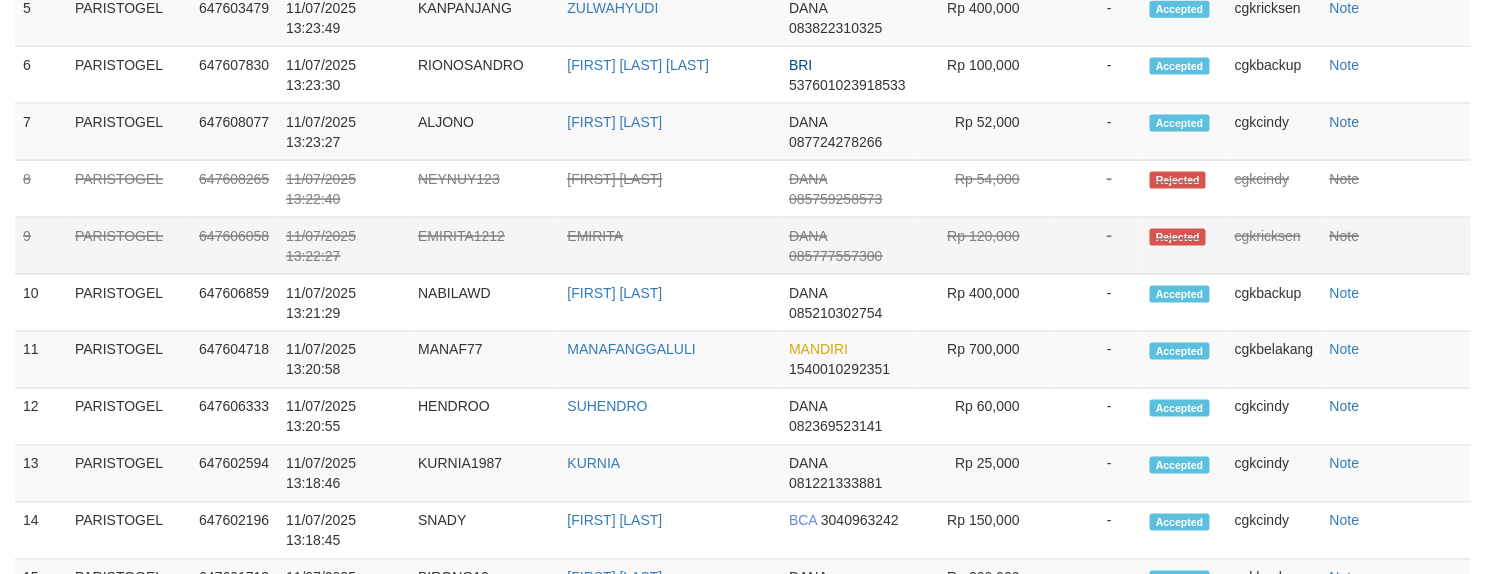 scroll, scrollTop: 800, scrollLeft: 0, axis: vertical 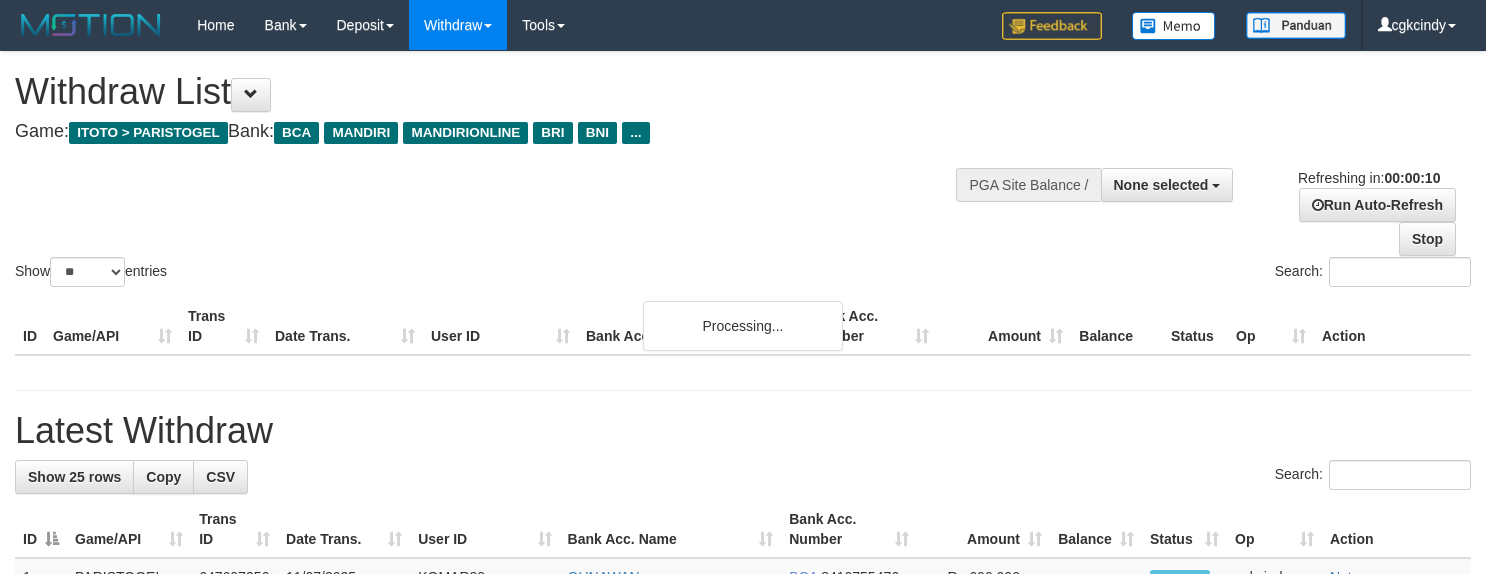select 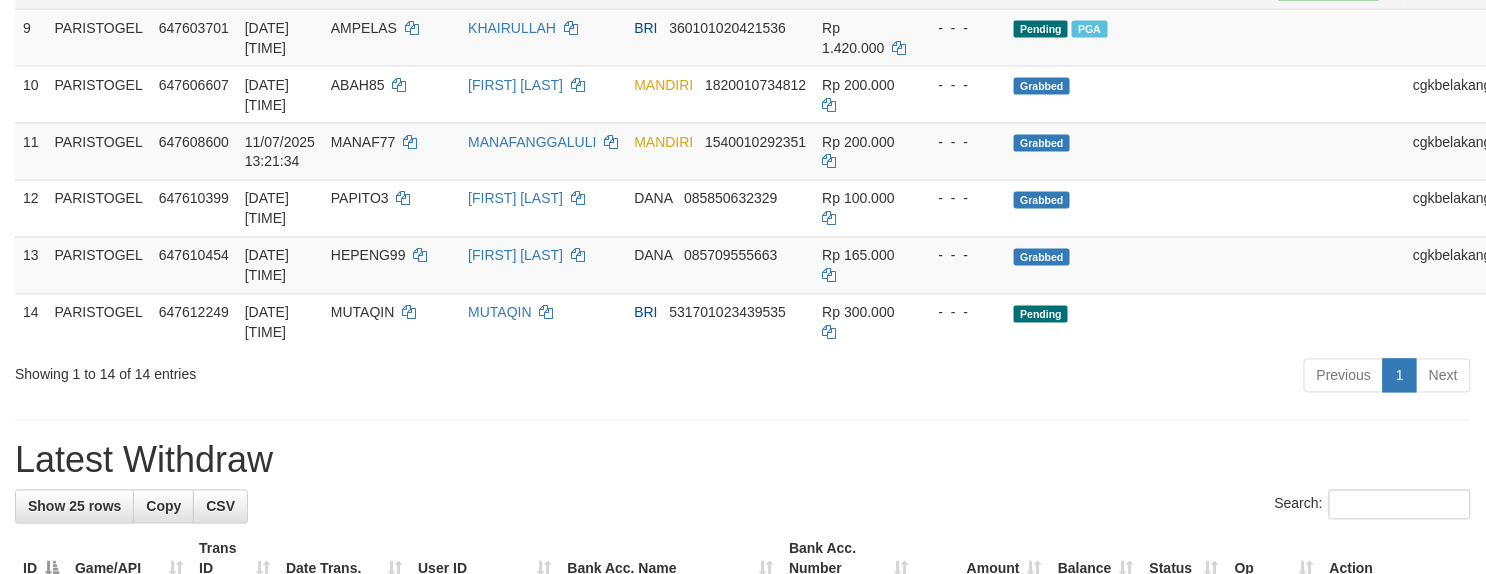 scroll, scrollTop: 865, scrollLeft: 0, axis: vertical 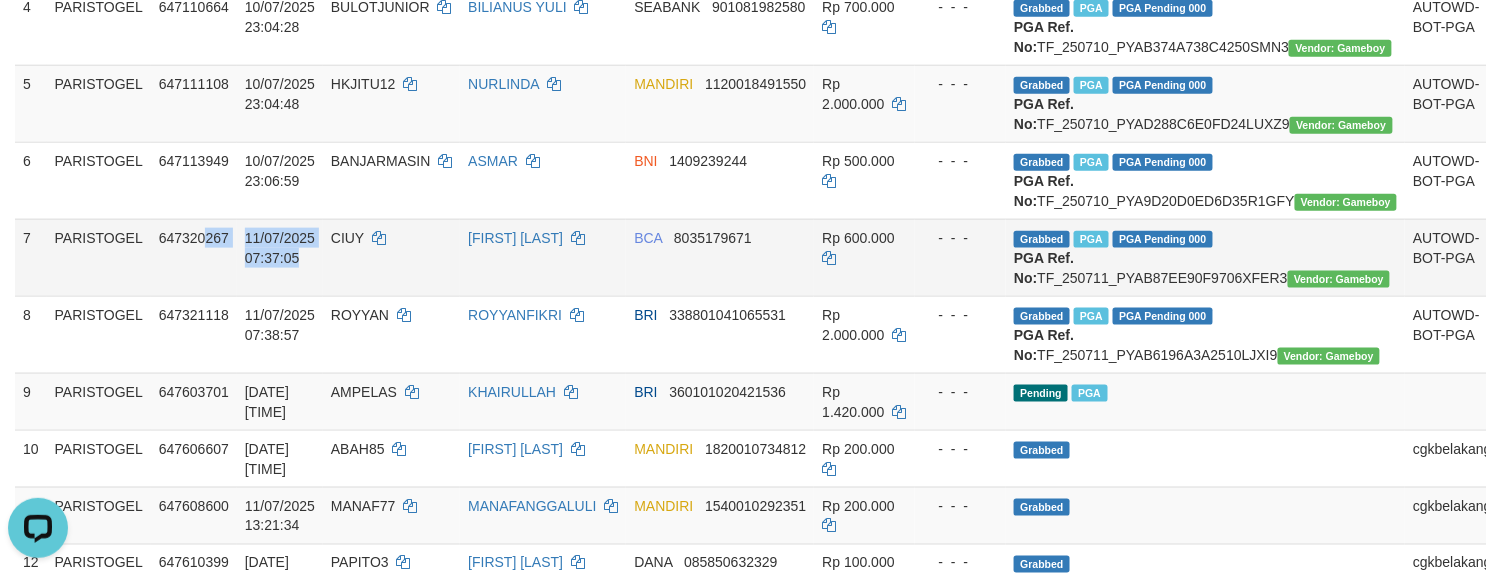drag, startPoint x: 208, startPoint y: 380, endPoint x: 312, endPoint y: 370, distance: 104.47966 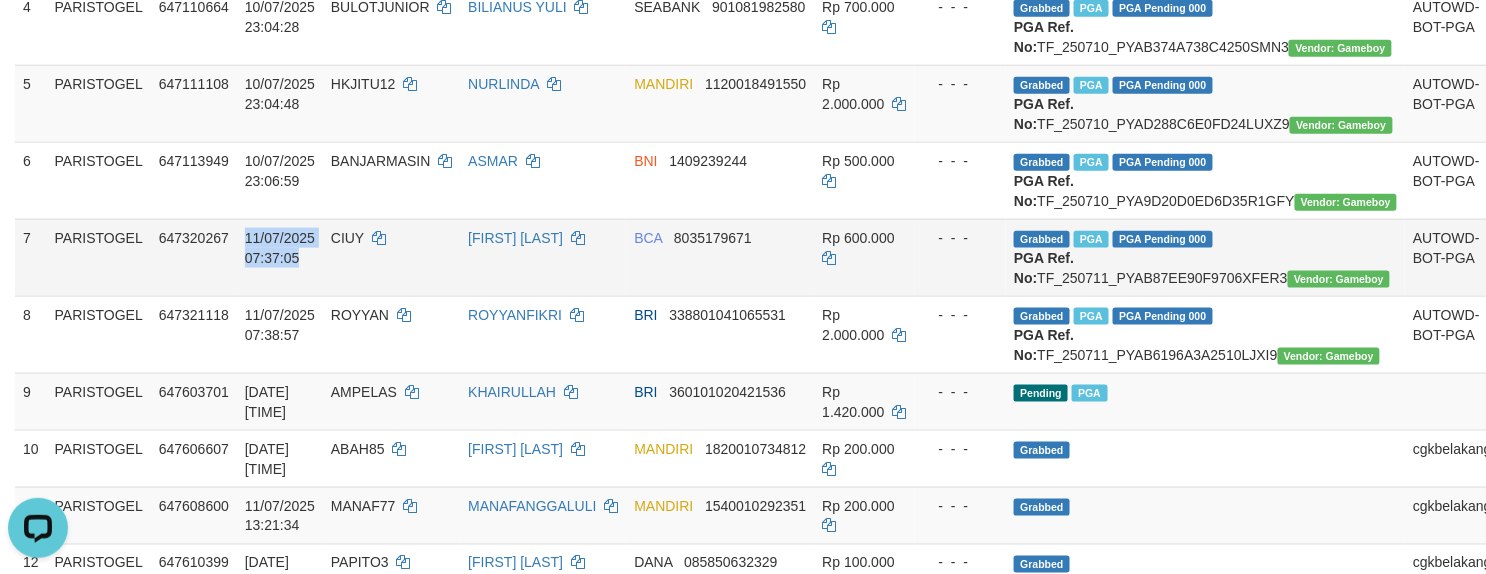 drag, startPoint x: 312, startPoint y: 370, endPoint x: 229, endPoint y: 386, distance: 84.5281 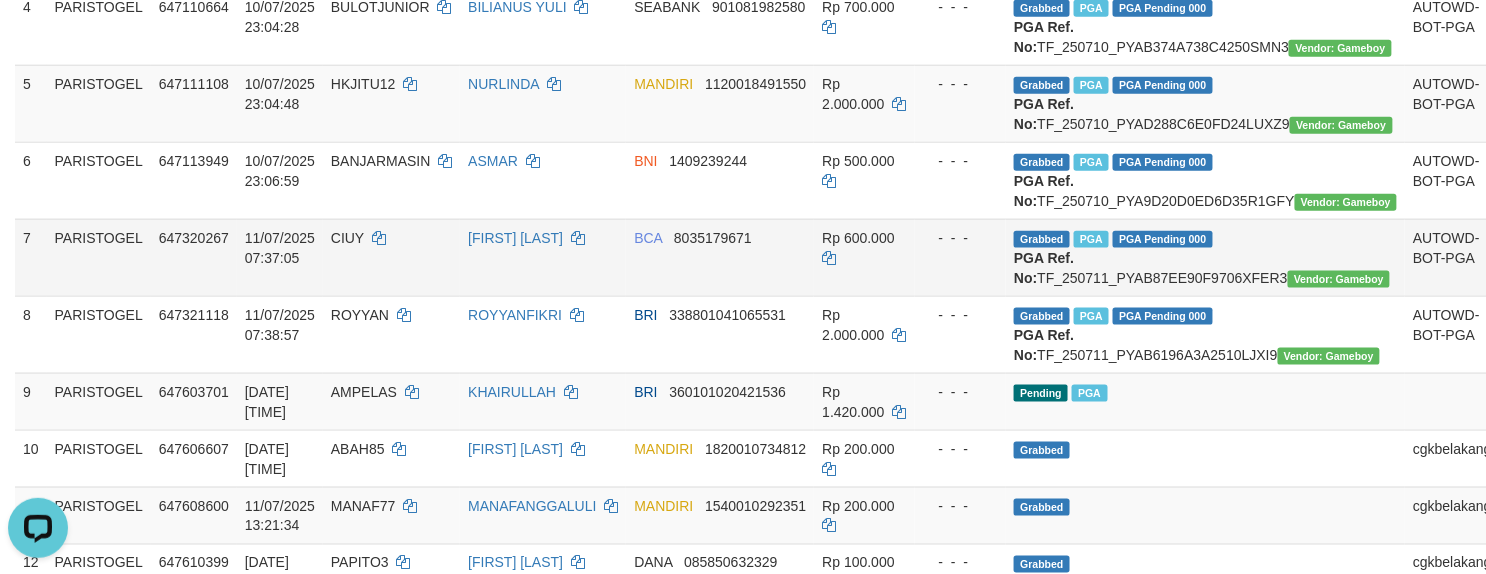 click on "CIUY" at bounding box center (391, 257) 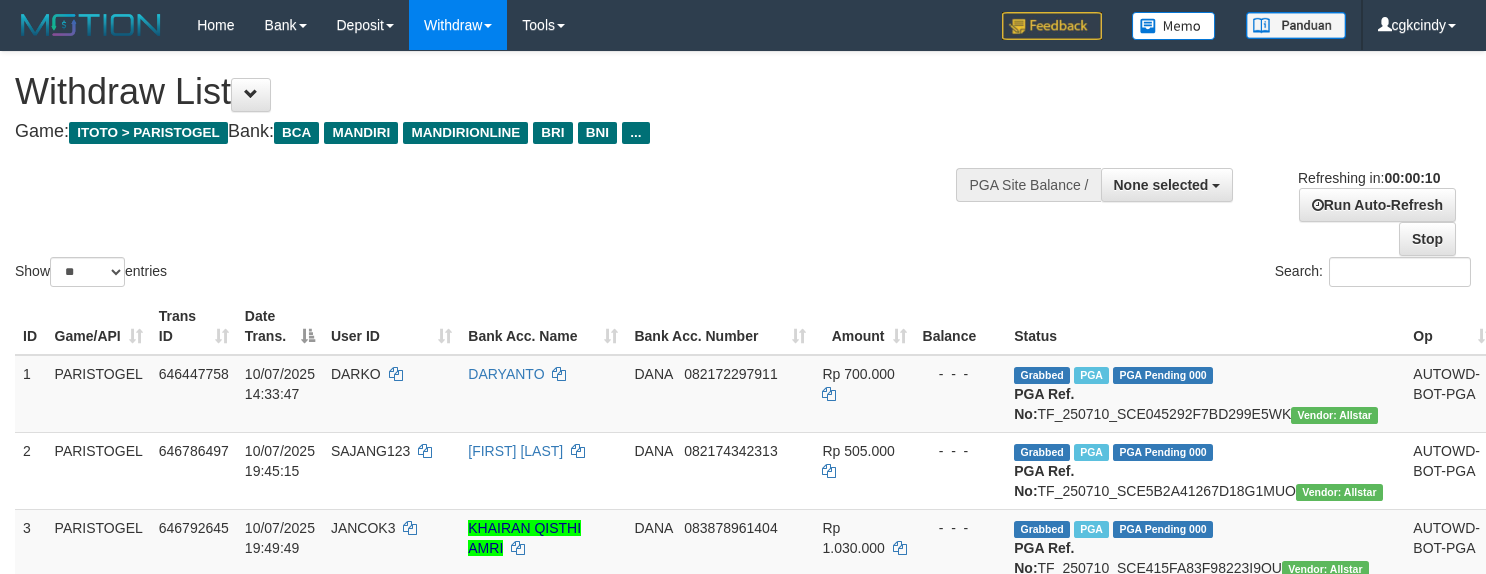 select 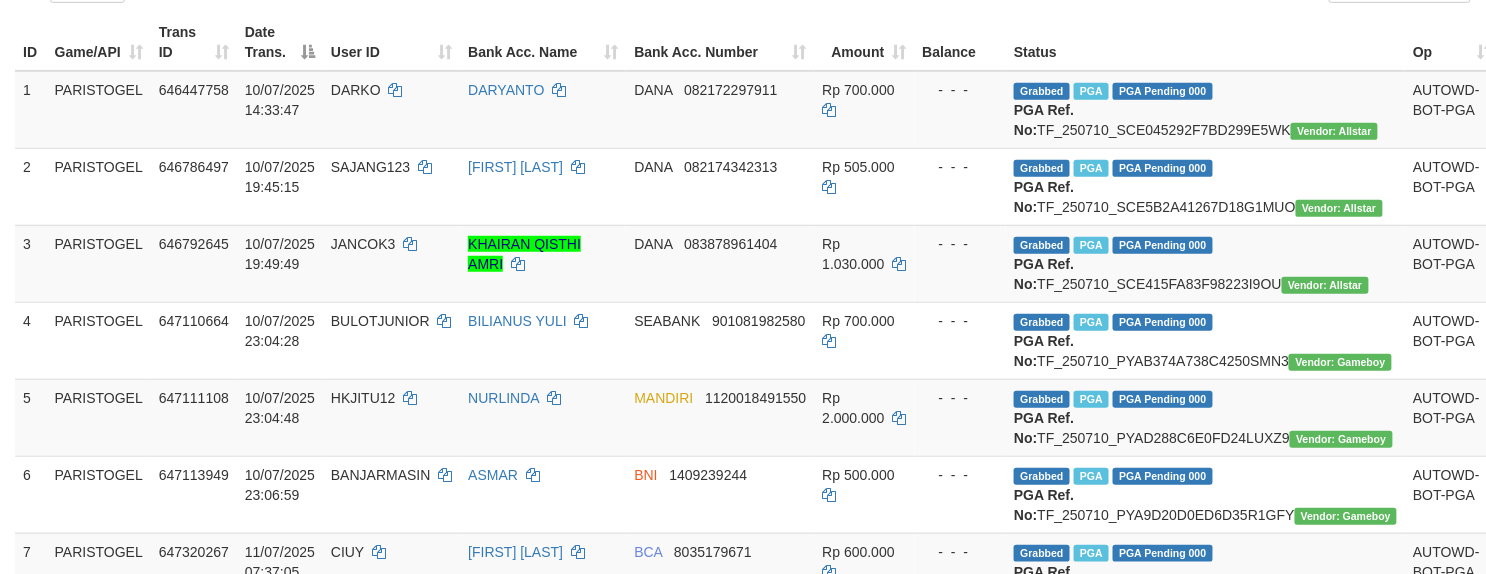 scroll, scrollTop: 666, scrollLeft: 0, axis: vertical 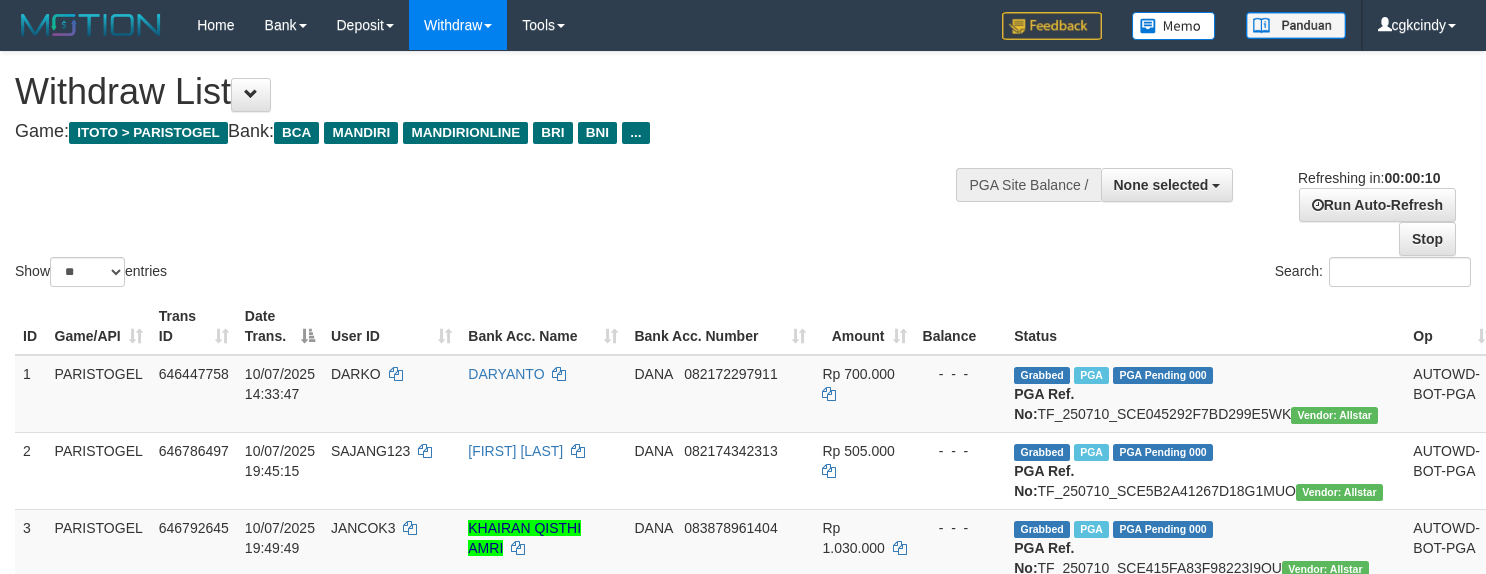 select 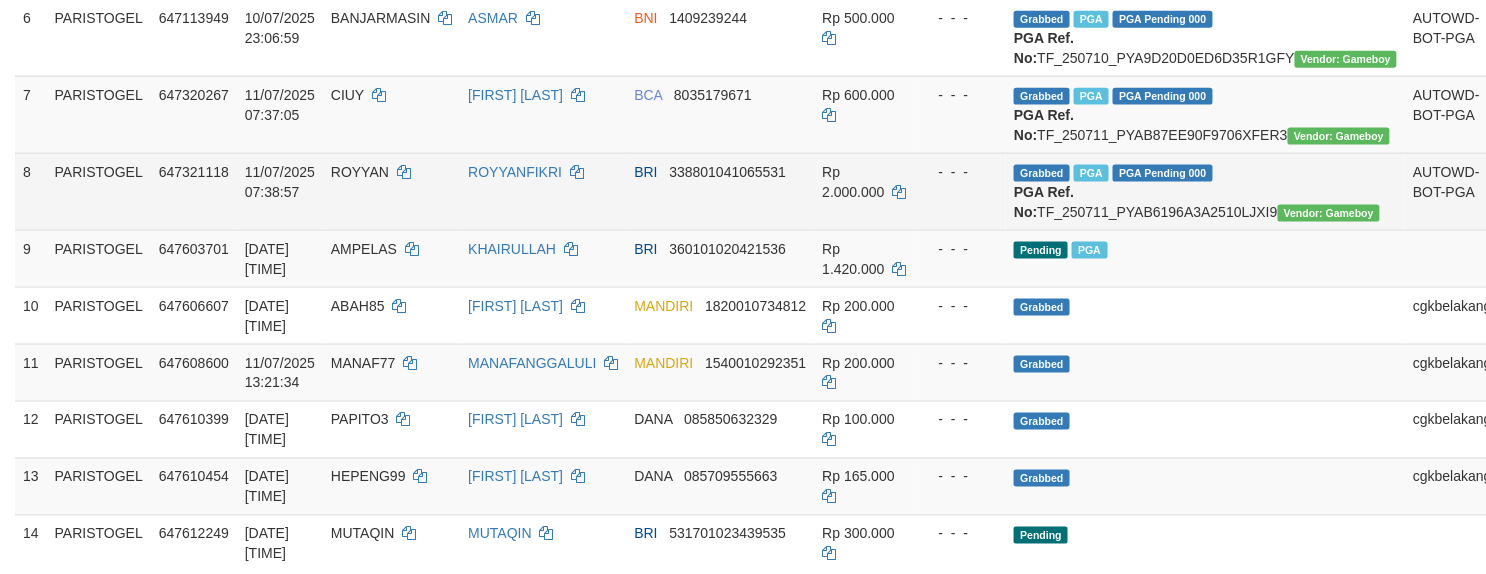 scroll, scrollTop: 666, scrollLeft: 0, axis: vertical 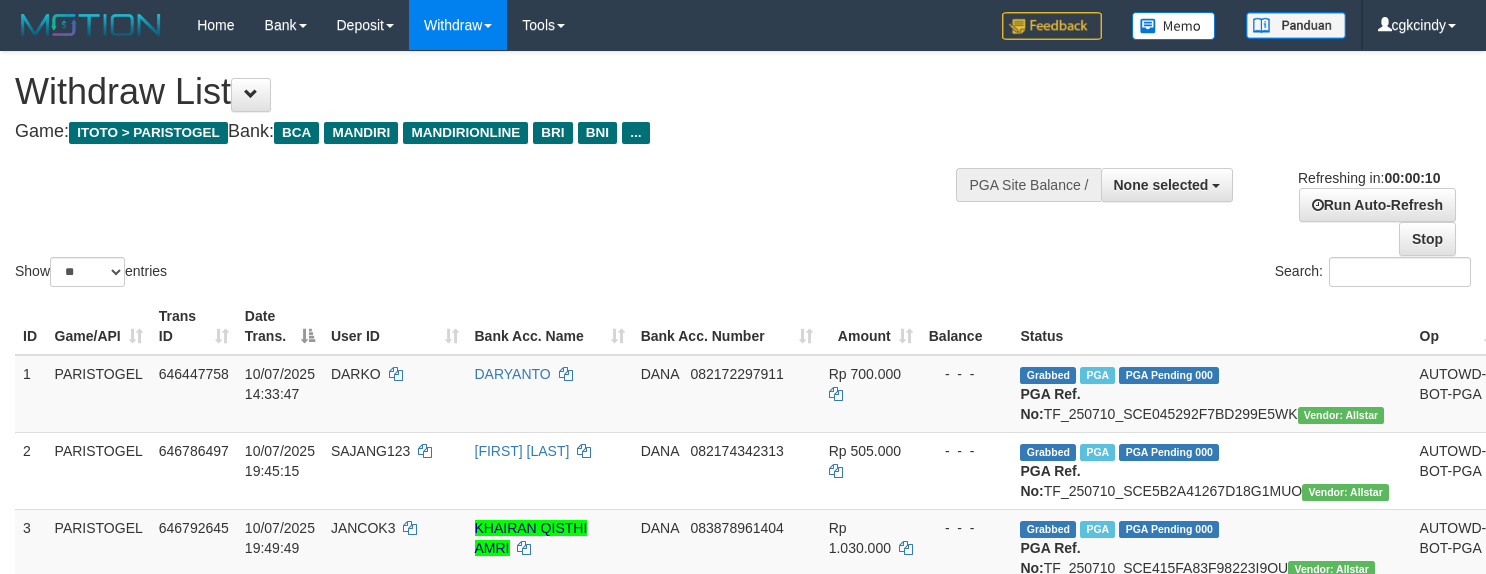 select 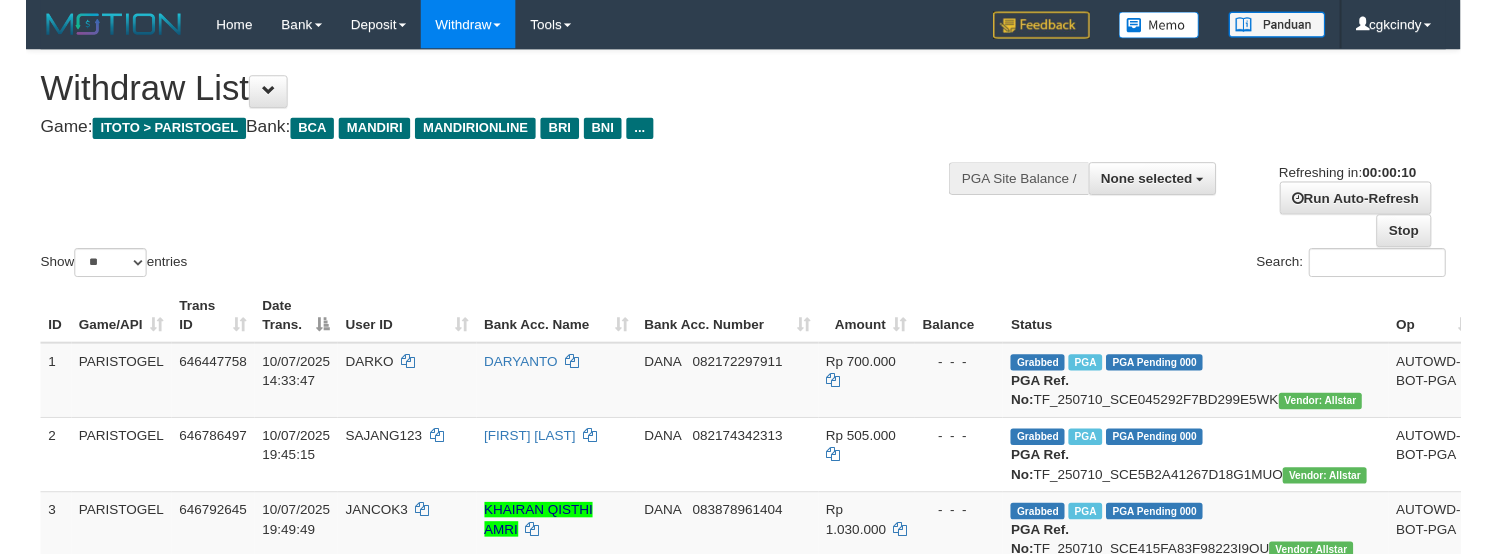 scroll, scrollTop: 0, scrollLeft: 0, axis: both 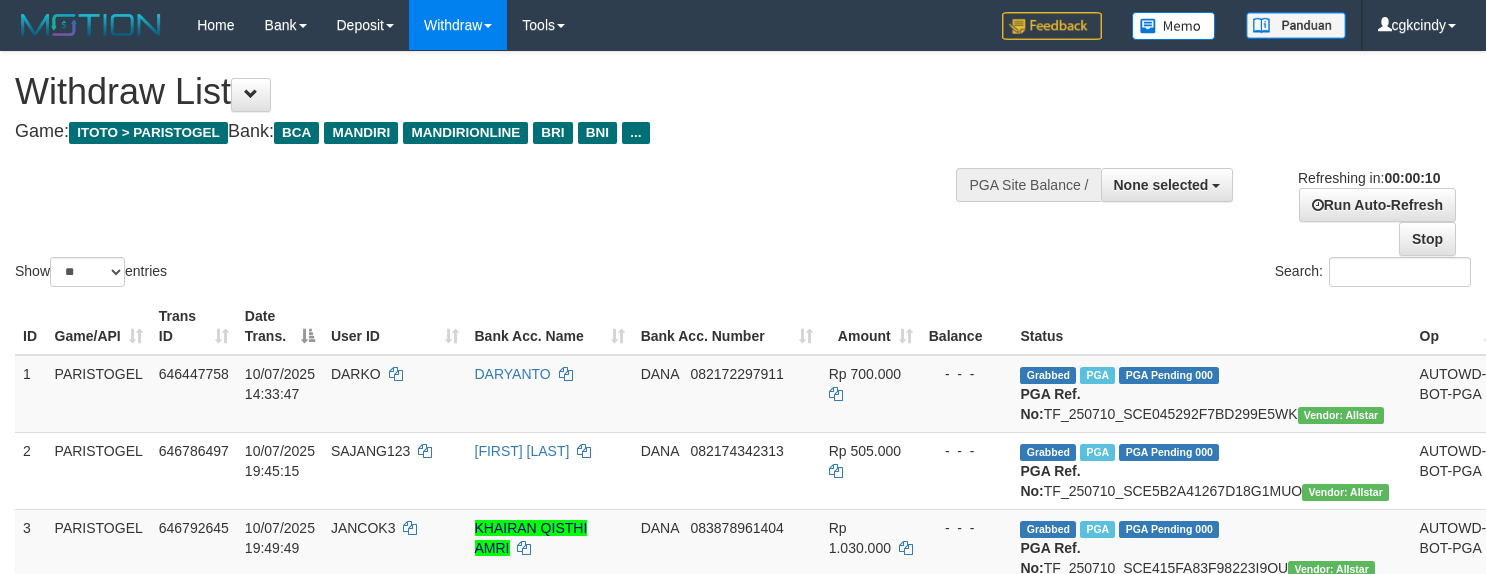 select 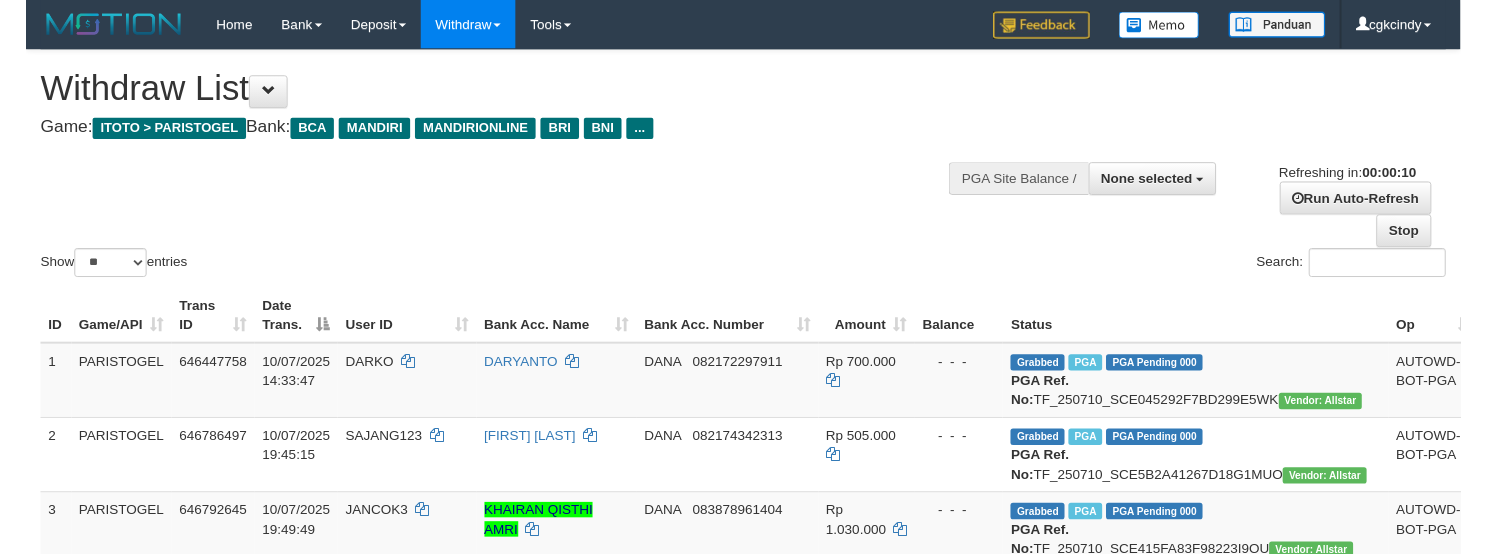 scroll, scrollTop: 0, scrollLeft: 0, axis: both 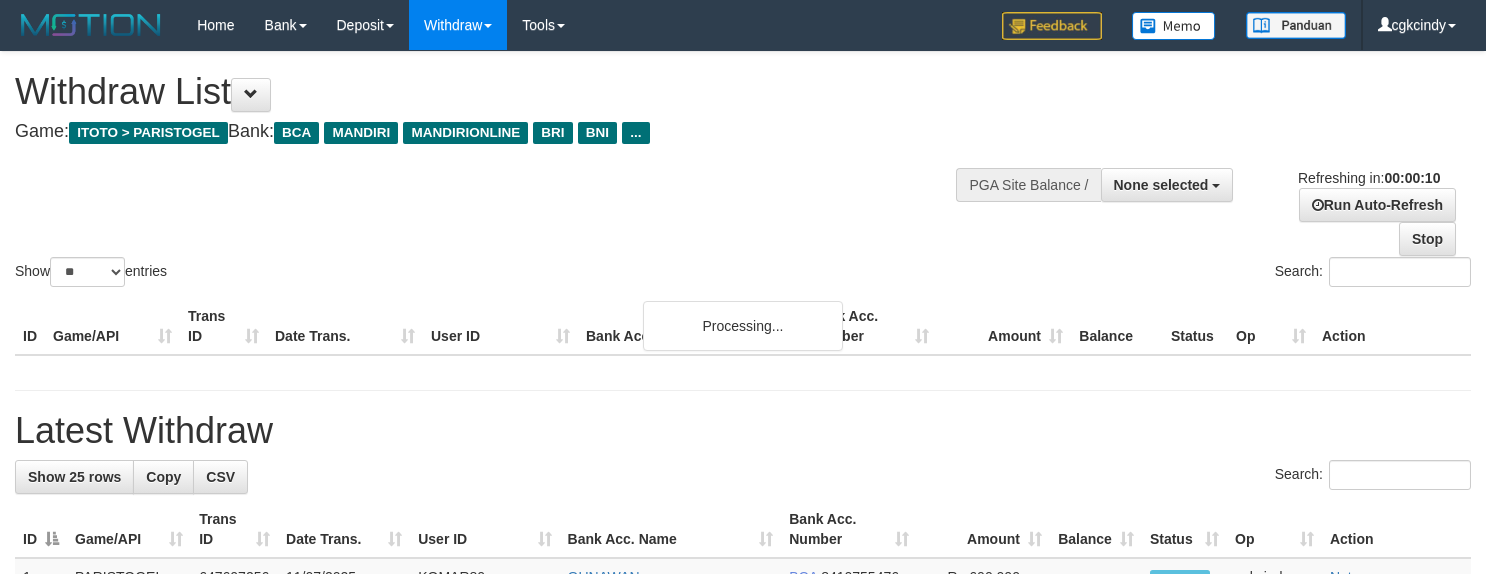 select 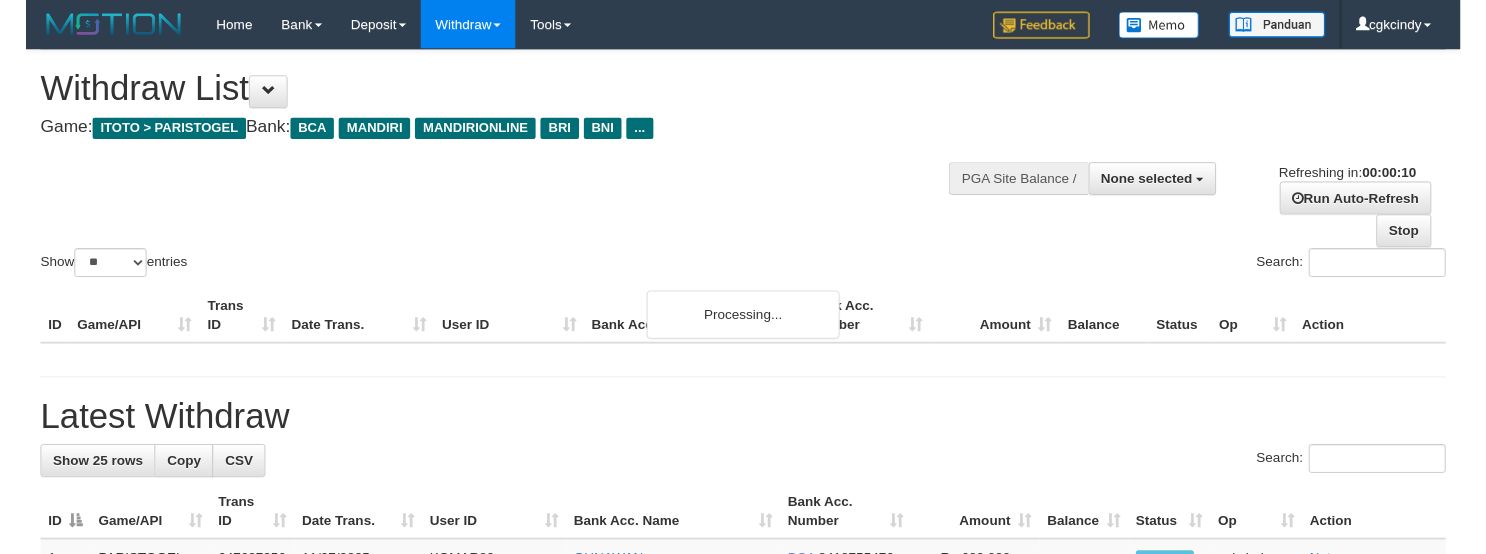 scroll, scrollTop: 0, scrollLeft: 0, axis: both 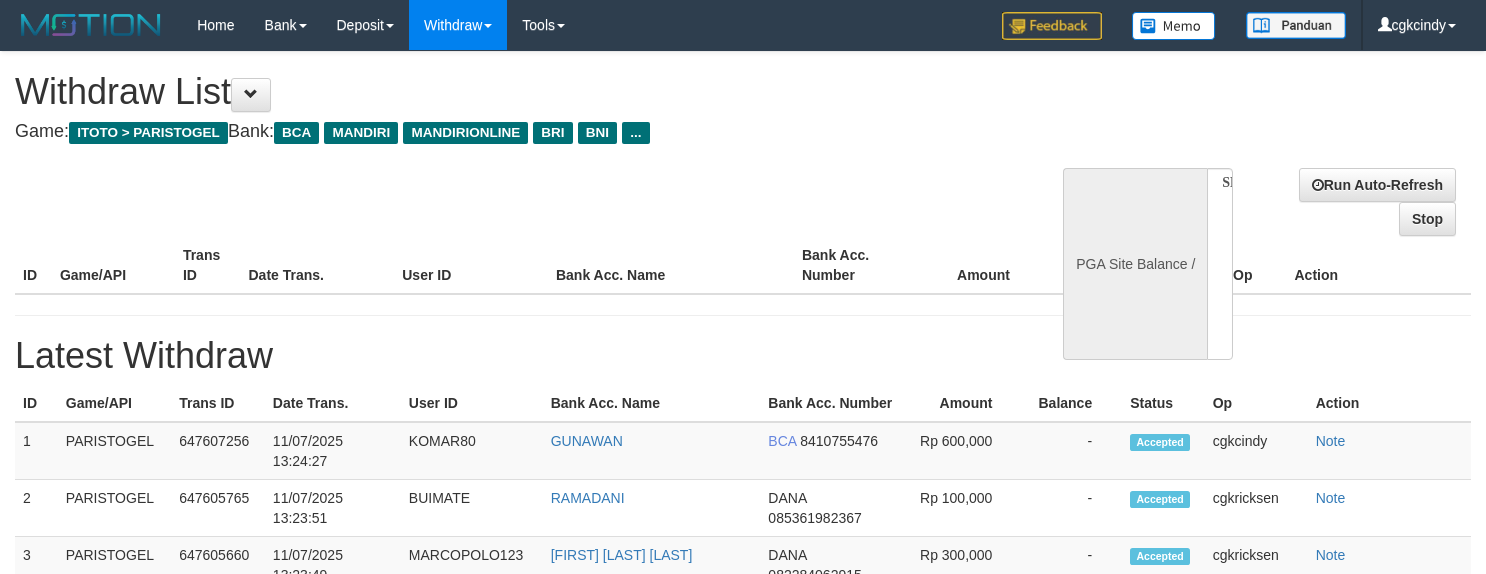 select 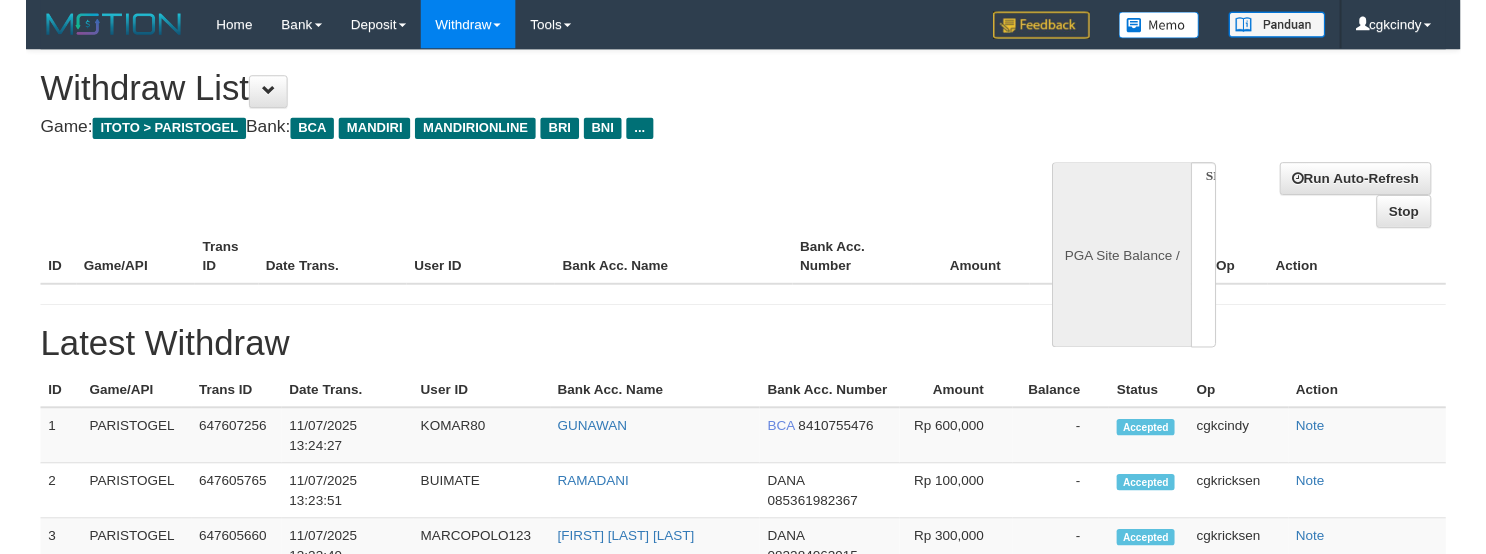 scroll, scrollTop: 0, scrollLeft: 0, axis: both 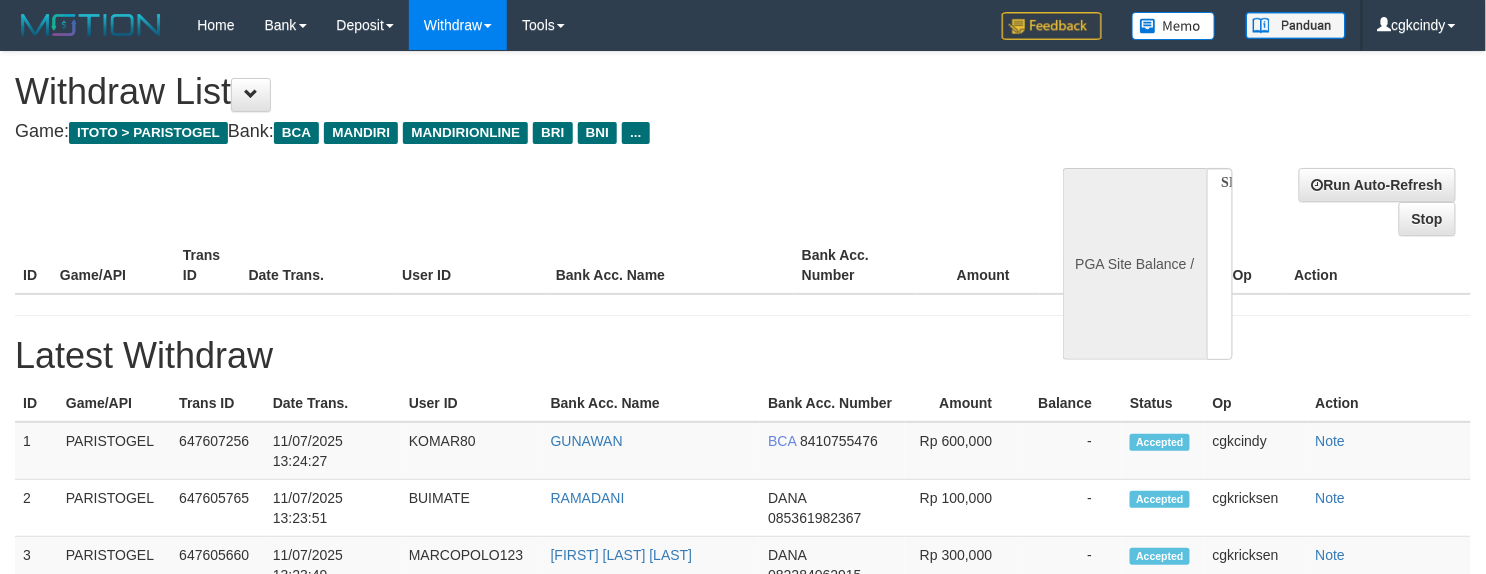 select on "**" 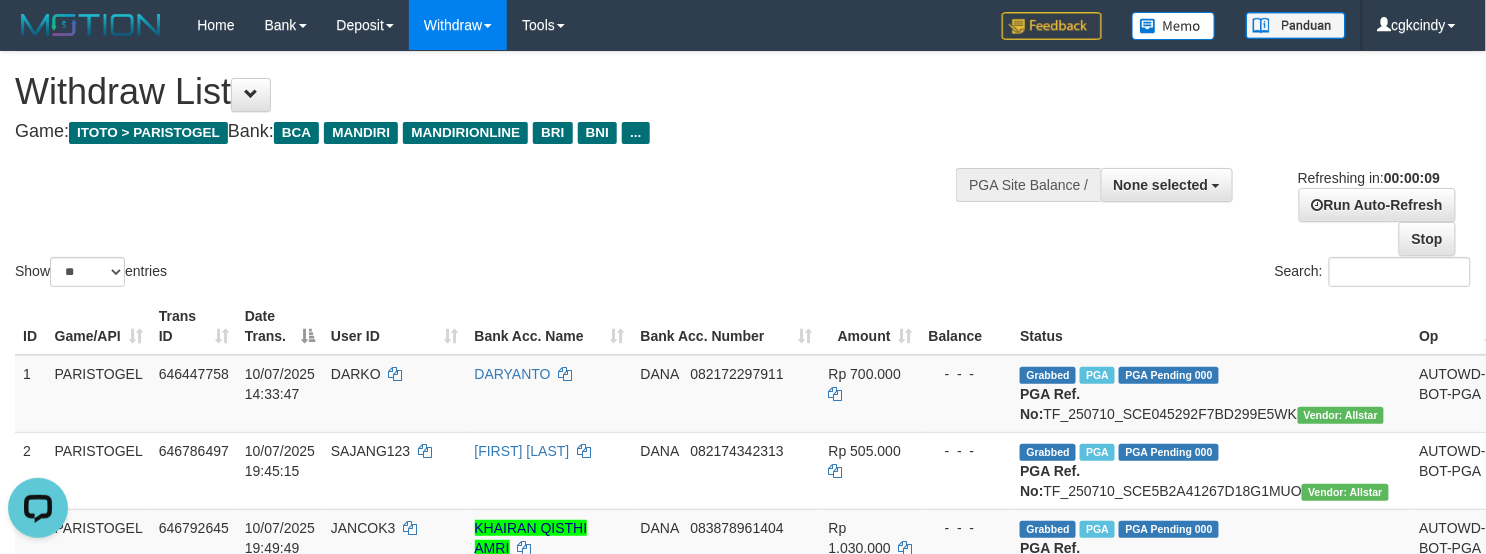 scroll, scrollTop: 0, scrollLeft: 0, axis: both 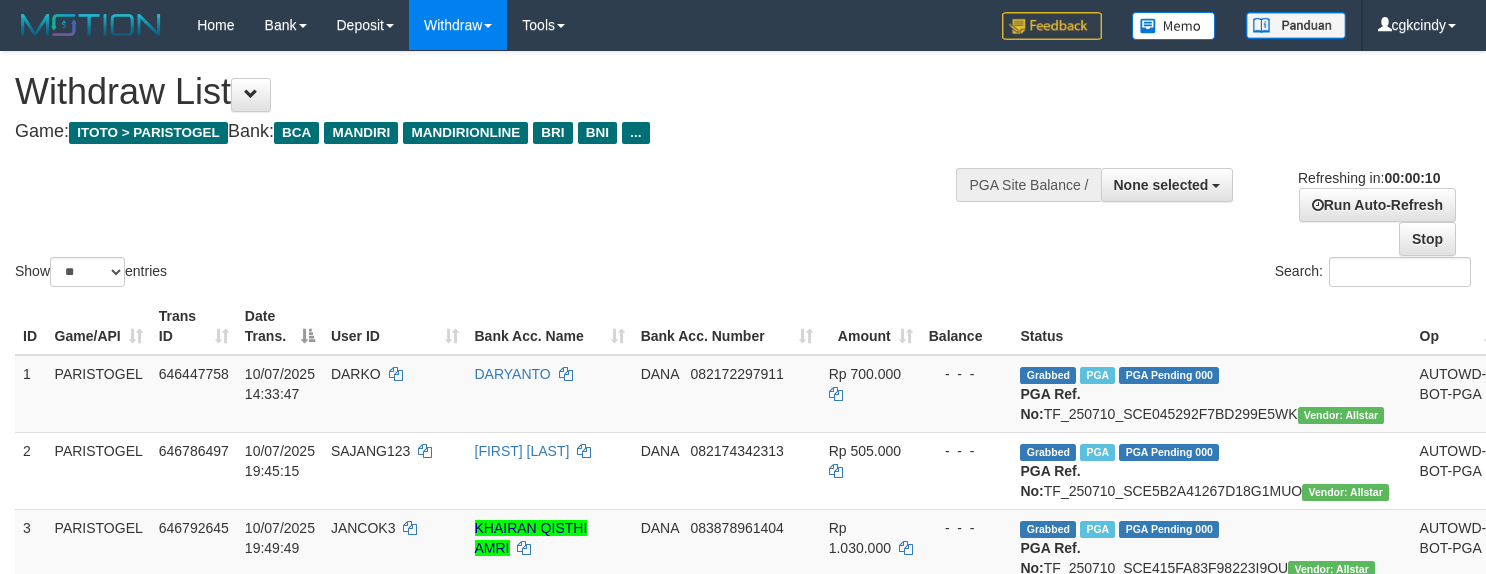 select 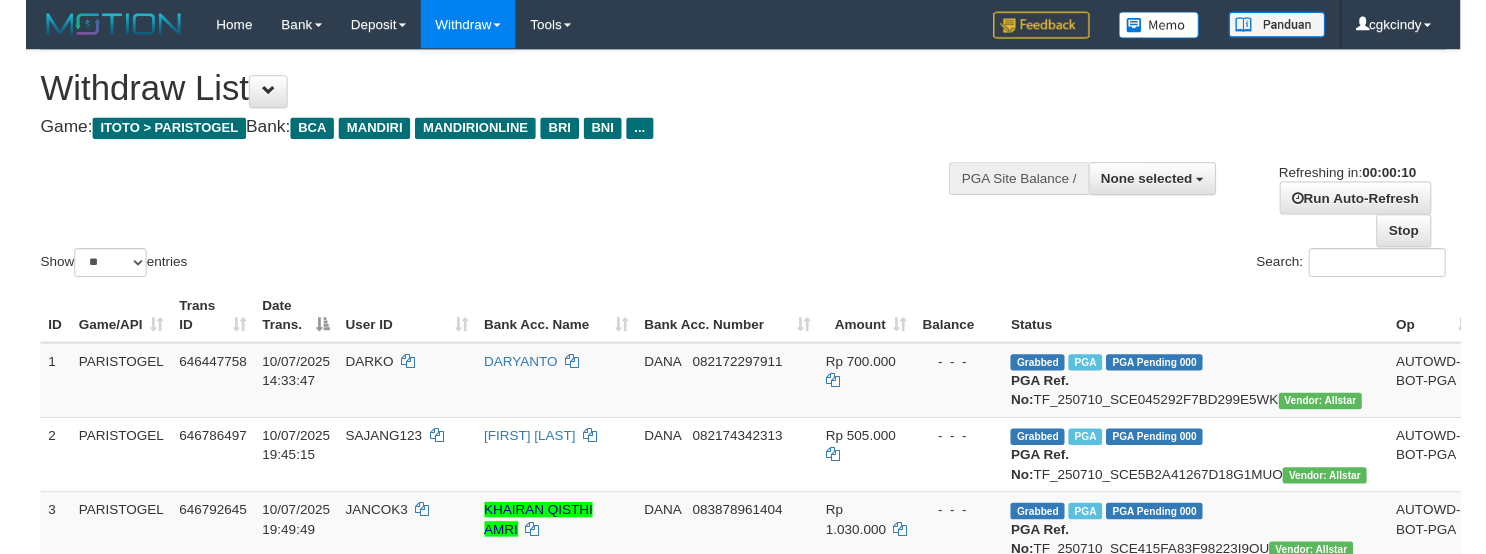scroll, scrollTop: 0, scrollLeft: 0, axis: both 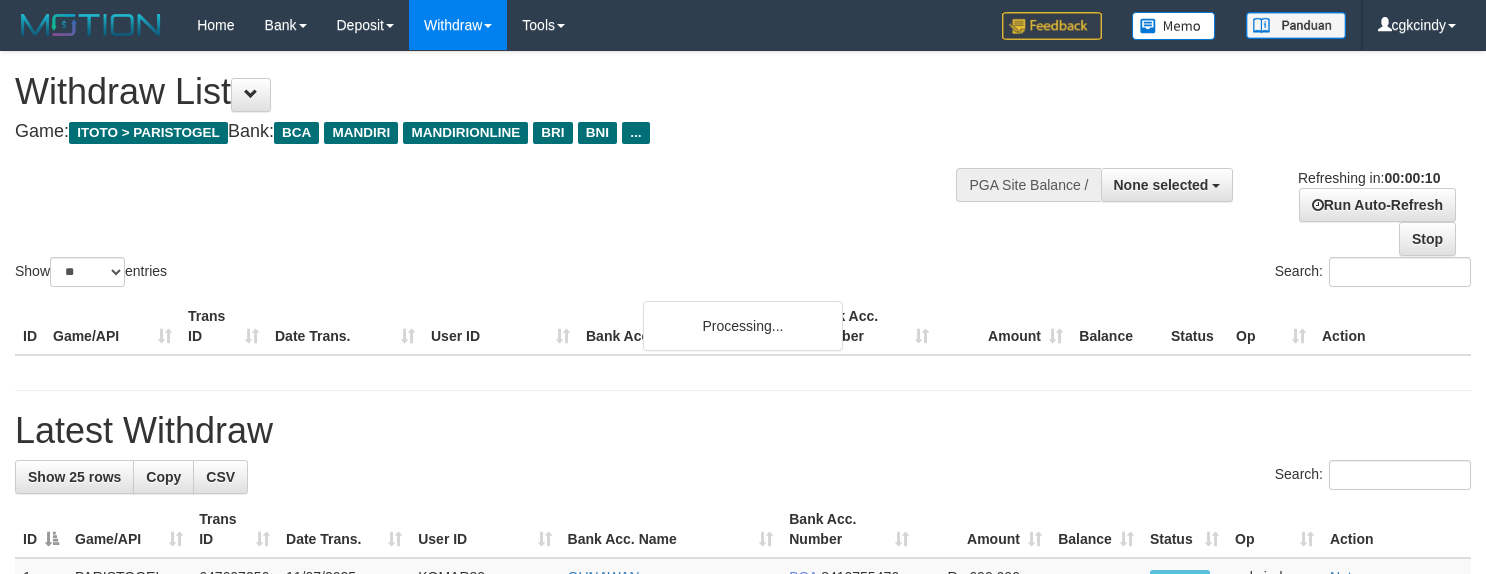 select 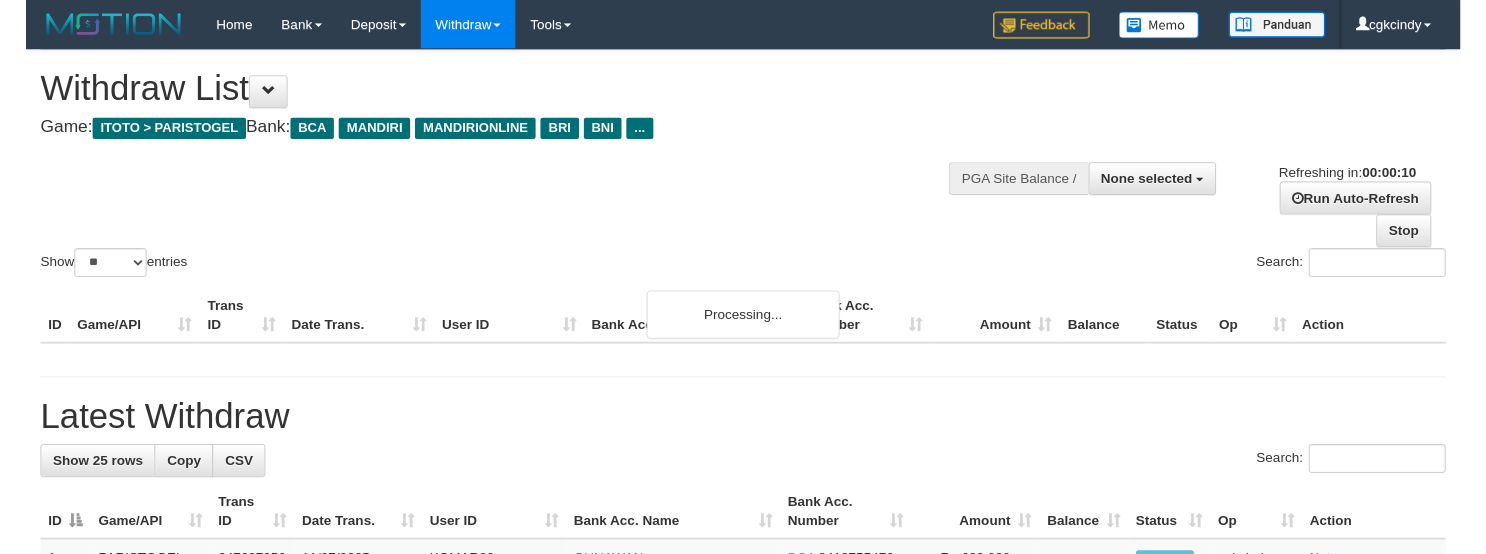 scroll, scrollTop: 0, scrollLeft: 0, axis: both 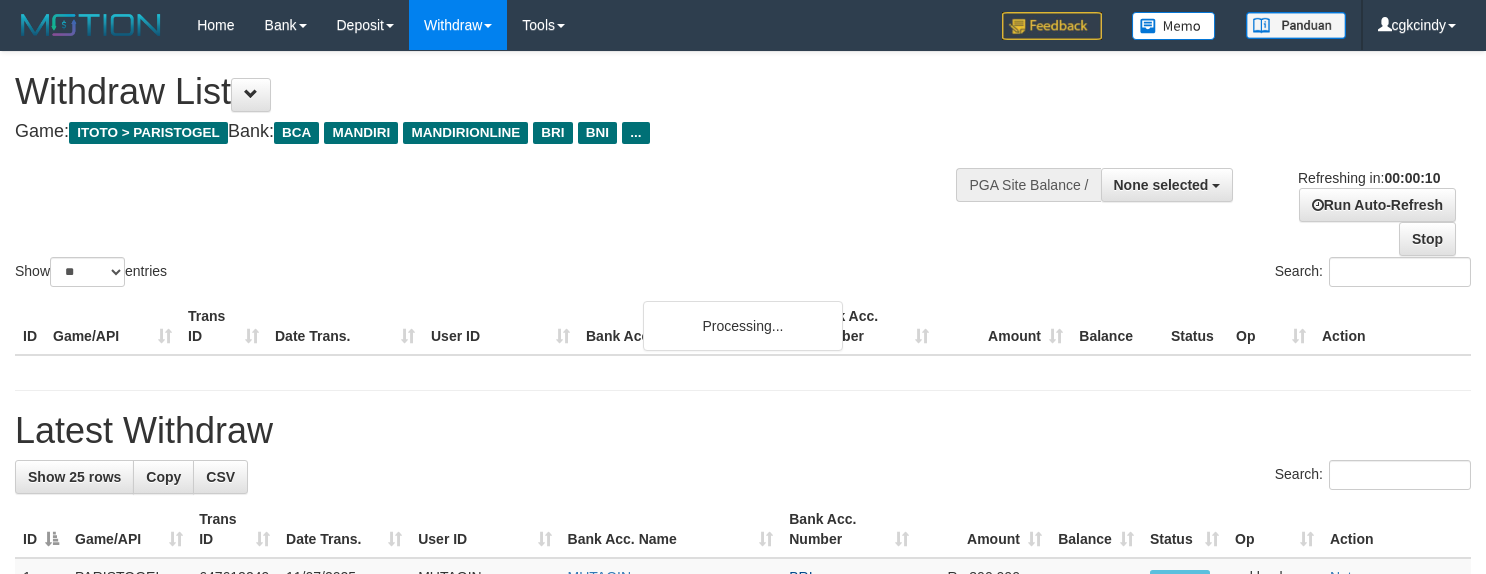 select 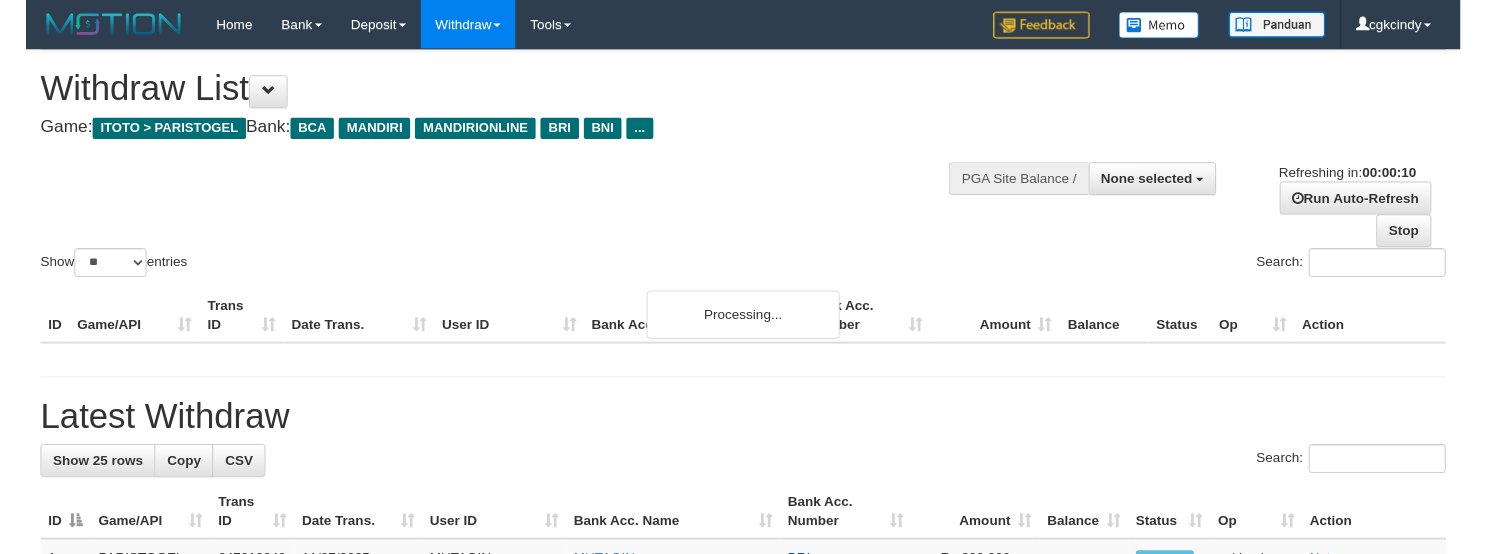 scroll, scrollTop: 0, scrollLeft: 0, axis: both 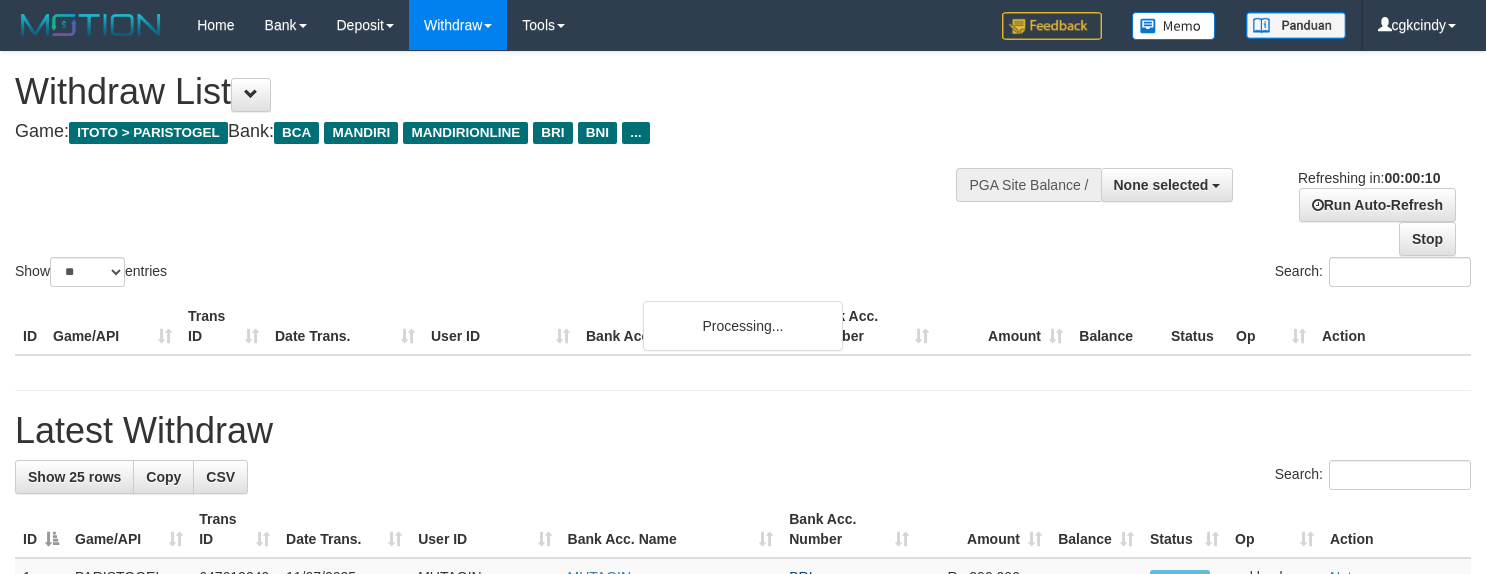 select 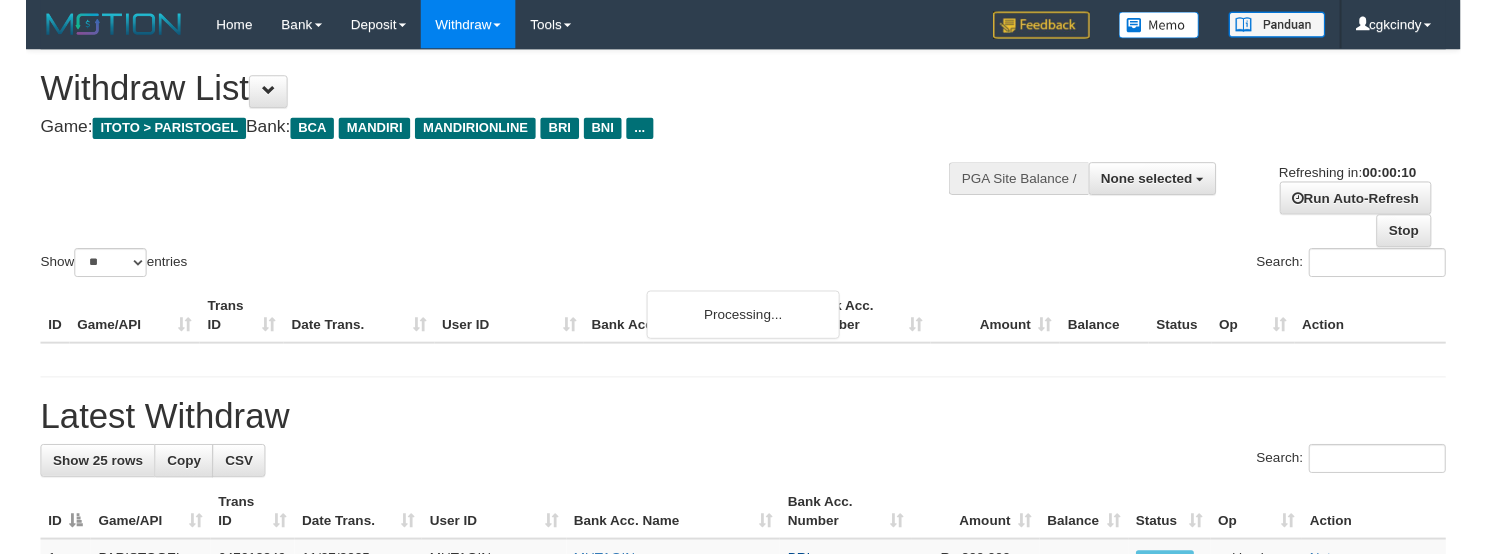 scroll, scrollTop: 0, scrollLeft: 0, axis: both 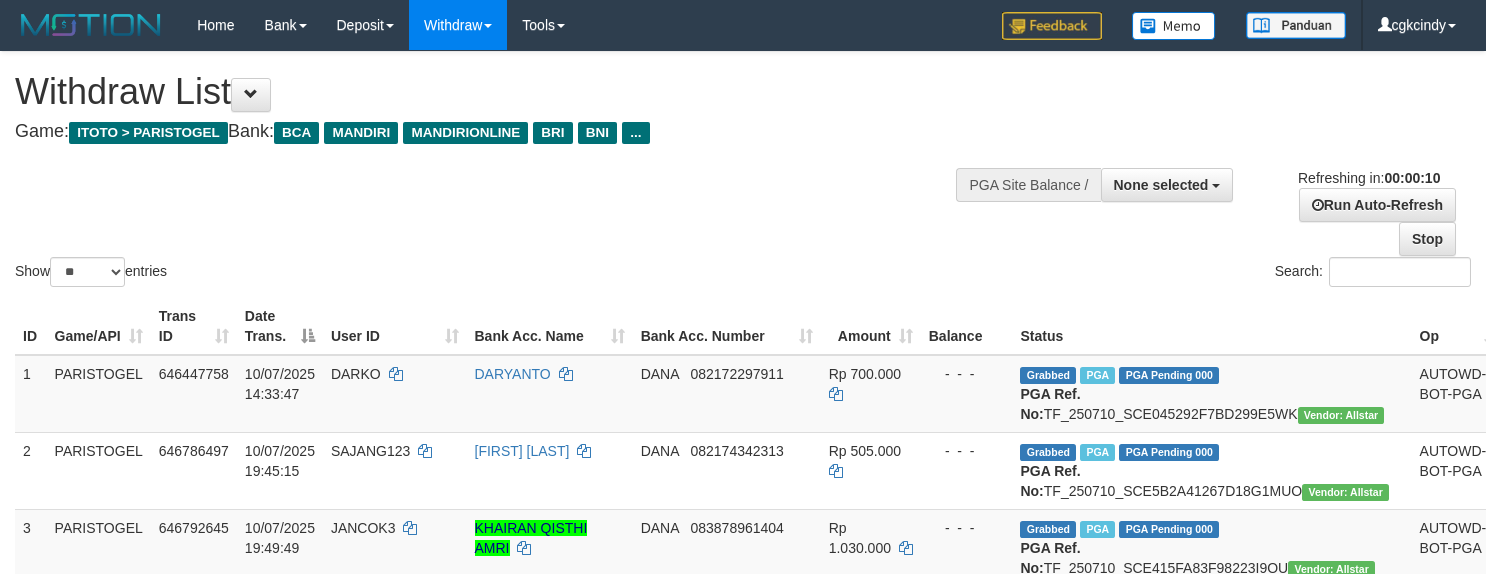 select 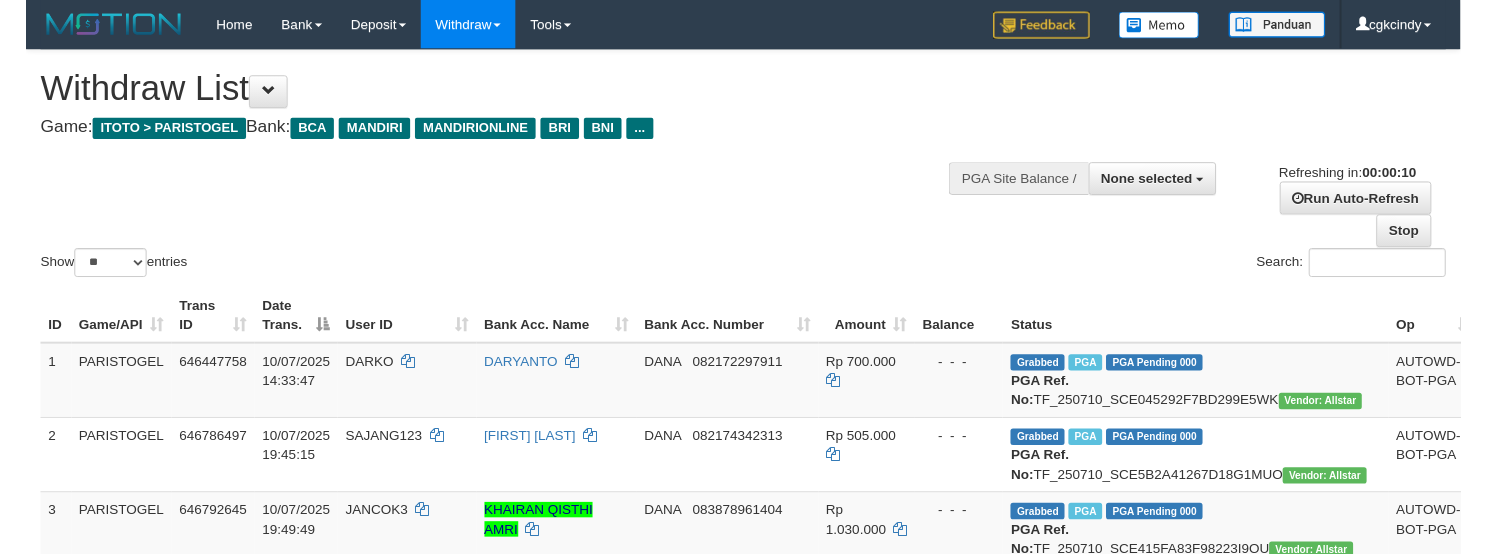 scroll, scrollTop: 0, scrollLeft: 0, axis: both 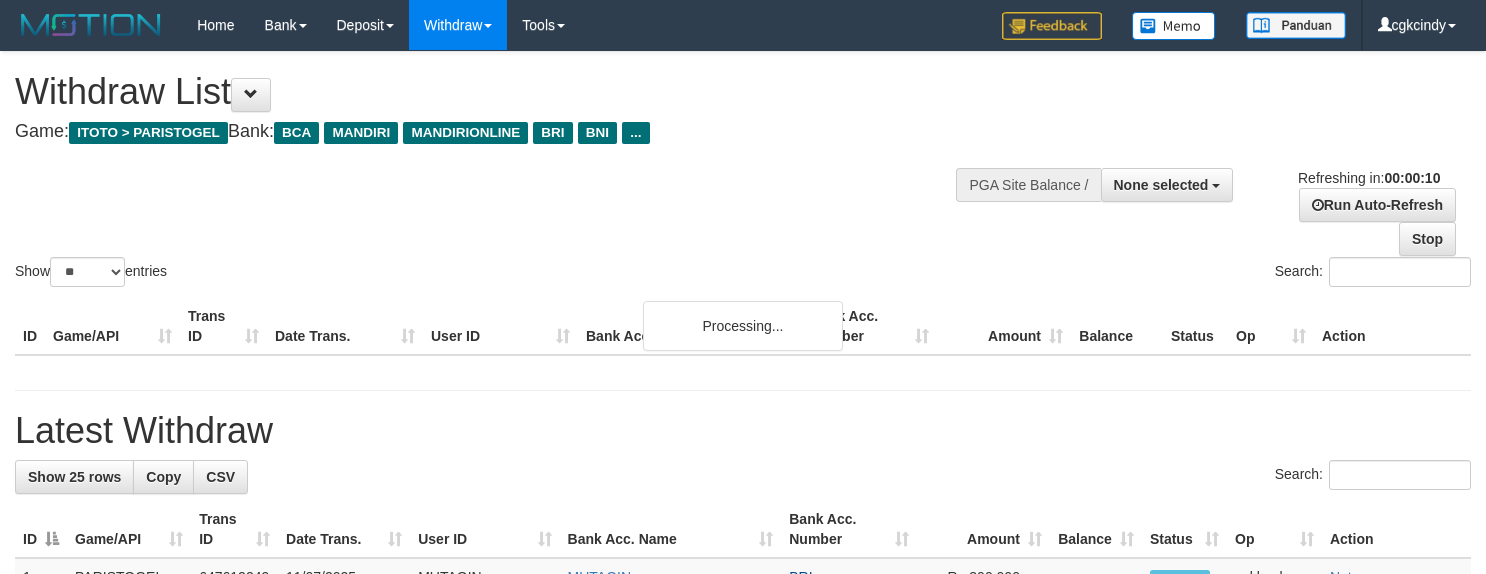 select 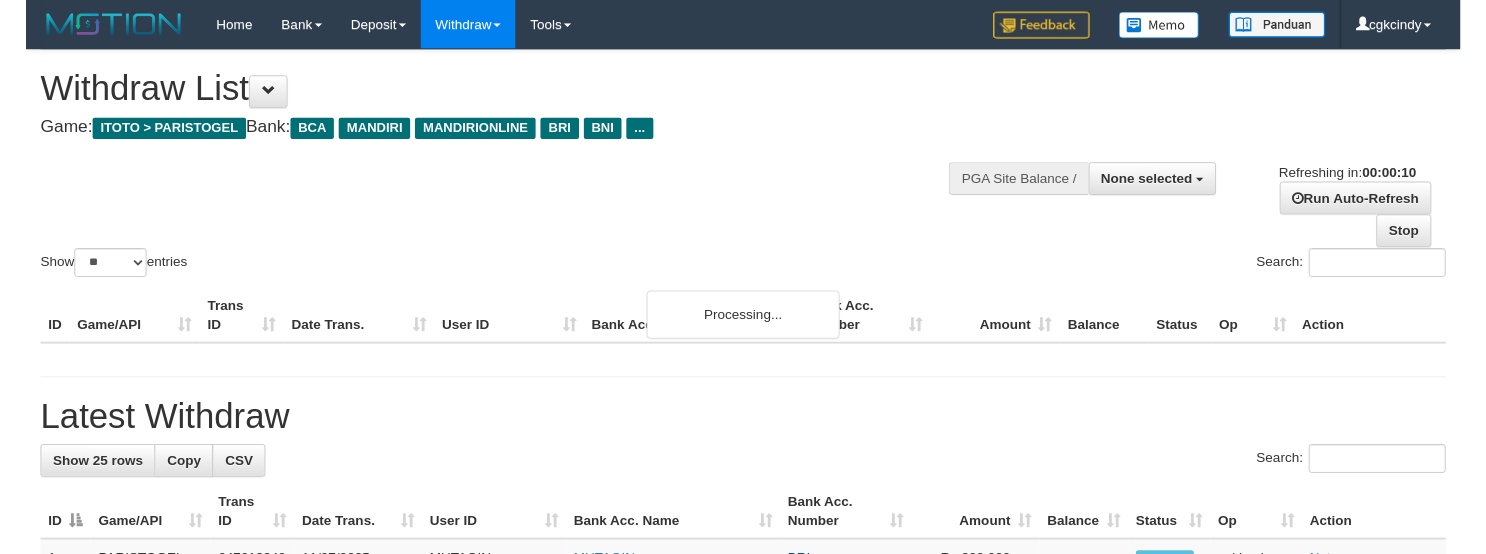 scroll, scrollTop: 0, scrollLeft: 0, axis: both 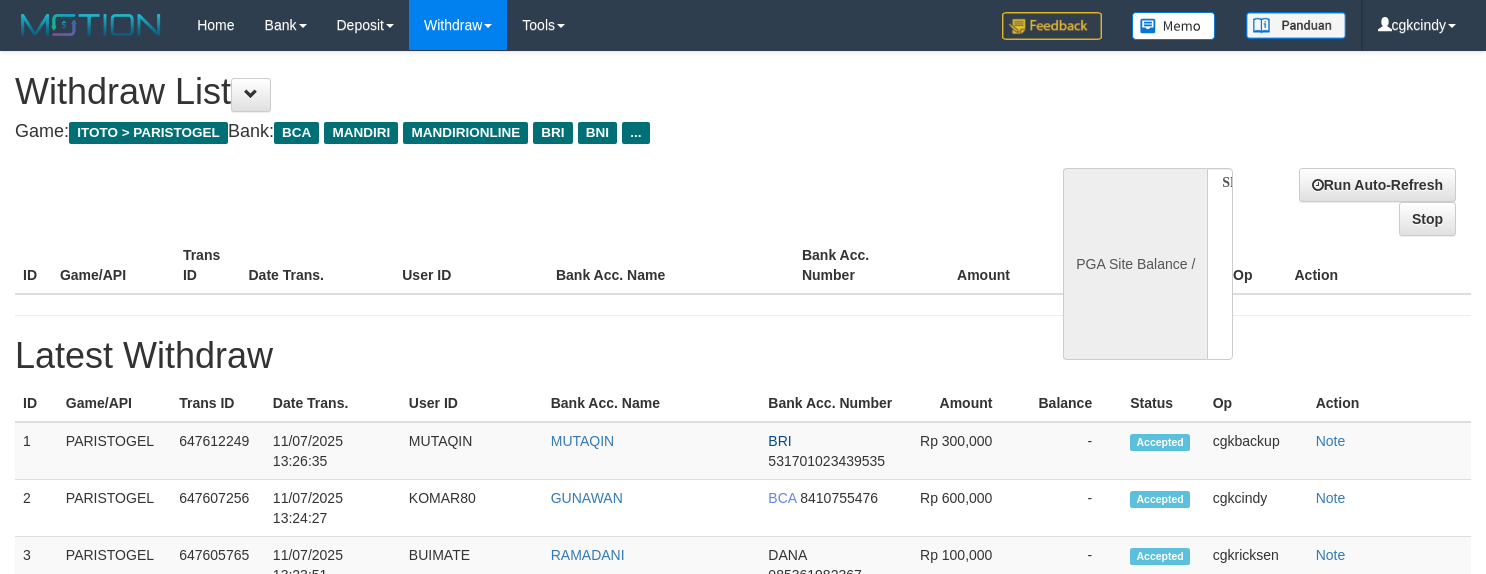 select 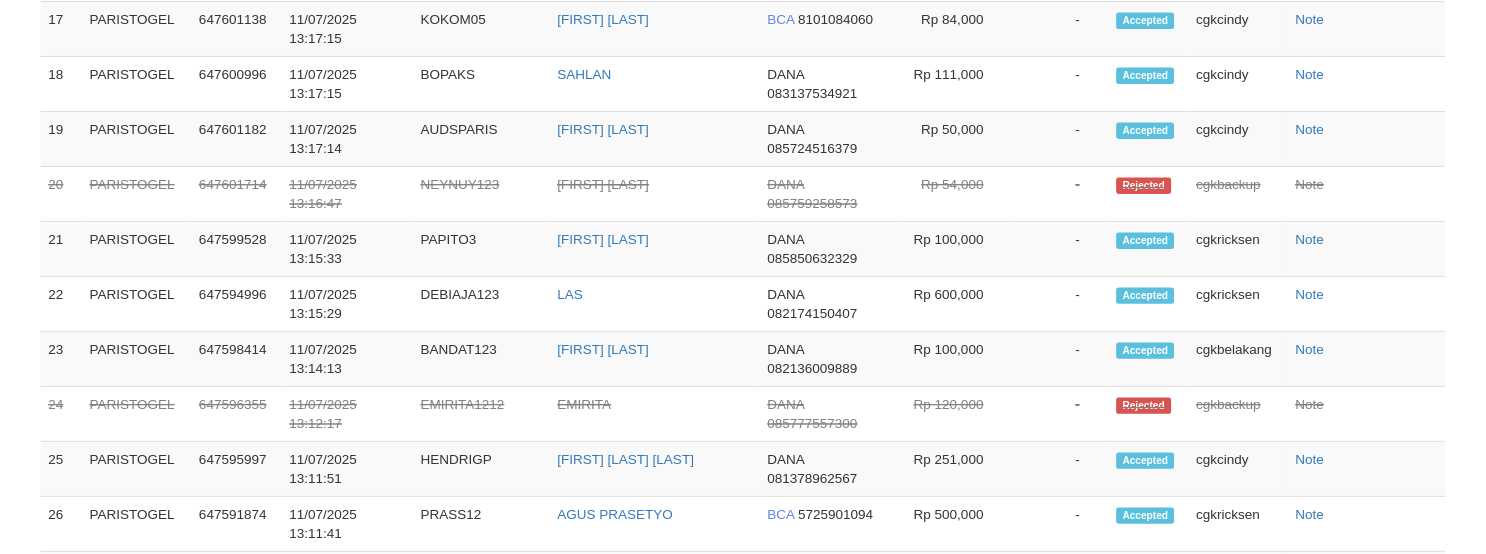 scroll, scrollTop: 1409, scrollLeft: 0, axis: vertical 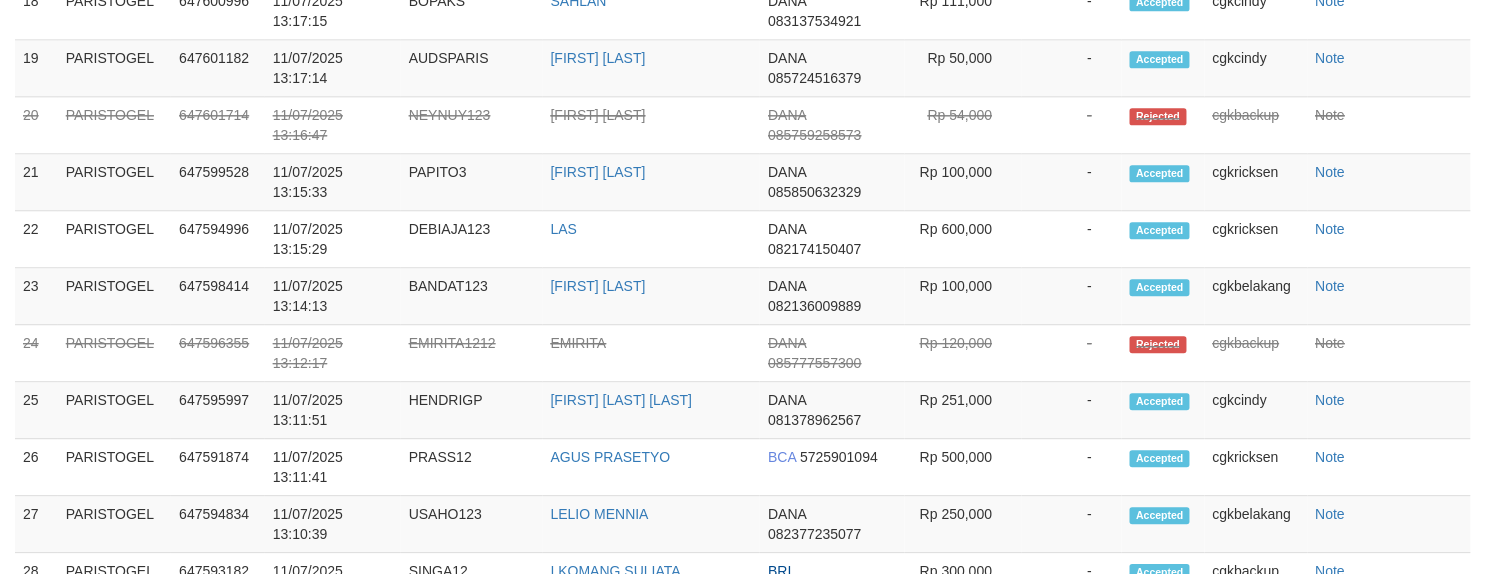 select on "**" 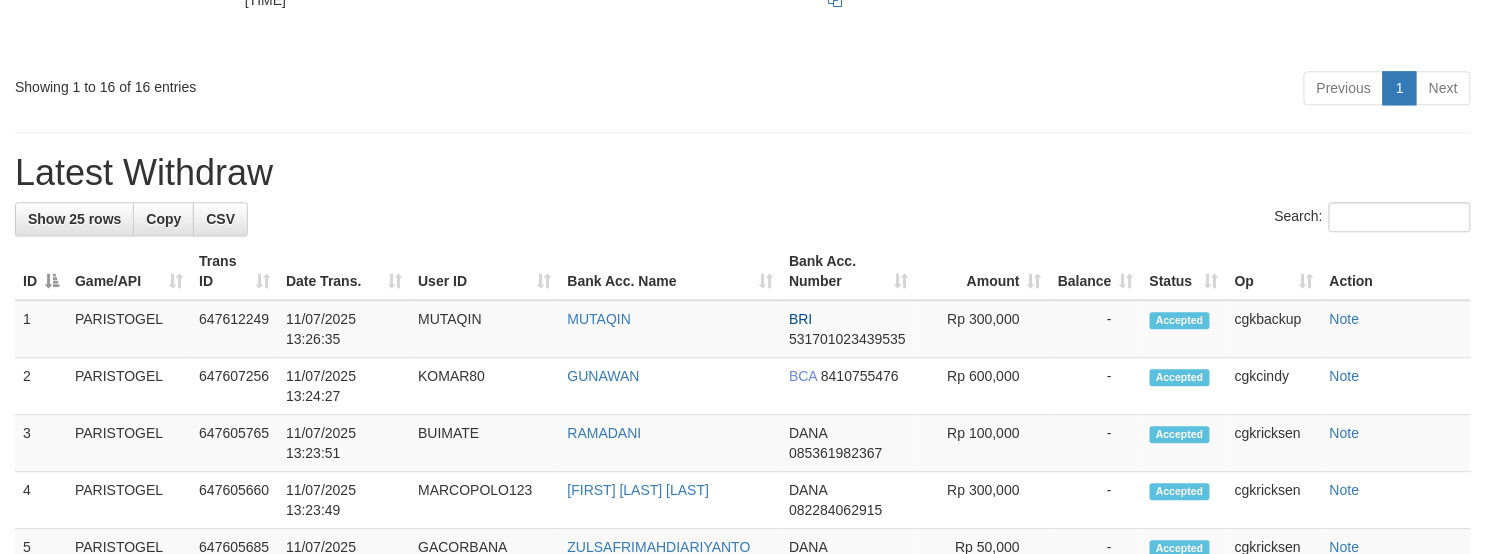 scroll, scrollTop: 1333, scrollLeft: 0, axis: vertical 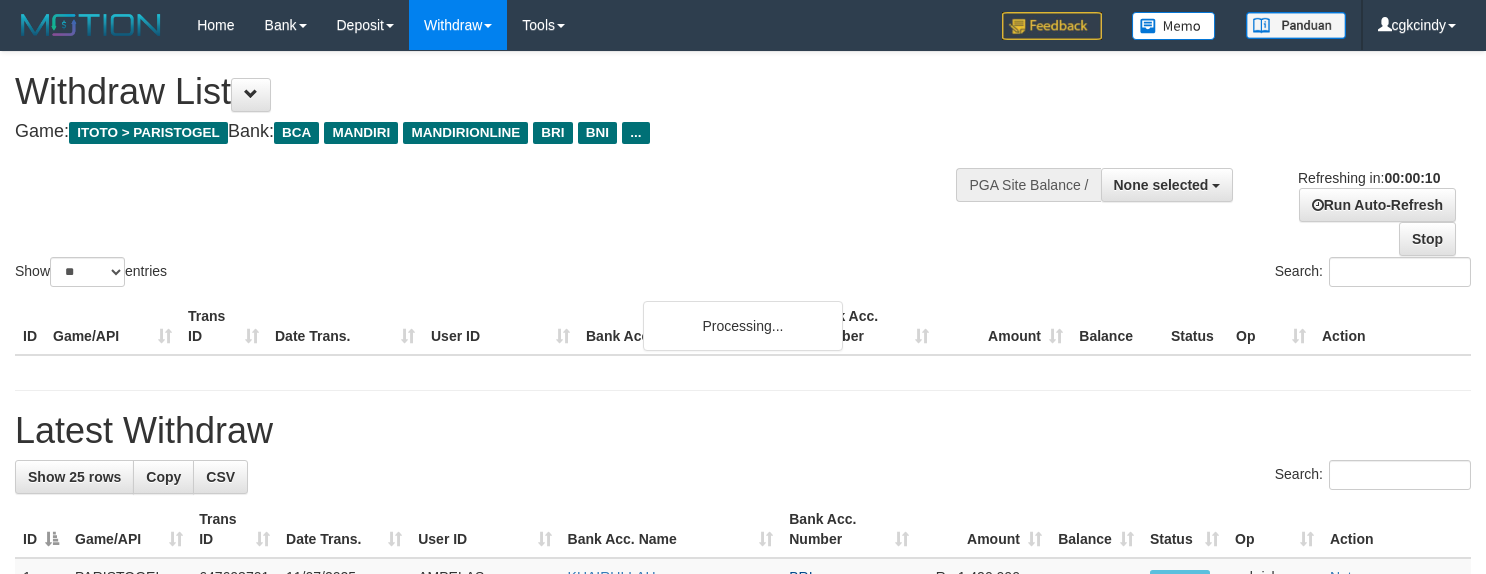 select 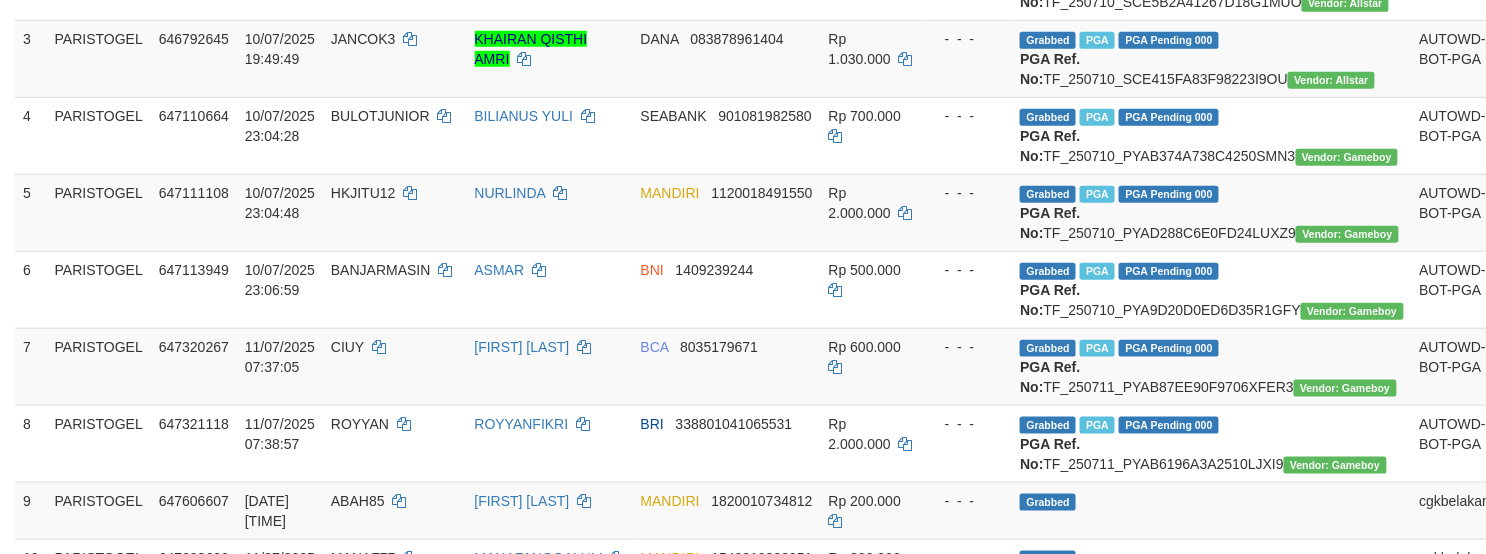scroll, scrollTop: 533, scrollLeft: 0, axis: vertical 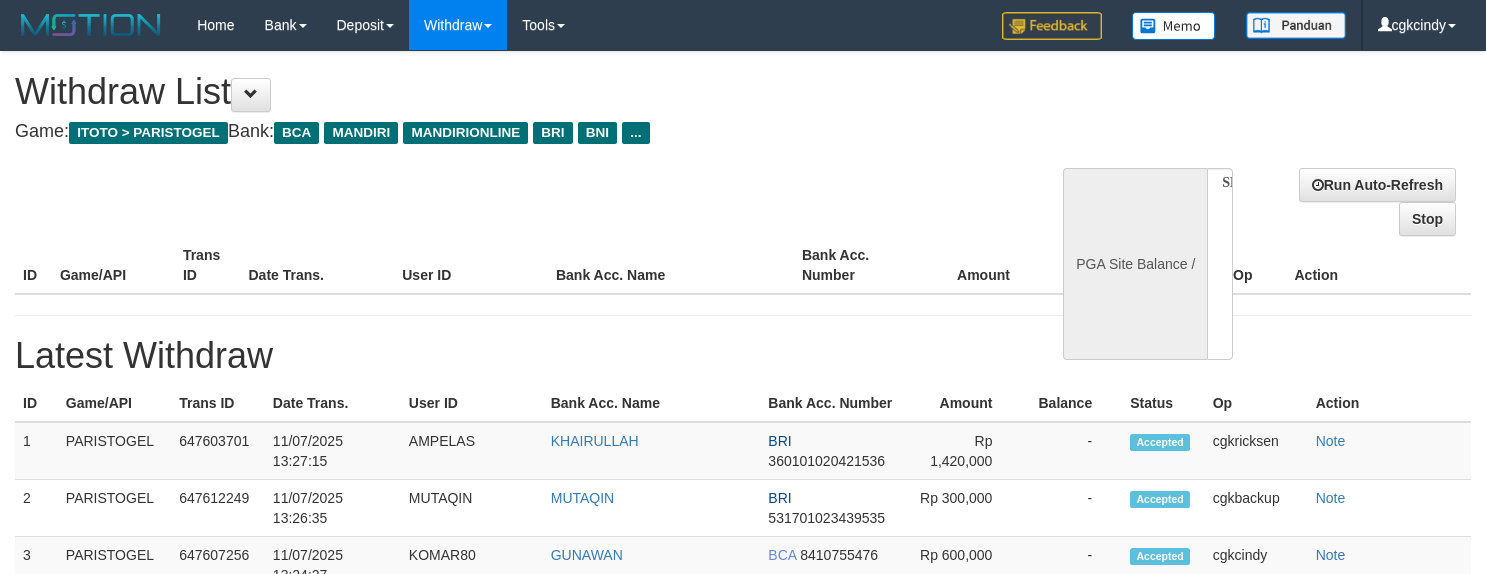 select 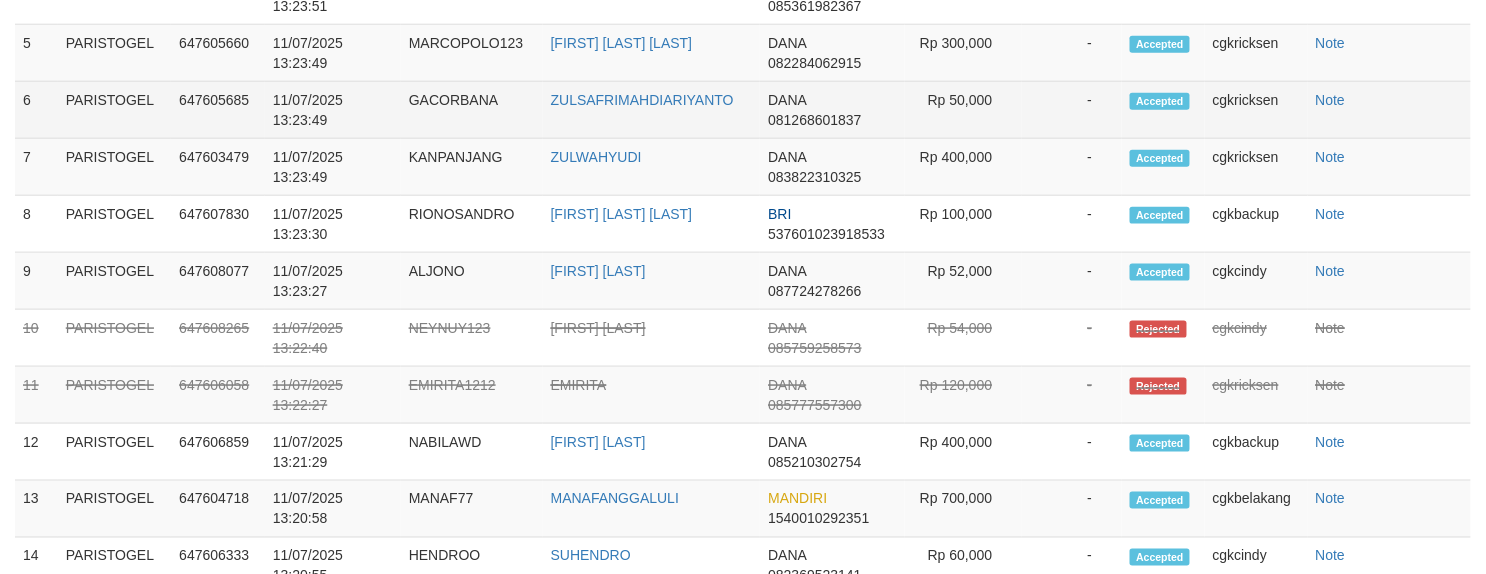 select on "**" 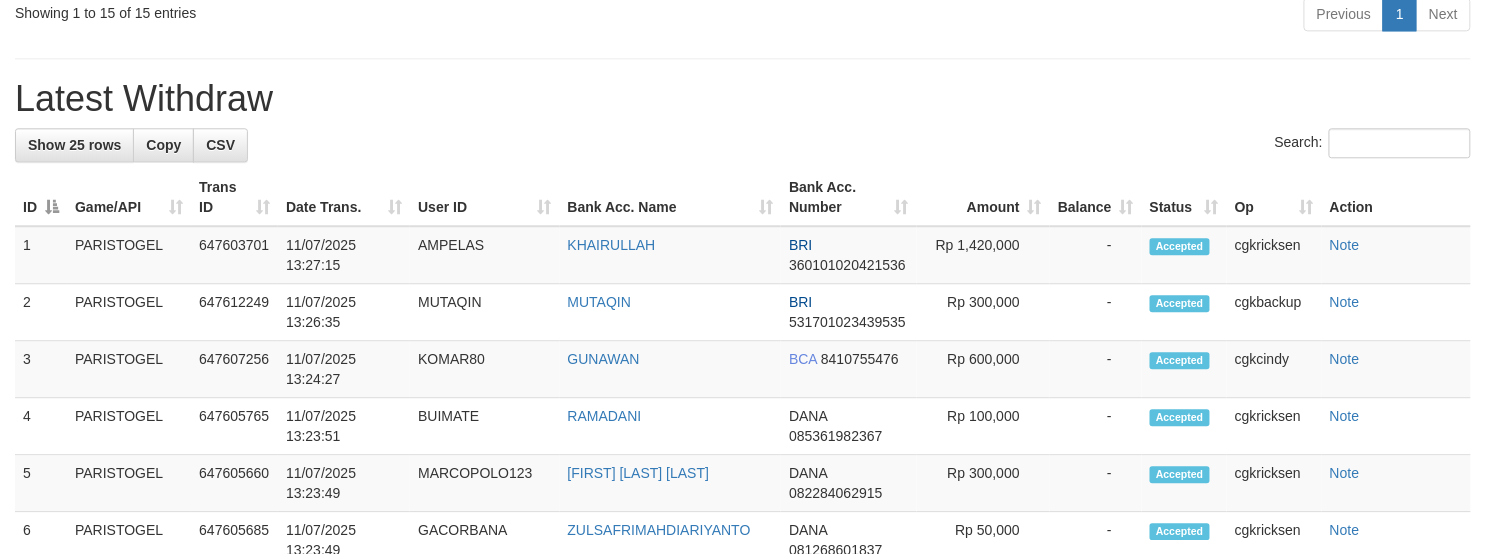 scroll, scrollTop: 1293, scrollLeft: 0, axis: vertical 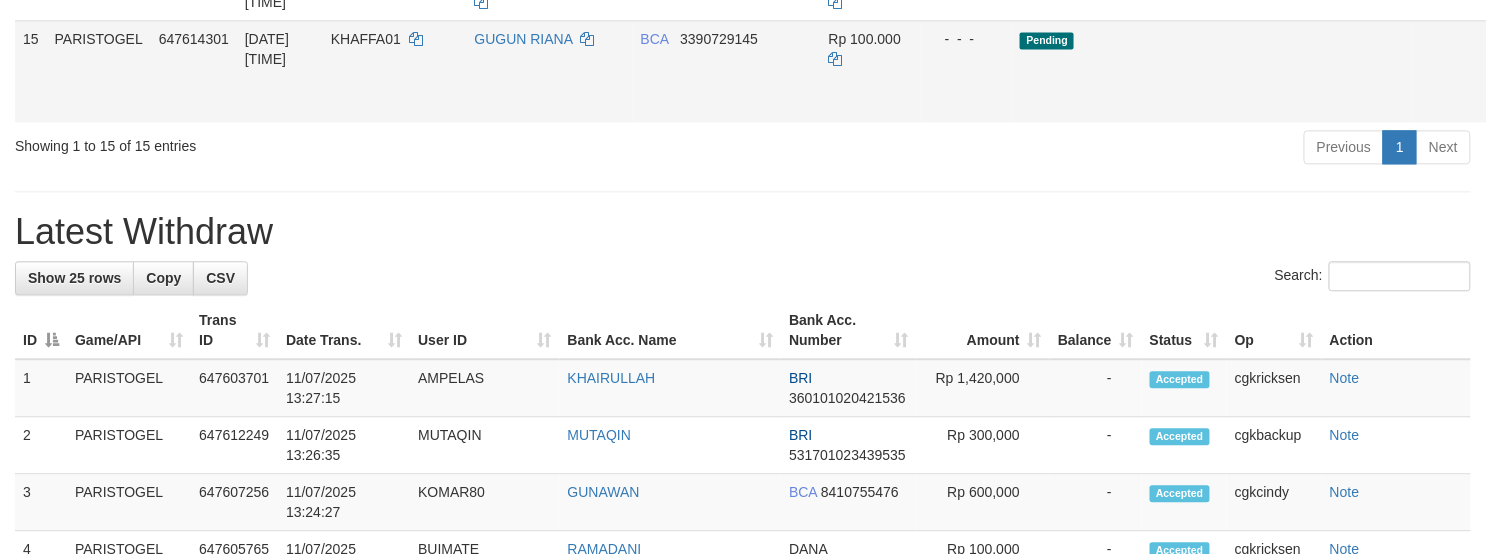 drag, startPoint x: 1416, startPoint y: 202, endPoint x: 1433, endPoint y: 193, distance: 19.235384 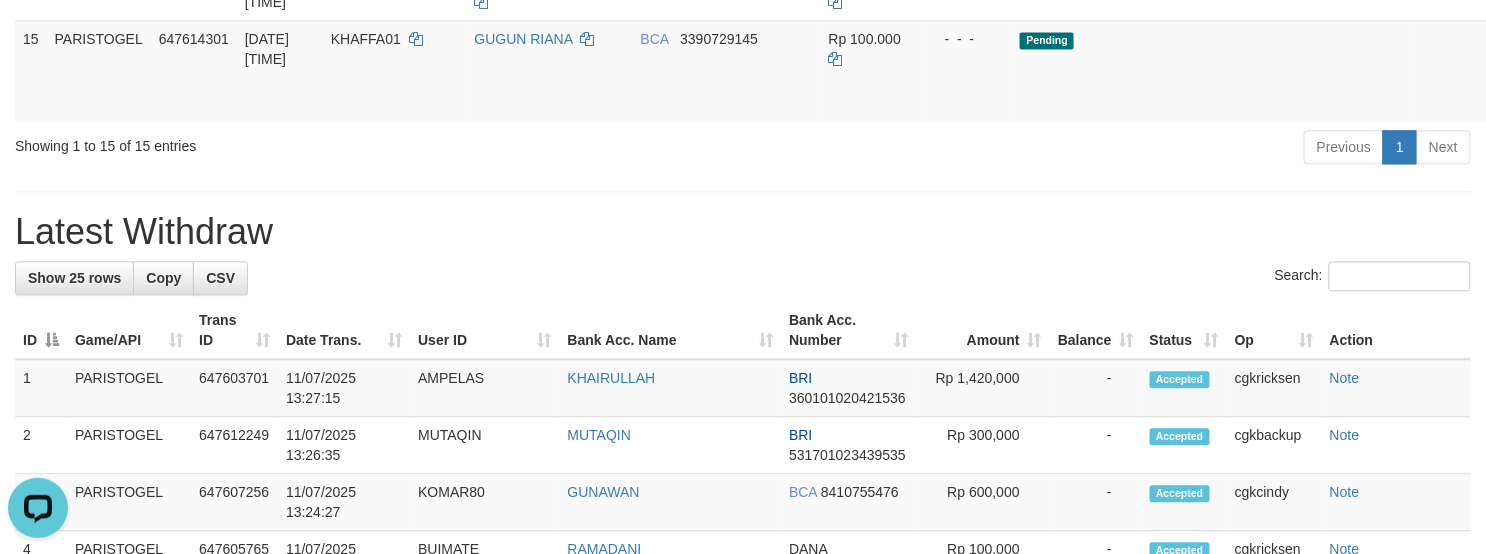 scroll, scrollTop: 0, scrollLeft: 0, axis: both 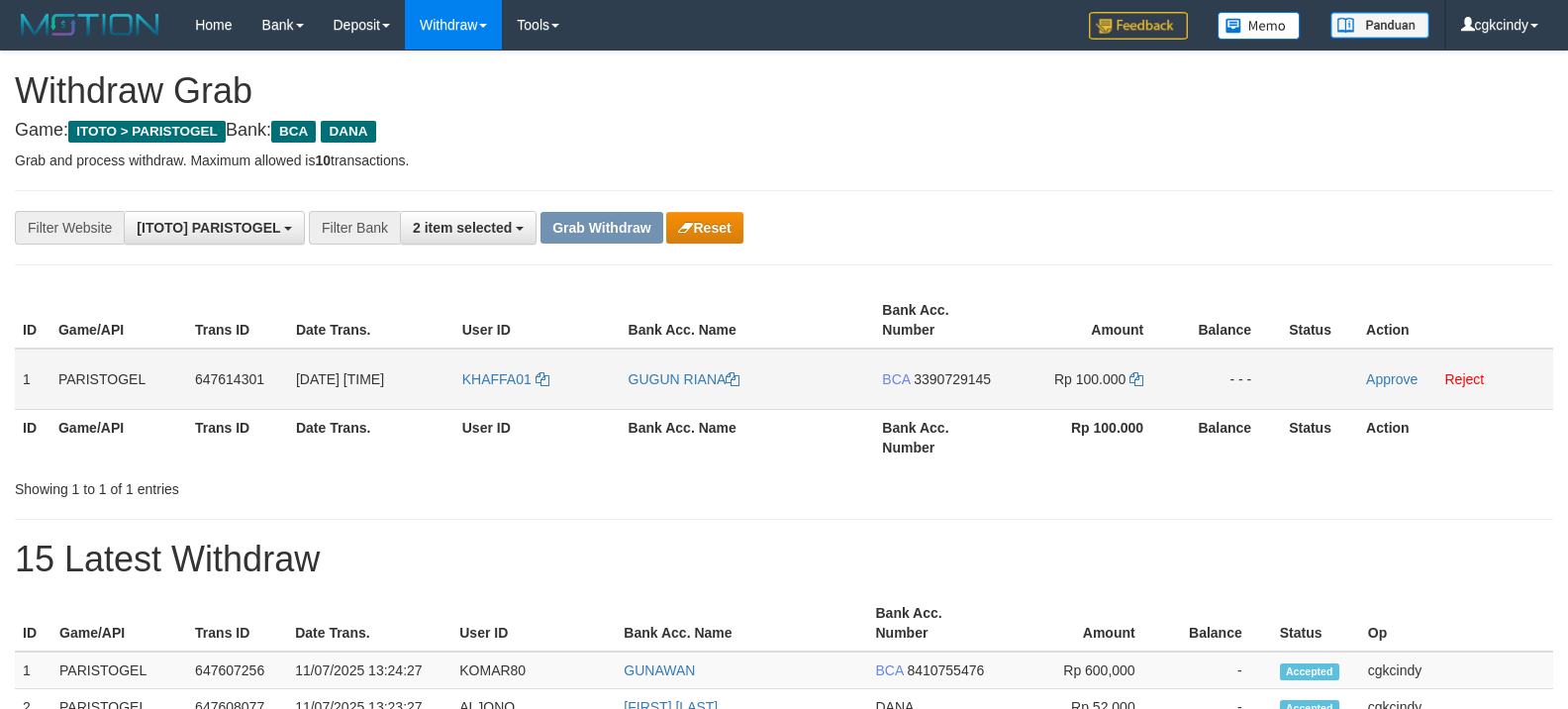 click on "KHAFFA01" at bounding box center [538, 379] 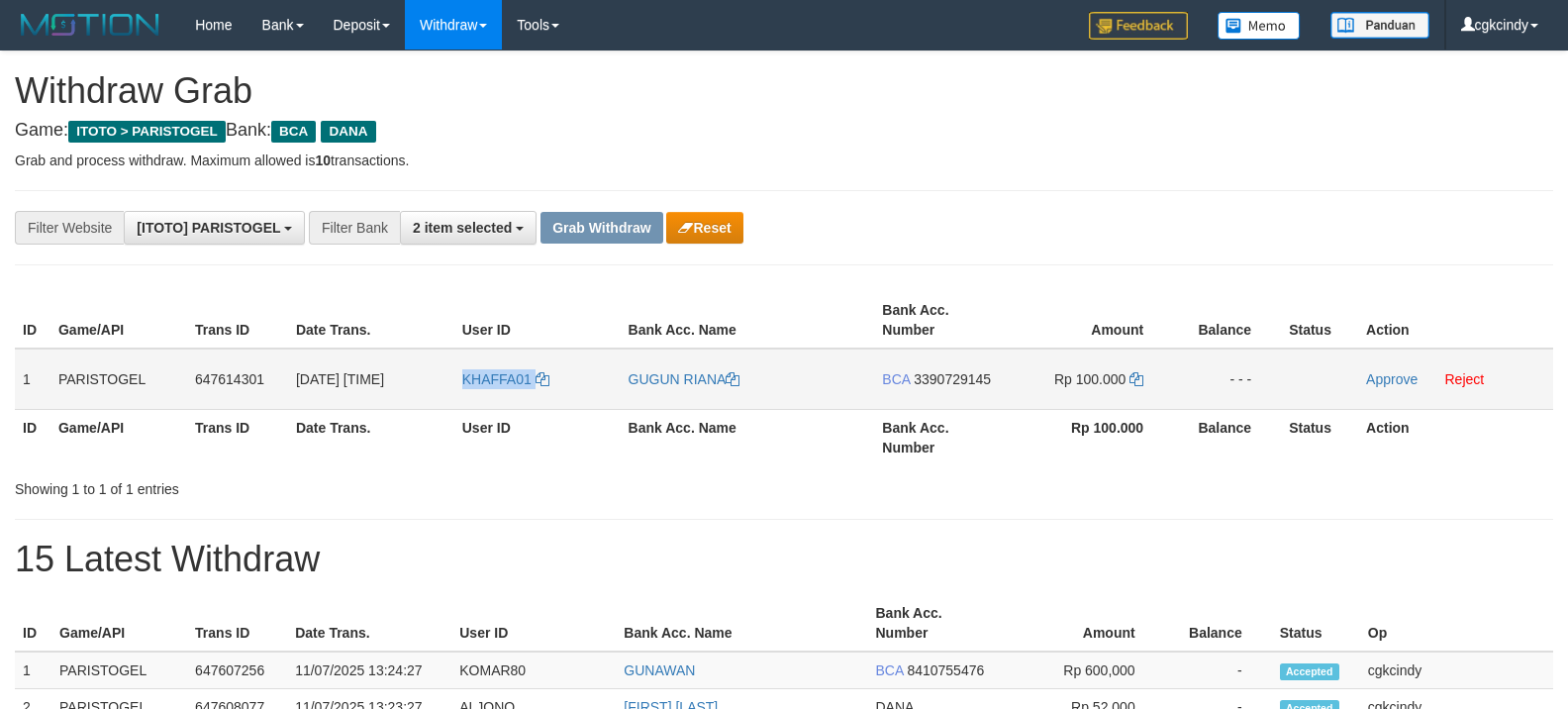 copy on "KHAFFA01" 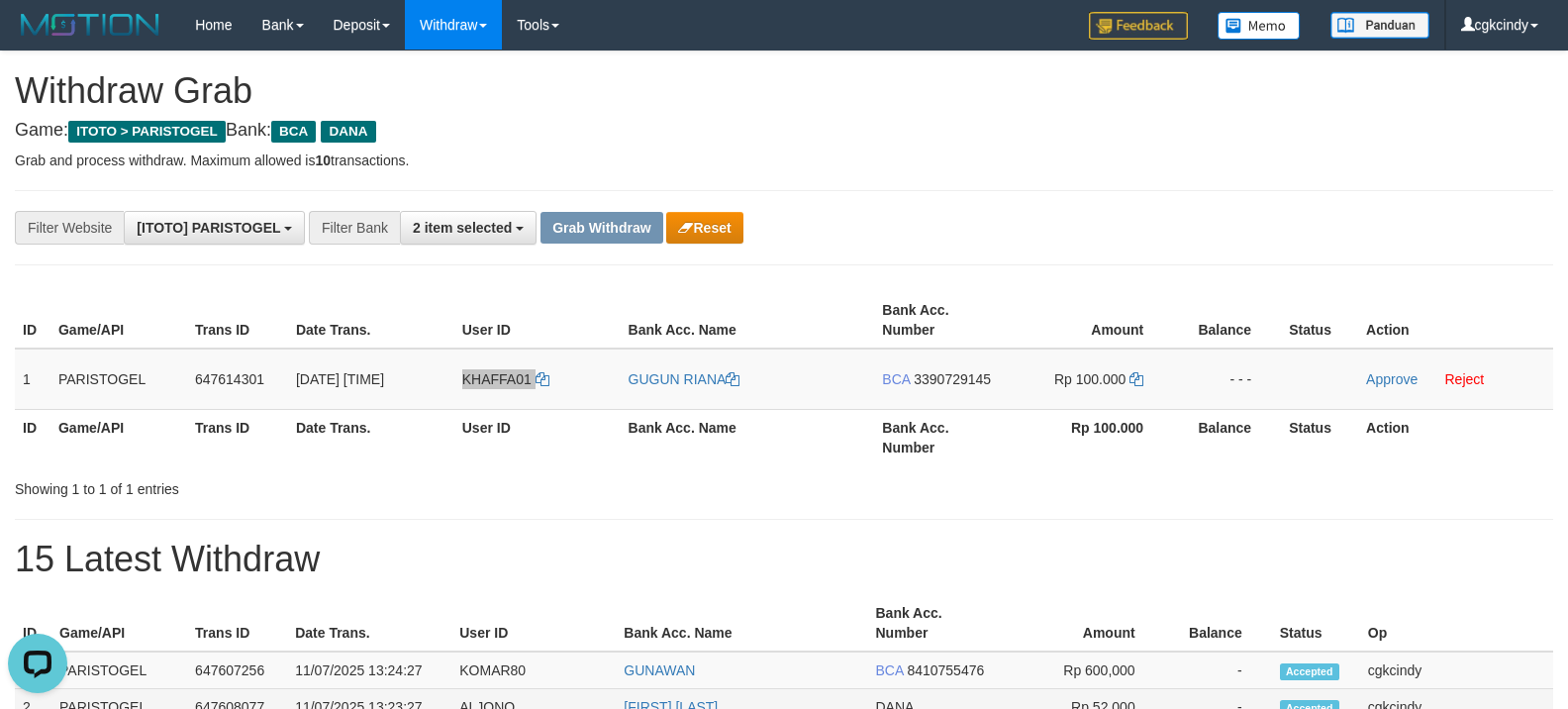 scroll, scrollTop: 0, scrollLeft: 0, axis: both 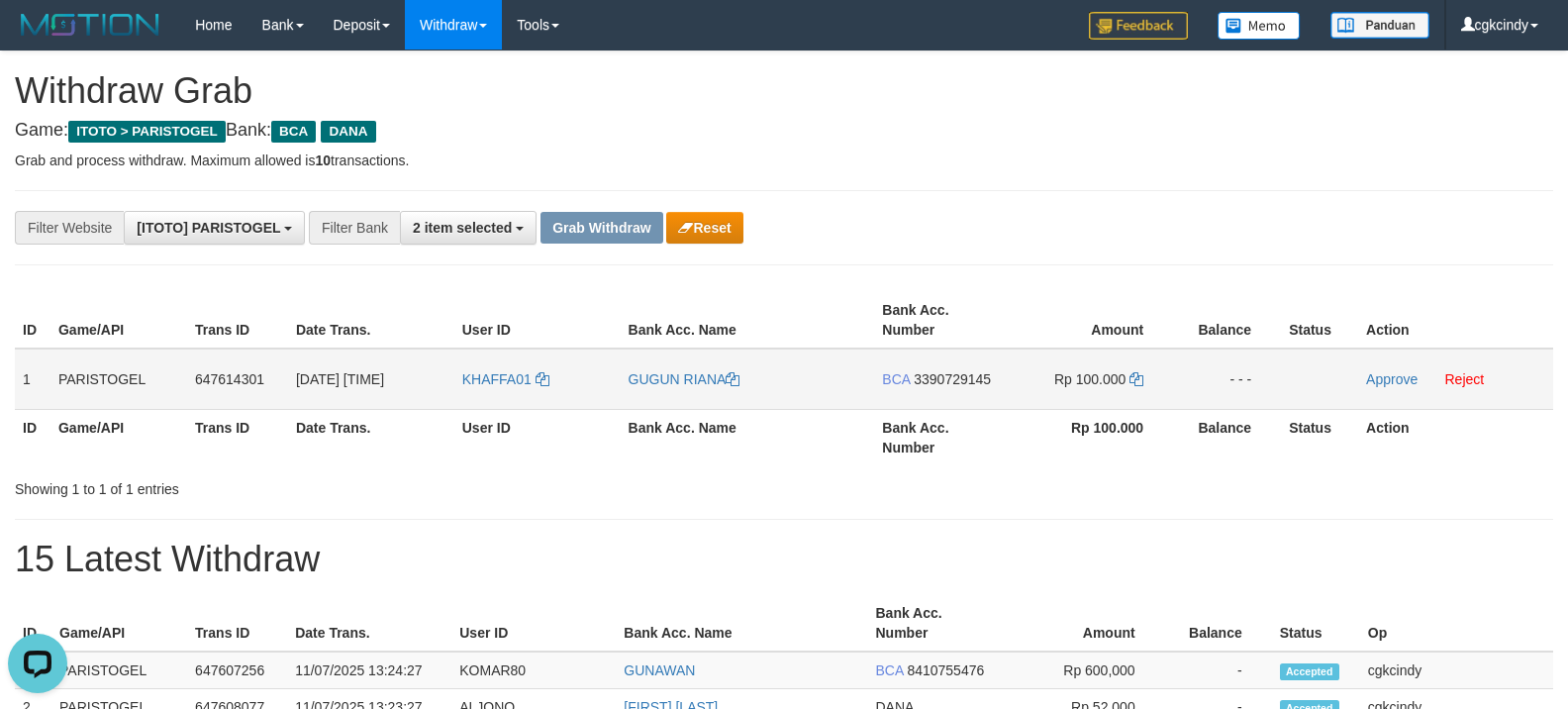 click on "GUGUN RIANA" at bounding box center [747, 379] 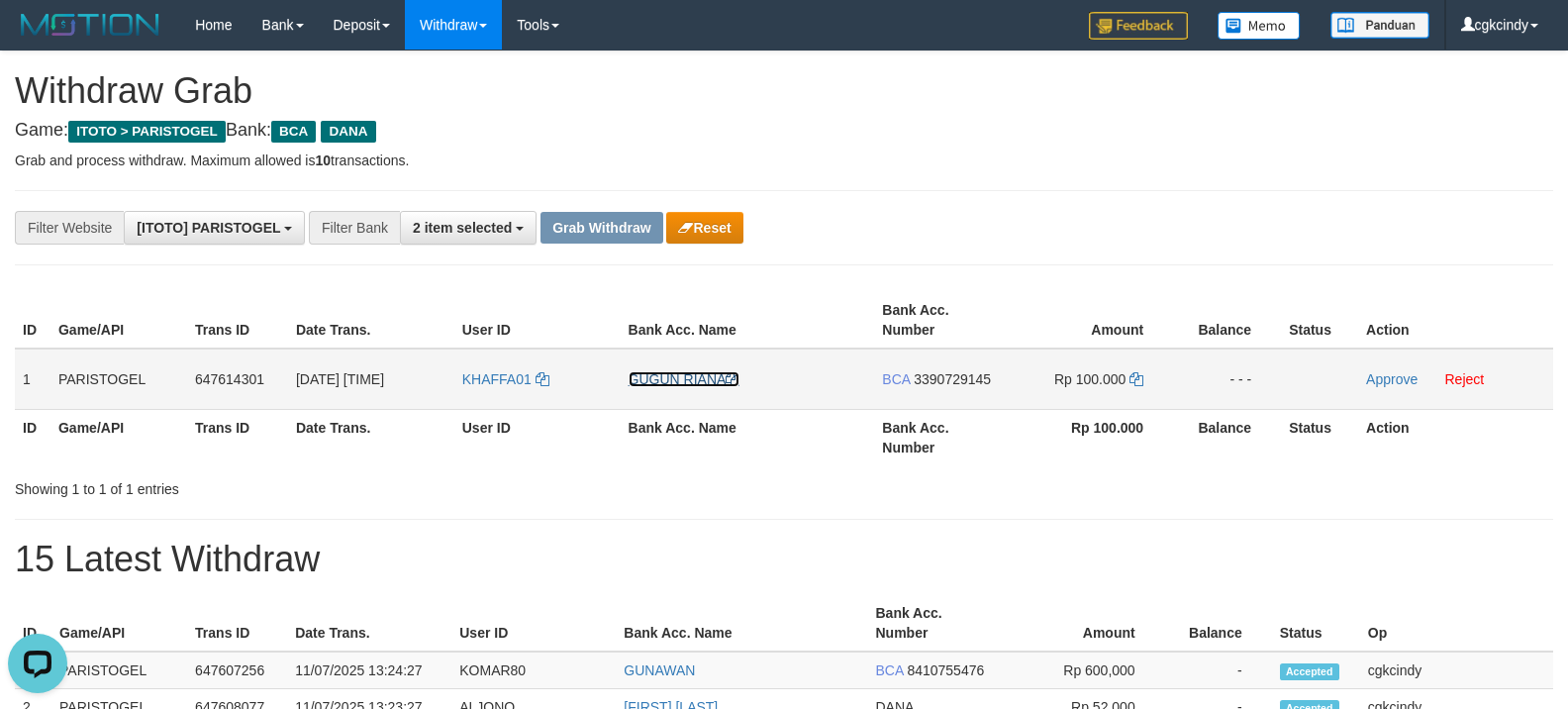 click on "GUGUN RIANA" at bounding box center [684, 379] 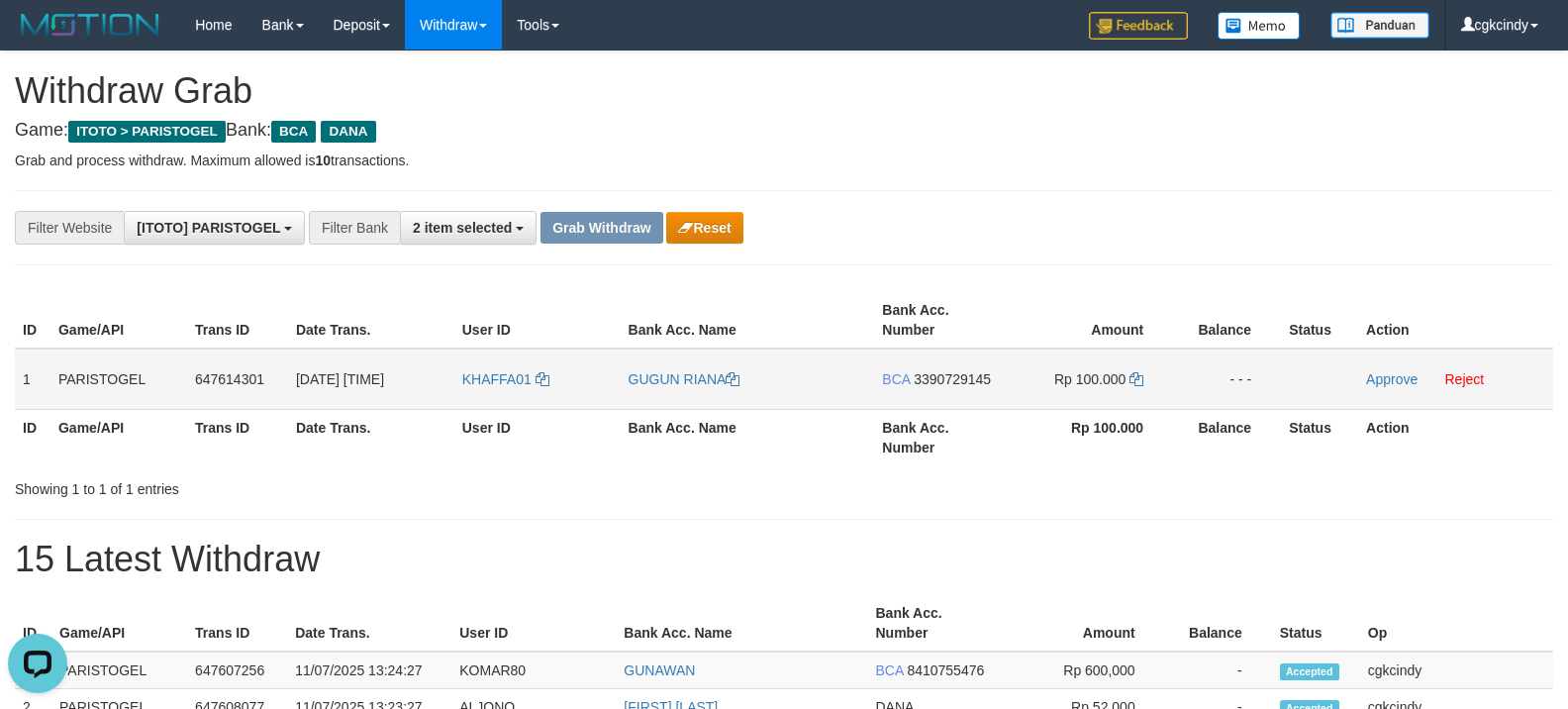 click on "BCA
3390729145" at bounding box center (942, 379) 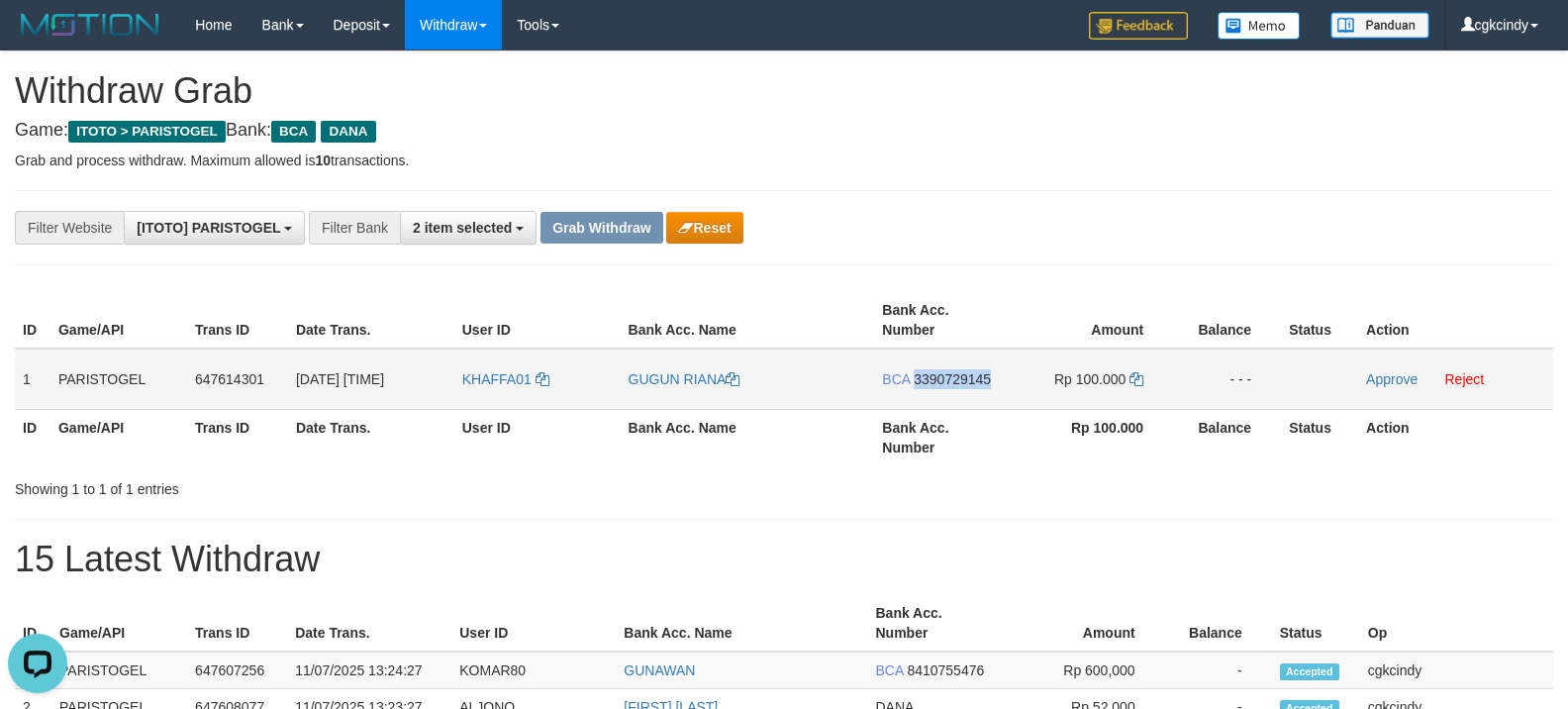 click on "BCA
3390729145" at bounding box center [942, 379] 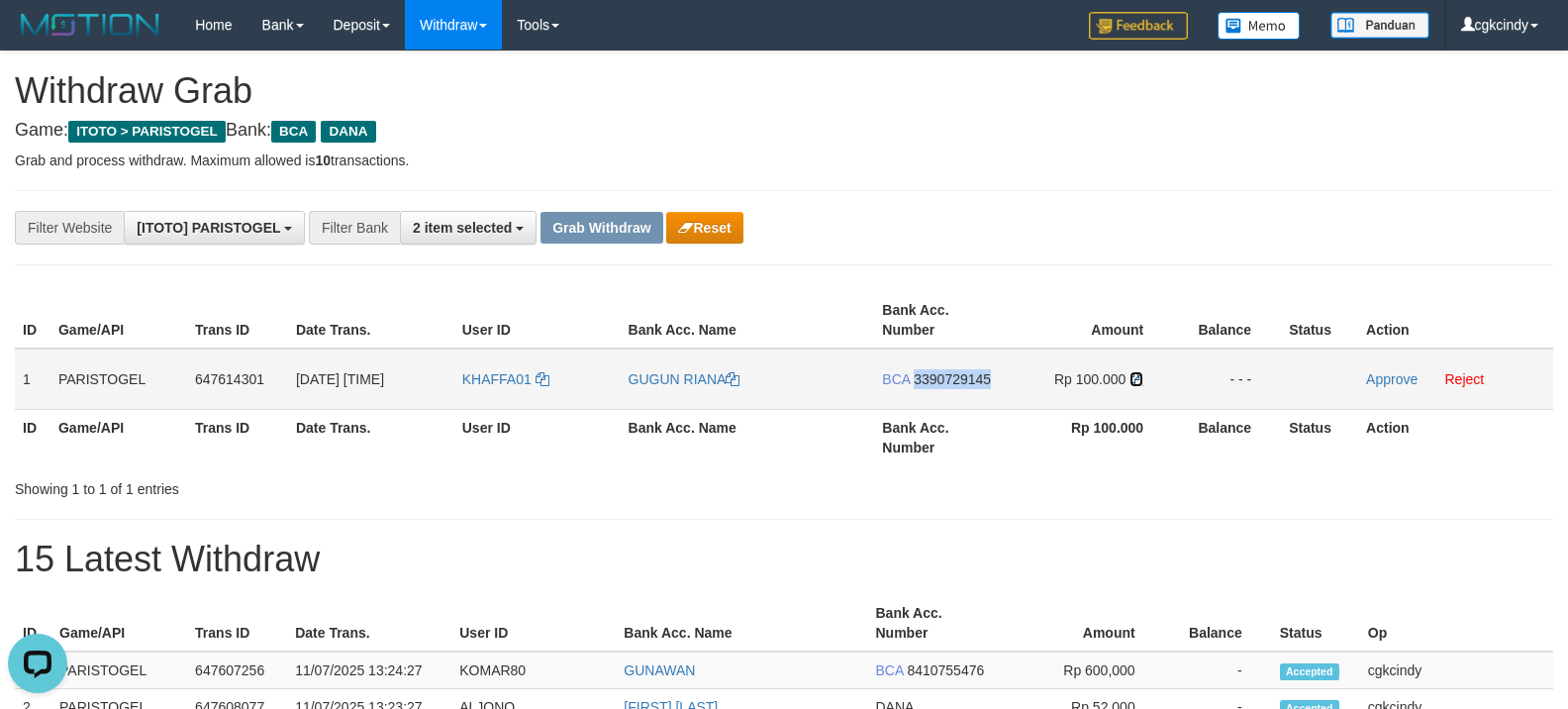 click at bounding box center (1136, 379) 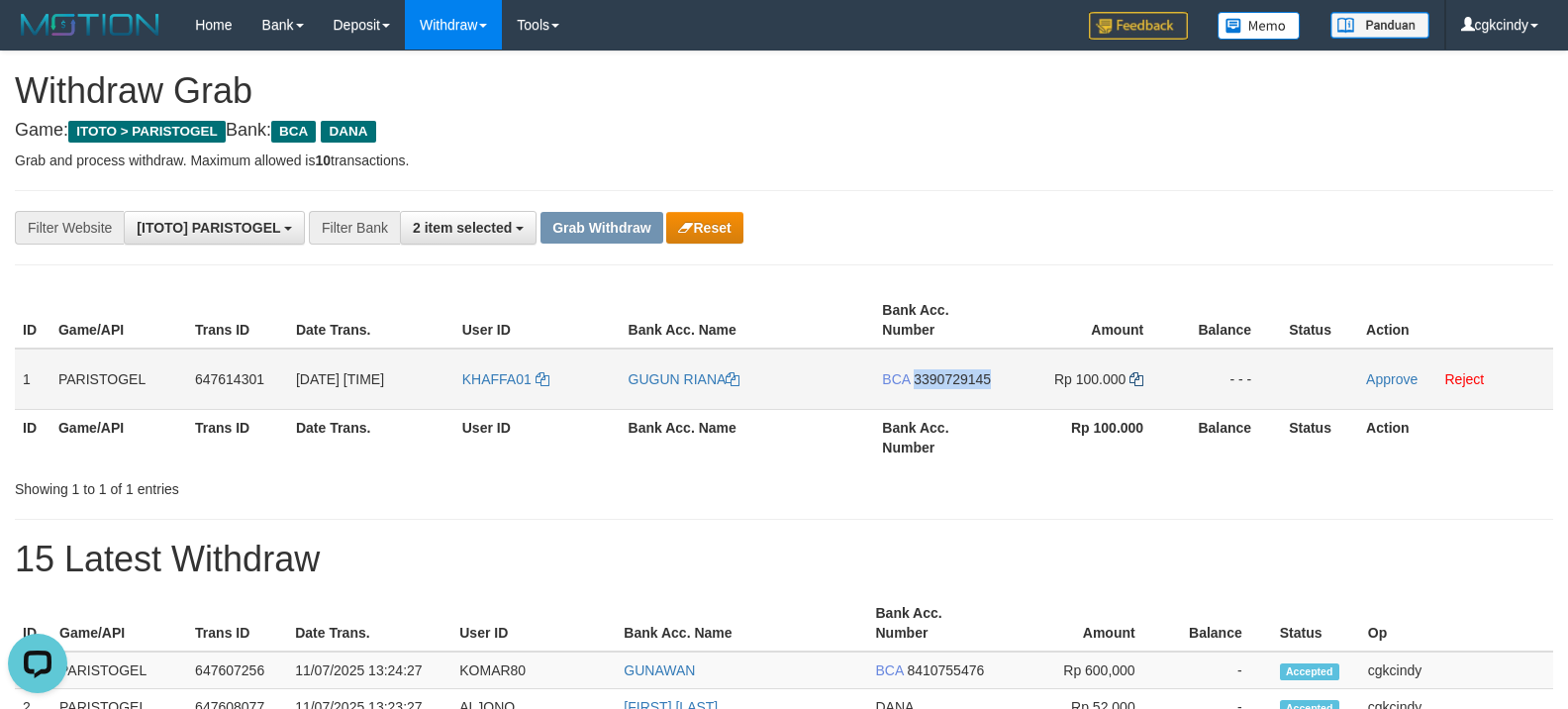 copy on "3390729145" 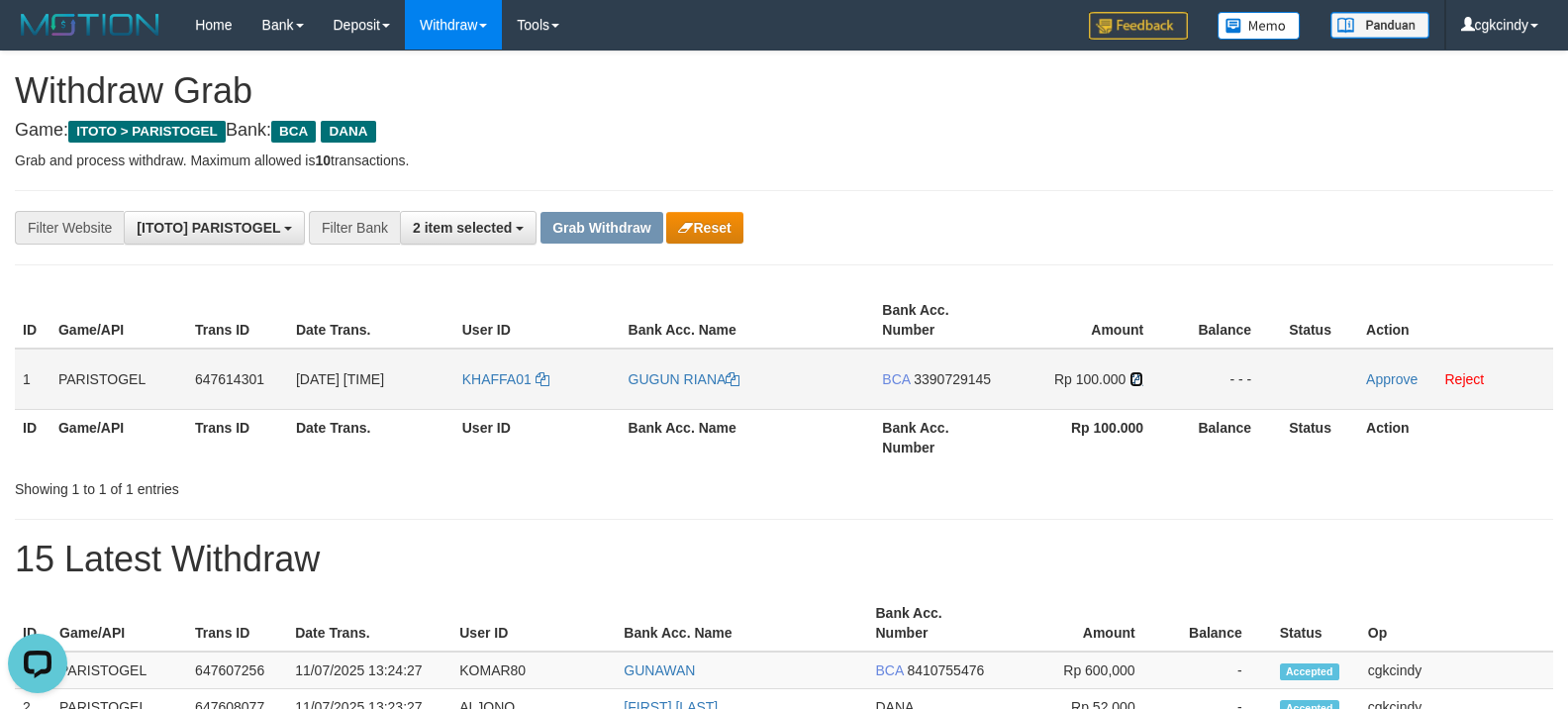 click at bounding box center [1136, 379] 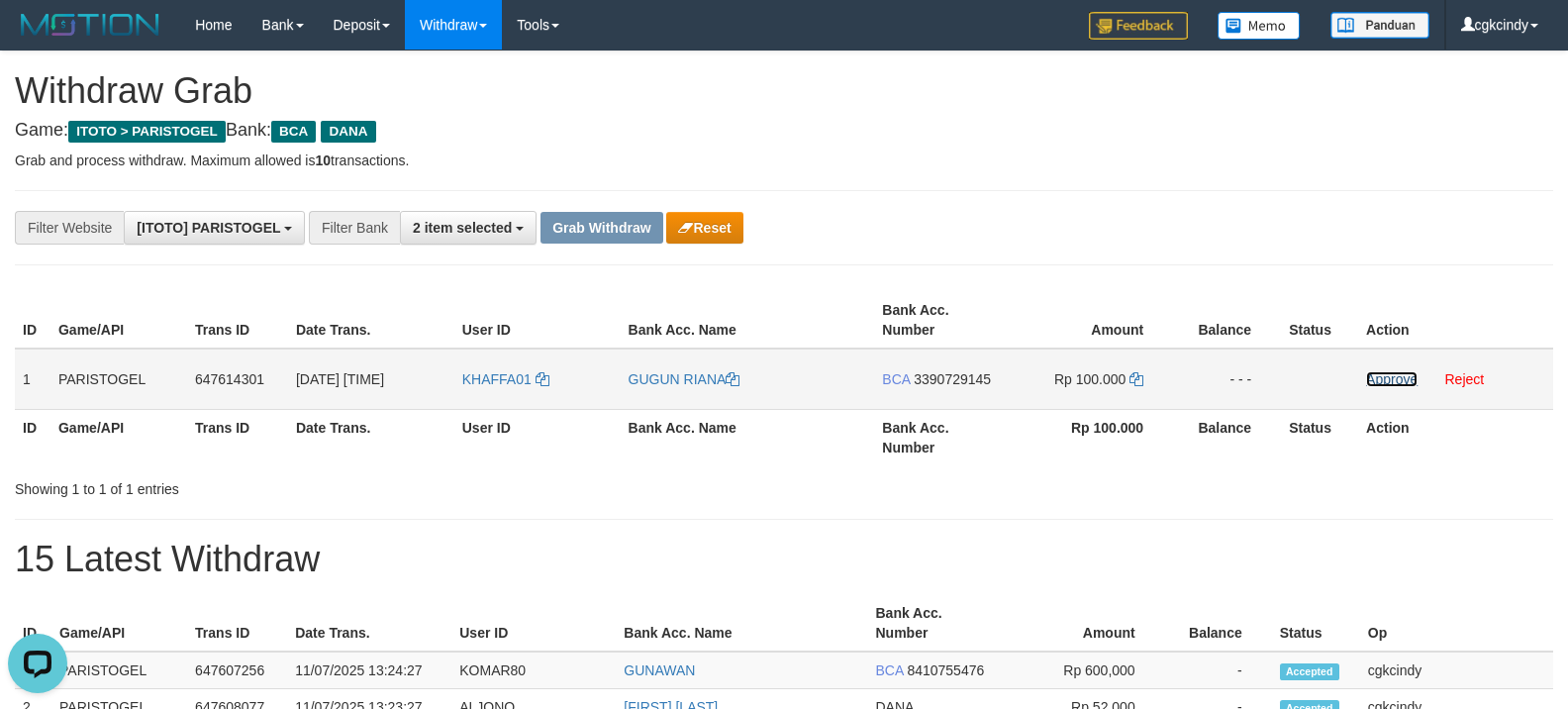 click on "Approve" at bounding box center [1392, 379] 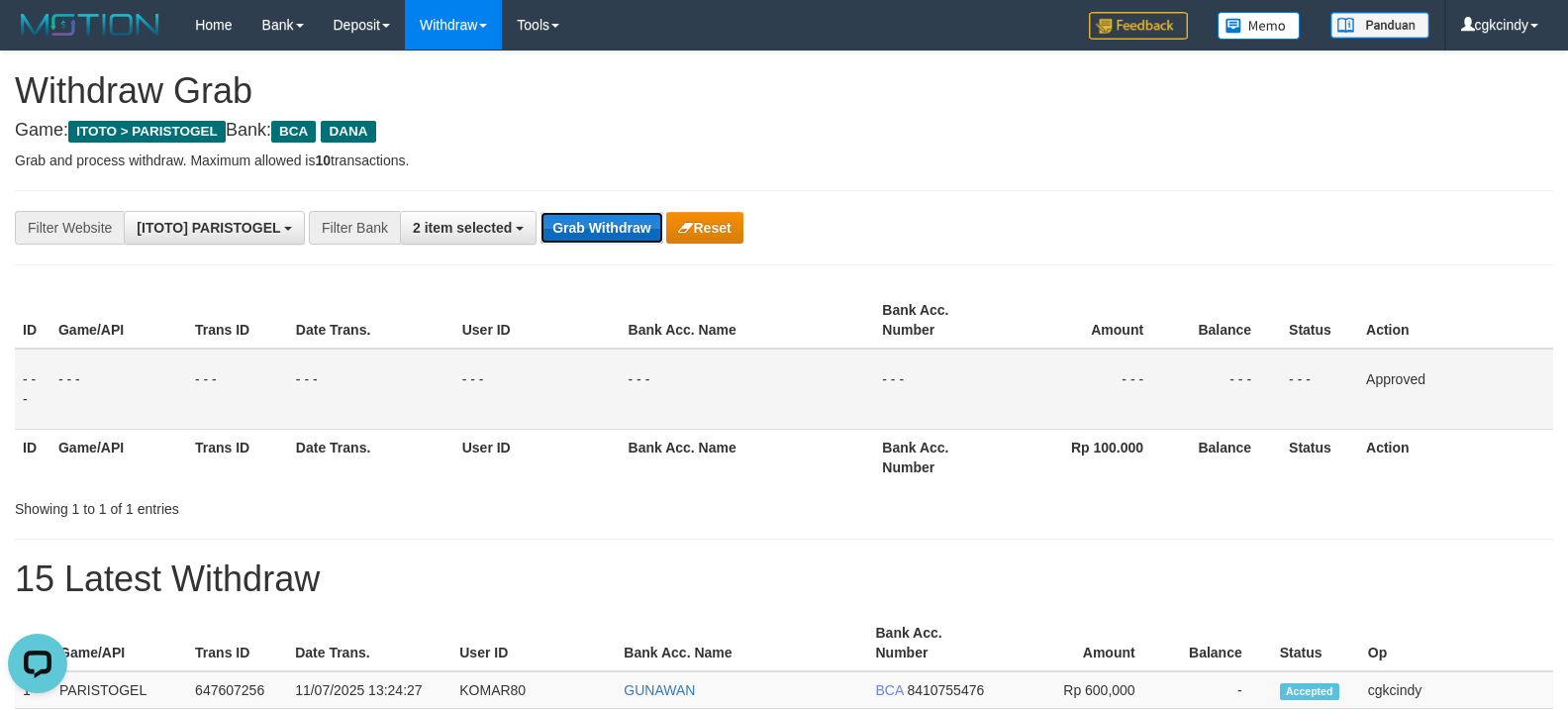 click on "Grab Withdraw" at bounding box center (601, 228) 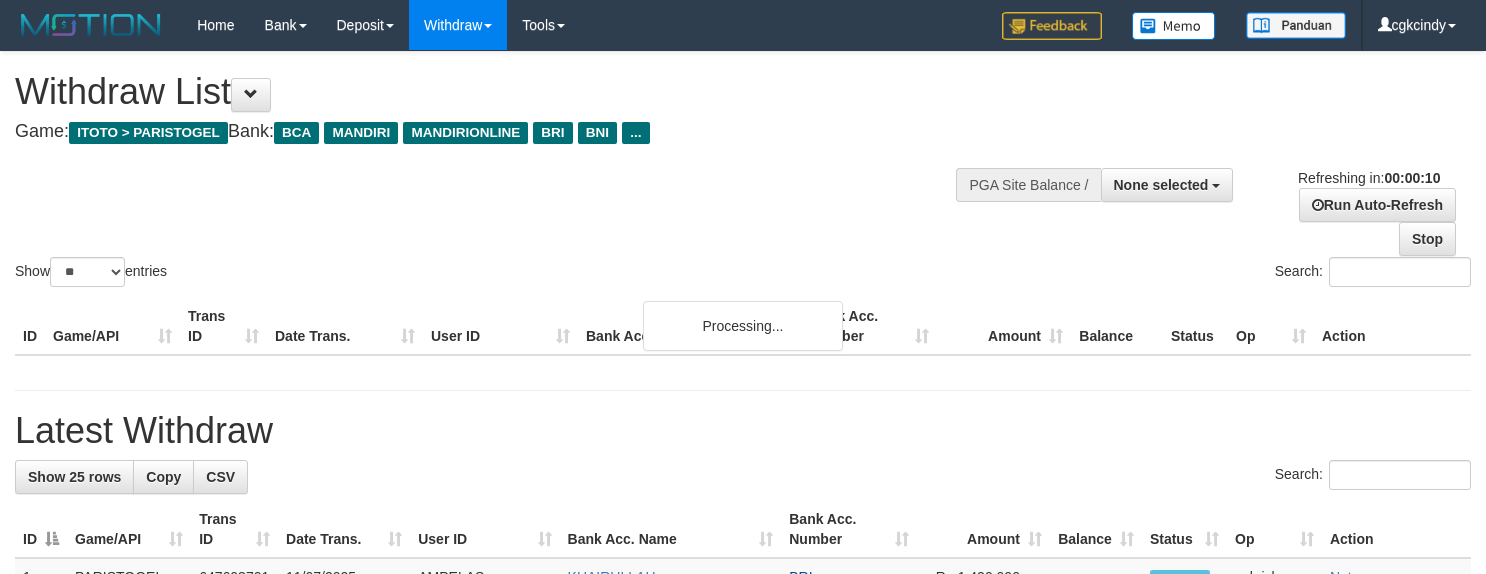 select 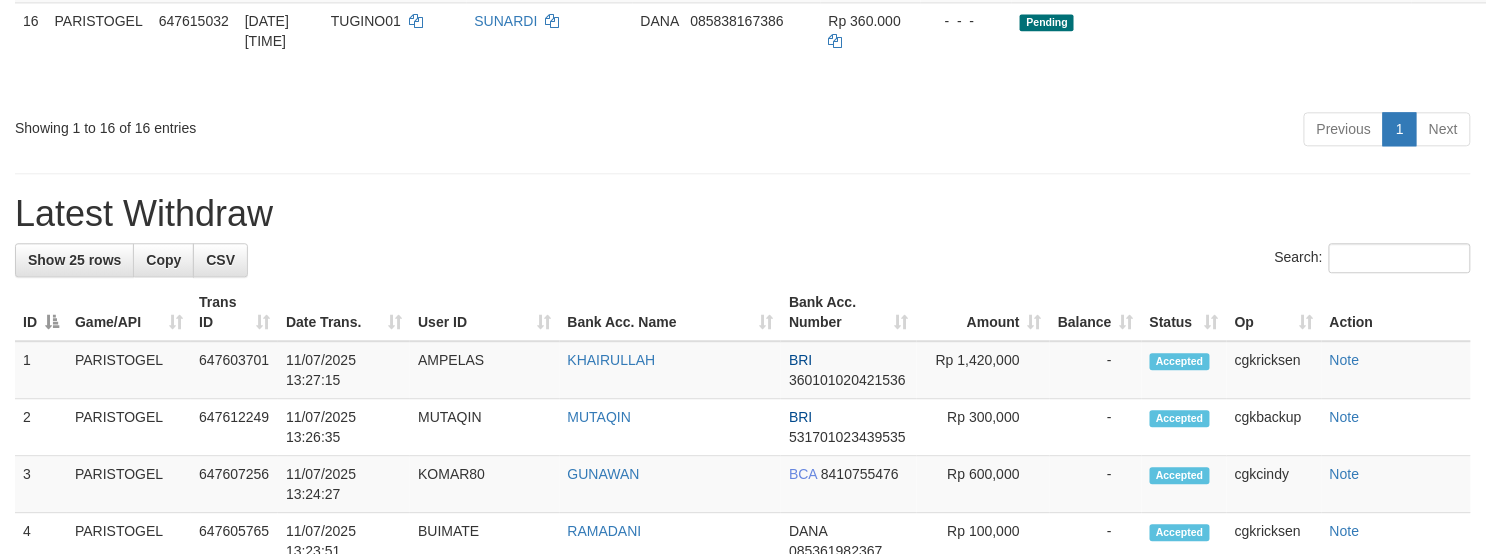 scroll, scrollTop: 1293, scrollLeft: 0, axis: vertical 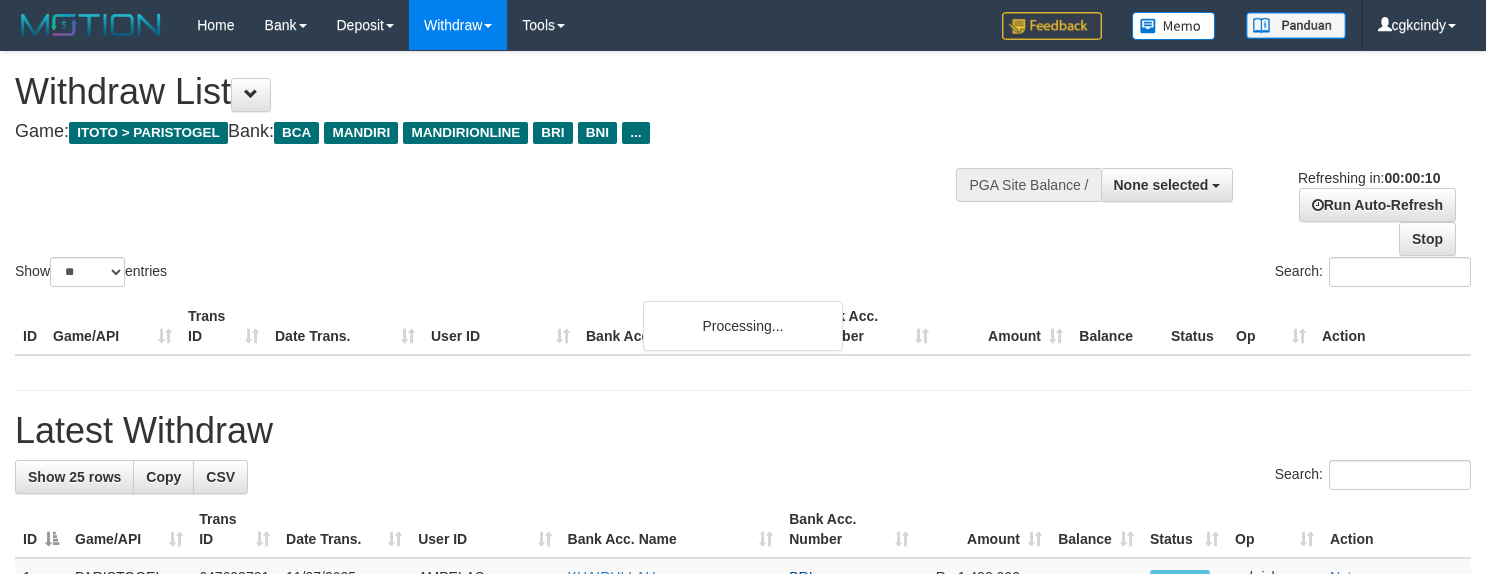 select 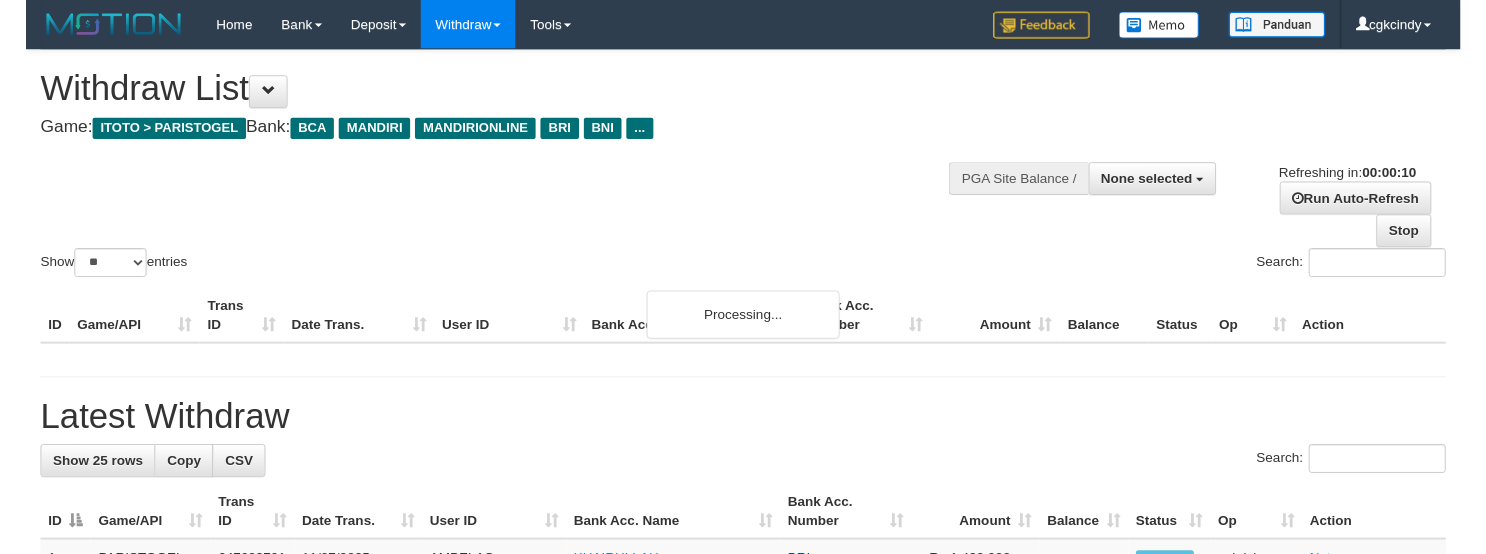 scroll, scrollTop: 0, scrollLeft: 0, axis: both 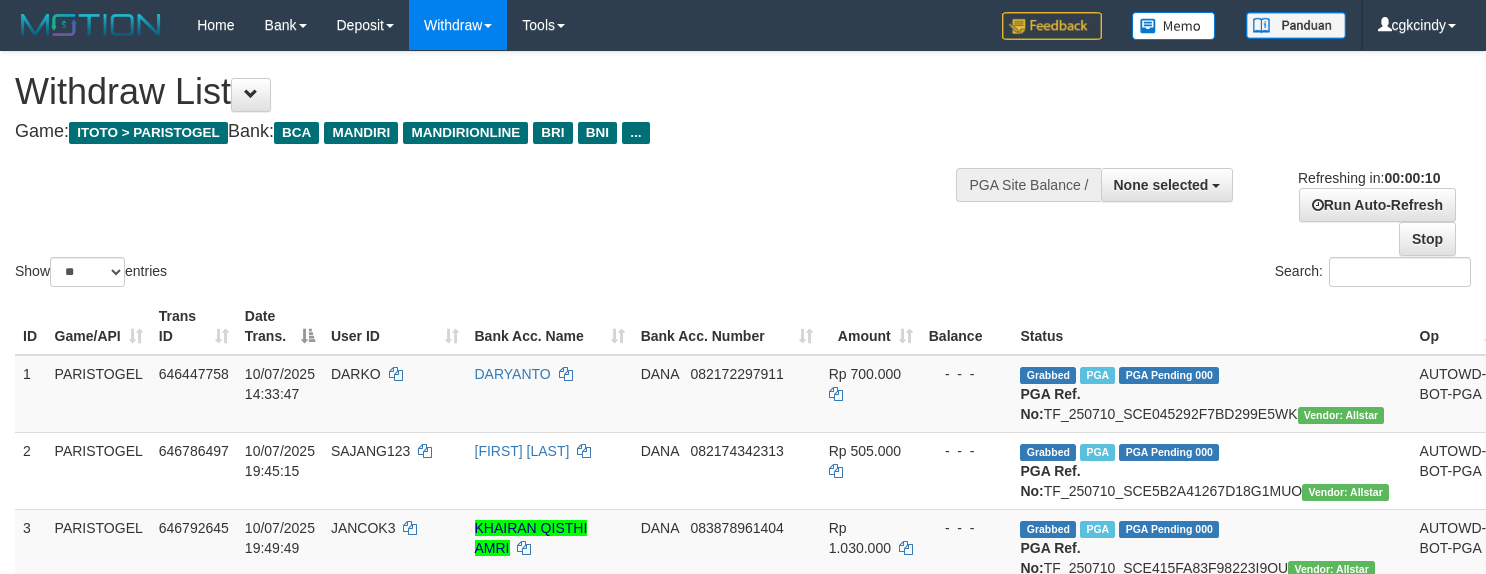 select 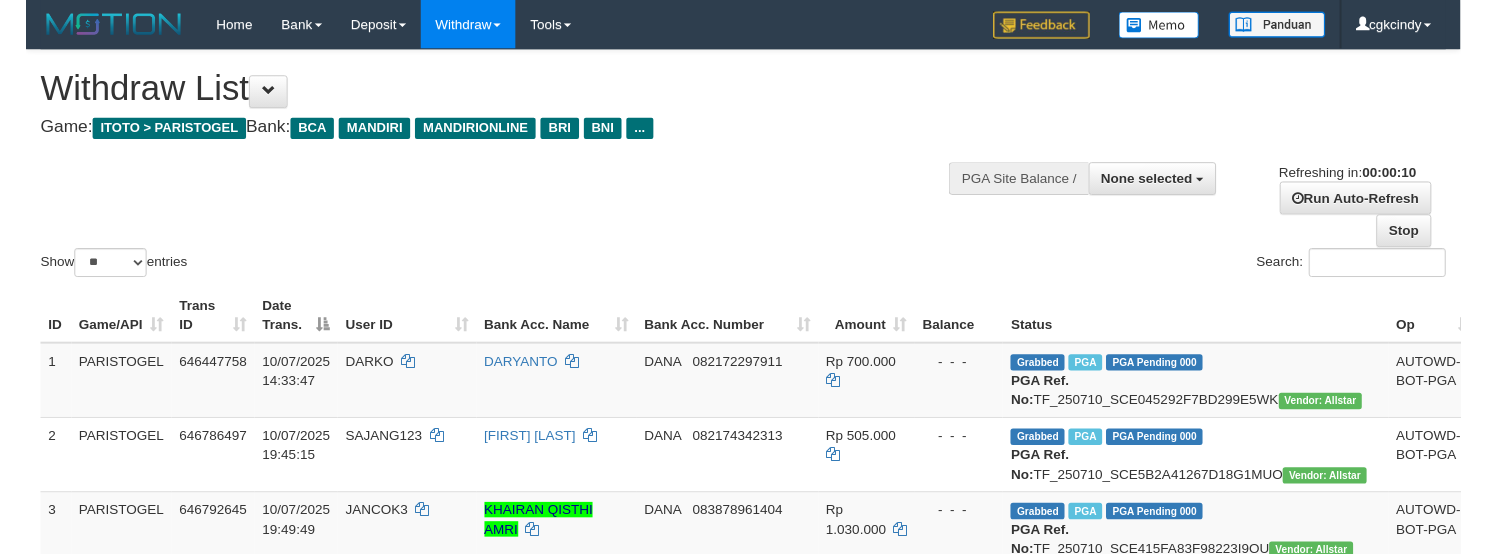 scroll, scrollTop: 0, scrollLeft: 0, axis: both 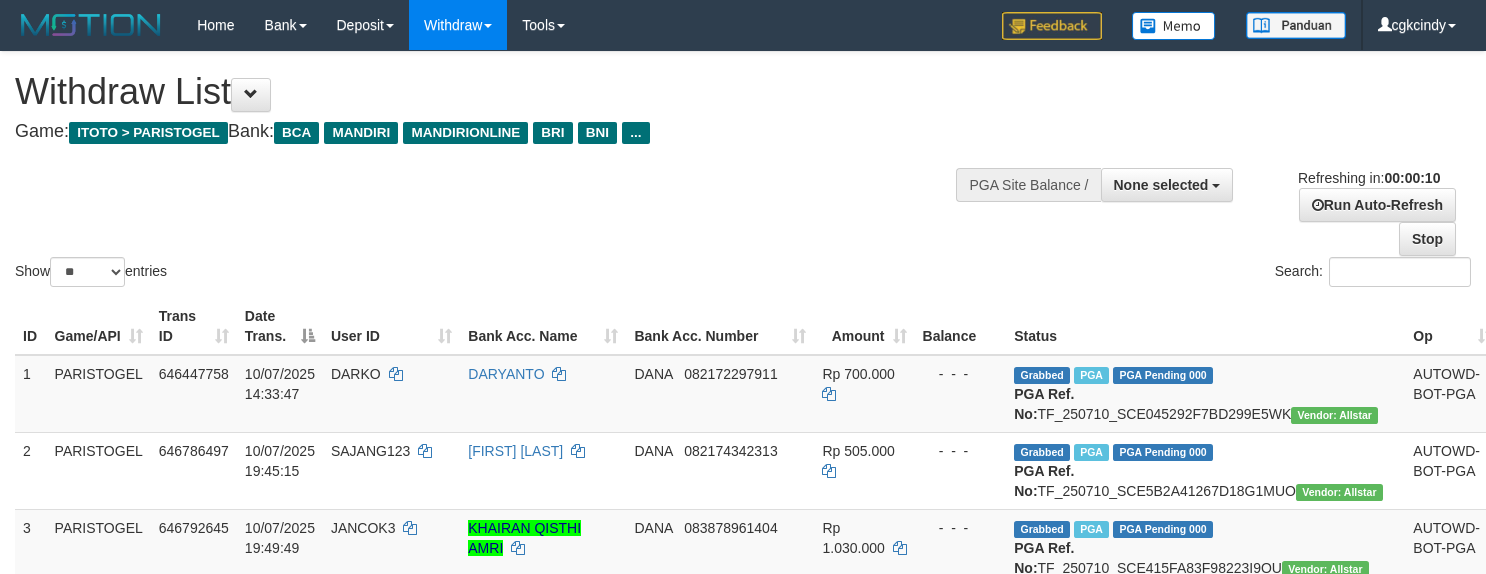select 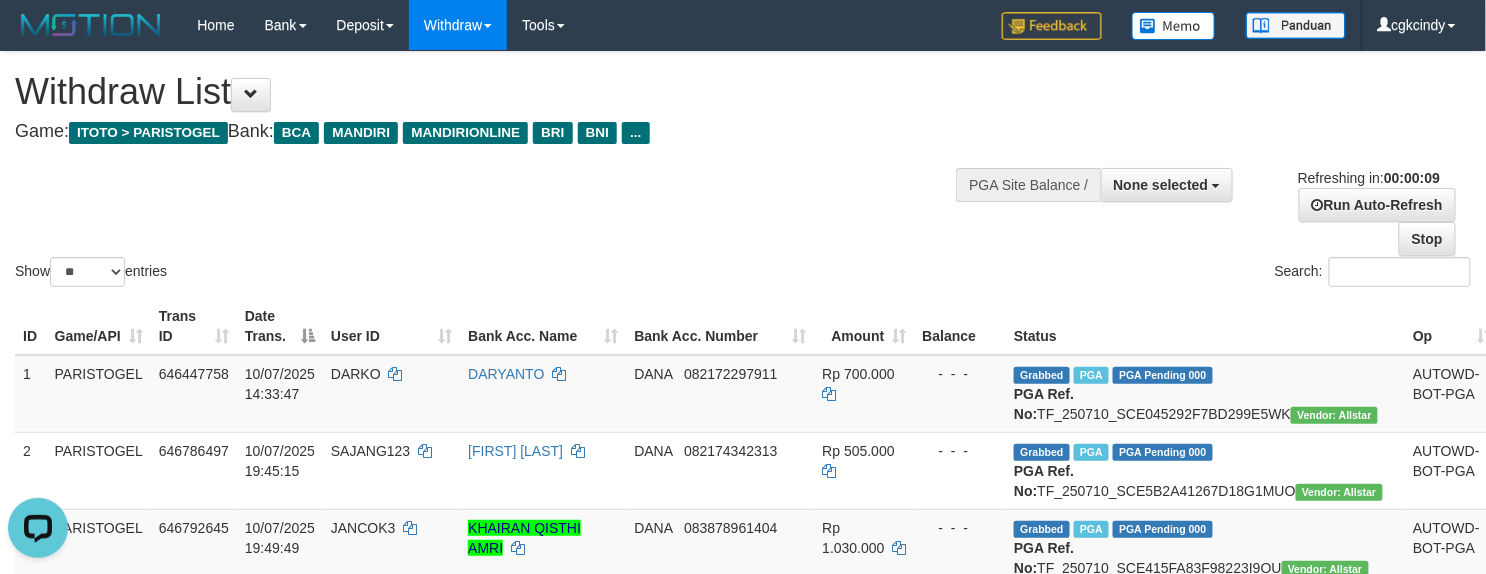 scroll, scrollTop: 0, scrollLeft: 0, axis: both 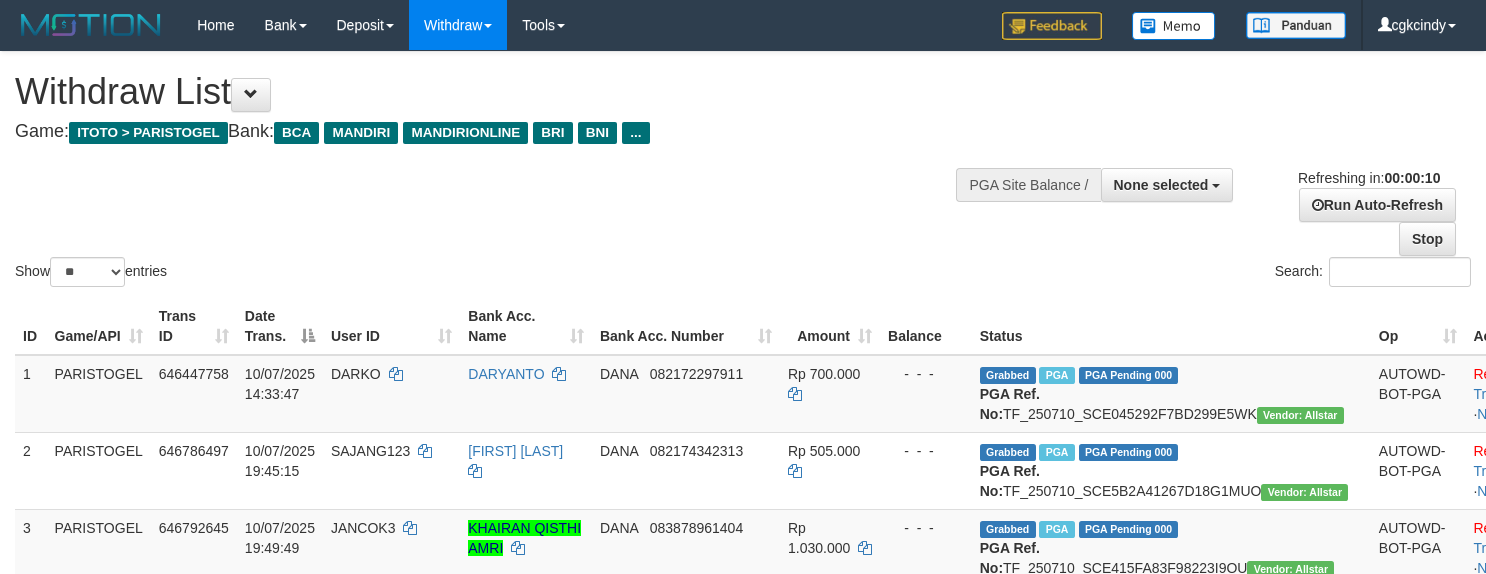 select 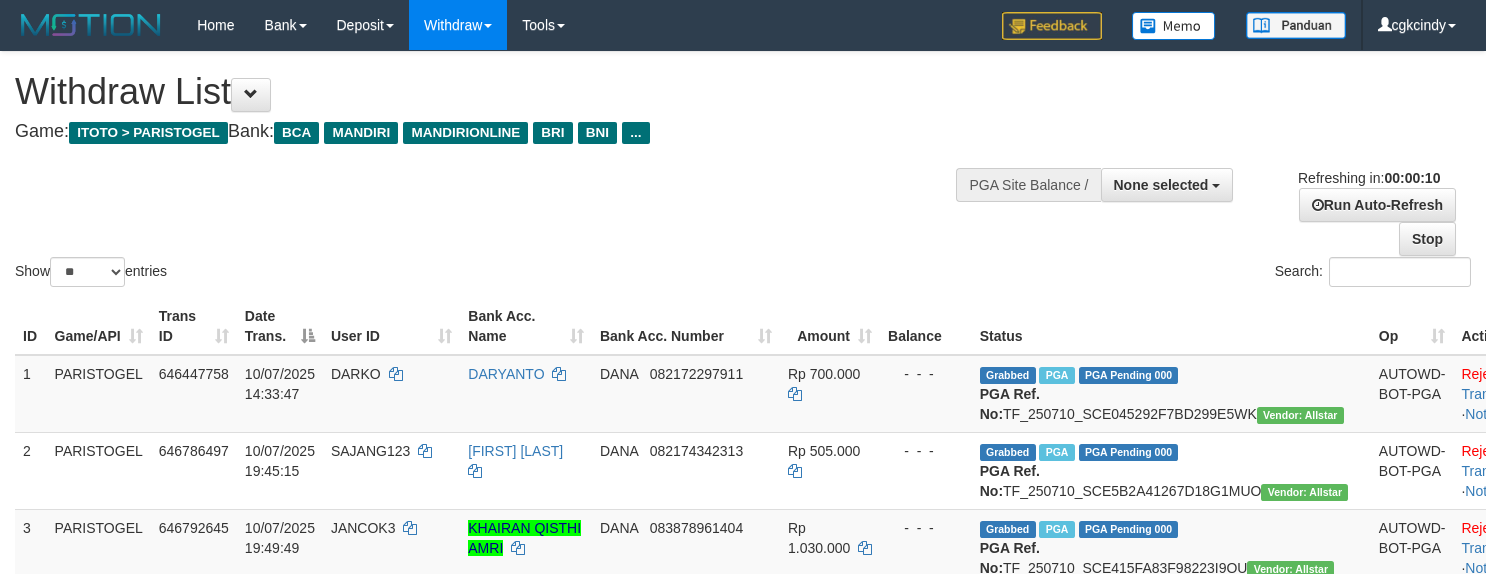select 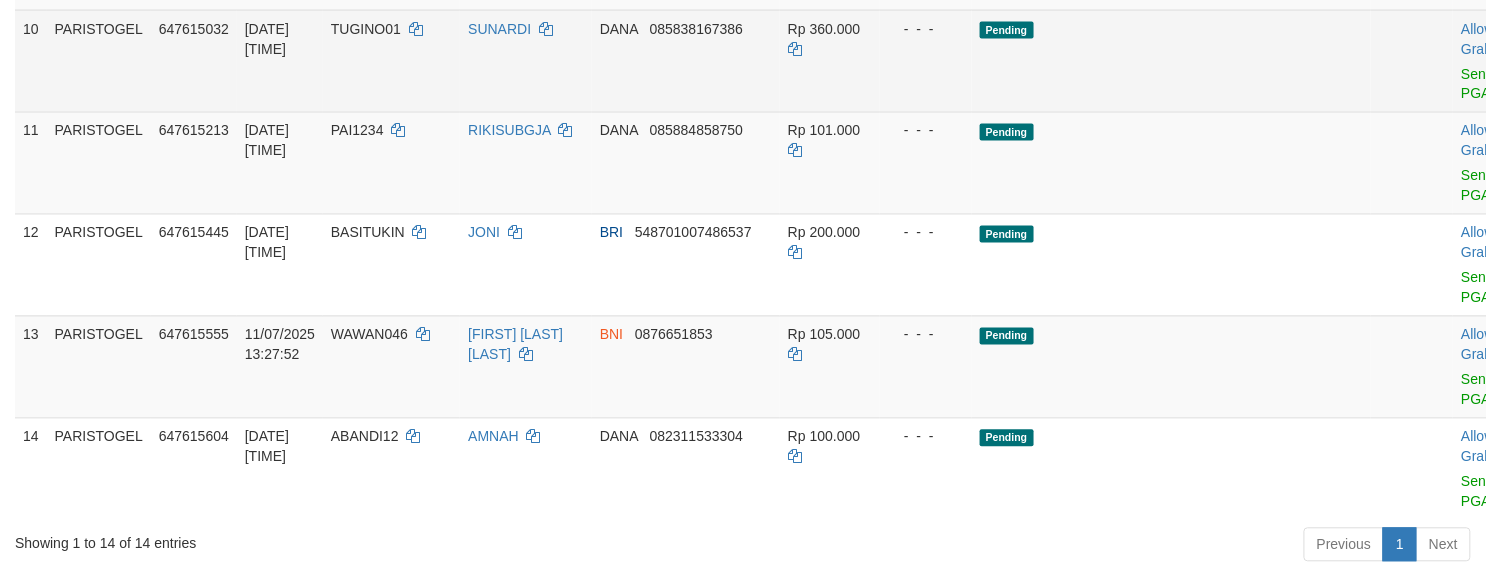 scroll, scrollTop: 1066, scrollLeft: 0, axis: vertical 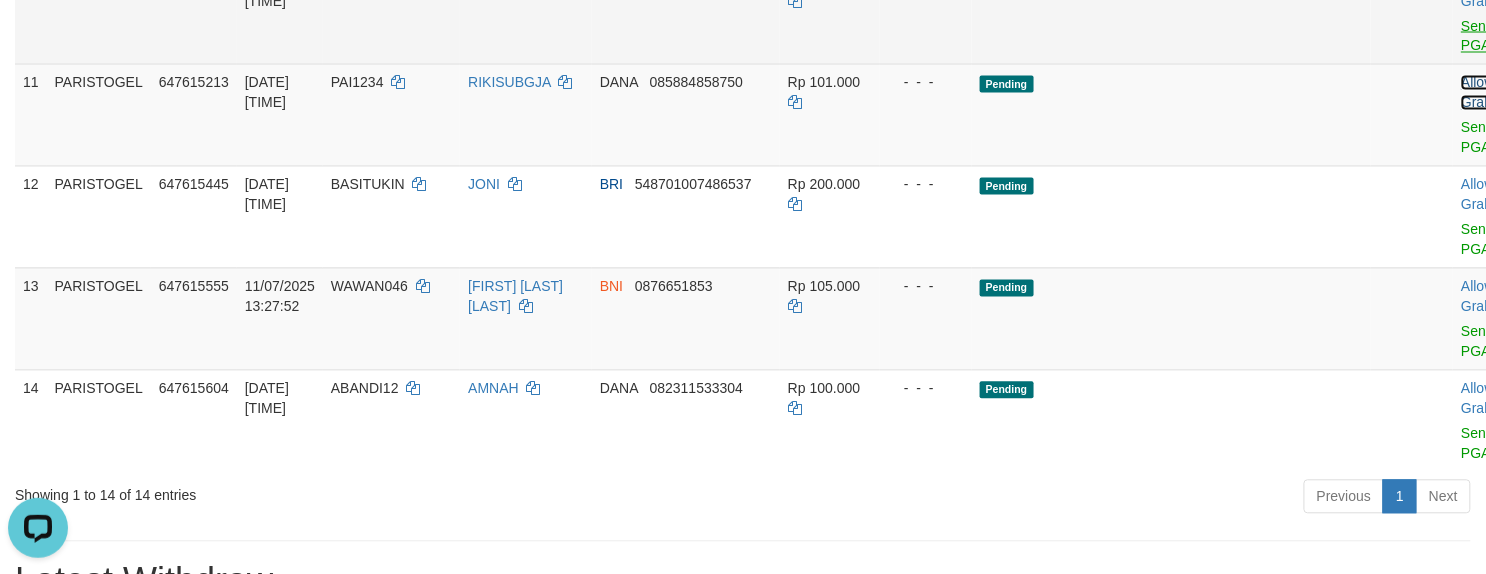 drag, startPoint x: 1382, startPoint y: 237, endPoint x: 1386, endPoint y: 194, distance: 43.185646 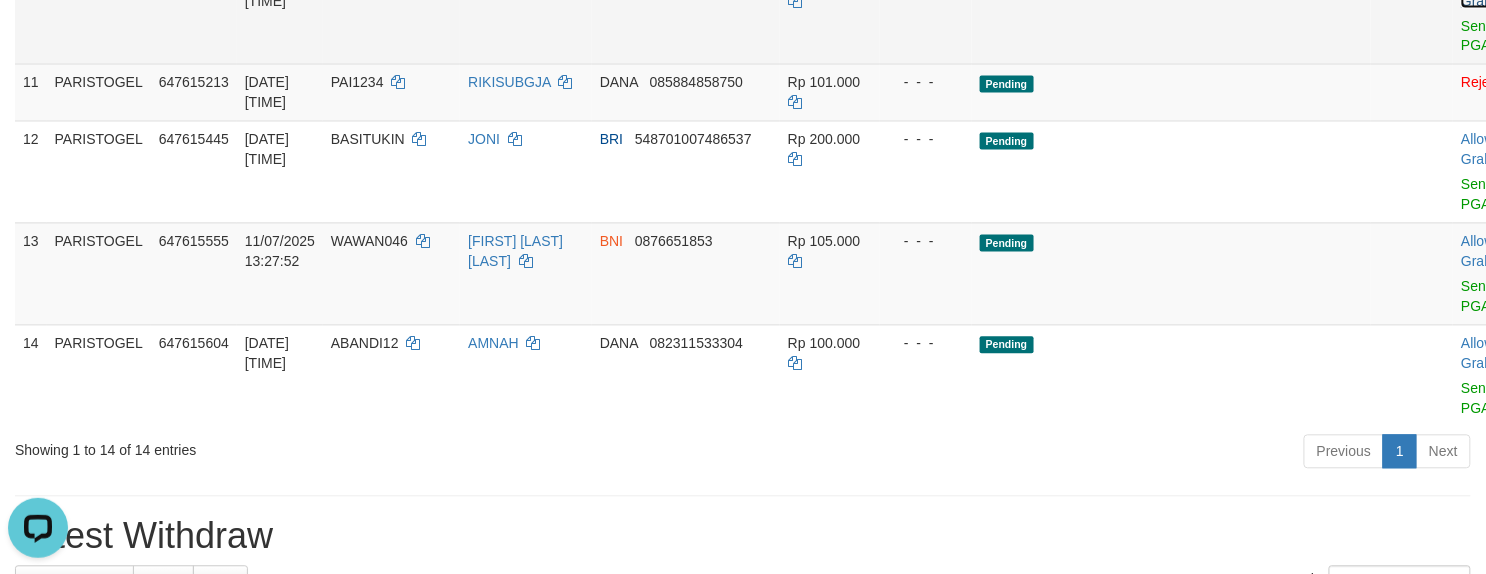 click on "Allow Grab" at bounding box center [1477, -9] 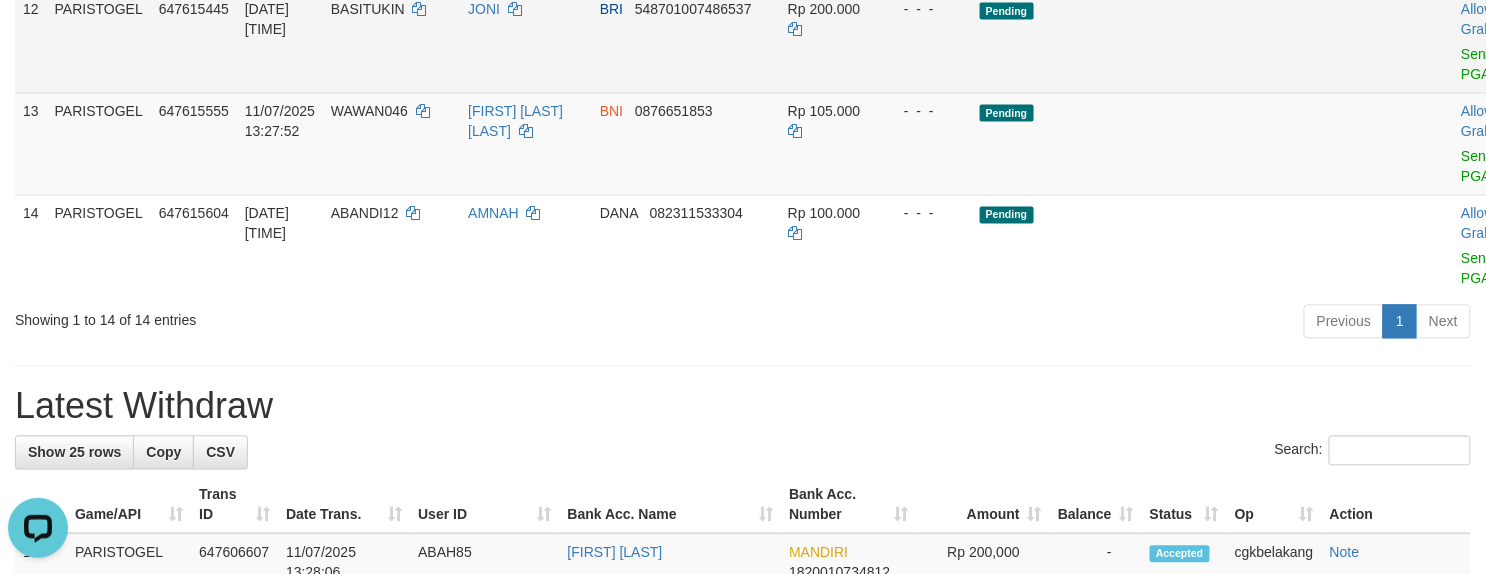 scroll, scrollTop: 1200, scrollLeft: 0, axis: vertical 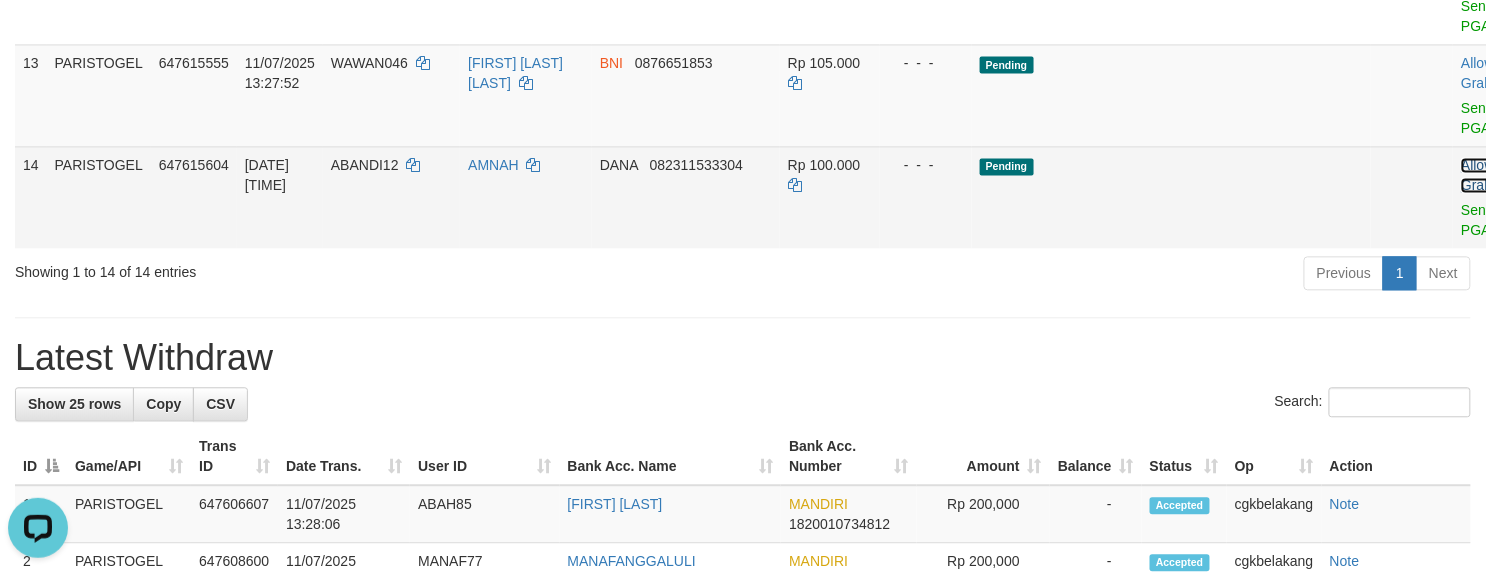 click on "Allow Grab" at bounding box center (1477, 175) 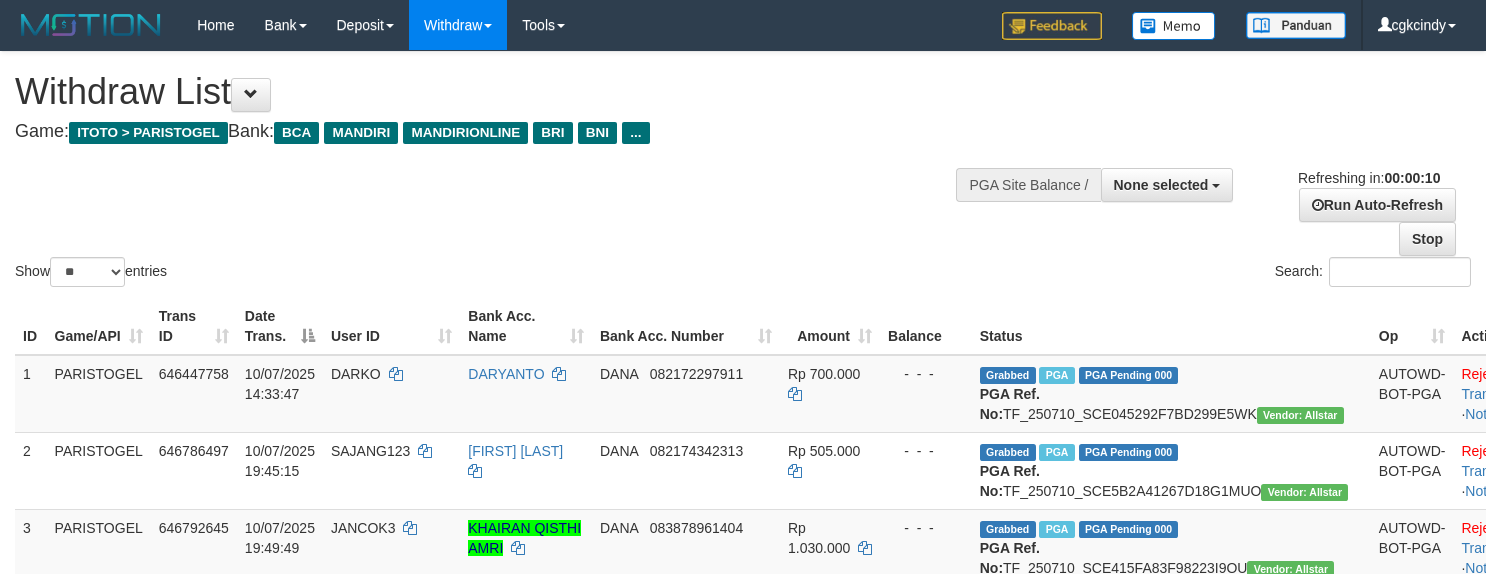 select 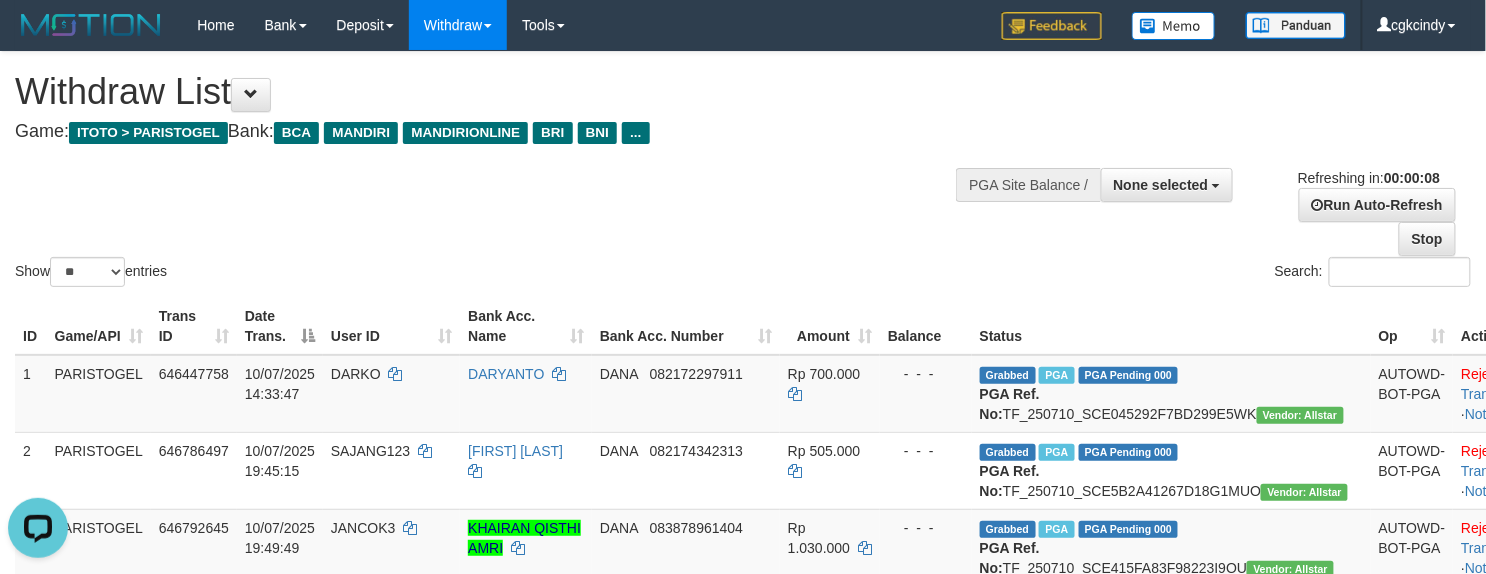 scroll, scrollTop: 0, scrollLeft: 0, axis: both 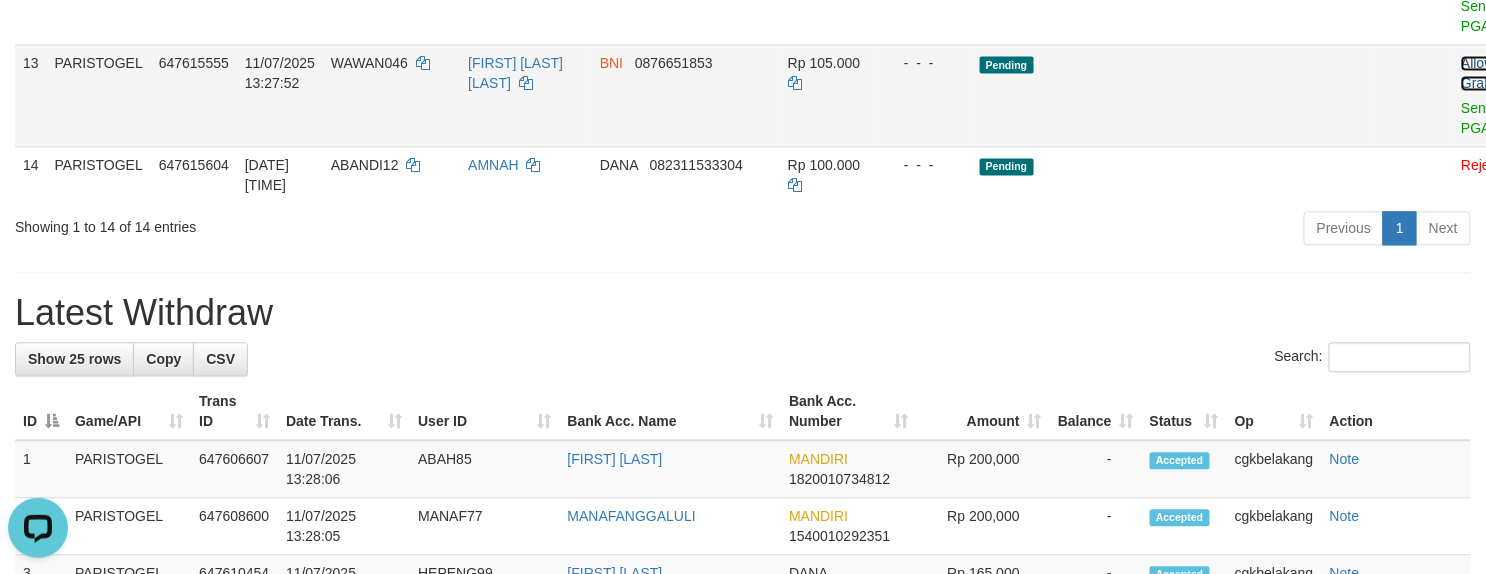 click on "Allow Grab" at bounding box center (1477, 73) 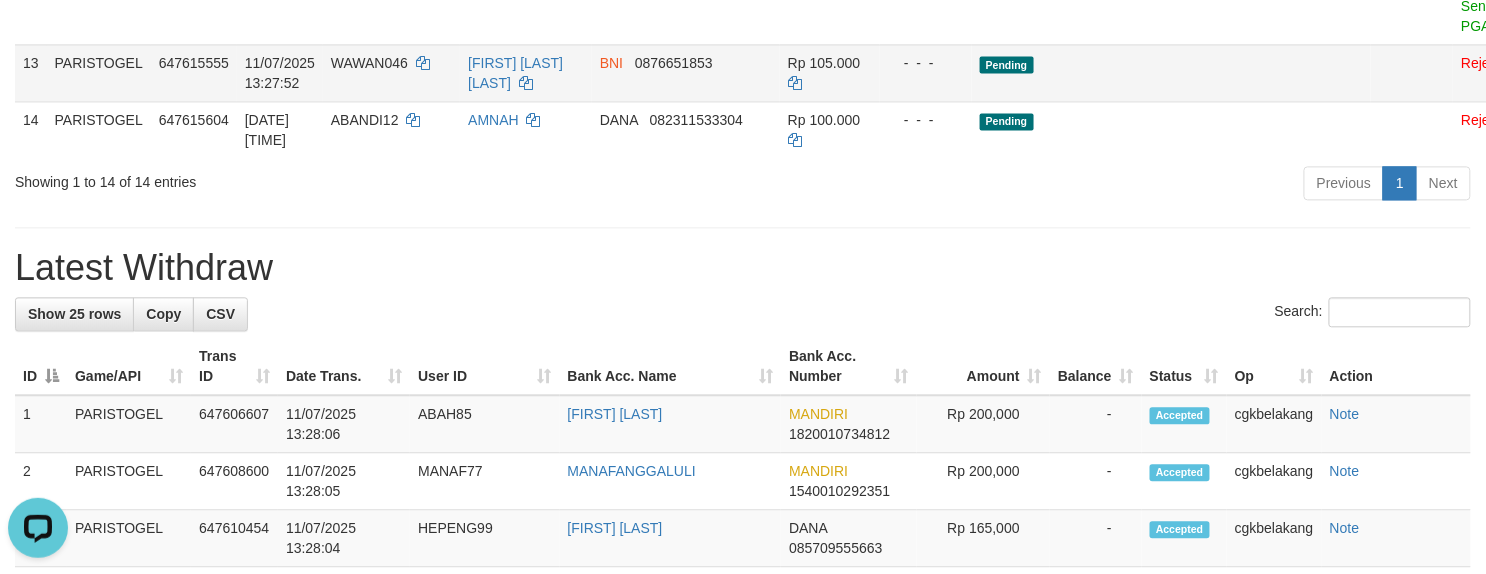 click on "Allow Grab" at bounding box center (1477, -29) 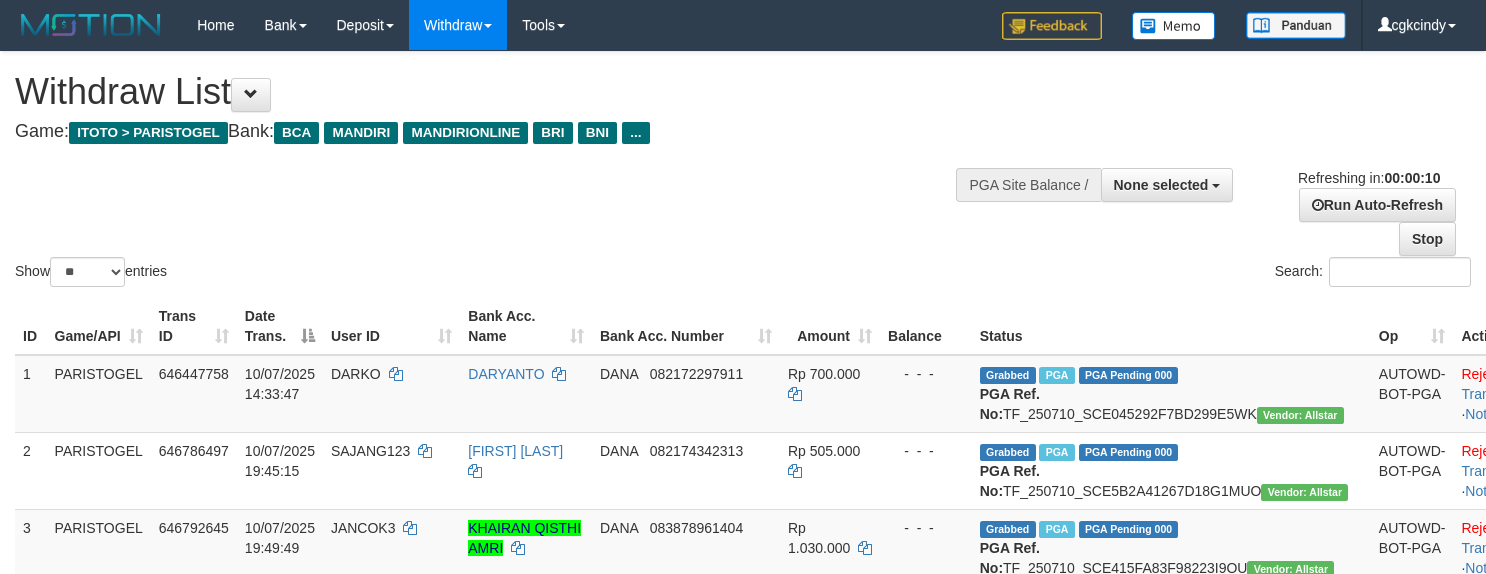 select 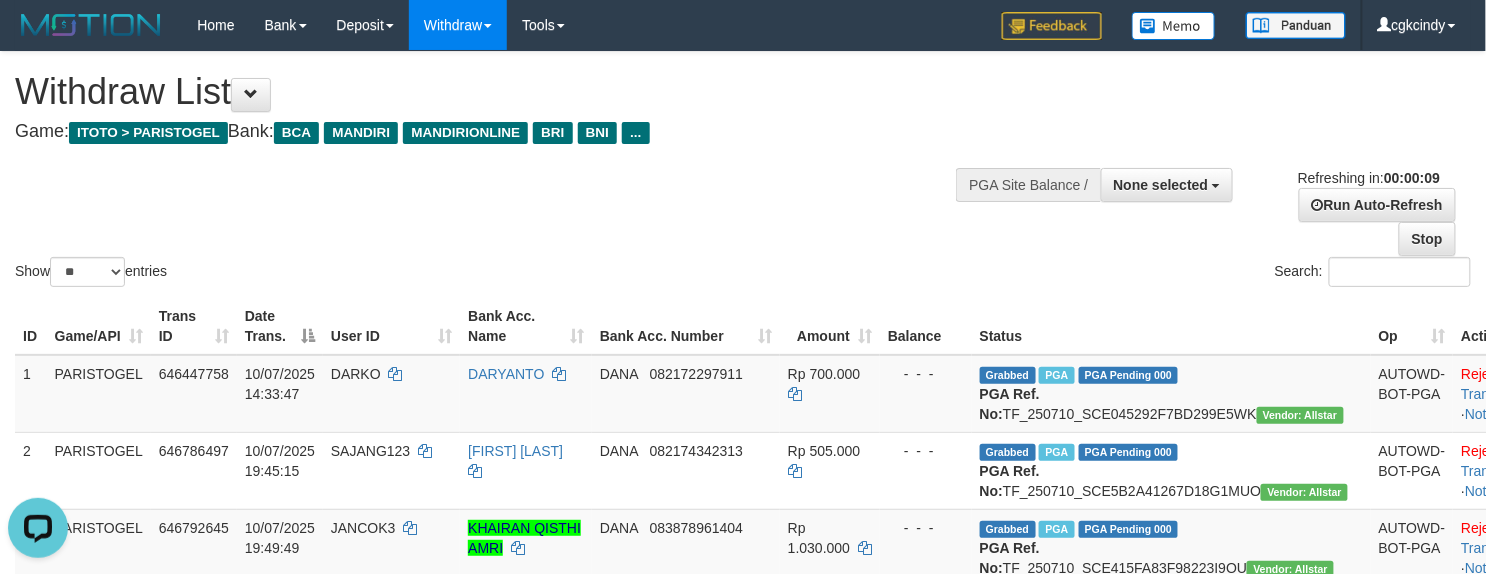 scroll, scrollTop: 0, scrollLeft: 0, axis: both 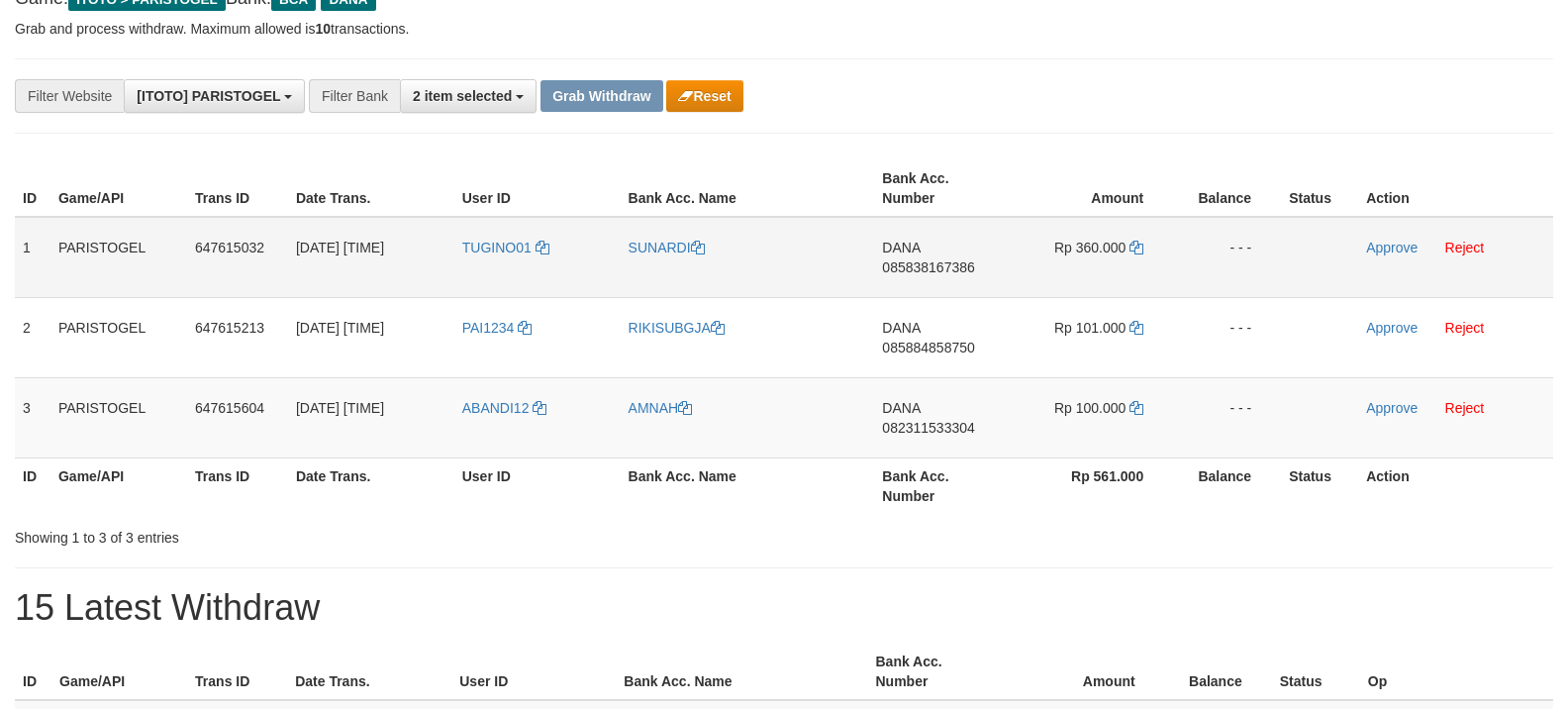 click on "TUGINO01" at bounding box center (538, 257) 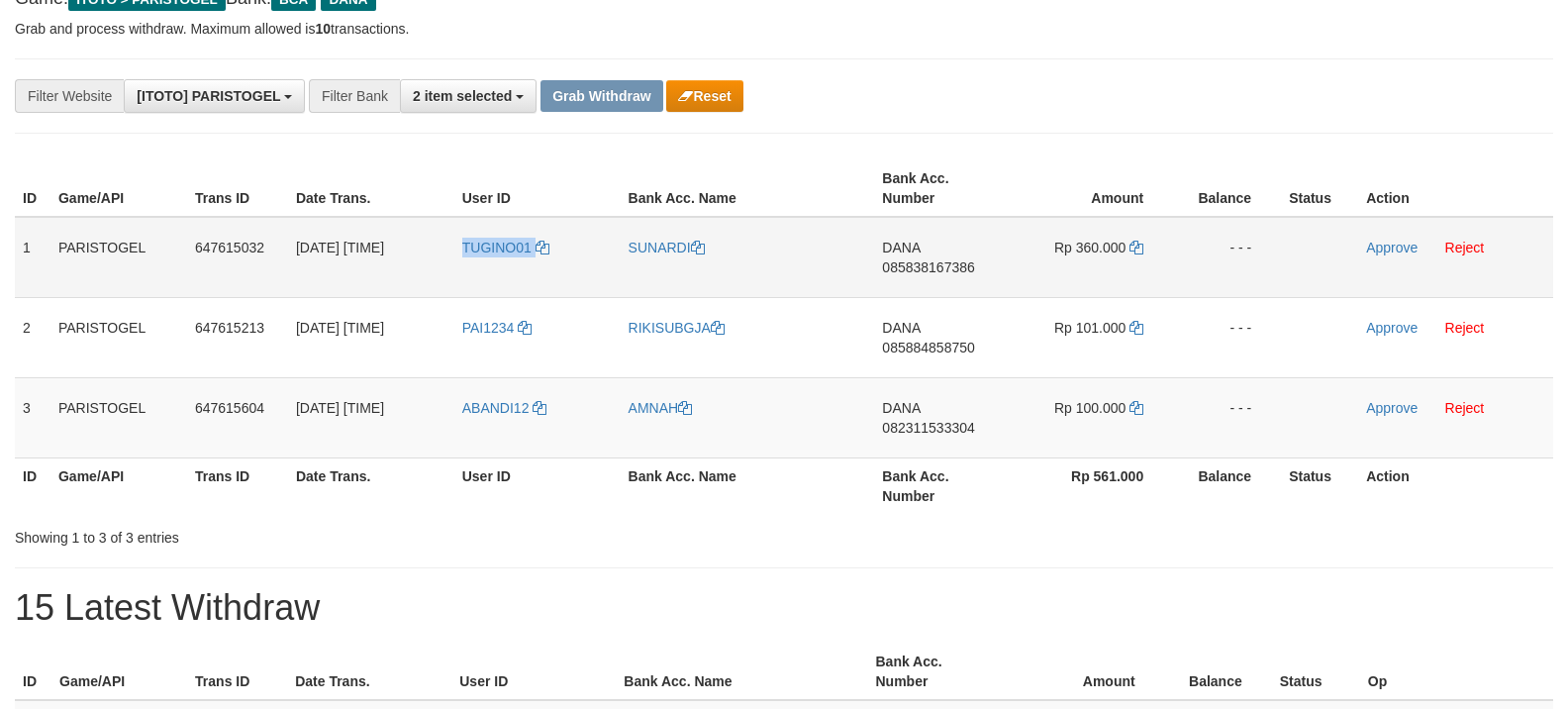 copy on "TUGINO01" 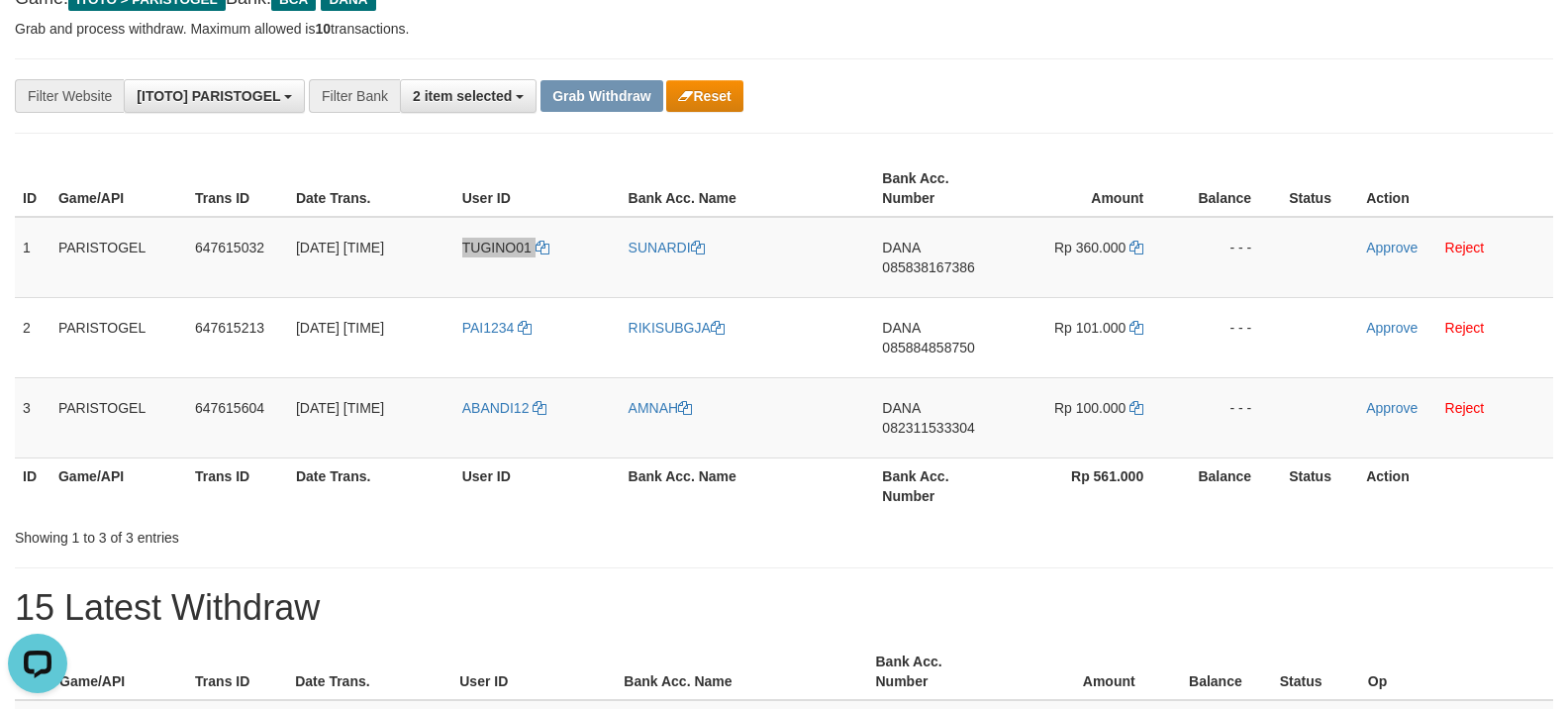 scroll, scrollTop: 0, scrollLeft: 0, axis: both 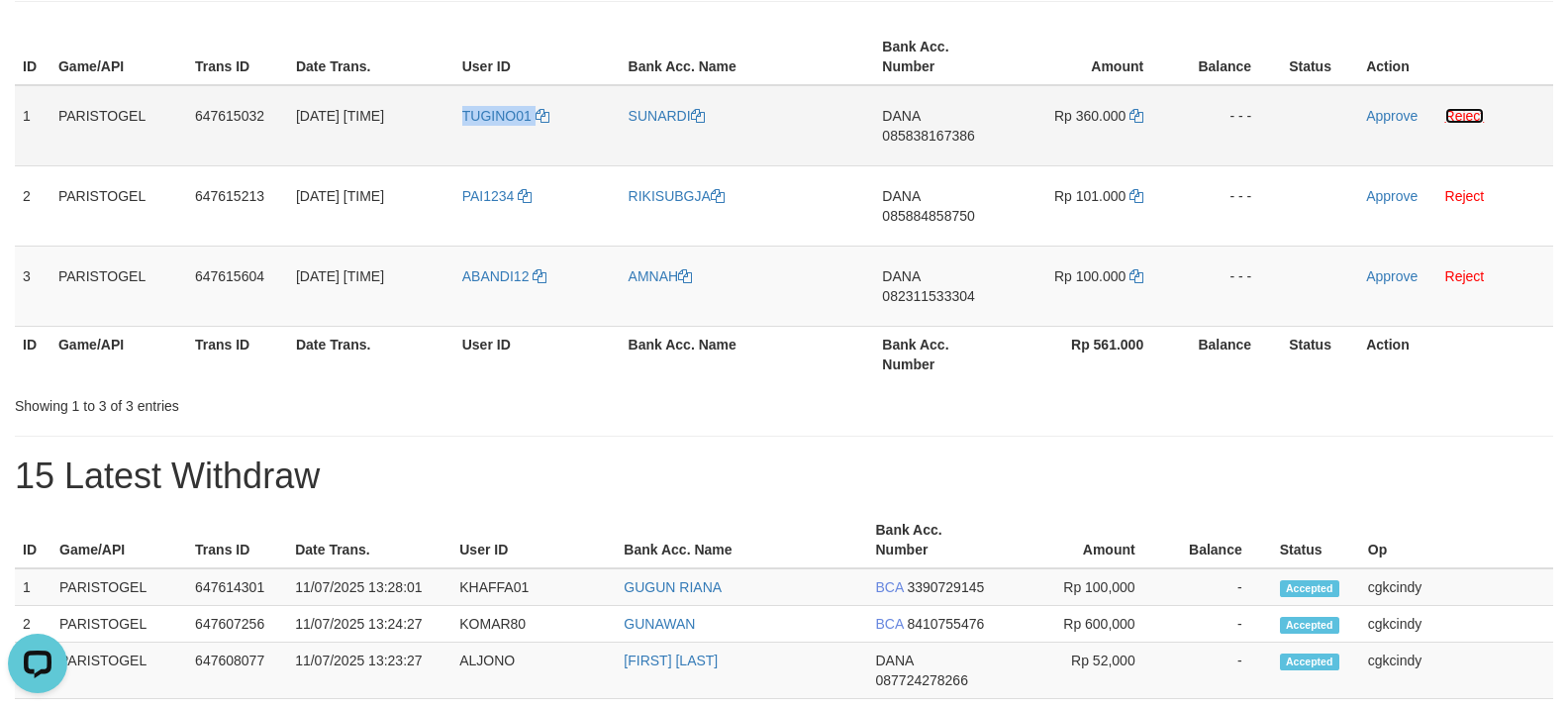 click on "Reject" at bounding box center (1465, 116) 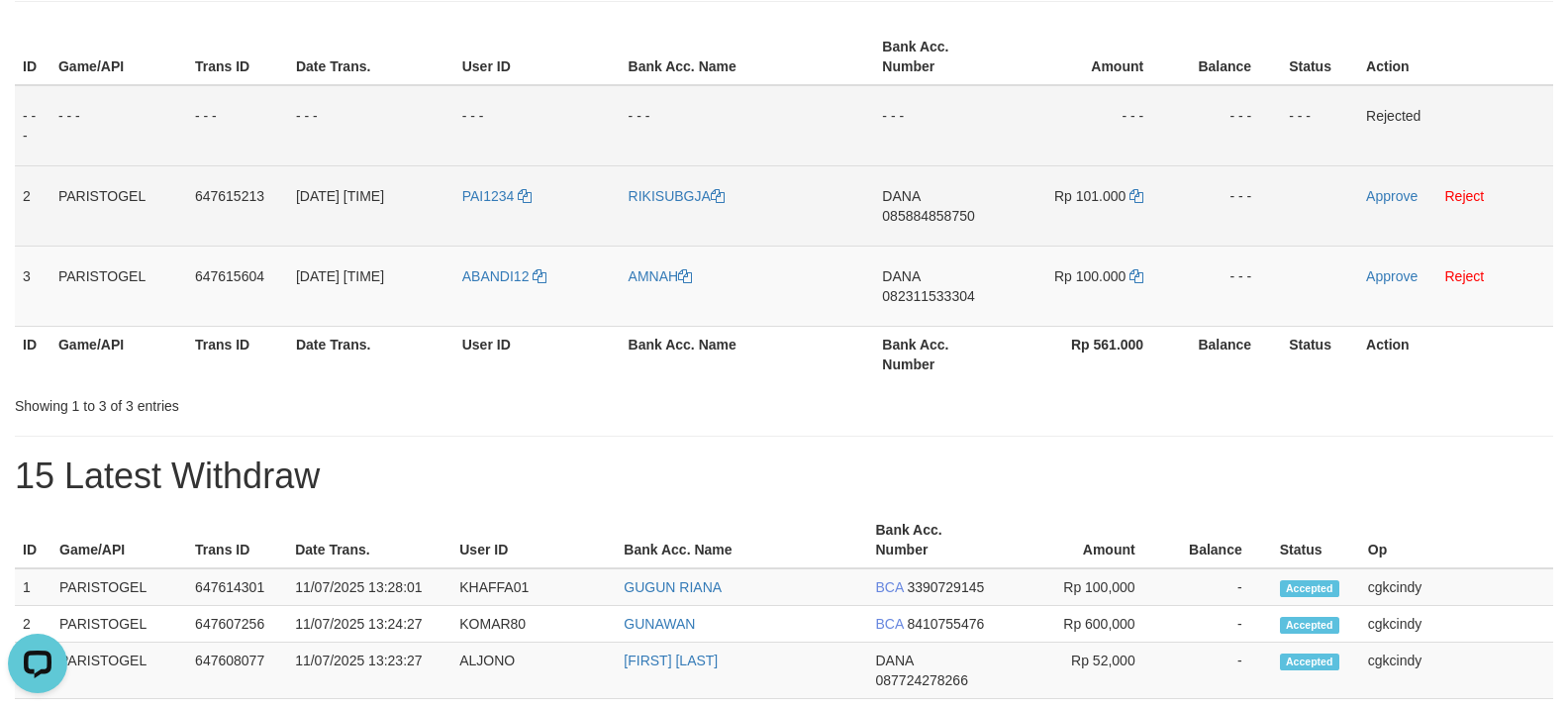 click on "PAI1234" at bounding box center [538, 205] 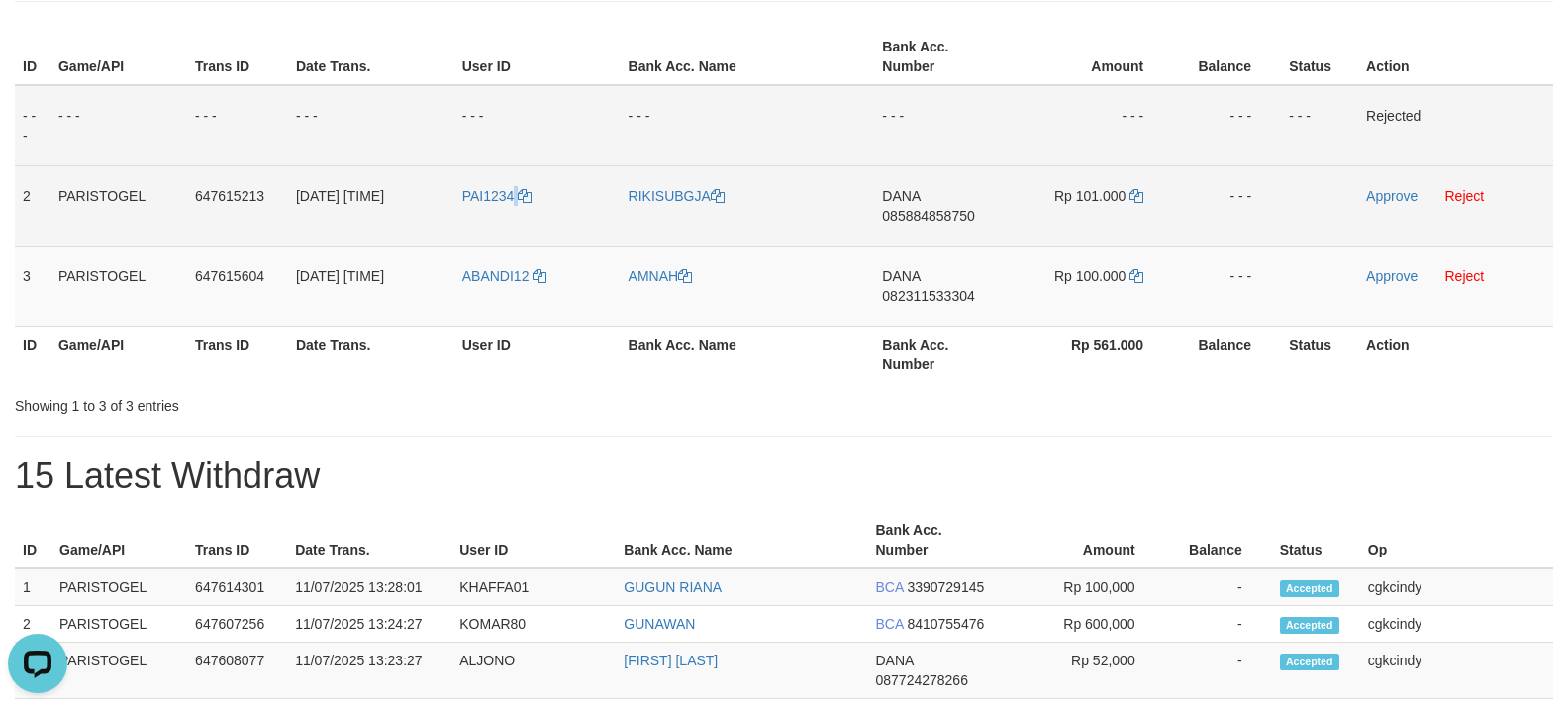 click on "PAI1234" at bounding box center (538, 205) 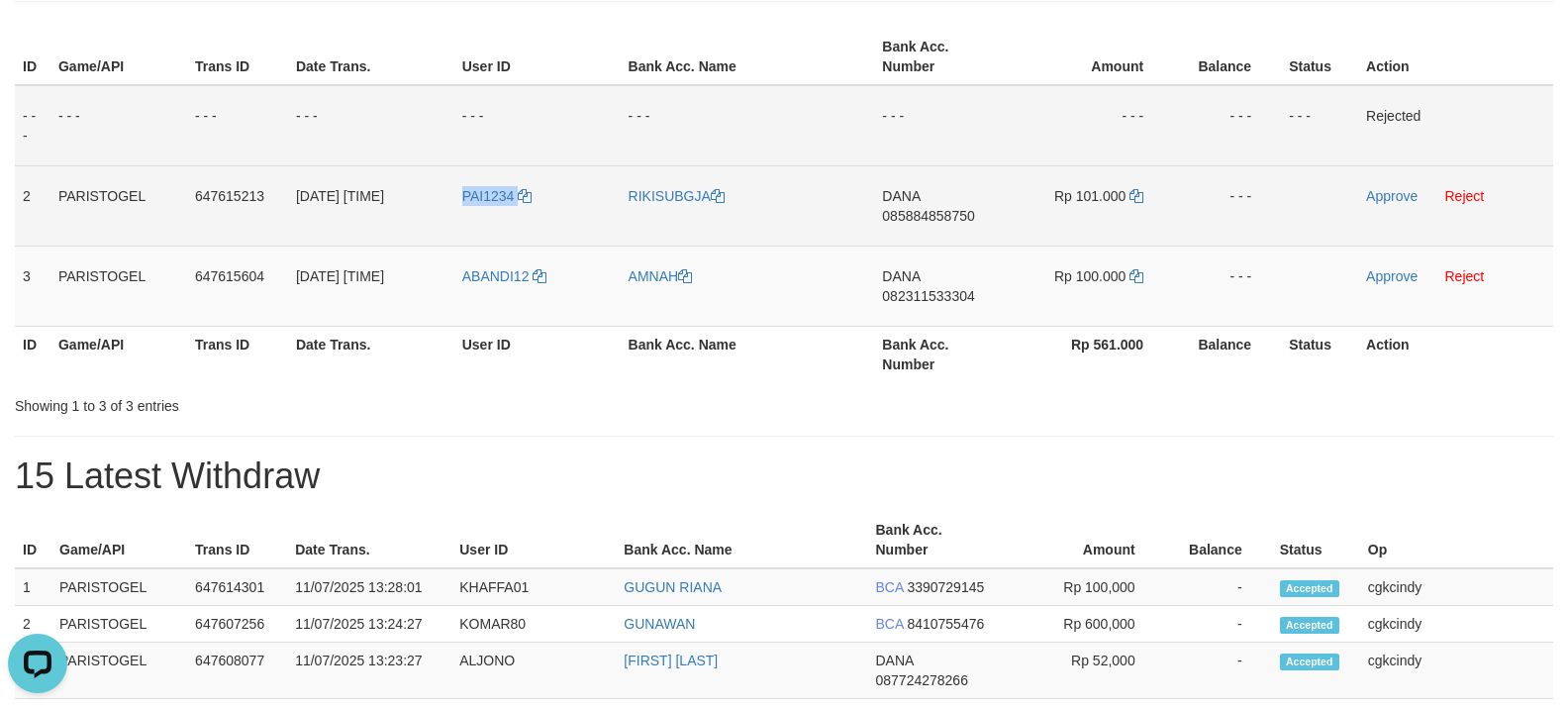 click on "PAI1234" at bounding box center (538, 205) 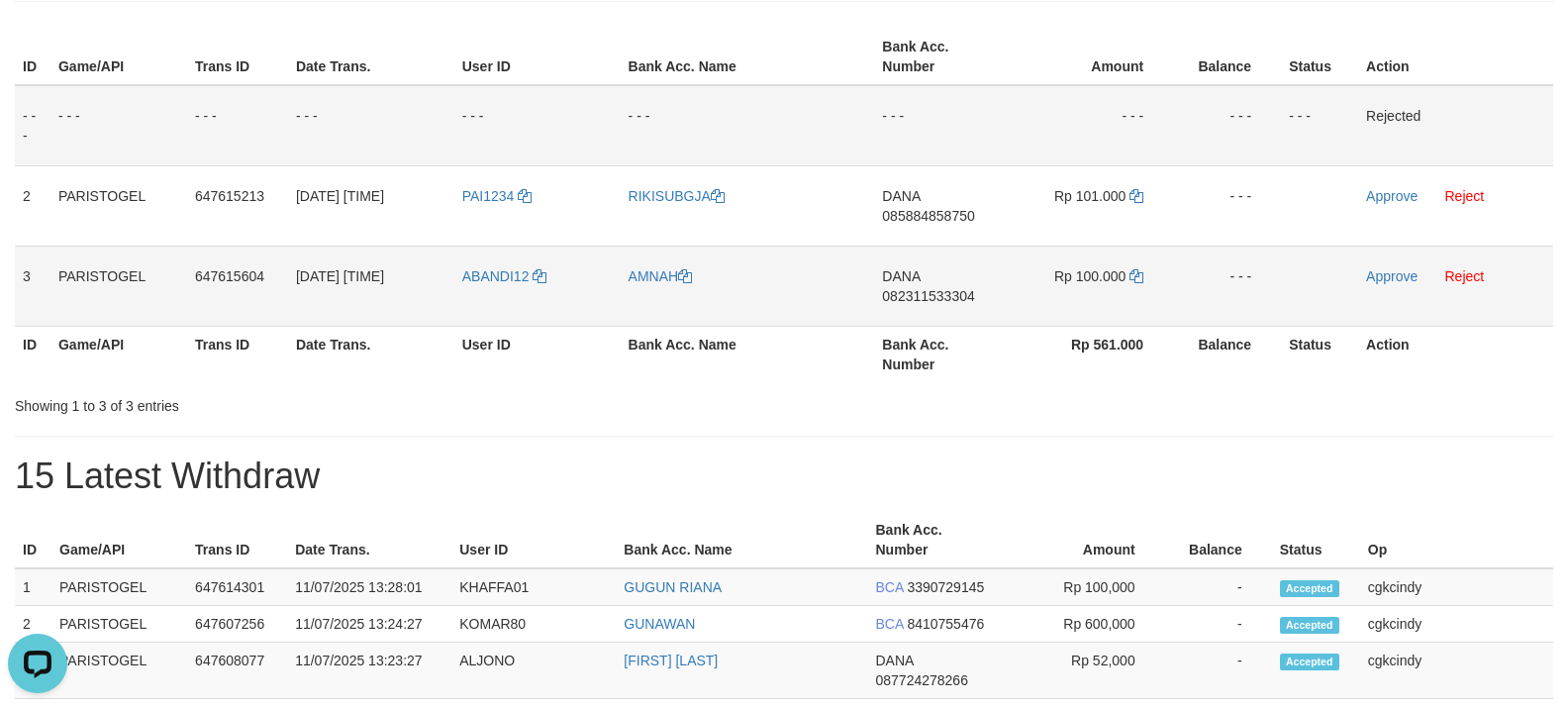 click on "ABANDI12" at bounding box center (538, 285) 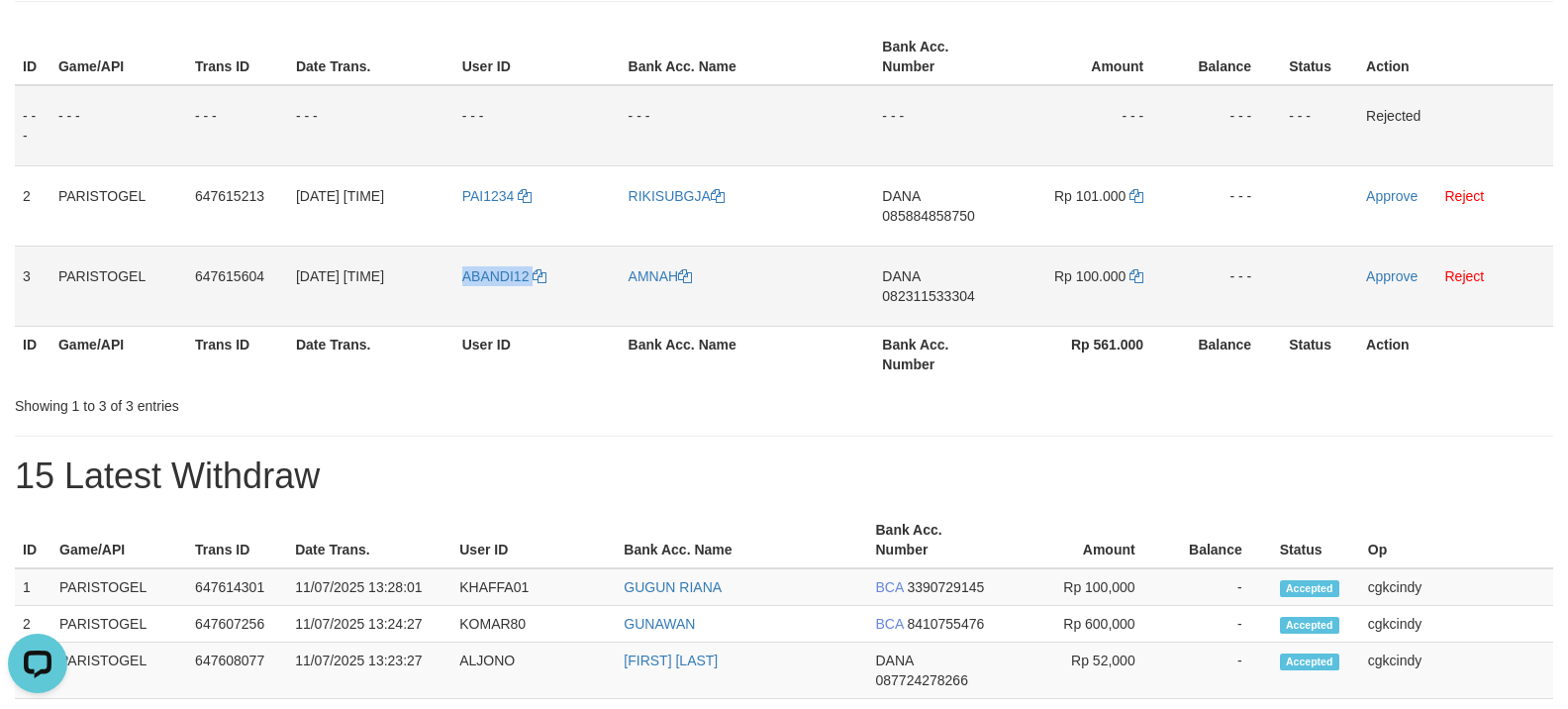click on "ABANDI12" at bounding box center [538, 285] 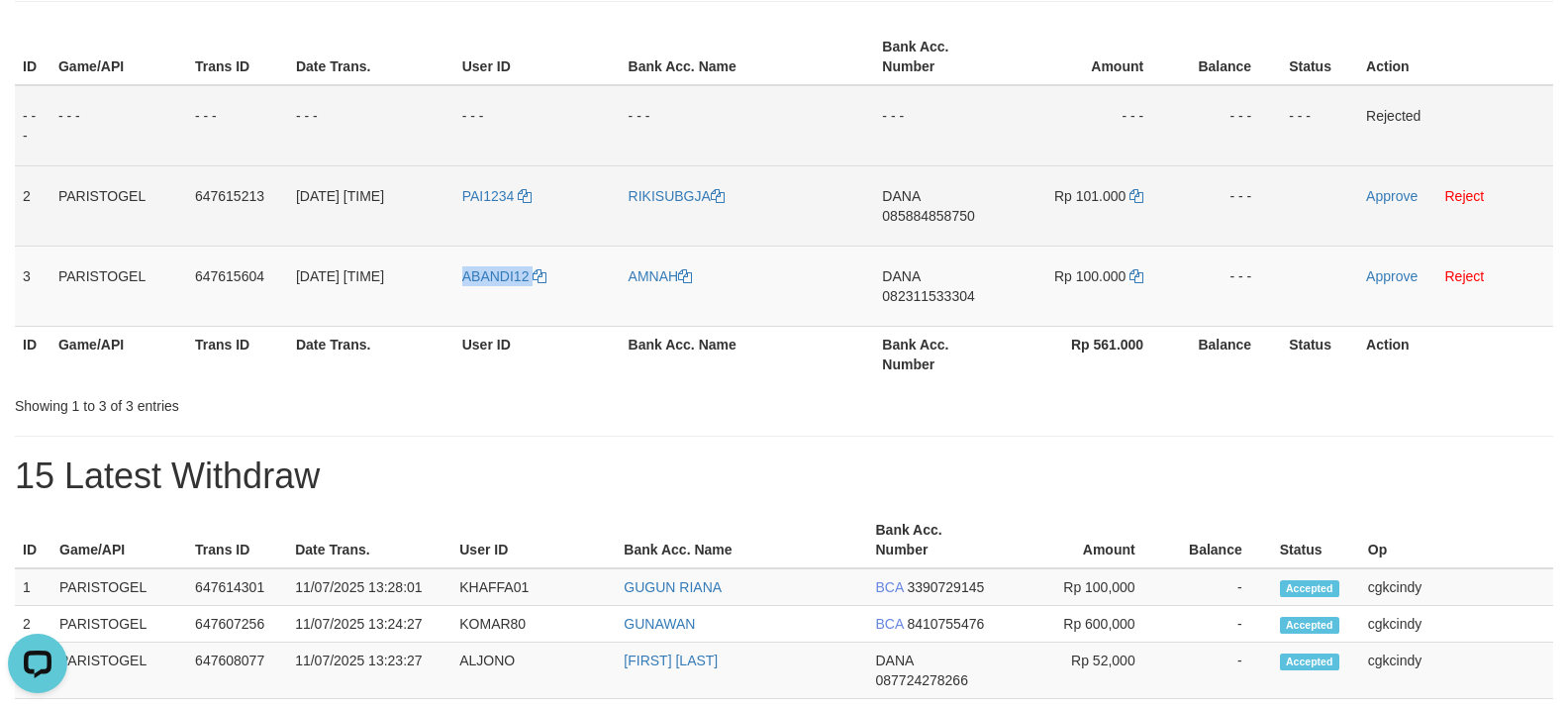 copy on "ABANDI12" 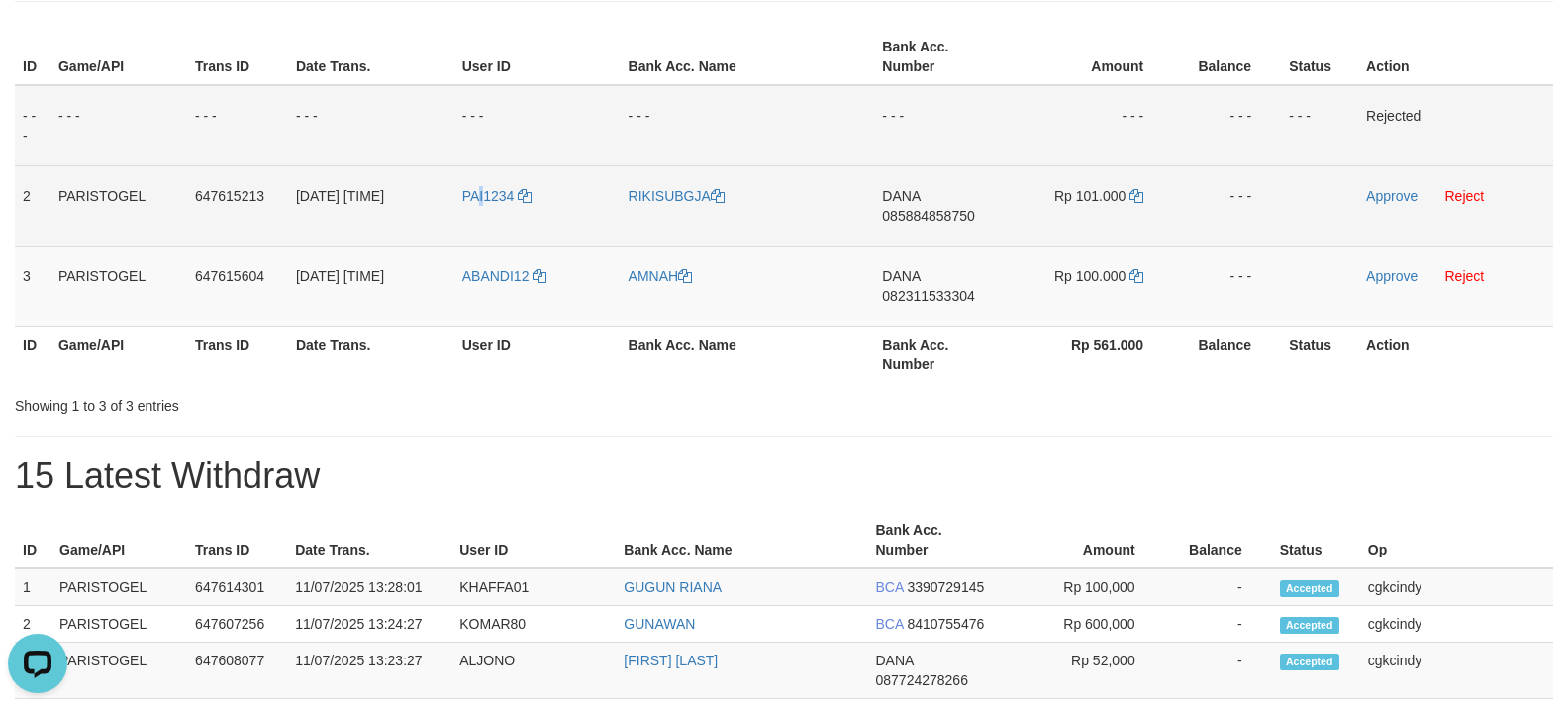 copy on "I" 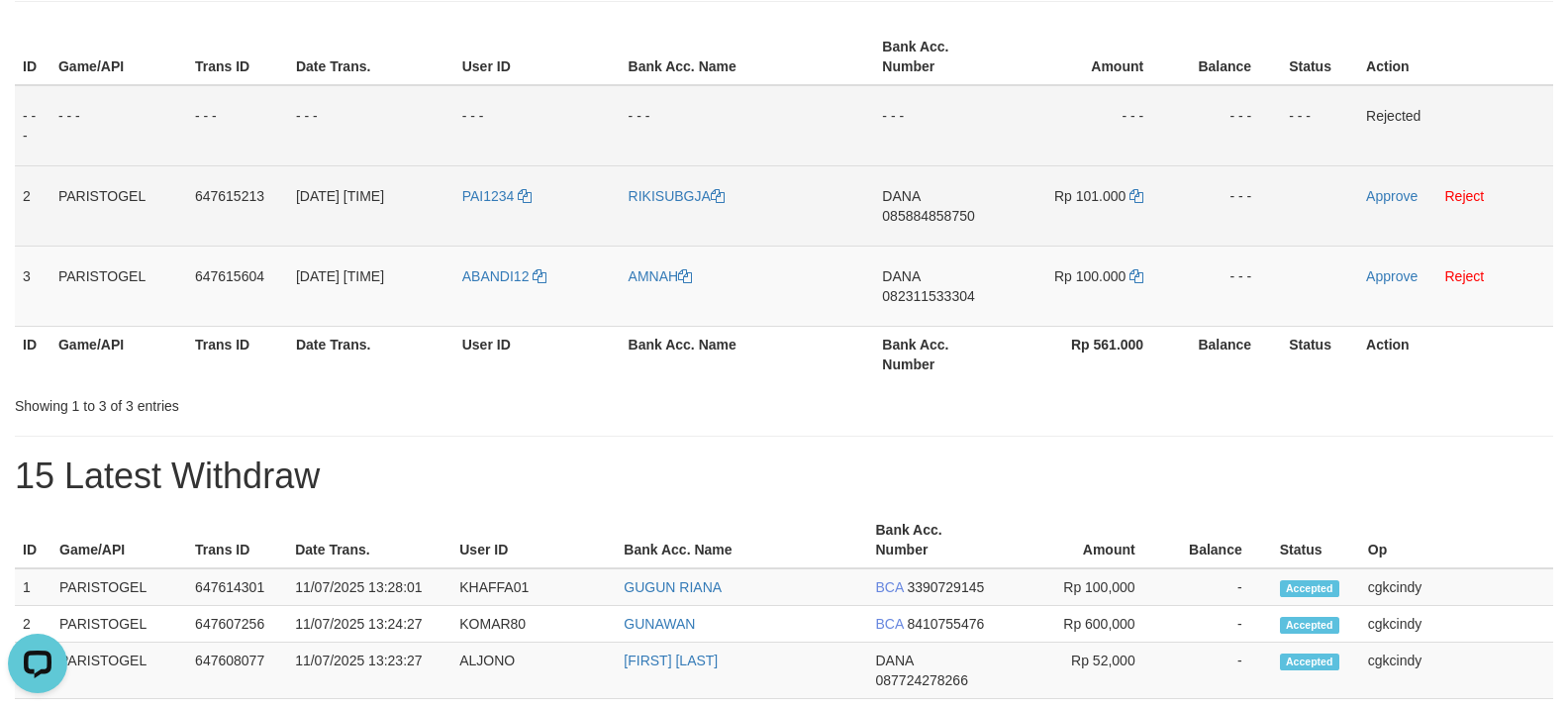 click on "PAI1234" at bounding box center [538, 205] 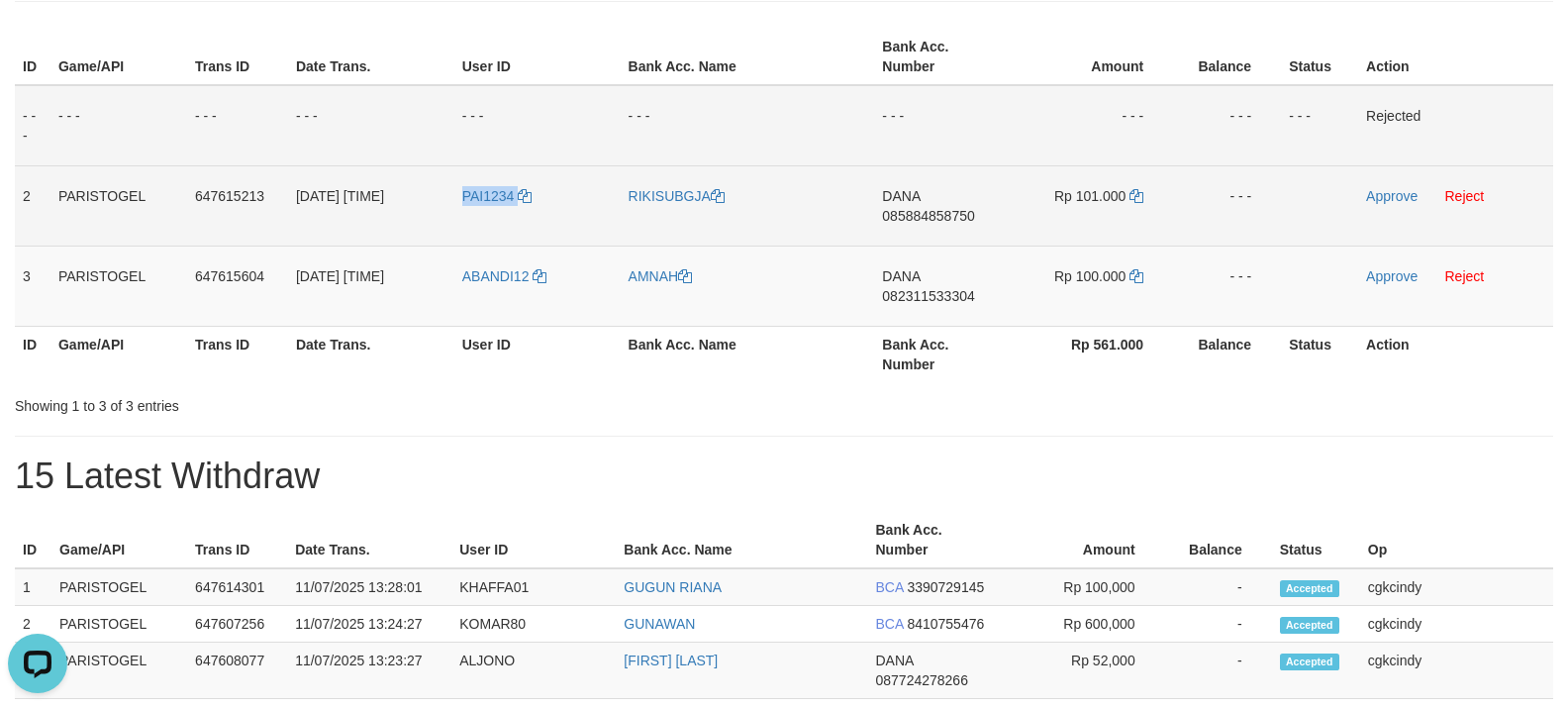 copy on "PAI1234" 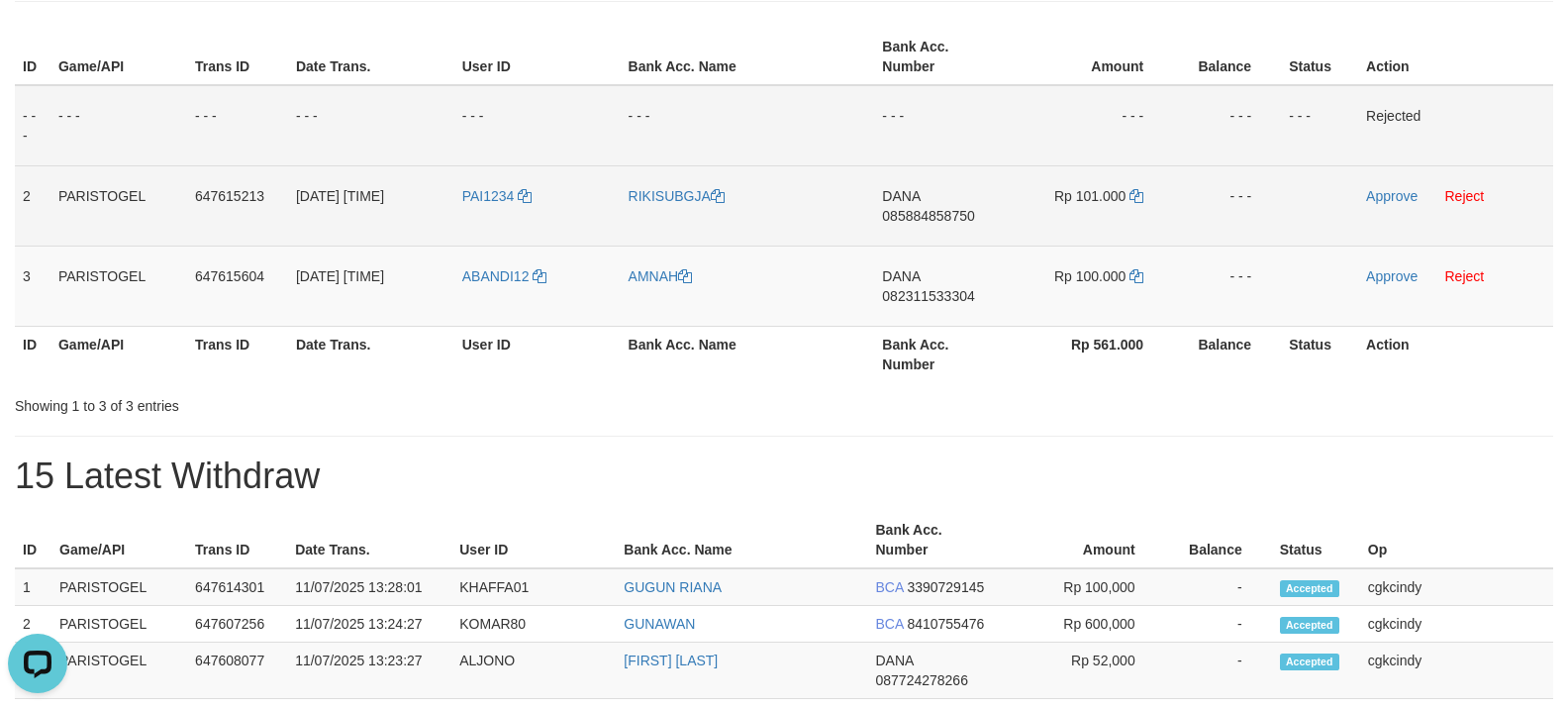 click on "RIKISUBGJA" at bounding box center [747, 205] 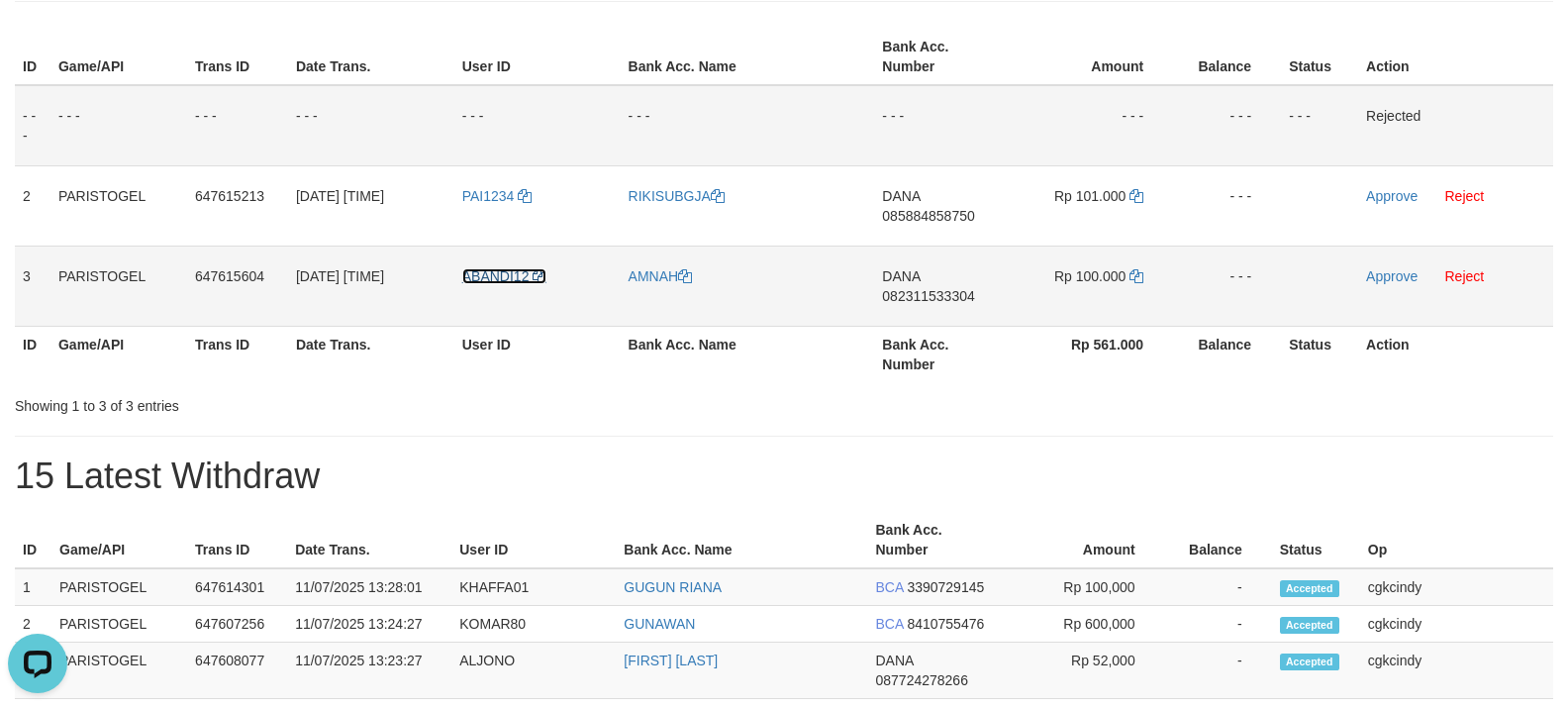 click on "ABANDI12" at bounding box center (496, 276) 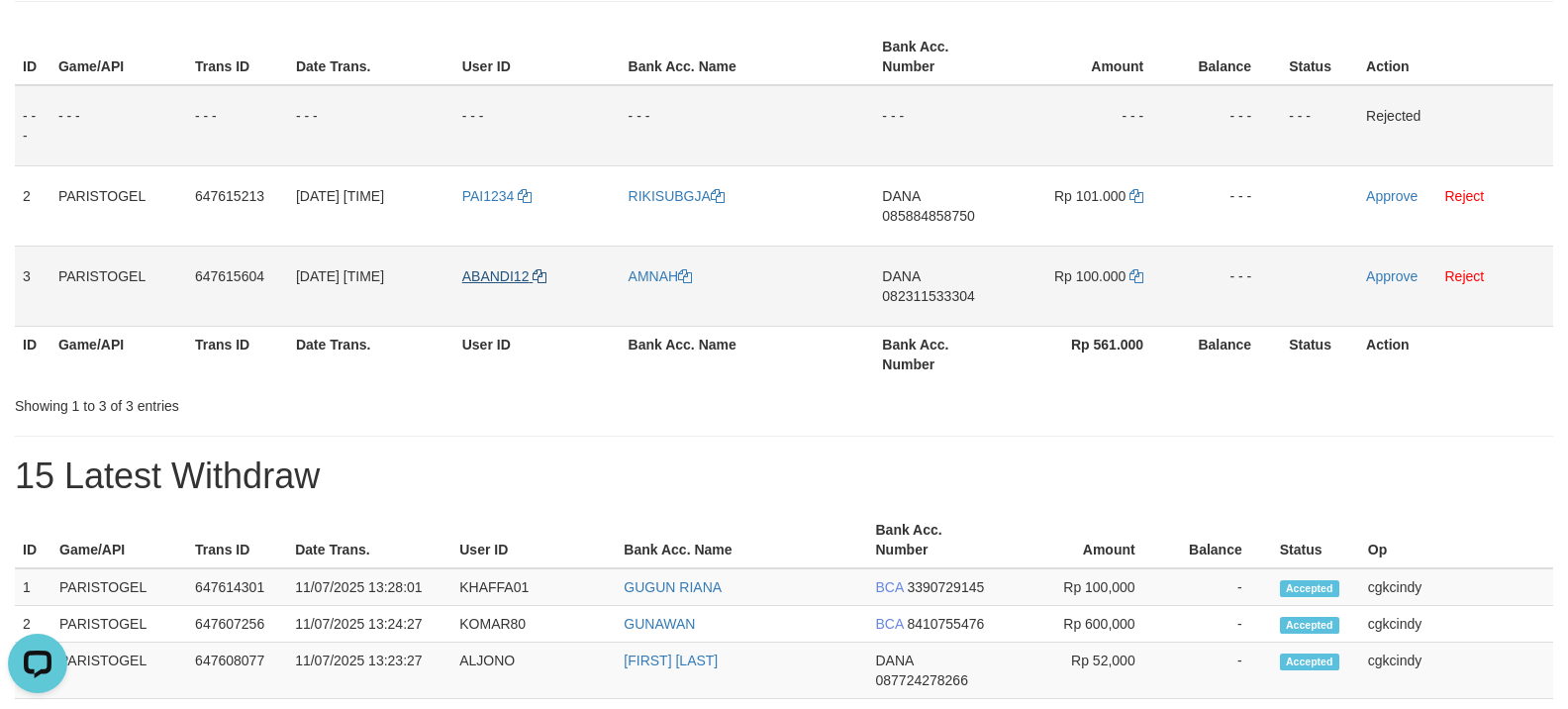 copy on "RIKISUBGJA" 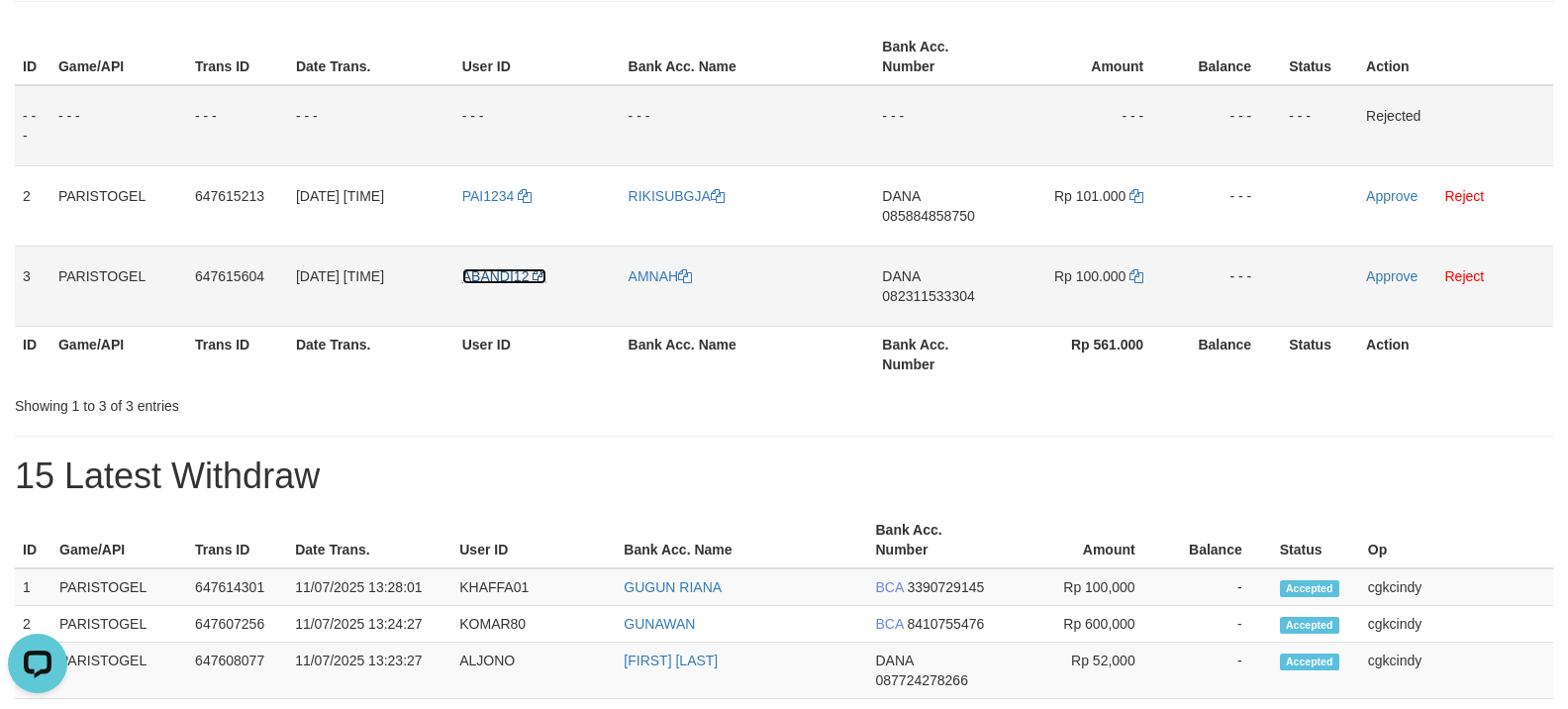 drag, startPoint x: 503, startPoint y: 282, endPoint x: 451, endPoint y: 325, distance: 67.47592 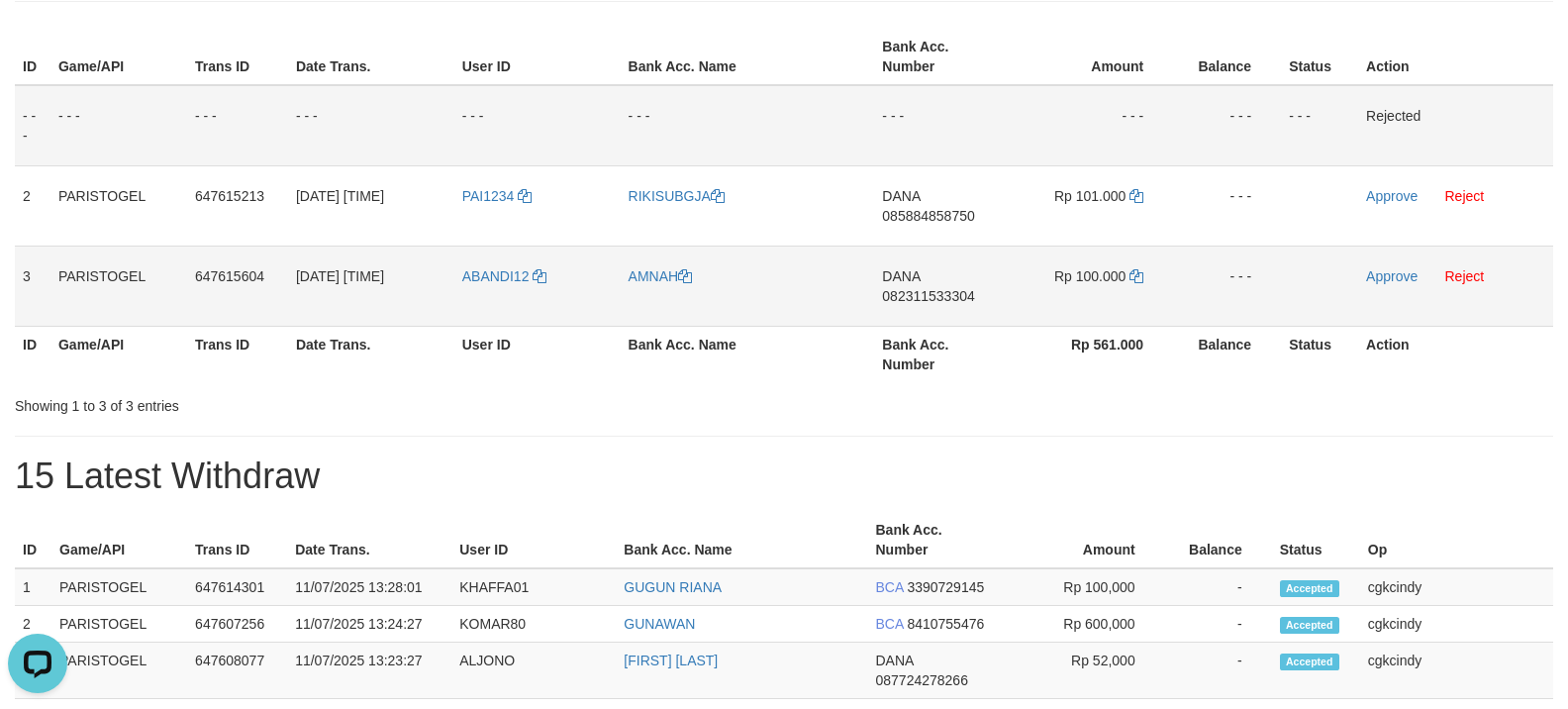 drag, startPoint x: 451, startPoint y: 325, endPoint x: 468, endPoint y: 310, distance: 22.671568 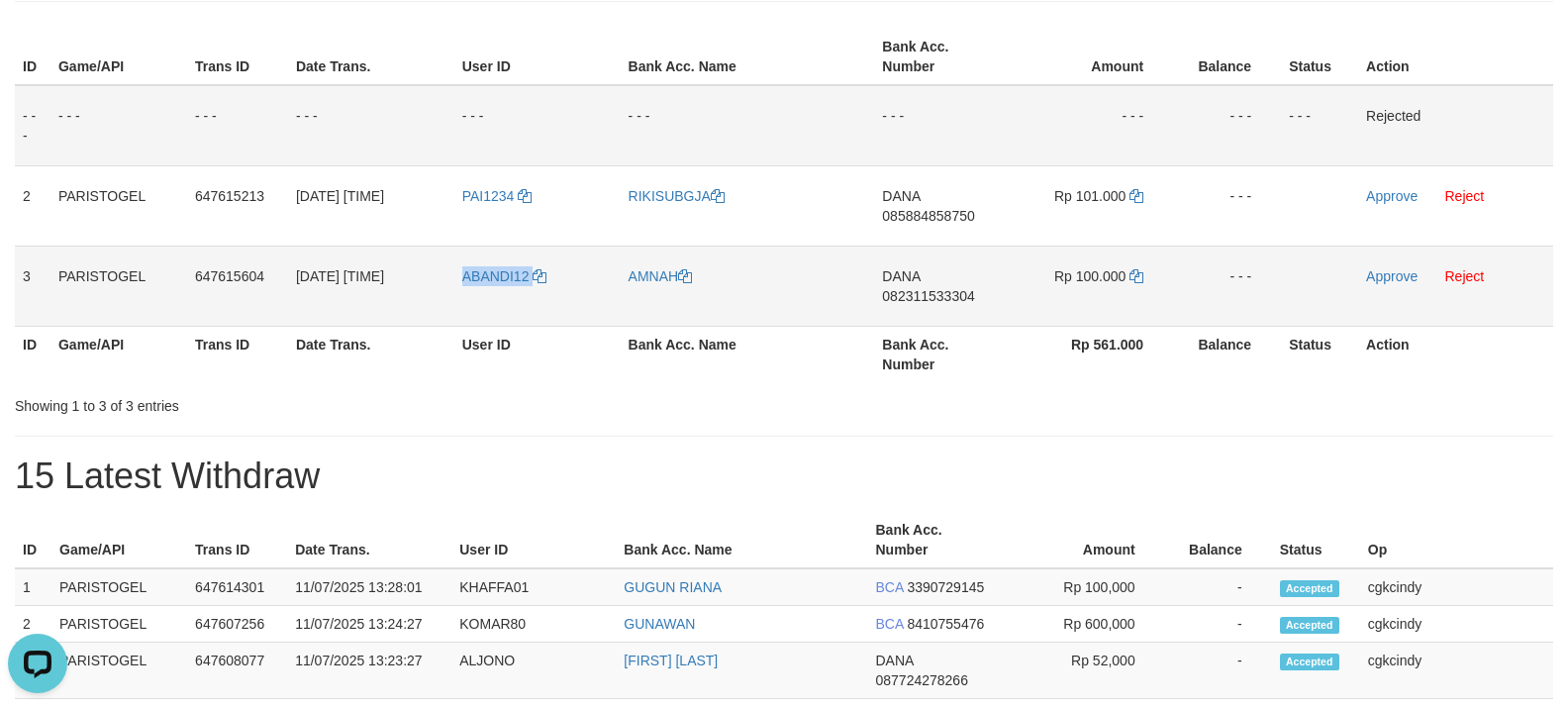 copy on "ABANDI12" 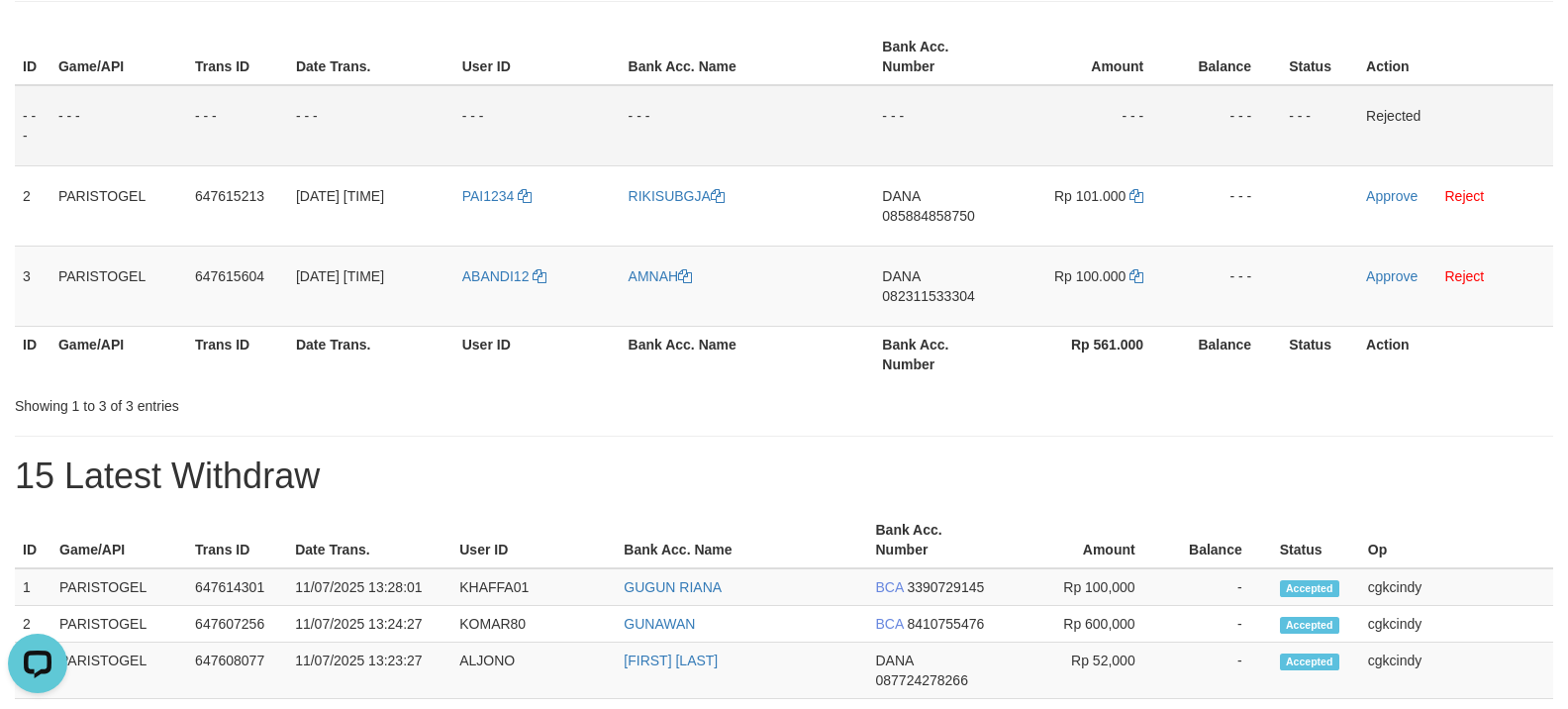 click on "Bank Acc. Name" at bounding box center (747, 354) 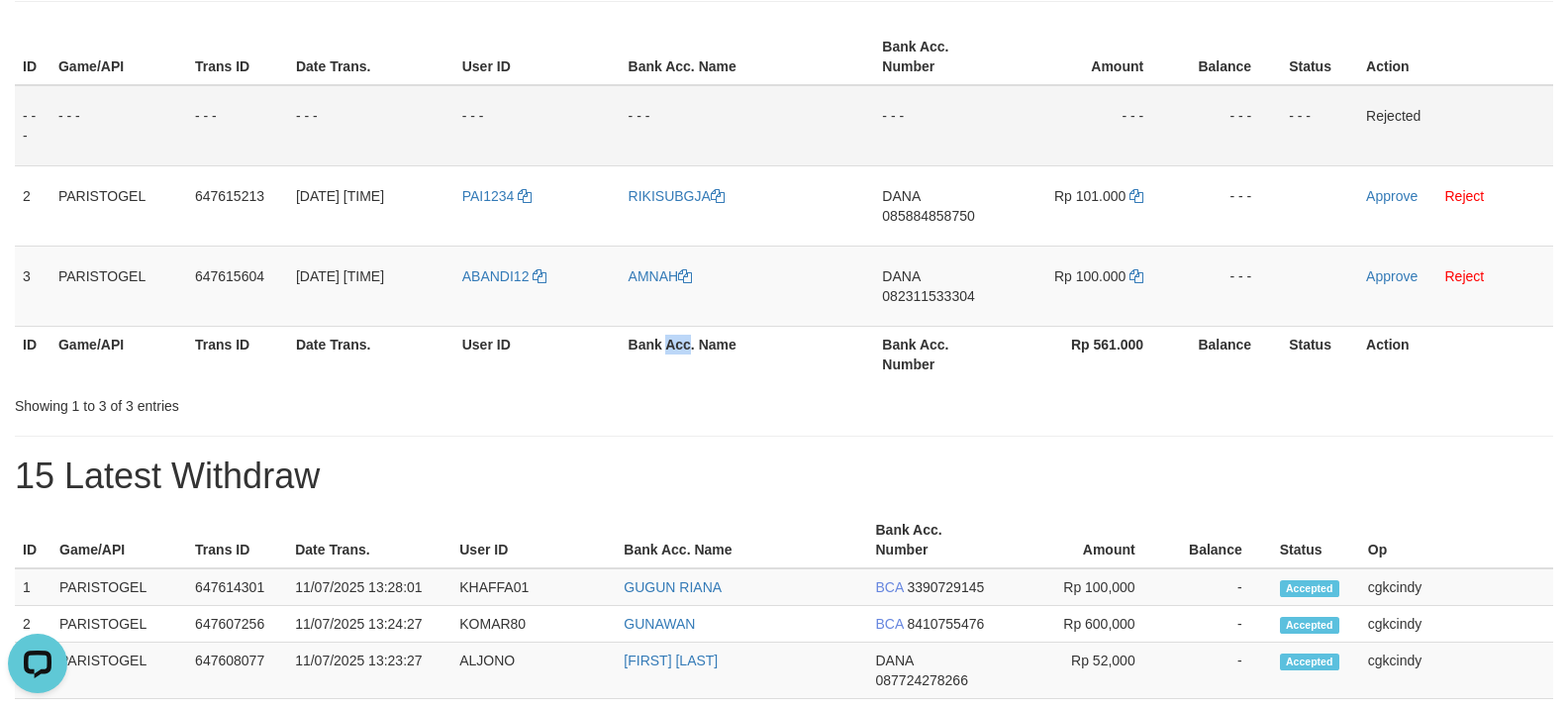 click on "Bank Acc. Name" at bounding box center (747, 354) 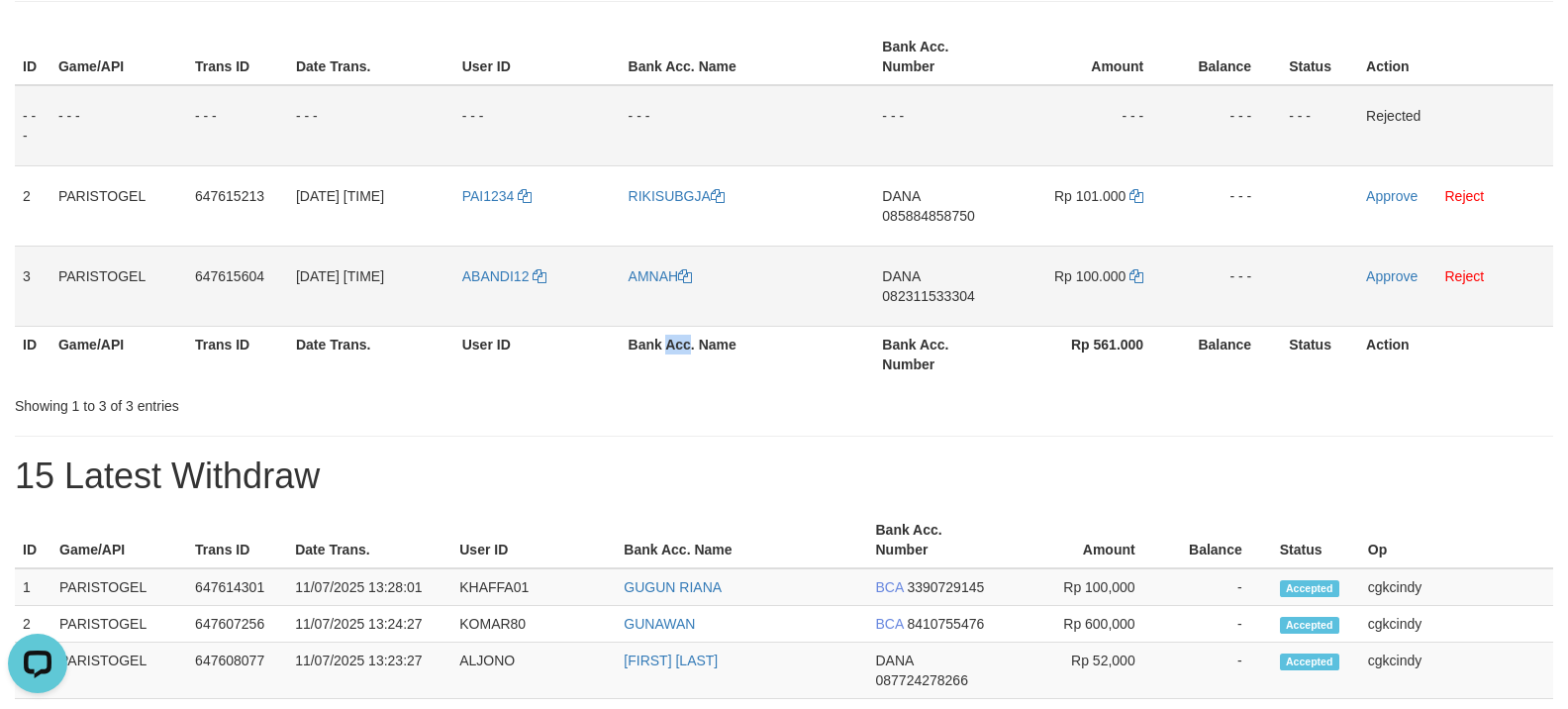 copy on "Acc" 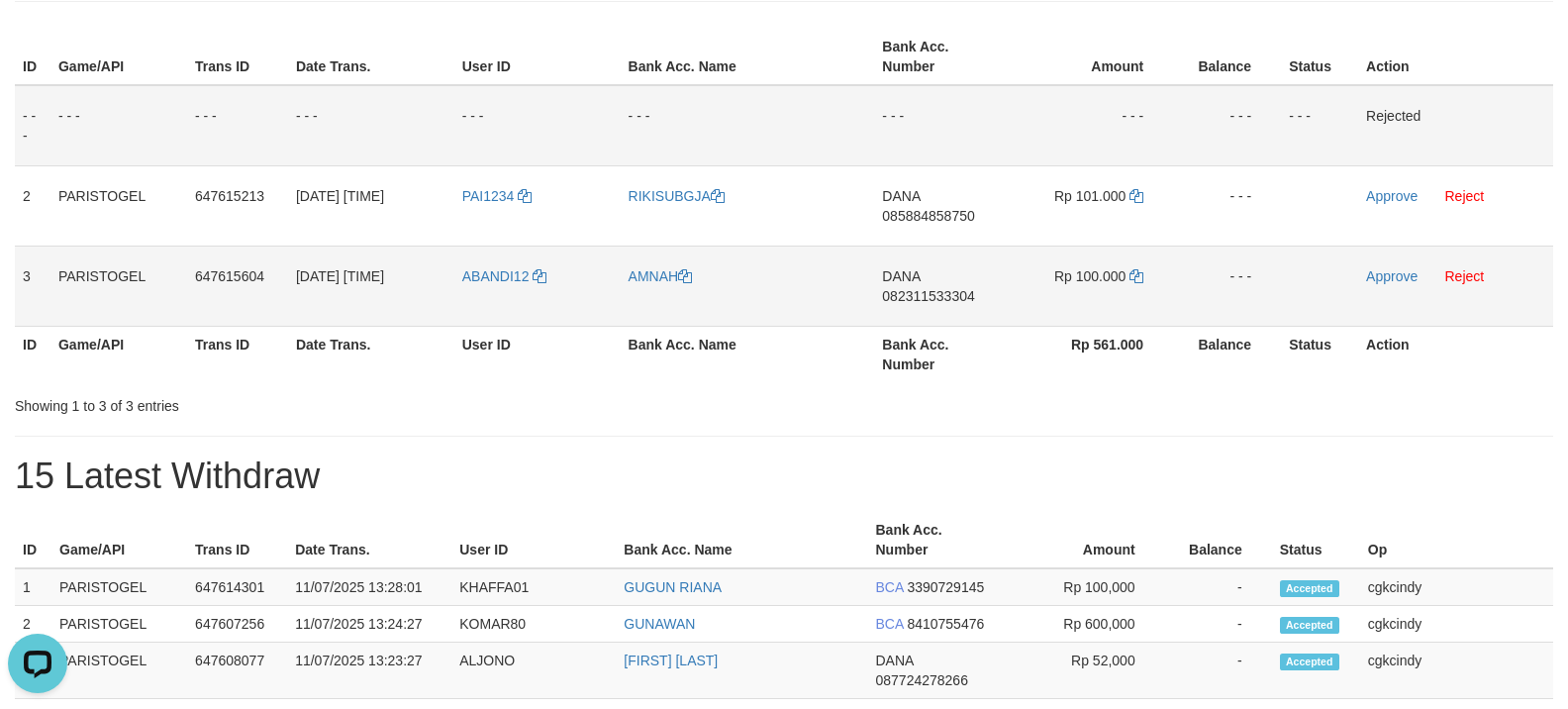 click on "AMNAH" at bounding box center [747, 285] 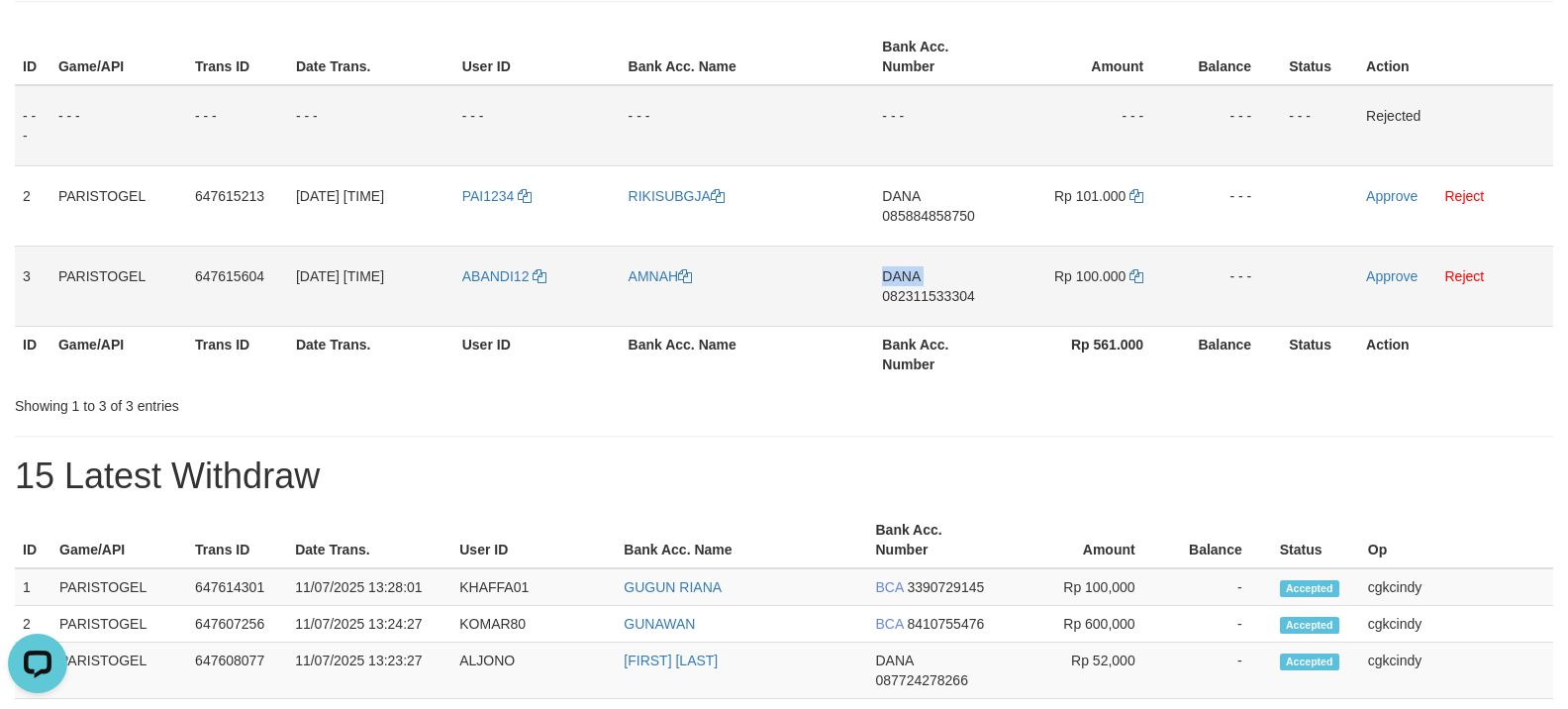 click on "DANA
082311533304" at bounding box center [942, 285] 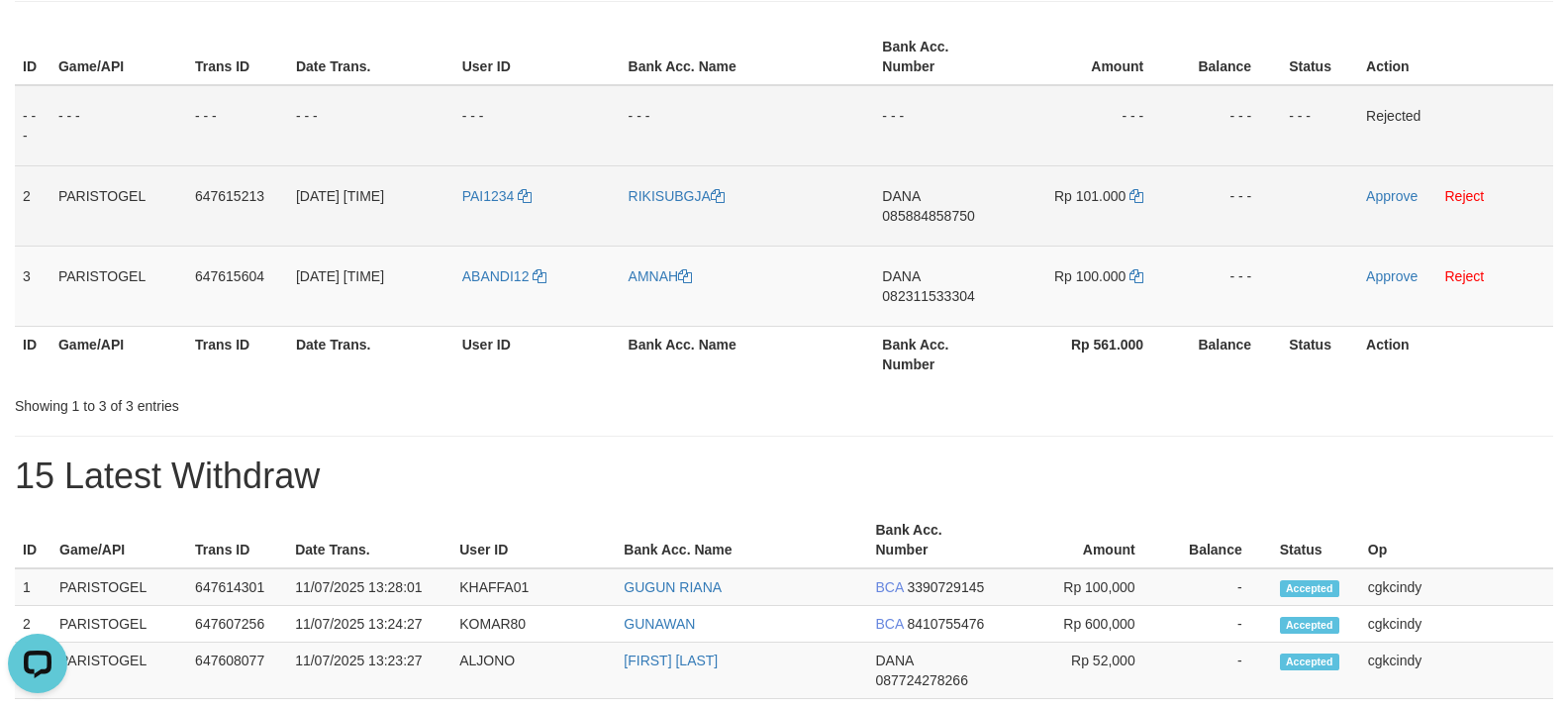 drag, startPoint x: 950, startPoint y: 215, endPoint x: 938, endPoint y: 231, distance: 20 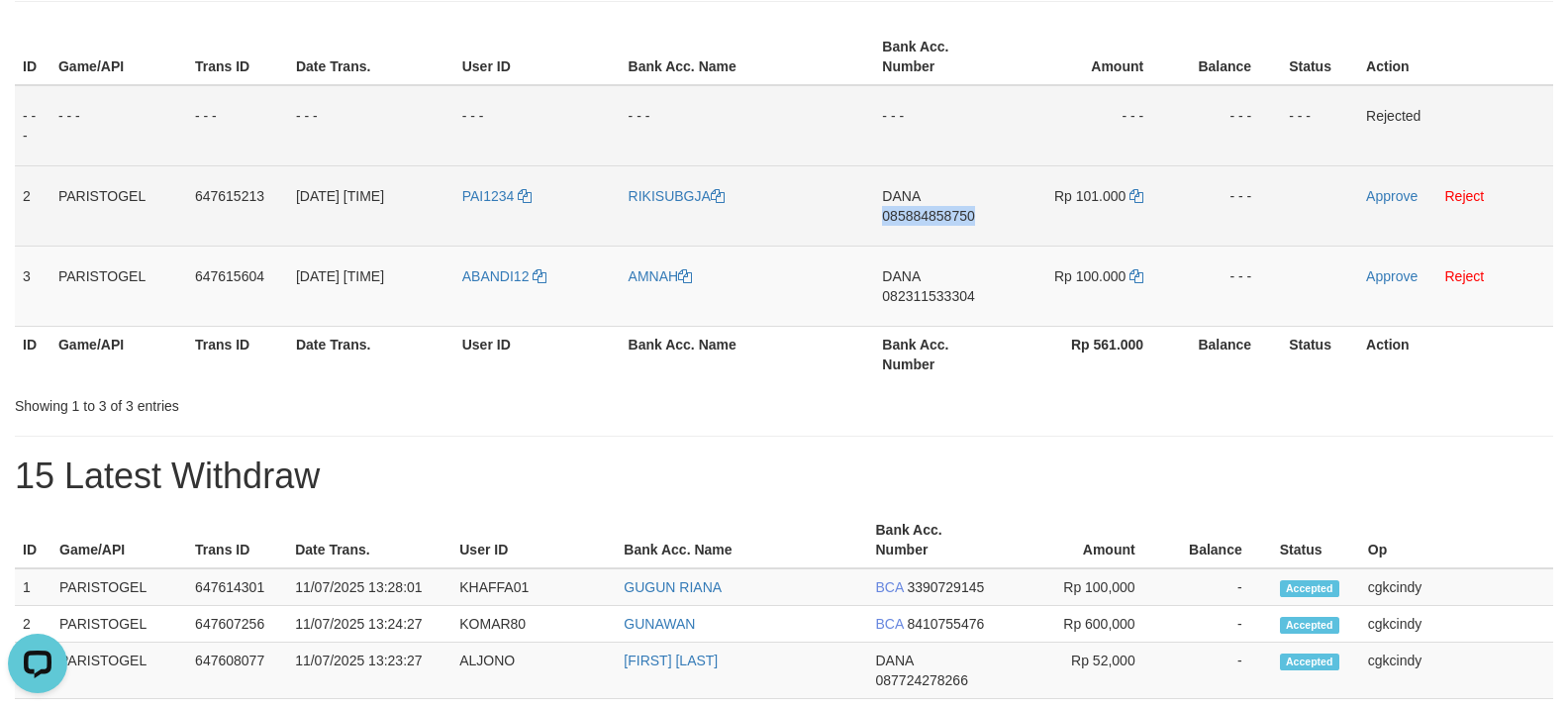 click on "DANA
085884858750" at bounding box center [942, 205] 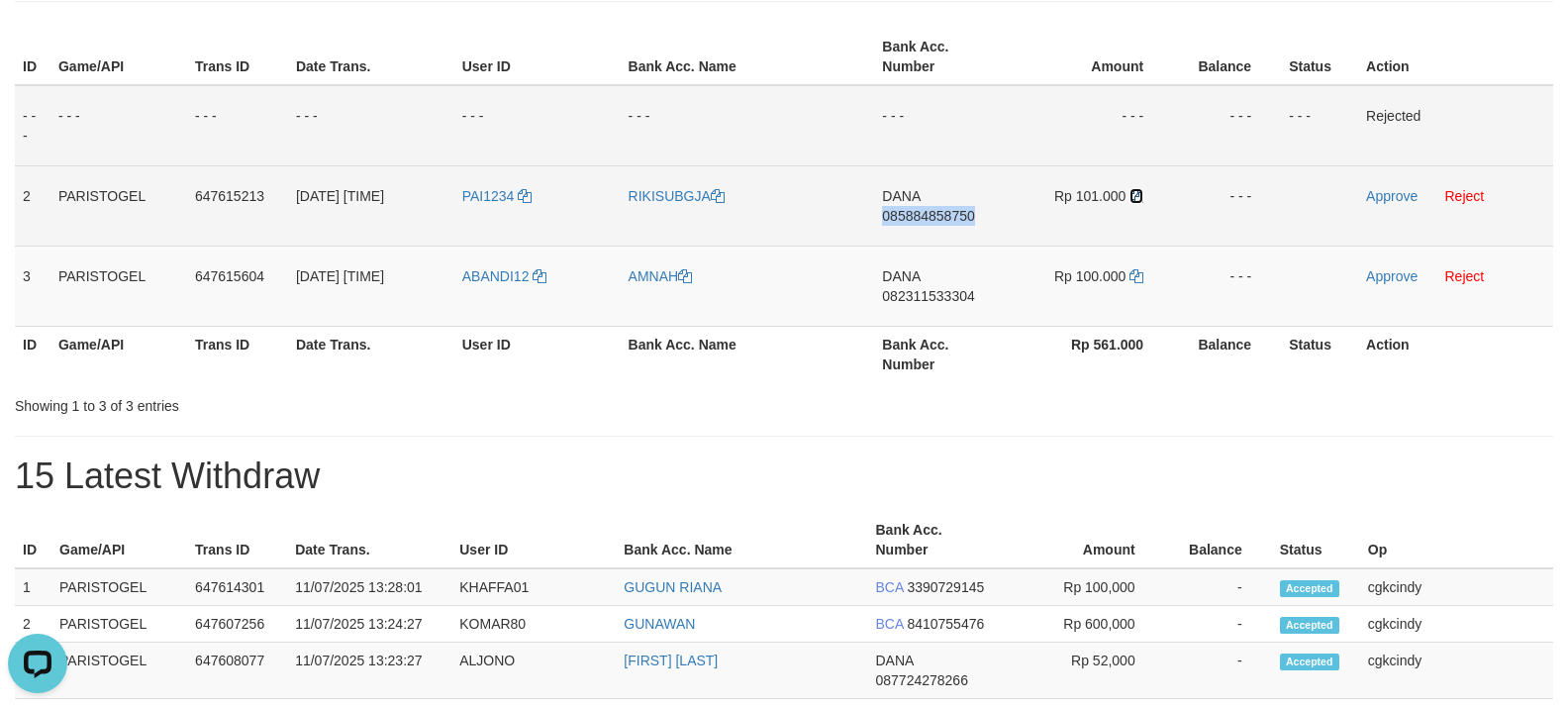 click at bounding box center (1136, 196) 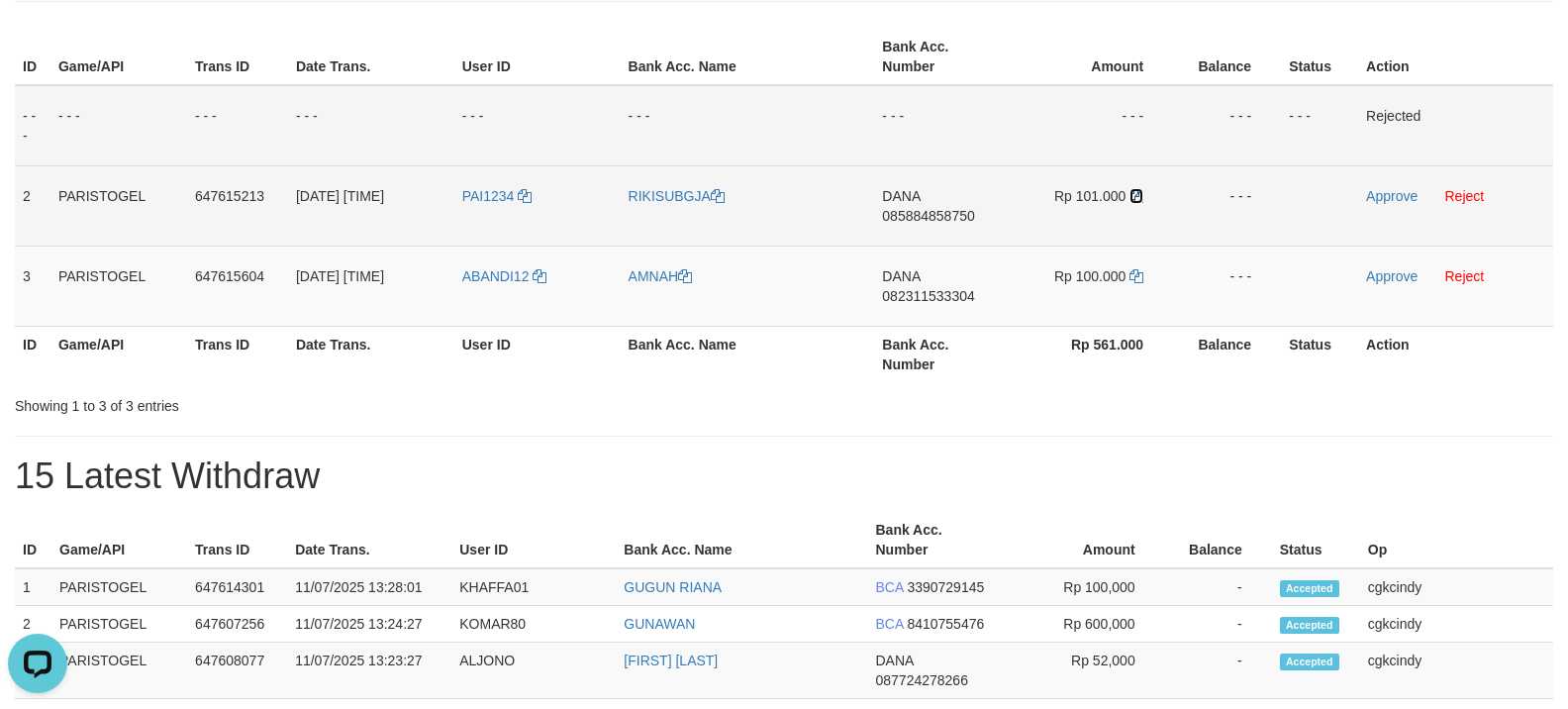 click at bounding box center [1136, 196] 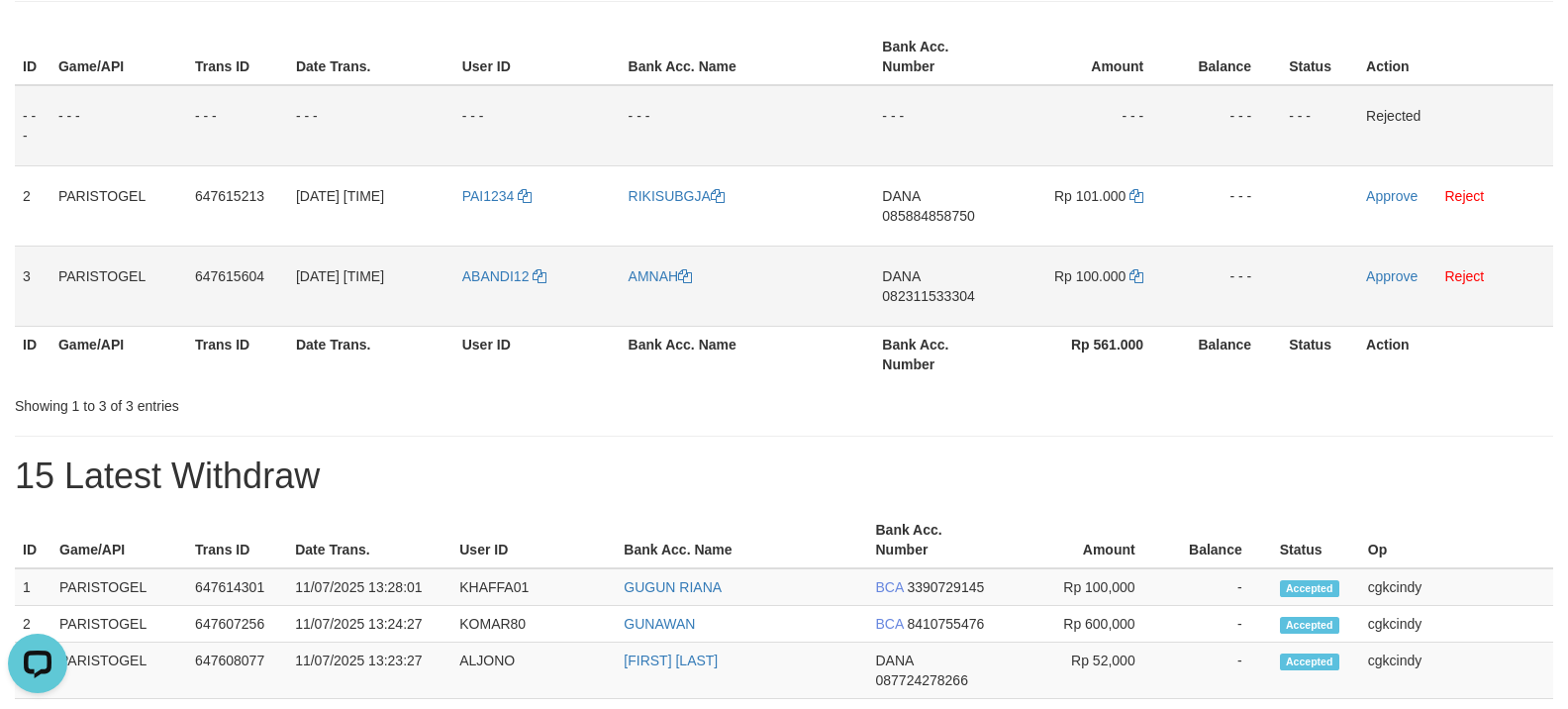 click on "DANA
082311533304" at bounding box center [942, 285] 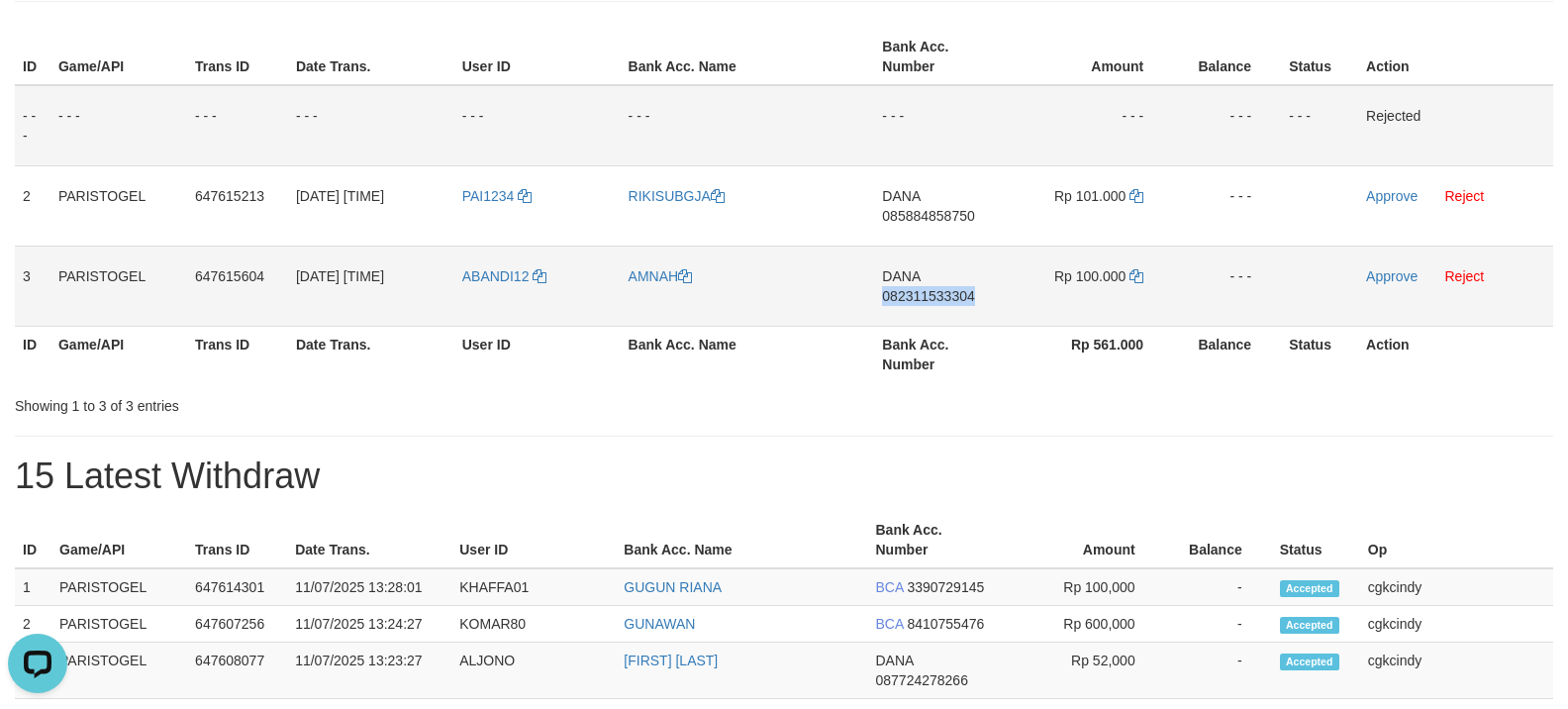 click on "DANA
082311533304" at bounding box center [942, 285] 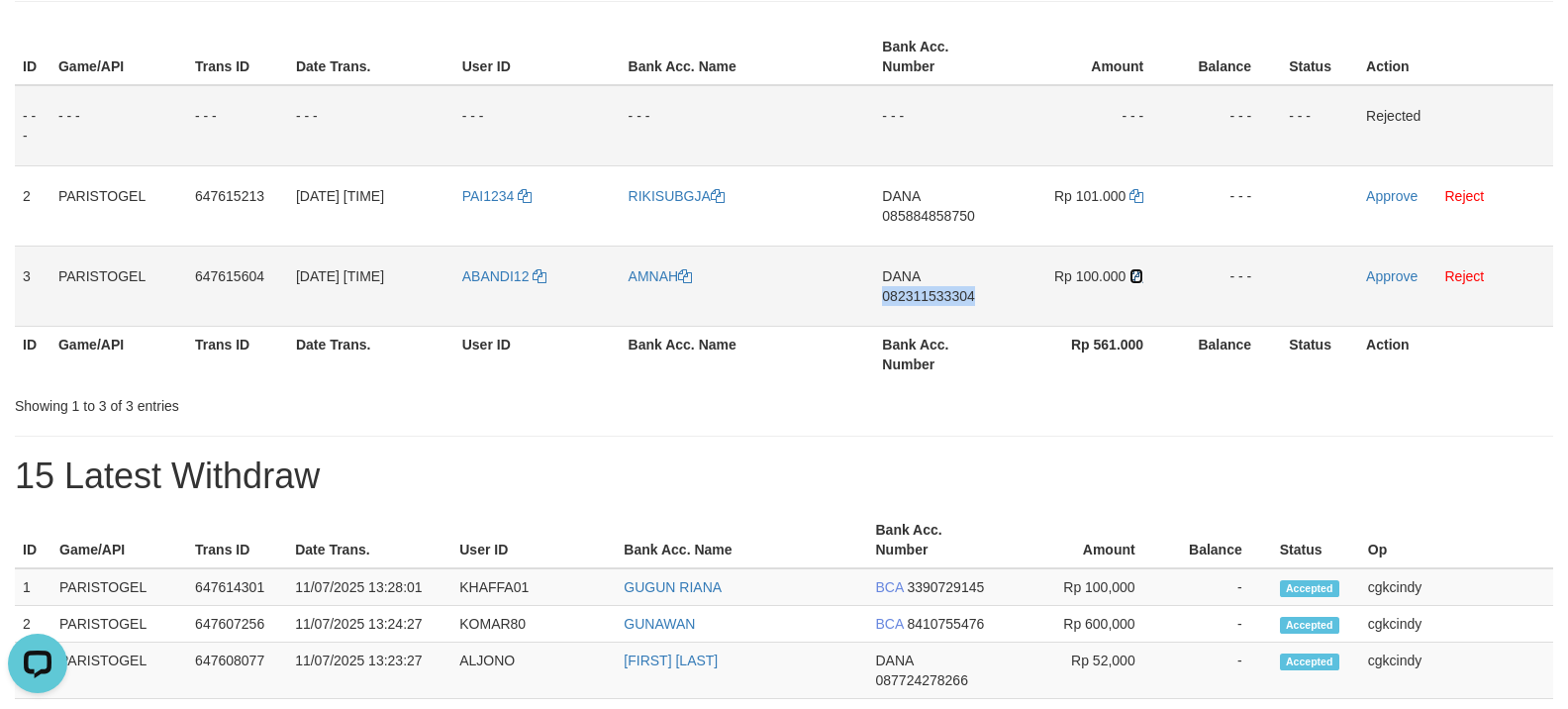 click at bounding box center (1136, 276) 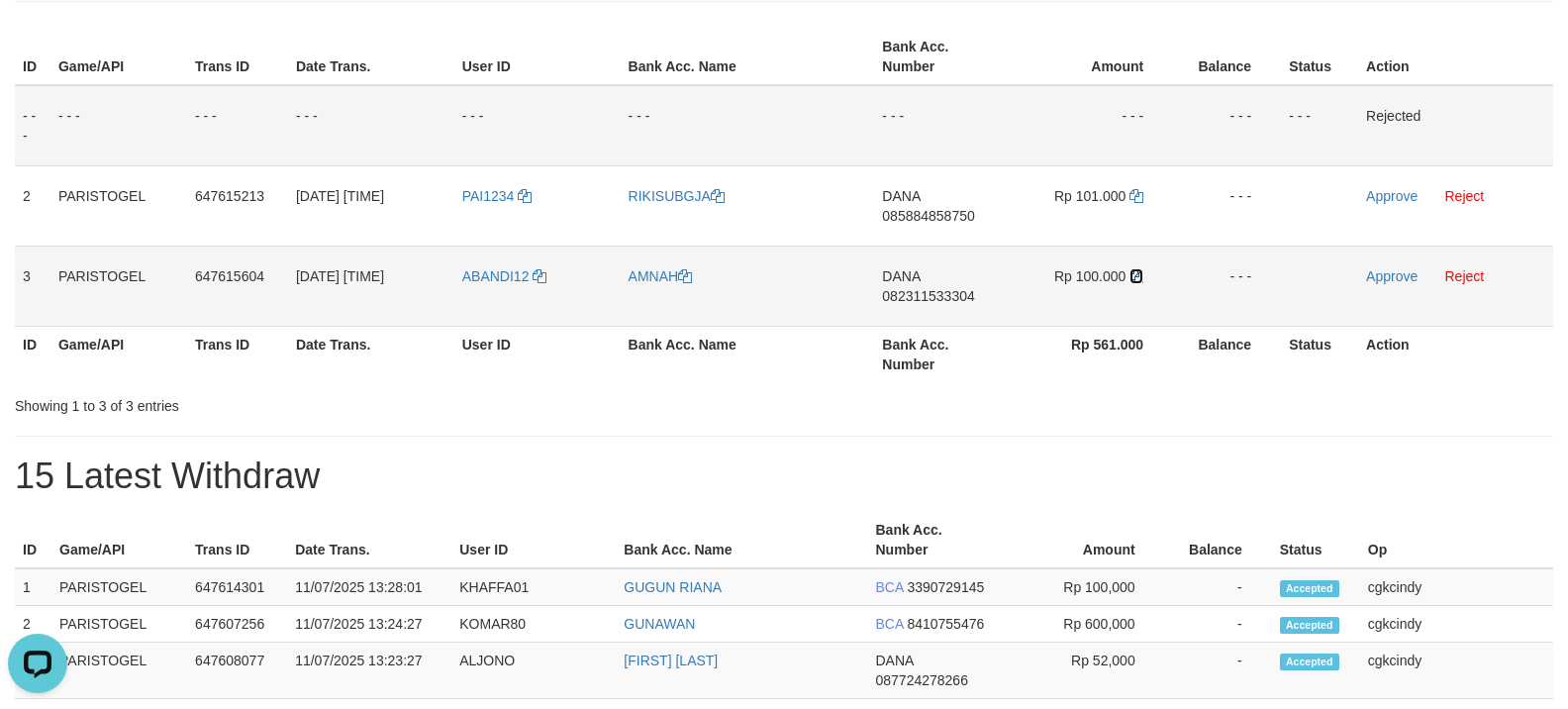 click at bounding box center [1136, 276] 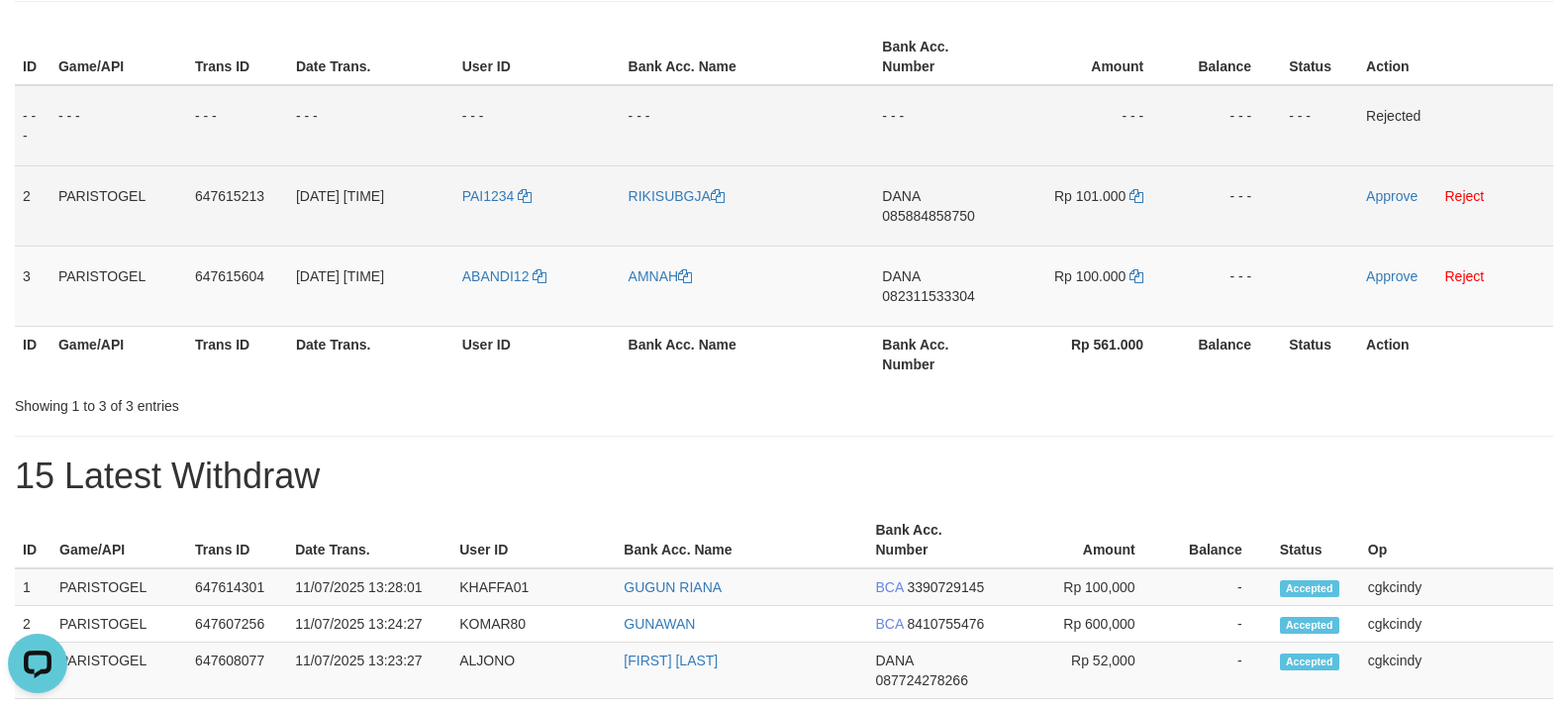click on "Approve
Reject" at bounding box center (1455, 205) 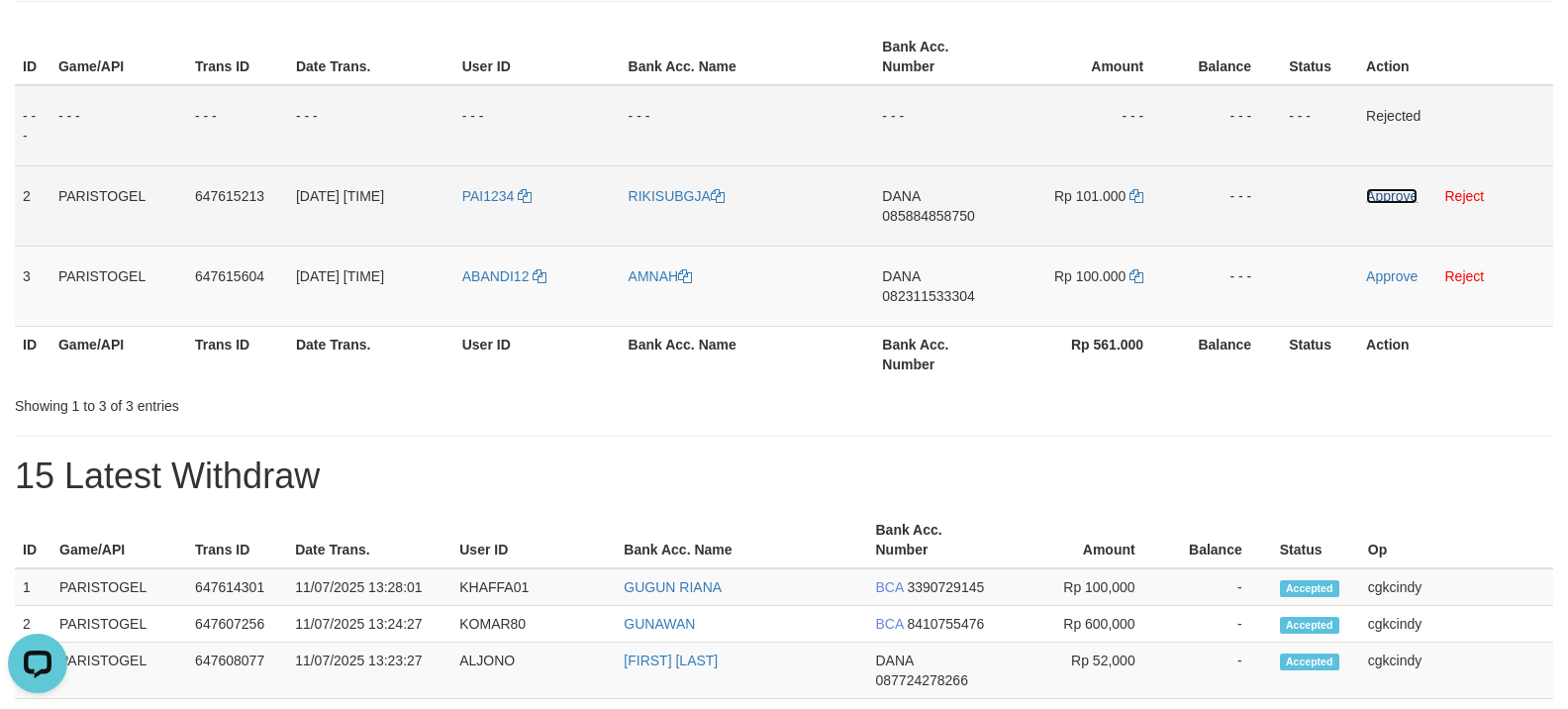 click on "Approve" at bounding box center (1392, 196) 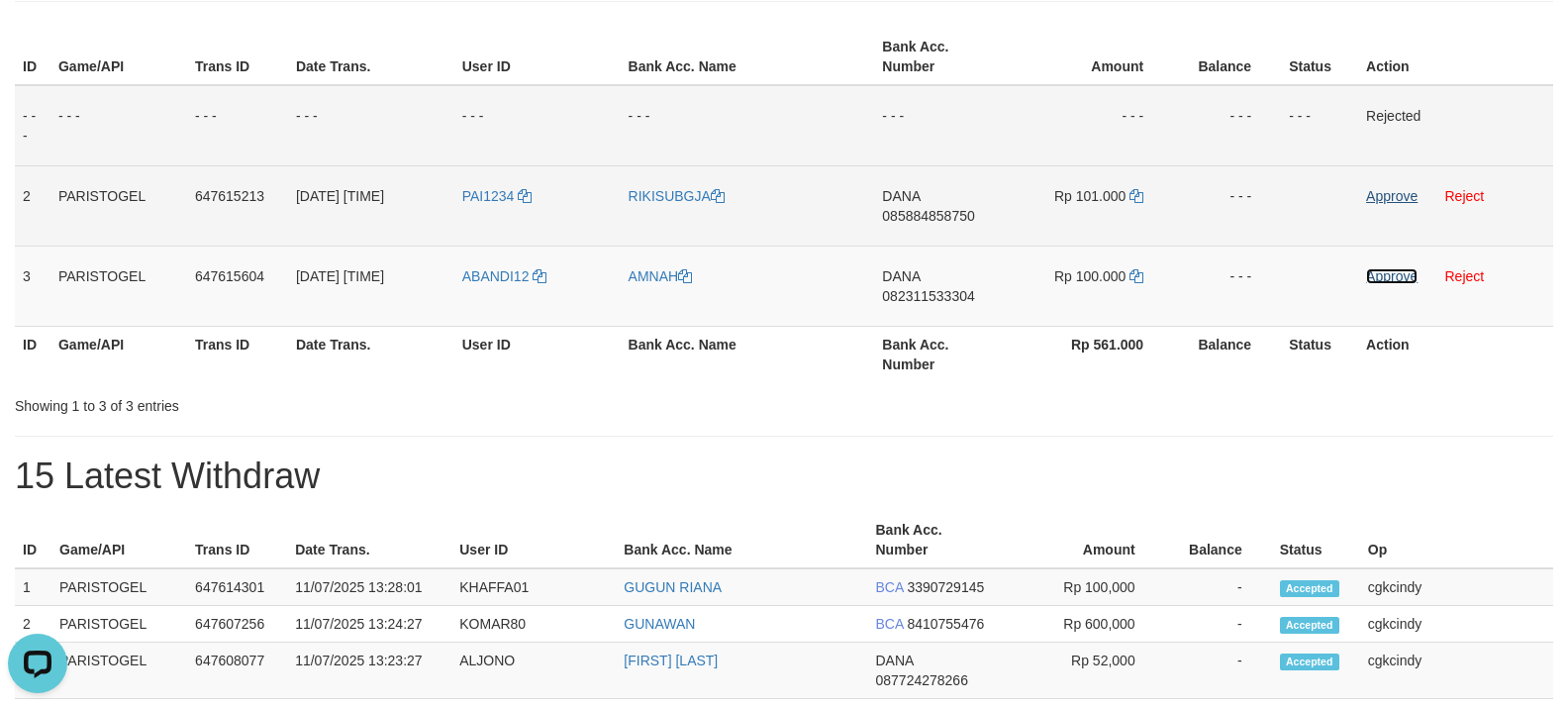 click on "Approve" at bounding box center [1392, 276] 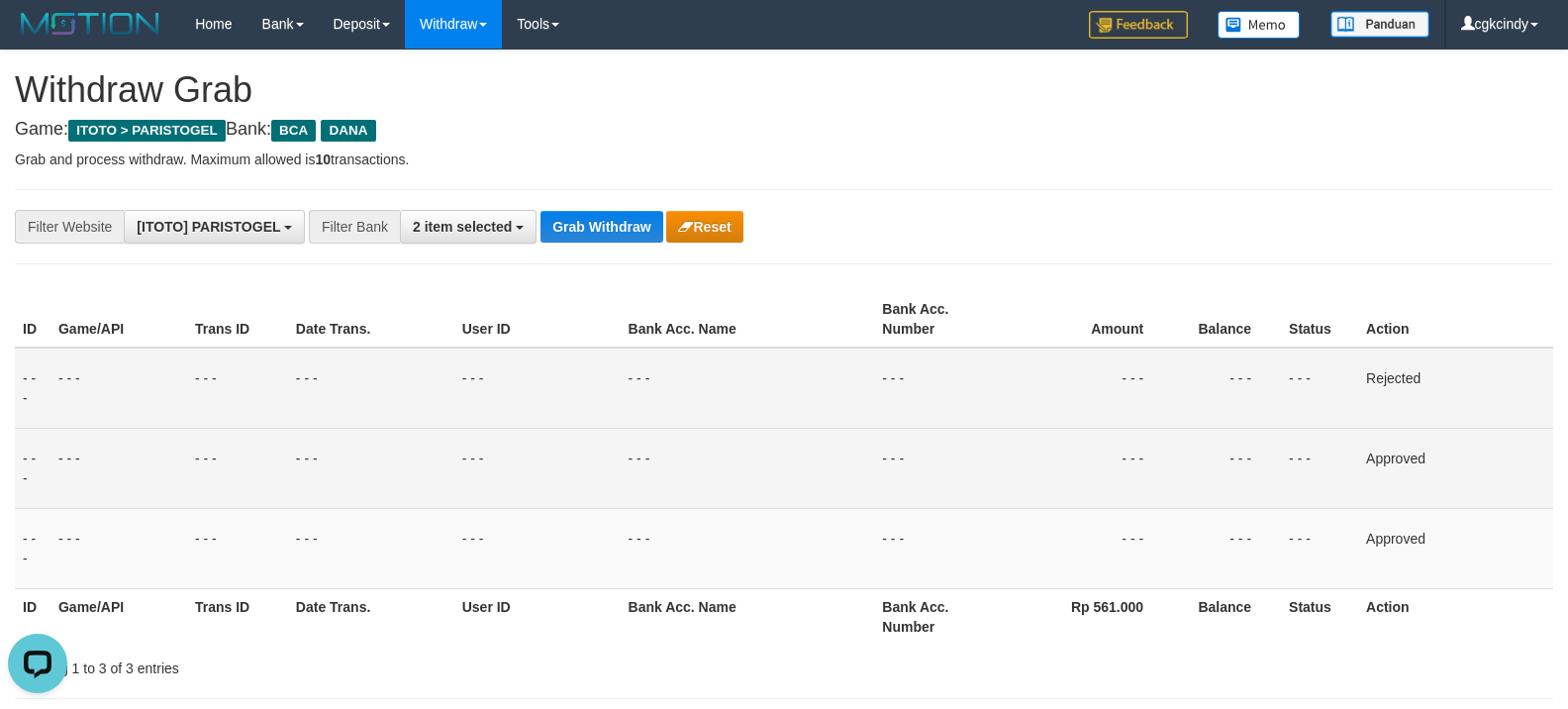 scroll, scrollTop: 0, scrollLeft: 0, axis: both 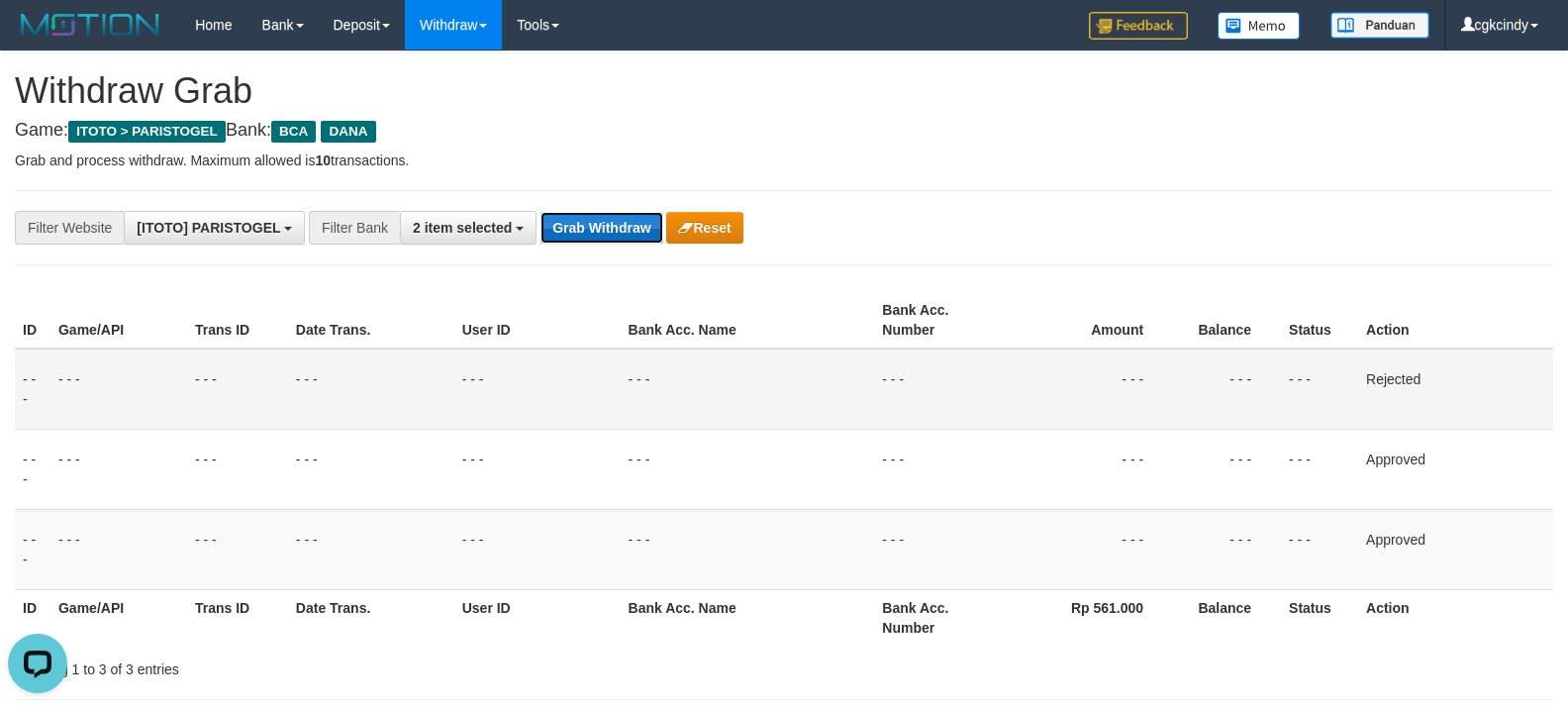 click on "Grab Withdraw" at bounding box center (601, 228) 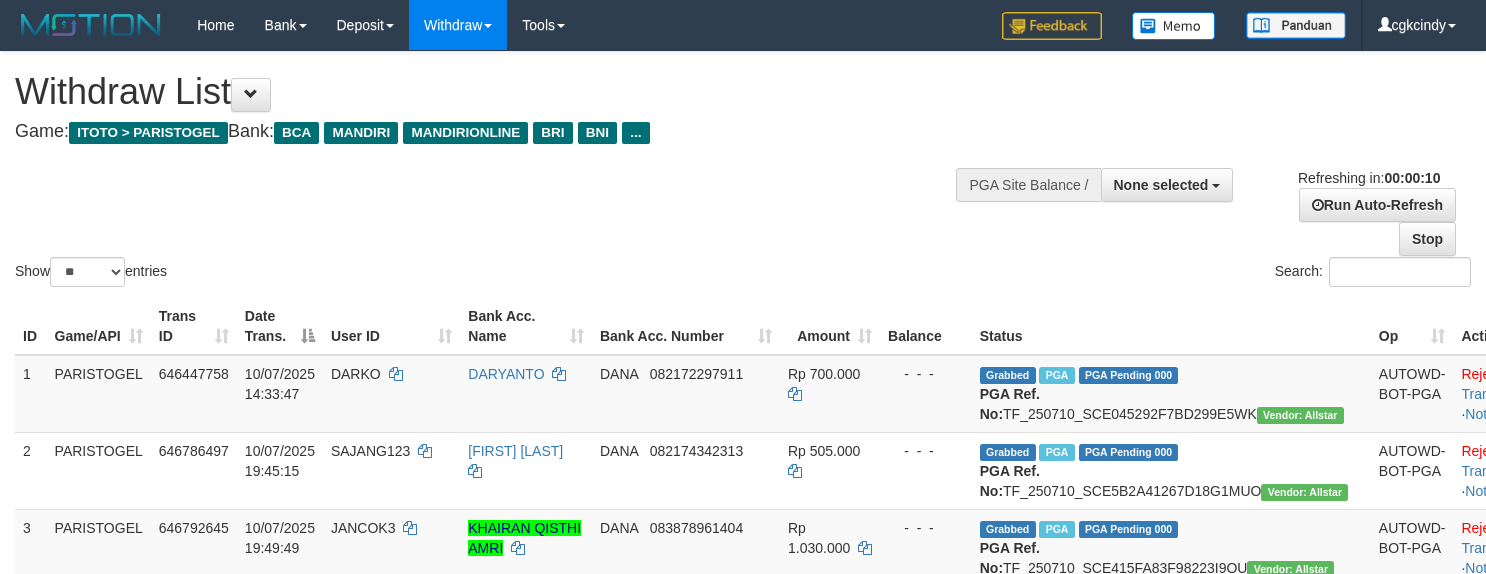 select 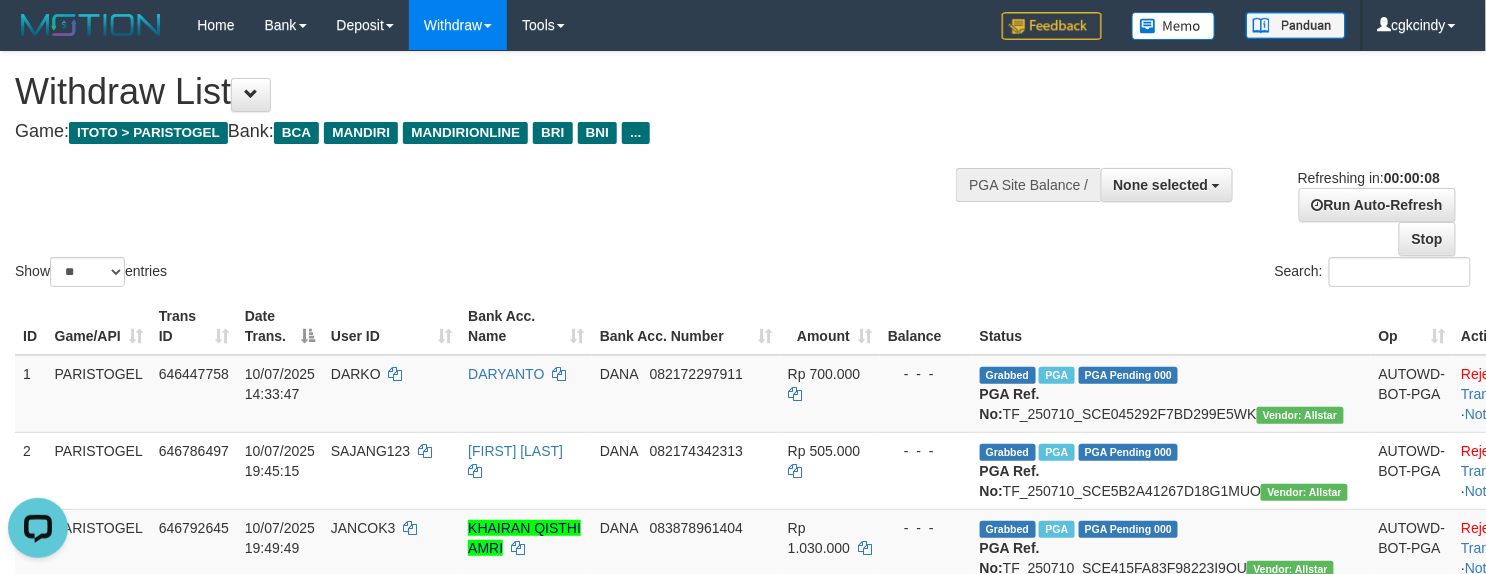 scroll, scrollTop: 0, scrollLeft: 0, axis: both 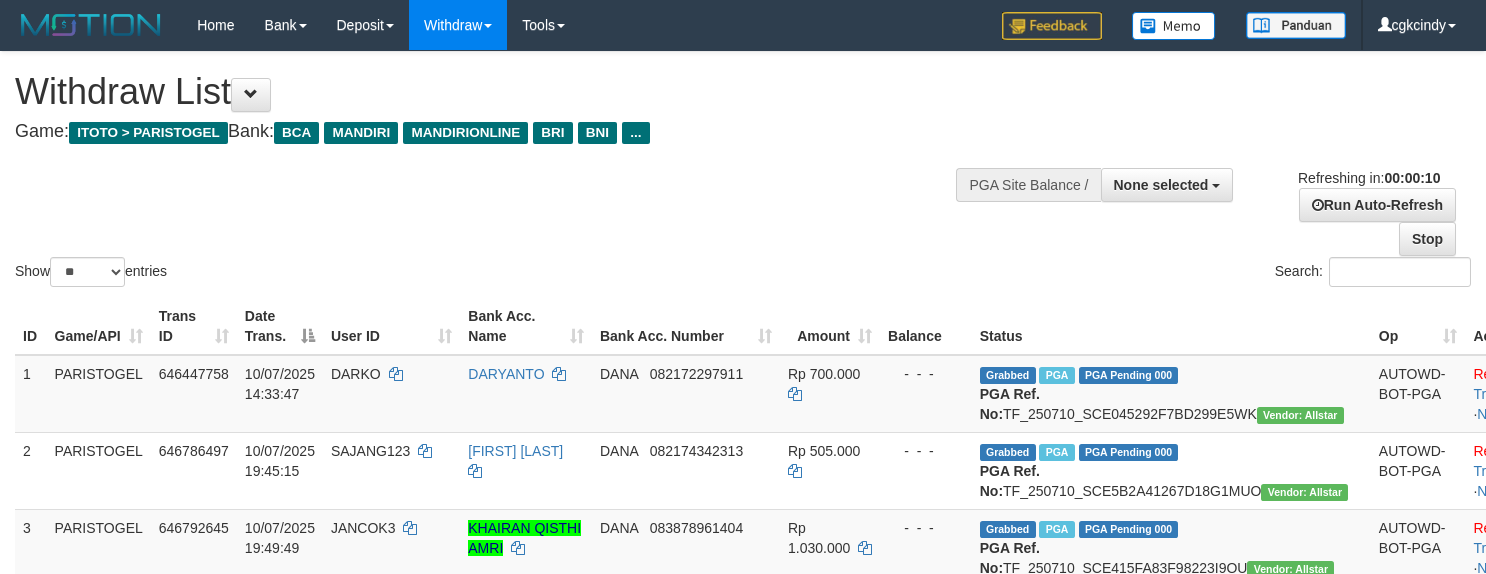 select 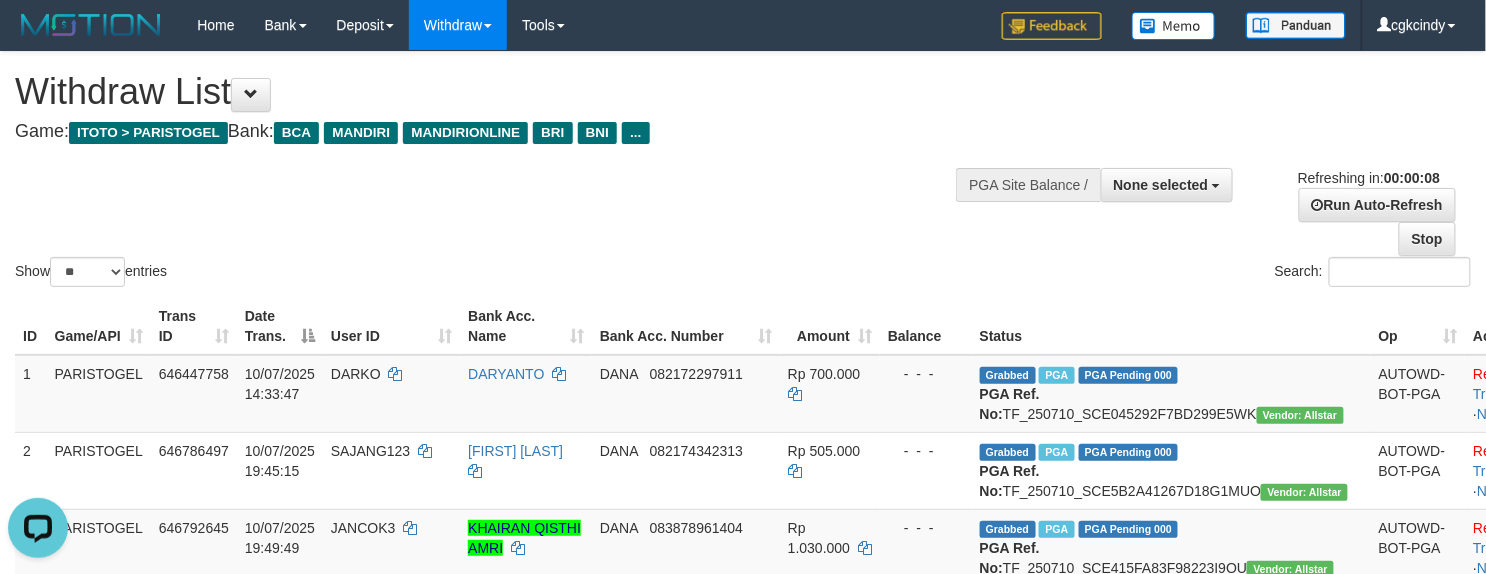 scroll, scrollTop: 0, scrollLeft: 0, axis: both 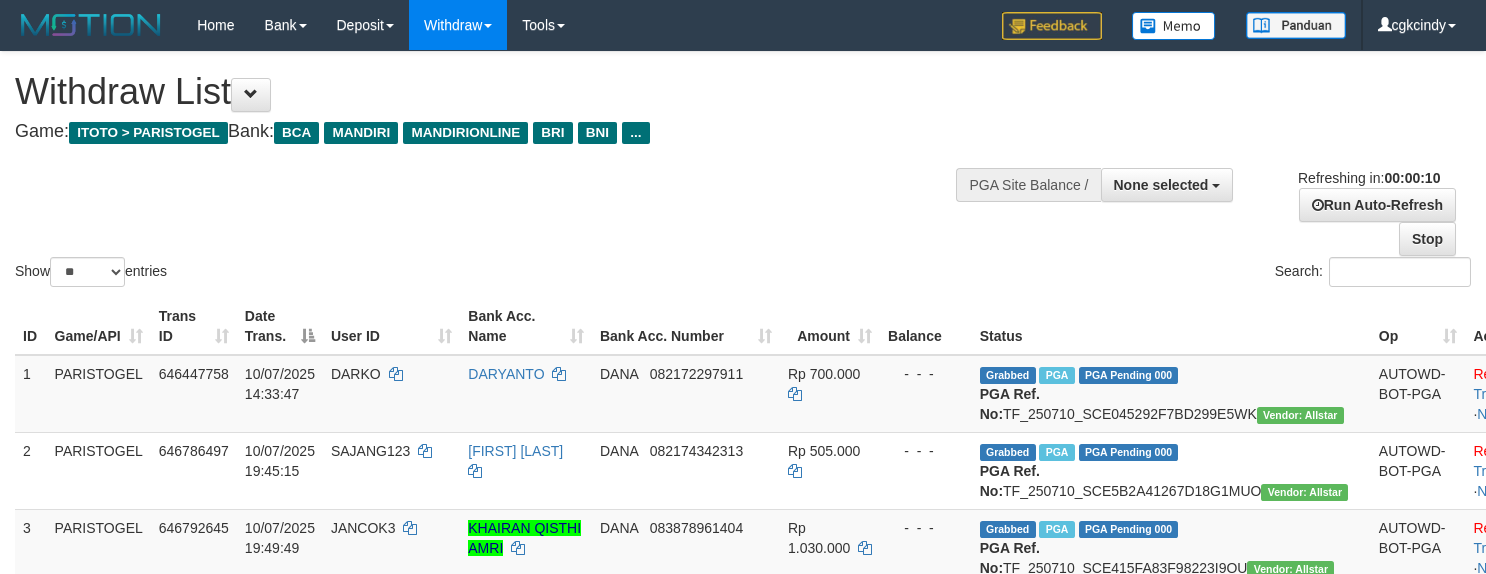 select 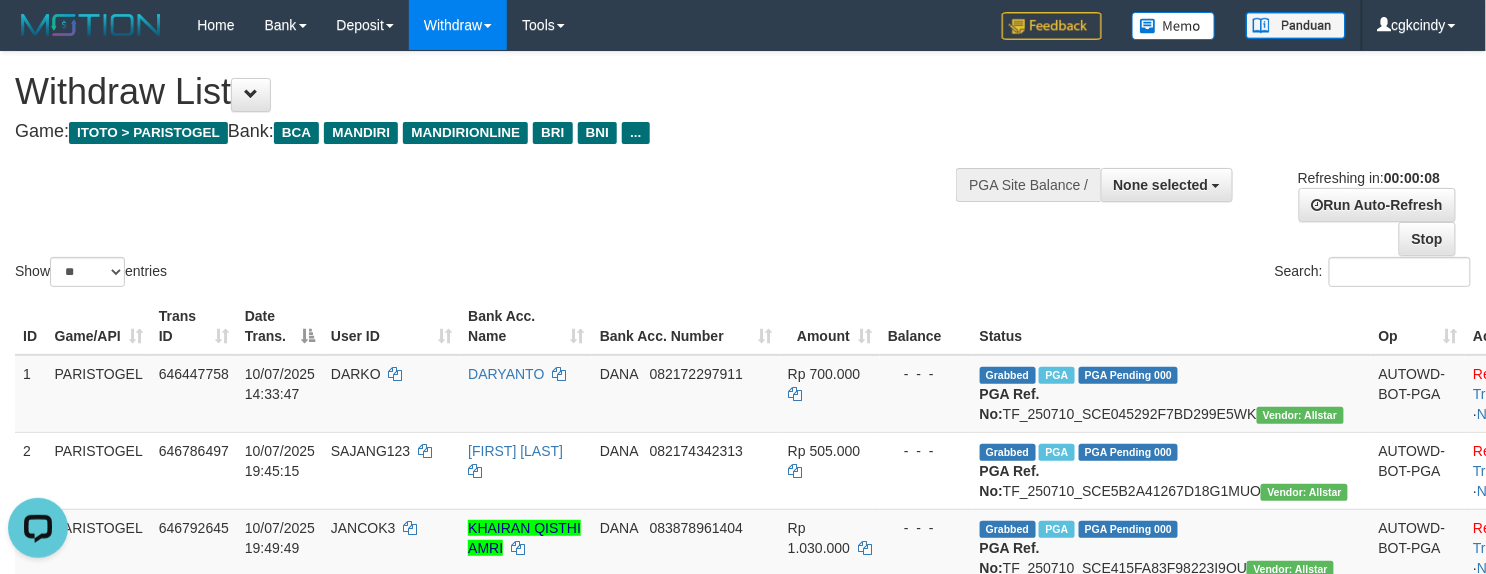 scroll, scrollTop: 0, scrollLeft: 0, axis: both 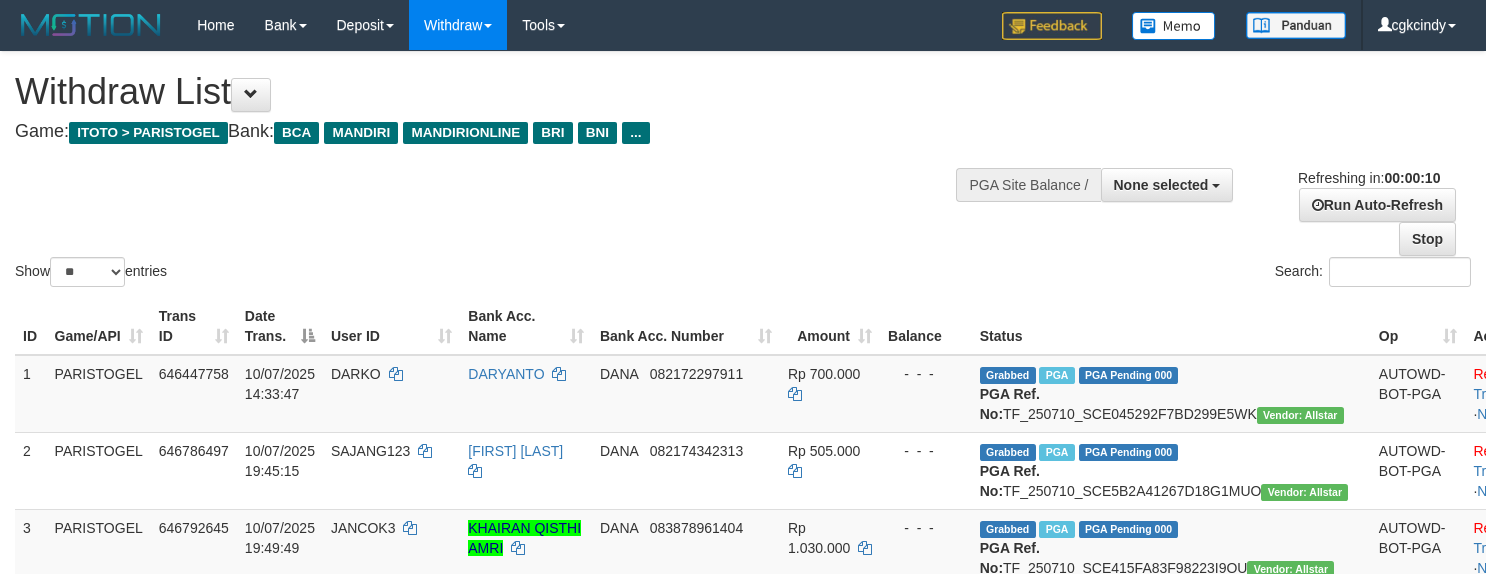 select 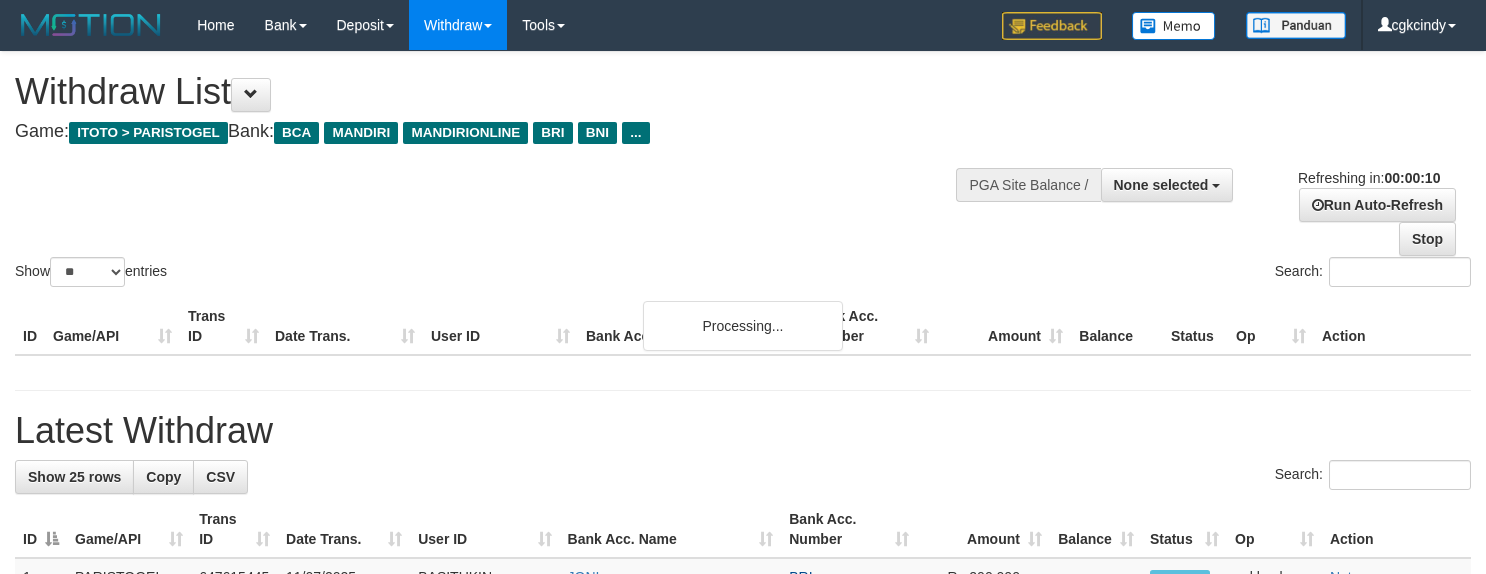 select 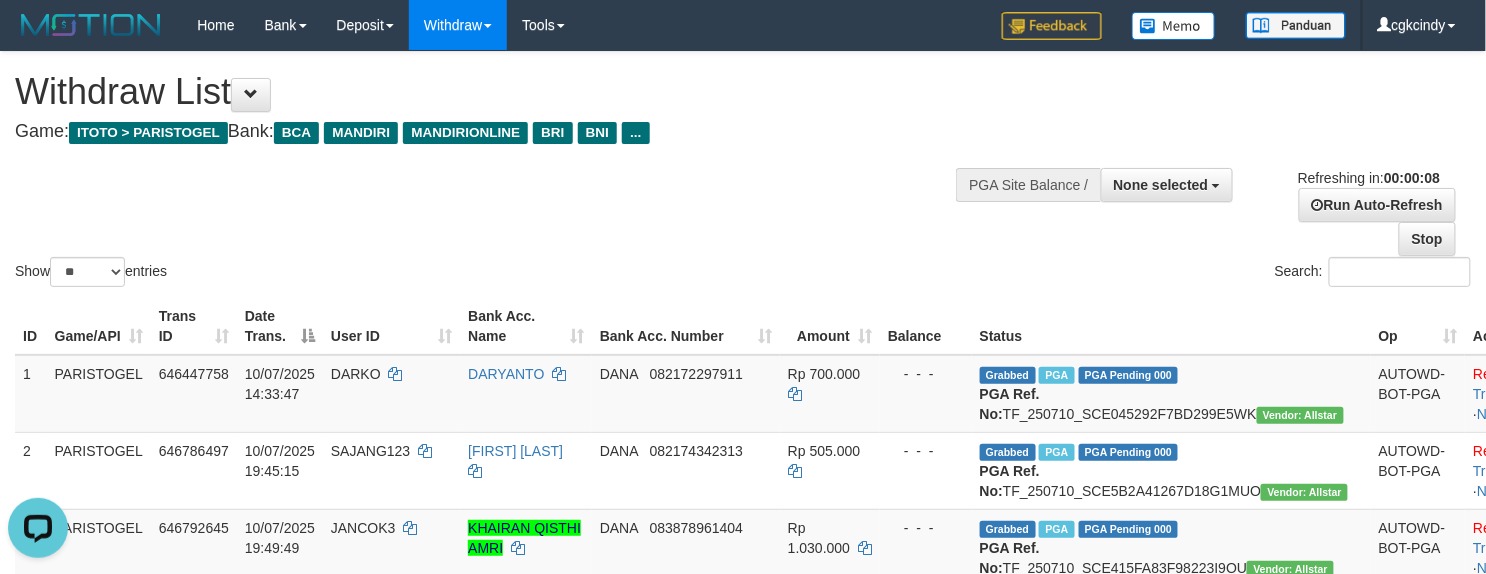 scroll, scrollTop: 0, scrollLeft: 0, axis: both 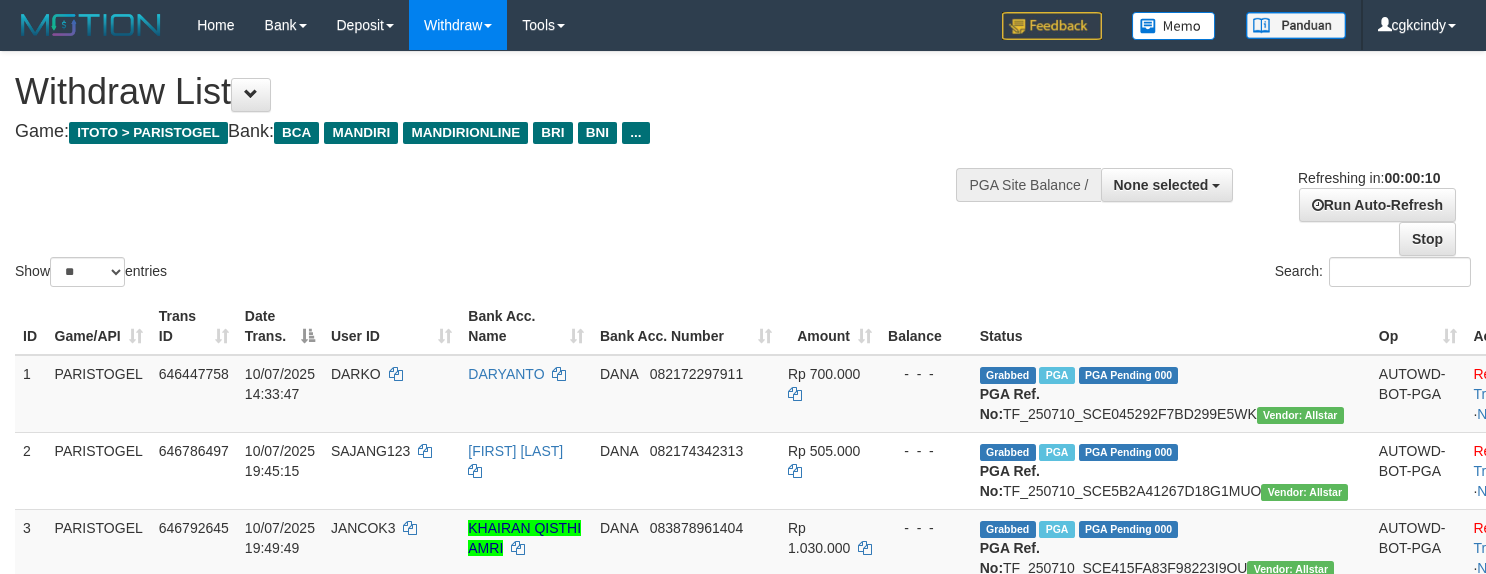 select 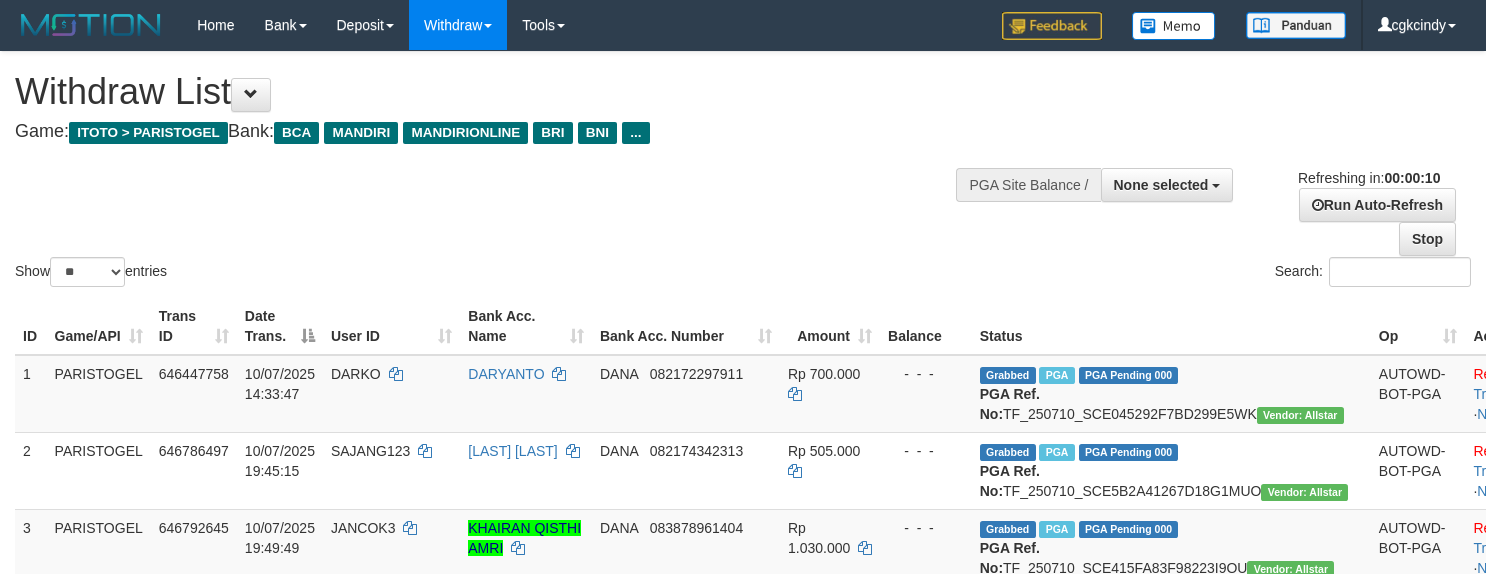 select 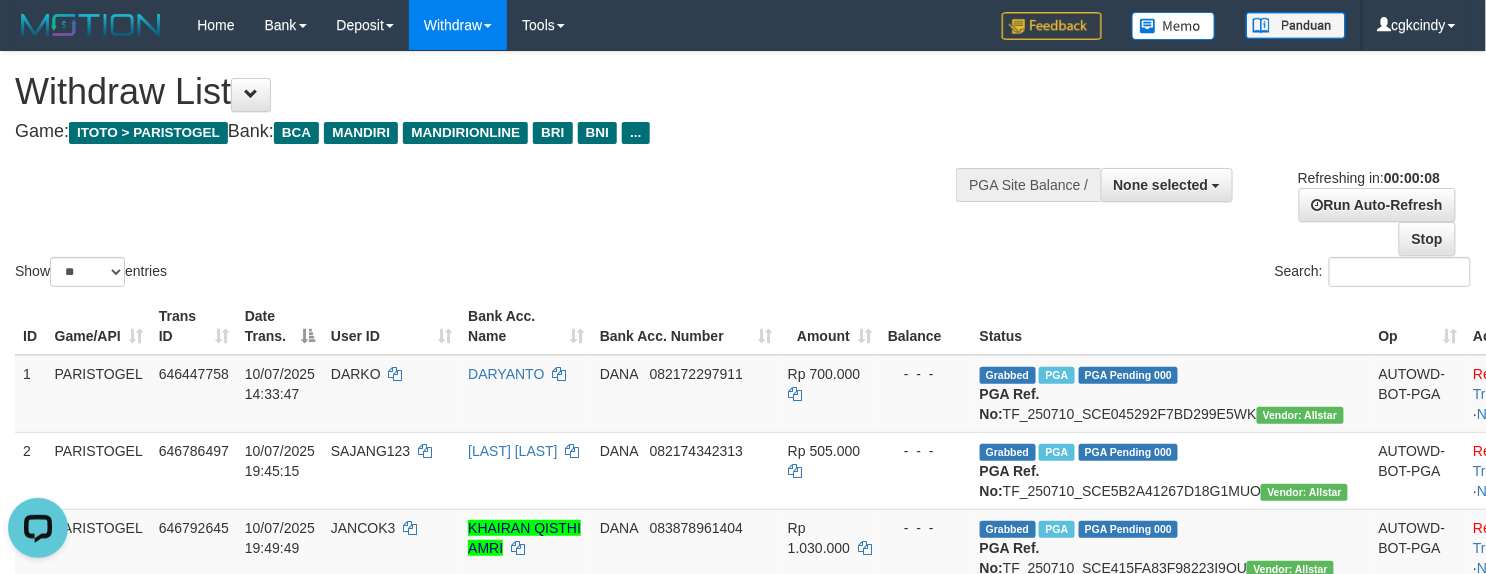 scroll, scrollTop: 0, scrollLeft: 0, axis: both 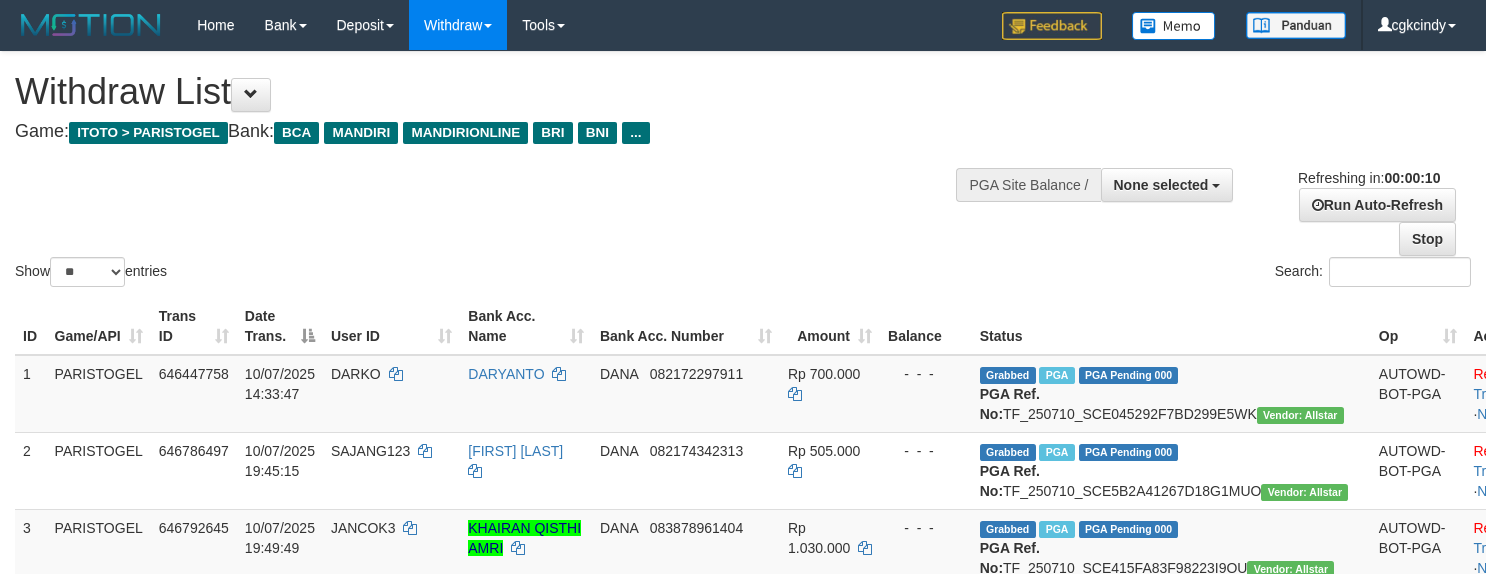 select 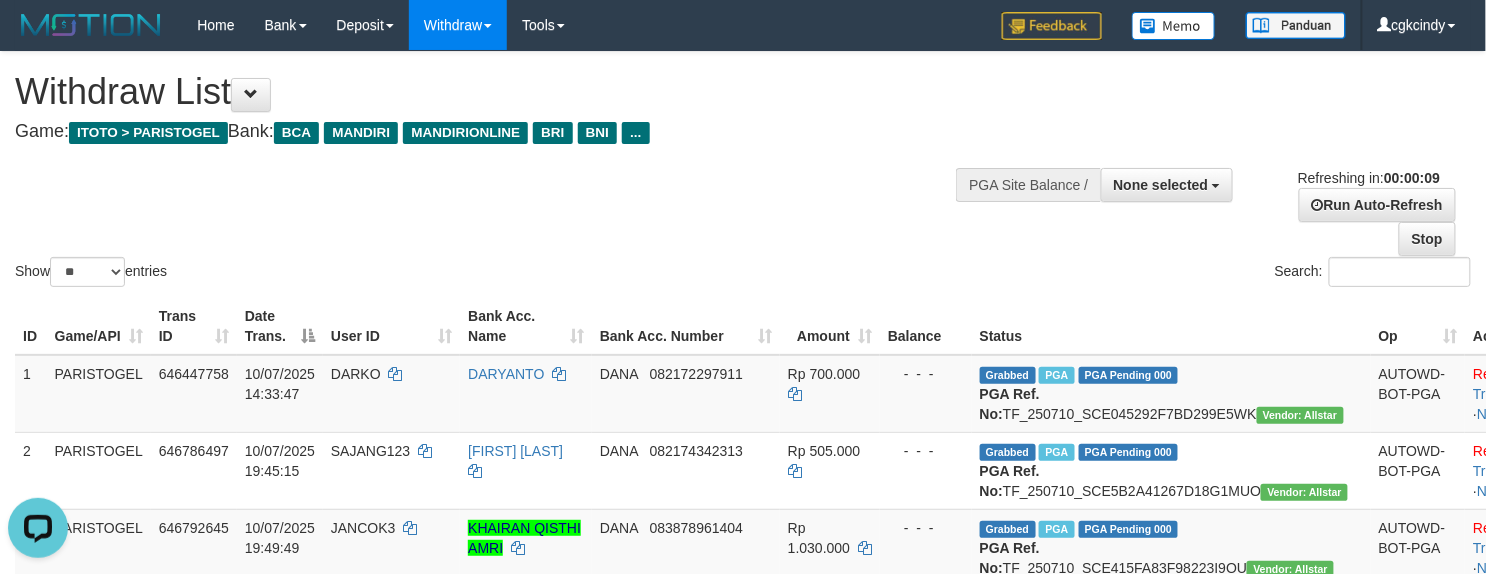 scroll, scrollTop: 0, scrollLeft: 0, axis: both 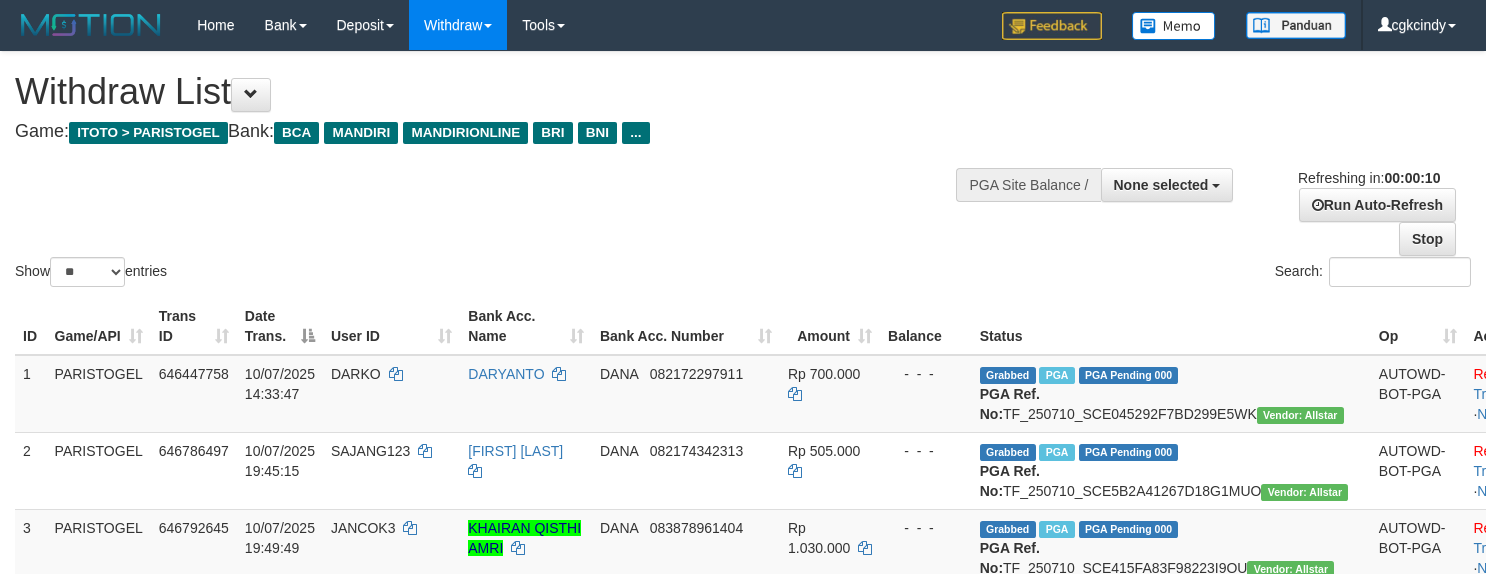 select 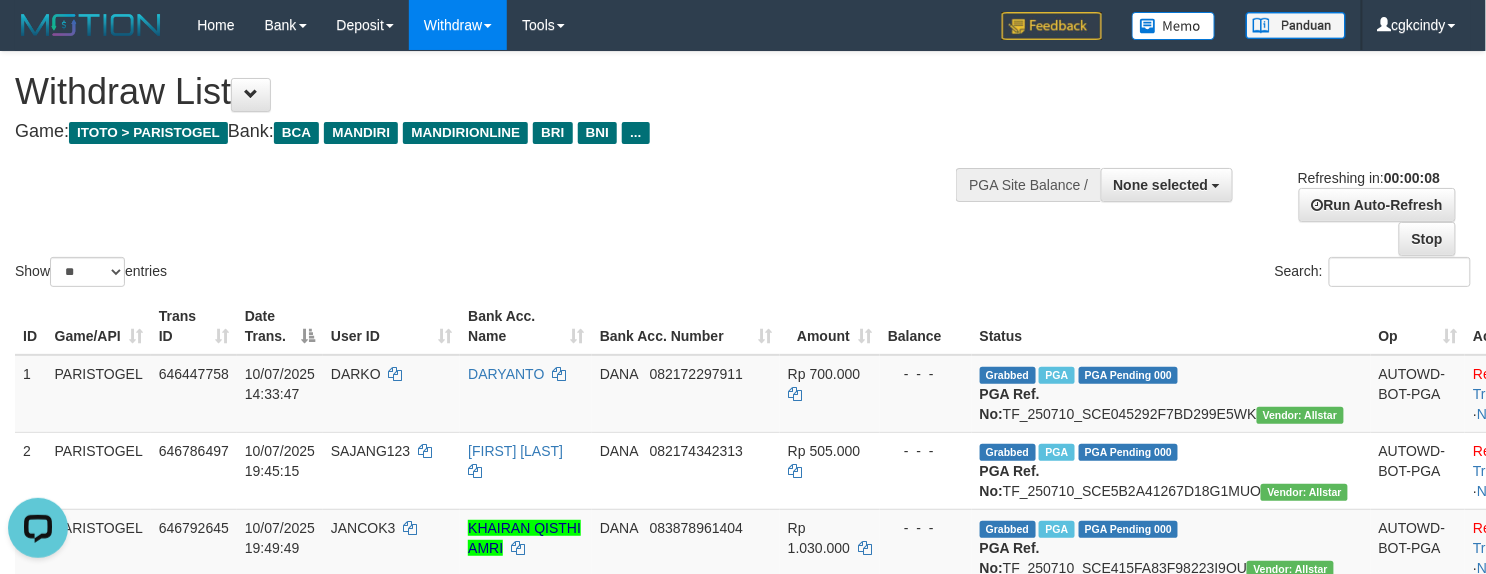 scroll, scrollTop: 0, scrollLeft: 0, axis: both 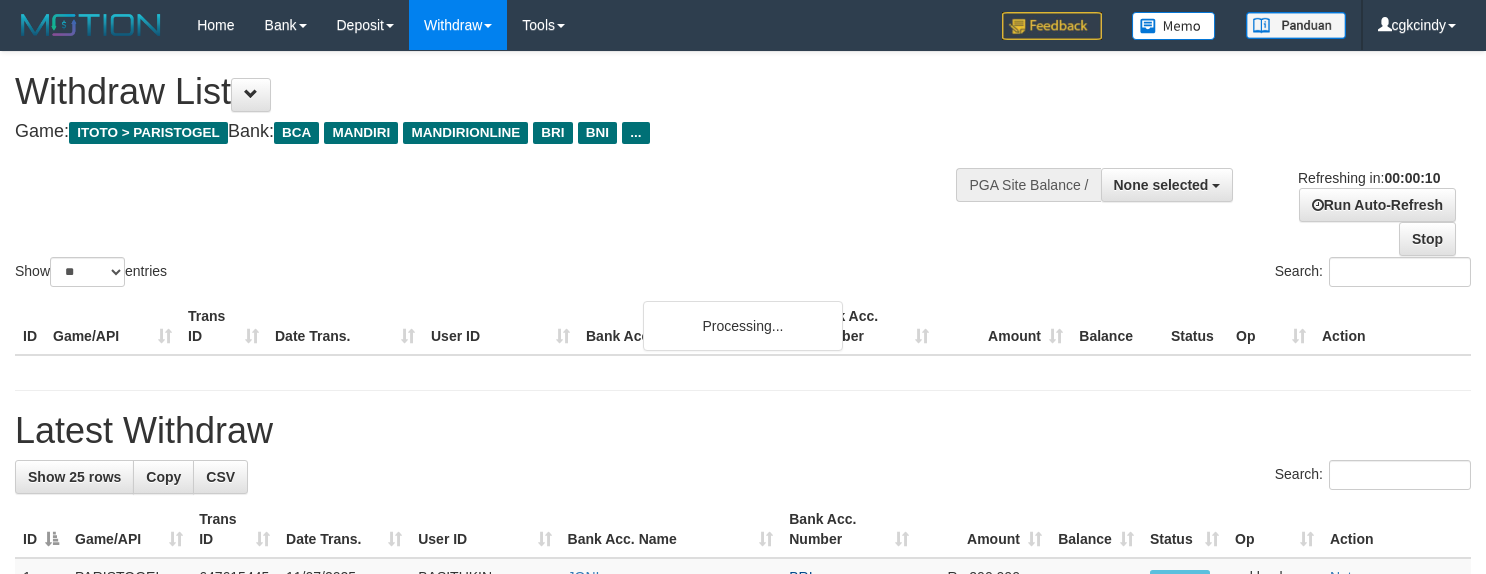 select 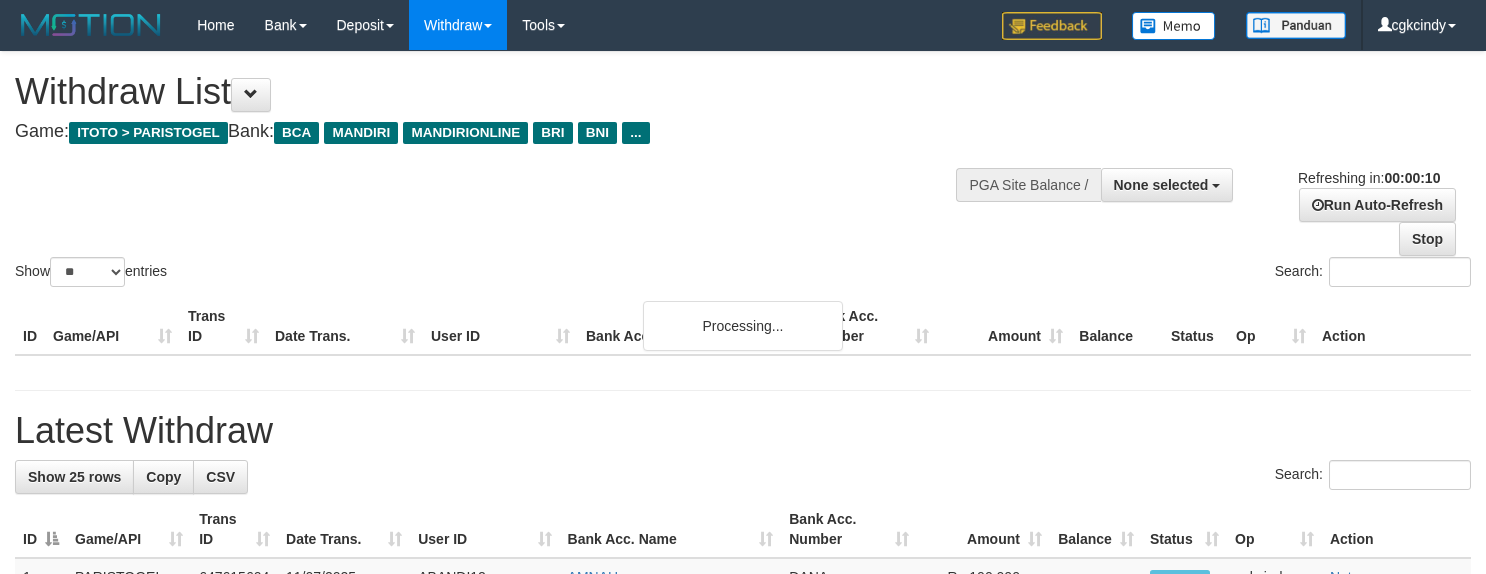 select 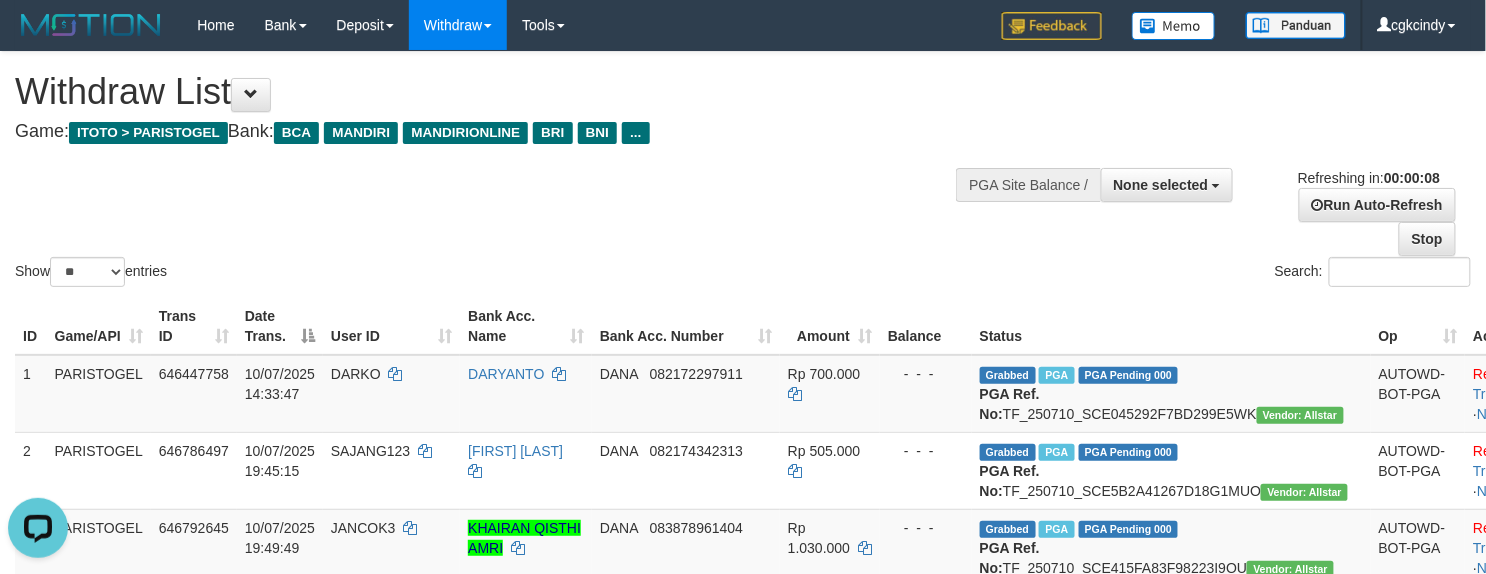 scroll, scrollTop: 0, scrollLeft: 0, axis: both 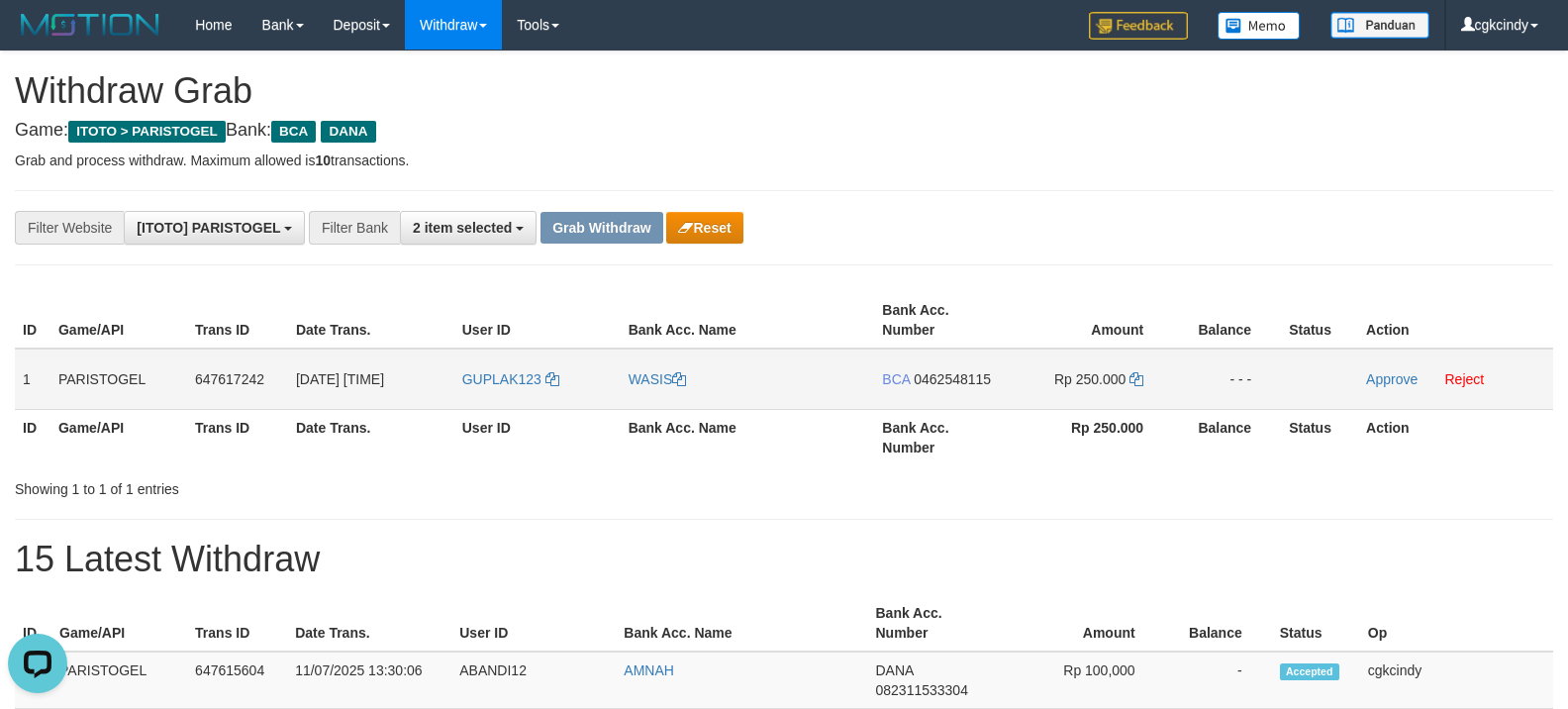 click on "GUPLAK123" at bounding box center (538, 379) 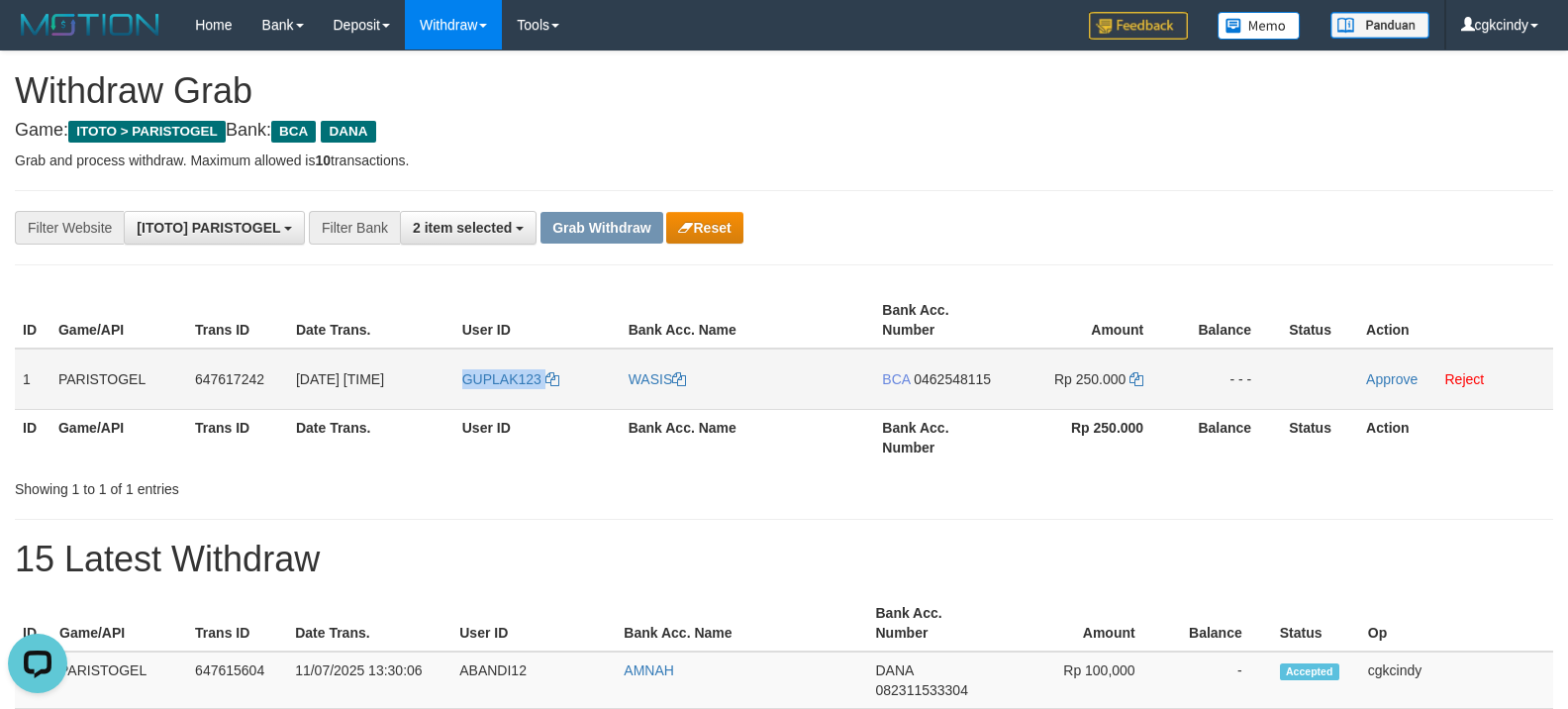 click on "GUPLAK123" at bounding box center [538, 379] 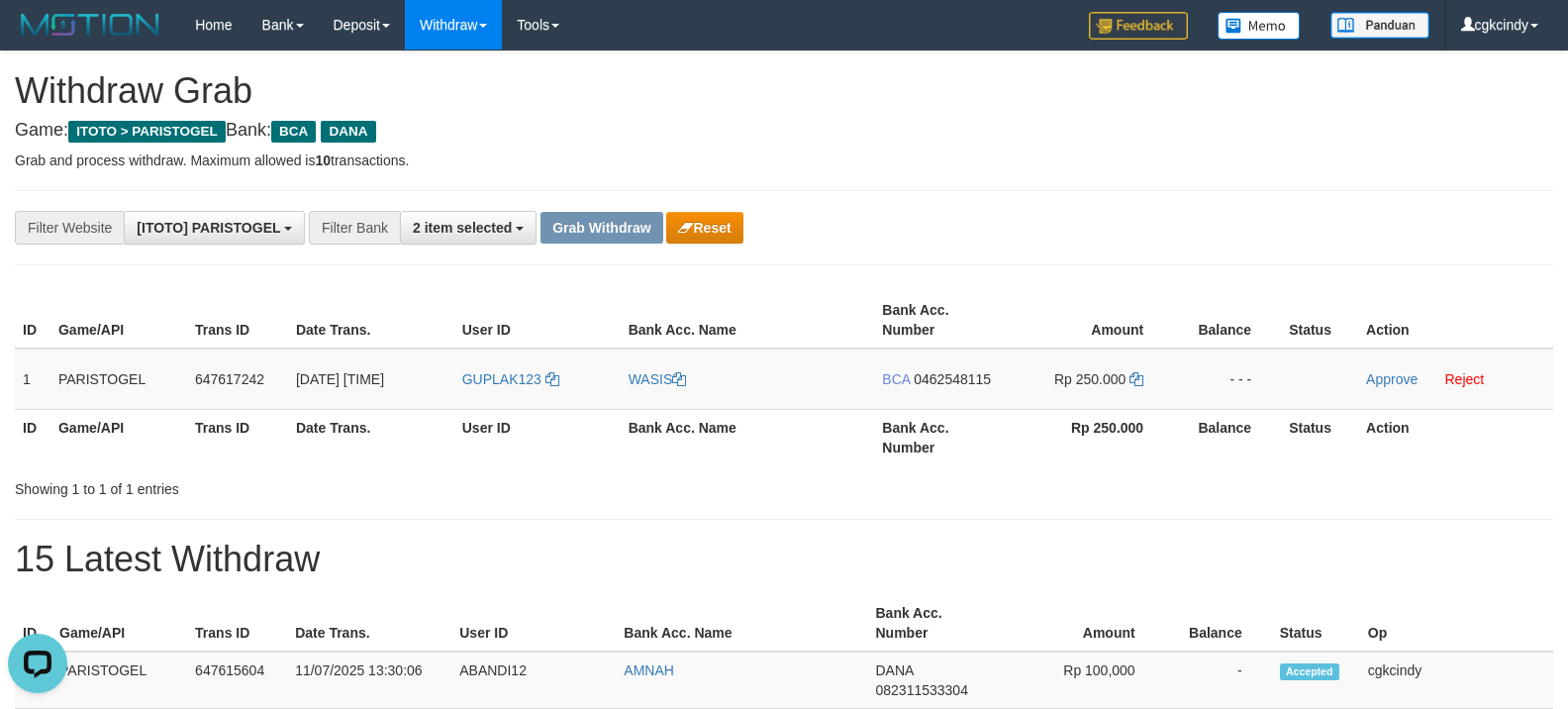 click on "Bank Acc. Name" at bounding box center [747, 437] 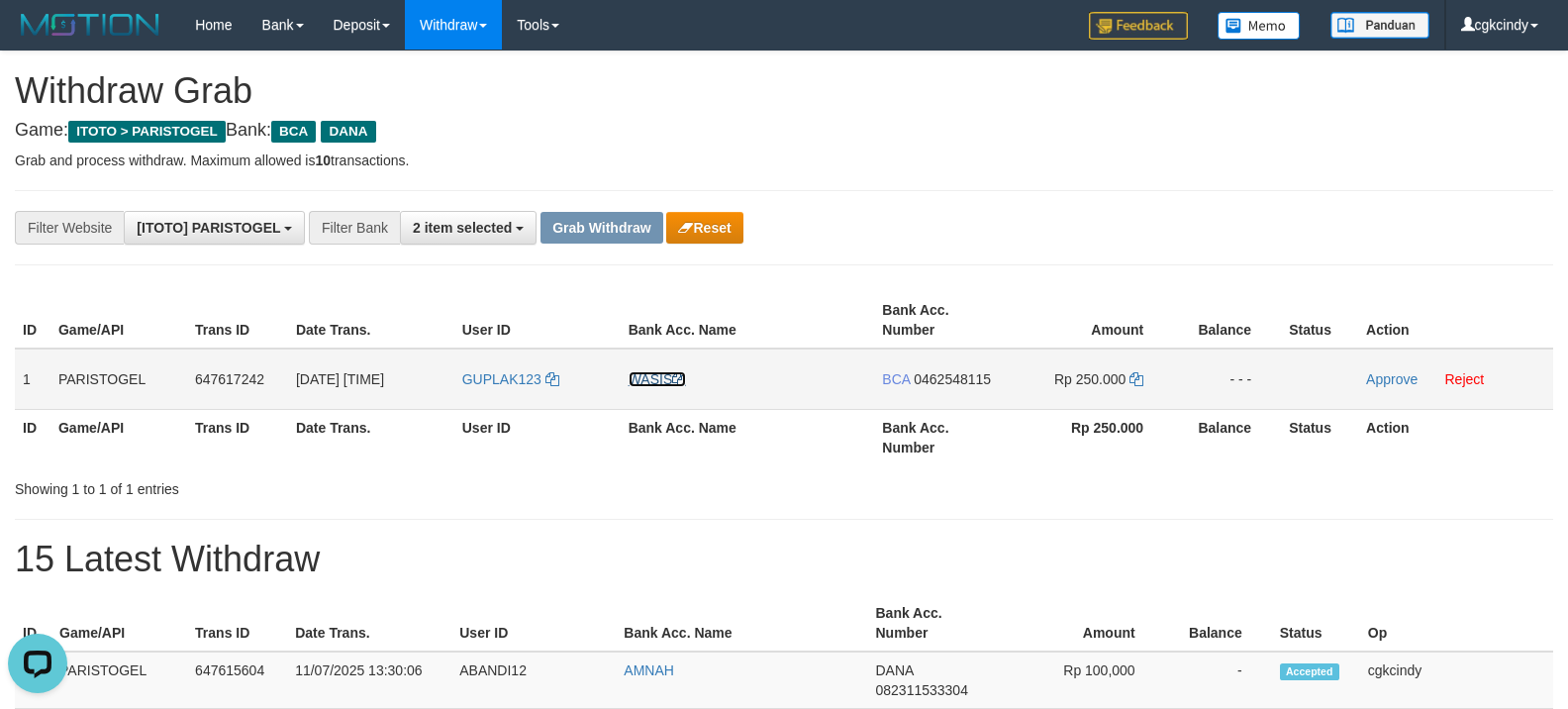 click on "WASIS" at bounding box center [657, 379] 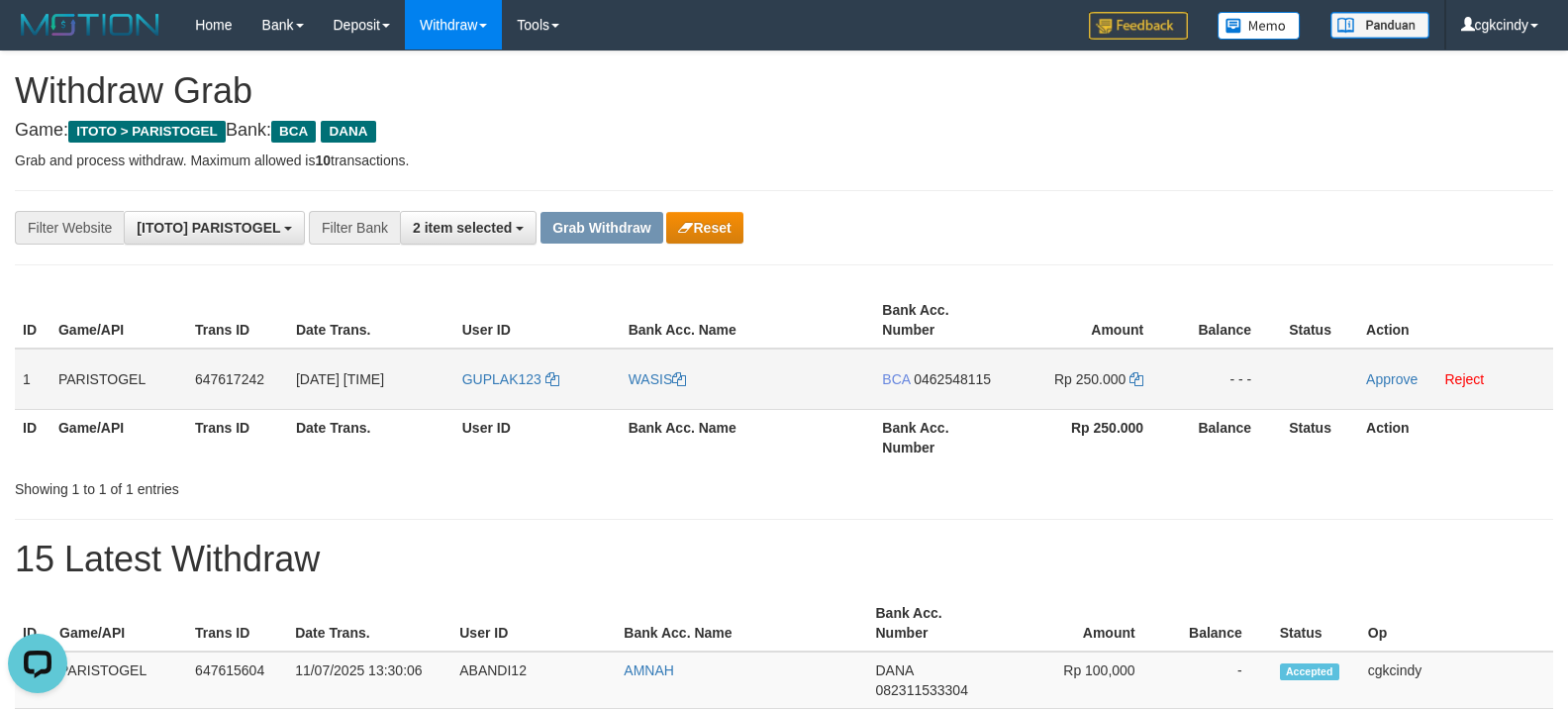 click on "WASIS" at bounding box center [747, 379] 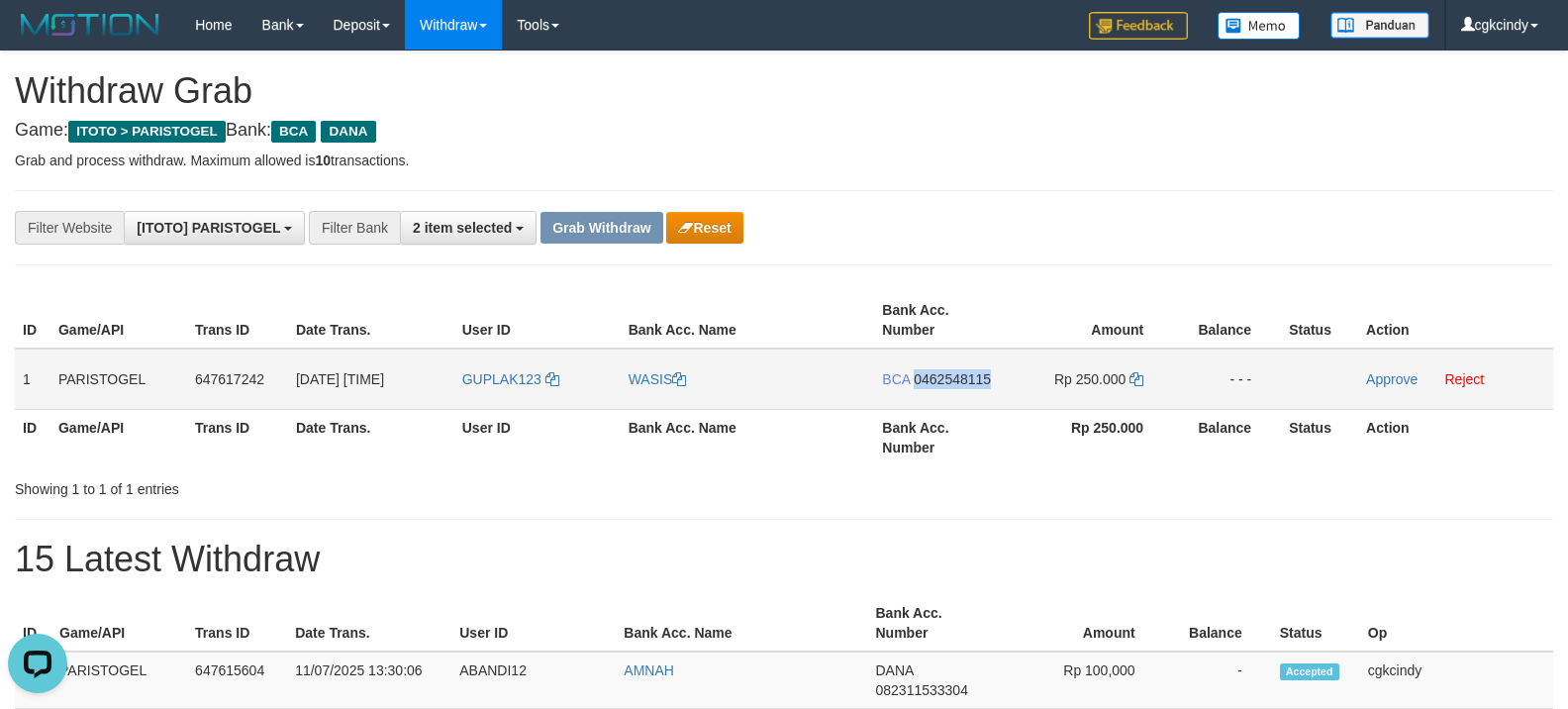 copy on "0462548115" 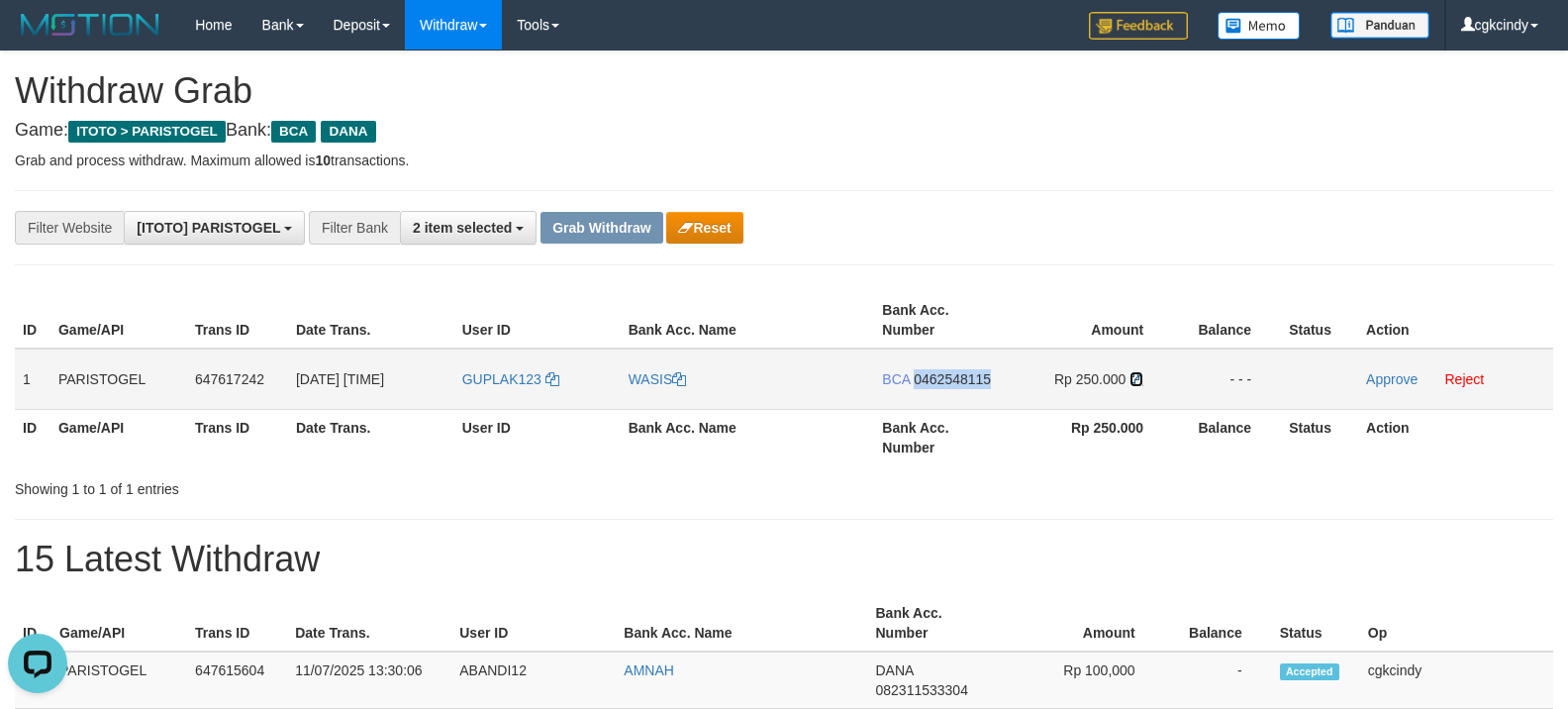 click at bounding box center [1136, 379] 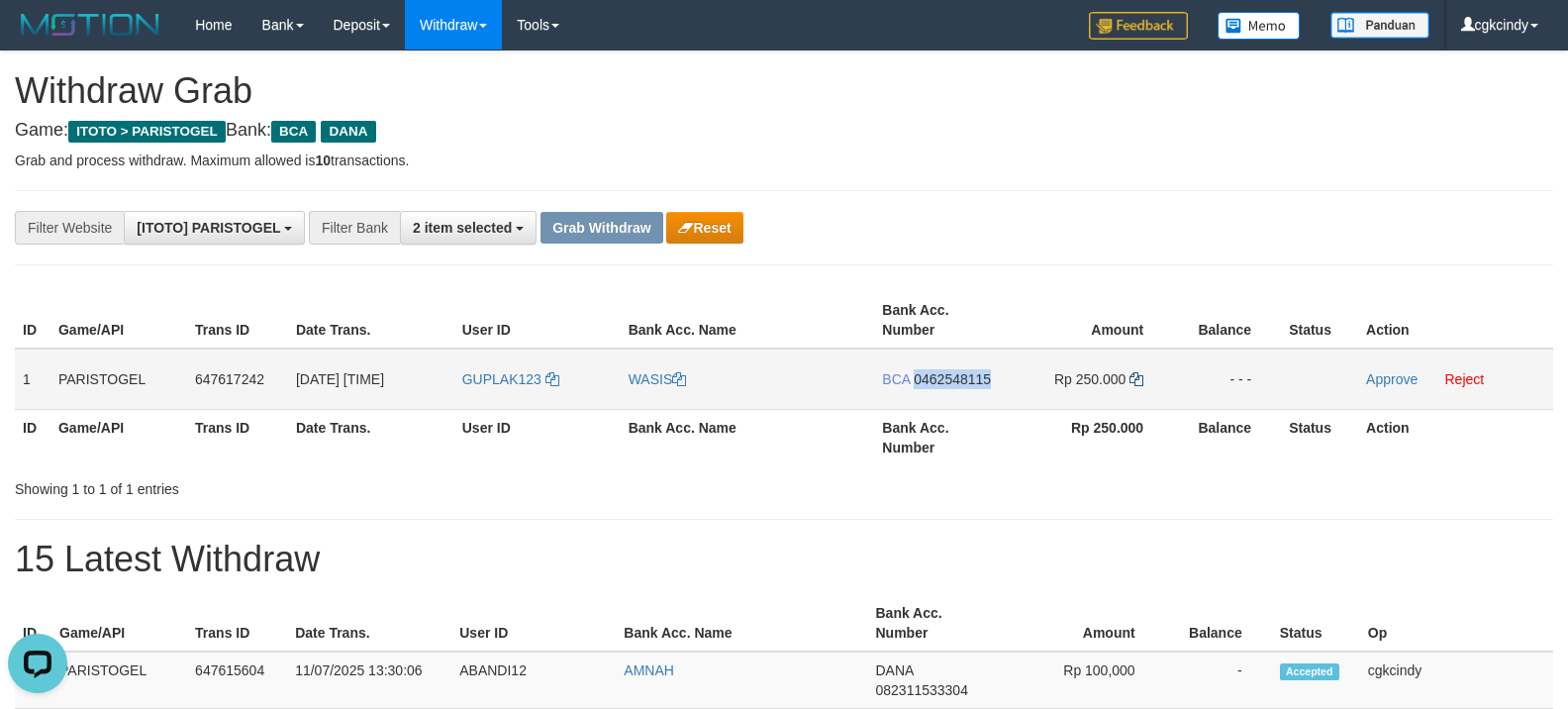 copy on "0462548115" 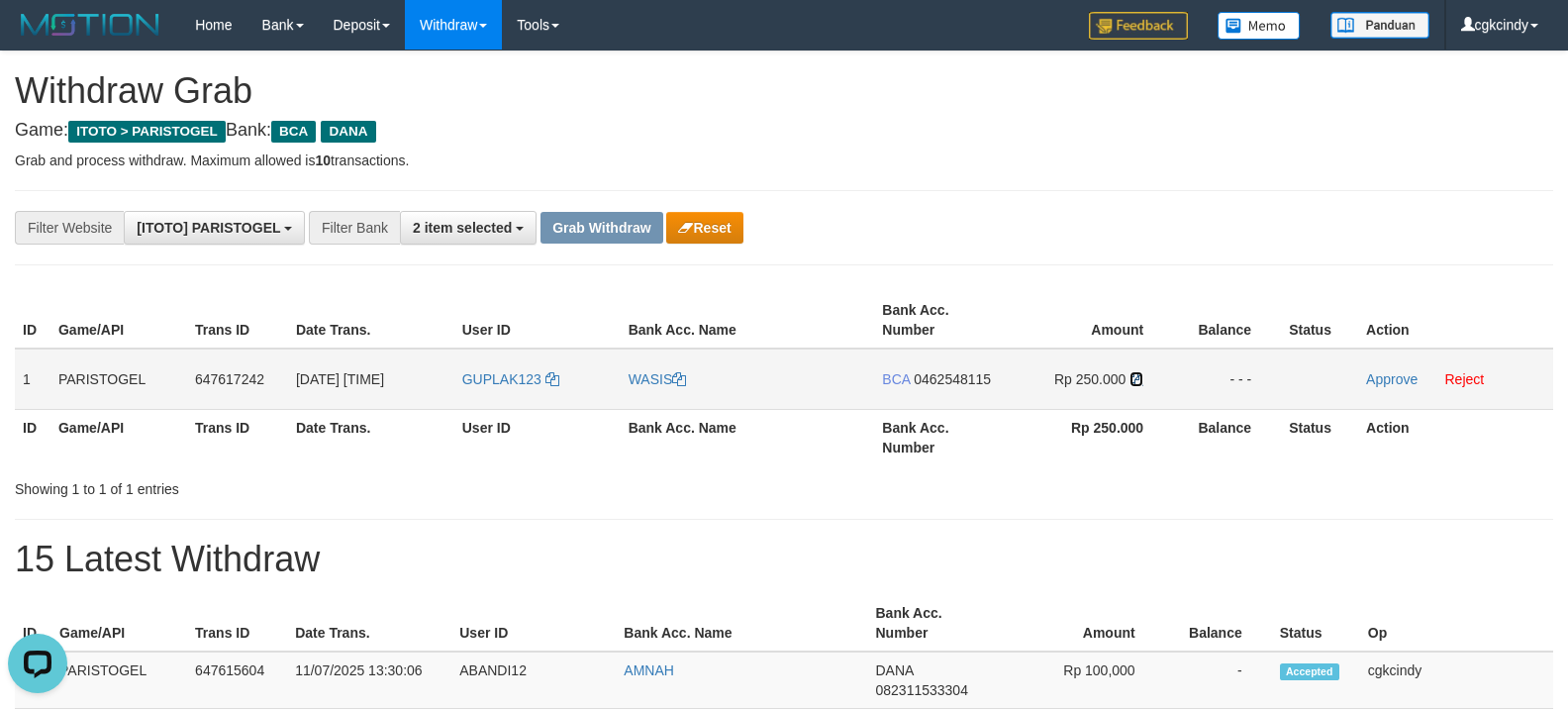 click at bounding box center (1136, 379) 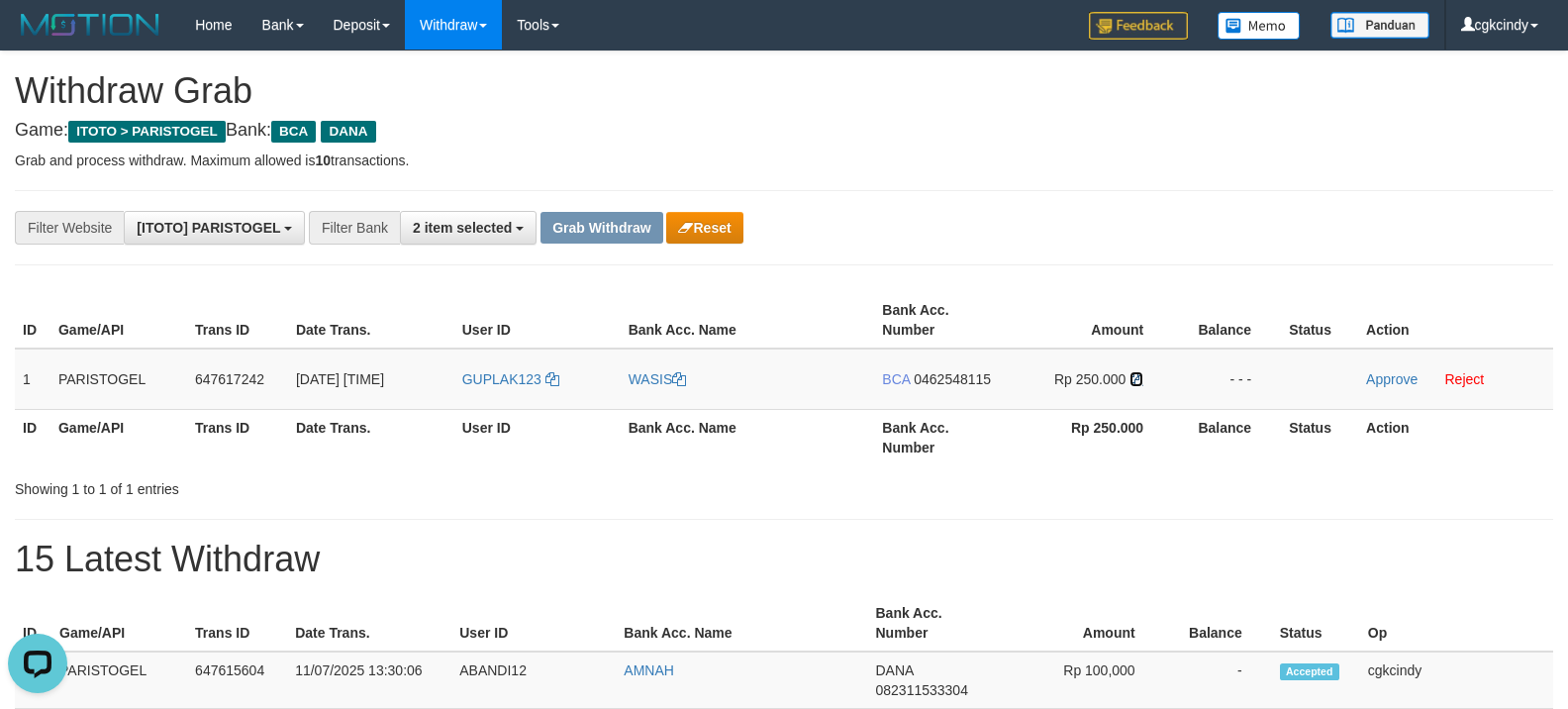 drag, startPoint x: 1137, startPoint y: 374, endPoint x: 1530, endPoint y: 266, distance: 407.56963 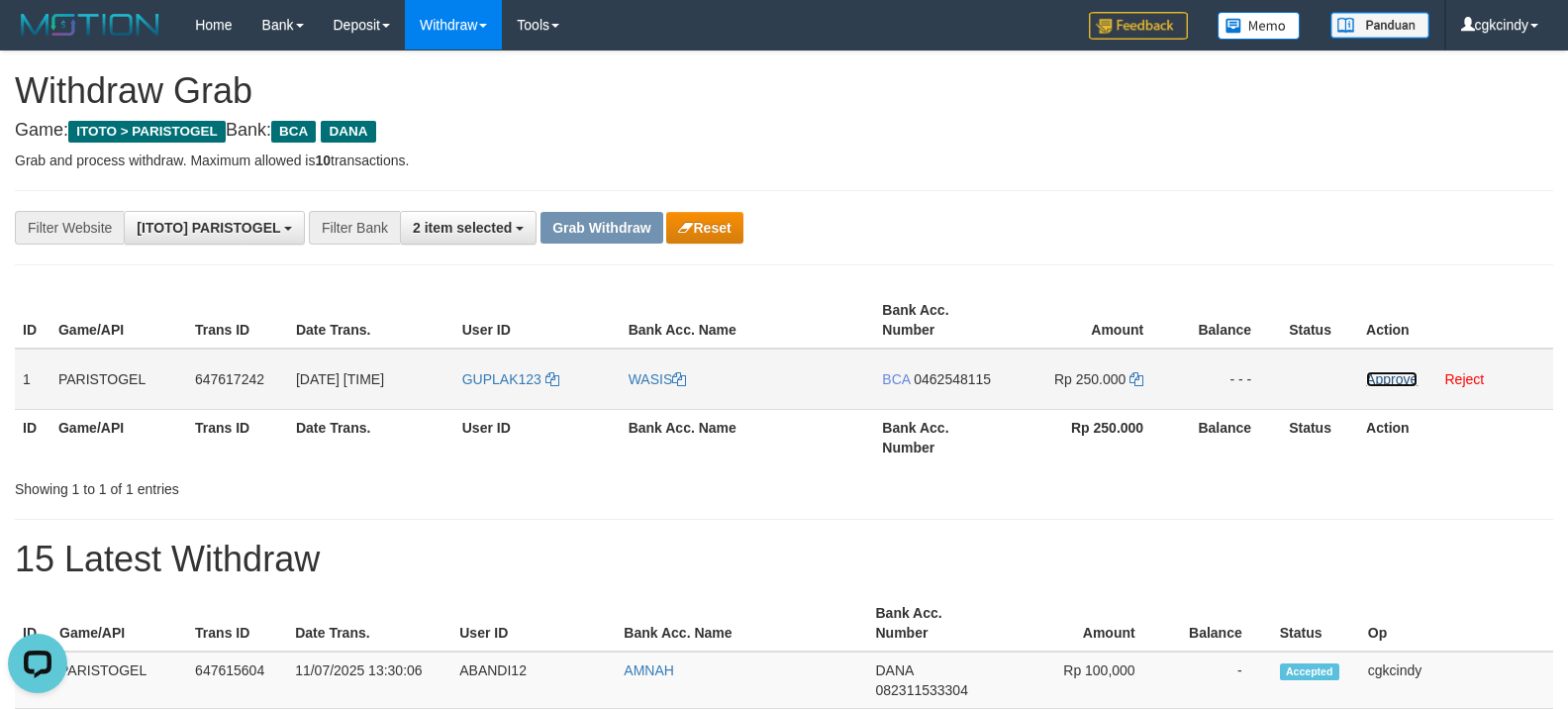 click on "Approve" at bounding box center (1392, 379) 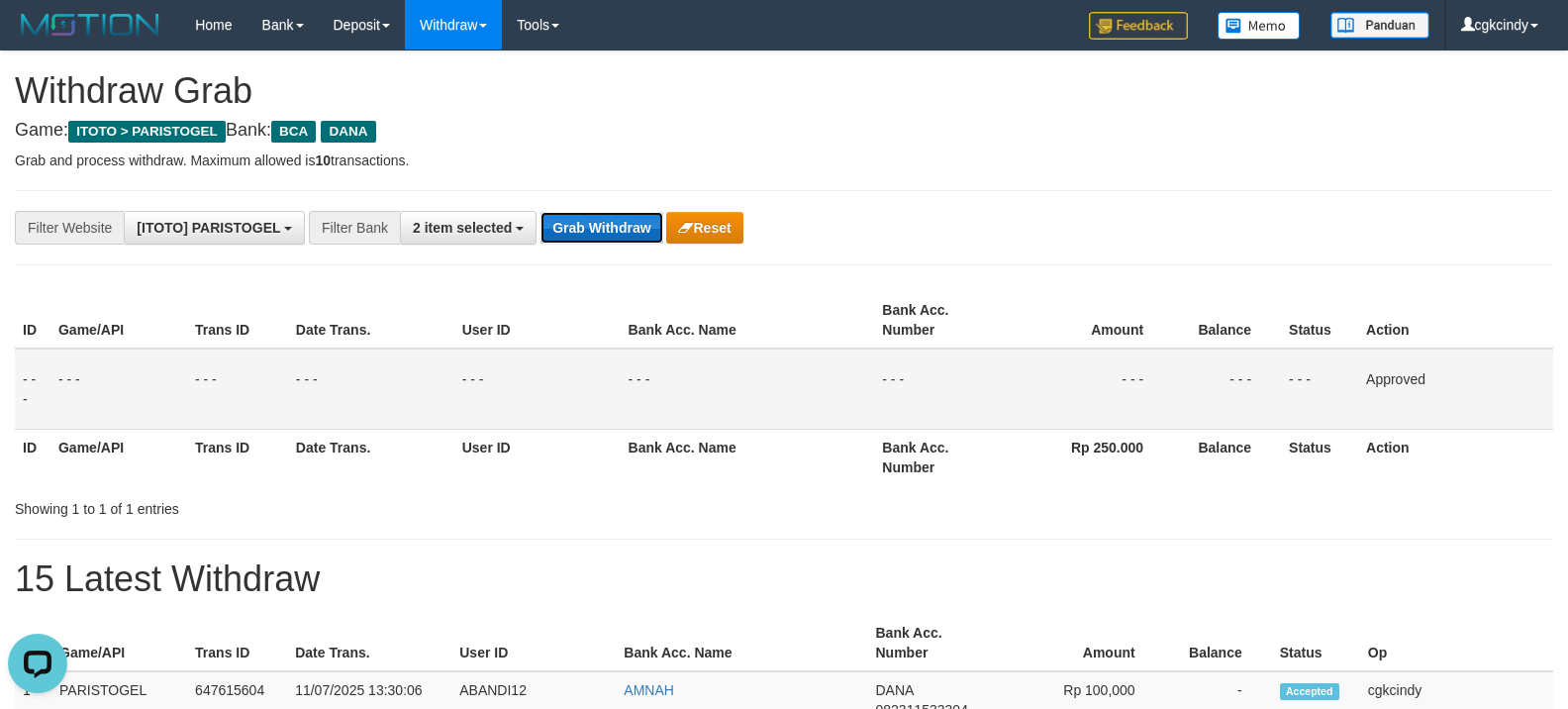 click on "Grab Withdraw" at bounding box center (601, 228) 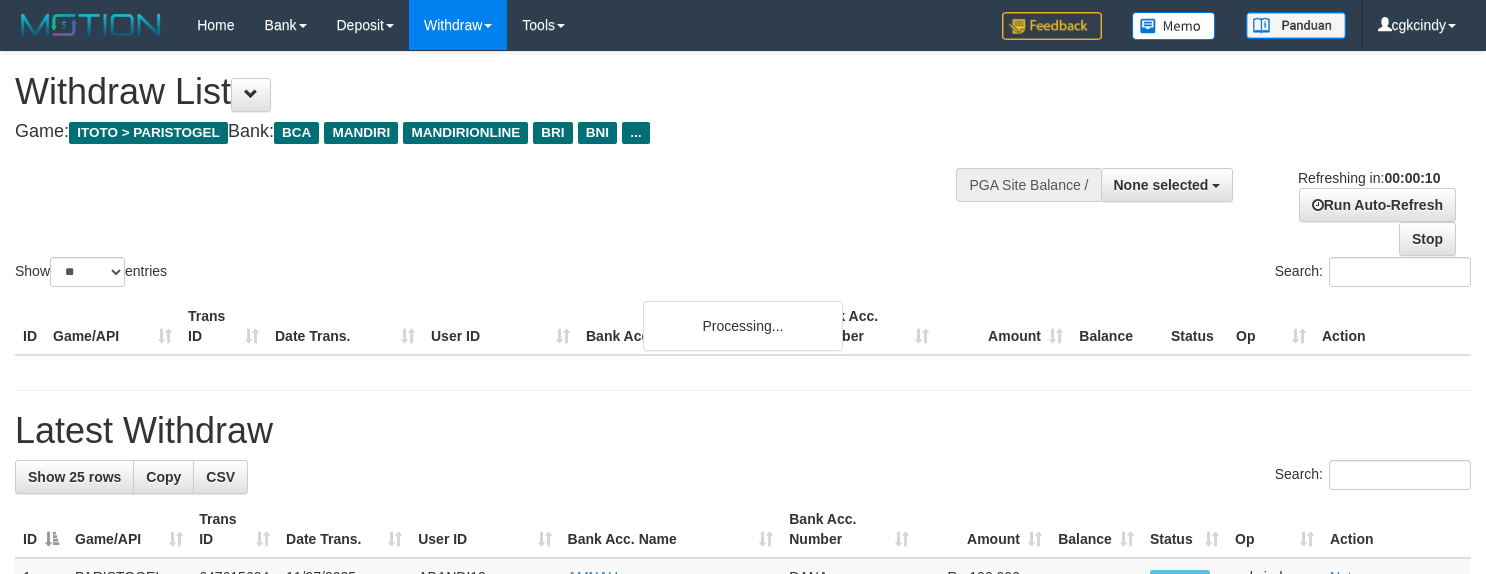 select 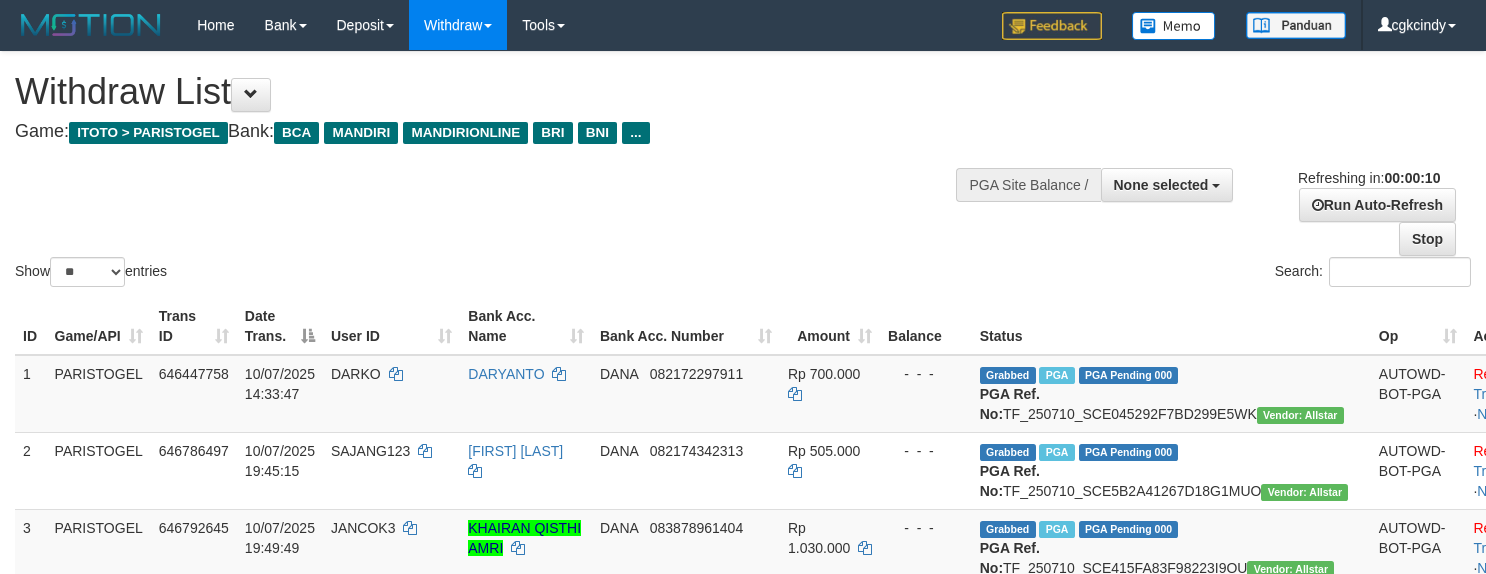 select 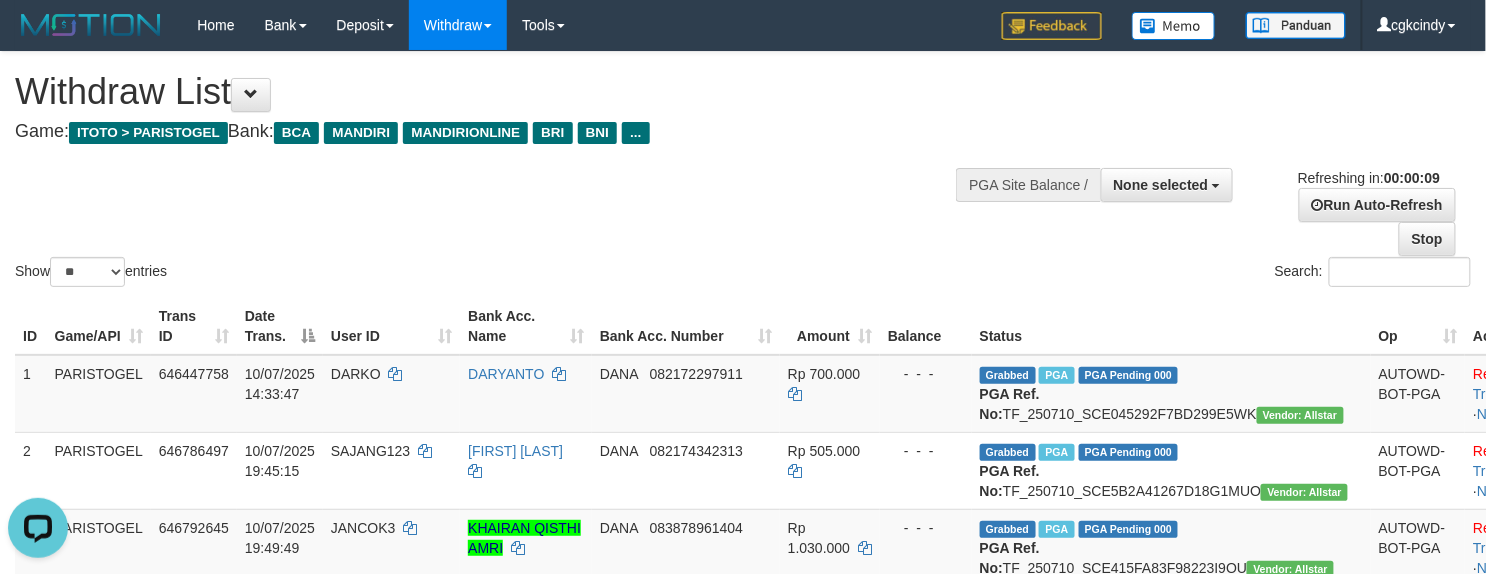 scroll, scrollTop: 0, scrollLeft: 0, axis: both 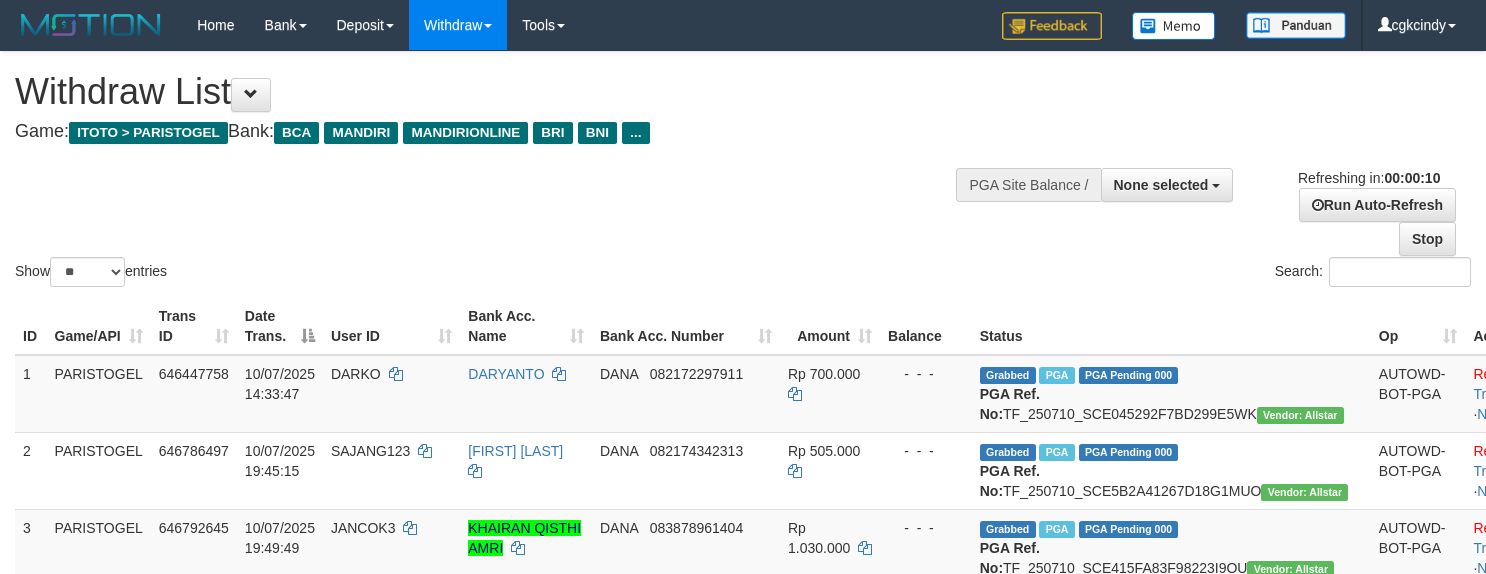 select 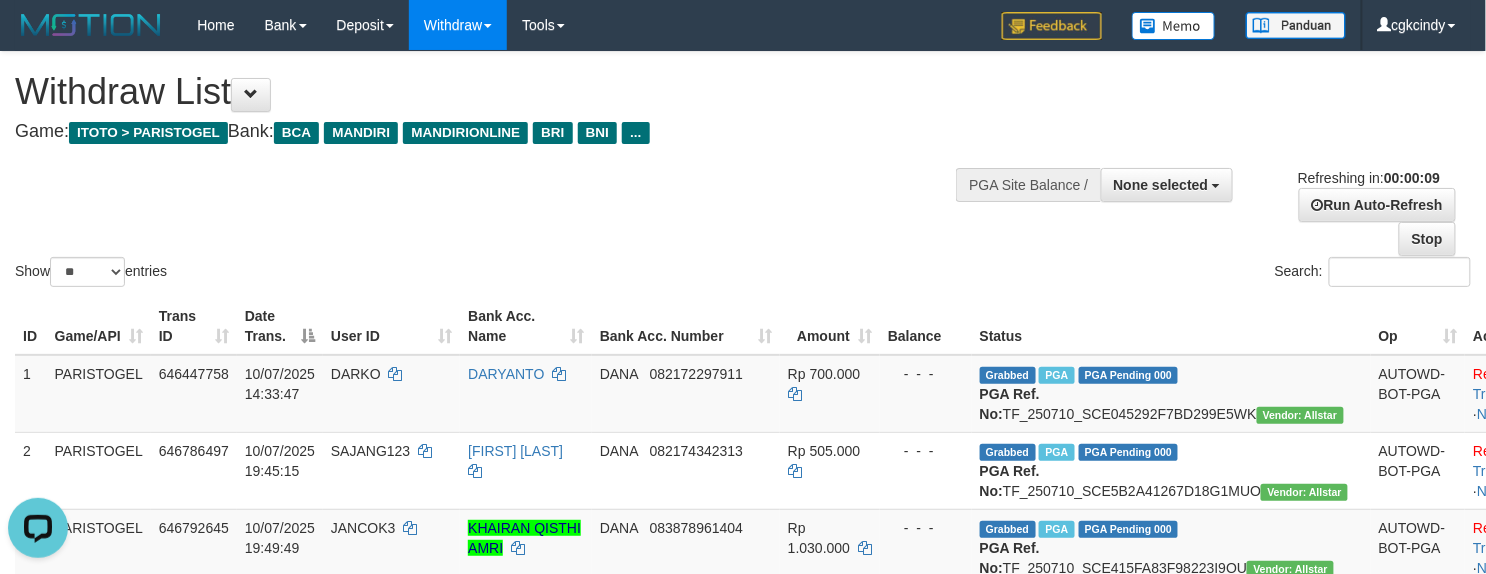 scroll, scrollTop: 0, scrollLeft: 0, axis: both 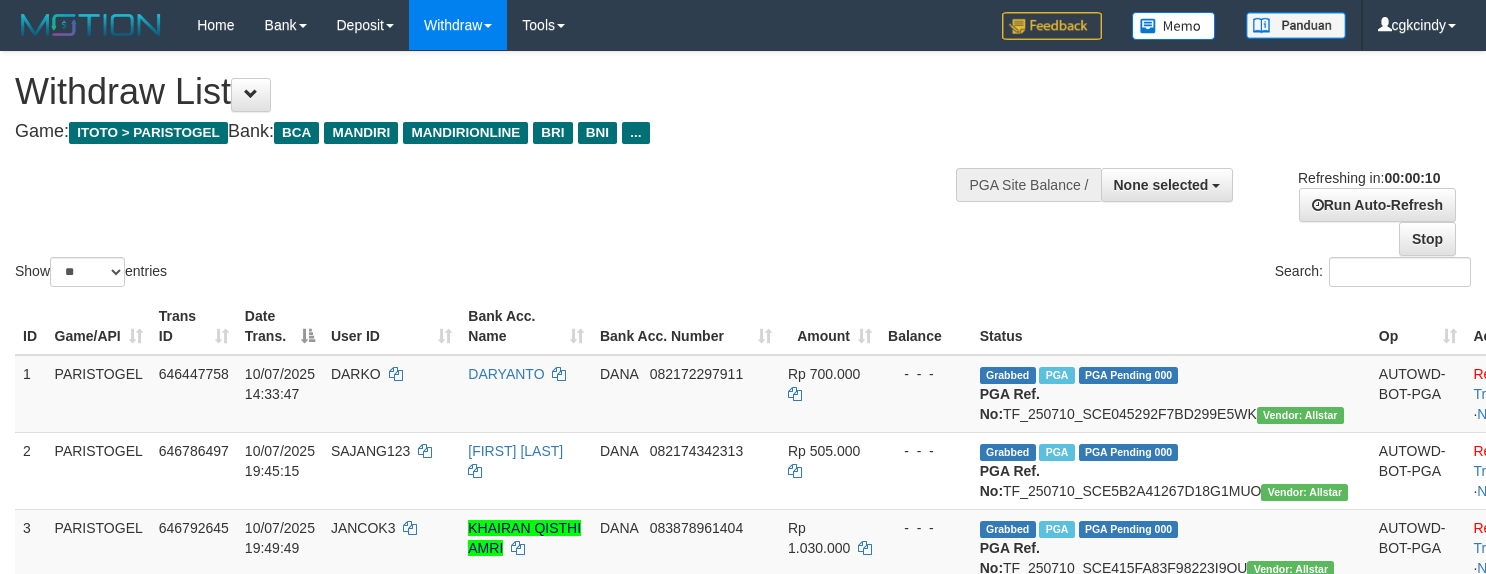 select 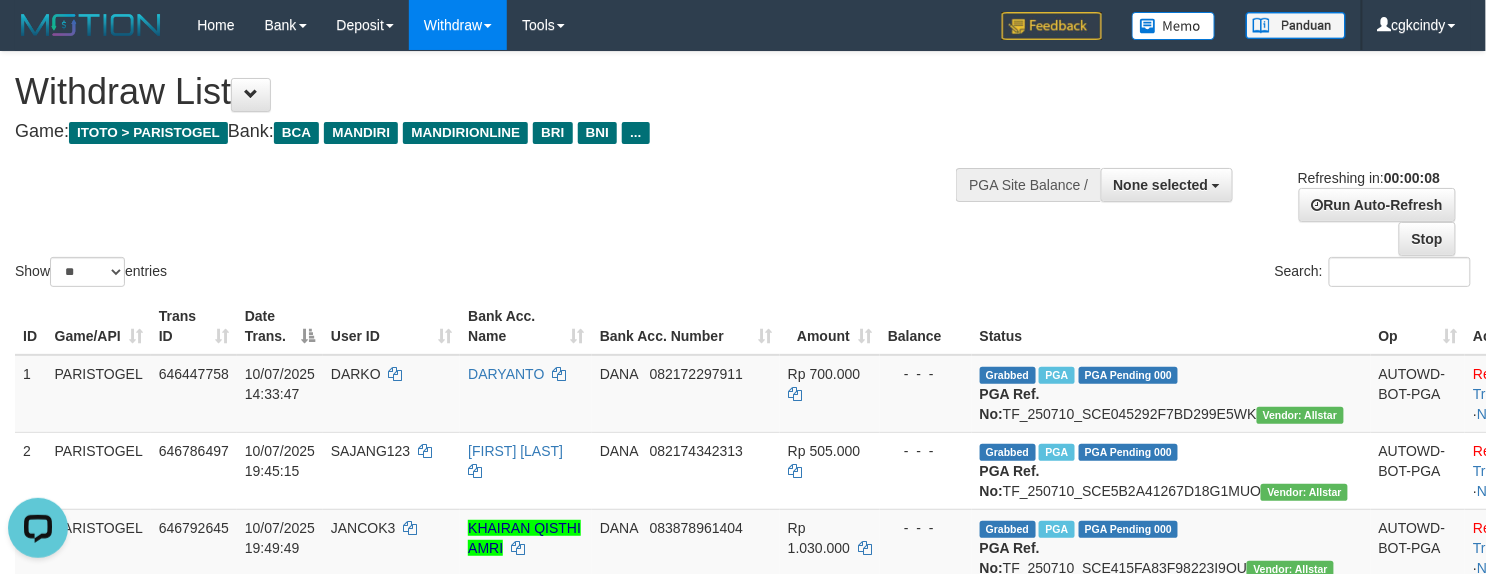 scroll, scrollTop: 0, scrollLeft: 0, axis: both 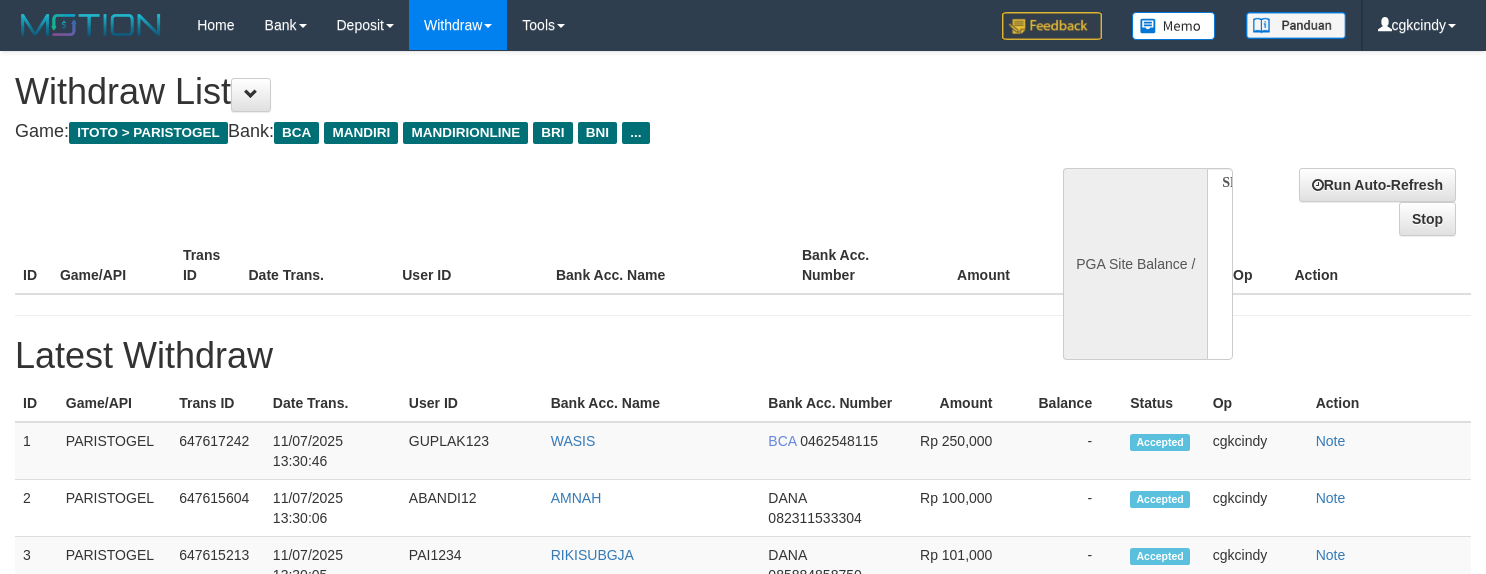 select 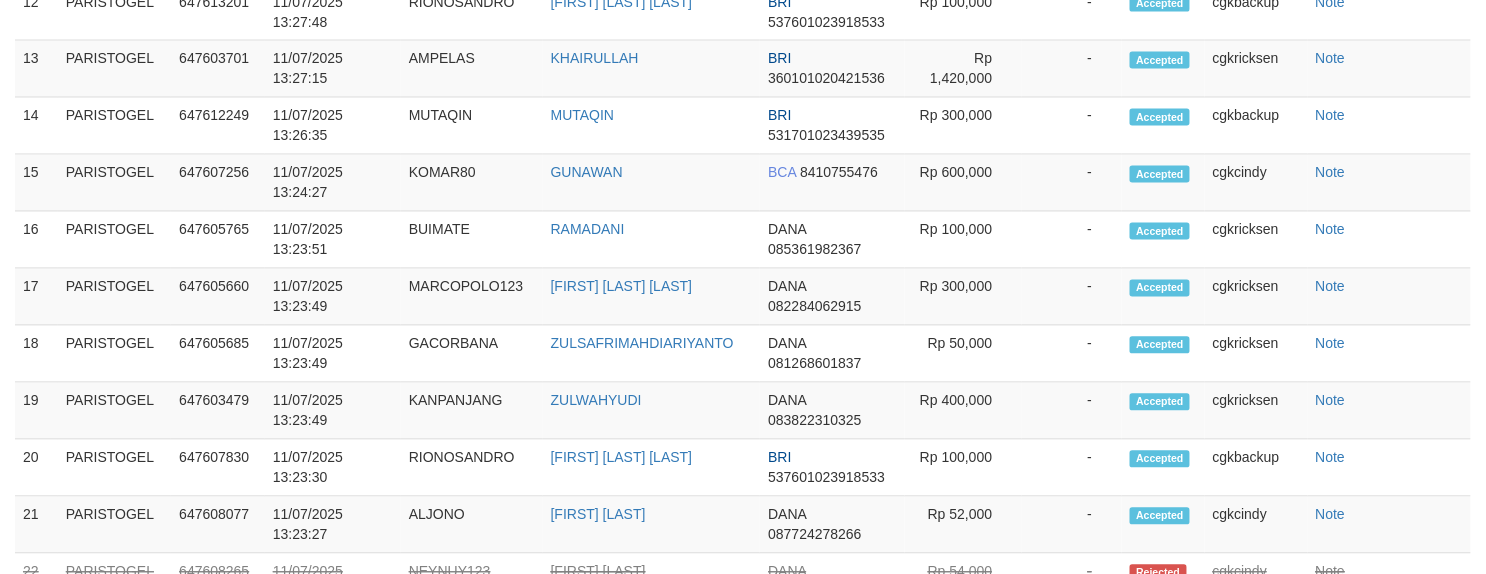 select on "**" 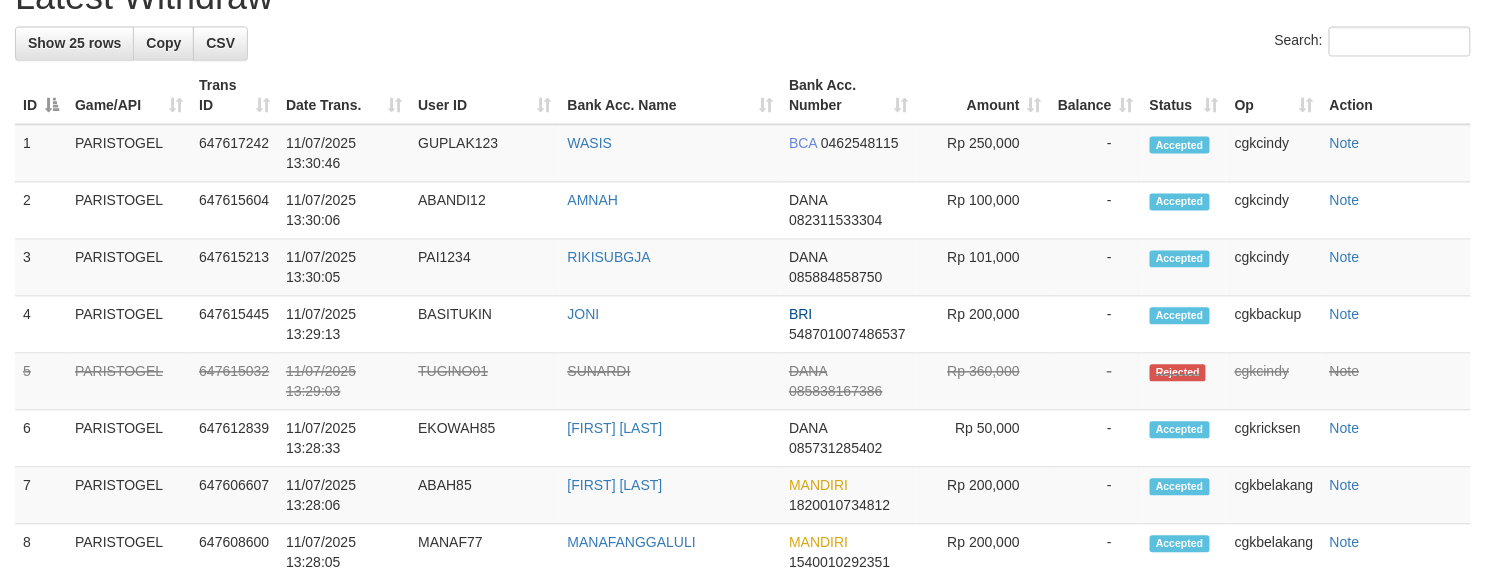 scroll, scrollTop: 1066, scrollLeft: 0, axis: vertical 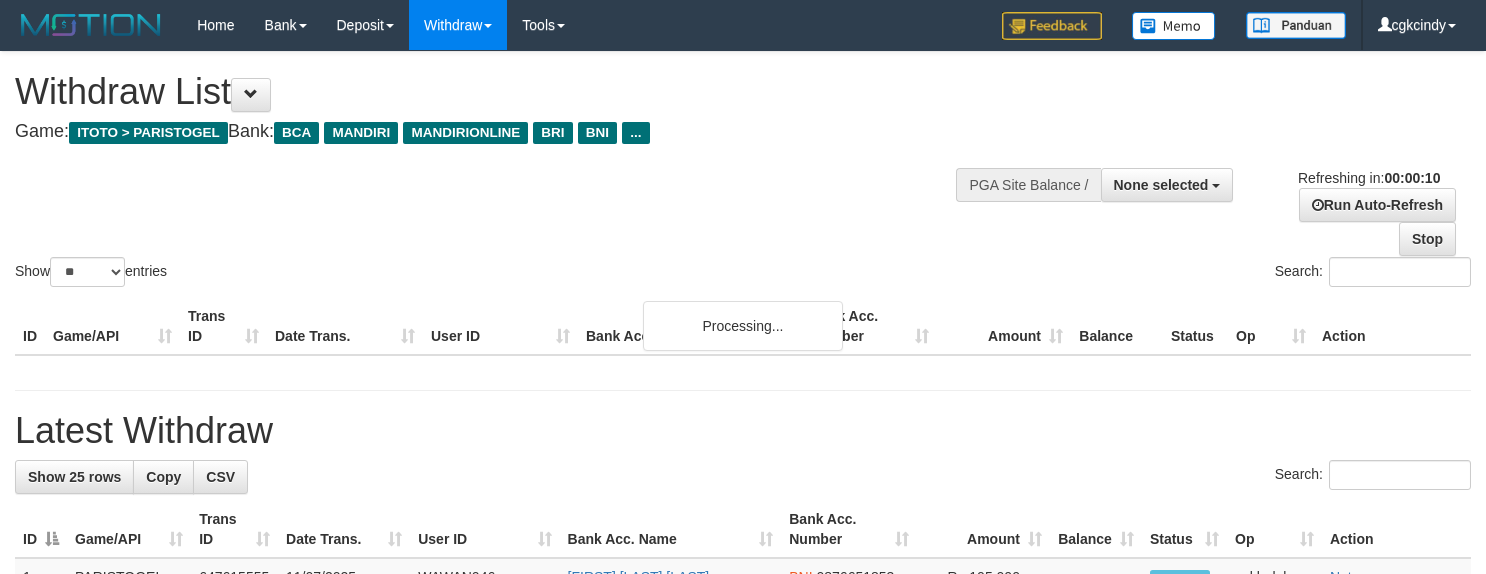 select 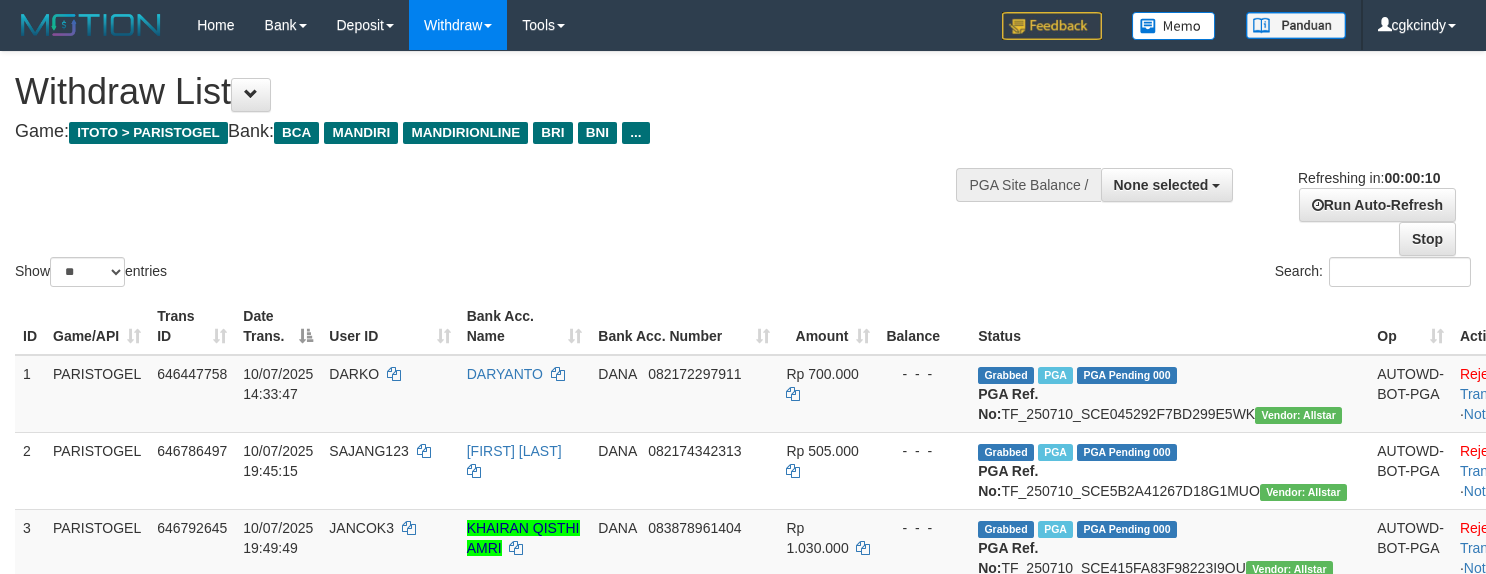 select 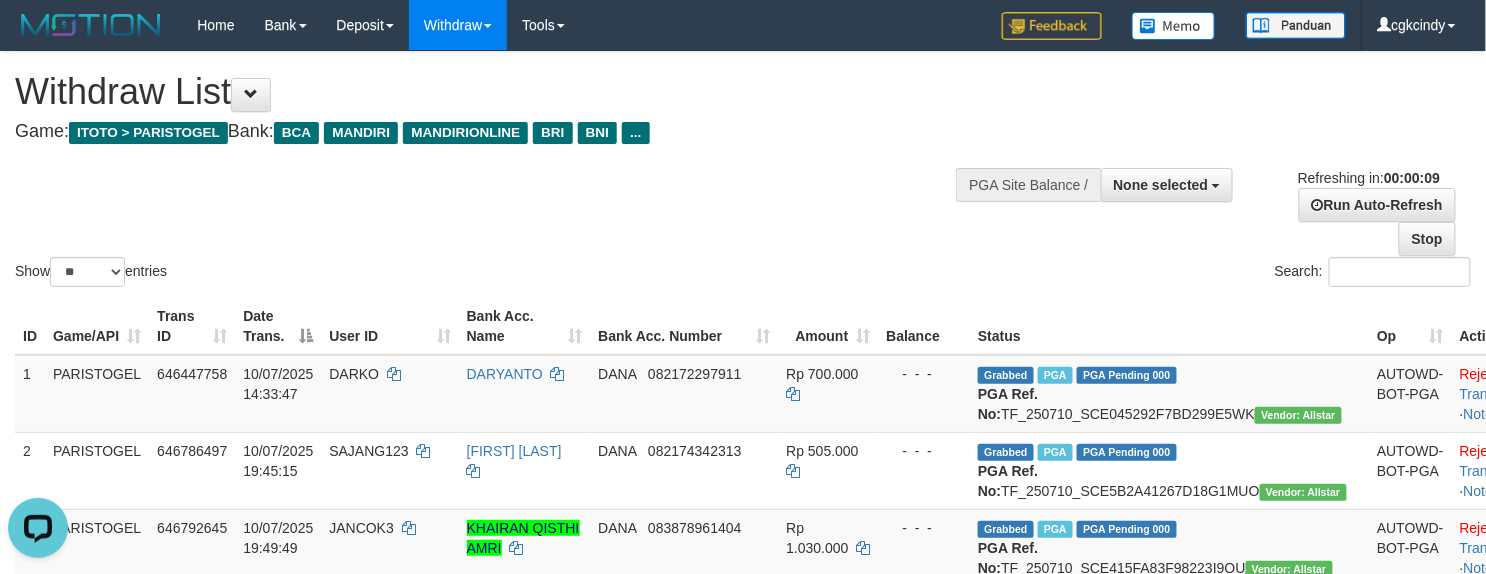 scroll, scrollTop: 0, scrollLeft: 0, axis: both 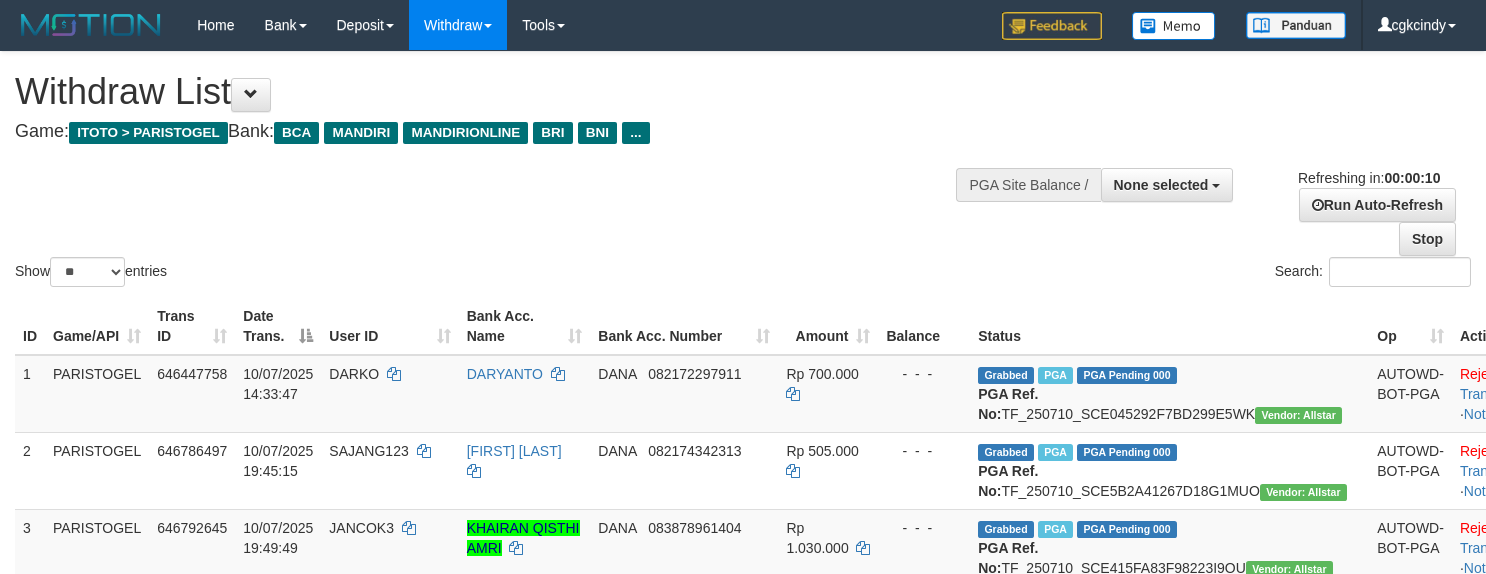 select 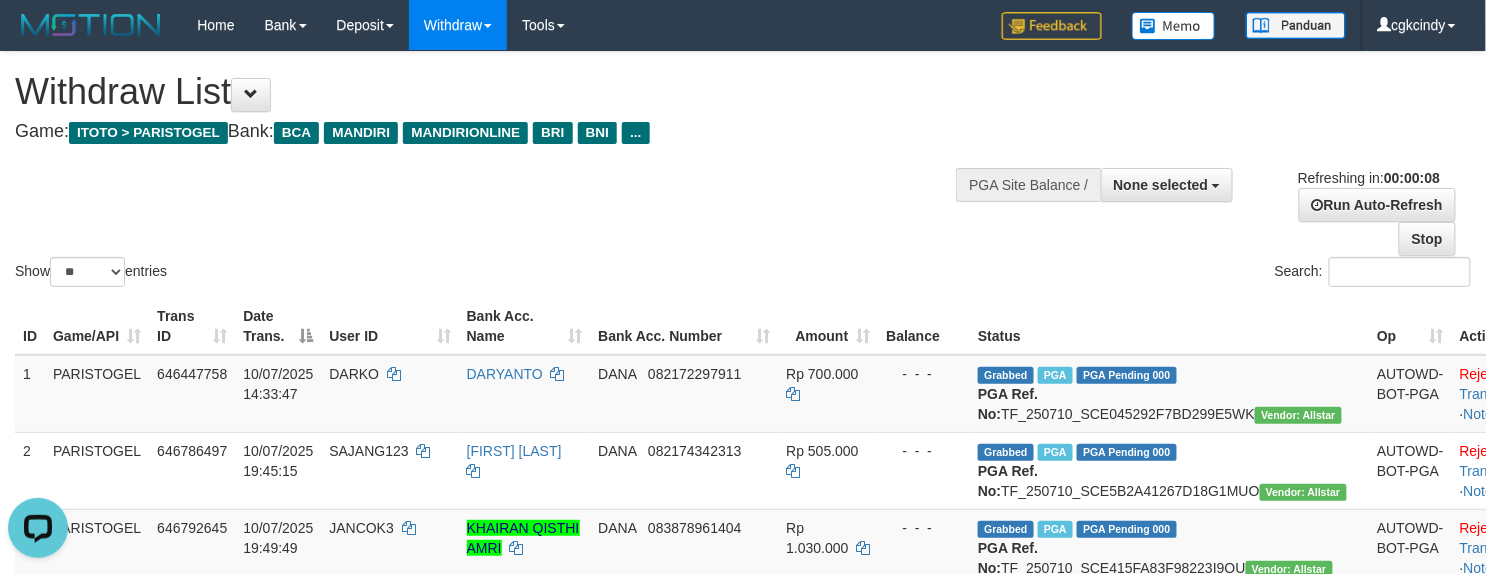 scroll, scrollTop: 0, scrollLeft: 0, axis: both 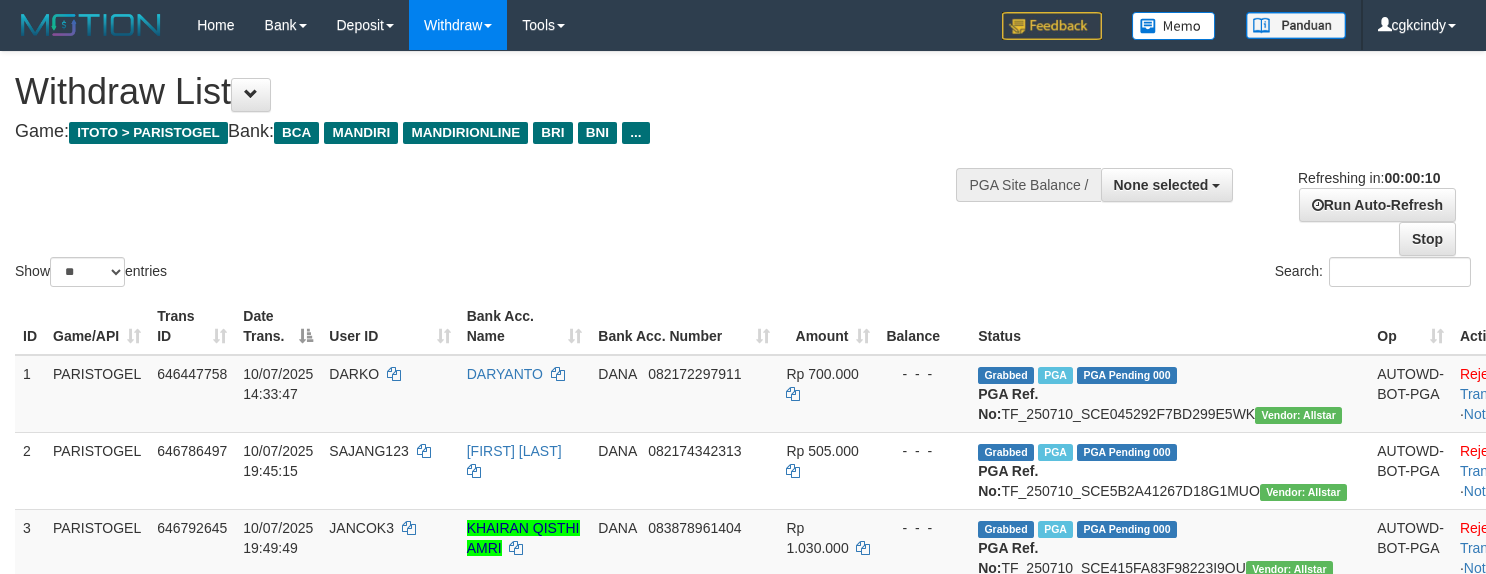 select 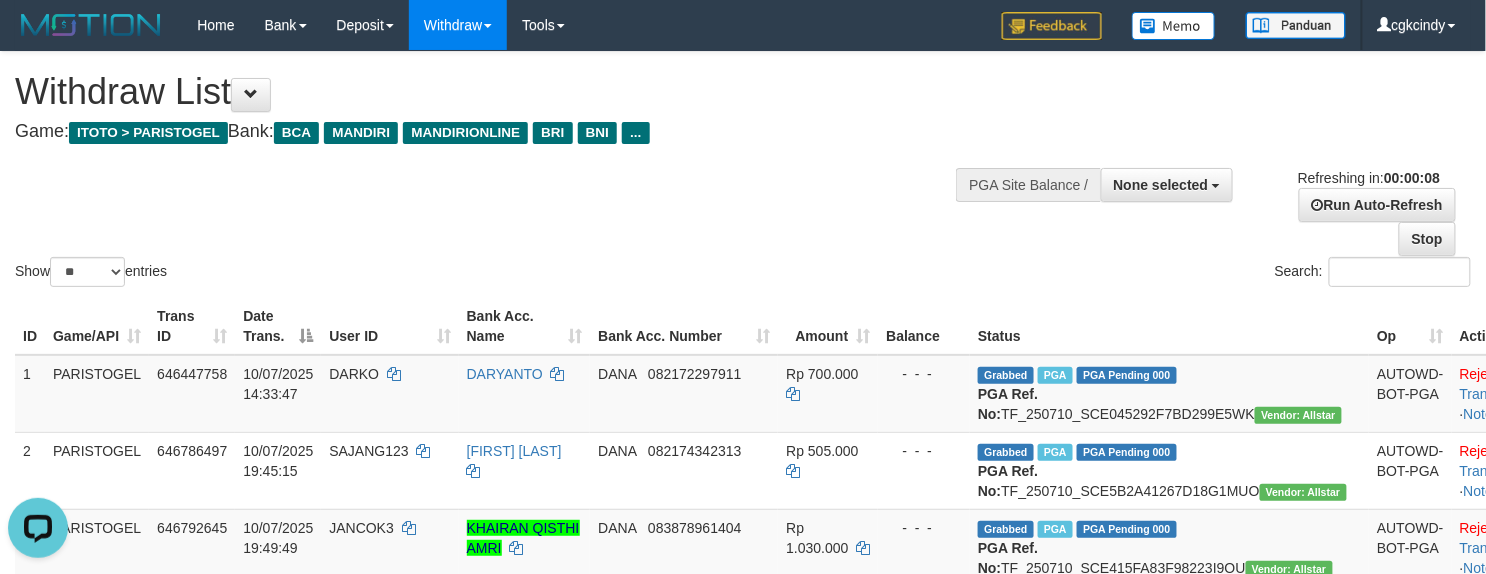 scroll, scrollTop: 0, scrollLeft: 0, axis: both 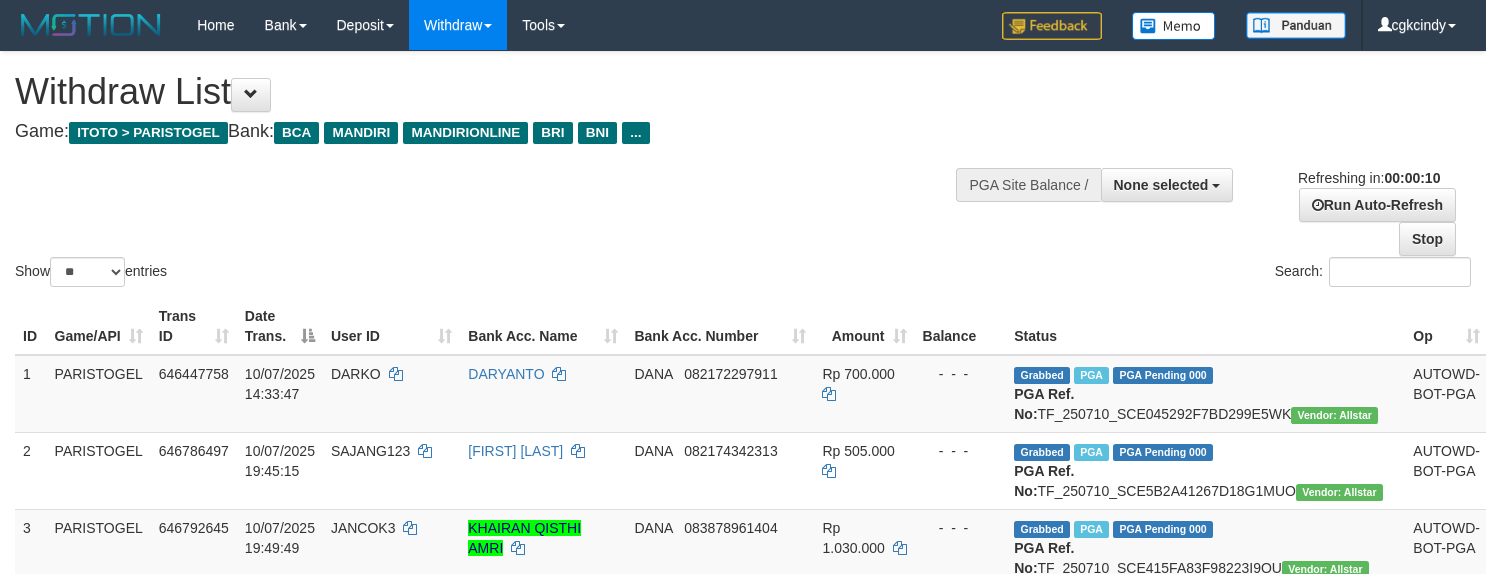select 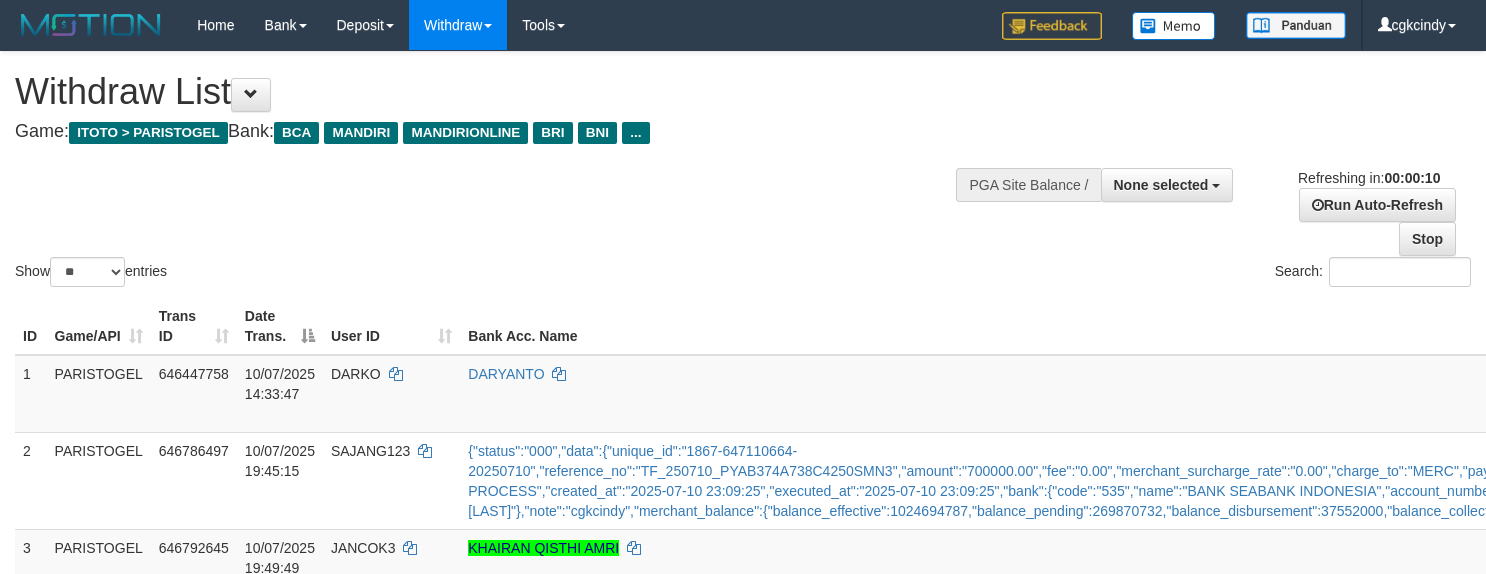 select 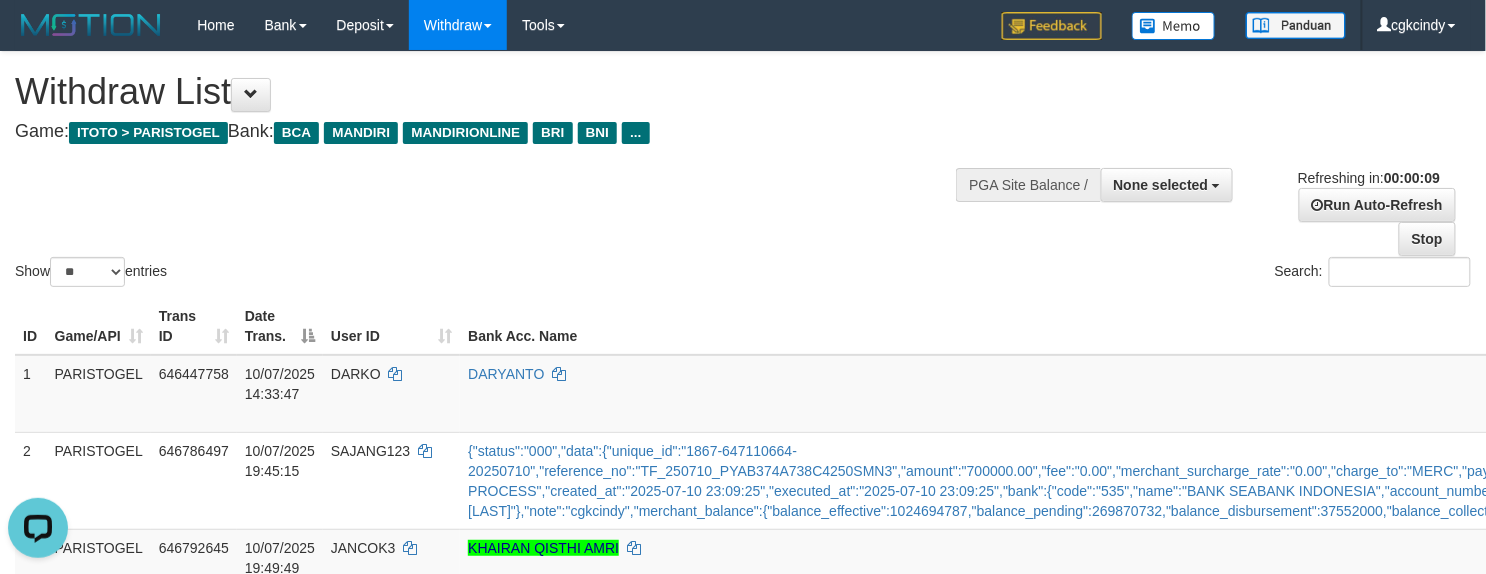scroll, scrollTop: 0, scrollLeft: 0, axis: both 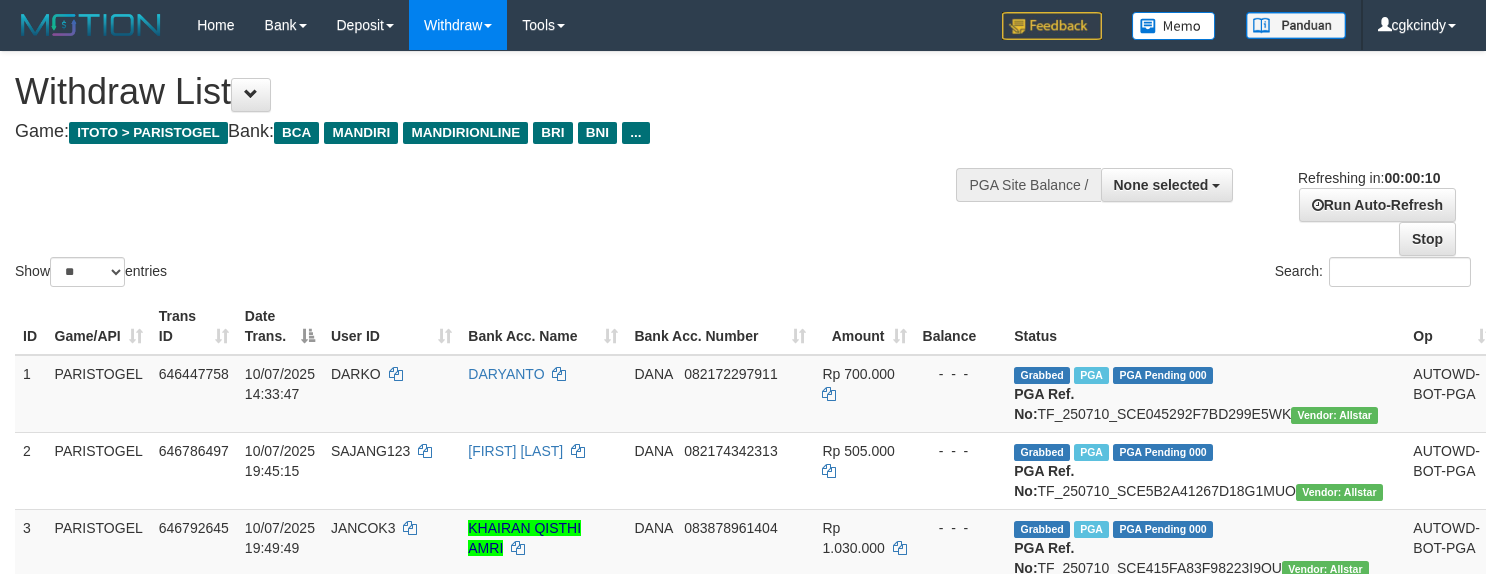 select 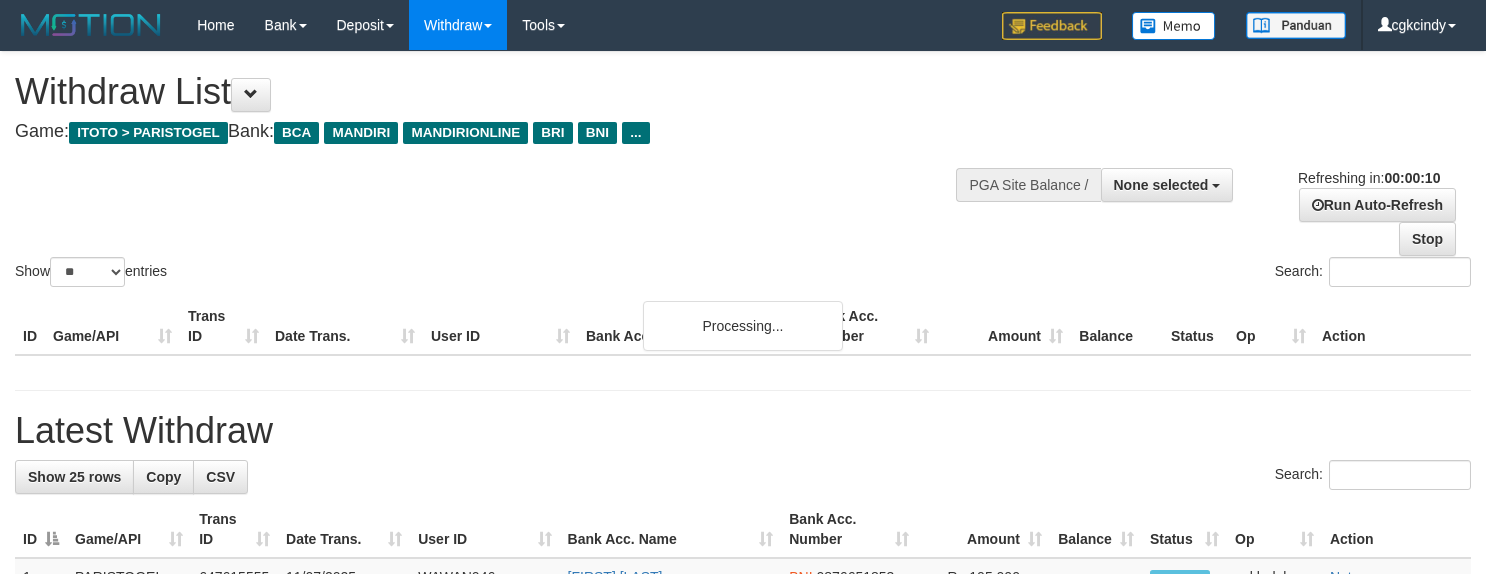 select 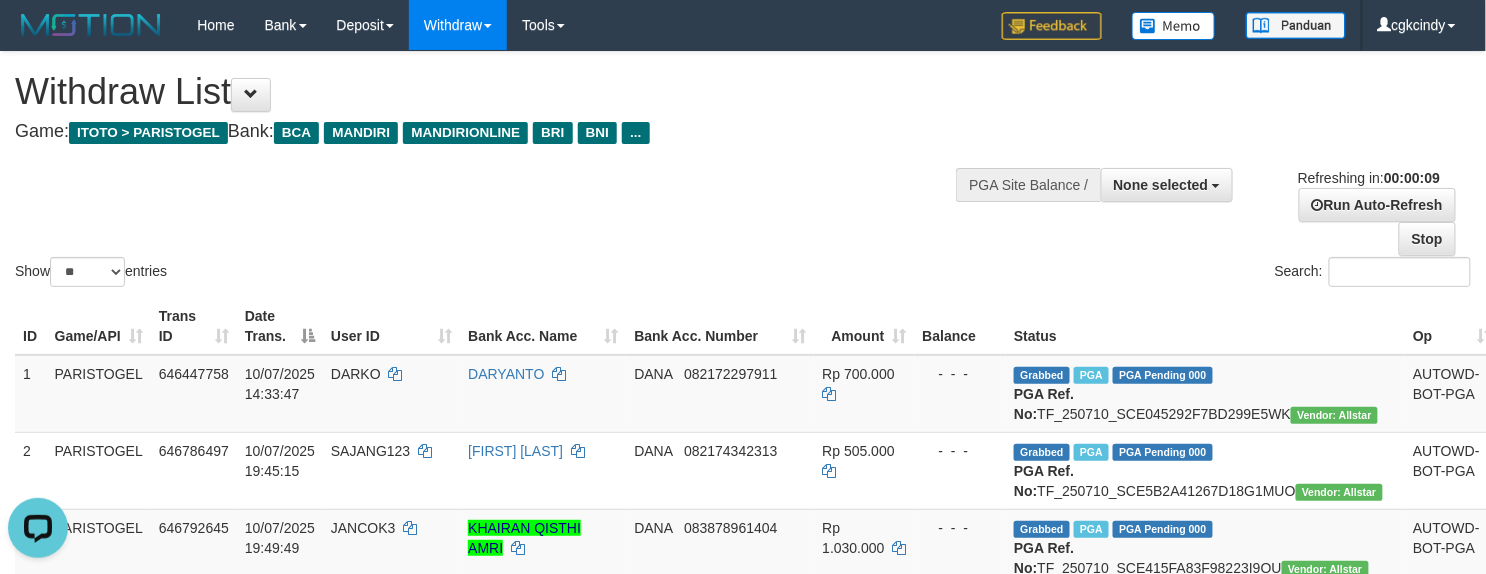 scroll, scrollTop: 0, scrollLeft: 0, axis: both 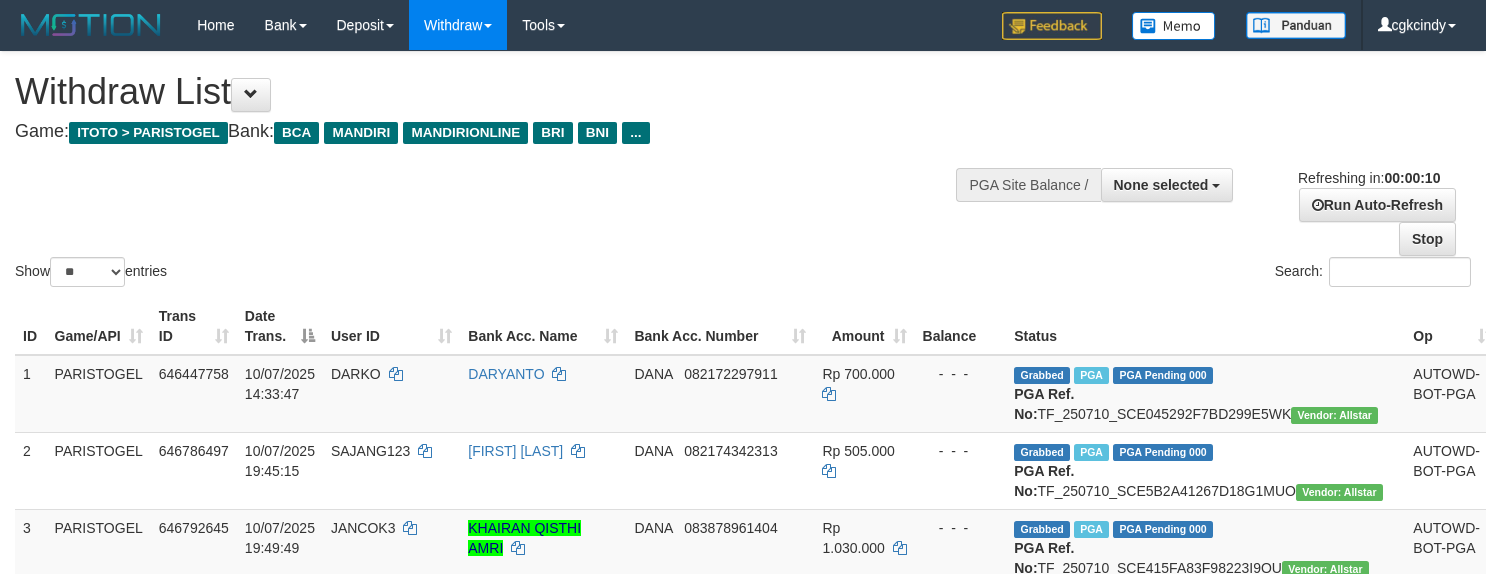 select 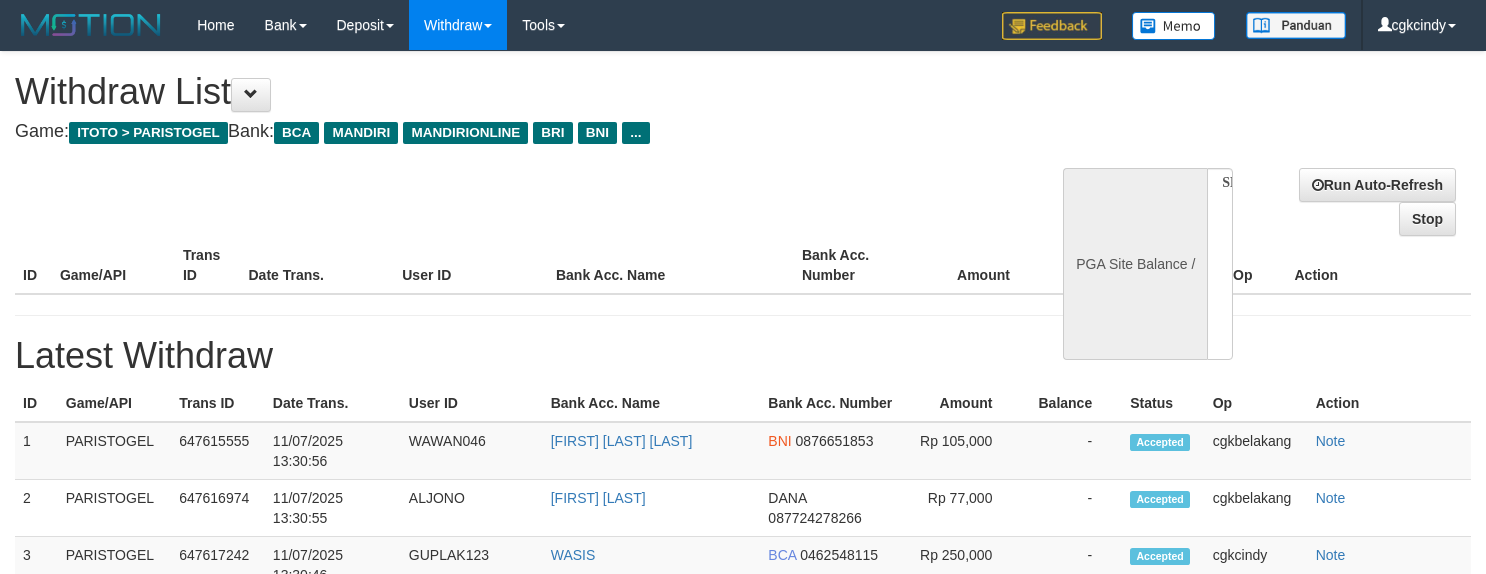 select 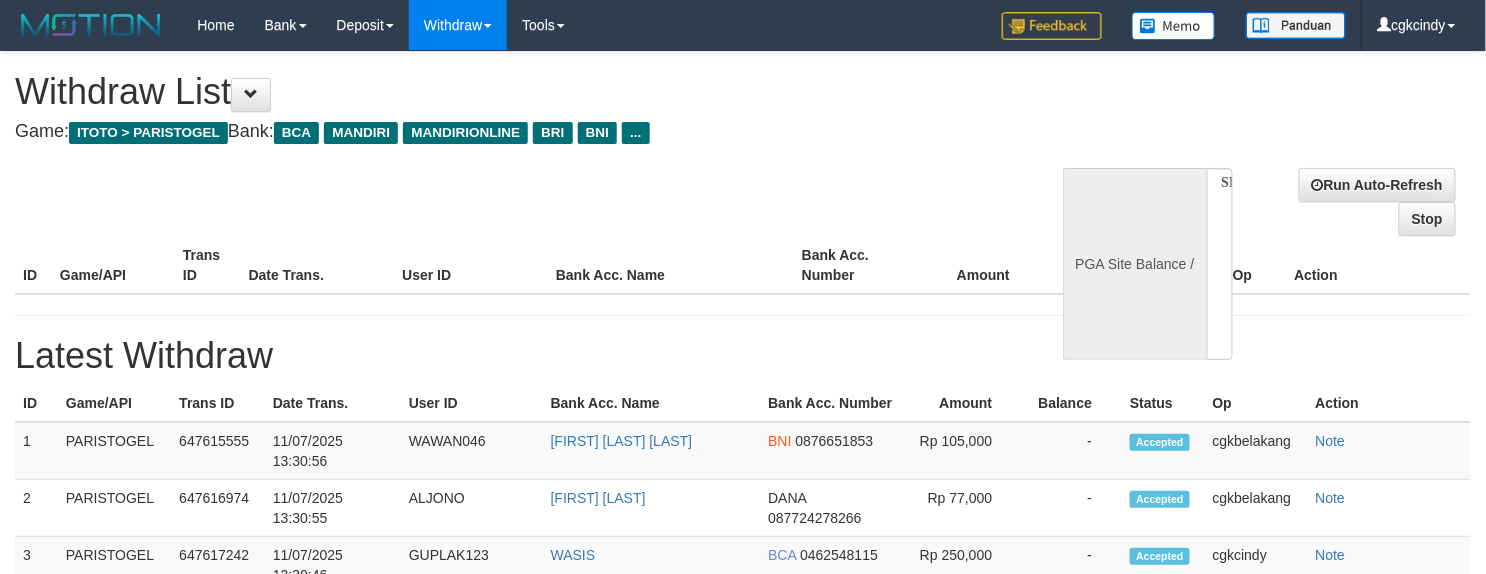 select on "**" 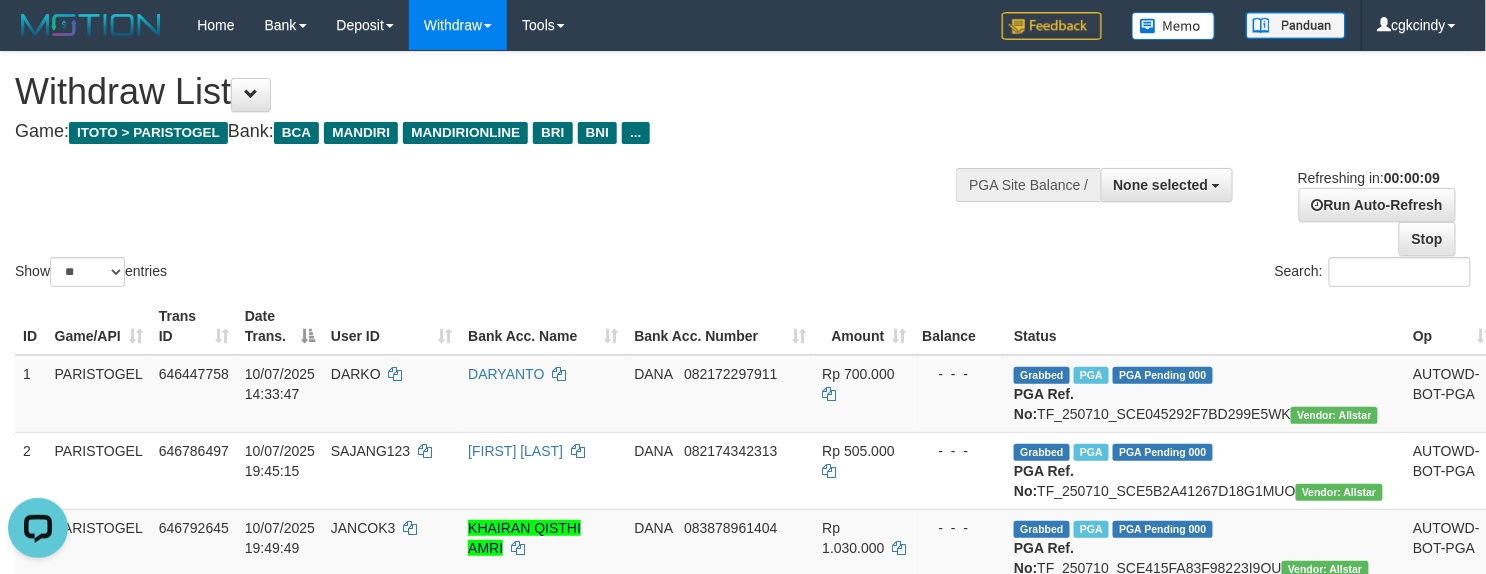 scroll, scrollTop: 0, scrollLeft: 0, axis: both 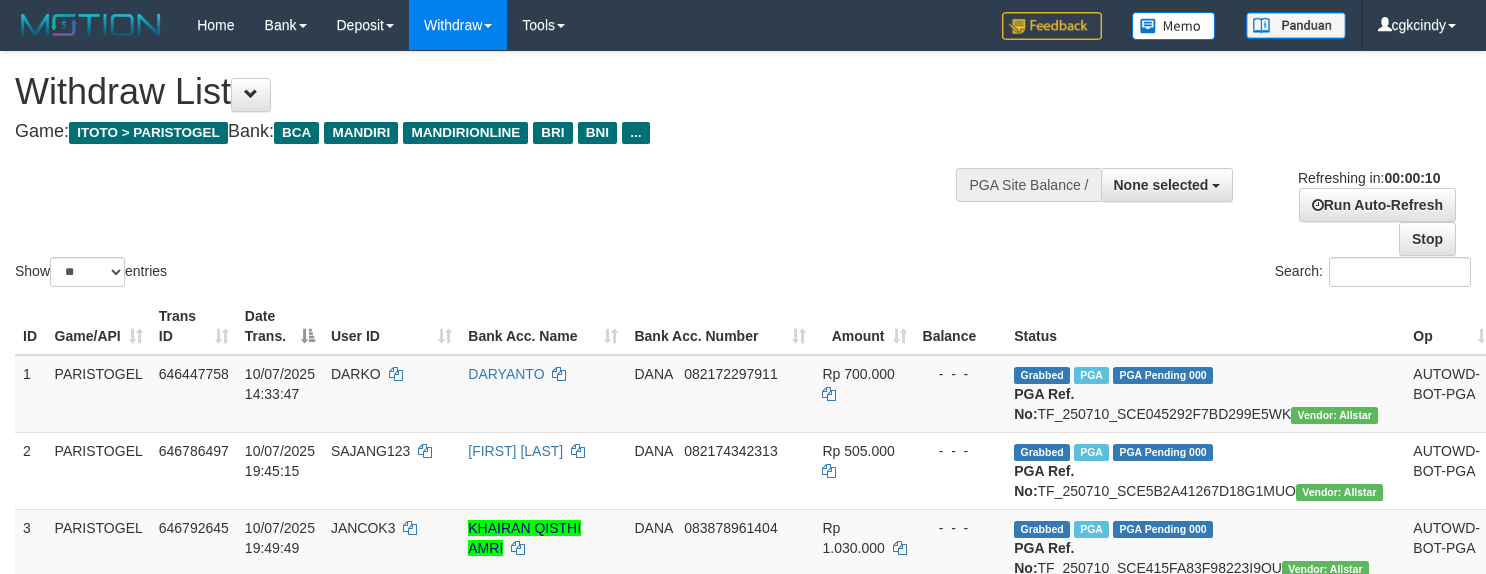 select 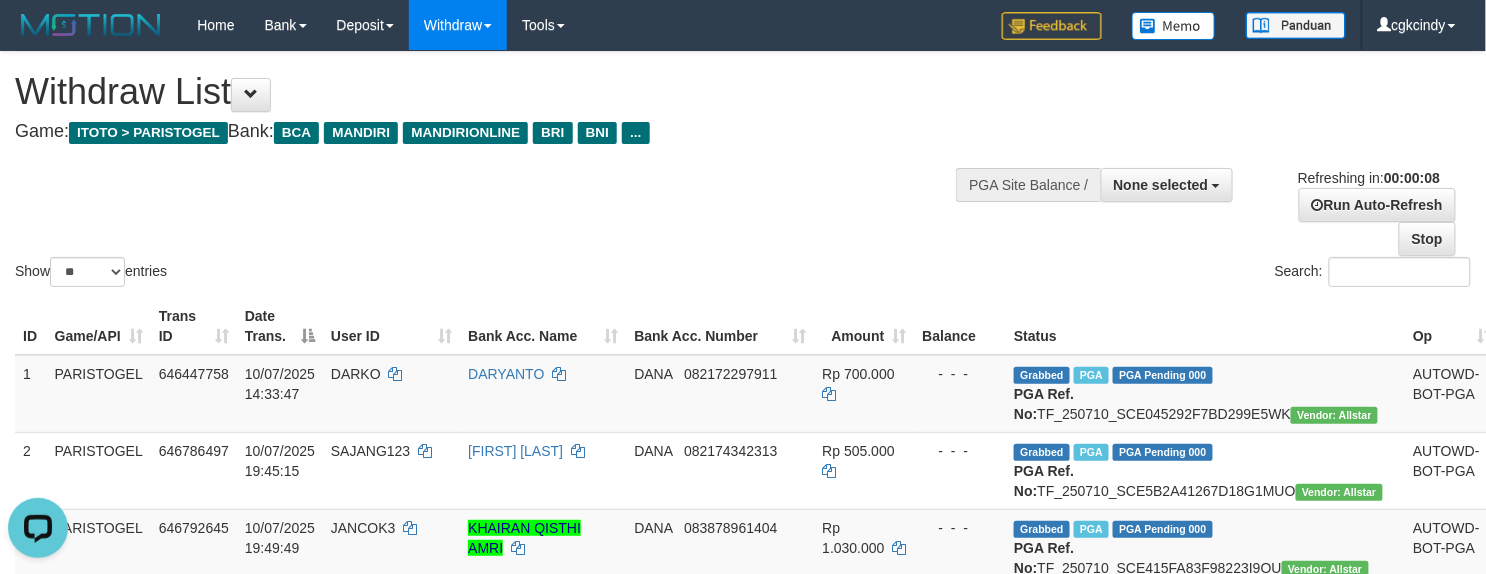 scroll, scrollTop: 0, scrollLeft: 0, axis: both 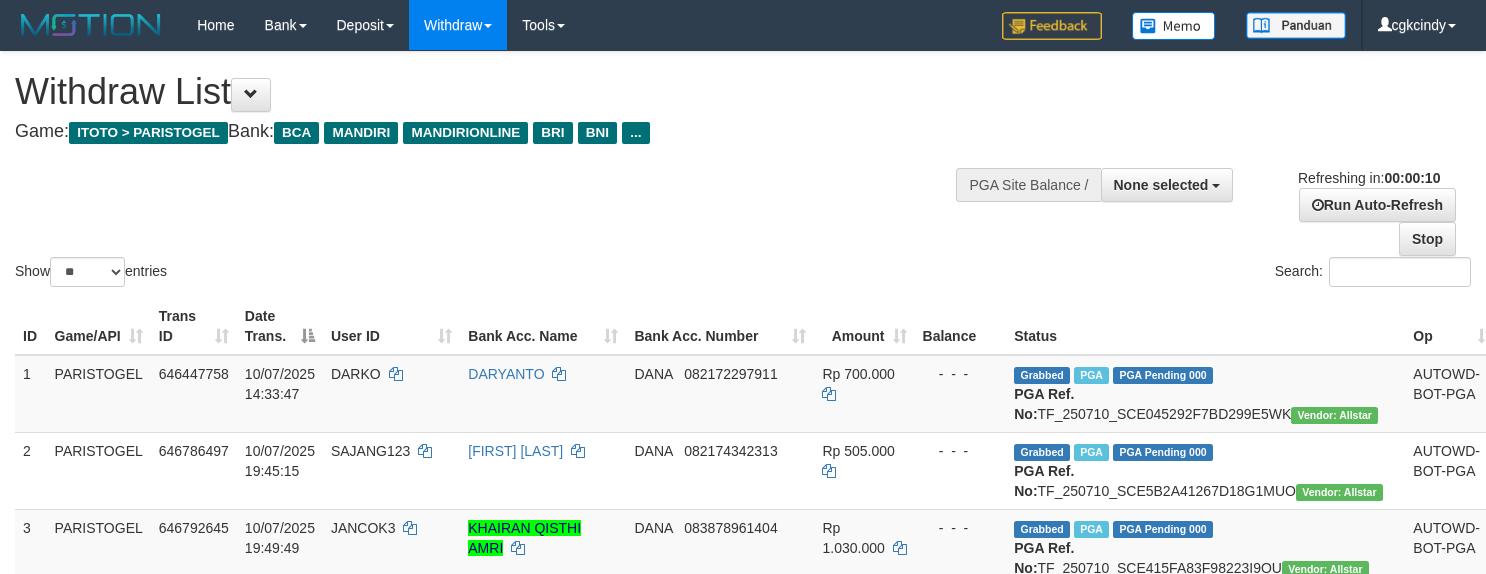 select 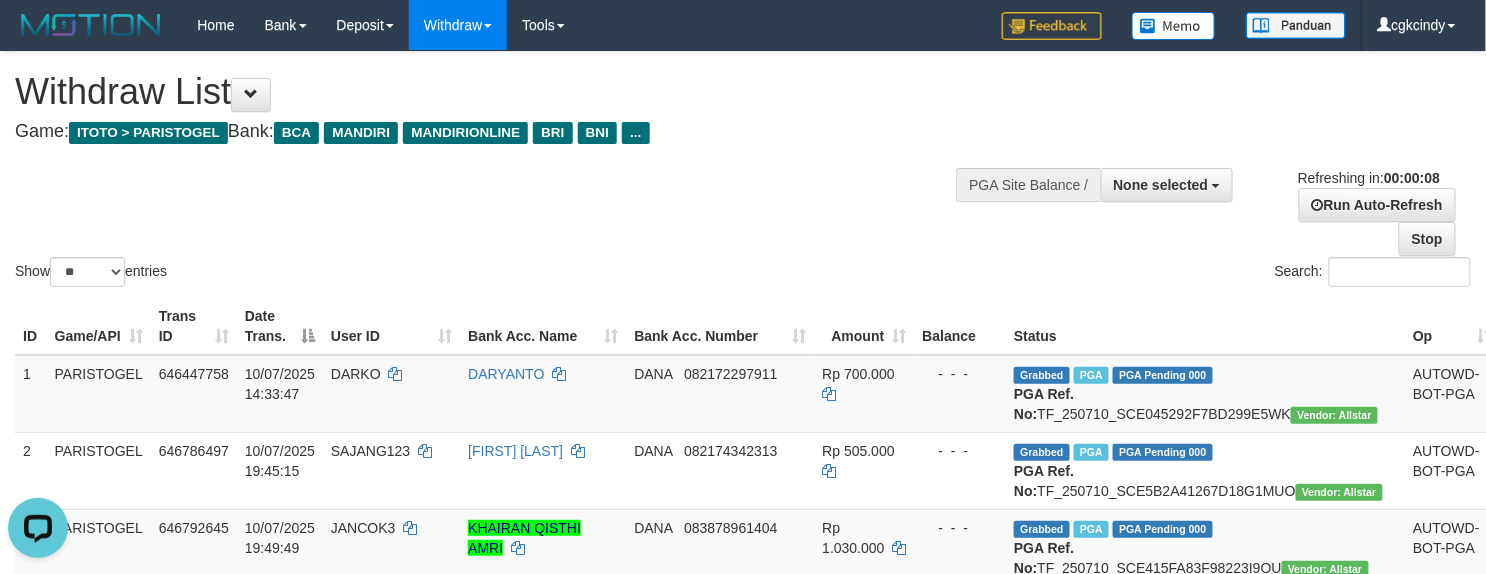 scroll, scrollTop: 0, scrollLeft: 0, axis: both 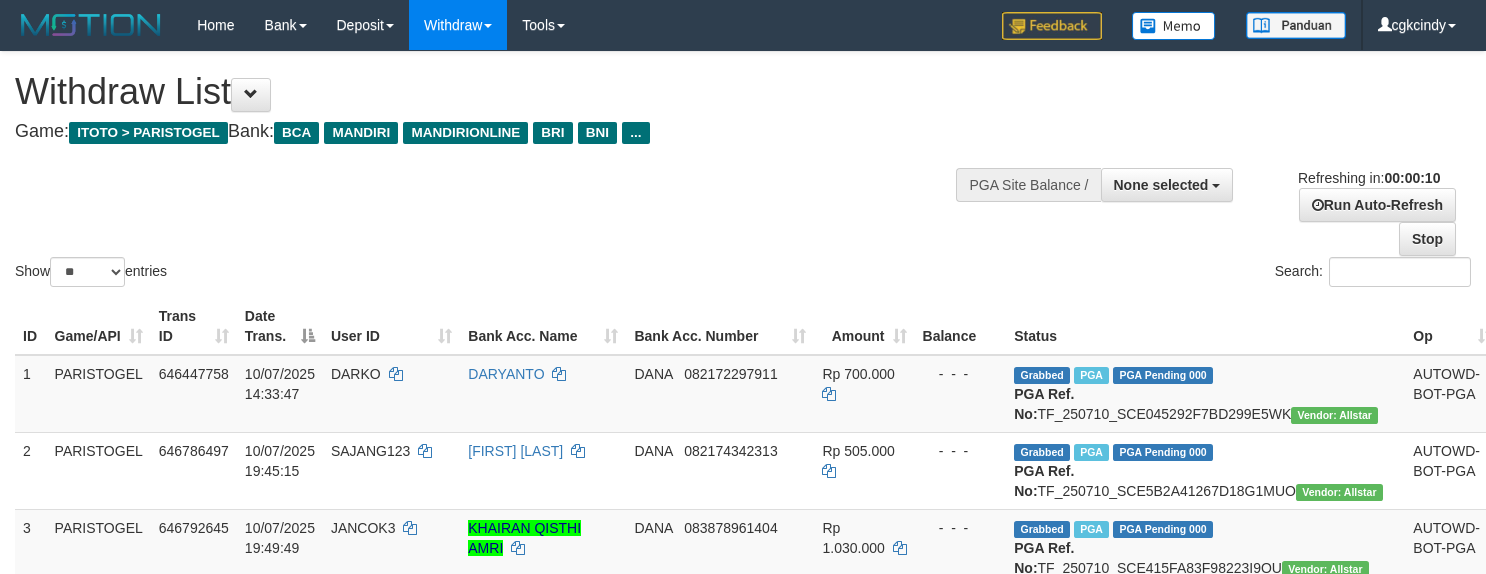 select 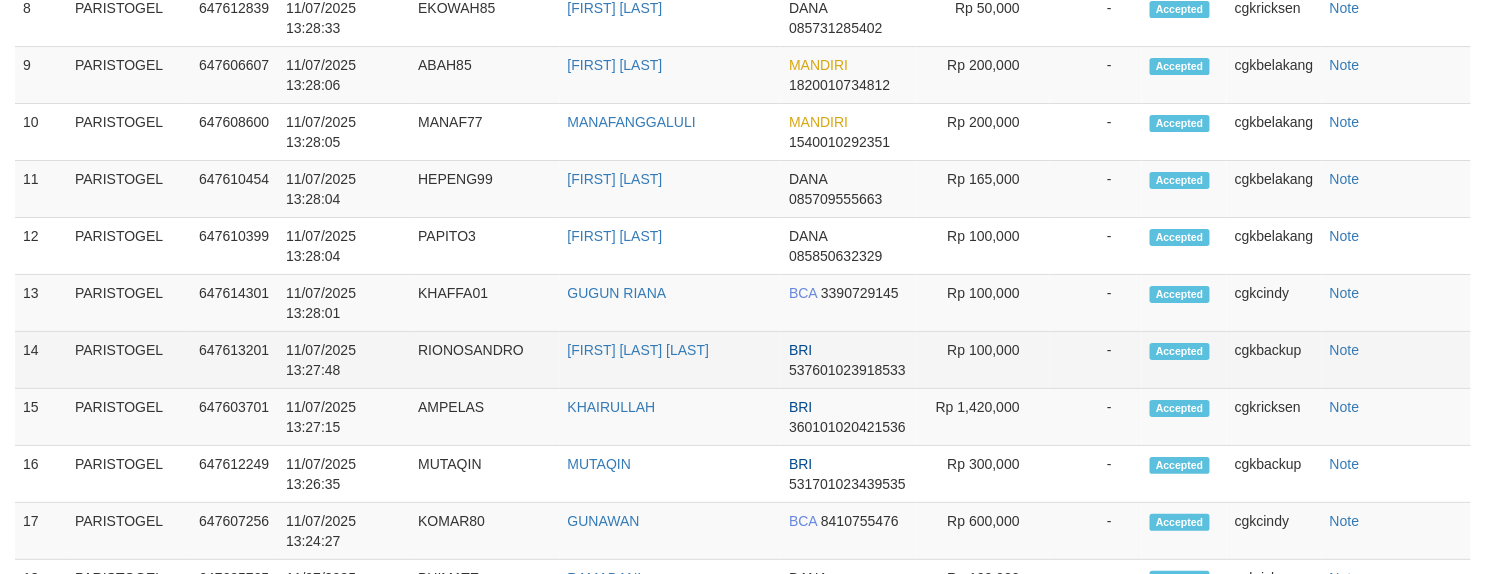 scroll, scrollTop: 2181, scrollLeft: 0, axis: vertical 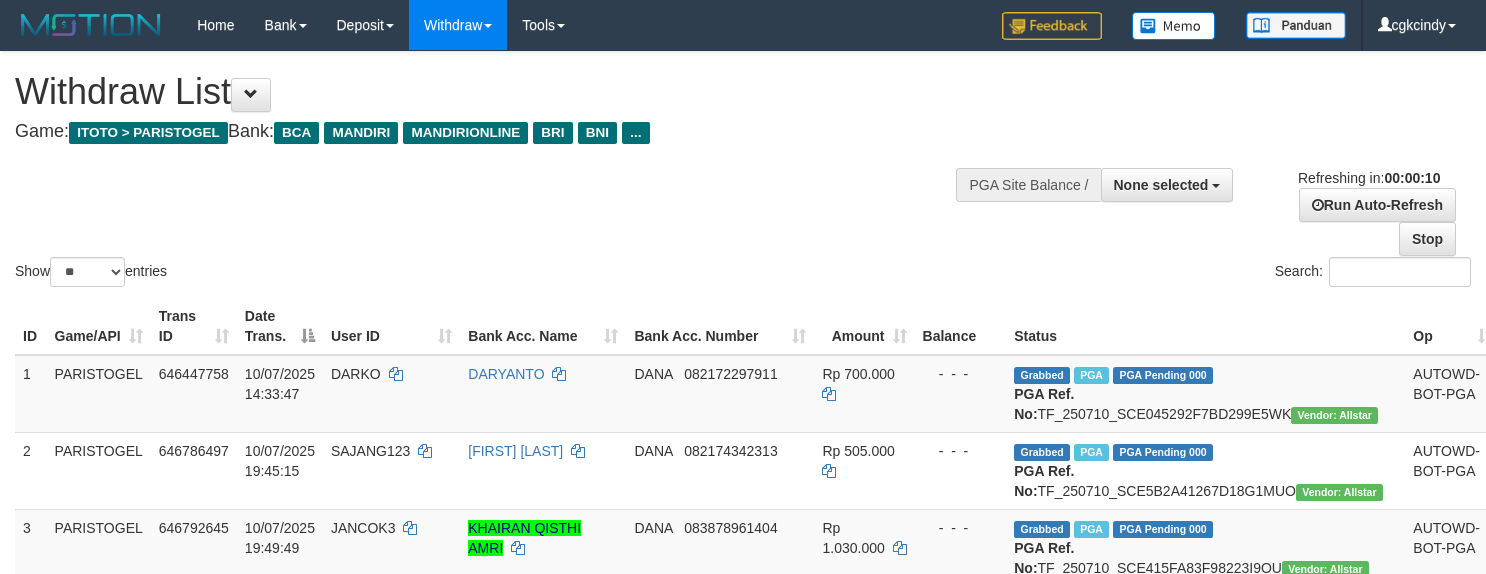 select 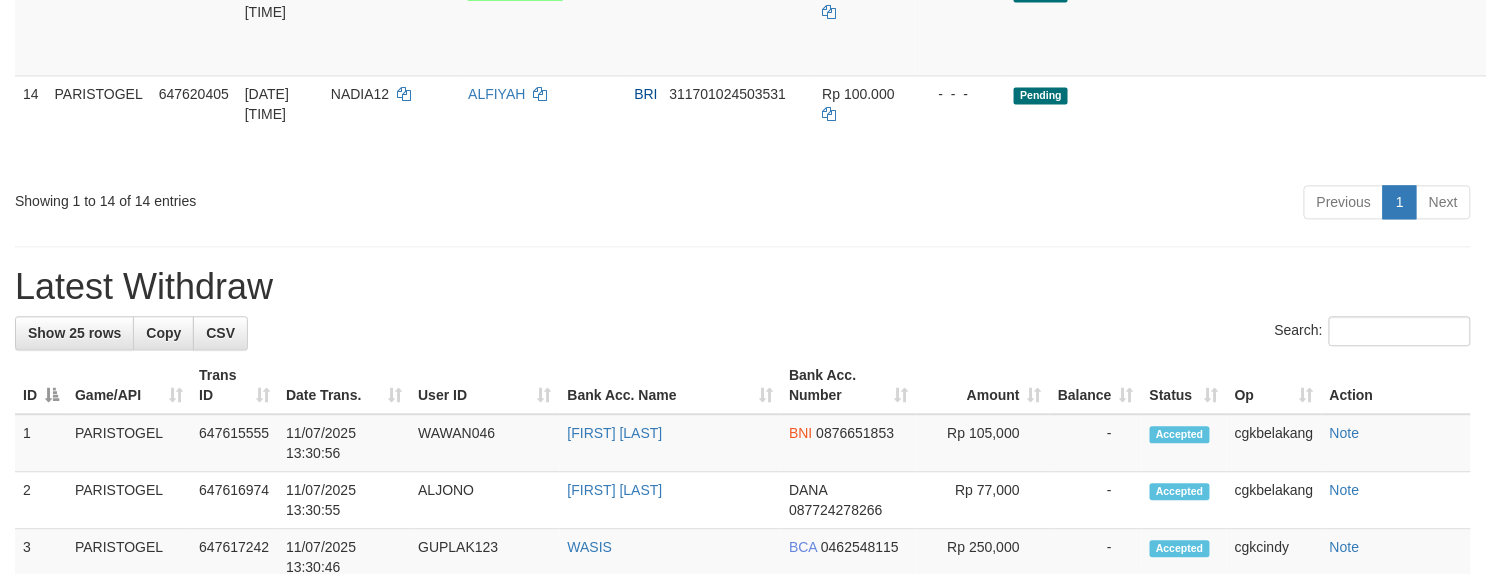 scroll, scrollTop: 1178, scrollLeft: 0, axis: vertical 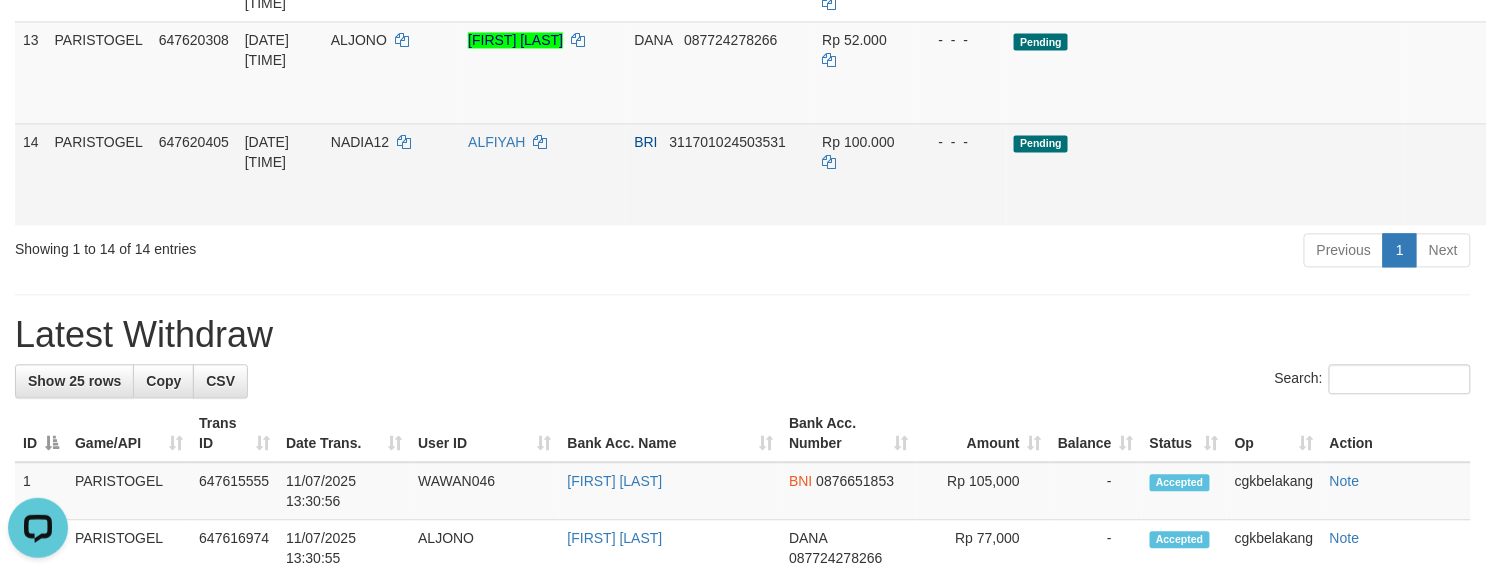 click on "Allow Grab" at bounding box center (1524, 152) 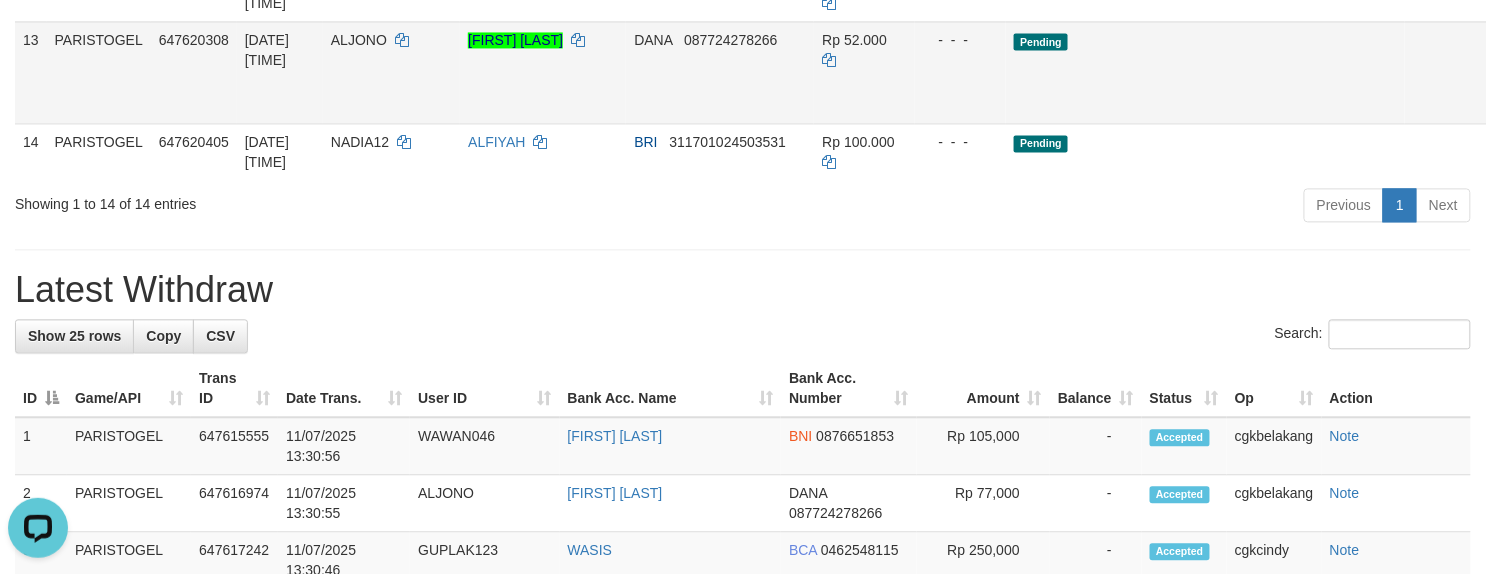 click on "Allow Grab   ·    Reject Send PGA     ·    Note" at bounding box center (1549, 72) 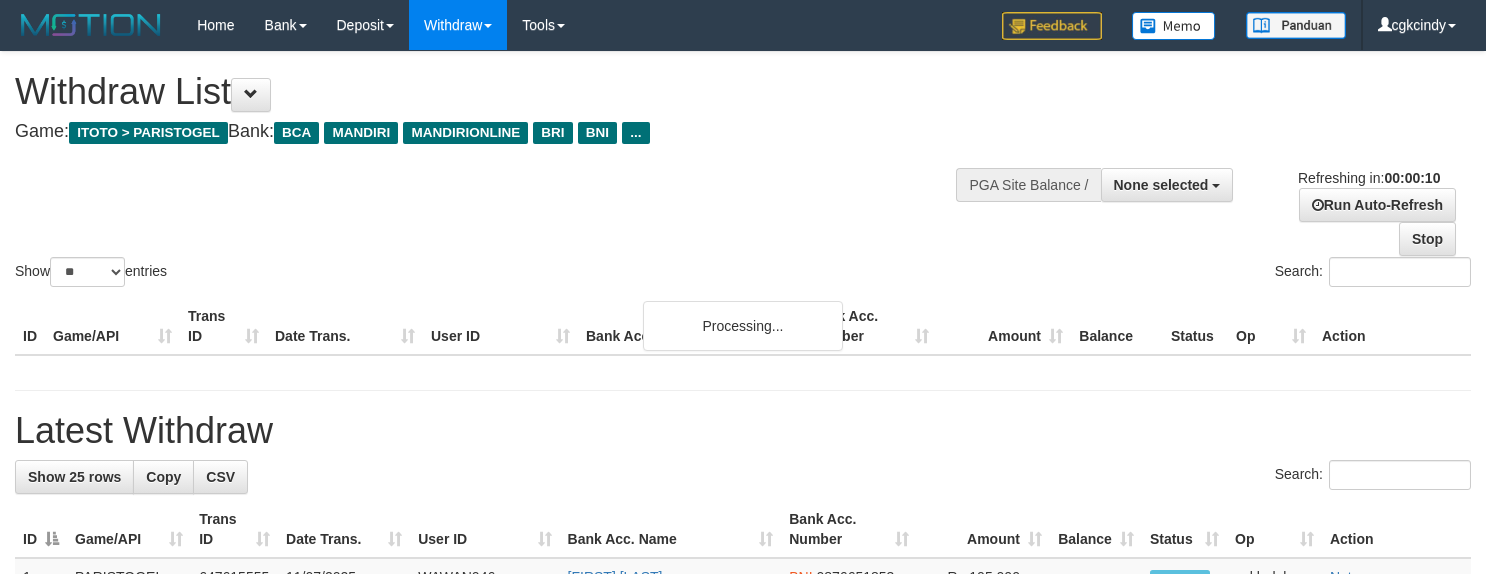select 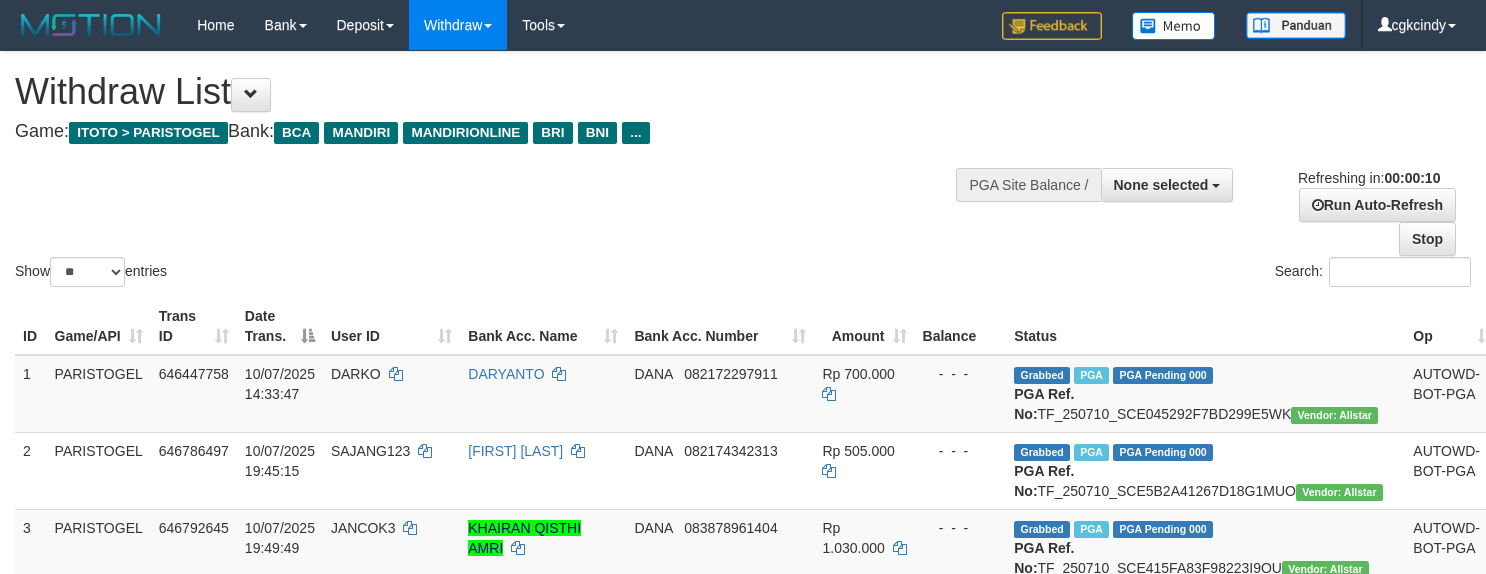 select 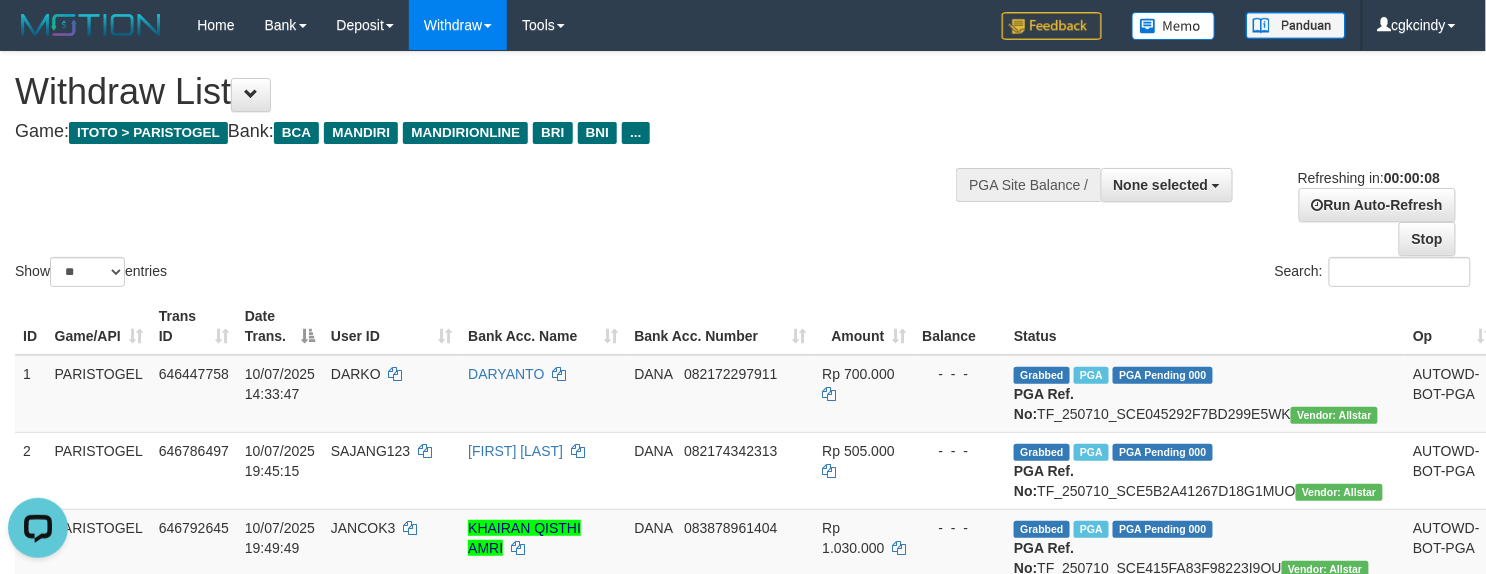 scroll, scrollTop: 0, scrollLeft: 0, axis: both 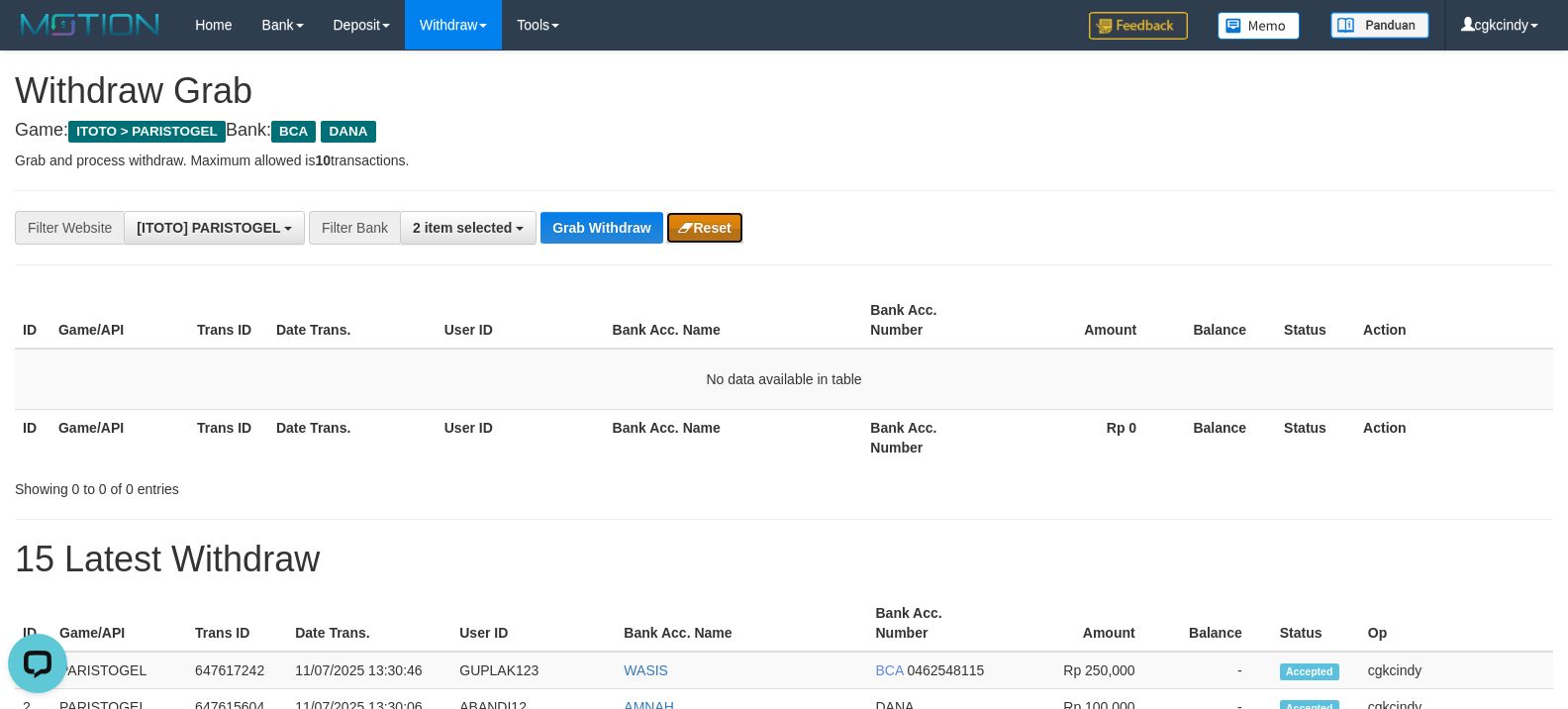 click on "Reset" at bounding box center (704, 228) 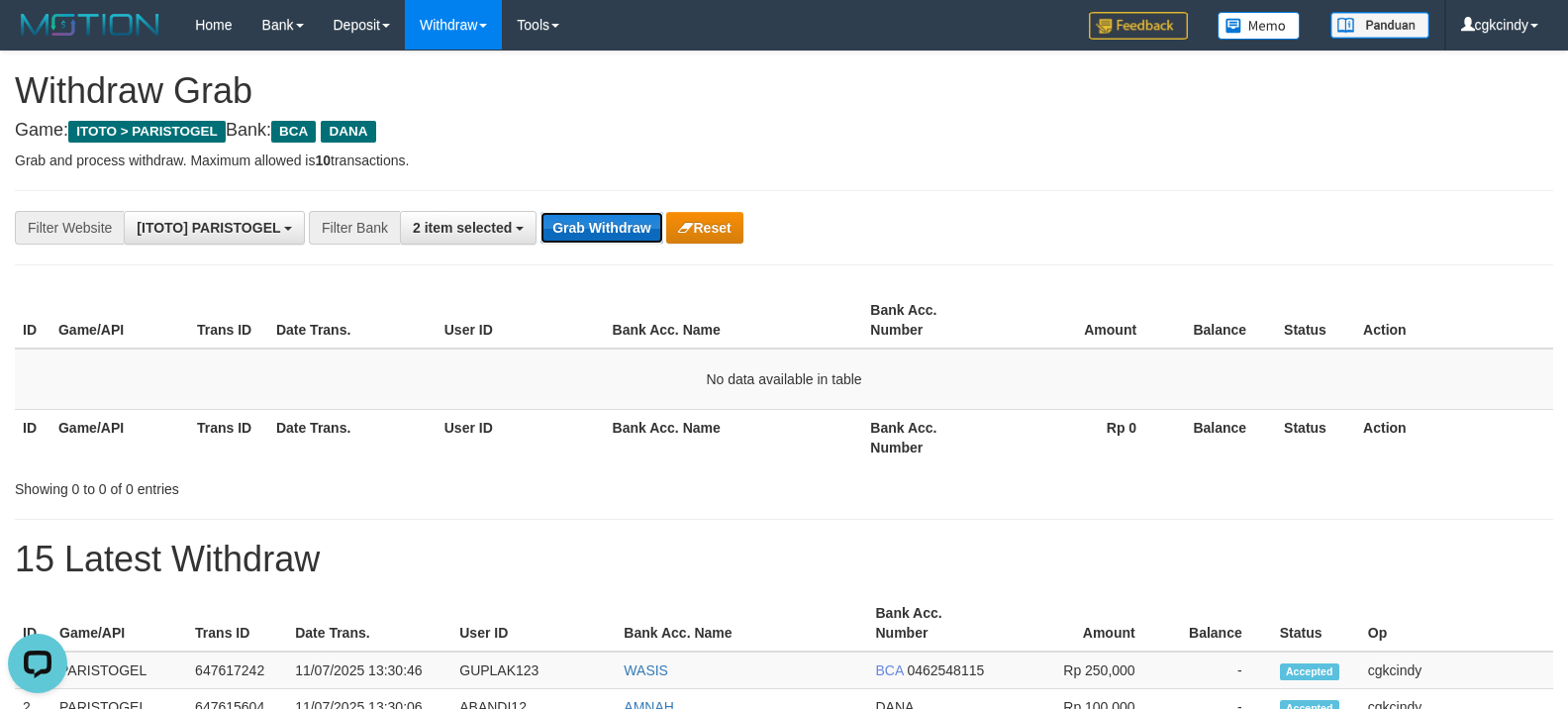 click on "Grab Withdraw" at bounding box center [601, 228] 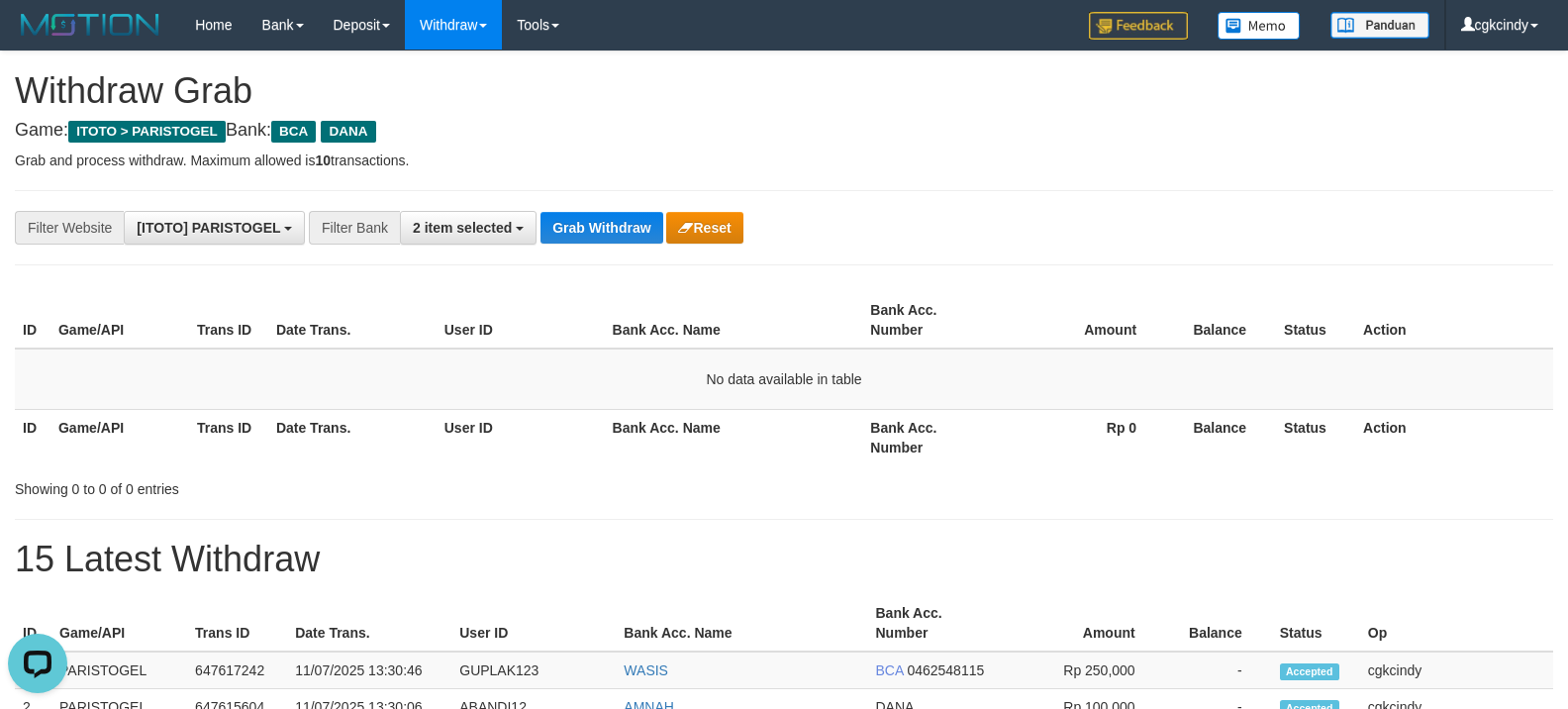 click on "Grab and process withdraw.
Maximum allowed is  10  transactions." at bounding box center [784, 160] 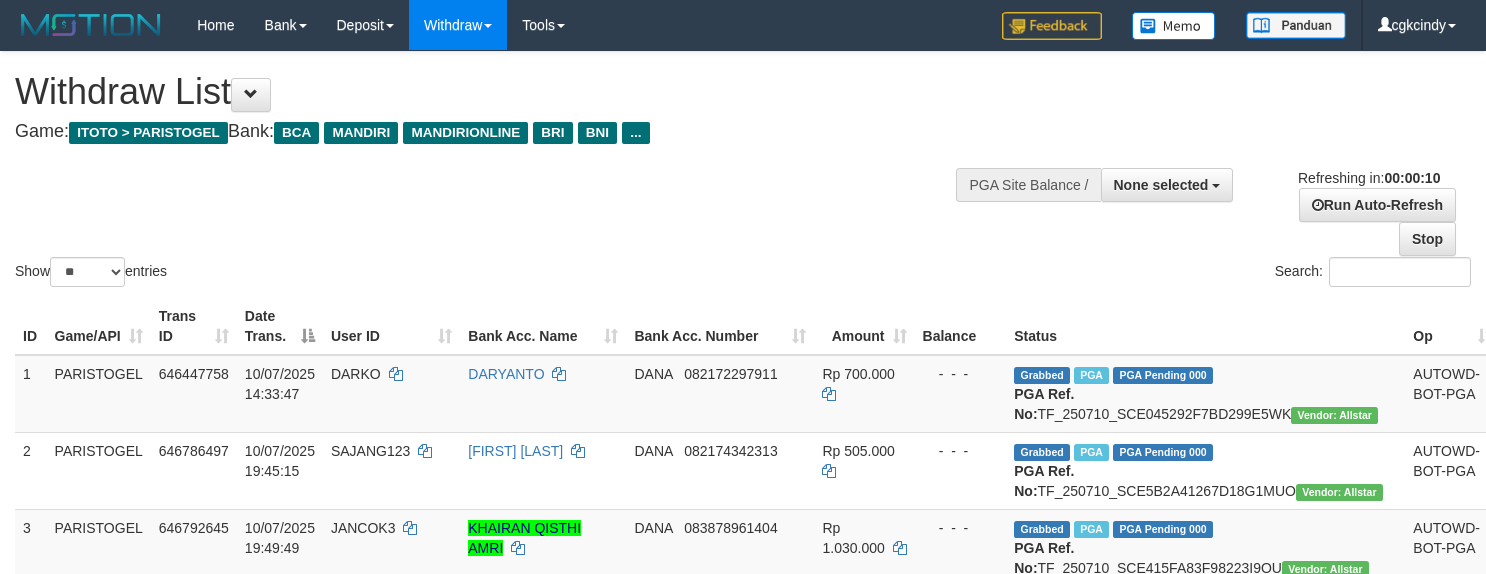 select 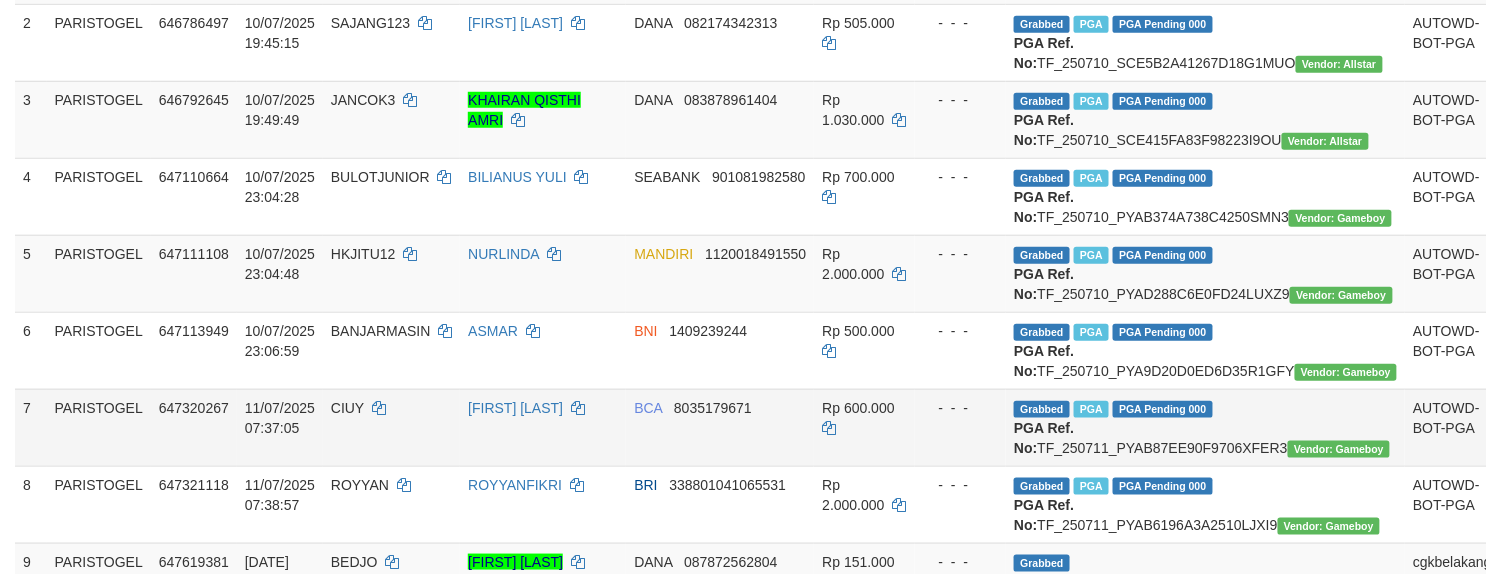 scroll, scrollTop: 666, scrollLeft: 0, axis: vertical 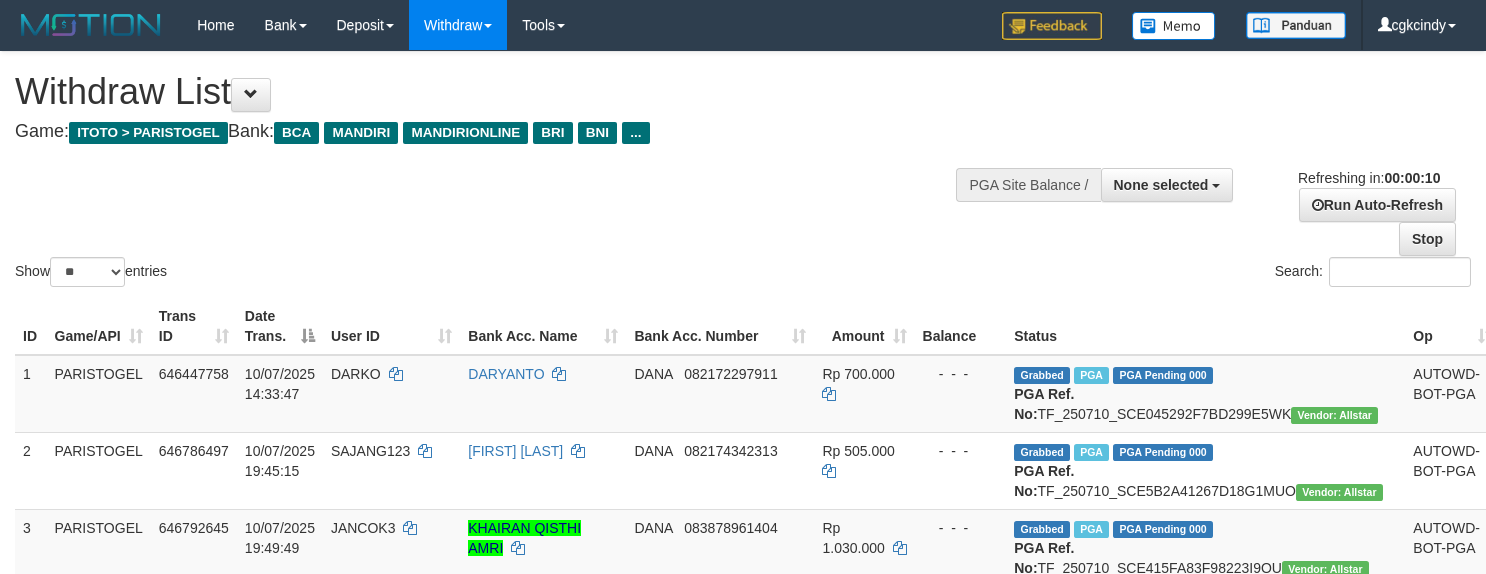 select 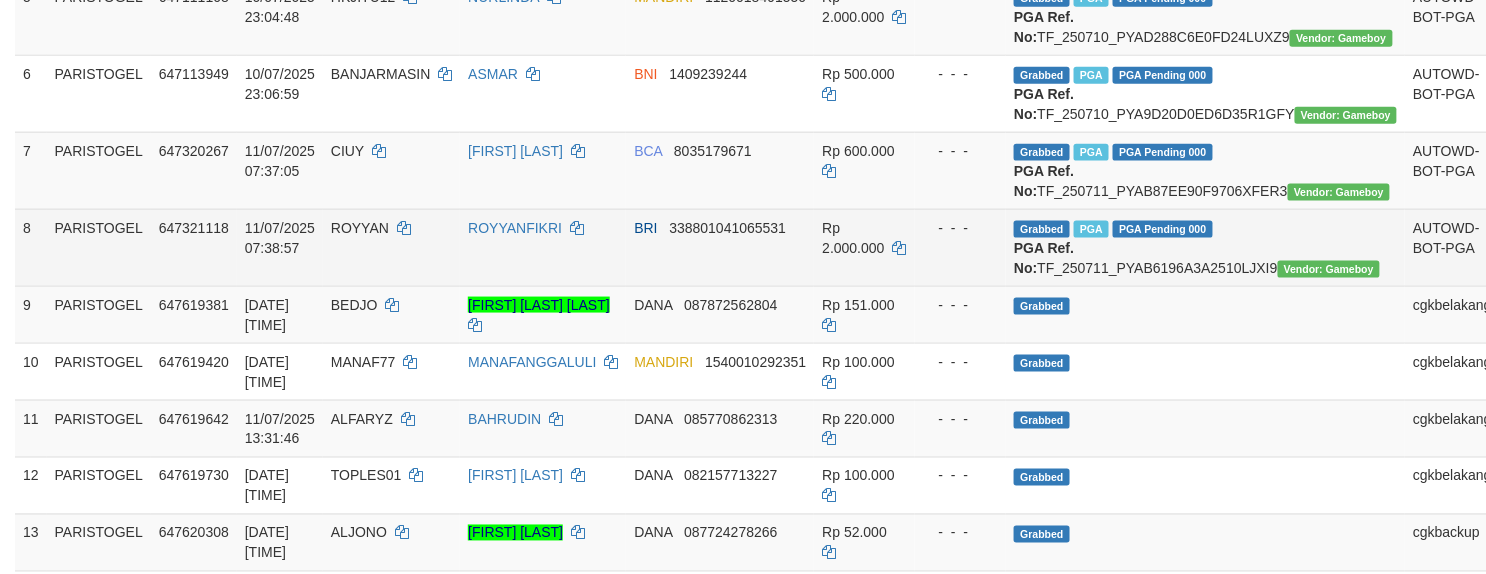 scroll, scrollTop: 874, scrollLeft: 0, axis: vertical 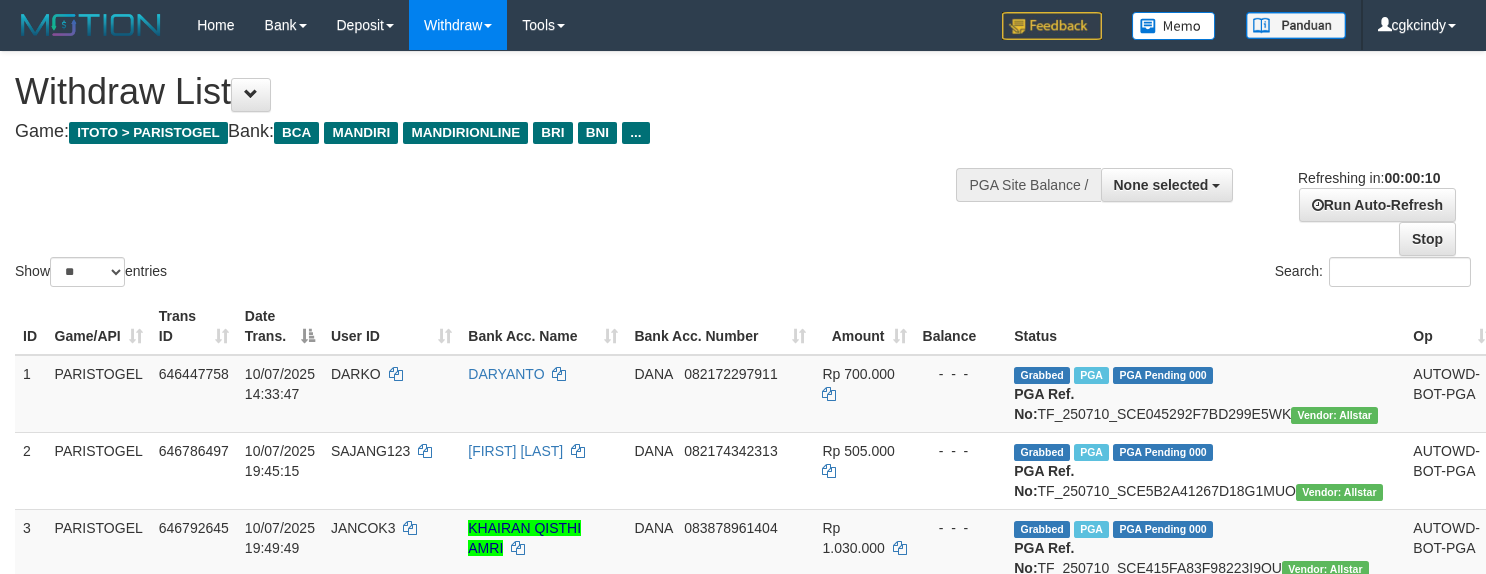 select 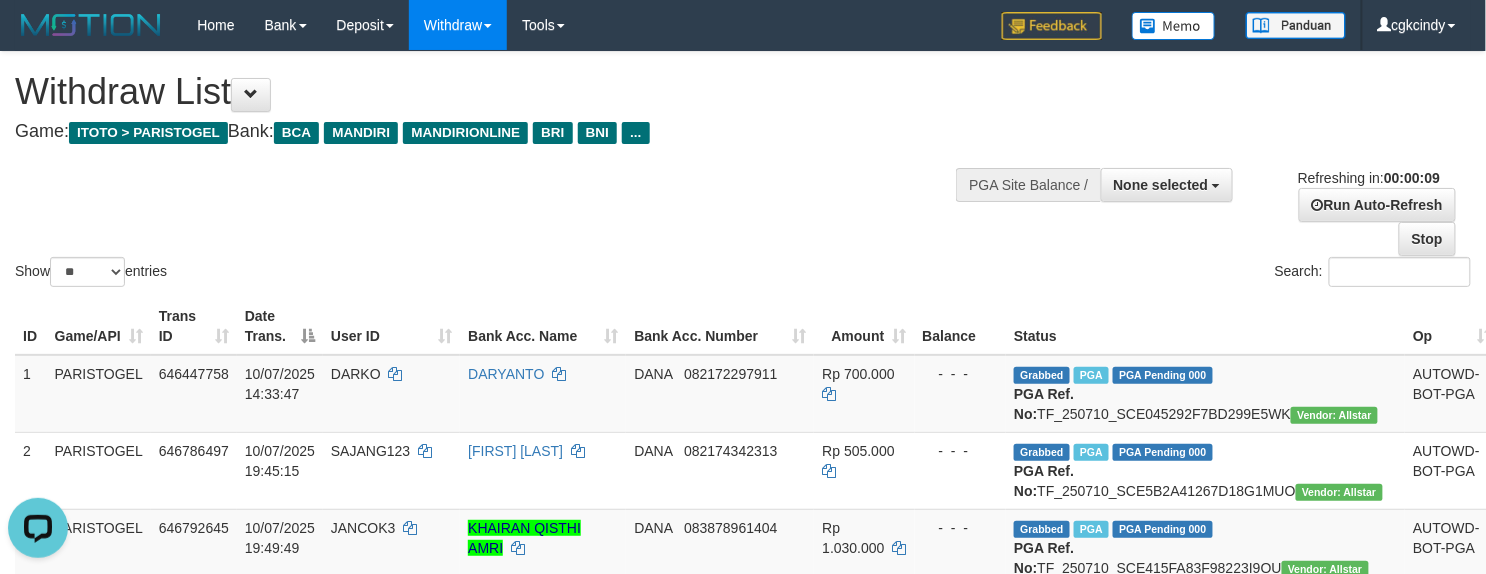 scroll, scrollTop: 0, scrollLeft: 0, axis: both 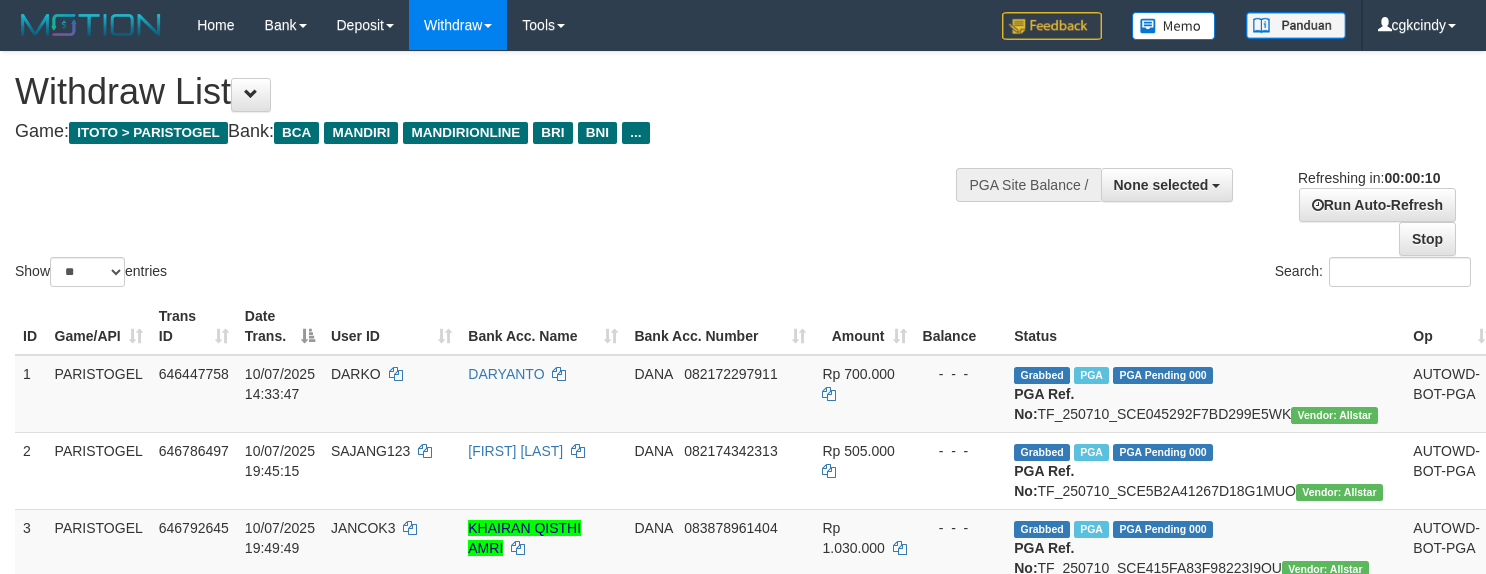 select 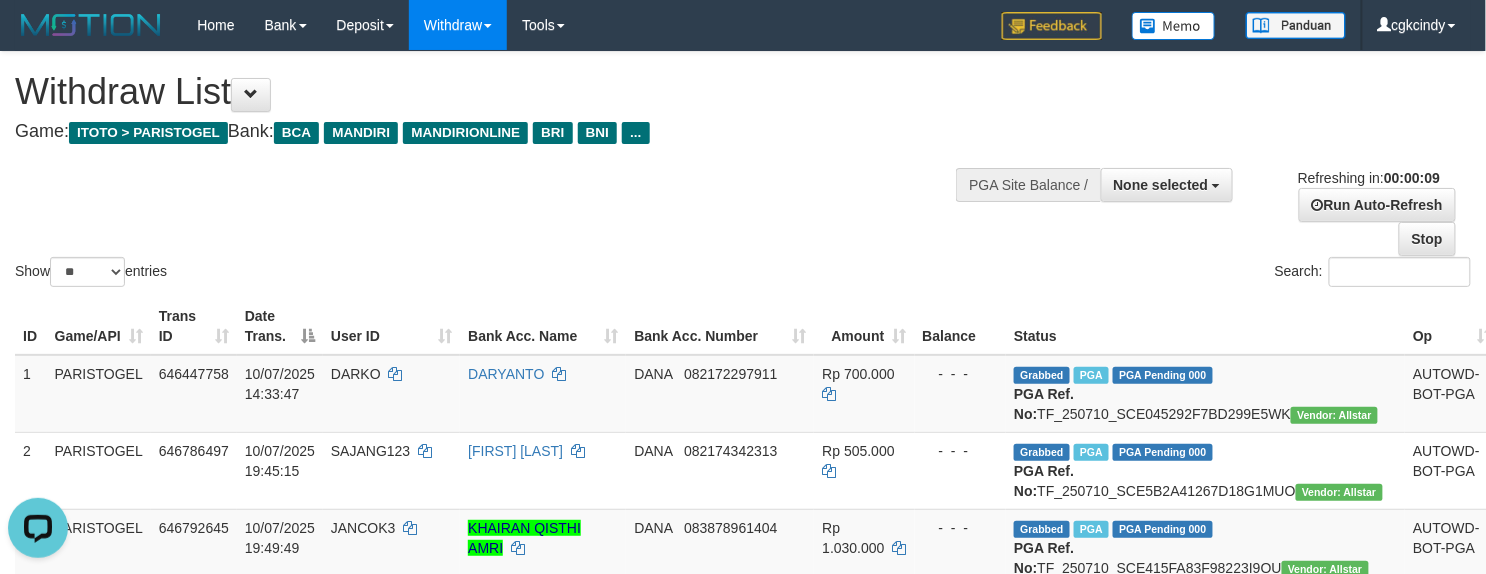 scroll, scrollTop: 0, scrollLeft: 0, axis: both 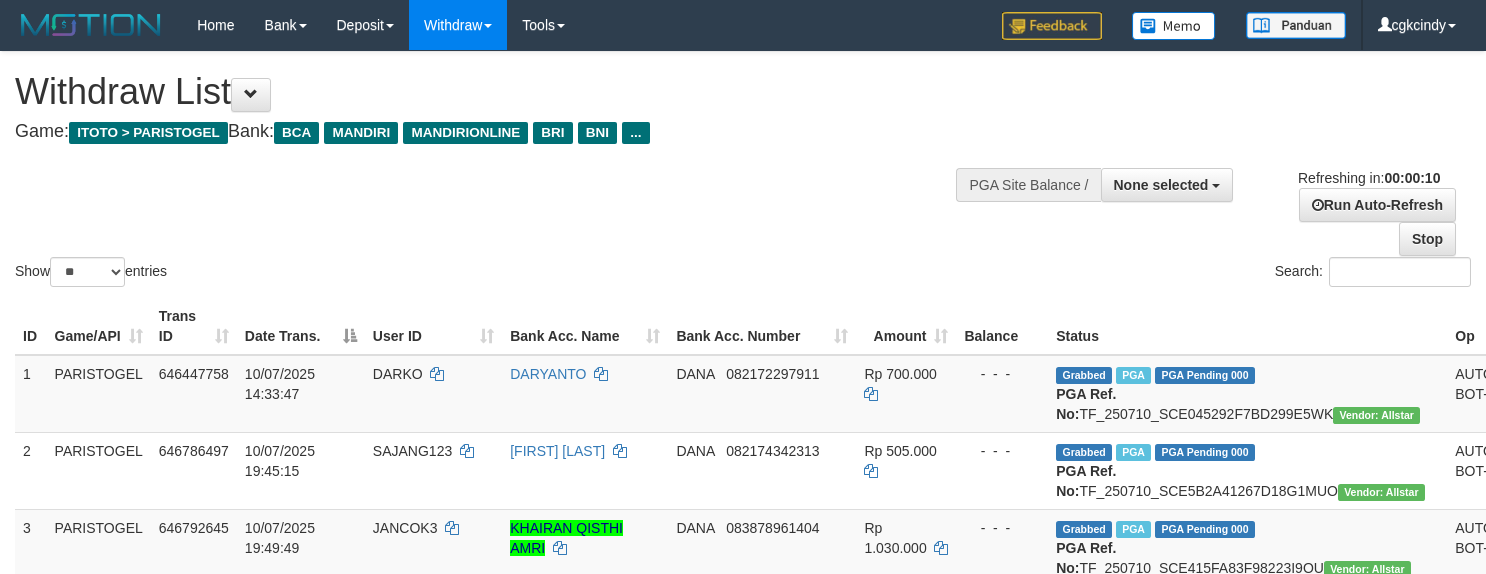 select 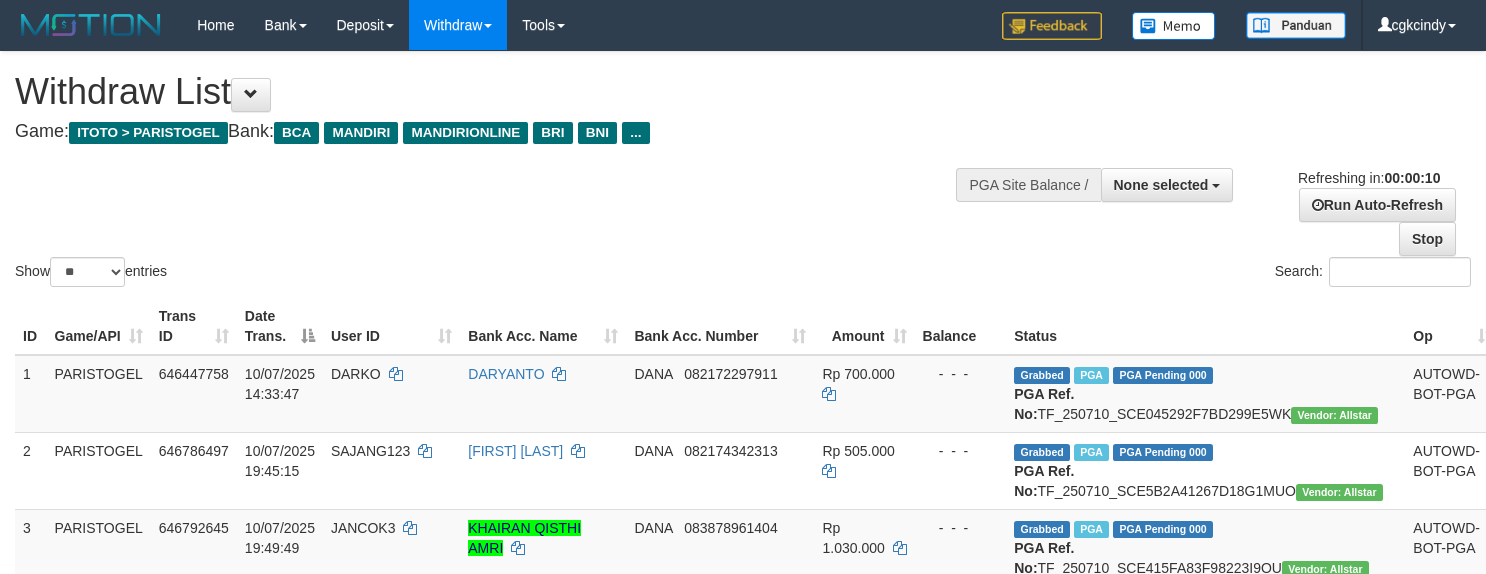 select 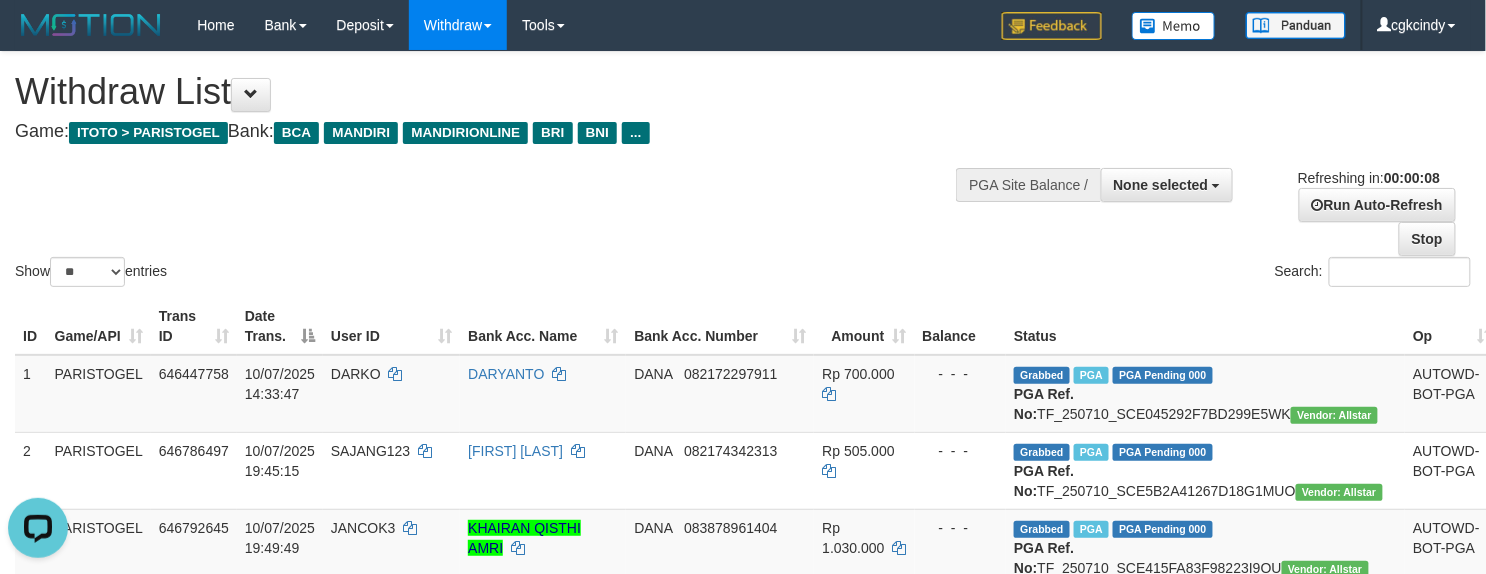 scroll, scrollTop: 0, scrollLeft: 0, axis: both 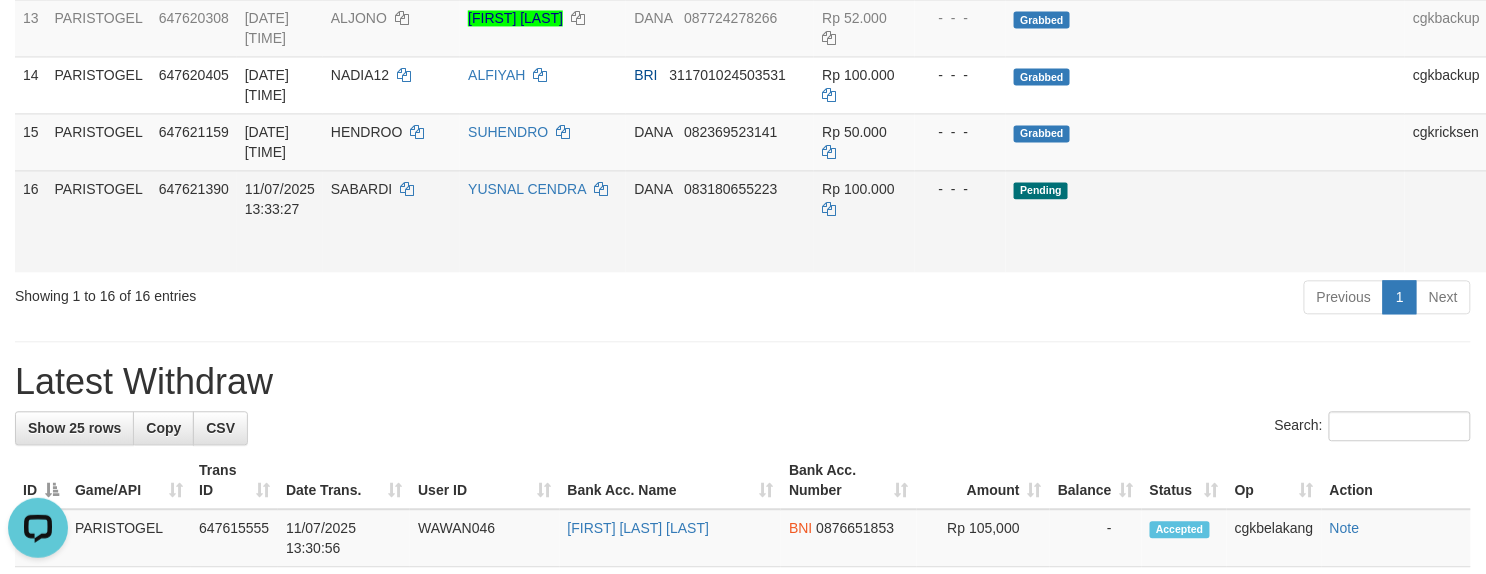 click on "Allow Grab" at bounding box center (1524, 199) 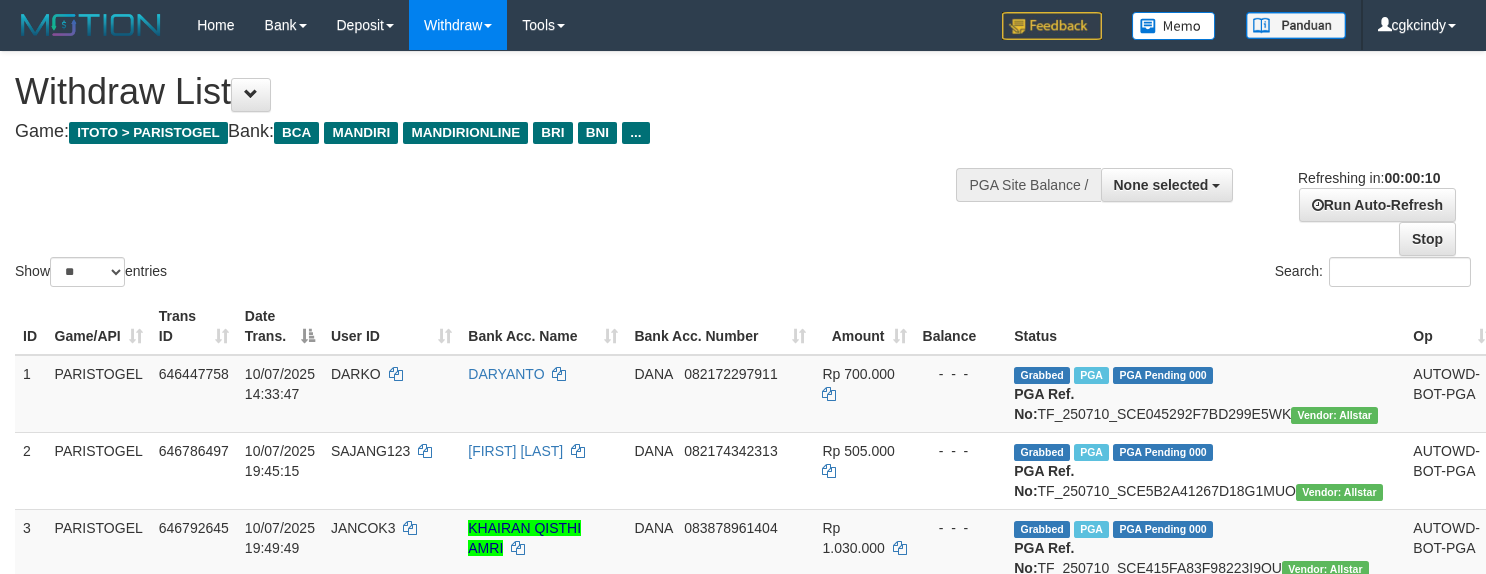 select 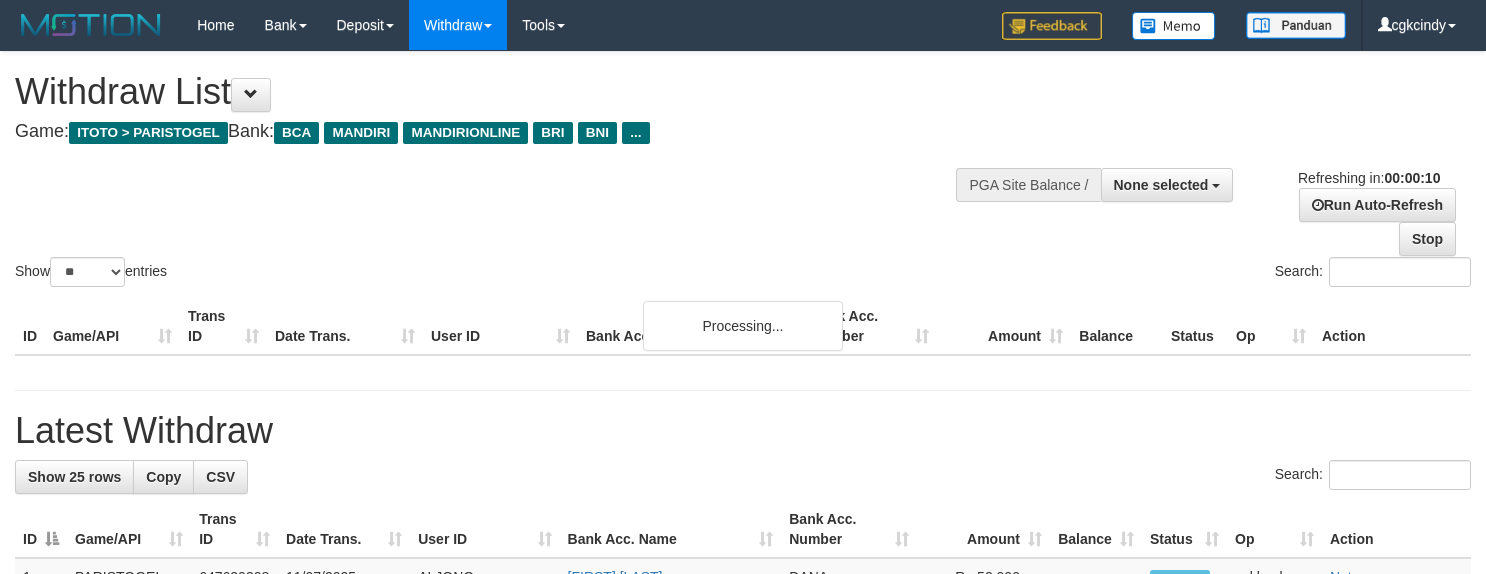 select 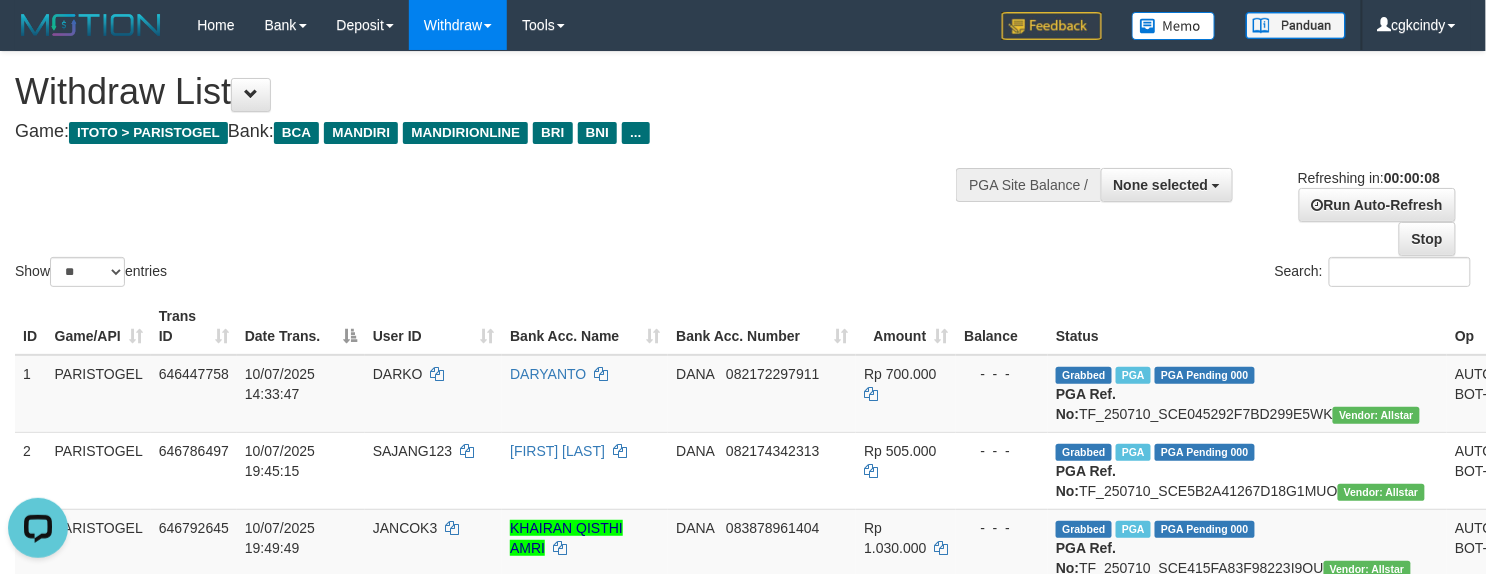 scroll, scrollTop: 0, scrollLeft: 0, axis: both 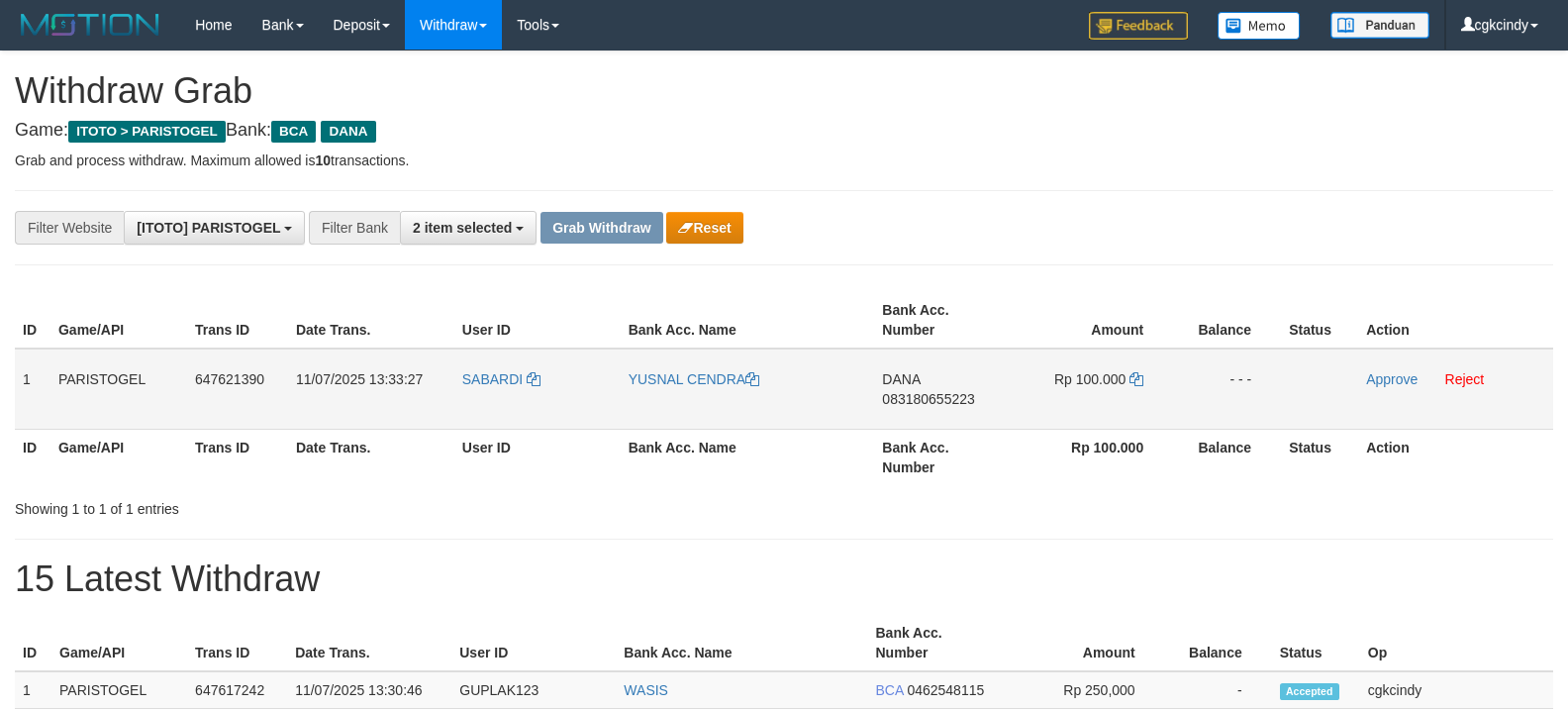 drag, startPoint x: 936, startPoint y: 210, endPoint x: 464, endPoint y: 401, distance: 509.18071 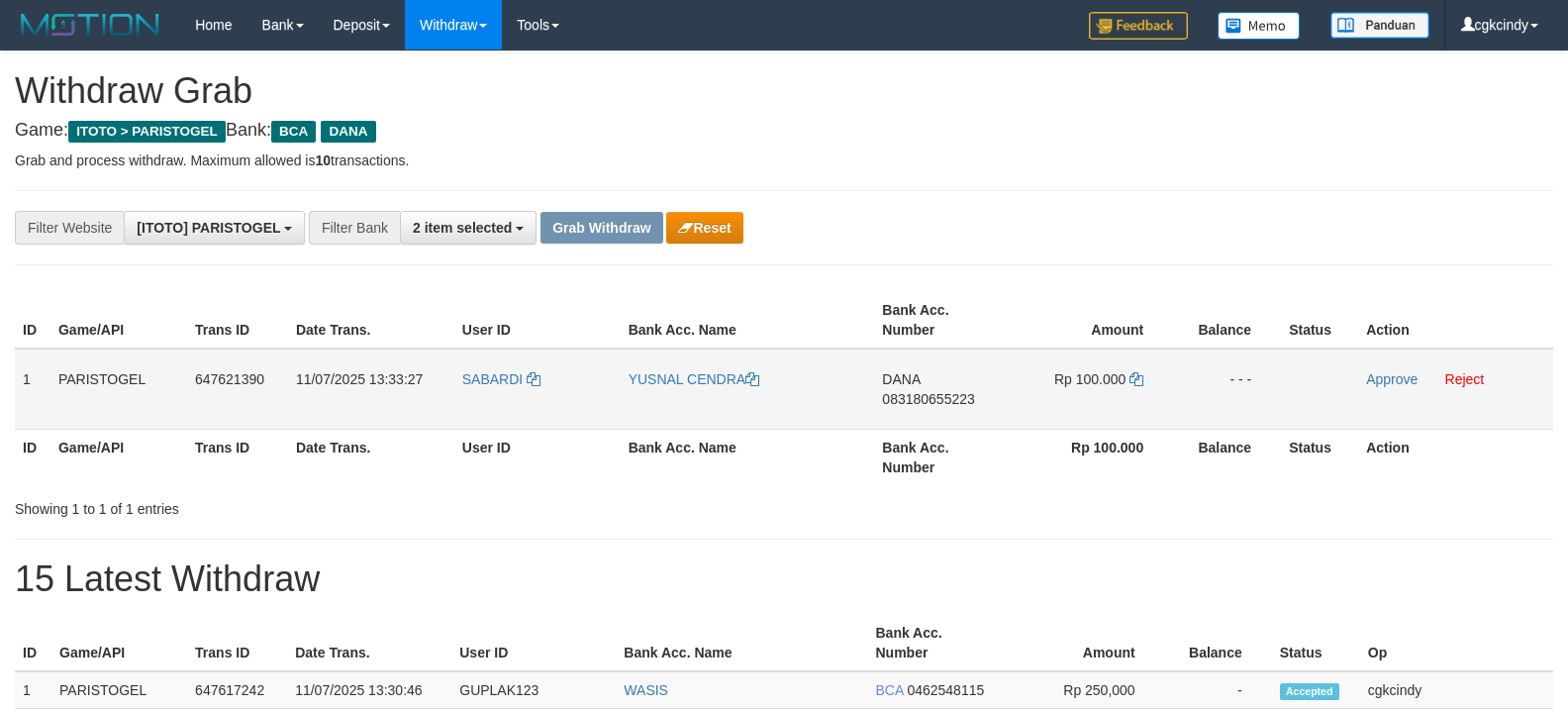 click on "SABARDI" at bounding box center (538, 389) 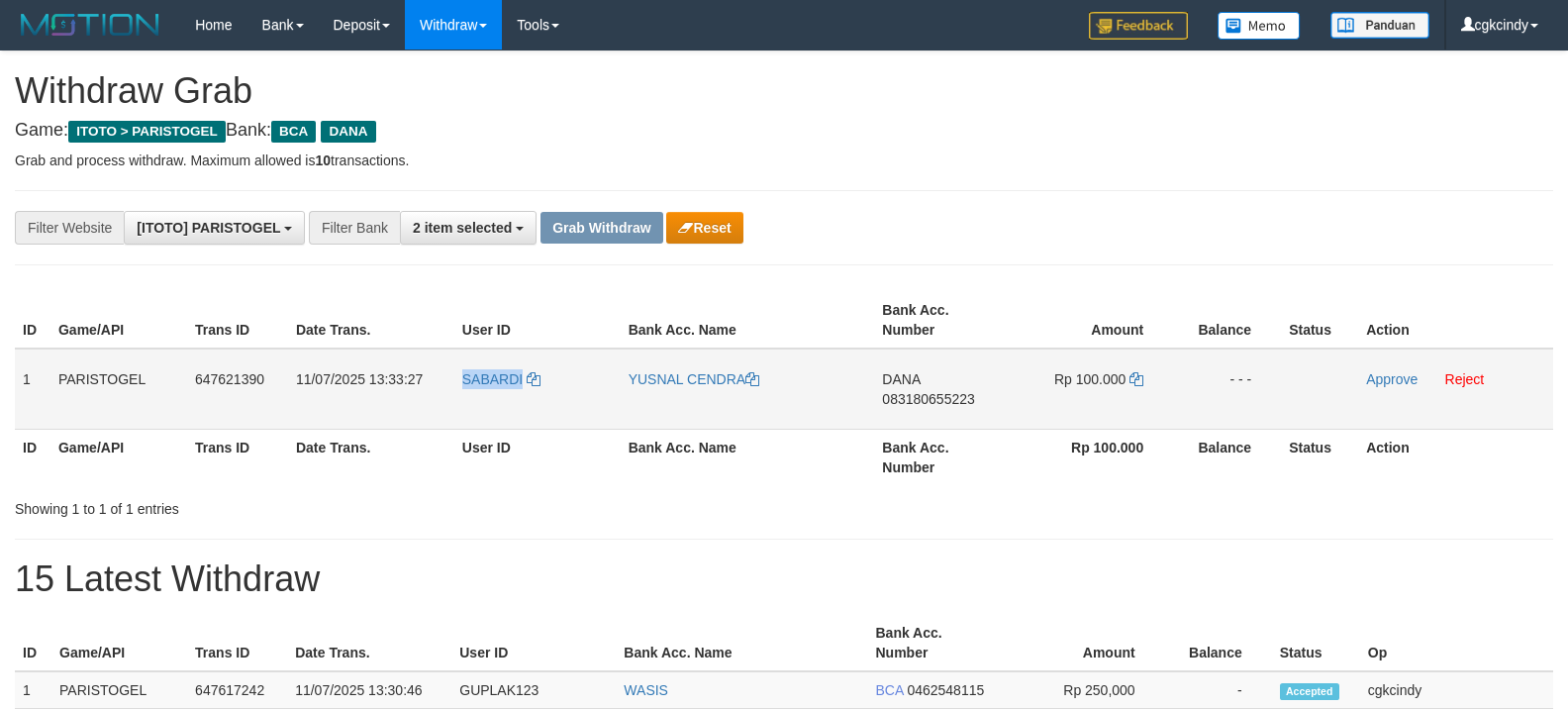 click on "SABARDI" at bounding box center [538, 389] 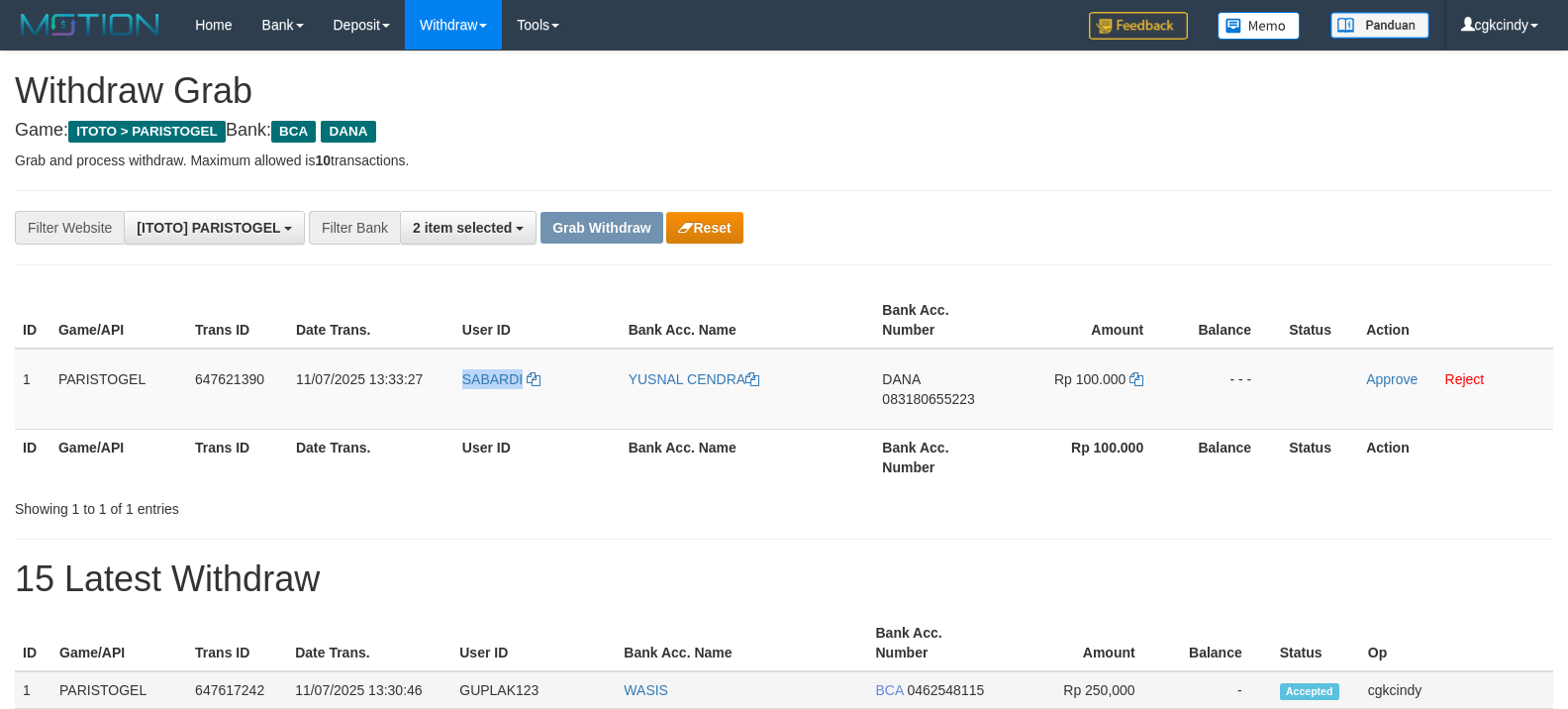 copy on "SABARDI" 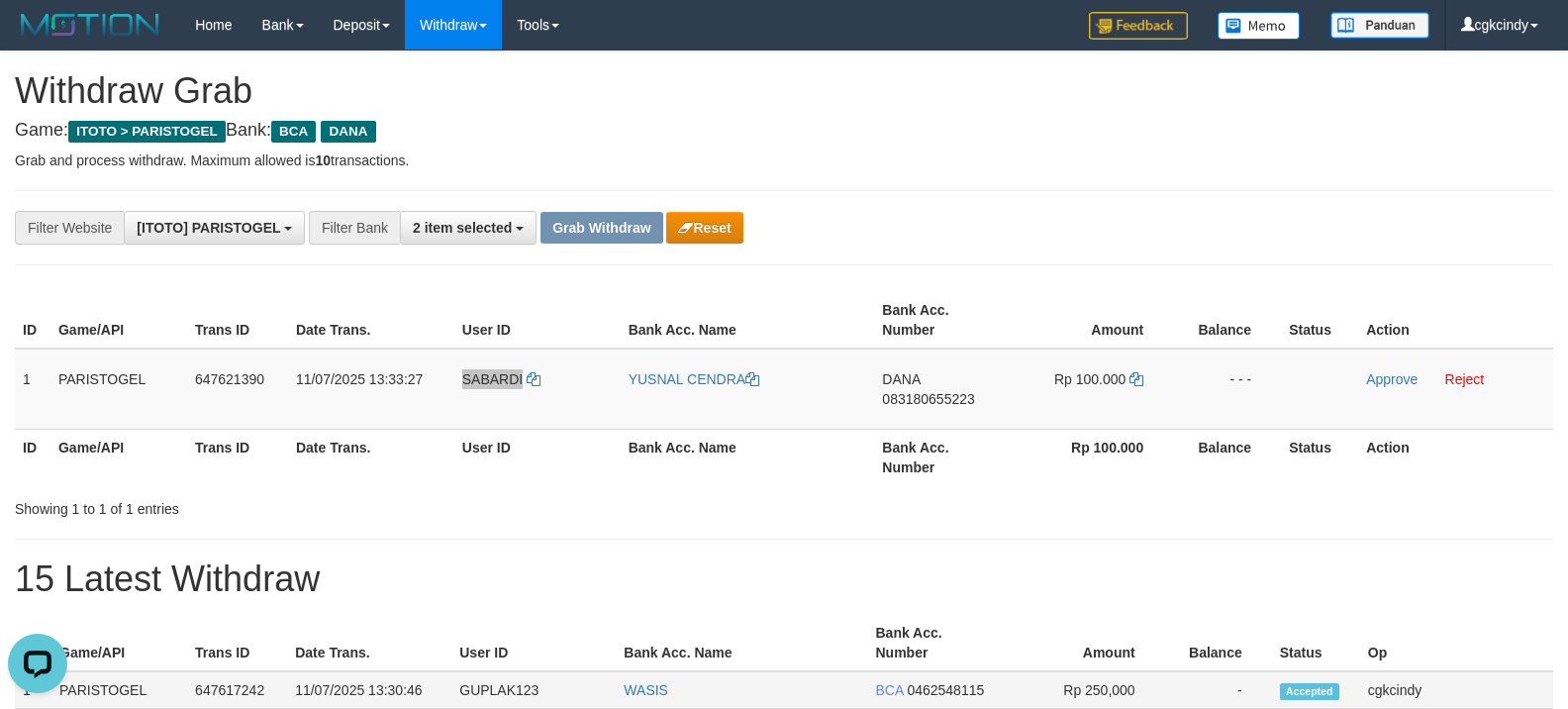 scroll, scrollTop: 0, scrollLeft: 0, axis: both 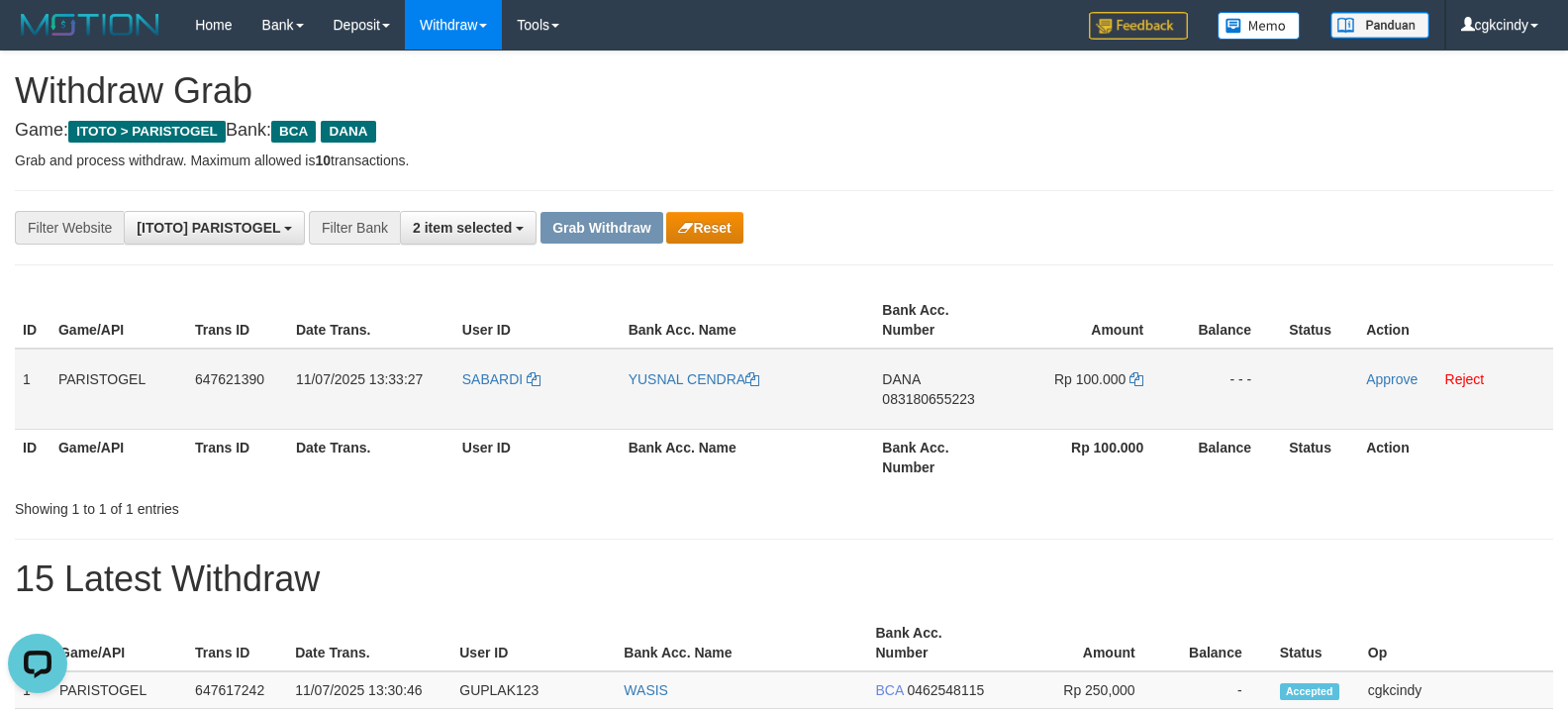 click on "YUSNAL CENDRA" at bounding box center [747, 389] 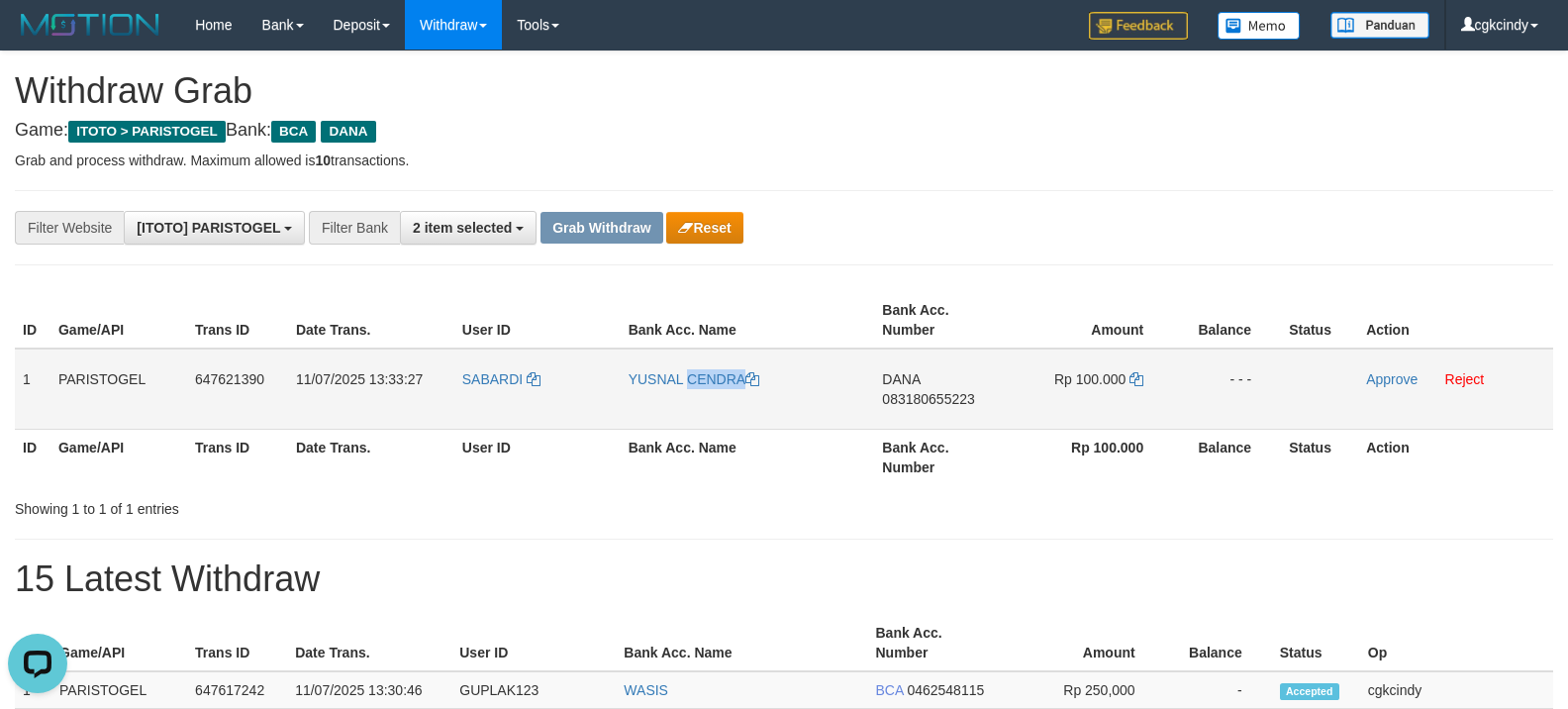 click on "YUSNAL CENDRA" at bounding box center [747, 389] 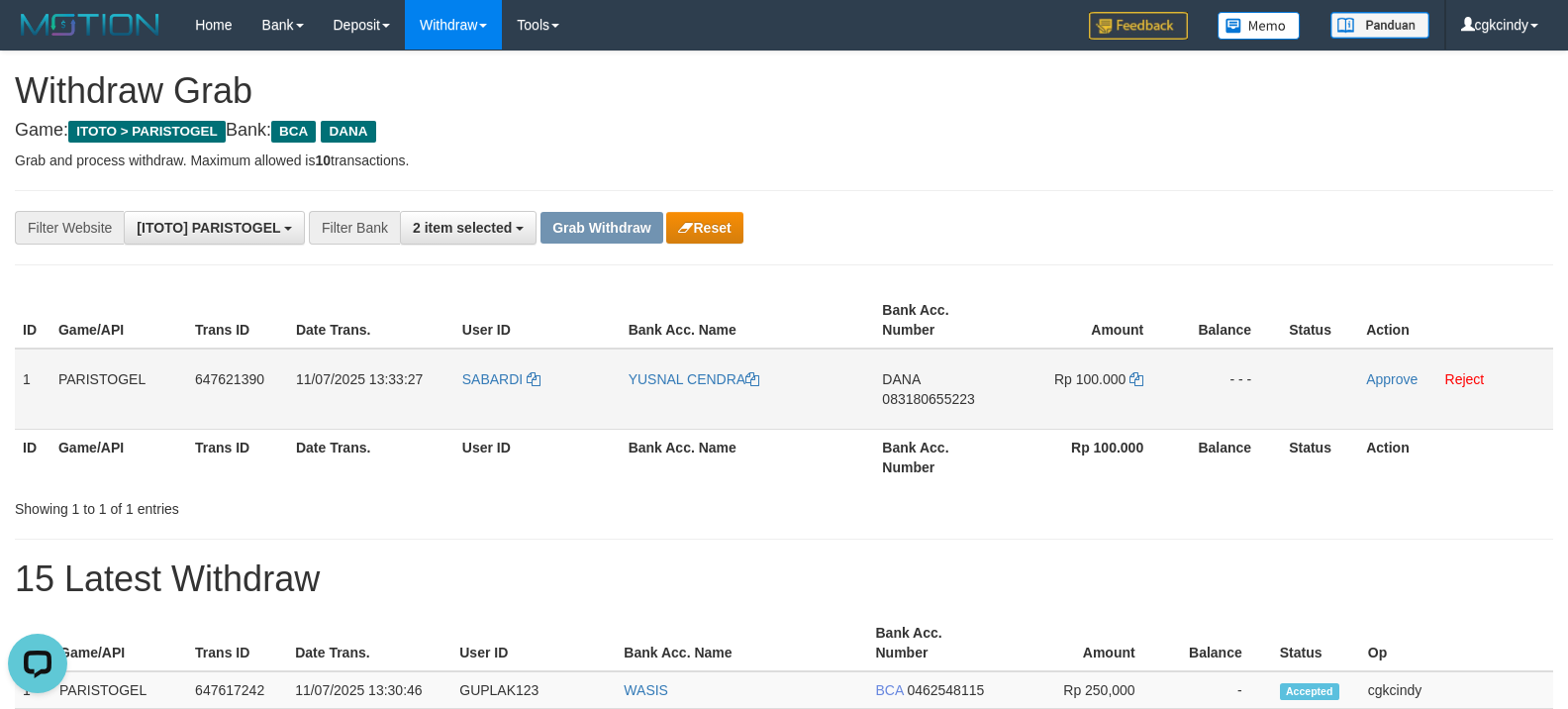 click on "DANA
083180655223" at bounding box center (942, 389) 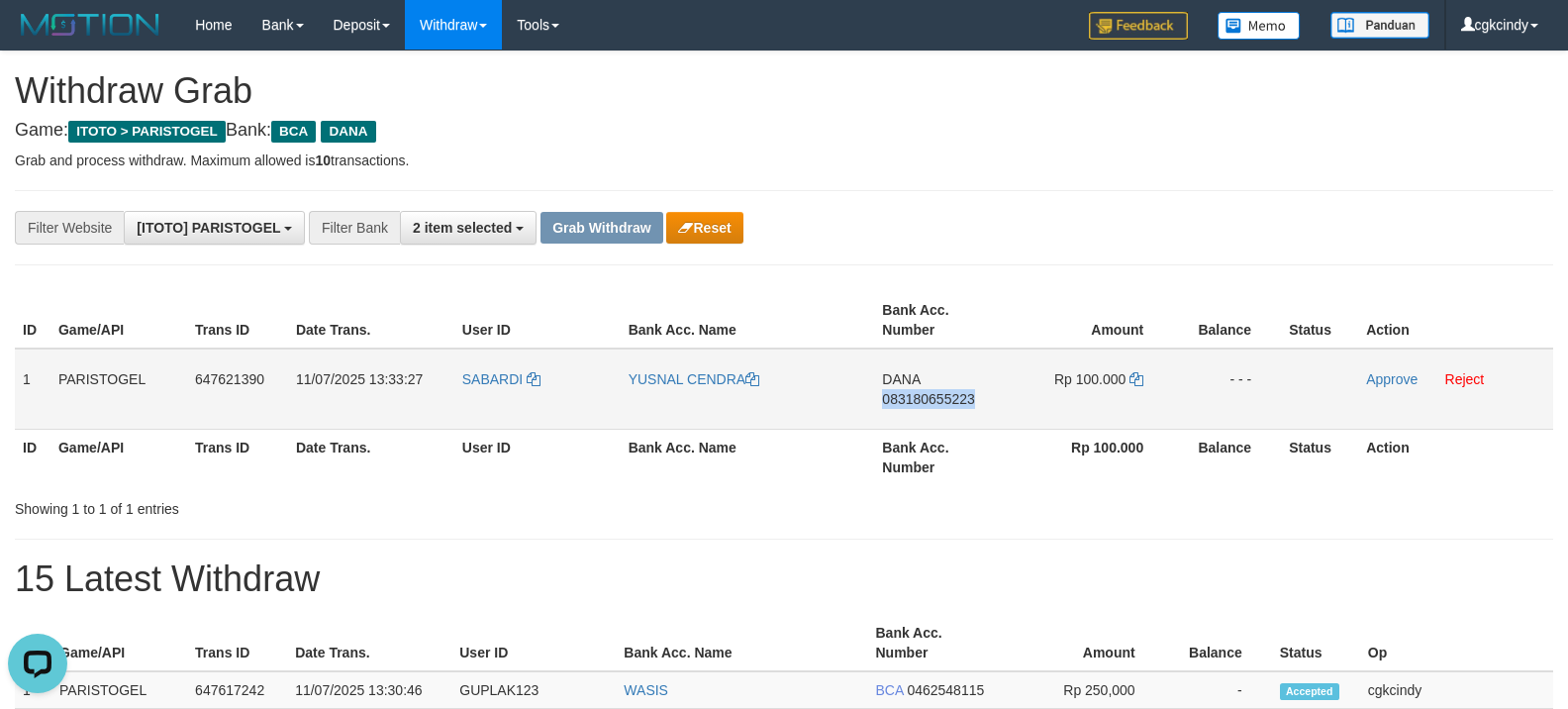 click on "DANA
083180655223" at bounding box center [942, 389] 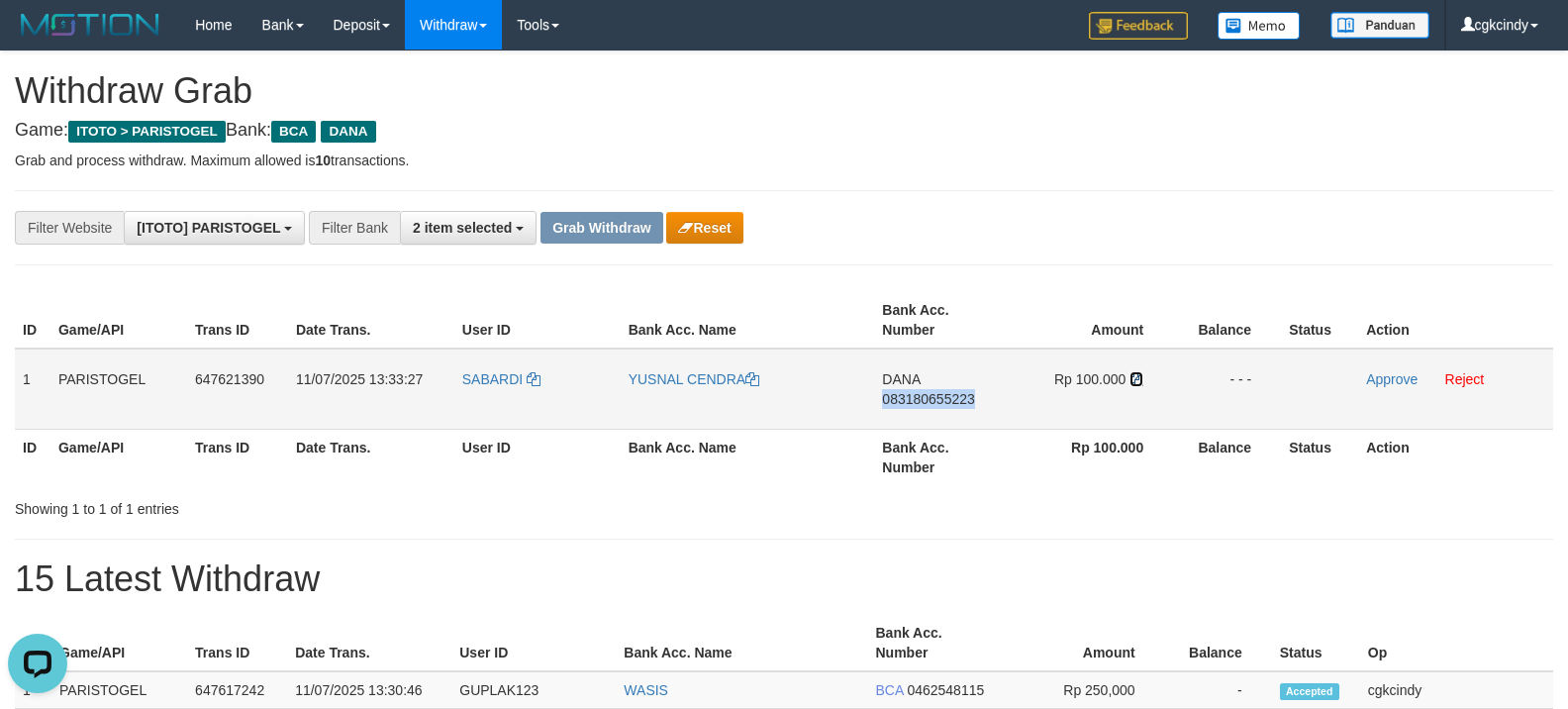 click at bounding box center [1136, 379] 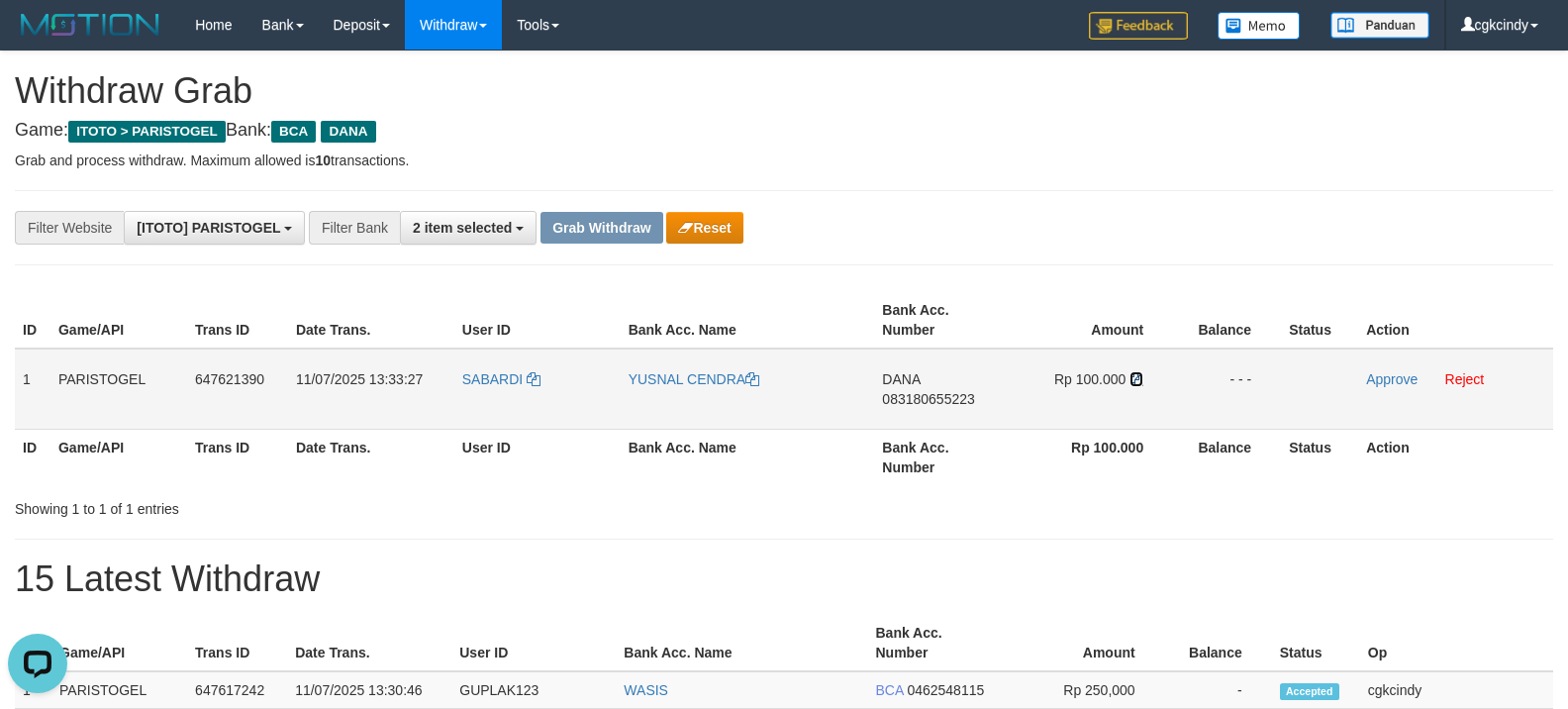 click at bounding box center (1136, 379) 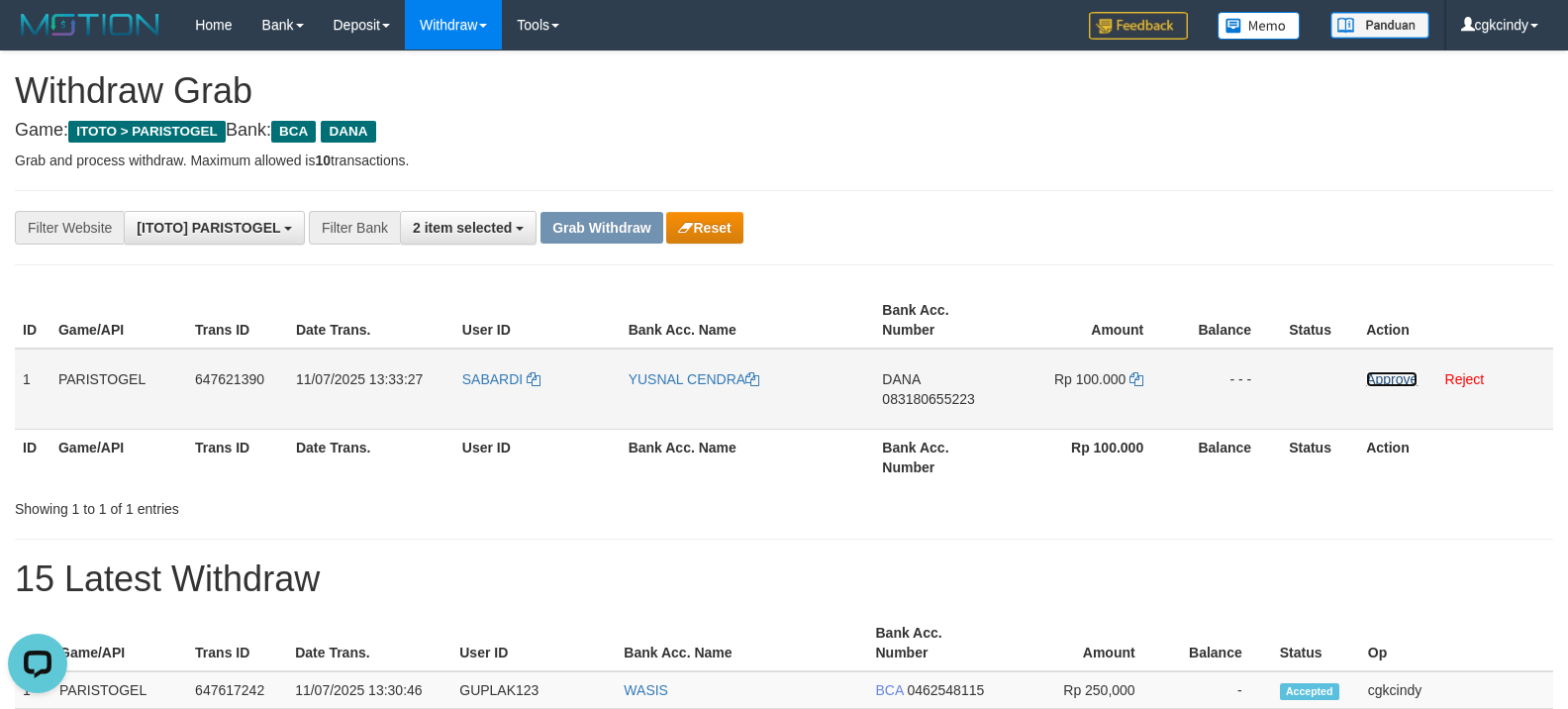 click on "Approve" at bounding box center [1392, 379] 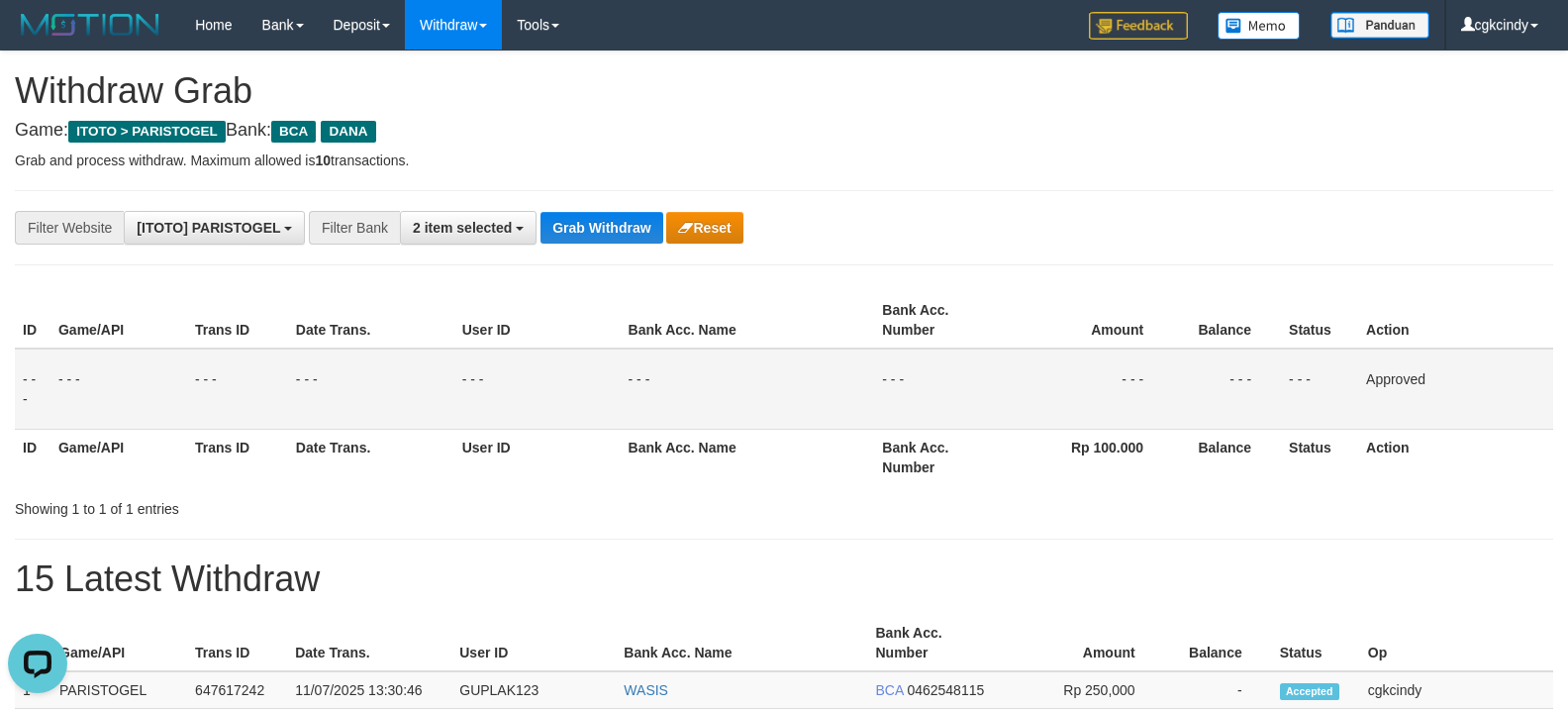 click on "**********" at bounding box center (784, 228) 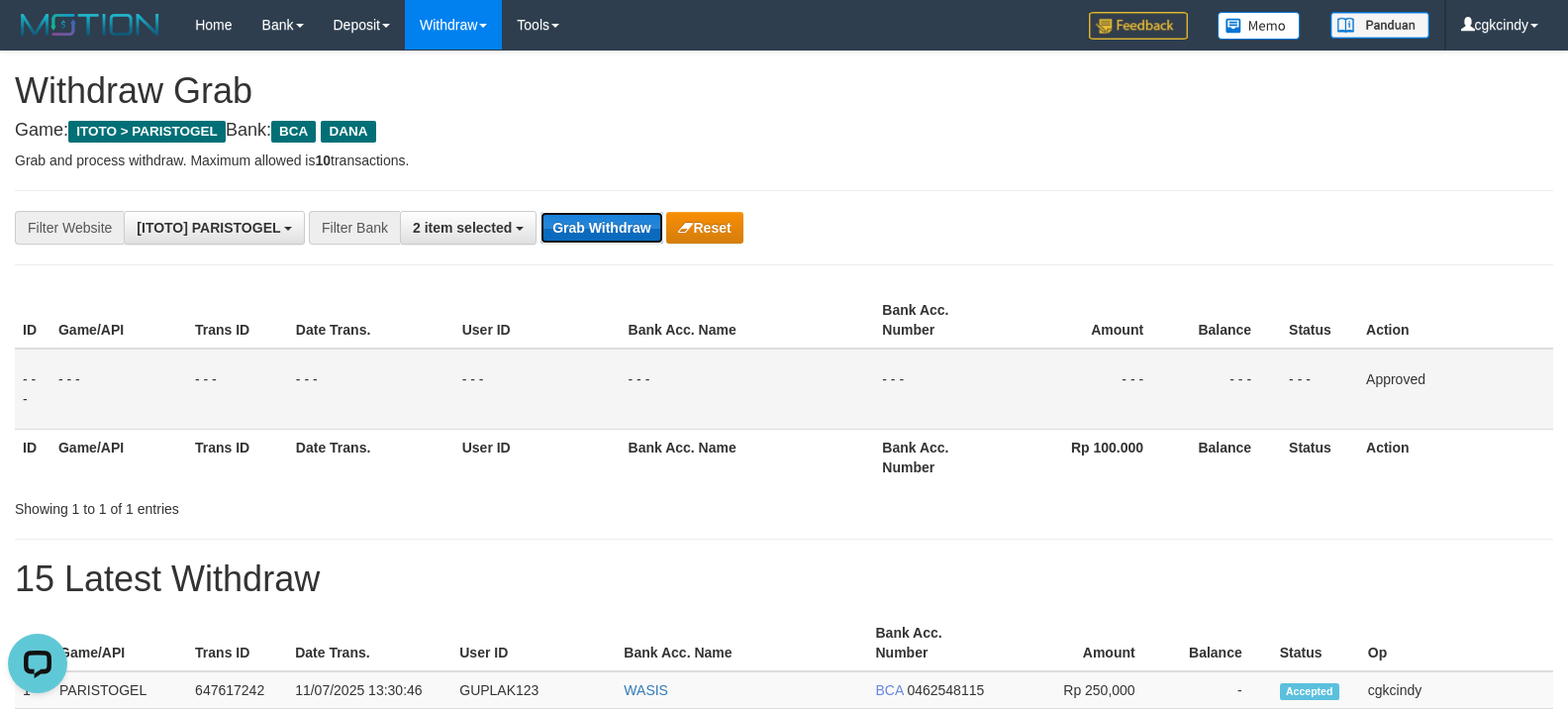 click on "Grab Withdraw" at bounding box center [601, 228] 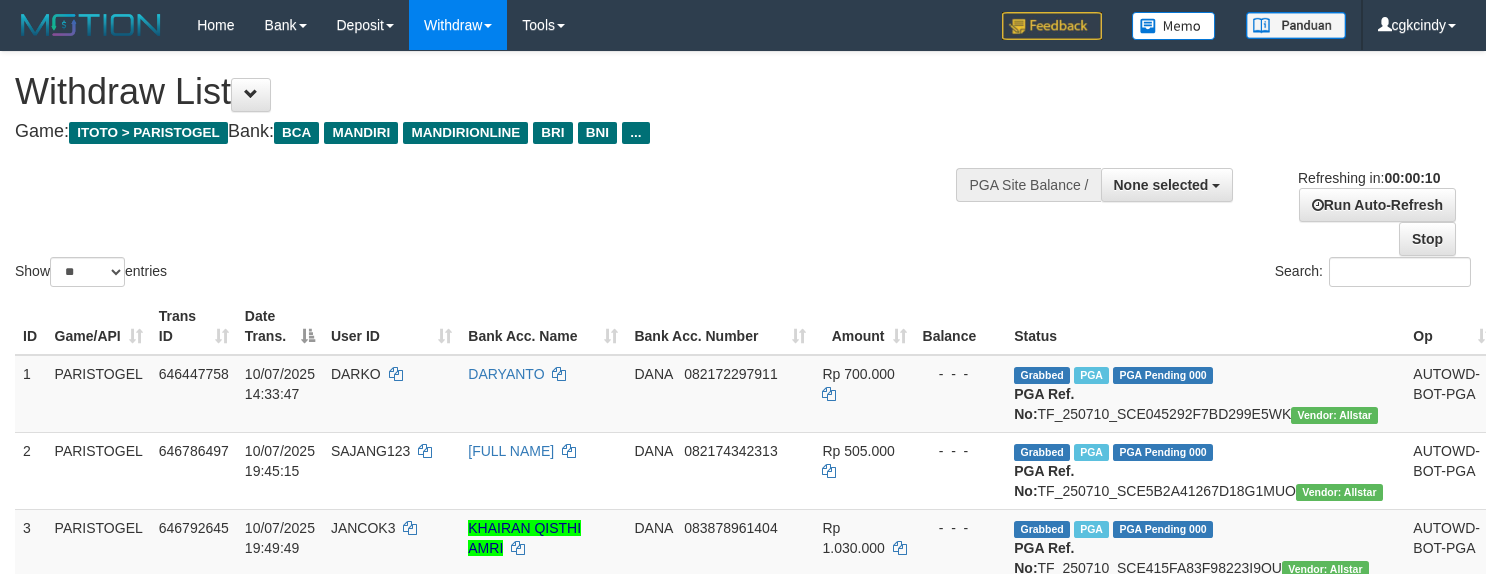 select 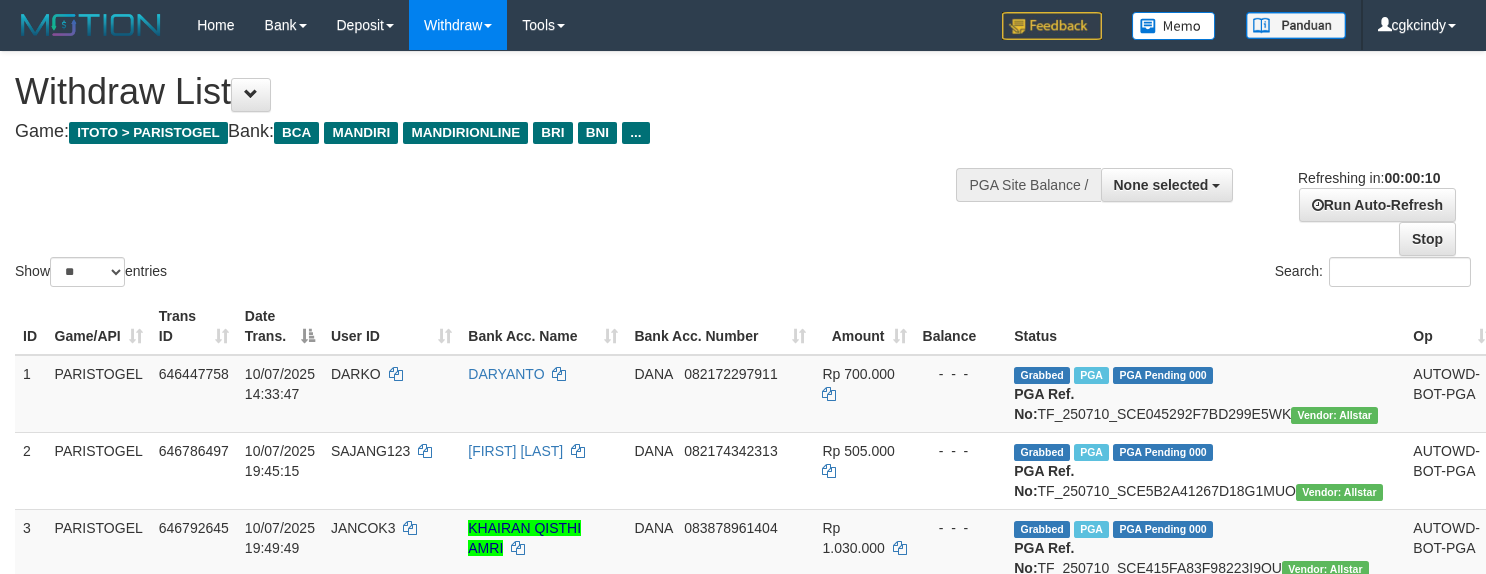 select 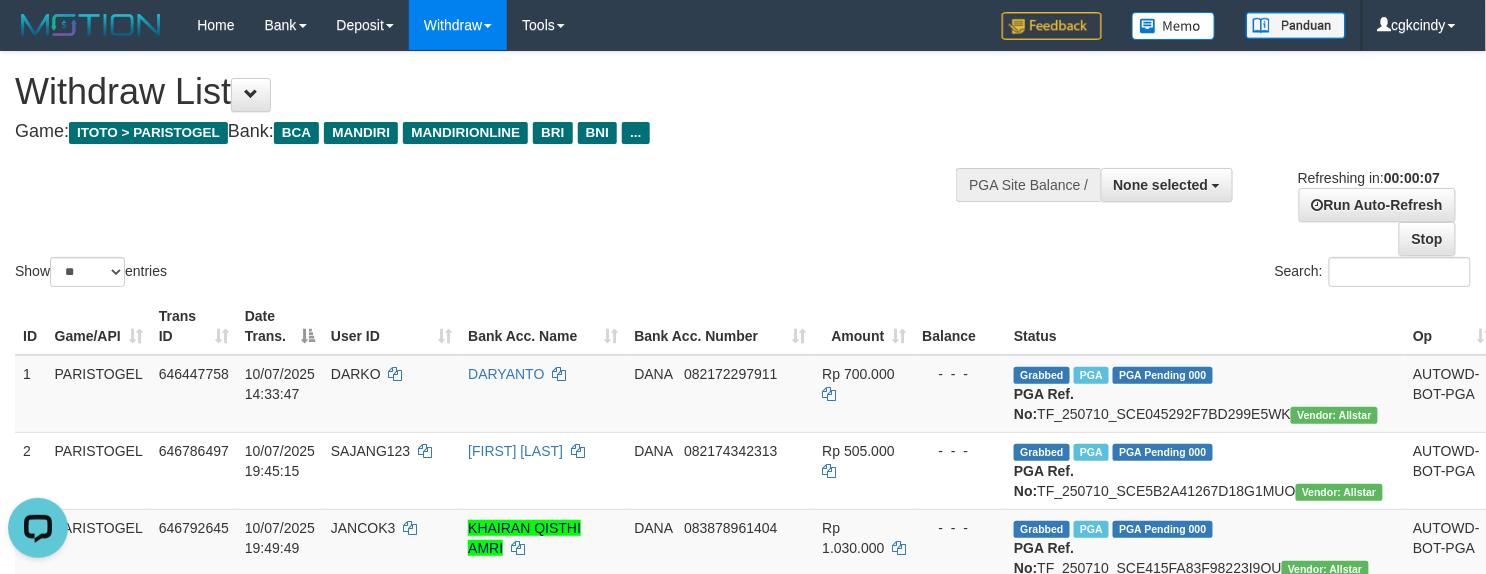 scroll, scrollTop: 0, scrollLeft: 0, axis: both 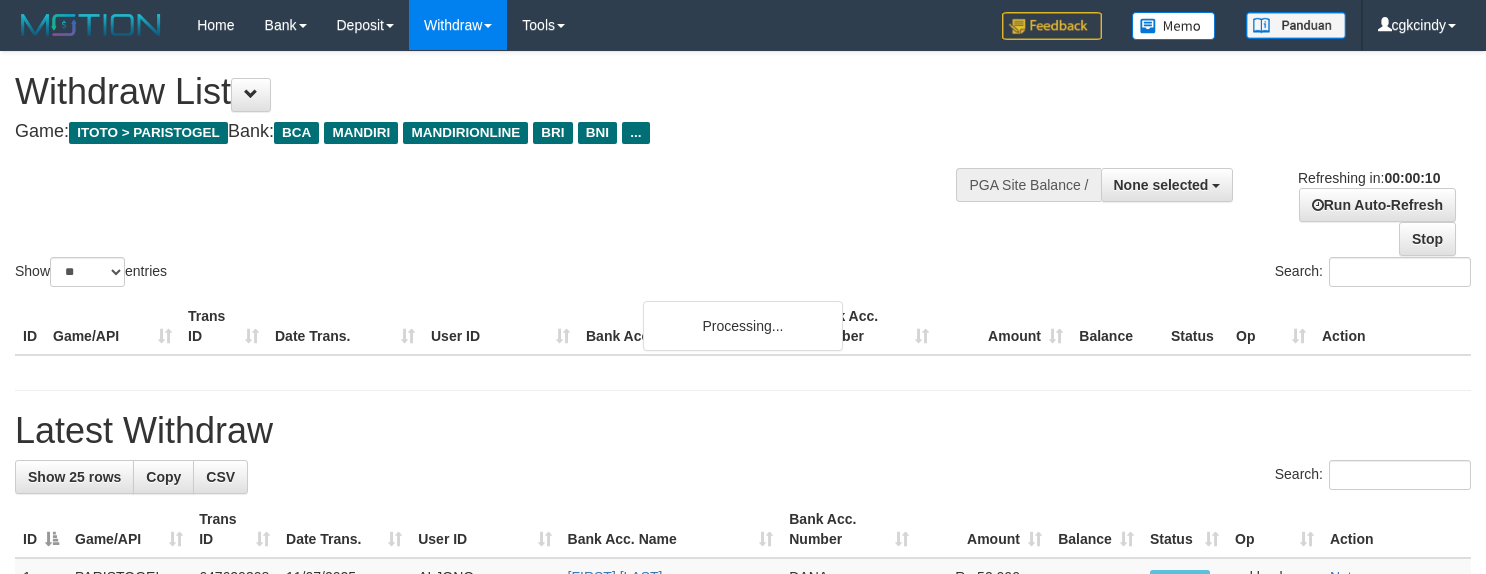 select 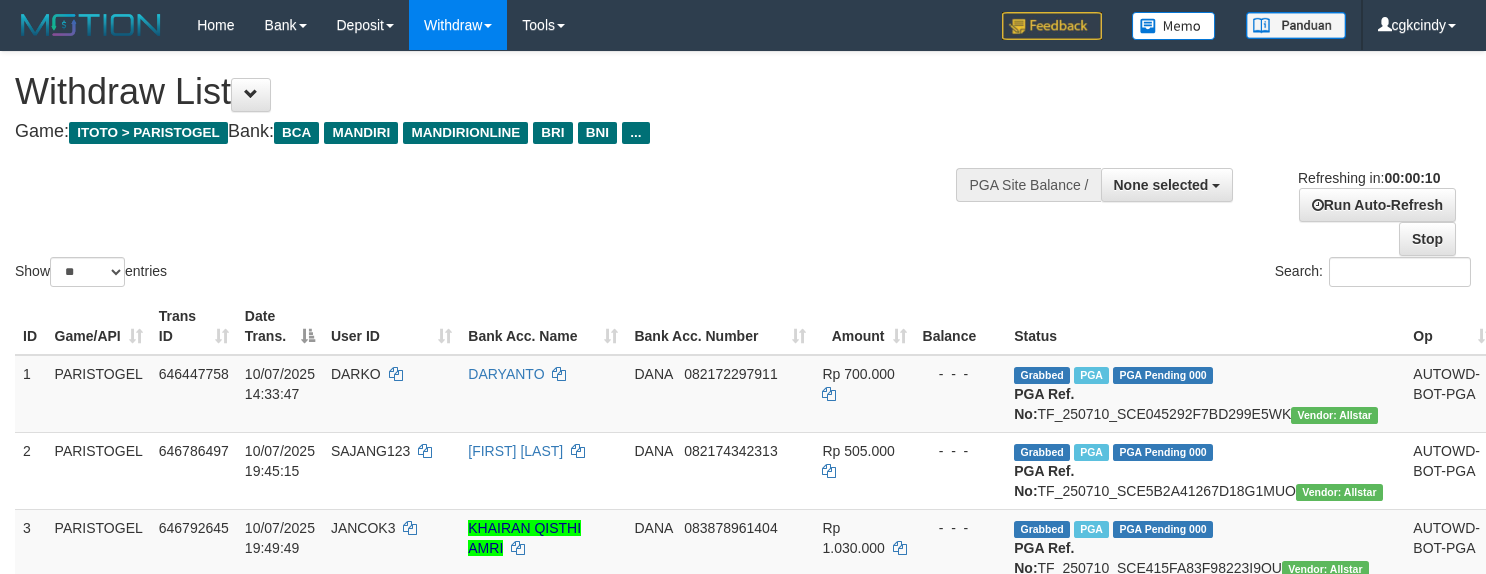 select 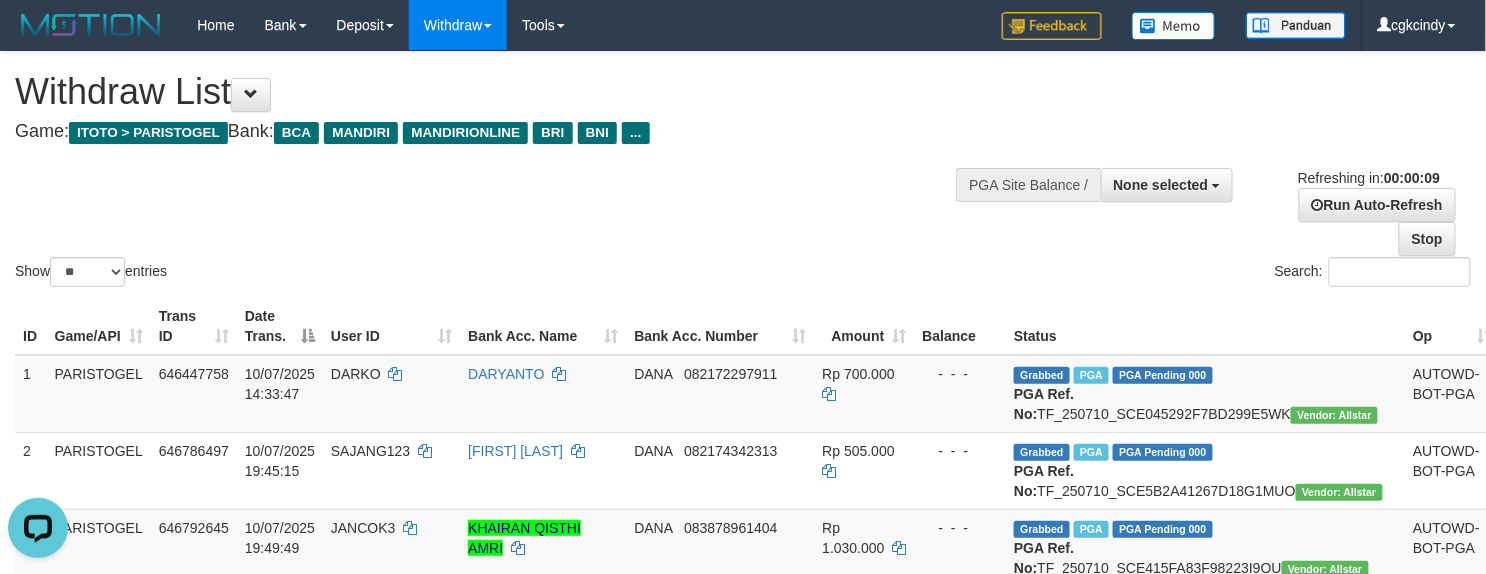 scroll, scrollTop: 0, scrollLeft: 0, axis: both 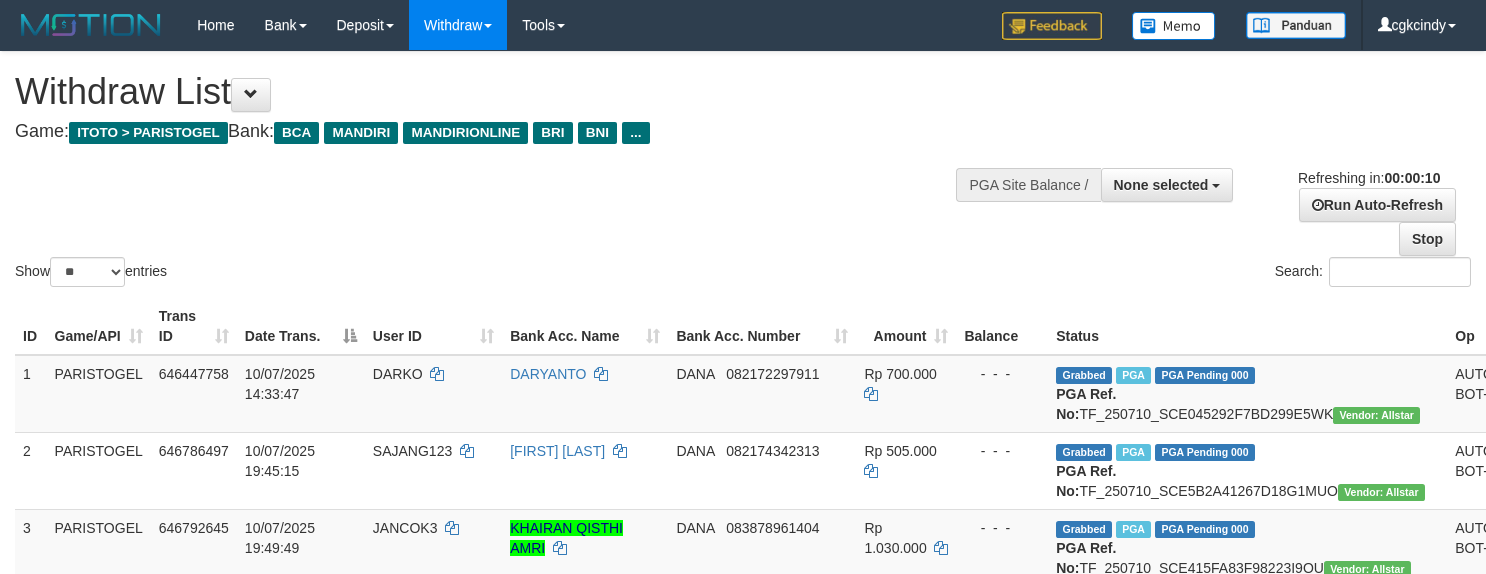 select 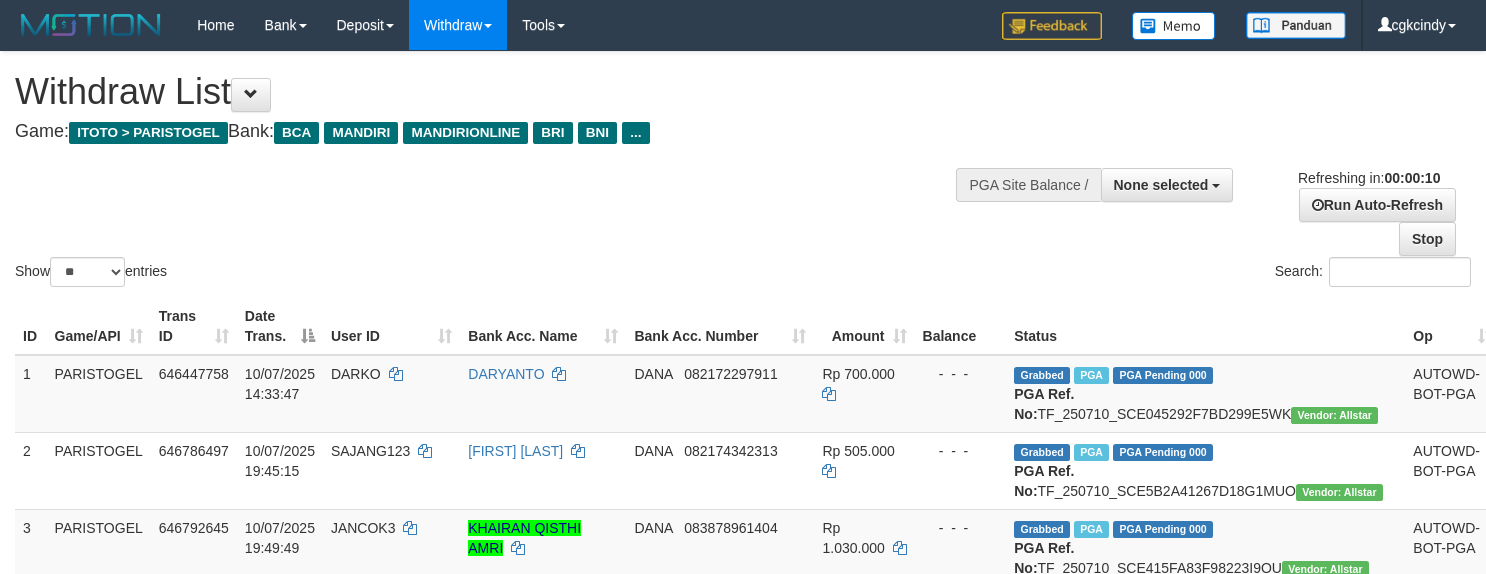 select 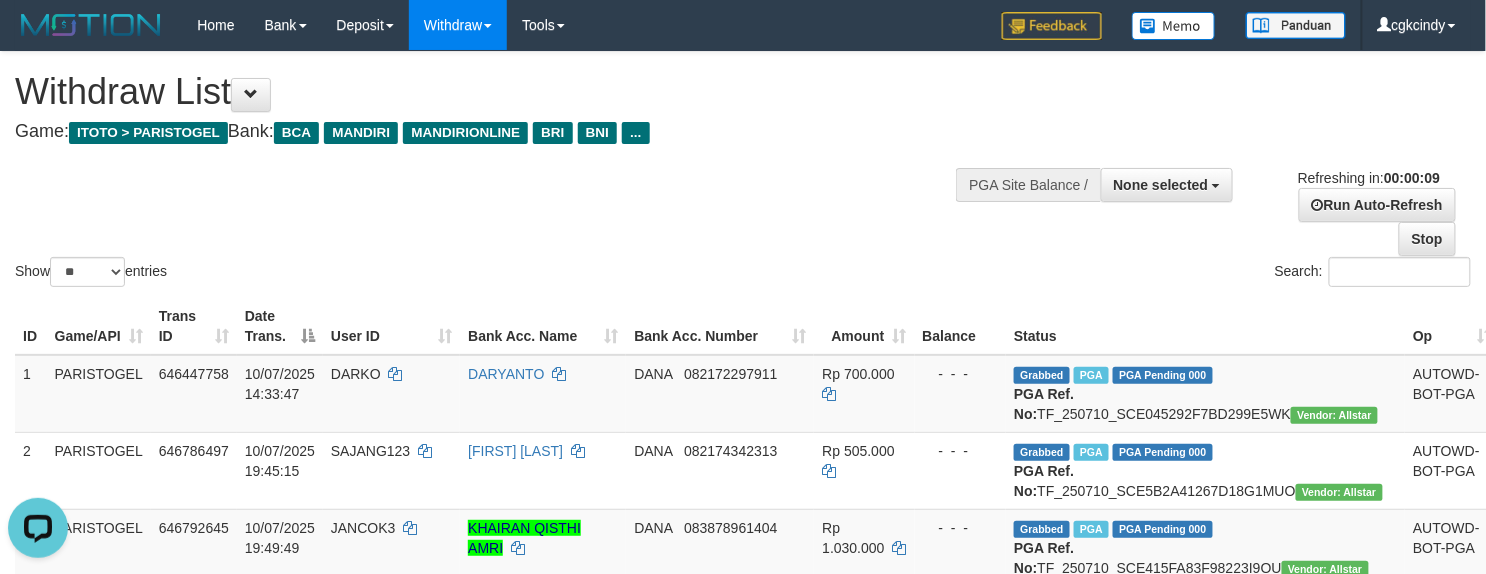 scroll, scrollTop: 0, scrollLeft: 0, axis: both 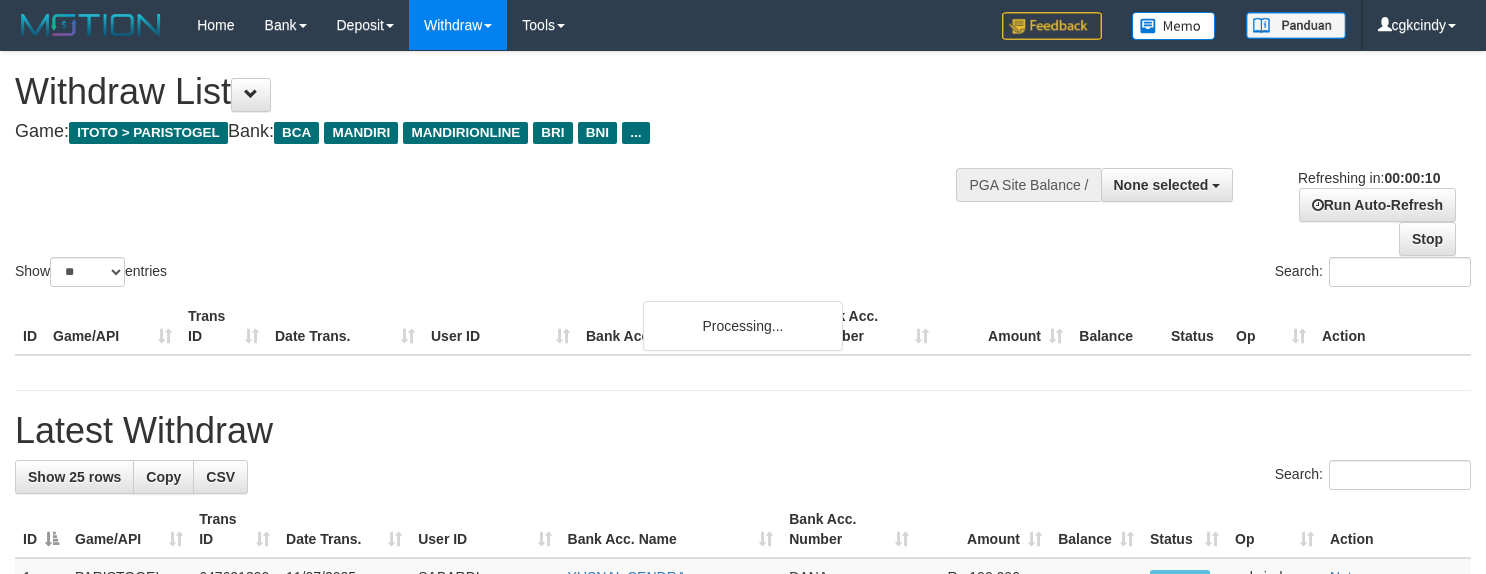 select 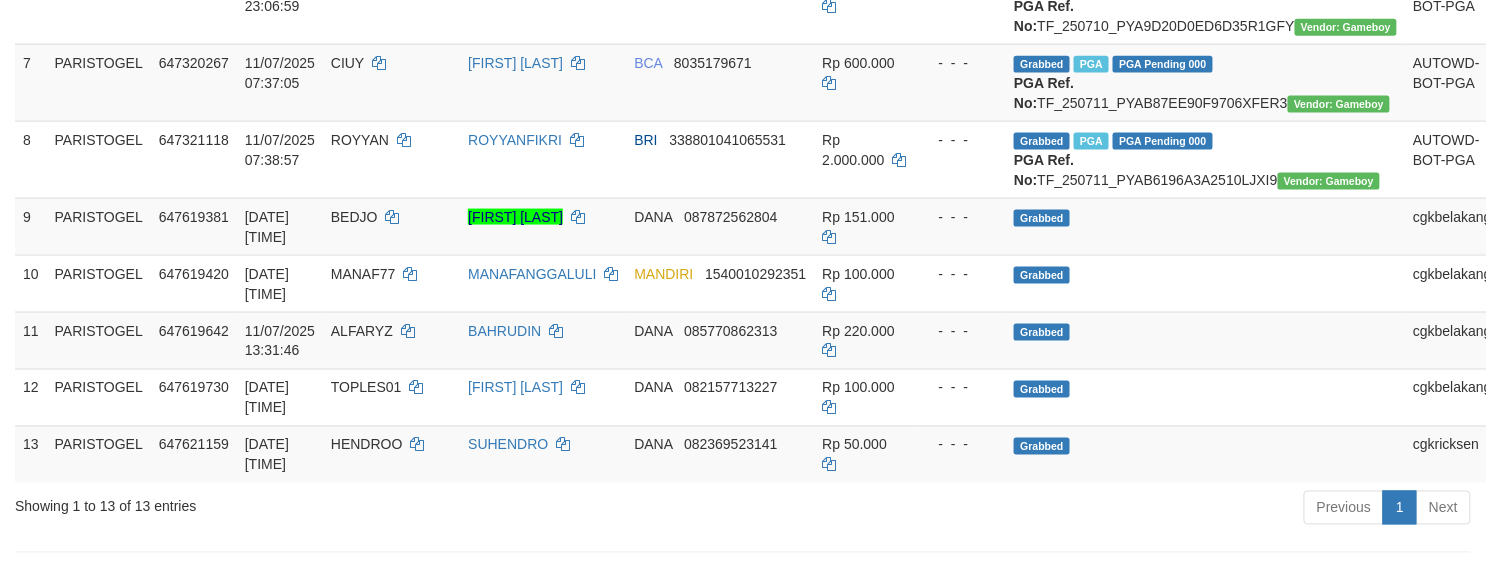 scroll, scrollTop: 1066, scrollLeft: 0, axis: vertical 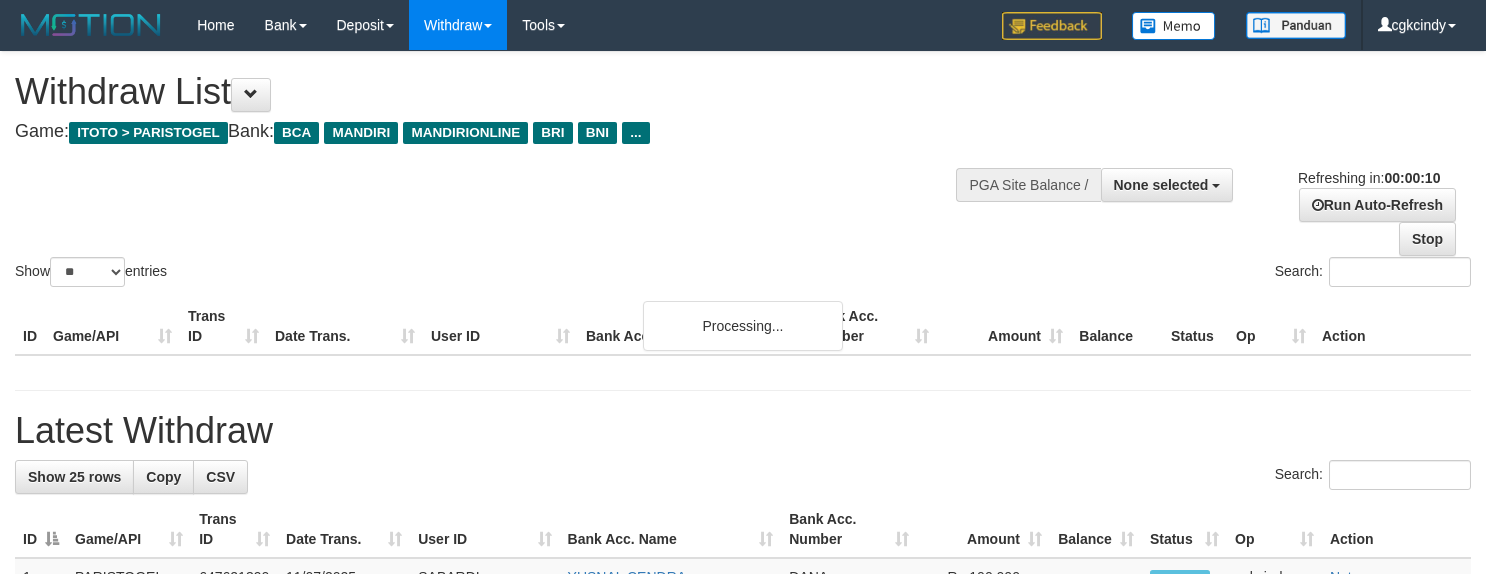 select 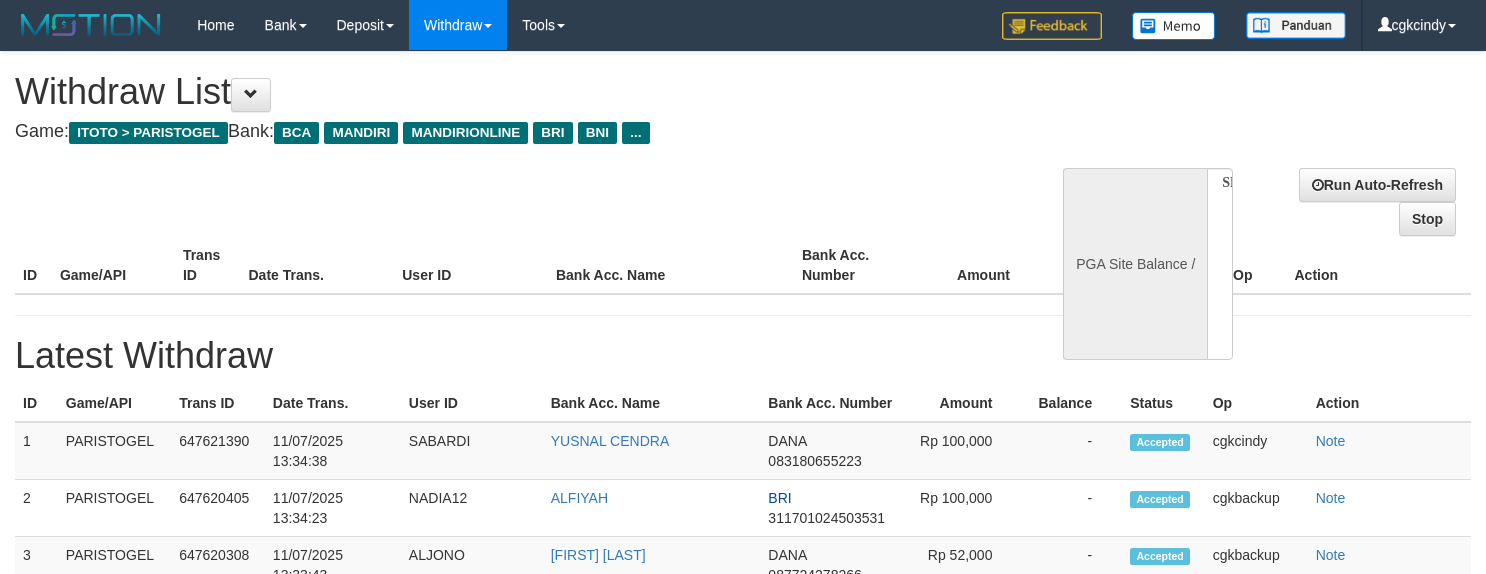 select 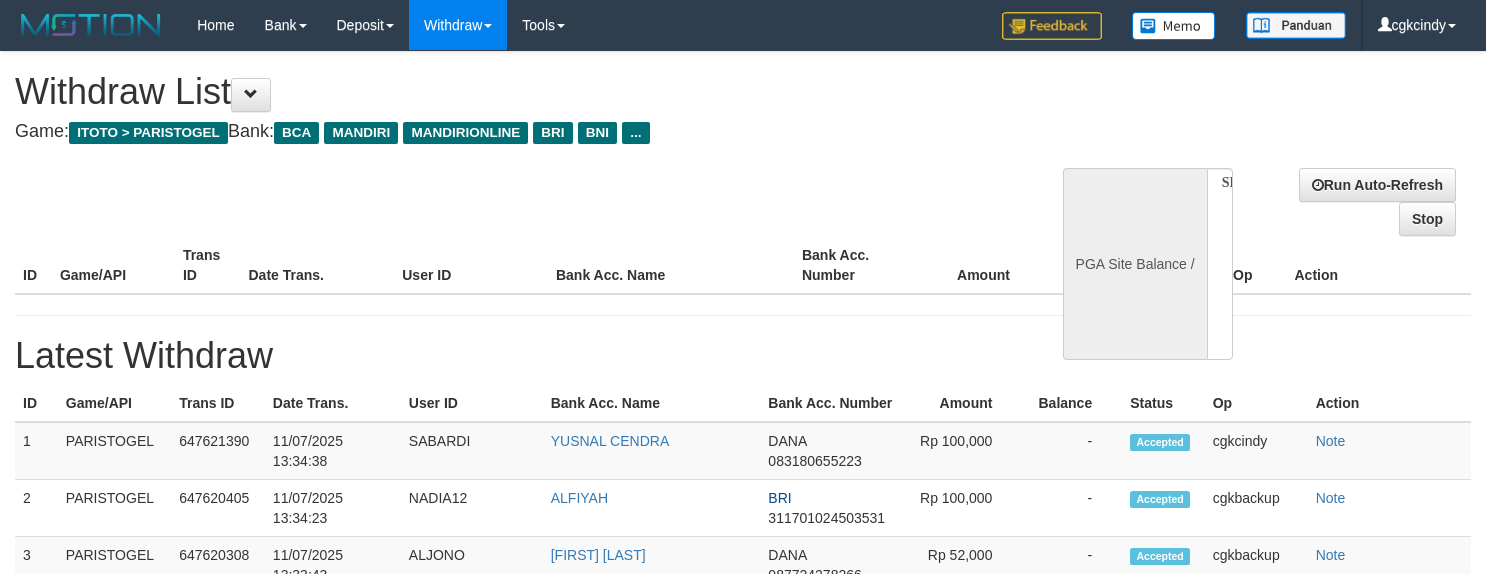 scroll, scrollTop: 0, scrollLeft: 0, axis: both 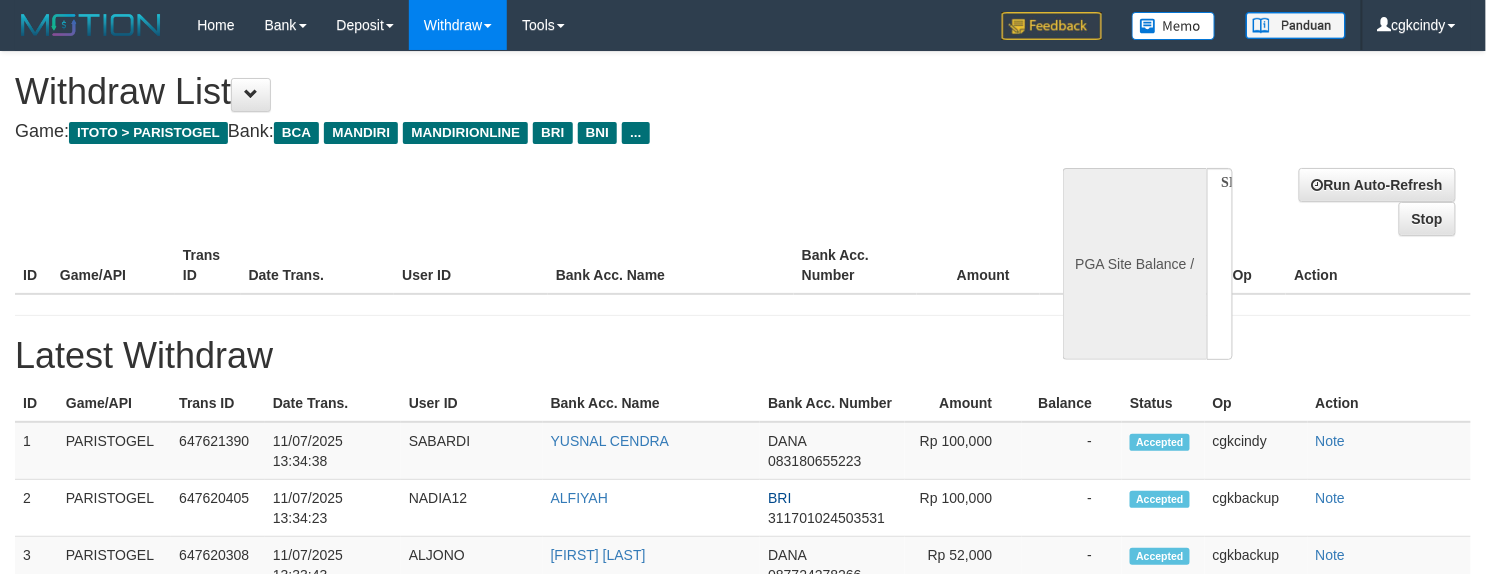 select on "**" 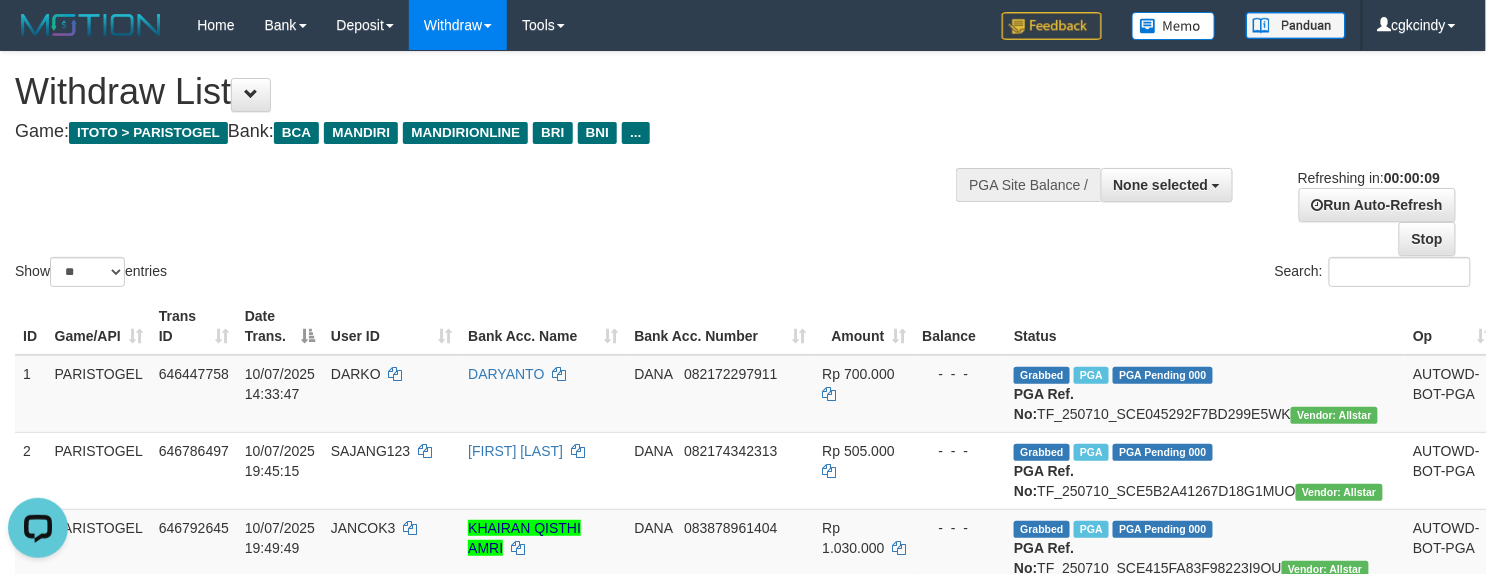 scroll, scrollTop: 0, scrollLeft: 0, axis: both 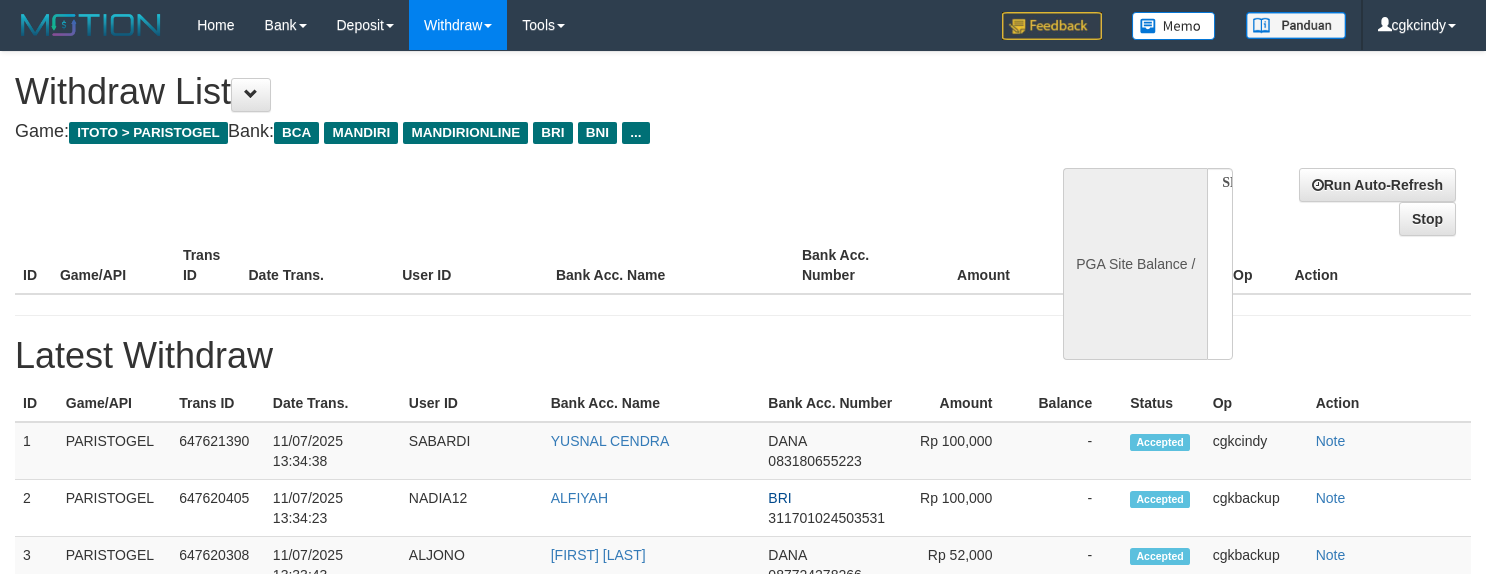select 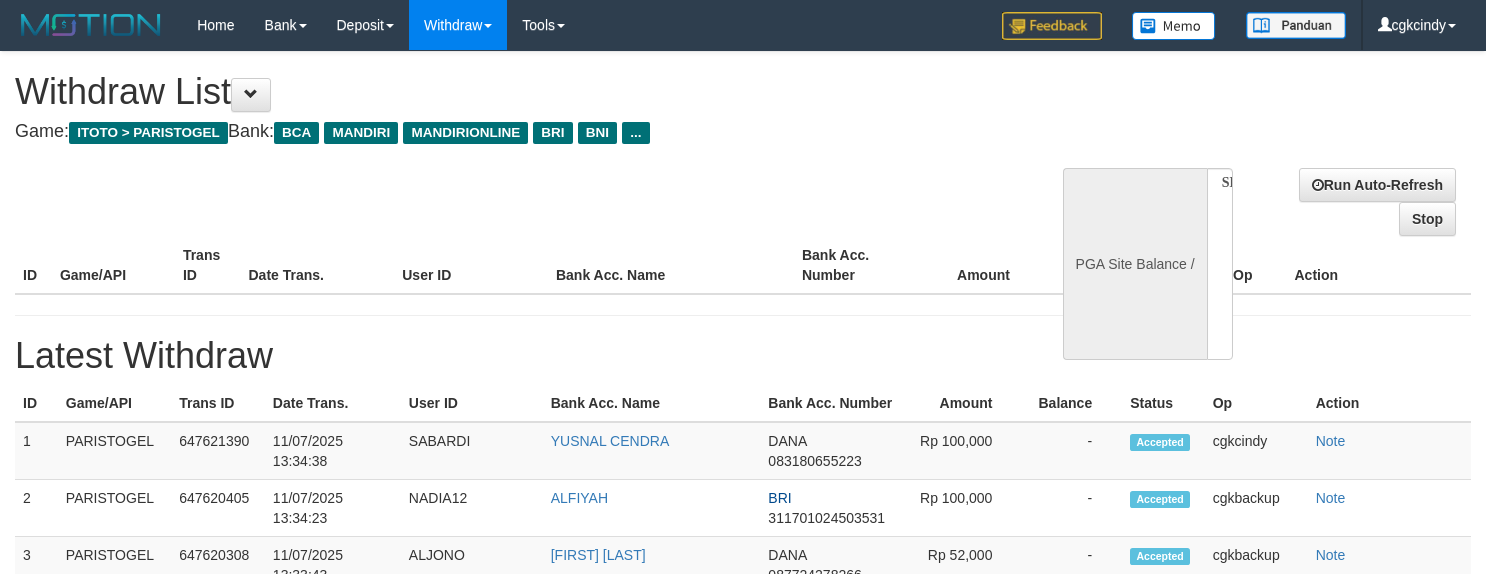 scroll, scrollTop: 0, scrollLeft: 0, axis: both 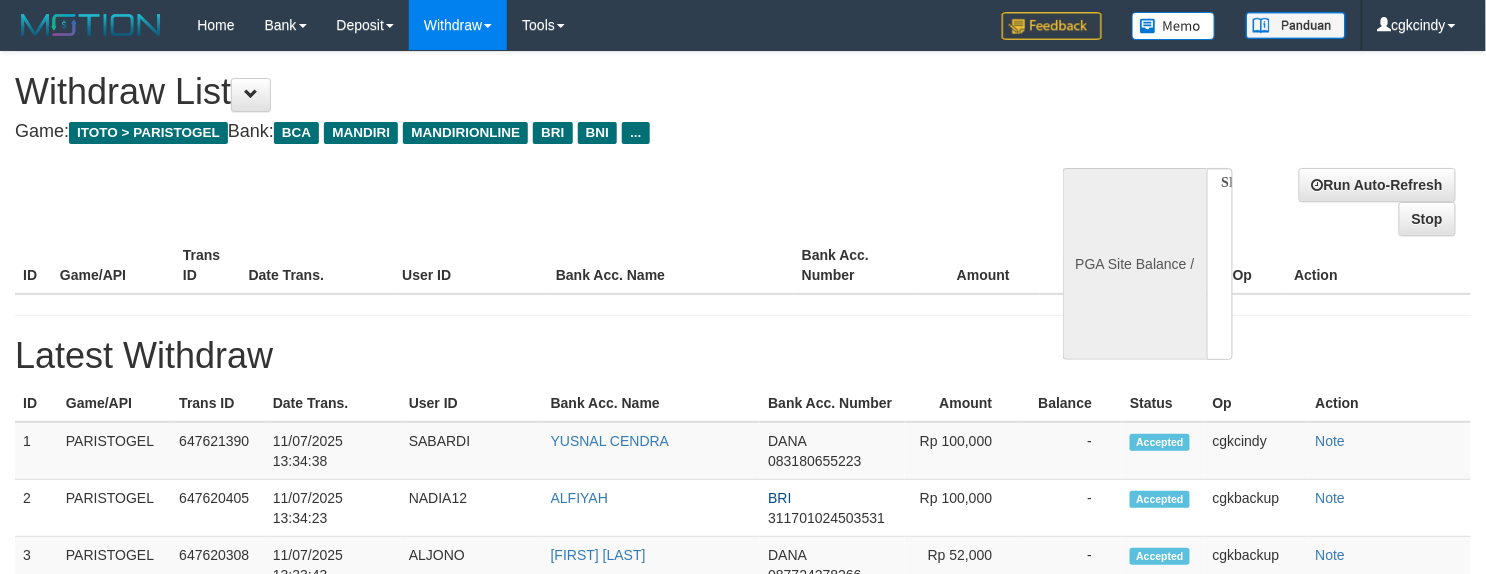 select on "**" 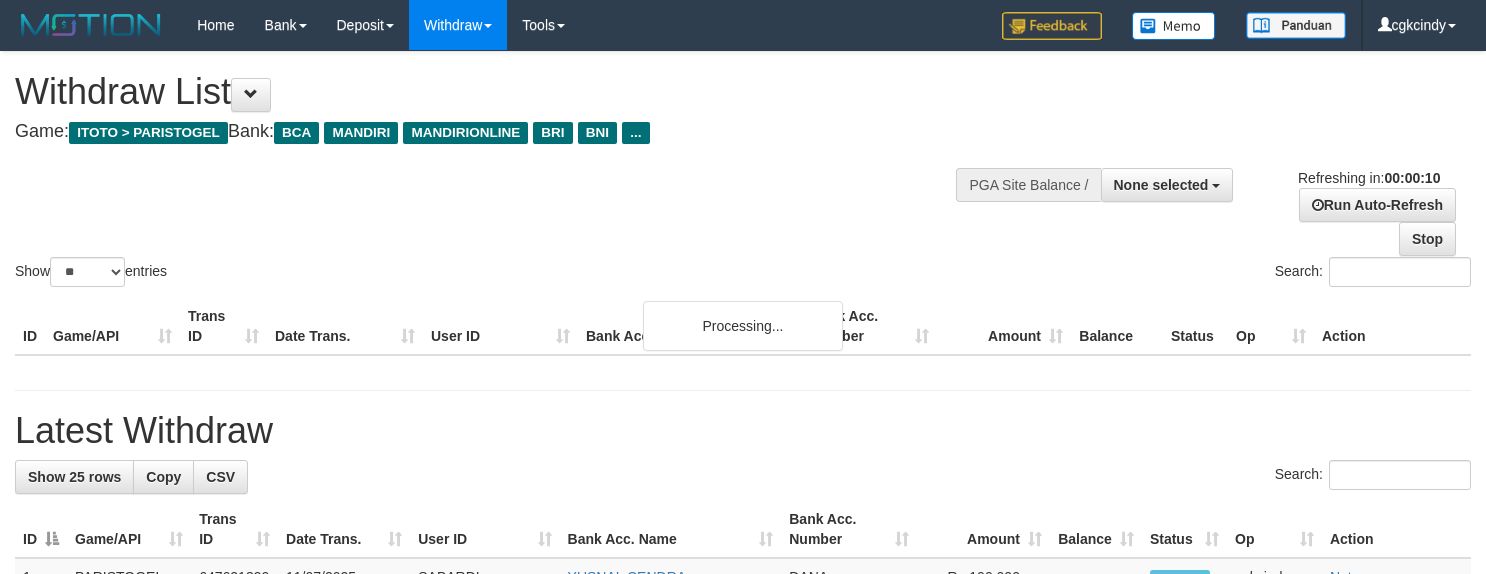 select 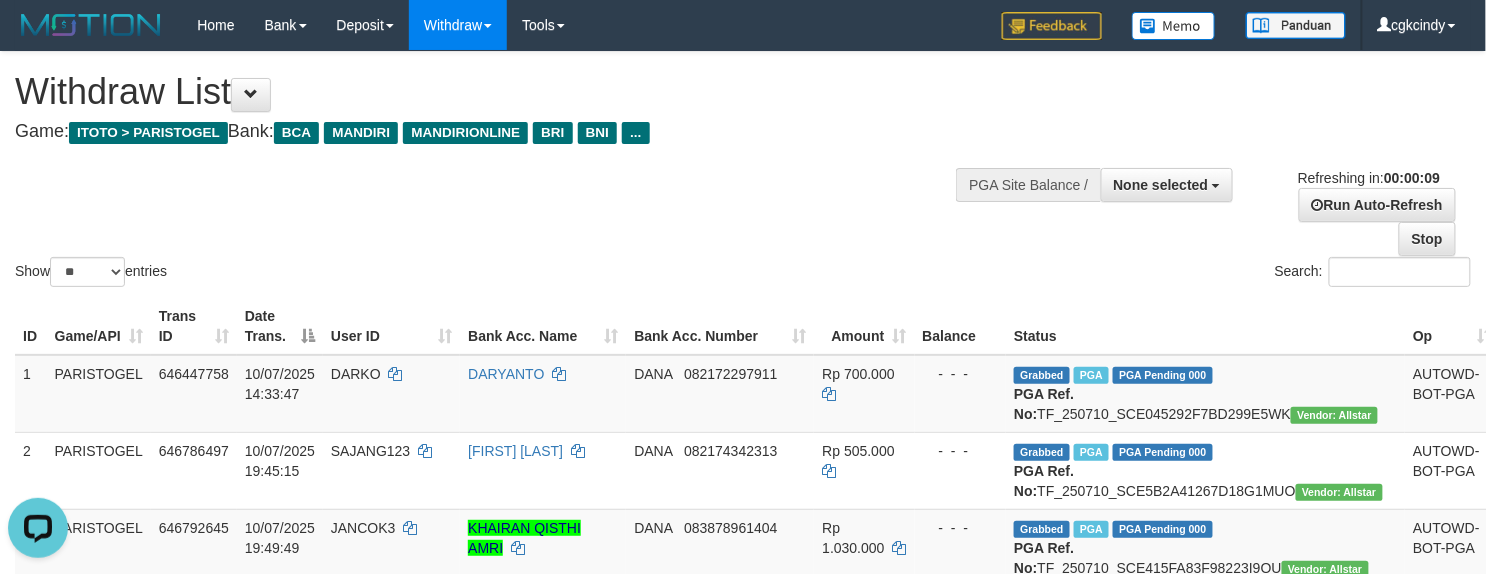 scroll, scrollTop: 0, scrollLeft: 0, axis: both 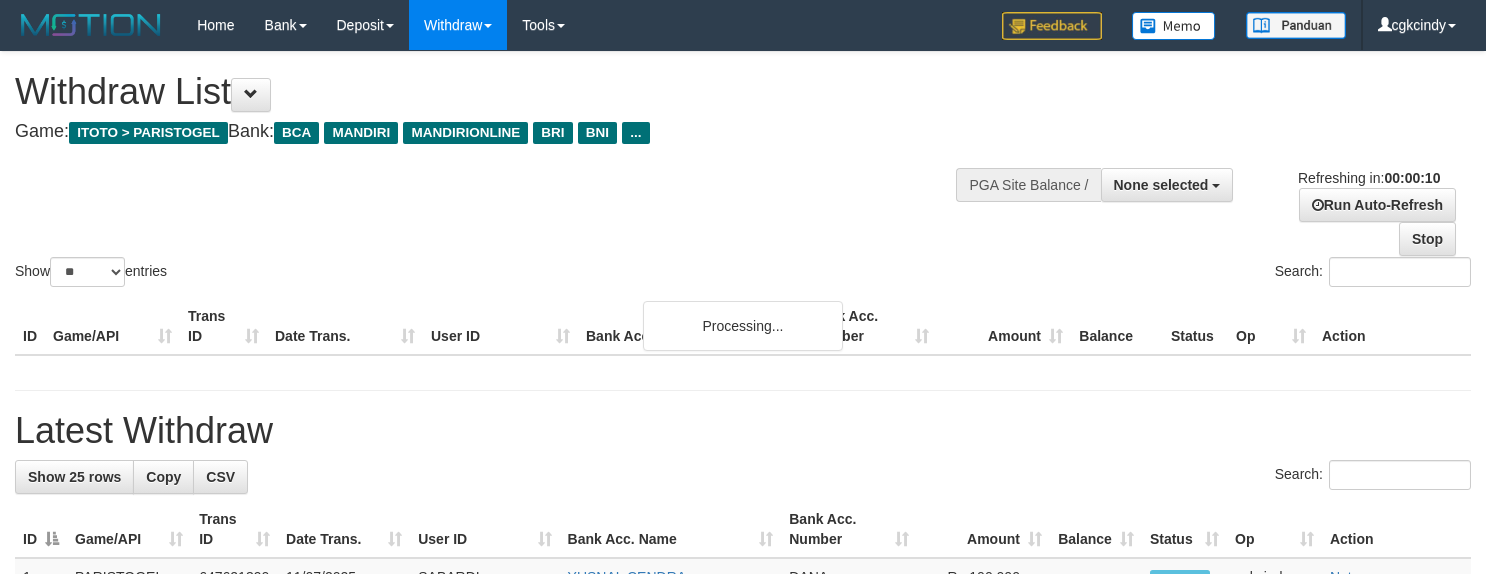 select 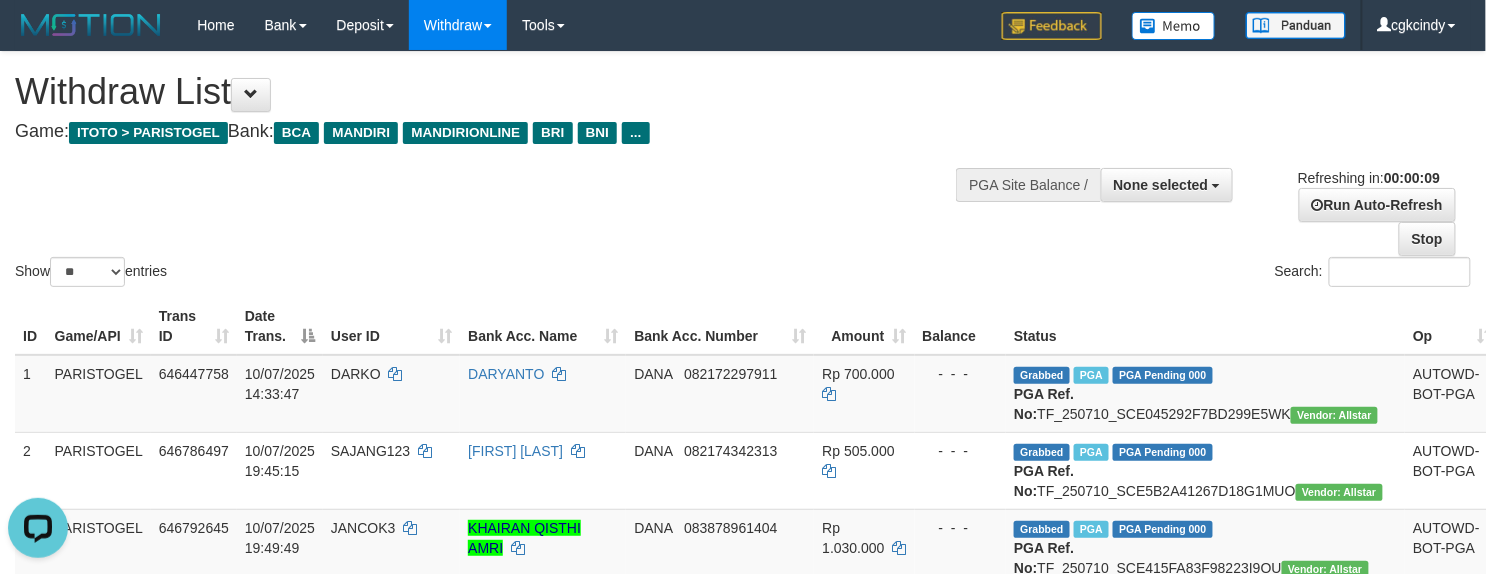 scroll, scrollTop: 0, scrollLeft: 0, axis: both 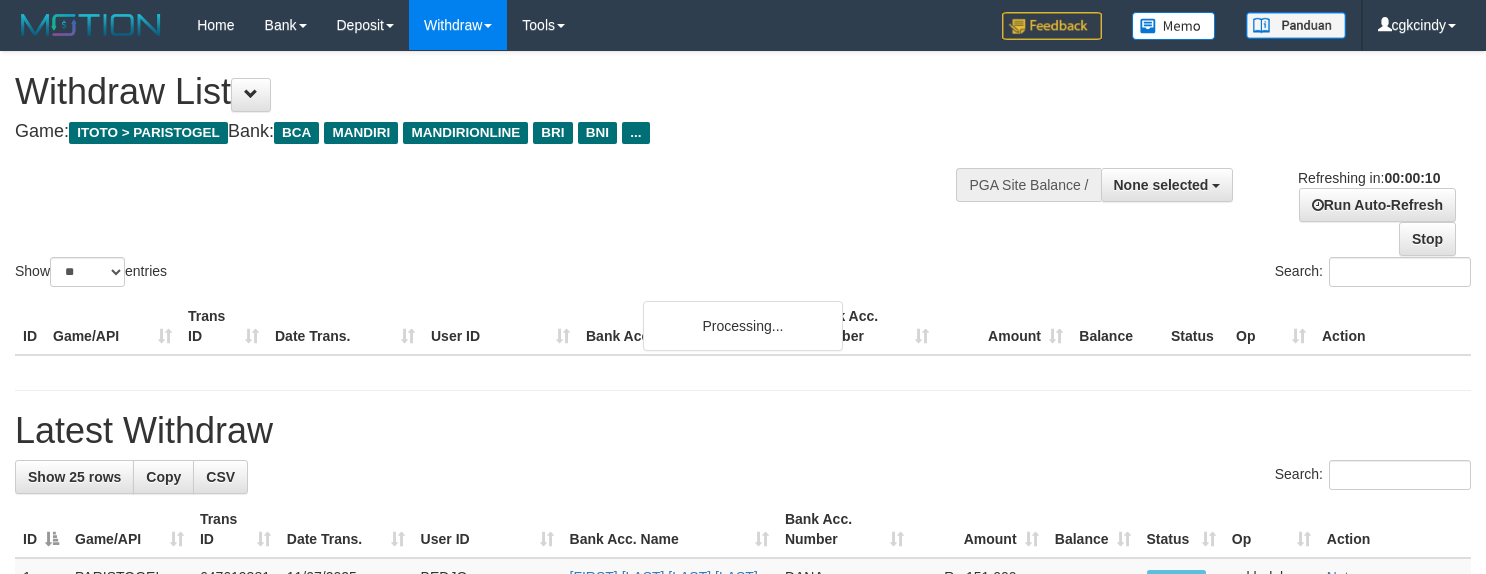 select 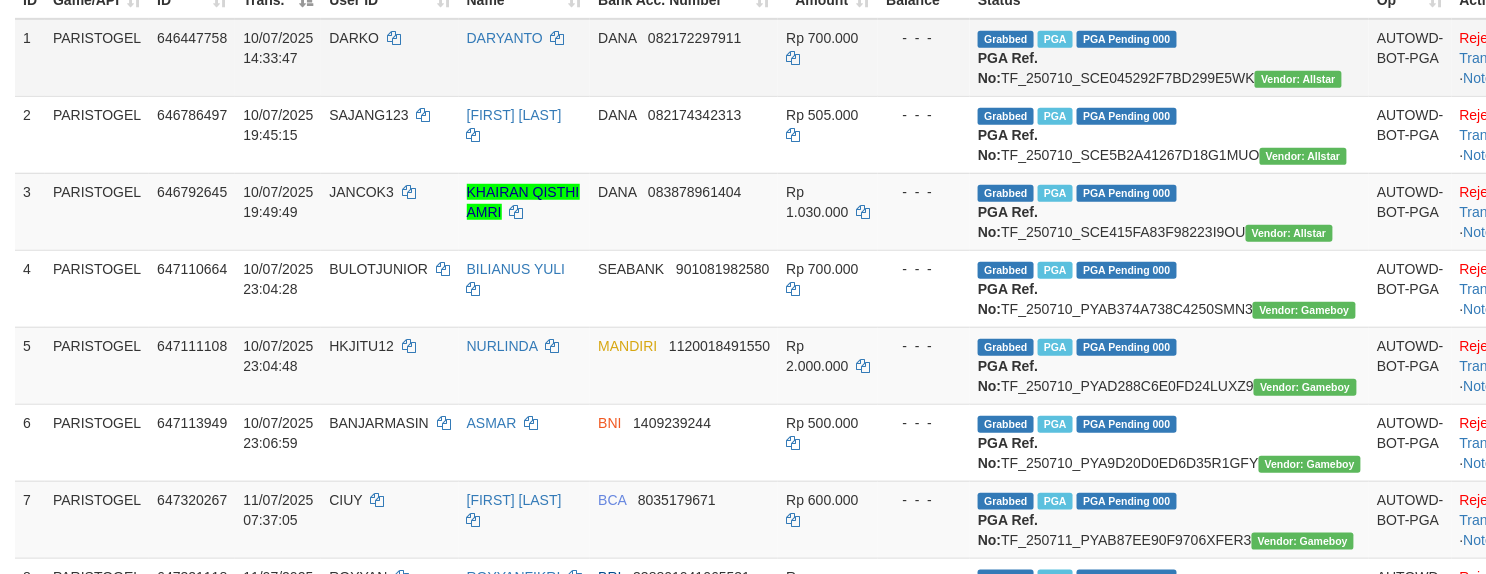 scroll, scrollTop: 533, scrollLeft: 0, axis: vertical 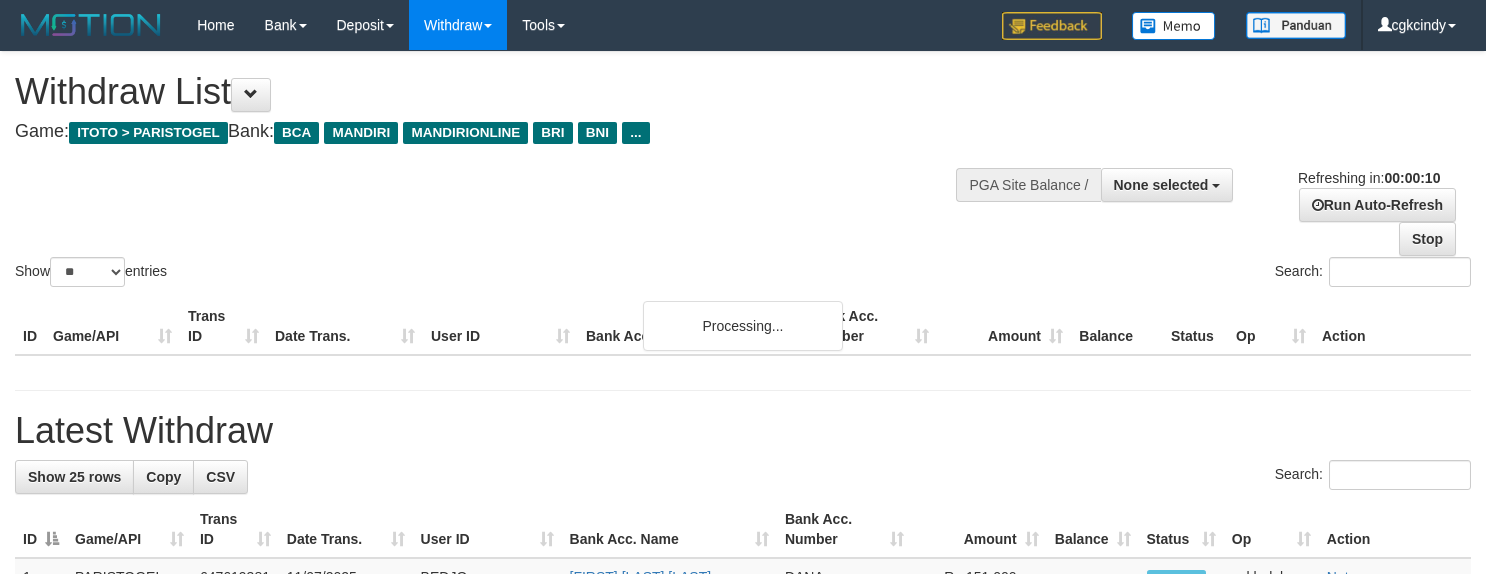 select 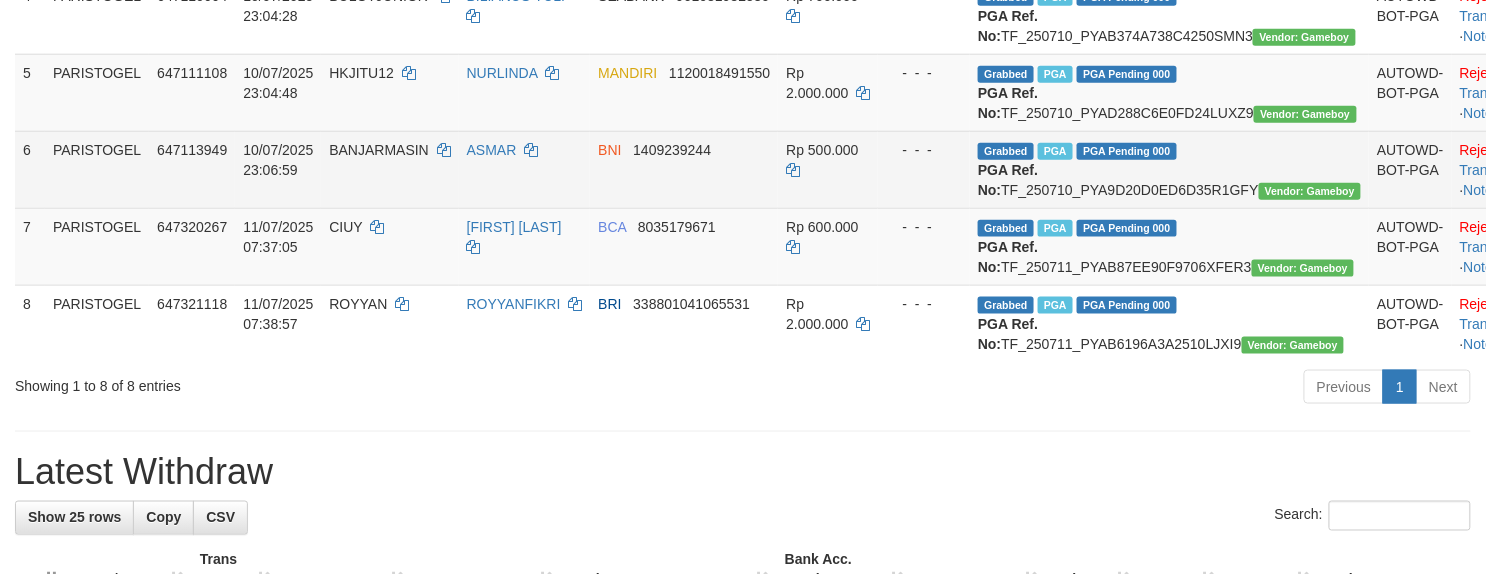 scroll, scrollTop: 533, scrollLeft: 0, axis: vertical 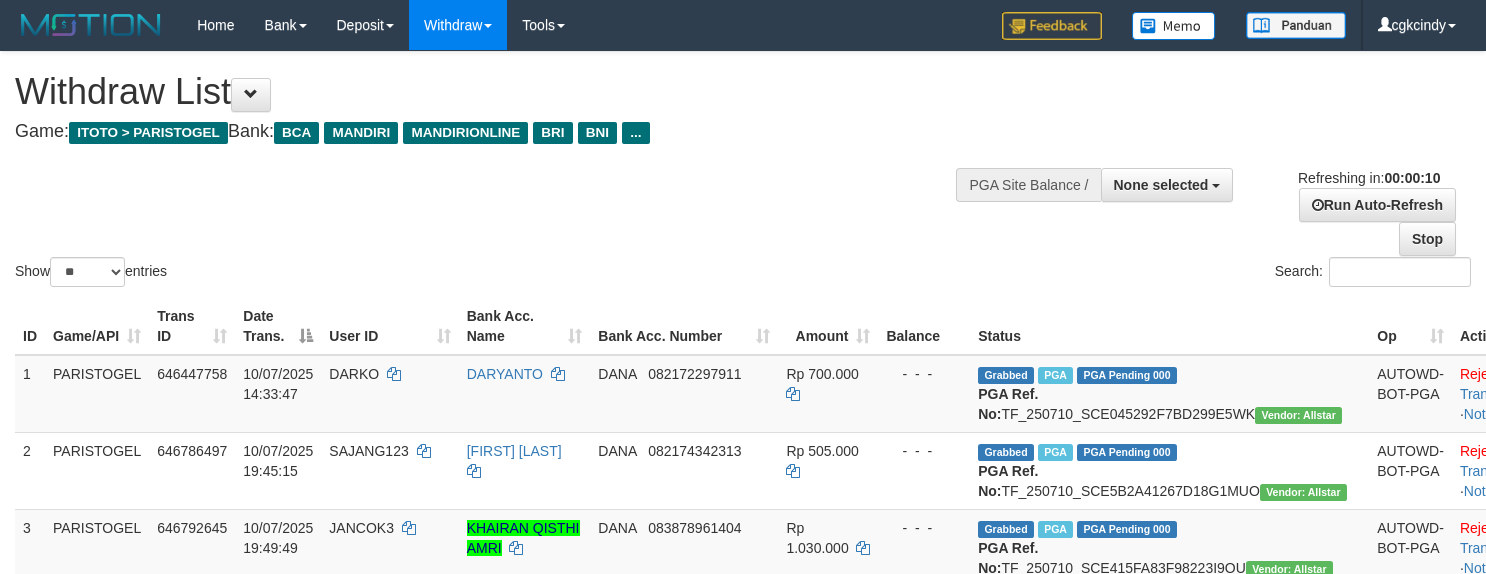 select 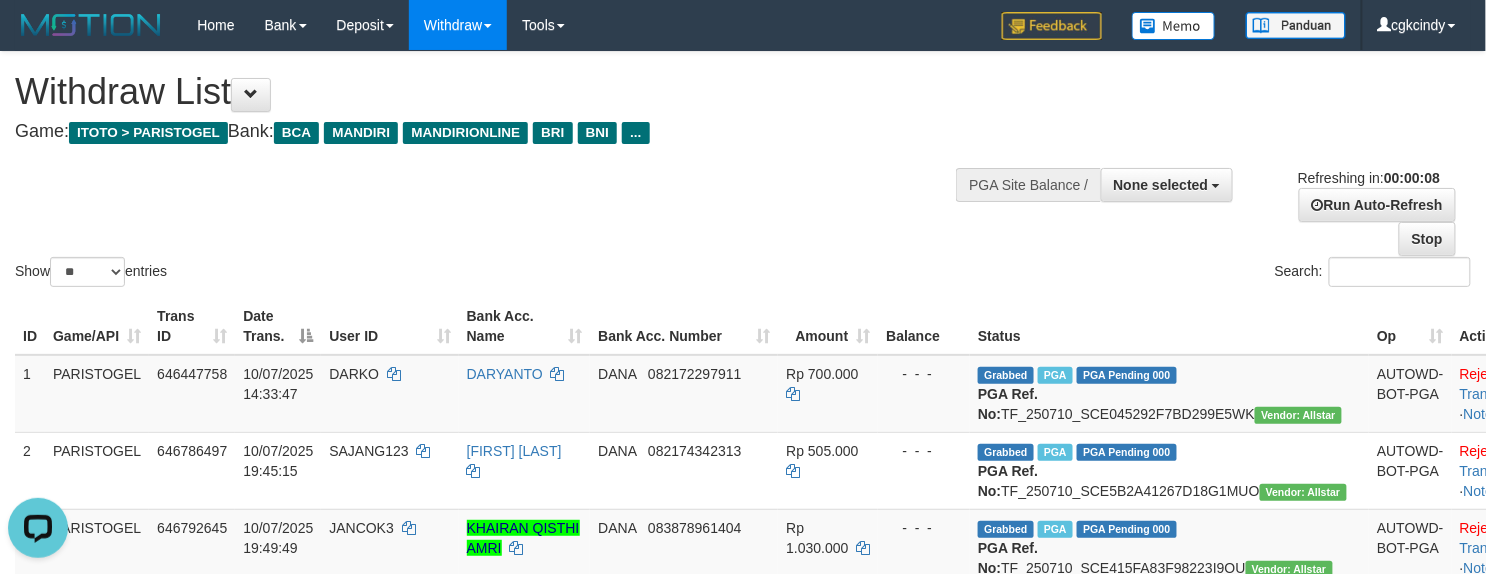 scroll, scrollTop: 0, scrollLeft: 0, axis: both 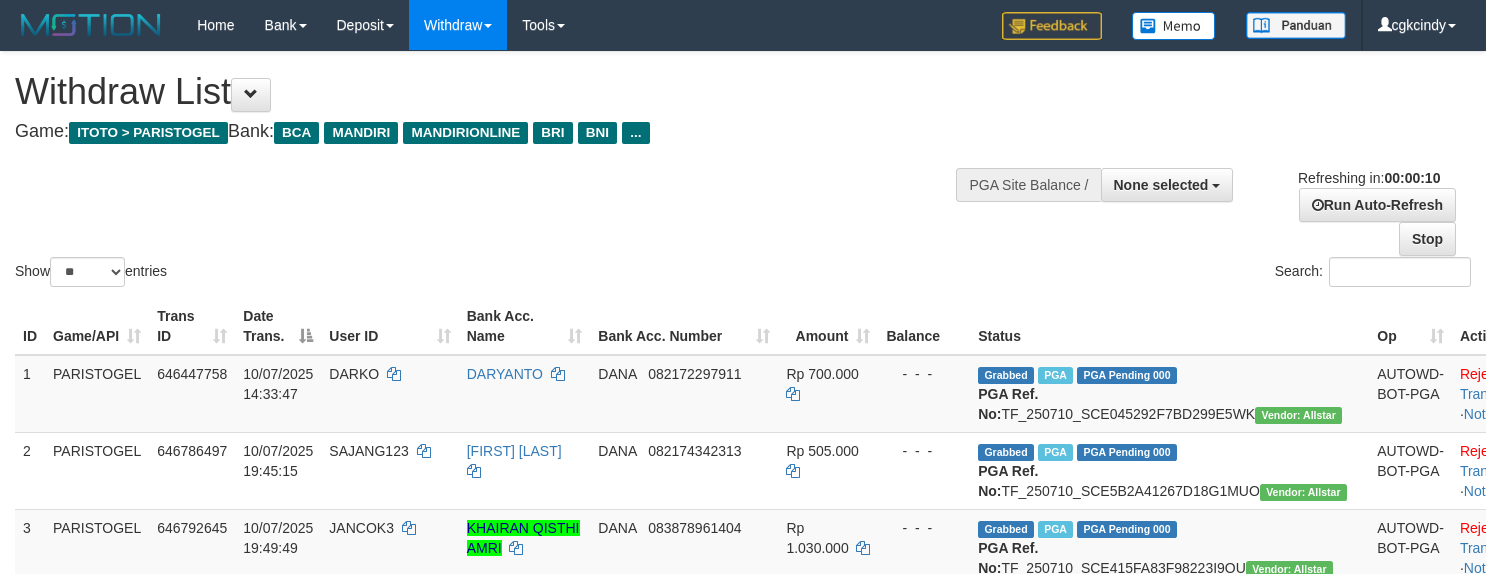 select 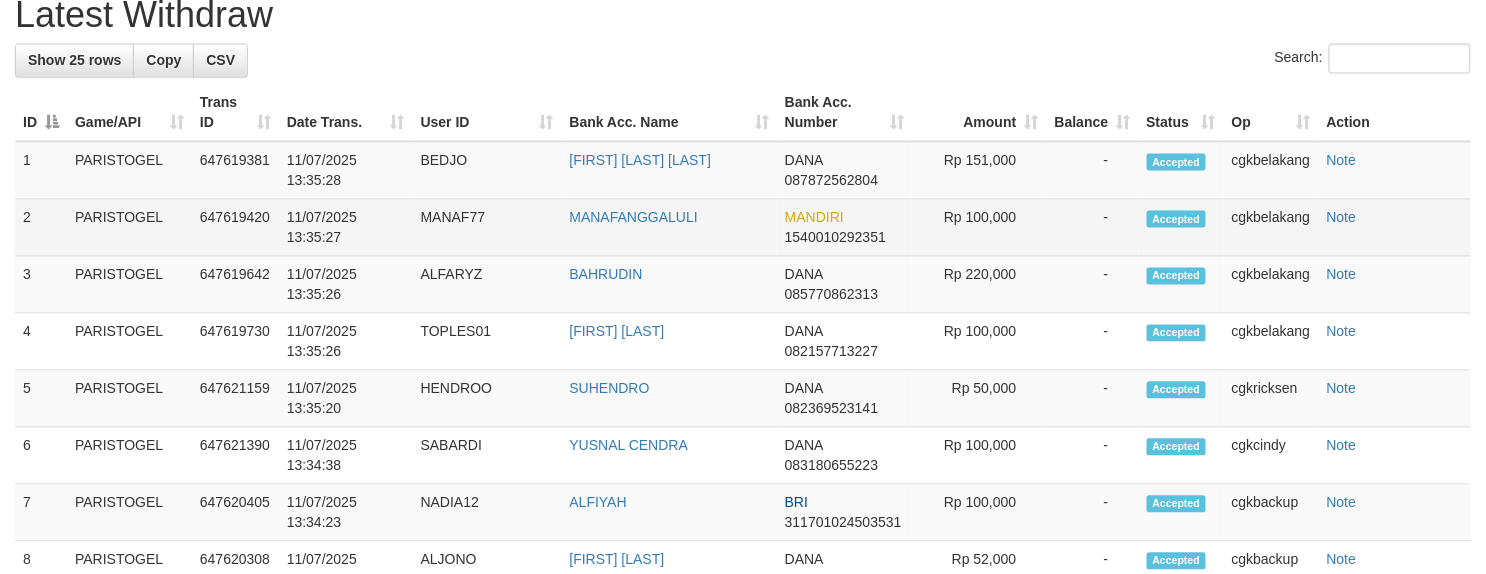 scroll, scrollTop: 801, scrollLeft: 0, axis: vertical 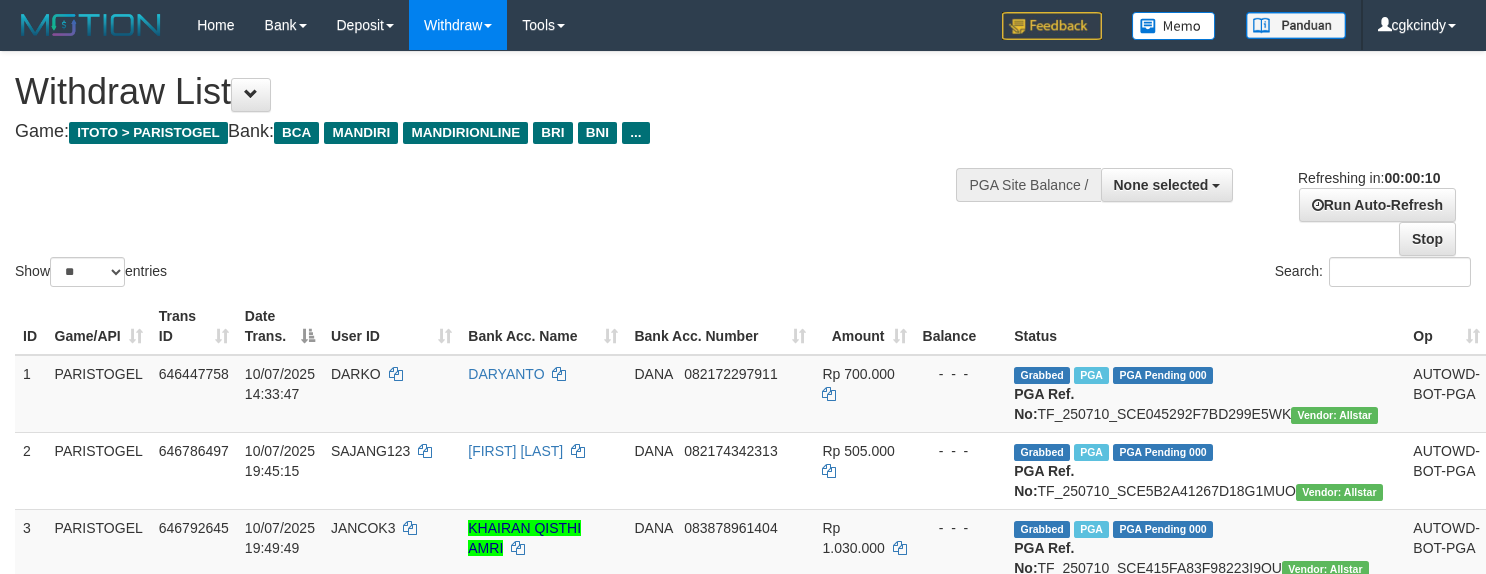 select 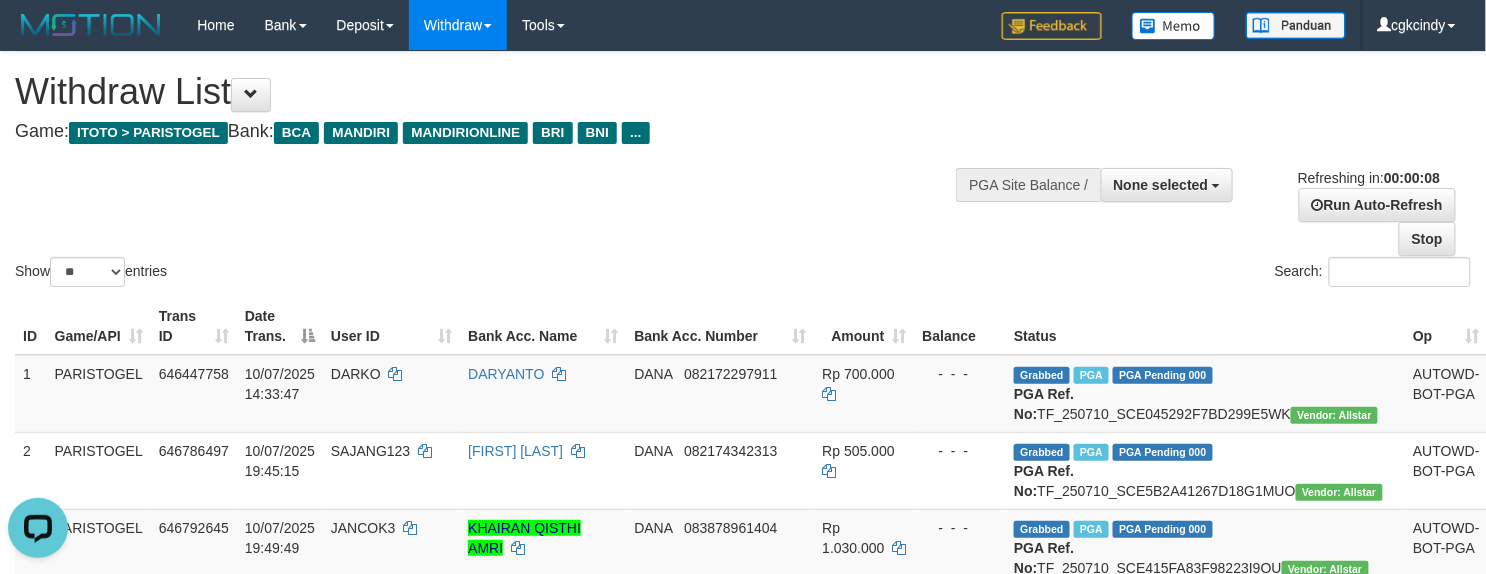 scroll, scrollTop: 0, scrollLeft: 0, axis: both 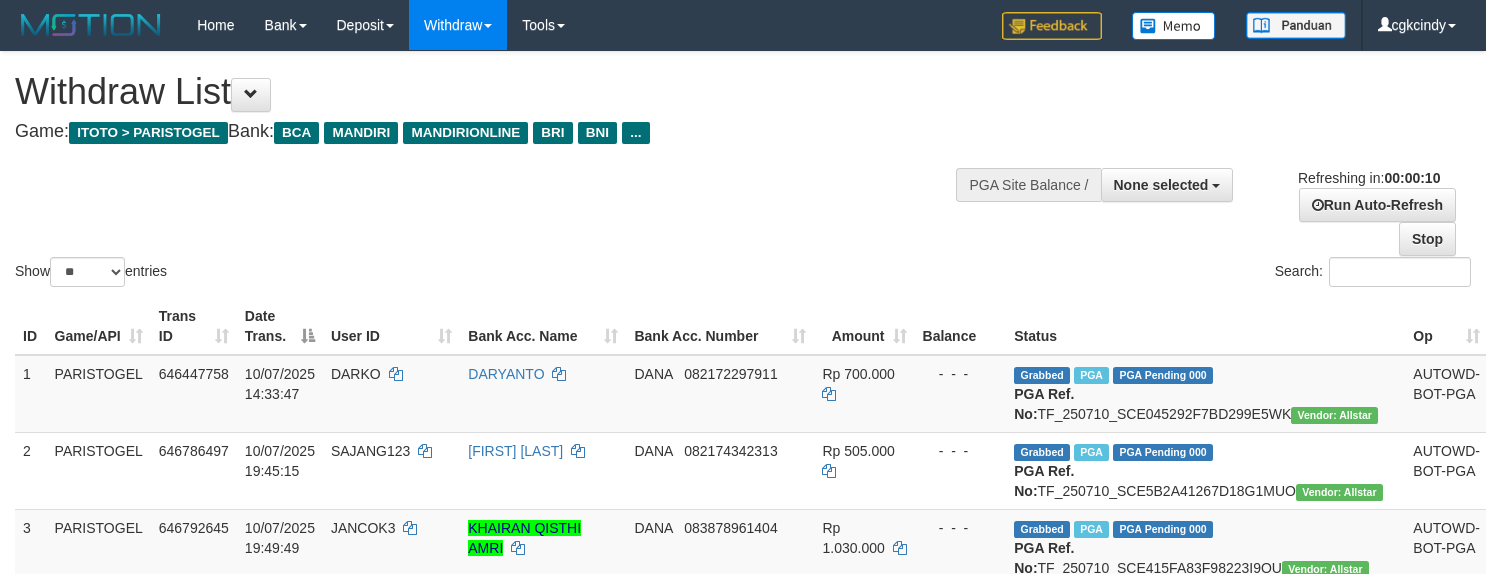 select 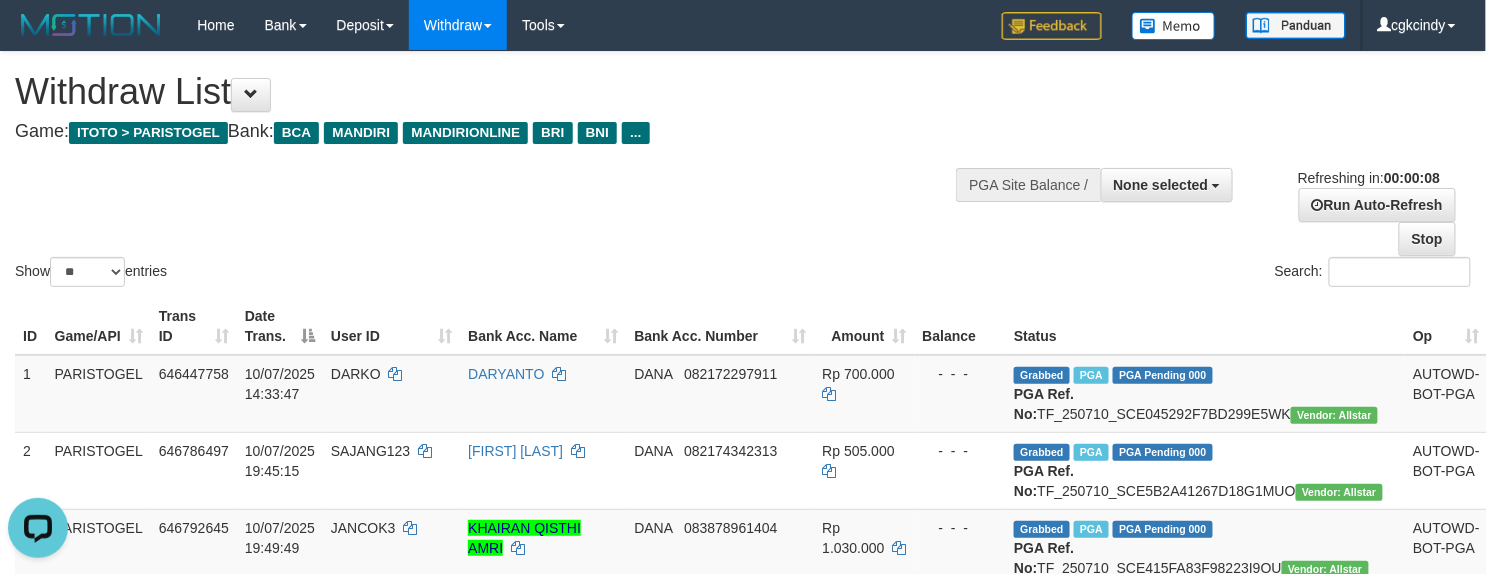 scroll, scrollTop: 0, scrollLeft: 0, axis: both 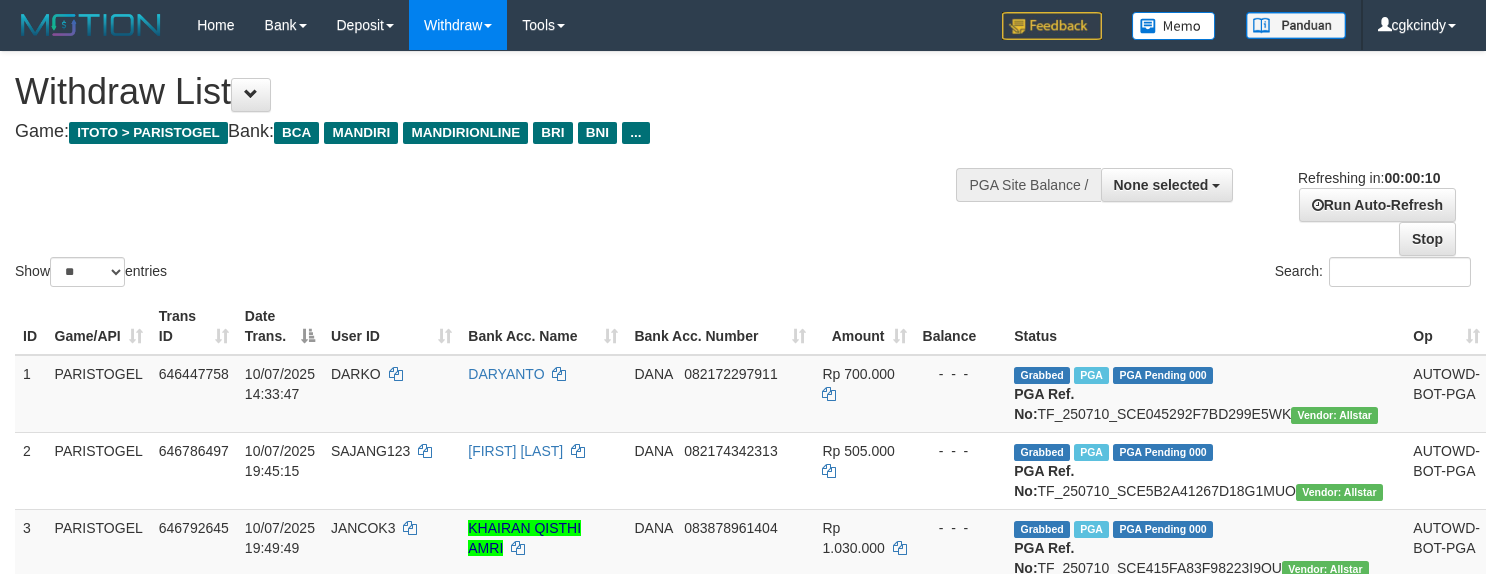 select 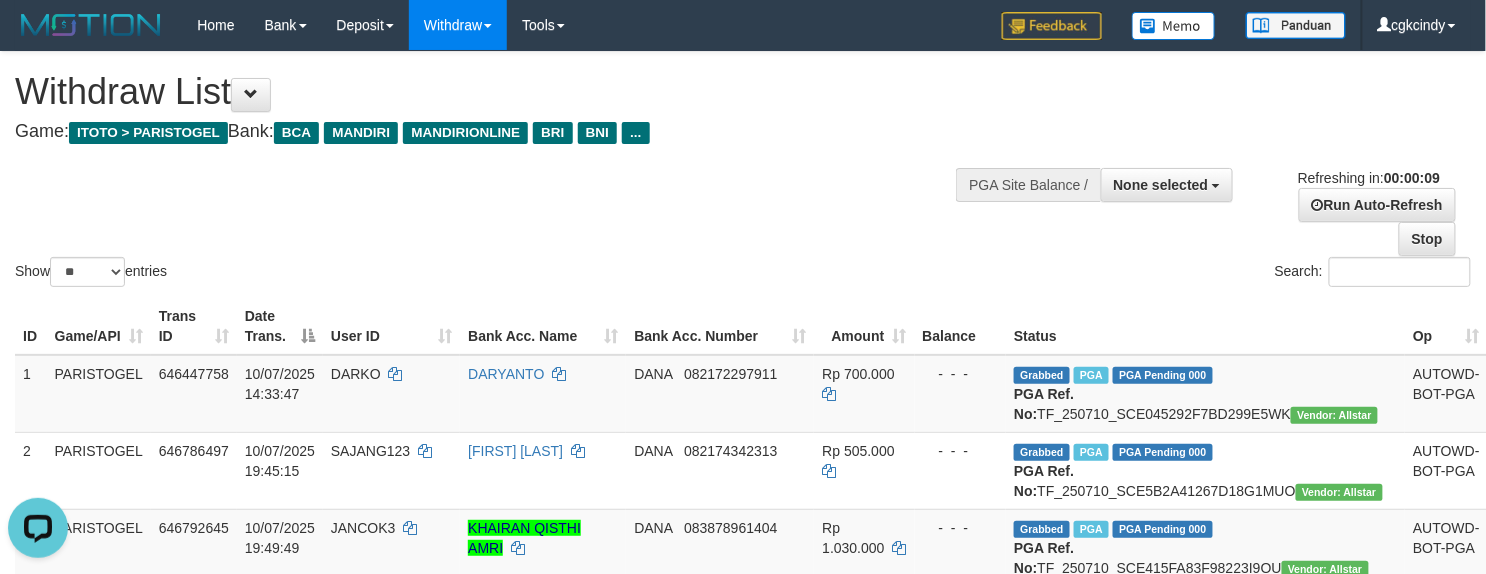 scroll, scrollTop: 0, scrollLeft: 0, axis: both 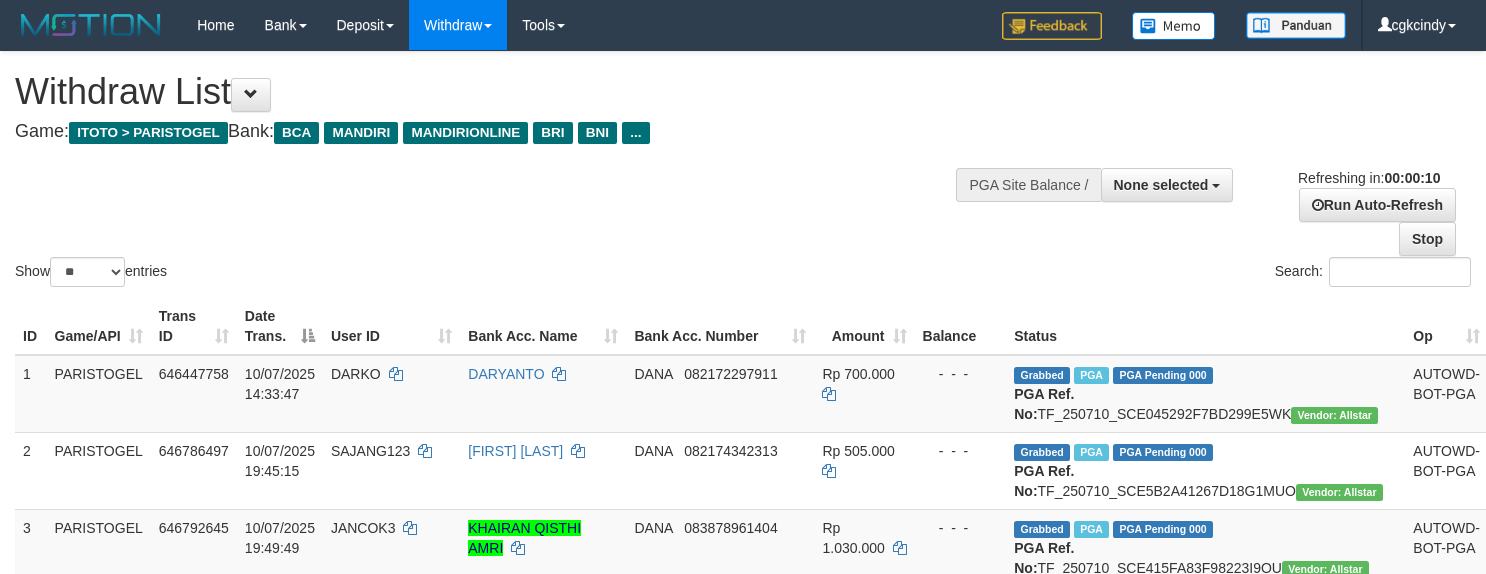 select 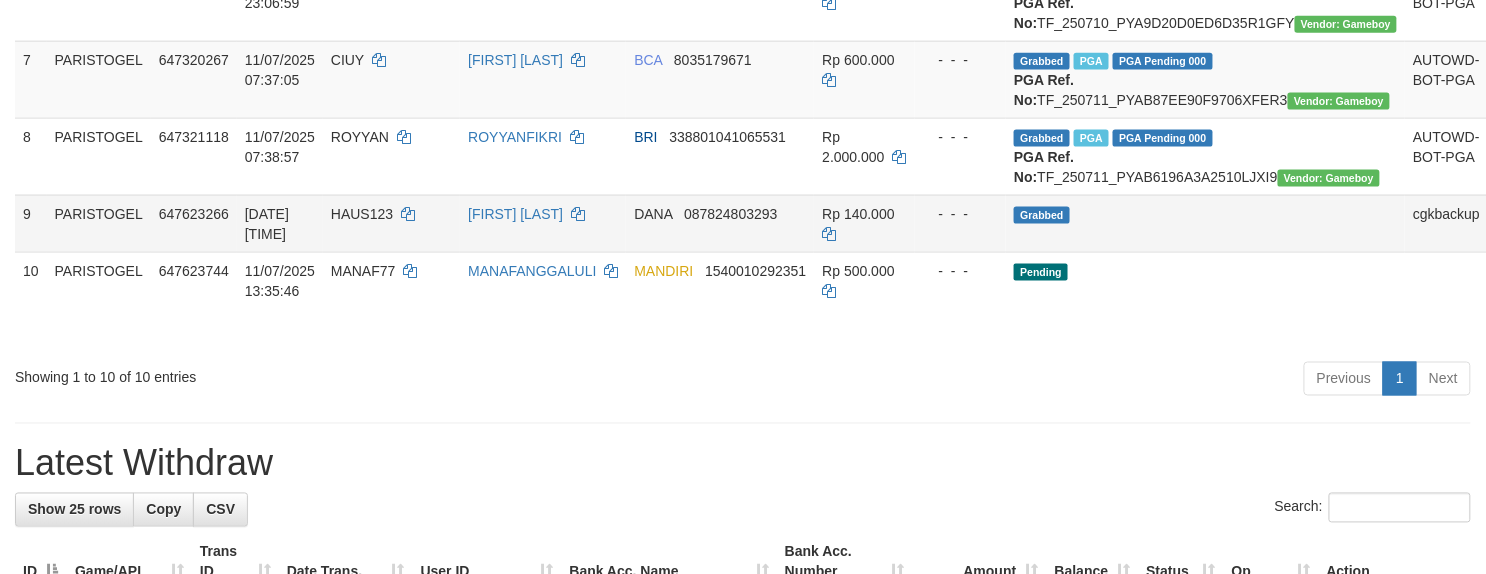 scroll, scrollTop: 1065, scrollLeft: 0, axis: vertical 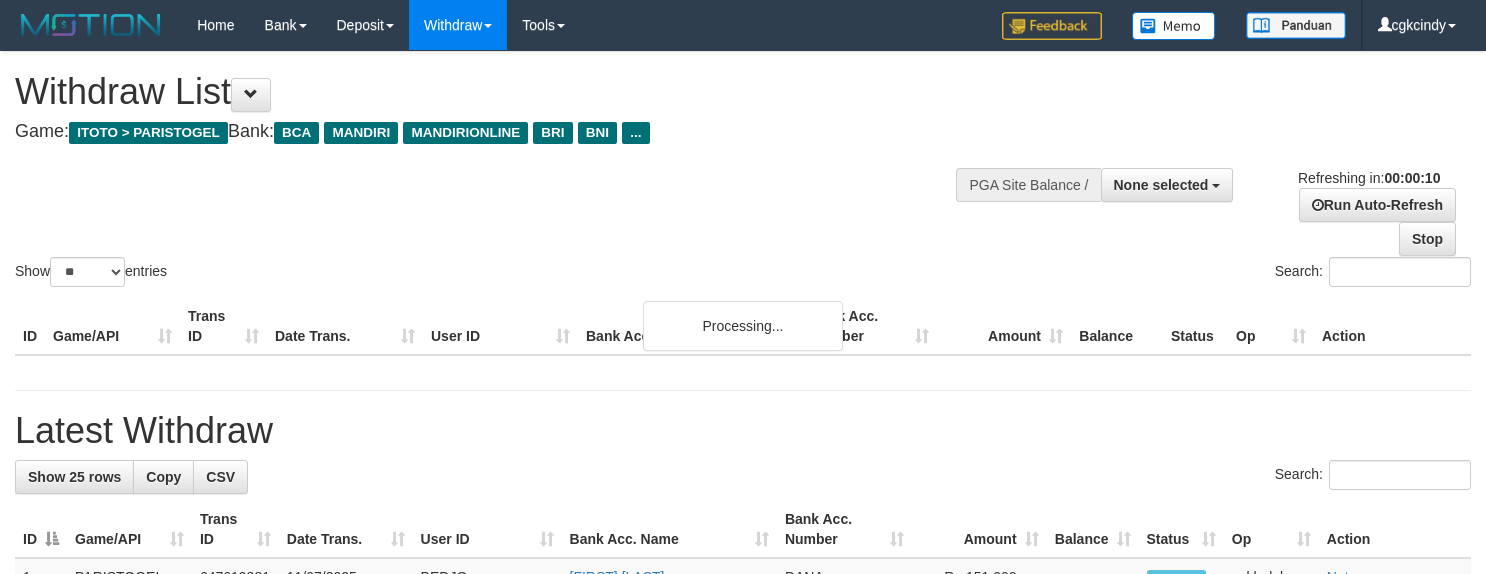 select 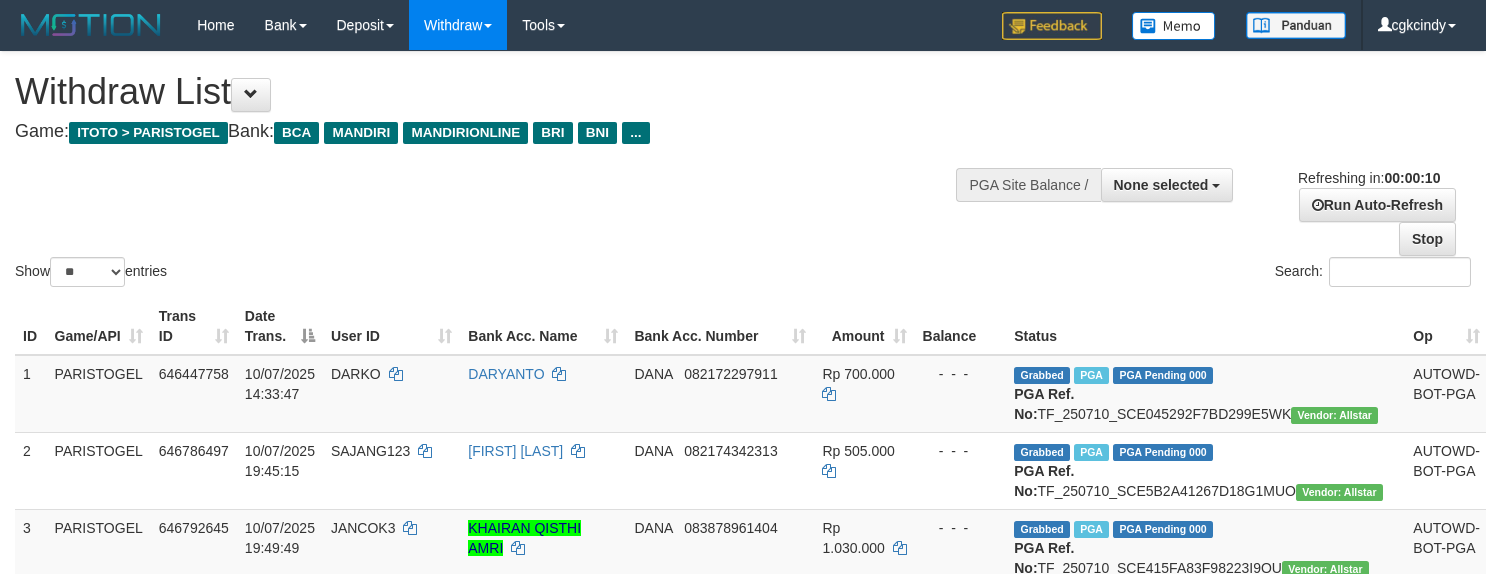 select 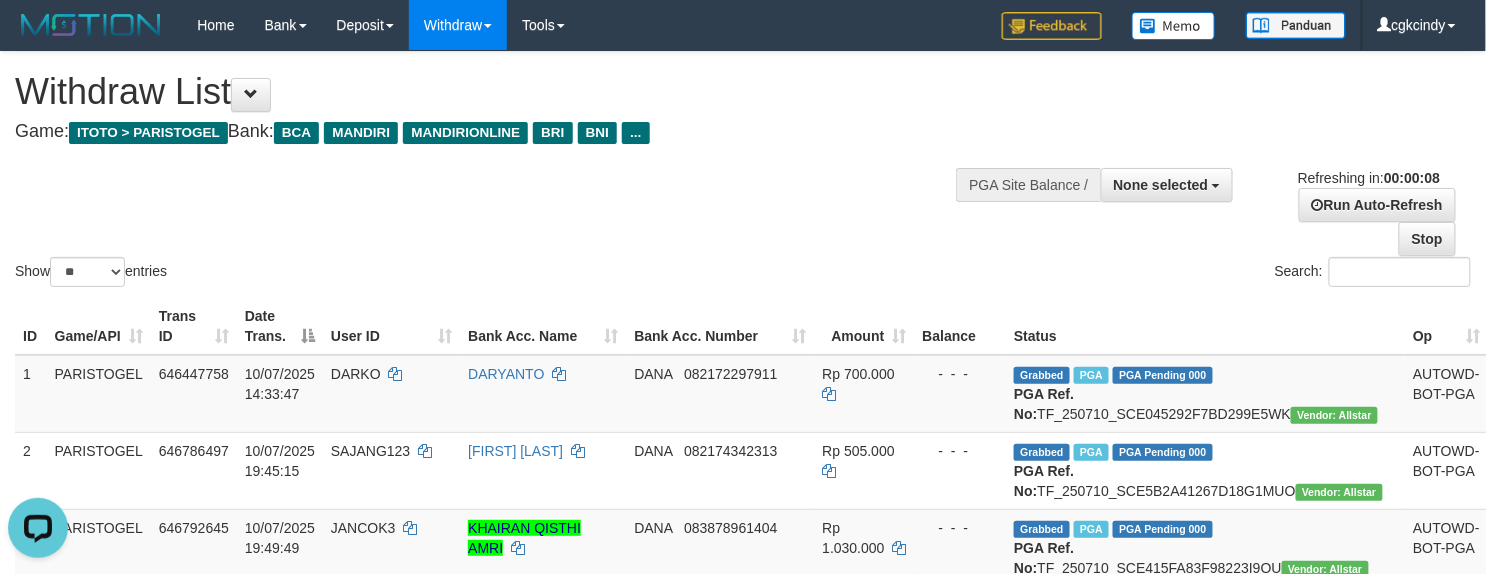 scroll, scrollTop: 0, scrollLeft: 0, axis: both 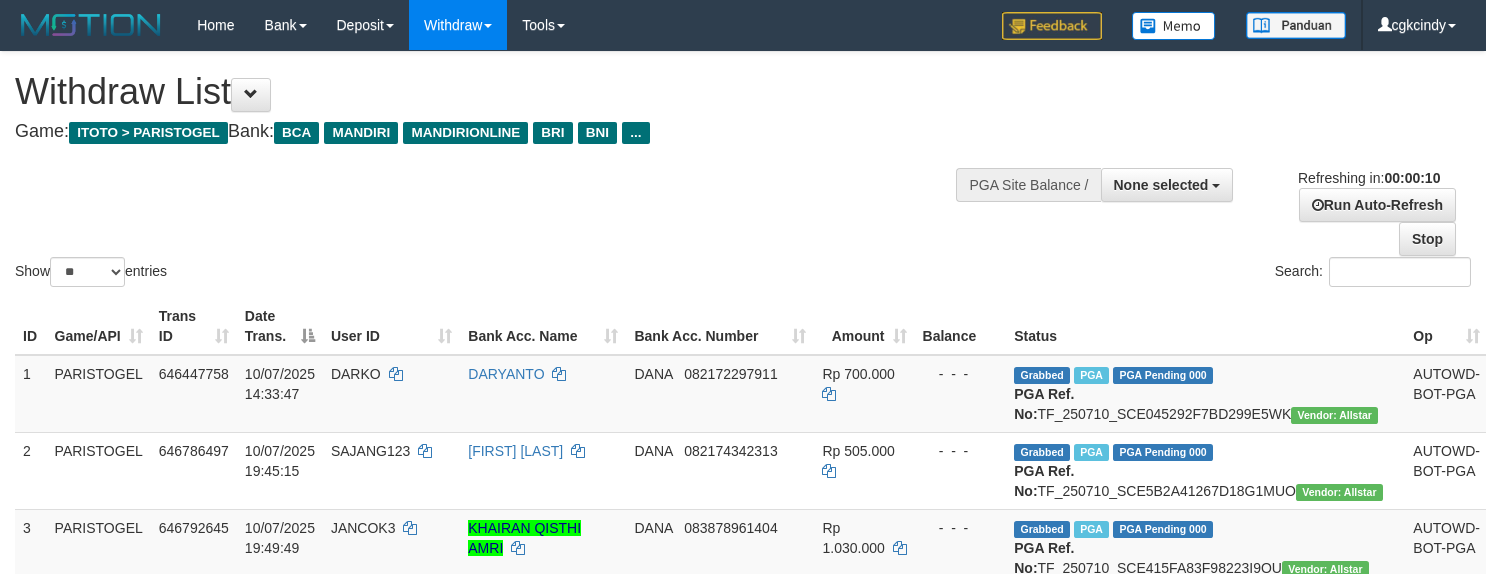 select 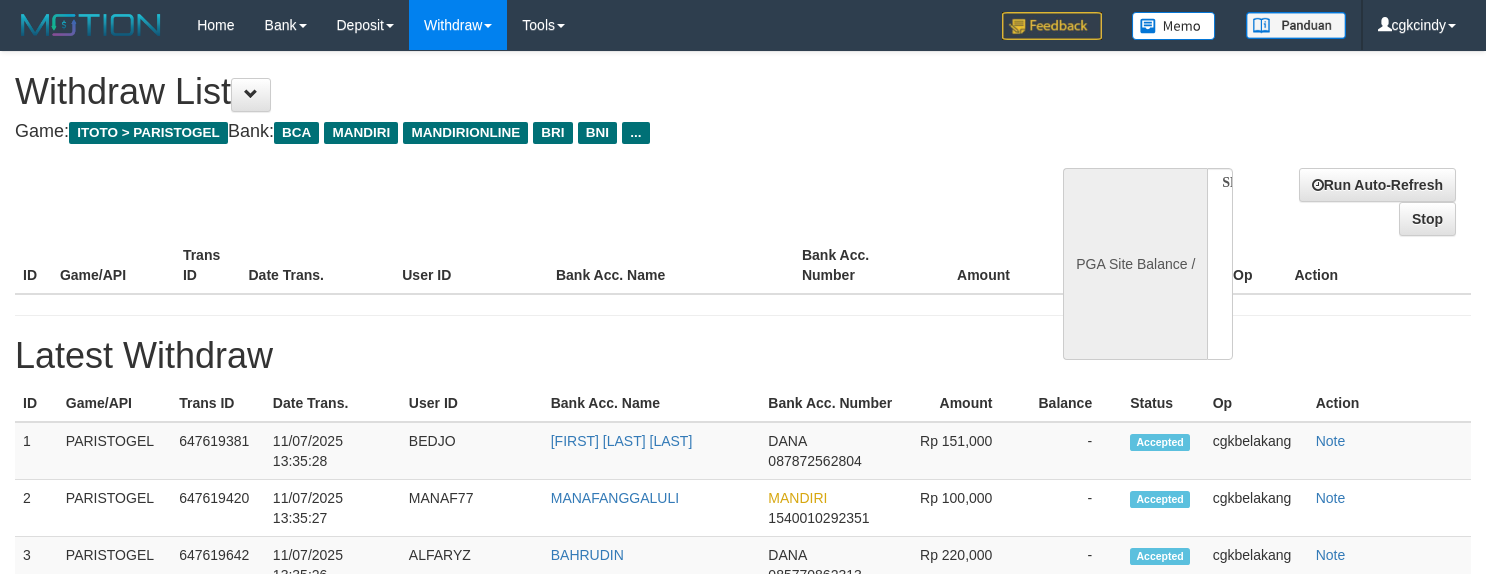 select 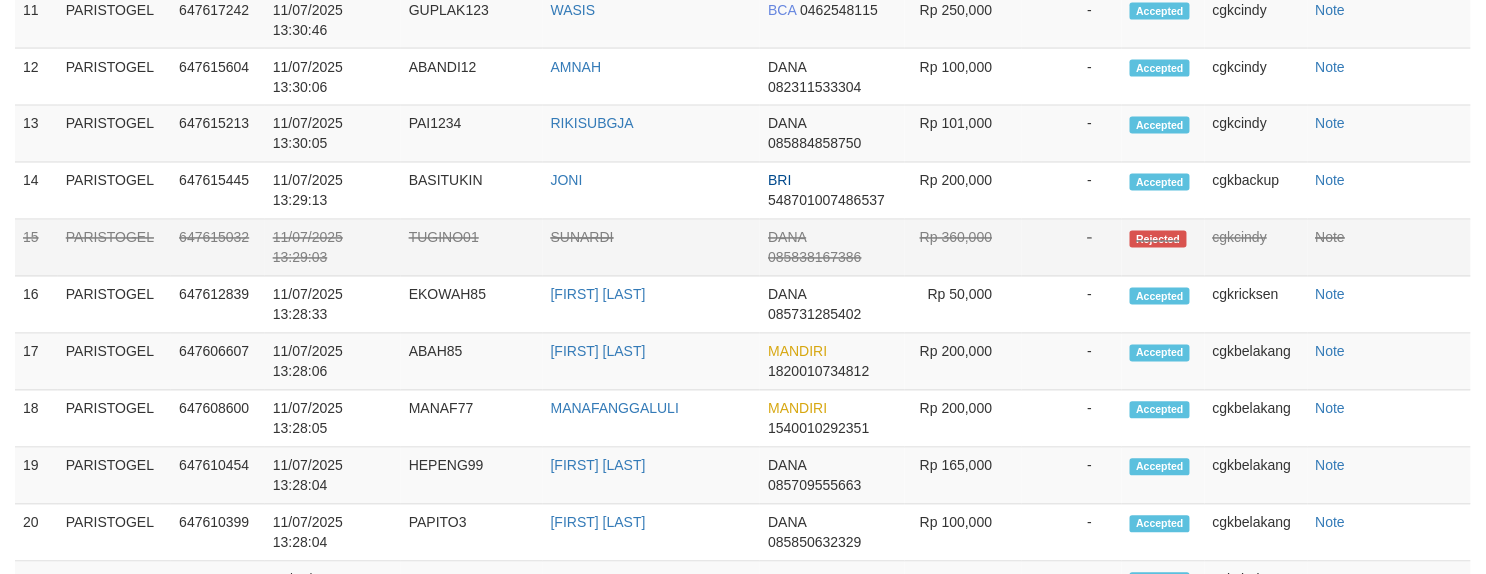 select on "**" 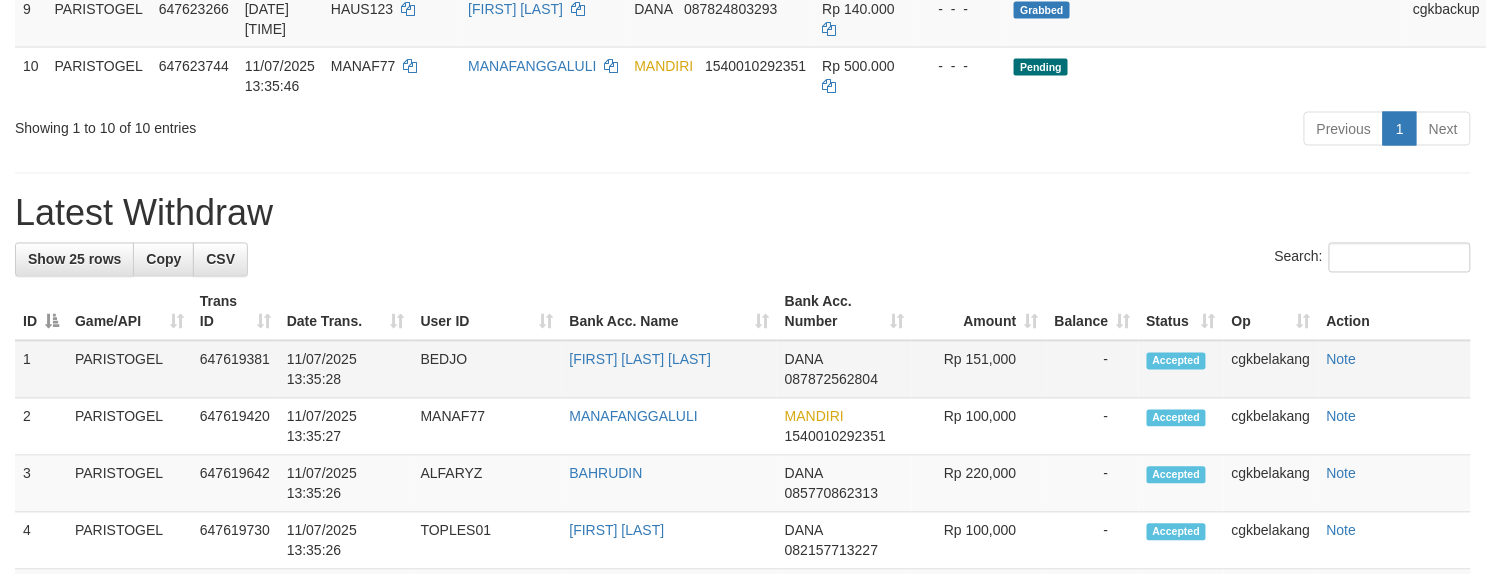scroll, scrollTop: 933, scrollLeft: 0, axis: vertical 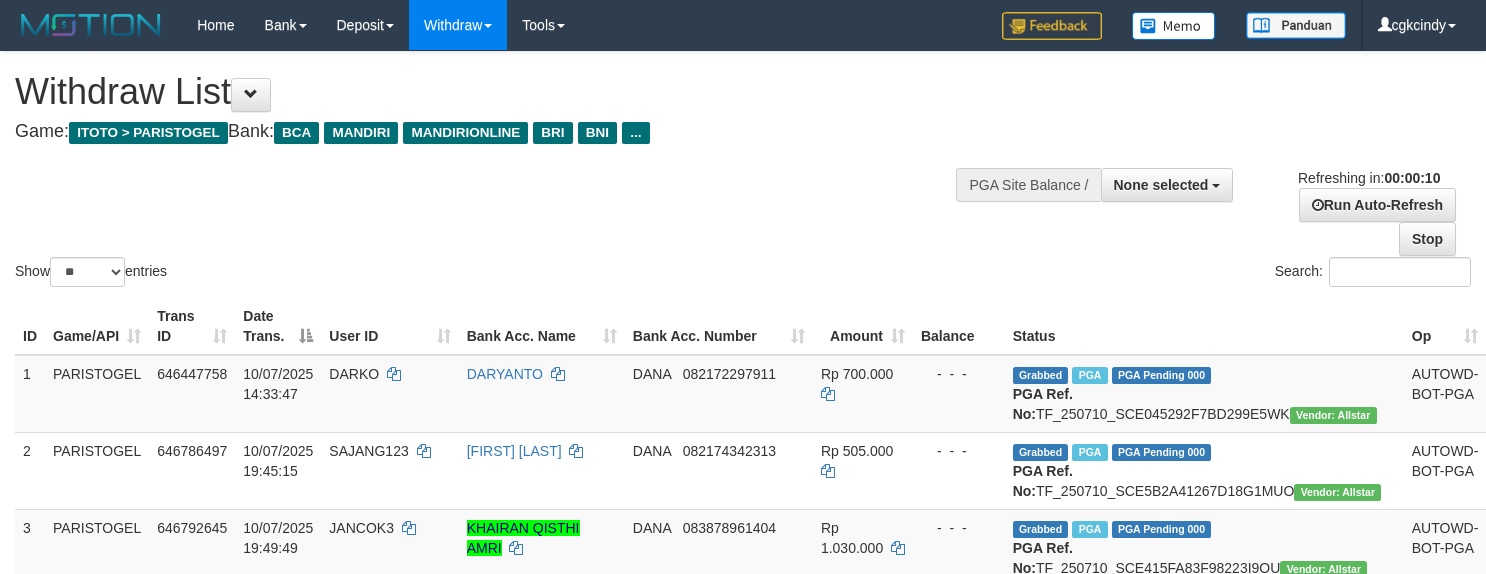 select 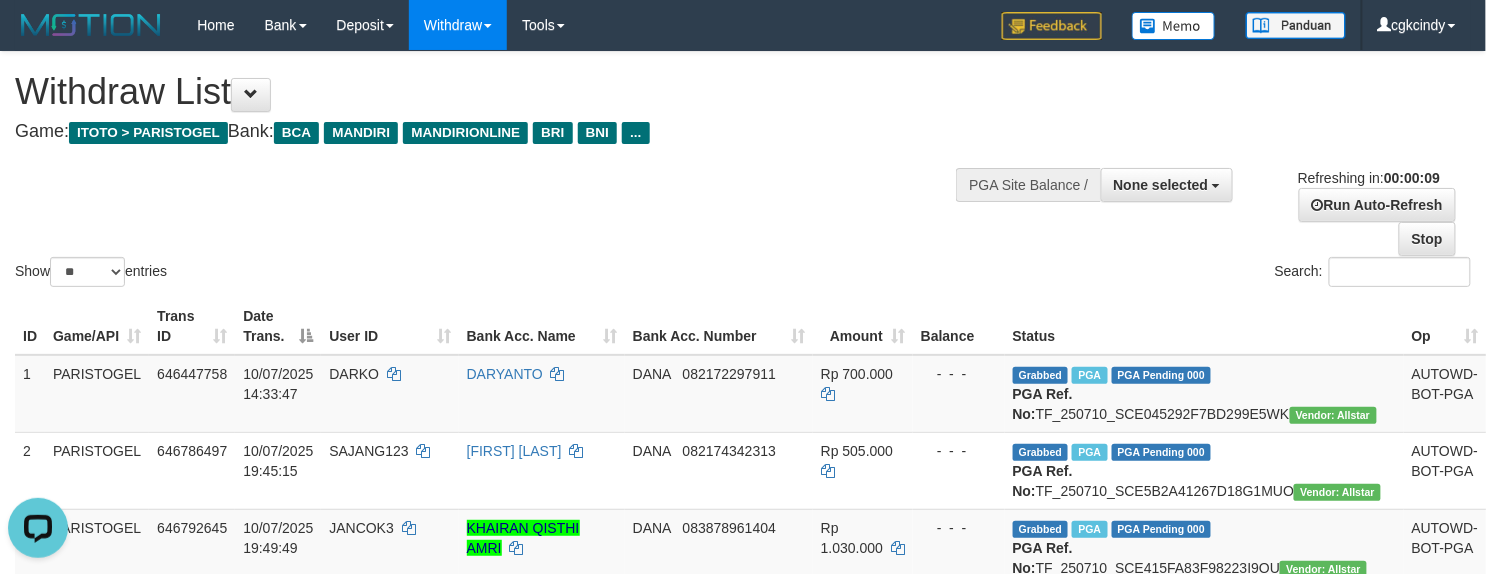 scroll, scrollTop: 0, scrollLeft: 0, axis: both 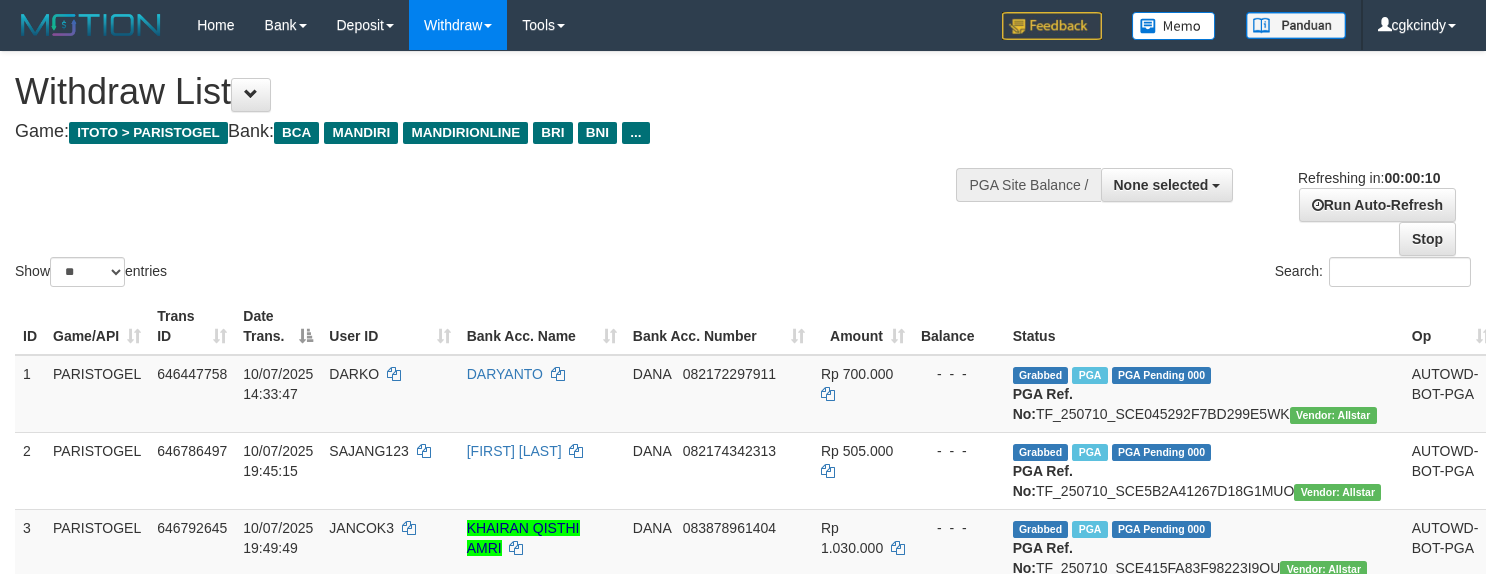 select 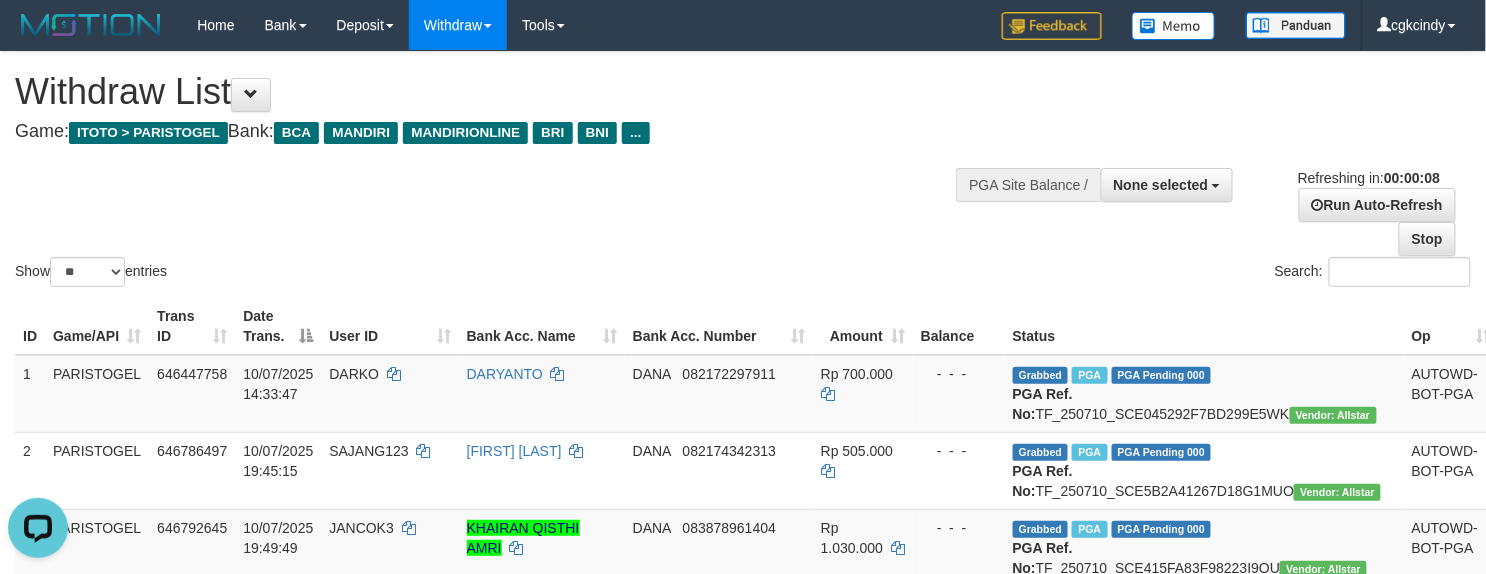scroll, scrollTop: 0, scrollLeft: 0, axis: both 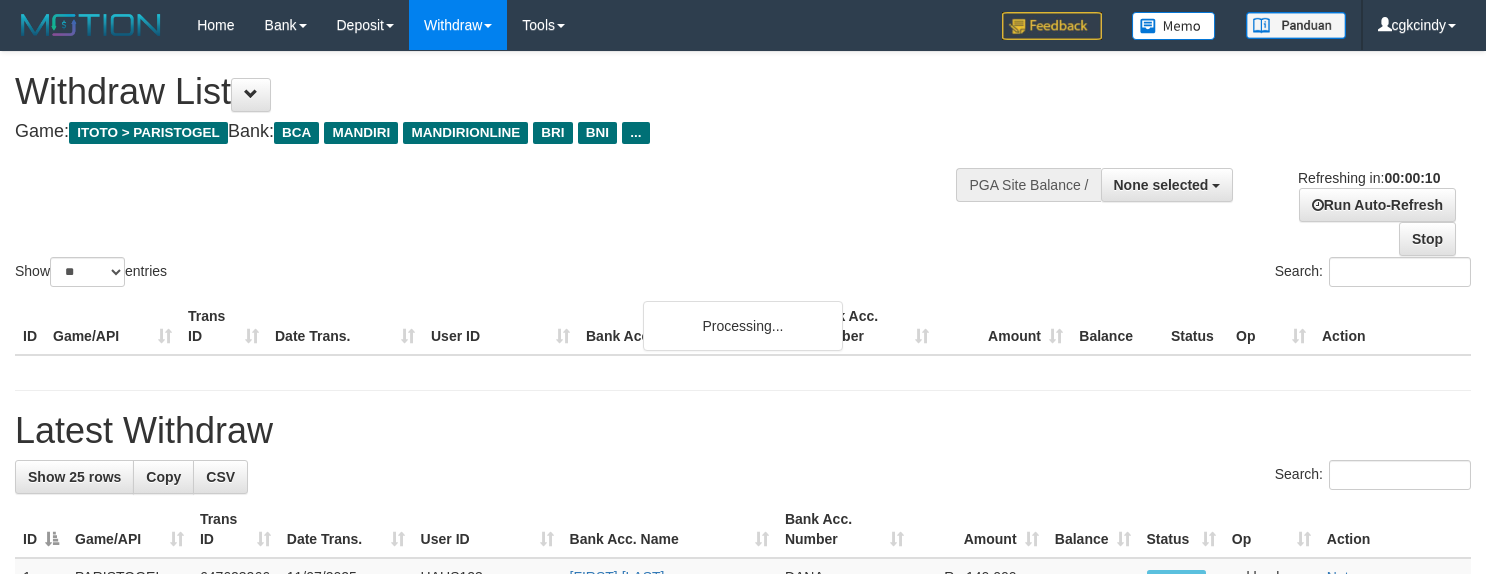 select 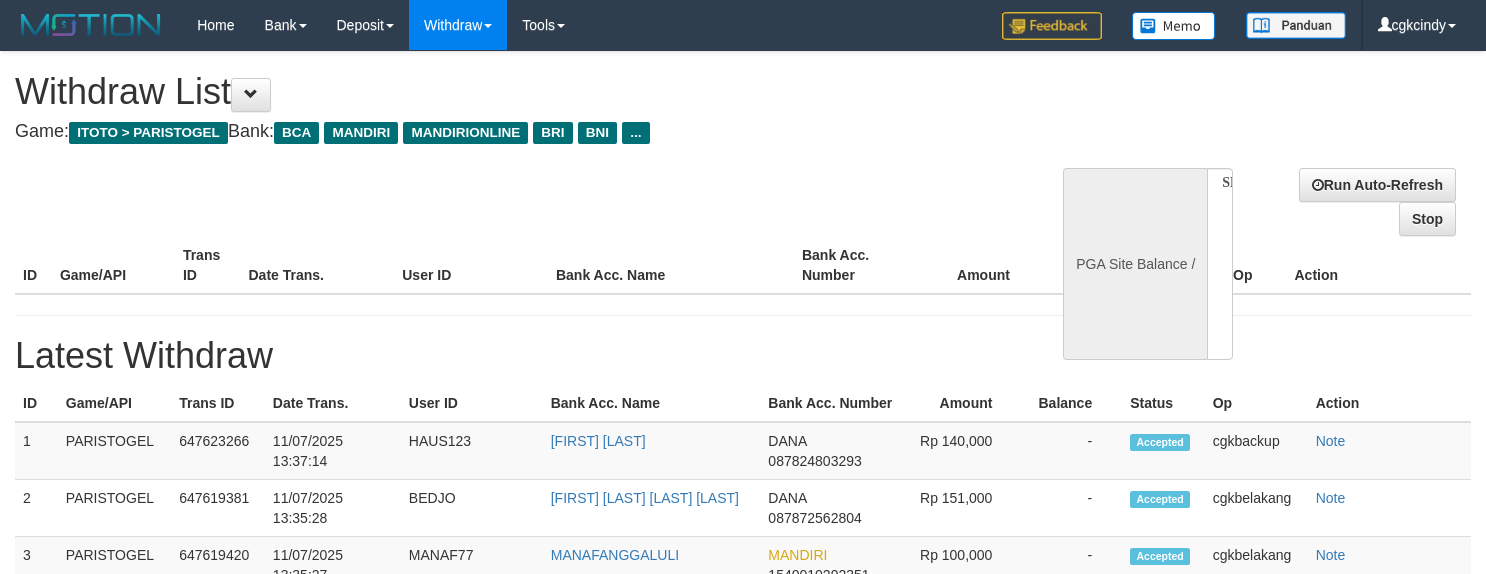 select 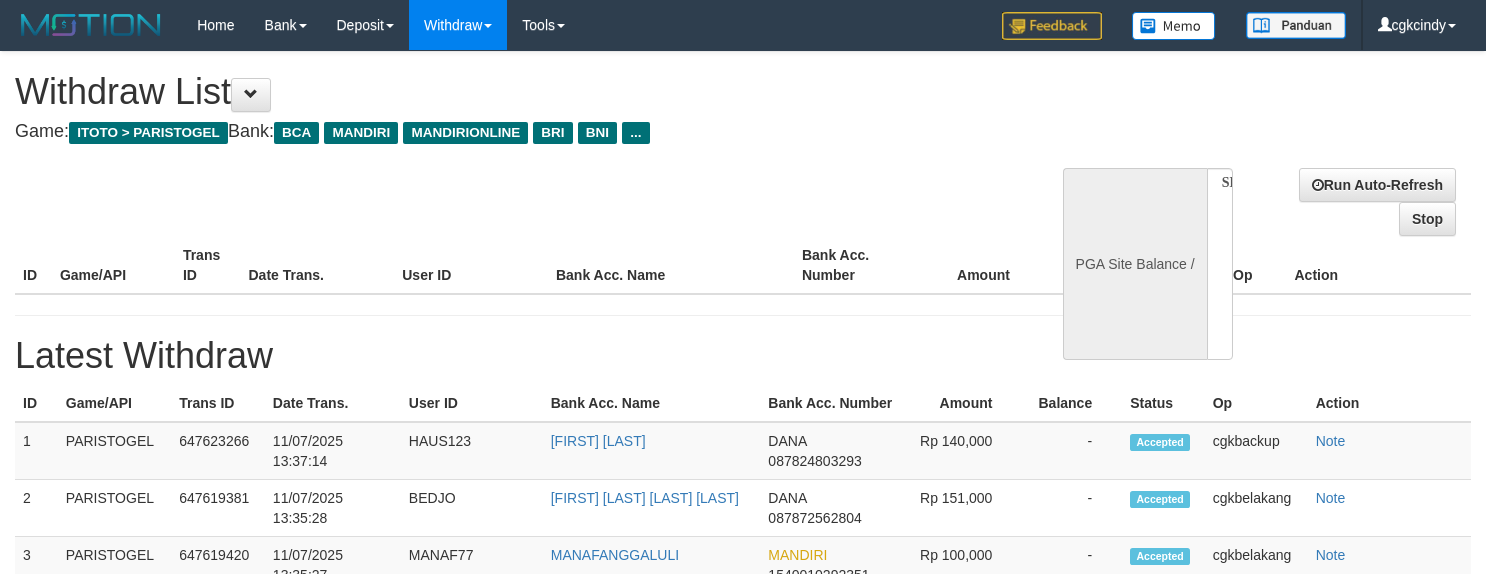 scroll, scrollTop: 0, scrollLeft: 0, axis: both 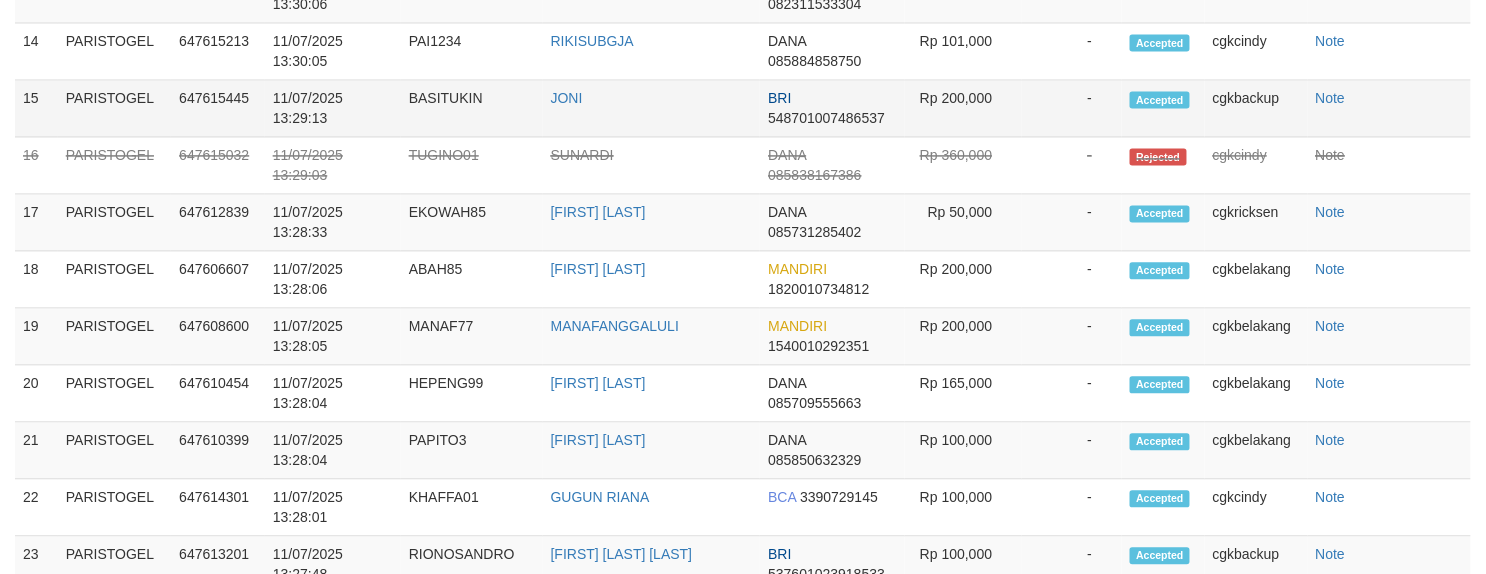 select on "**" 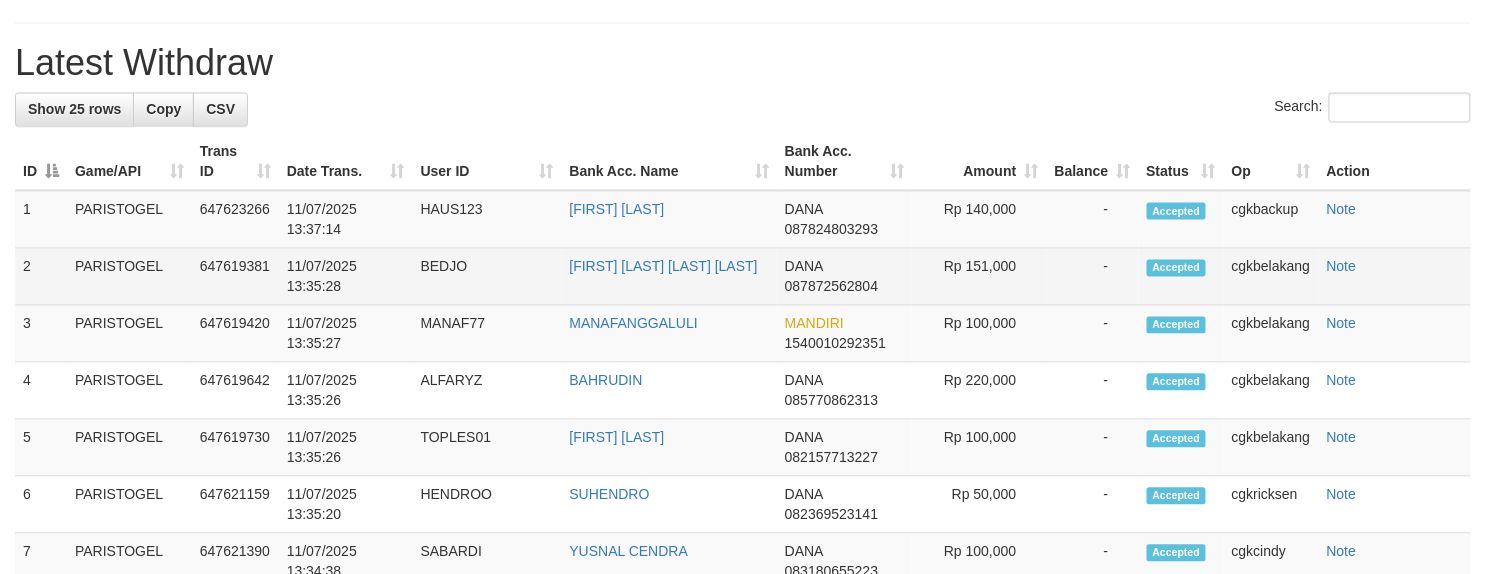 scroll, scrollTop: 812, scrollLeft: 0, axis: vertical 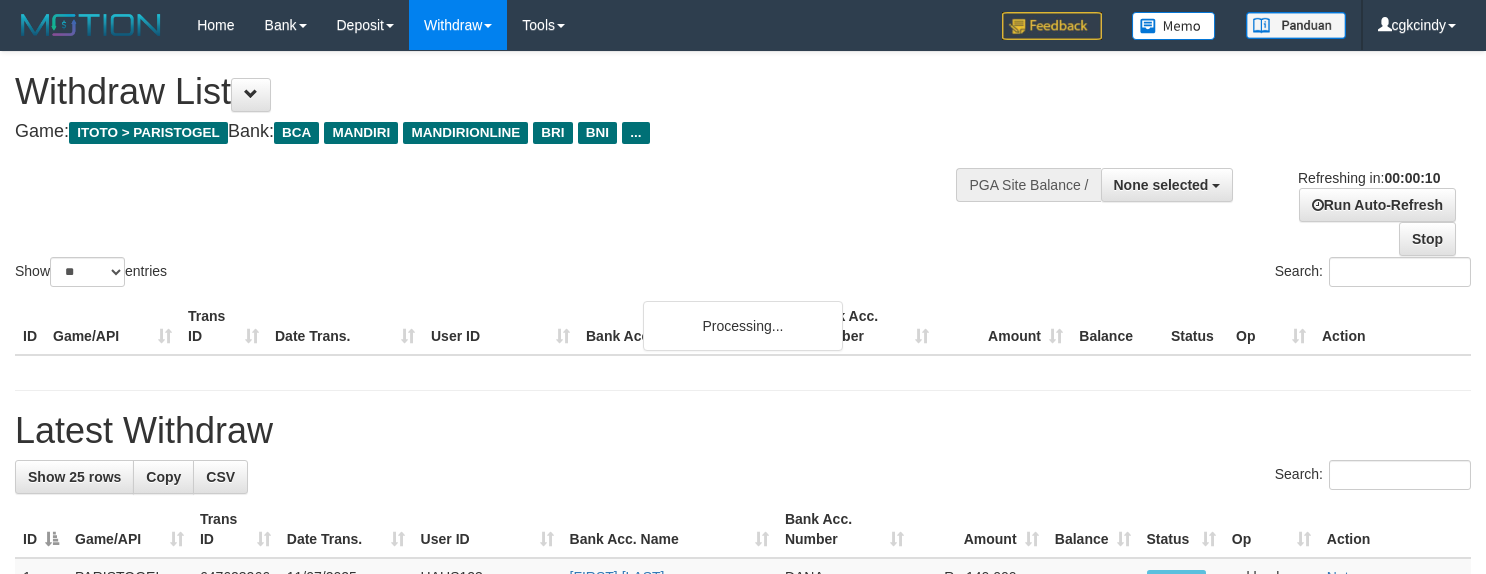 select 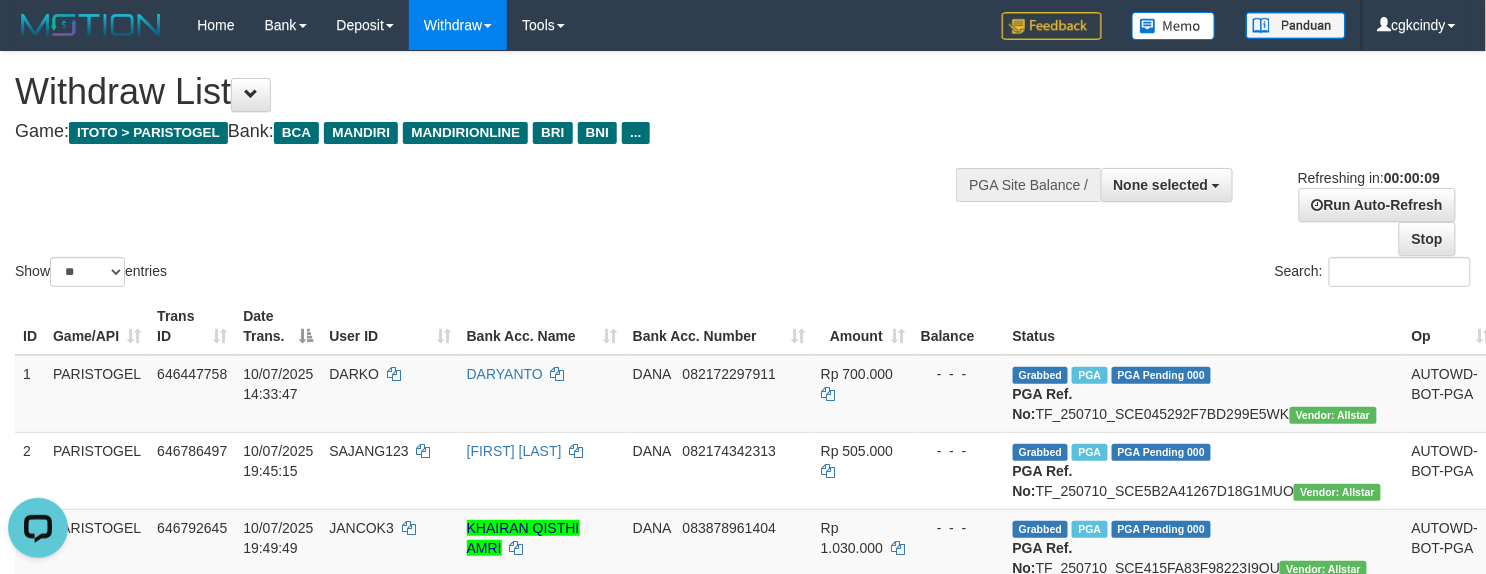 scroll, scrollTop: 0, scrollLeft: 0, axis: both 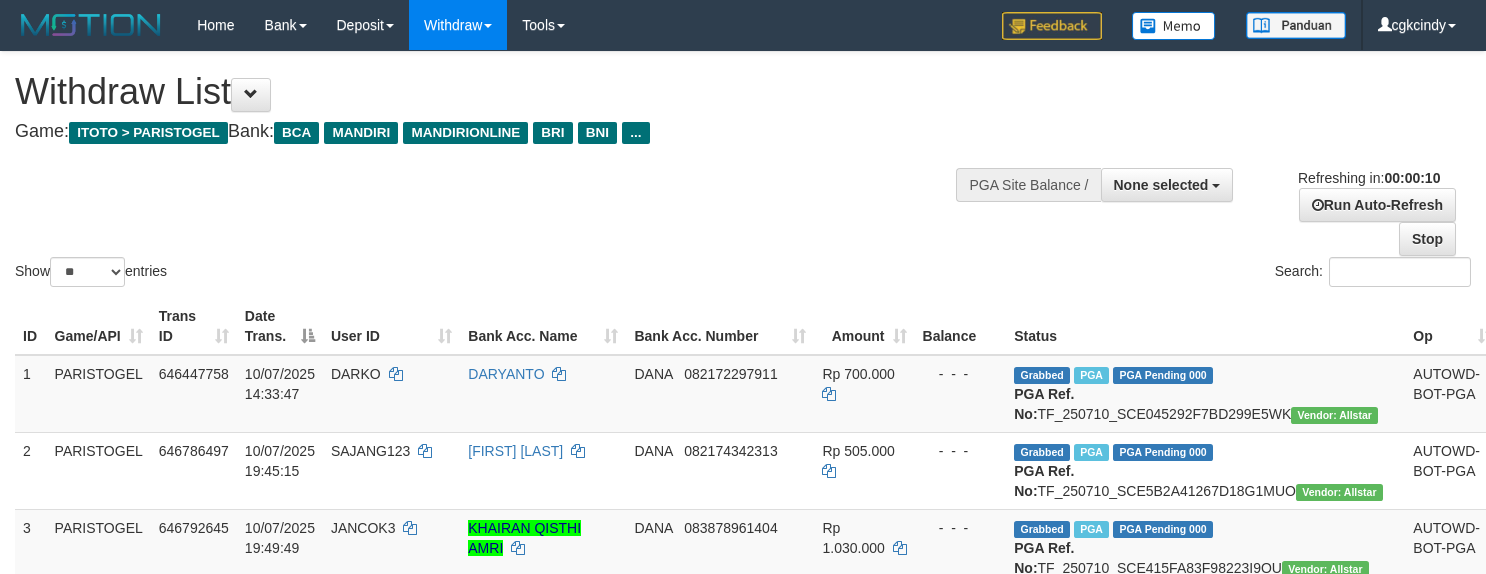 select 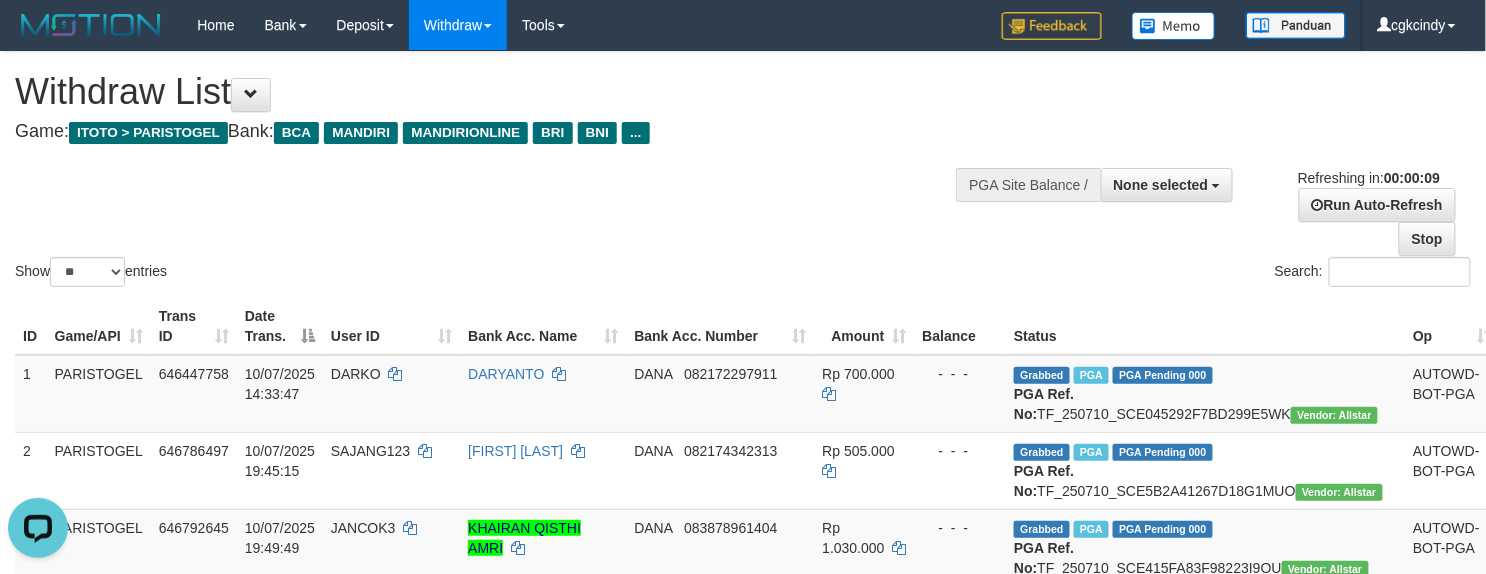 scroll, scrollTop: 0, scrollLeft: 0, axis: both 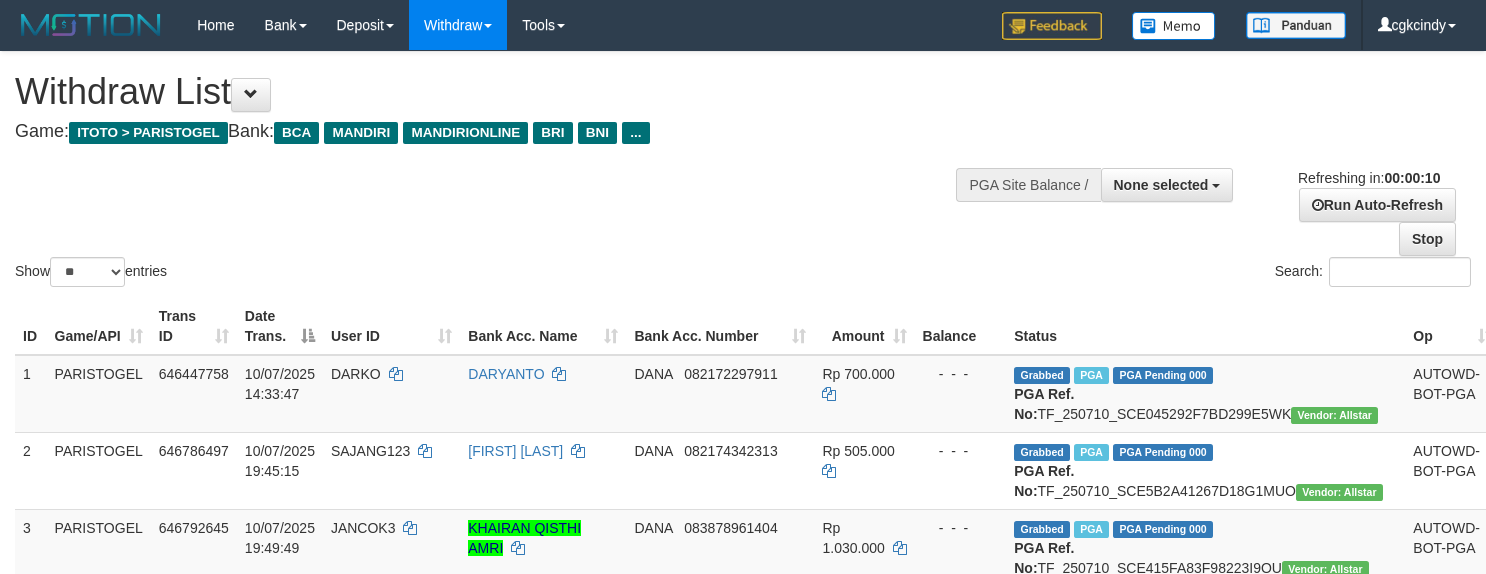 select 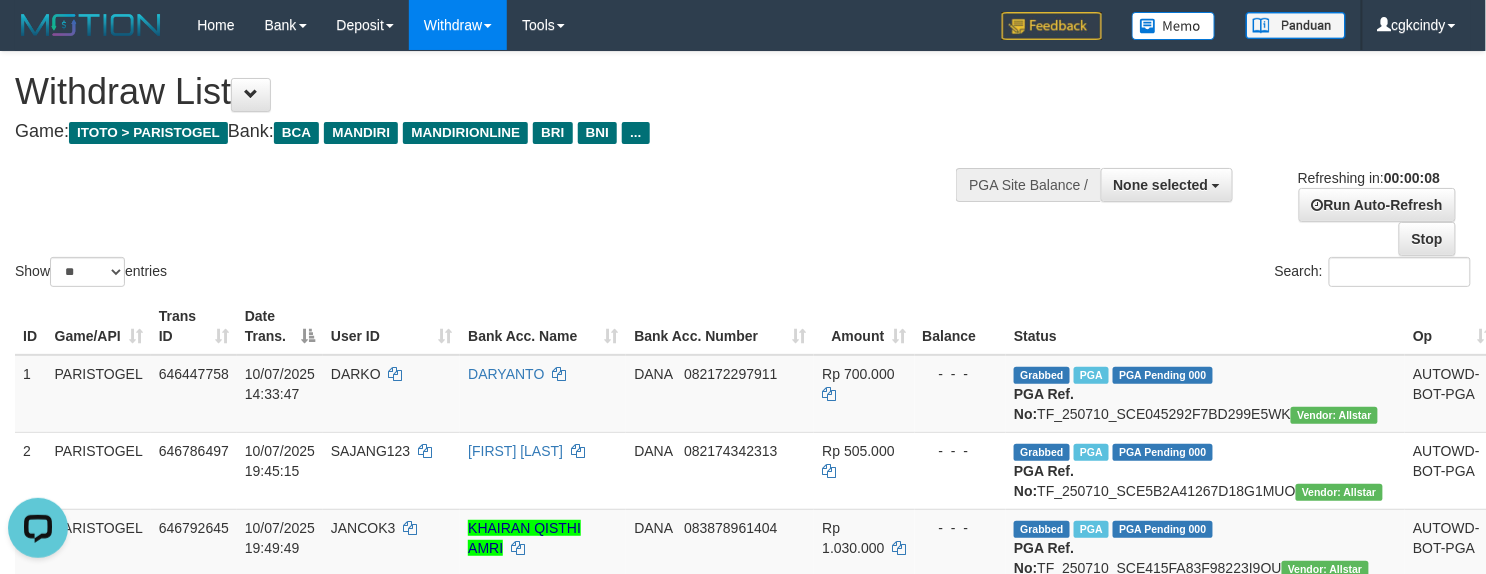 scroll, scrollTop: 0, scrollLeft: 0, axis: both 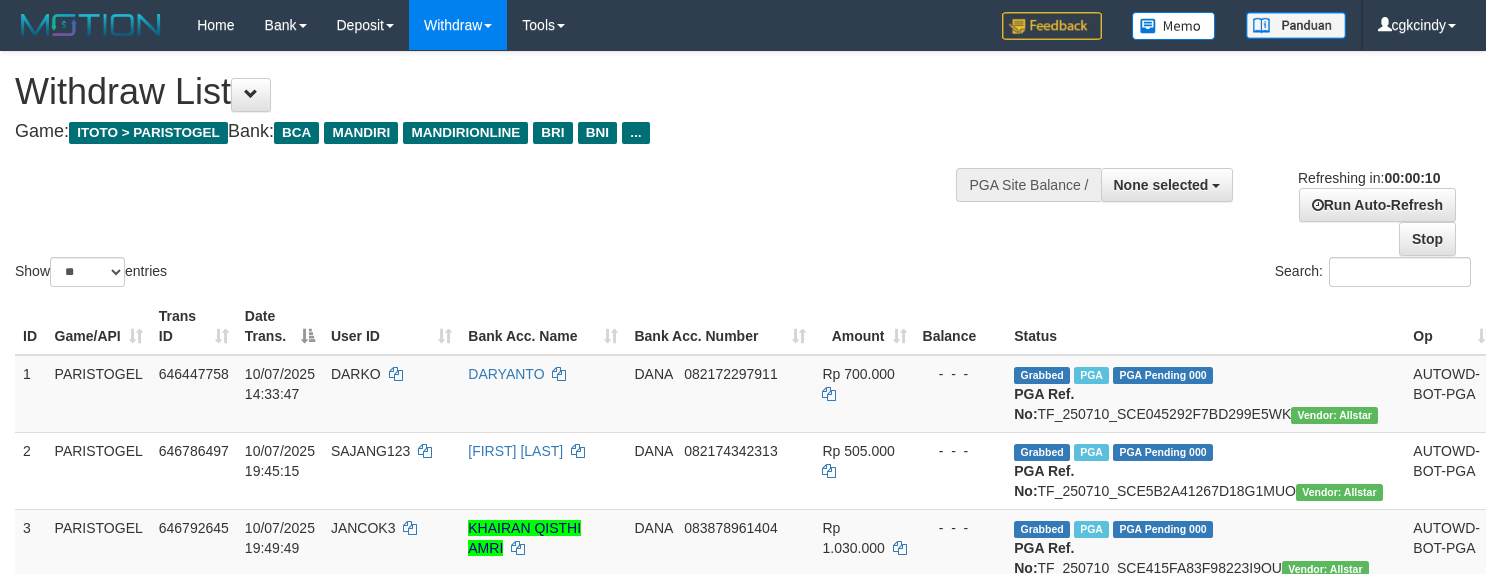 select 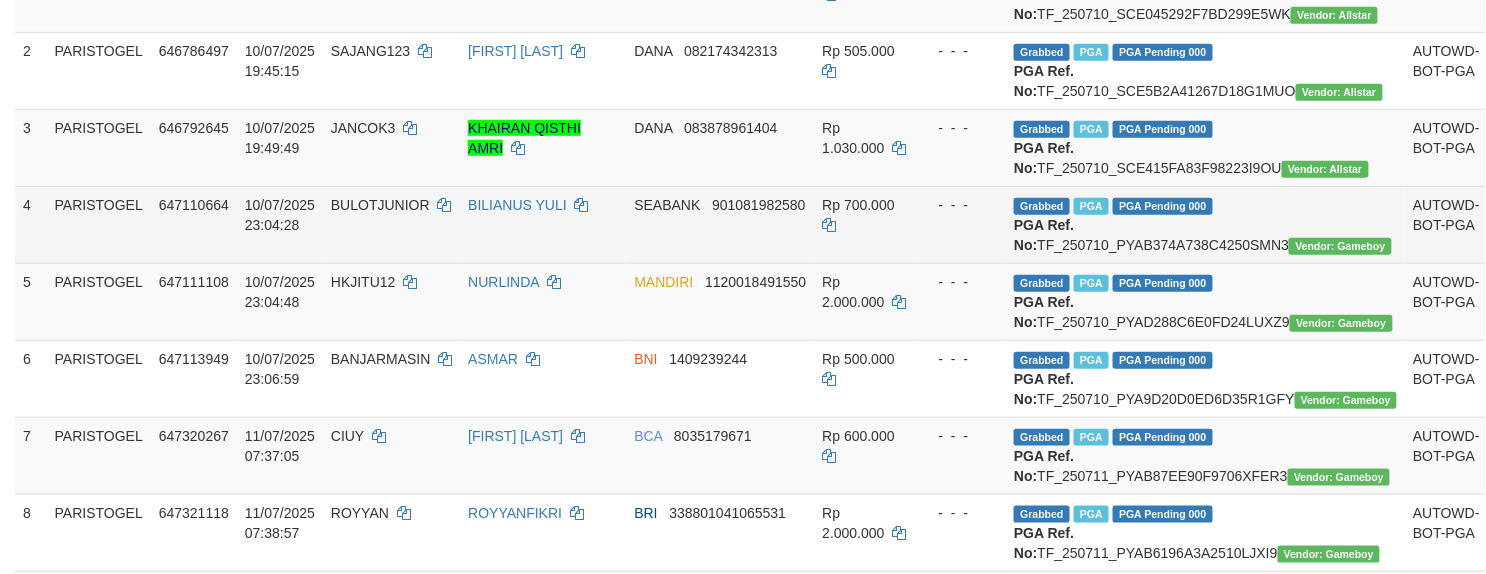 scroll, scrollTop: 400, scrollLeft: 0, axis: vertical 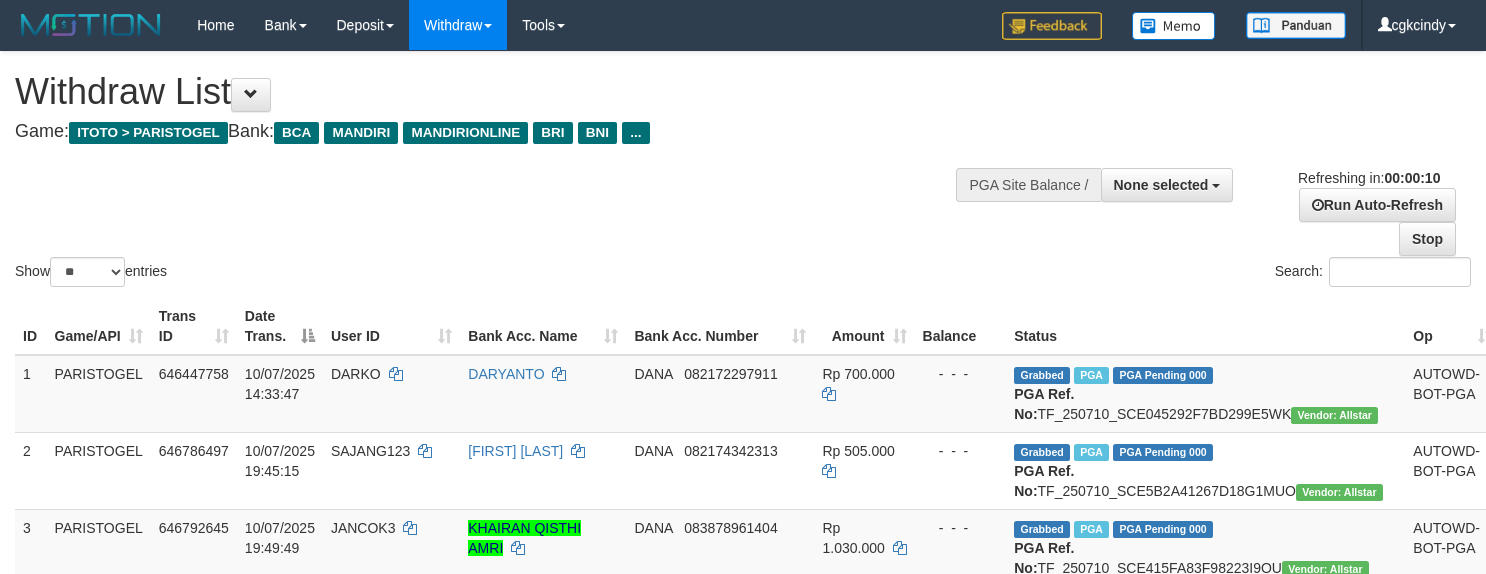 select 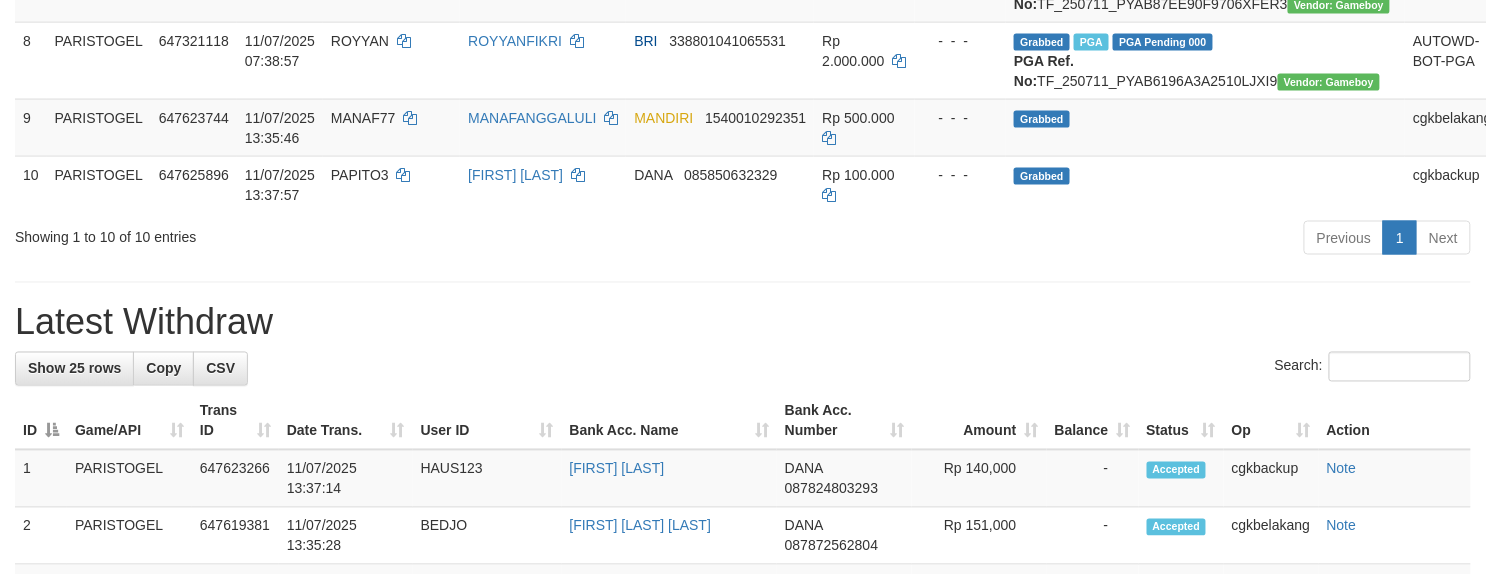 scroll, scrollTop: 869, scrollLeft: 0, axis: vertical 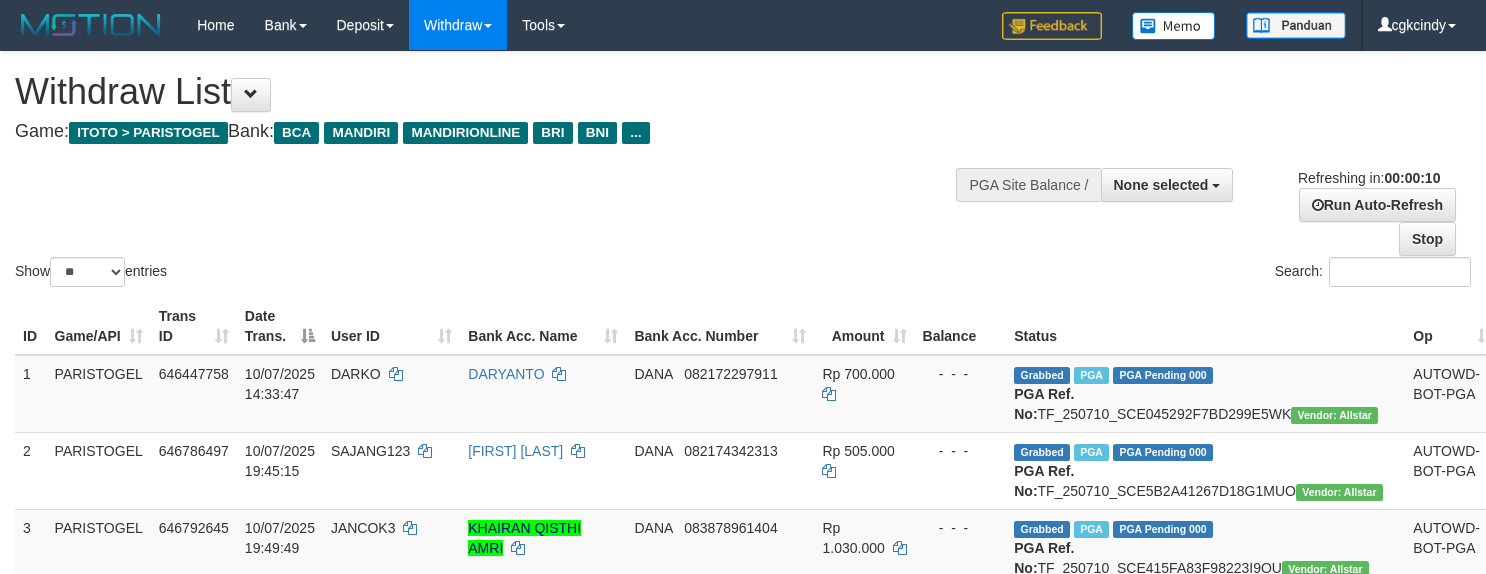 select 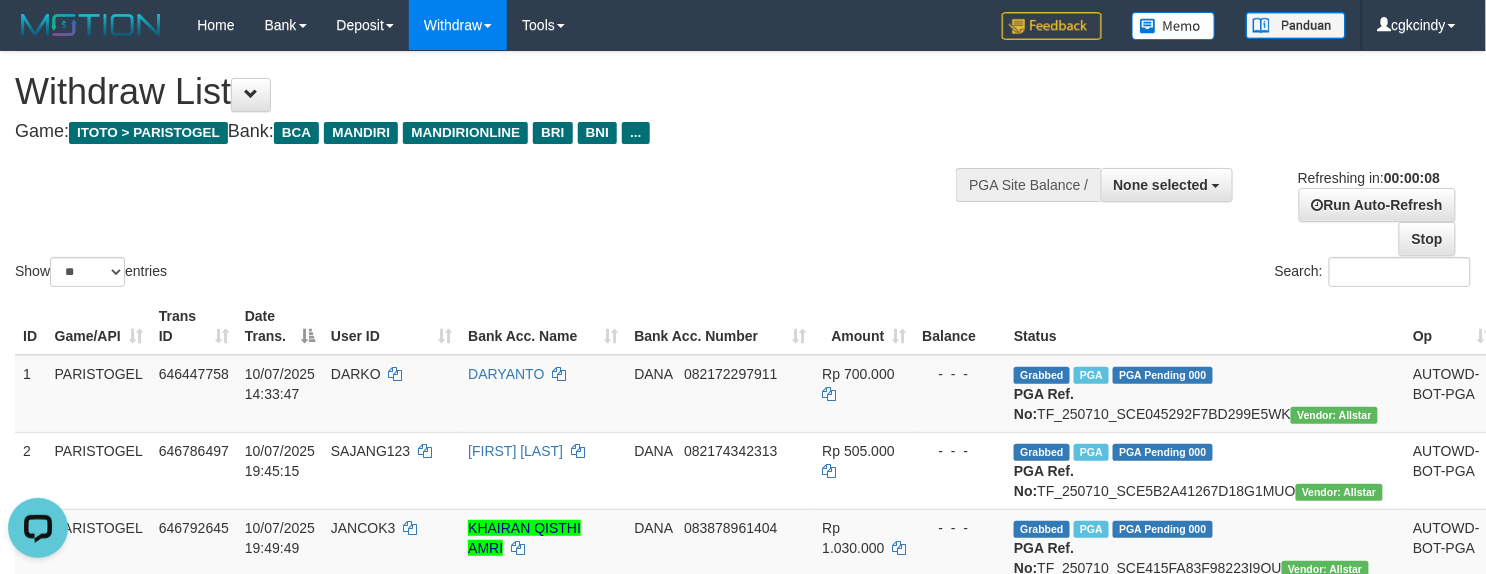 scroll, scrollTop: 0, scrollLeft: 0, axis: both 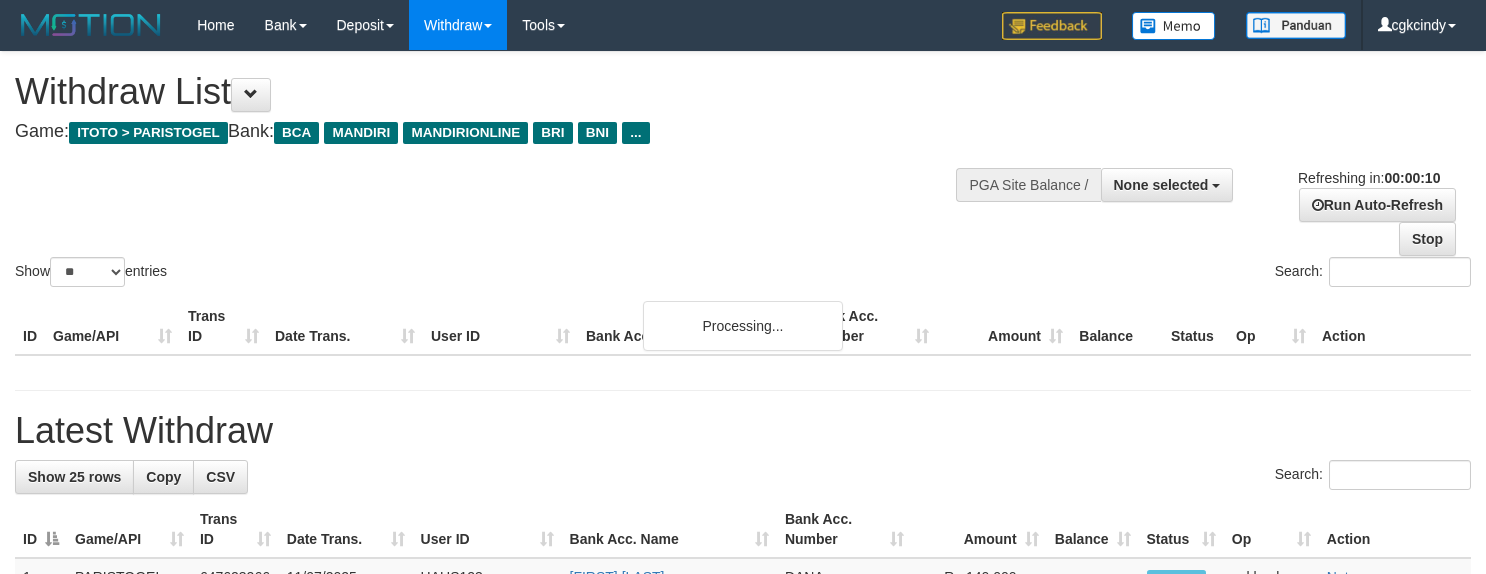 select 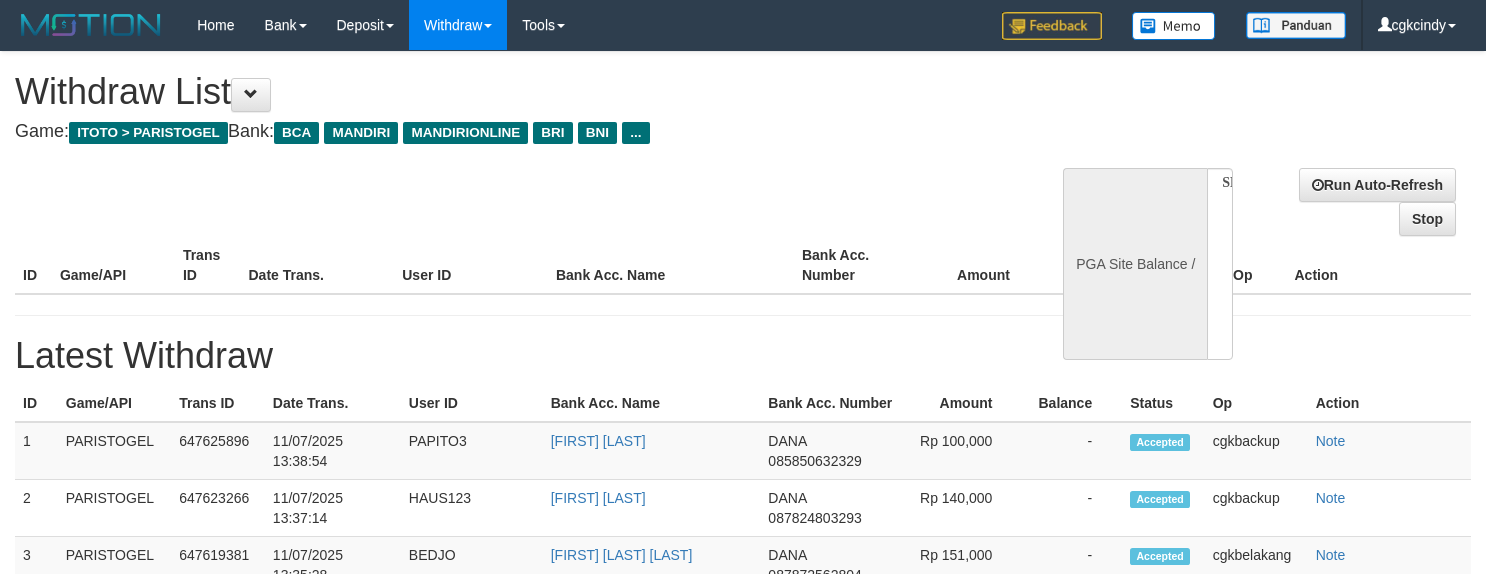 select 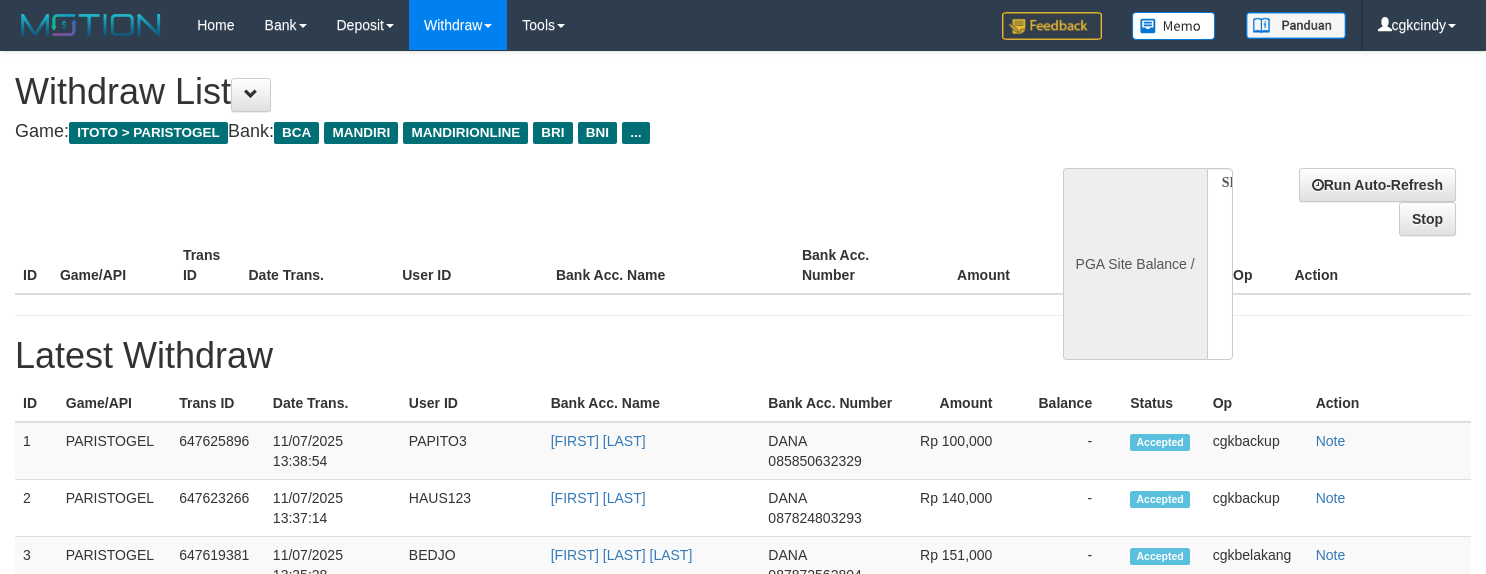 scroll, scrollTop: 0, scrollLeft: 0, axis: both 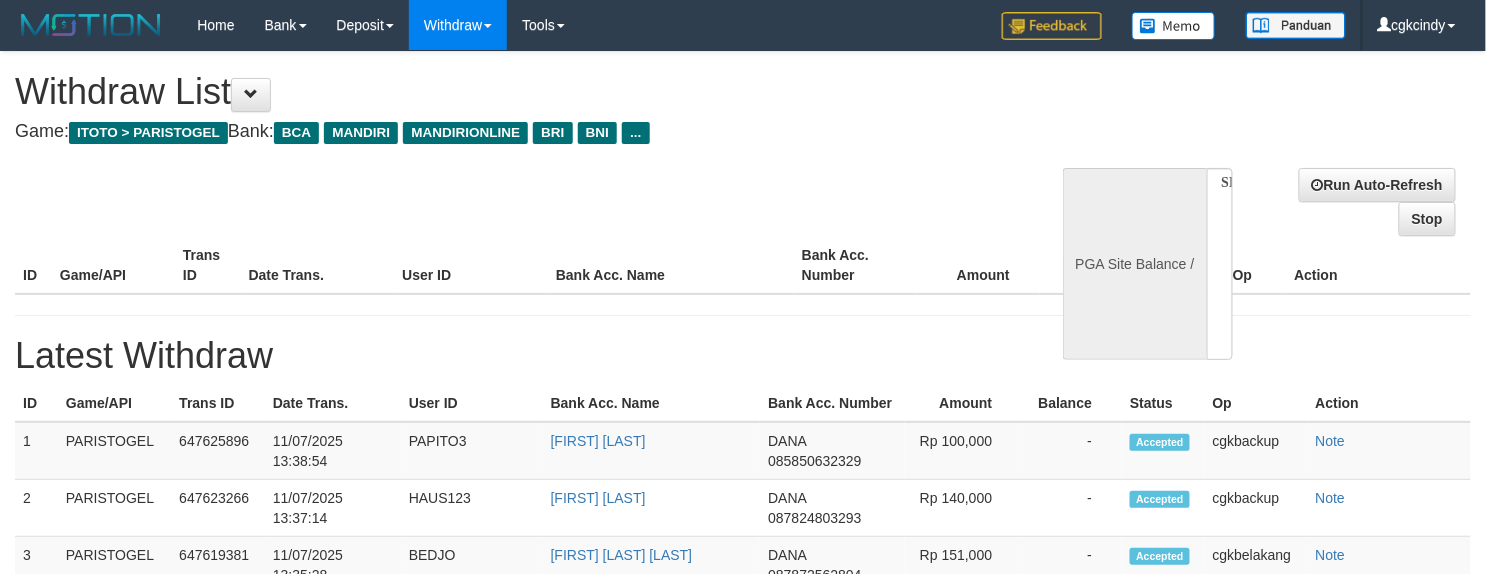 select on "**" 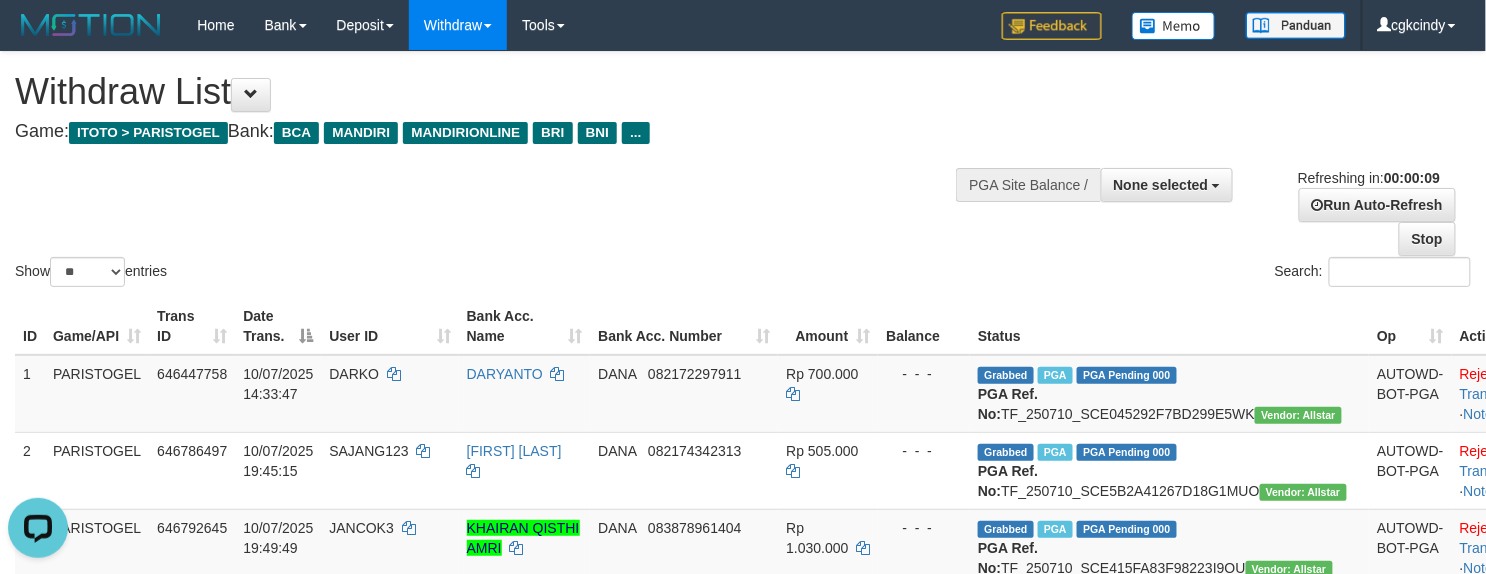 scroll, scrollTop: 0, scrollLeft: 0, axis: both 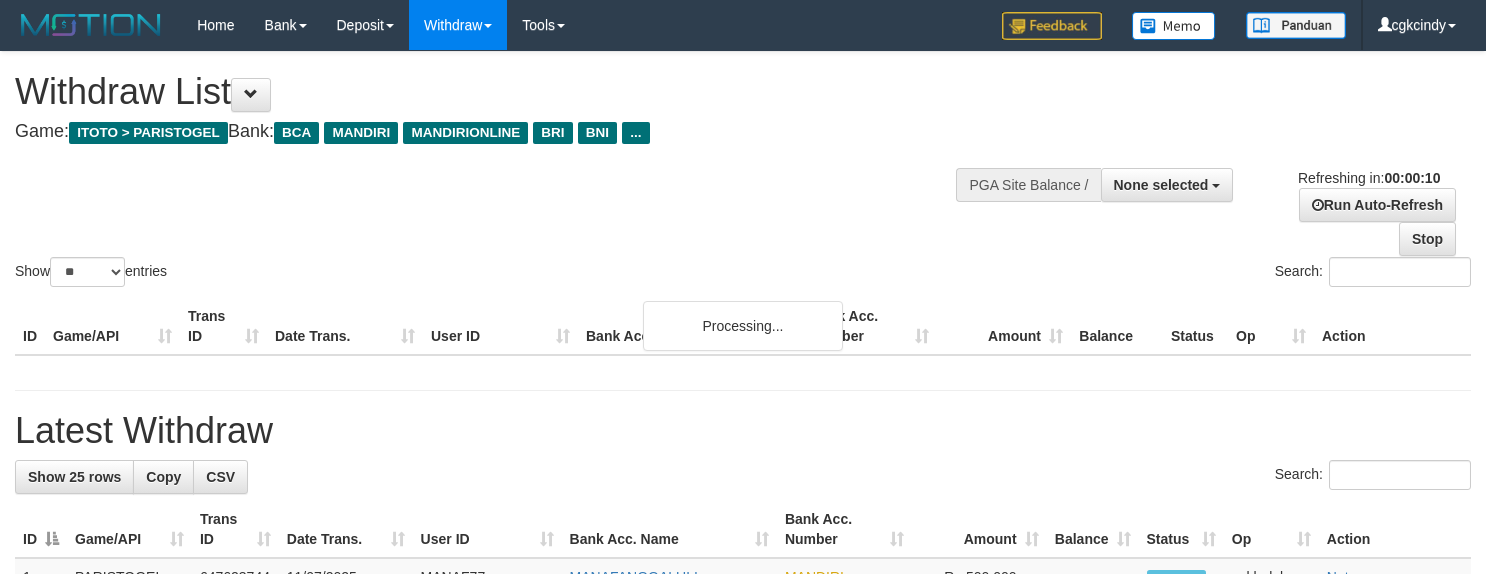select 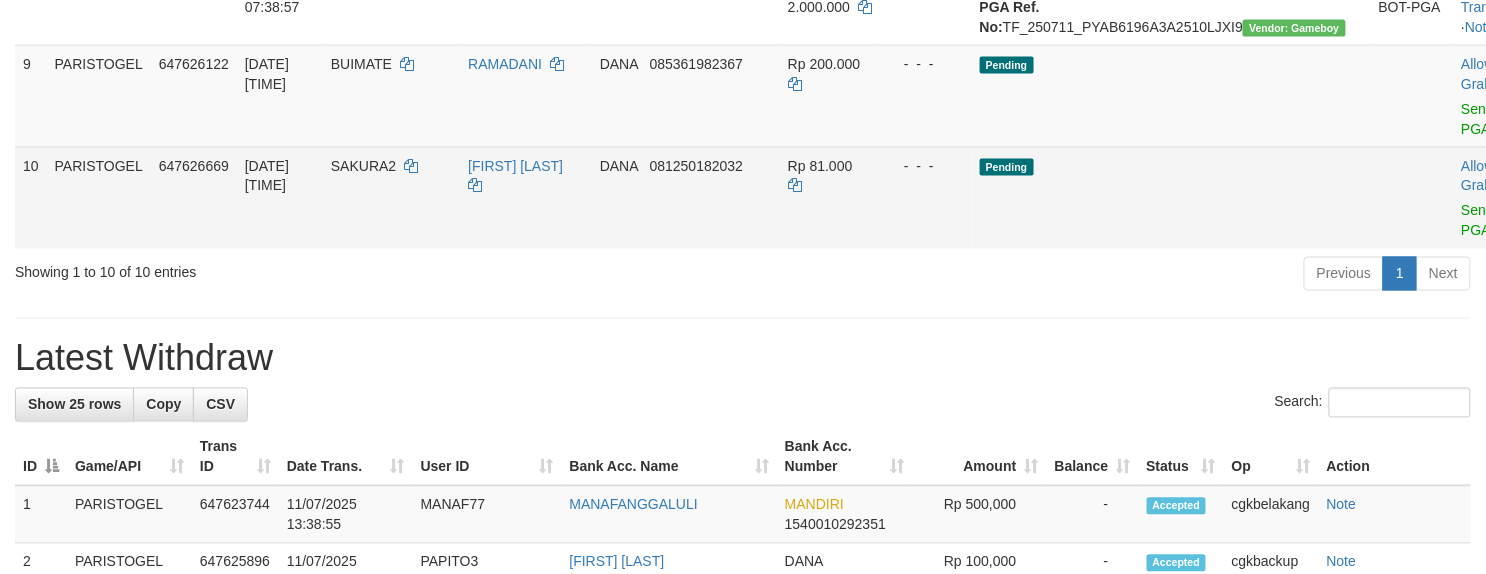 scroll, scrollTop: 933, scrollLeft: 0, axis: vertical 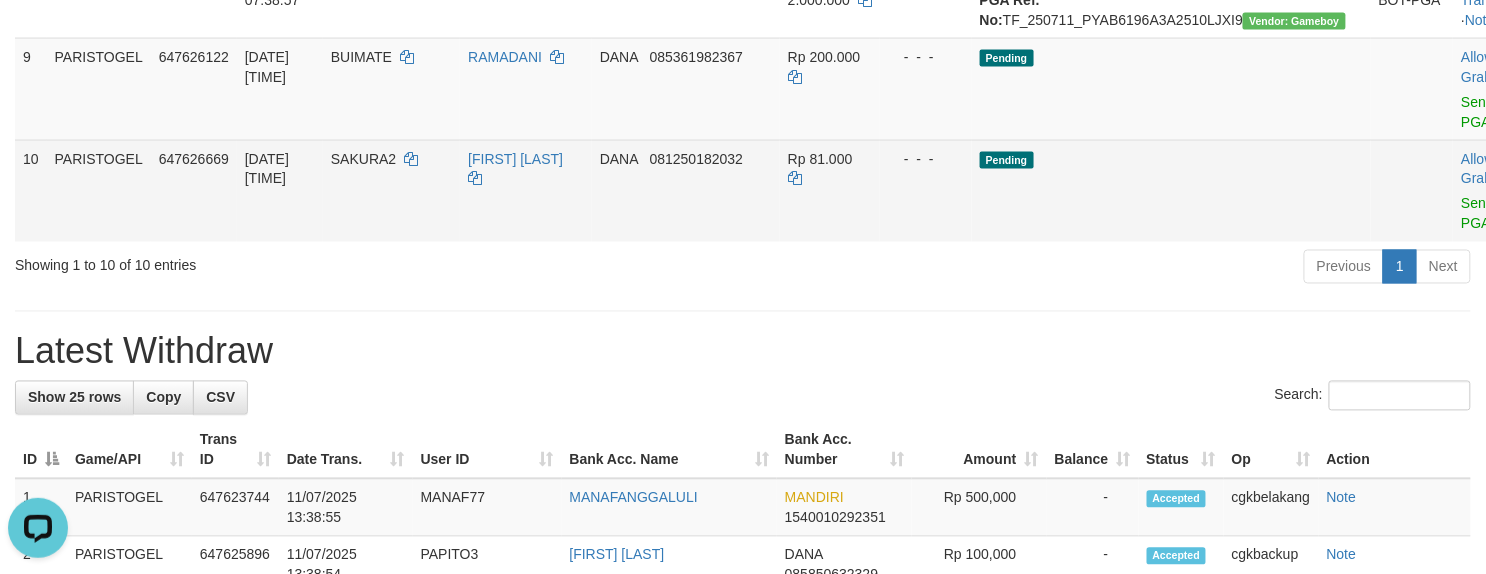 click on "Allow Grab   ·    Reject Send PGA     ·    Note" at bounding box center (1502, 191) 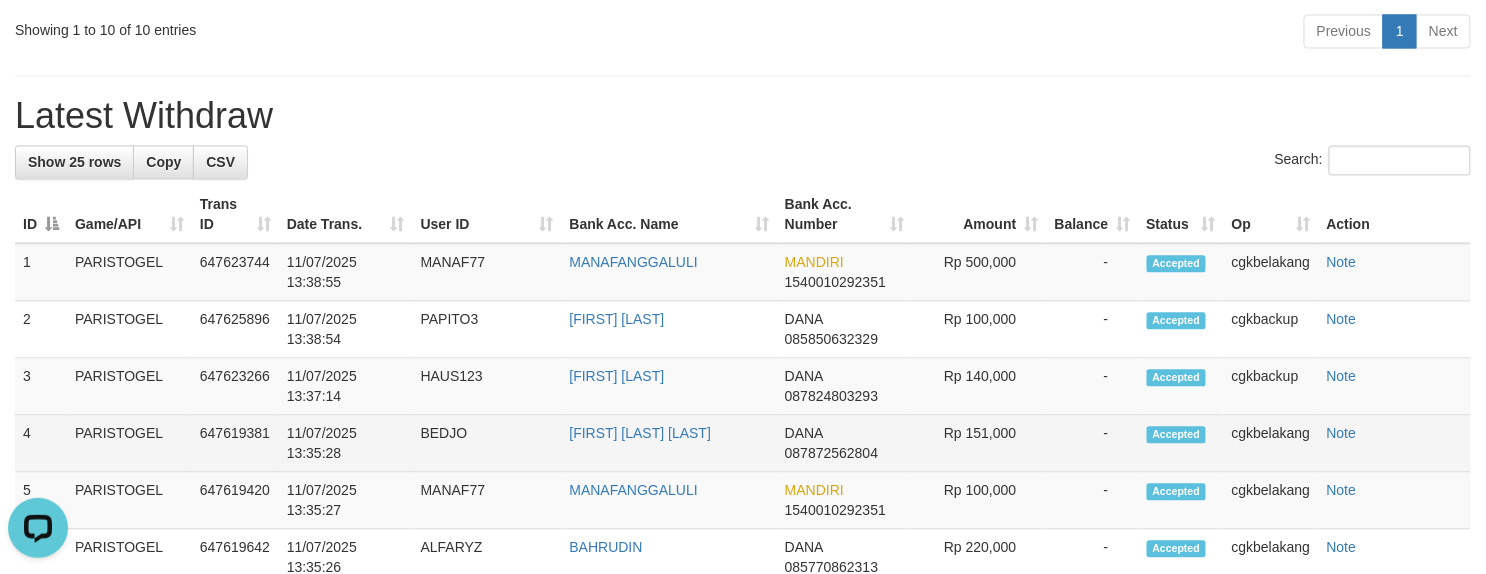 scroll, scrollTop: 902, scrollLeft: 0, axis: vertical 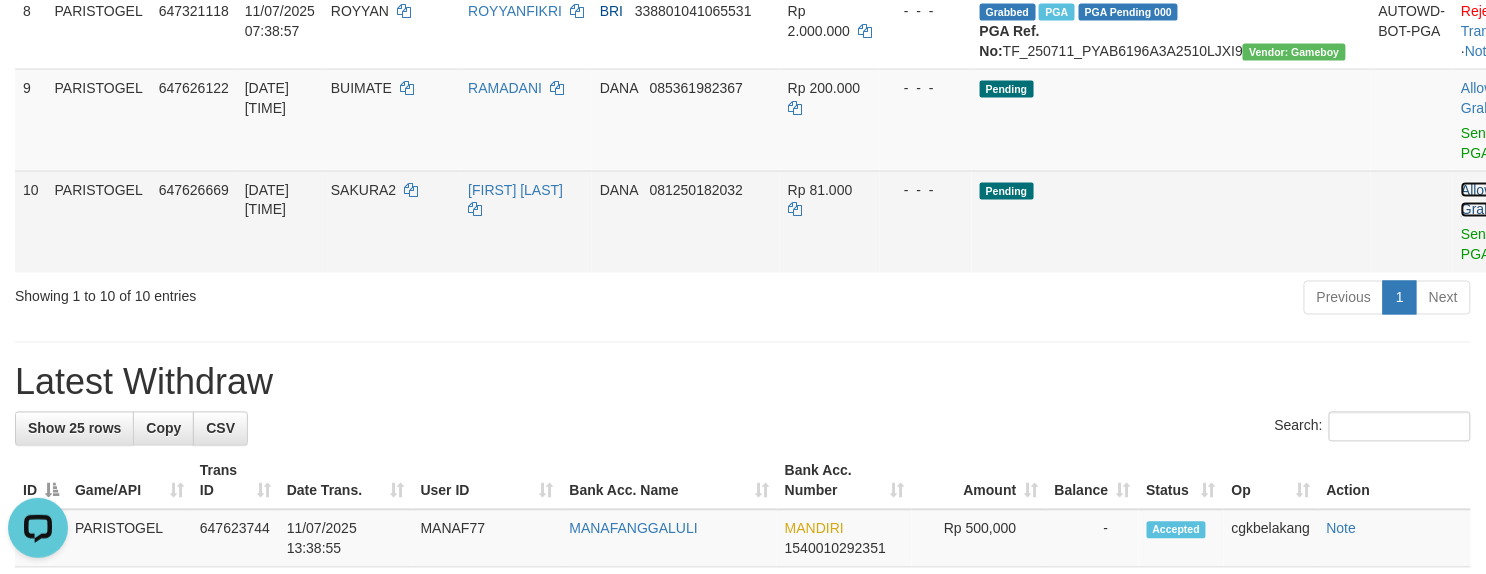 click on "Allow Grab" at bounding box center [1477, 200] 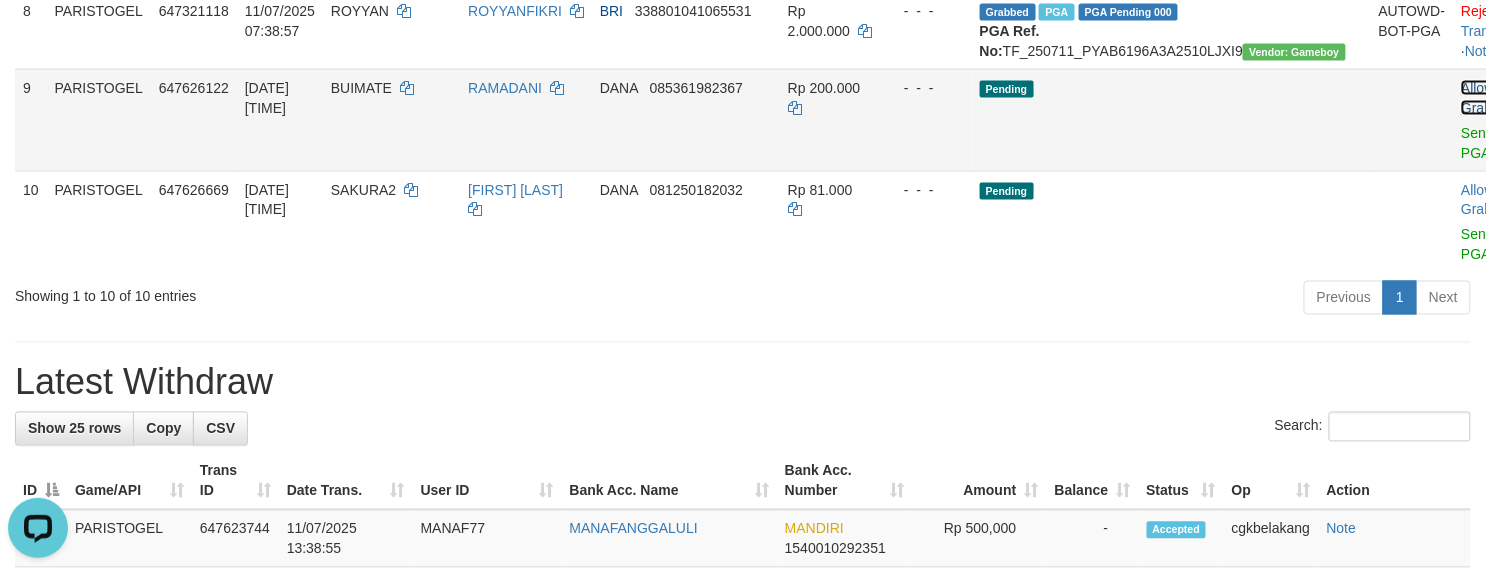 click on "Allow Grab" at bounding box center (1477, 98) 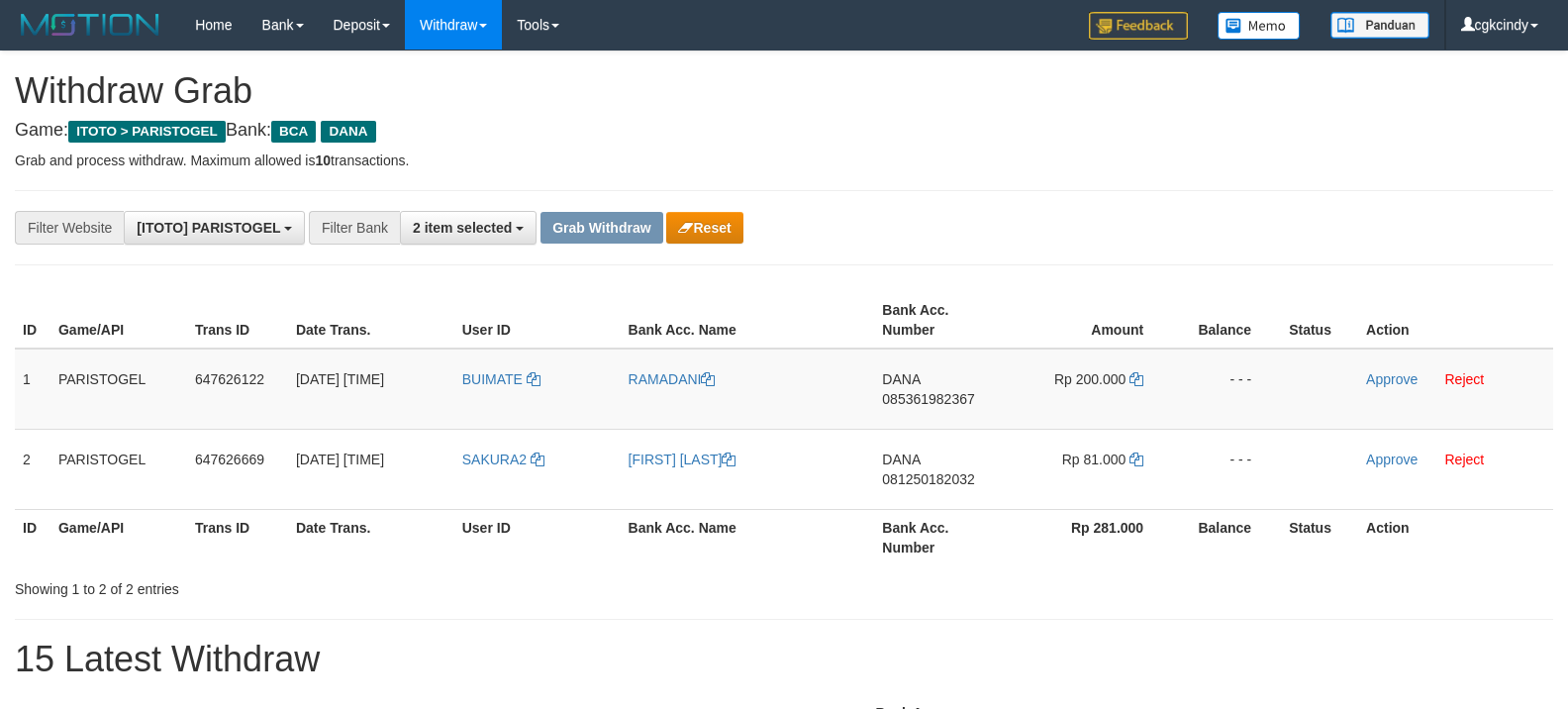 scroll, scrollTop: 0, scrollLeft: 0, axis: both 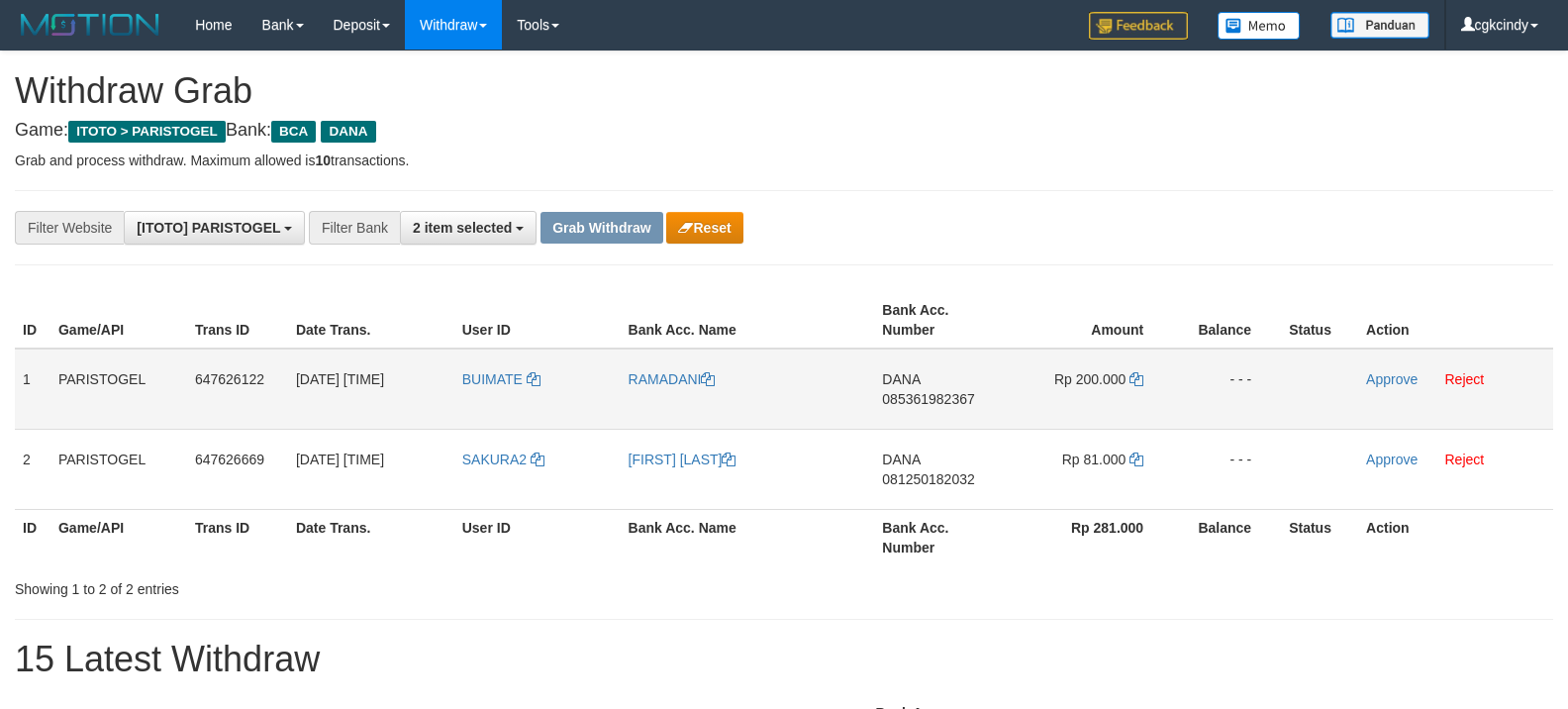 click on "BUIMATE" at bounding box center [538, 389] 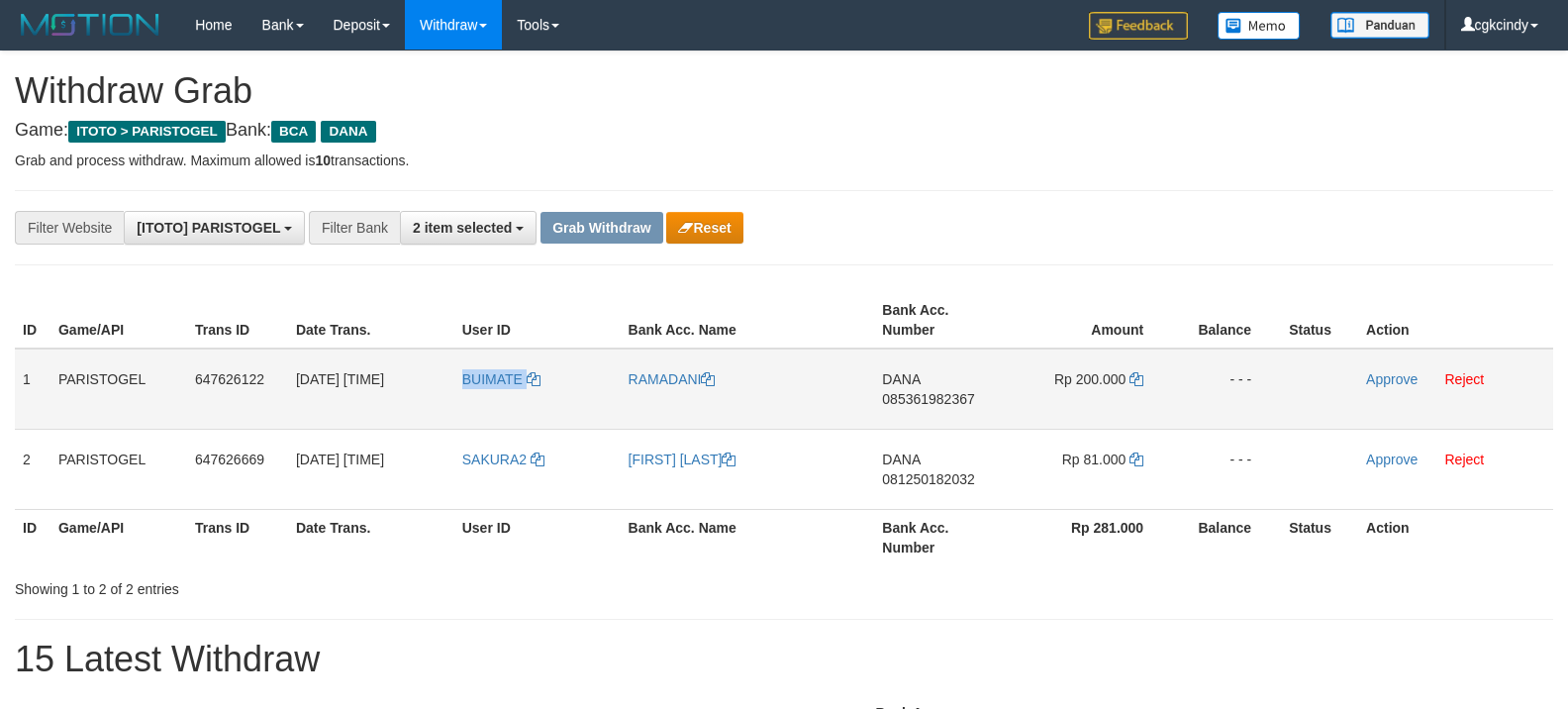 copy on "BUIMATE" 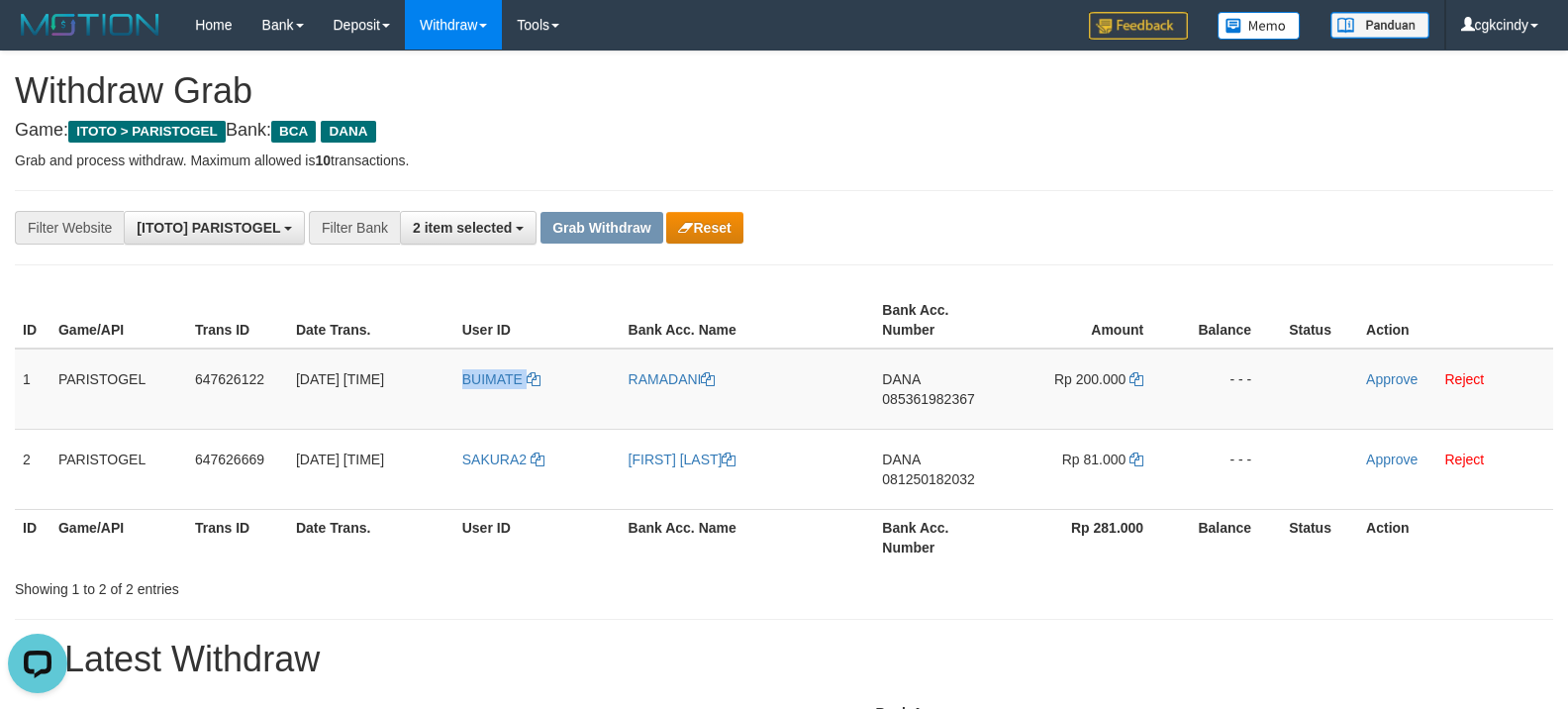 scroll, scrollTop: 0, scrollLeft: 0, axis: both 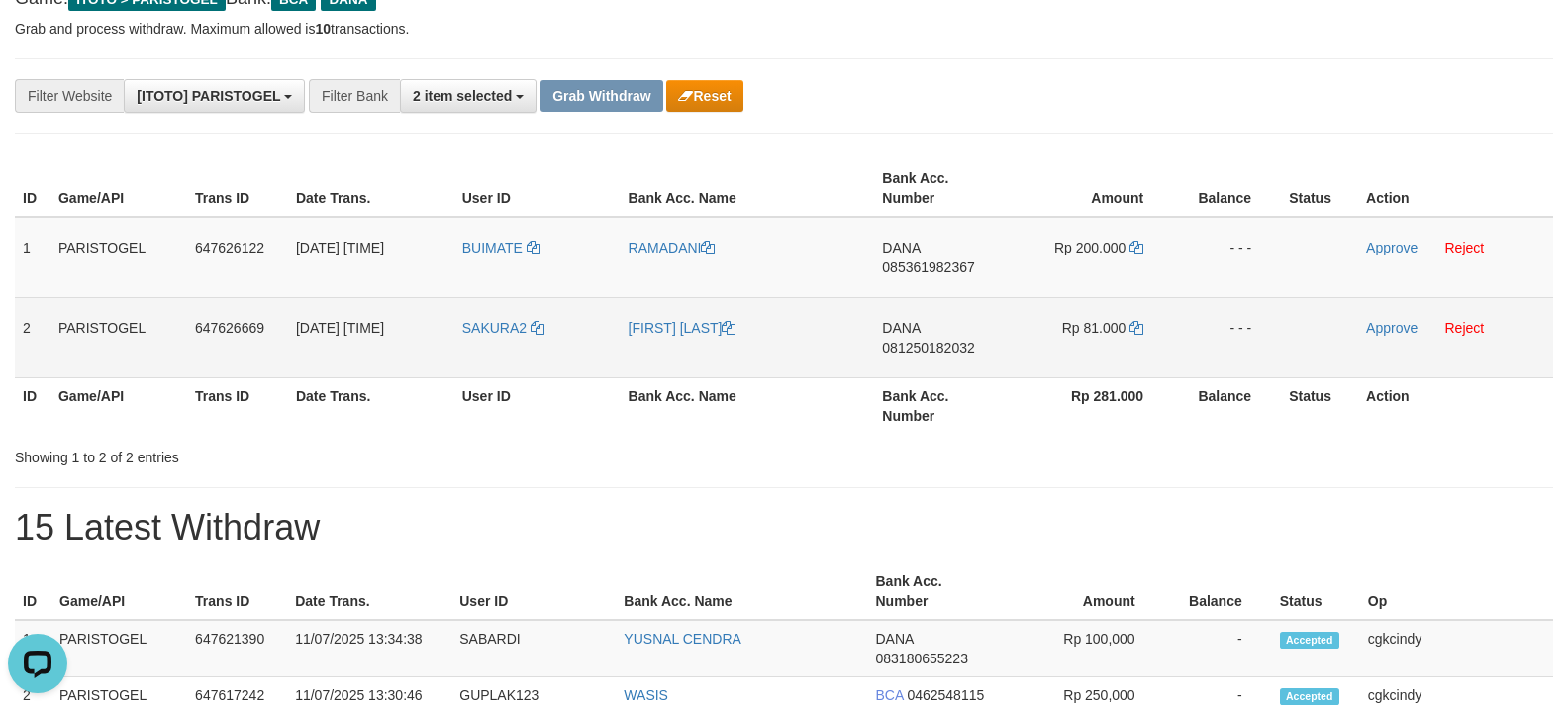 click on "SAKURA2" at bounding box center [538, 337] 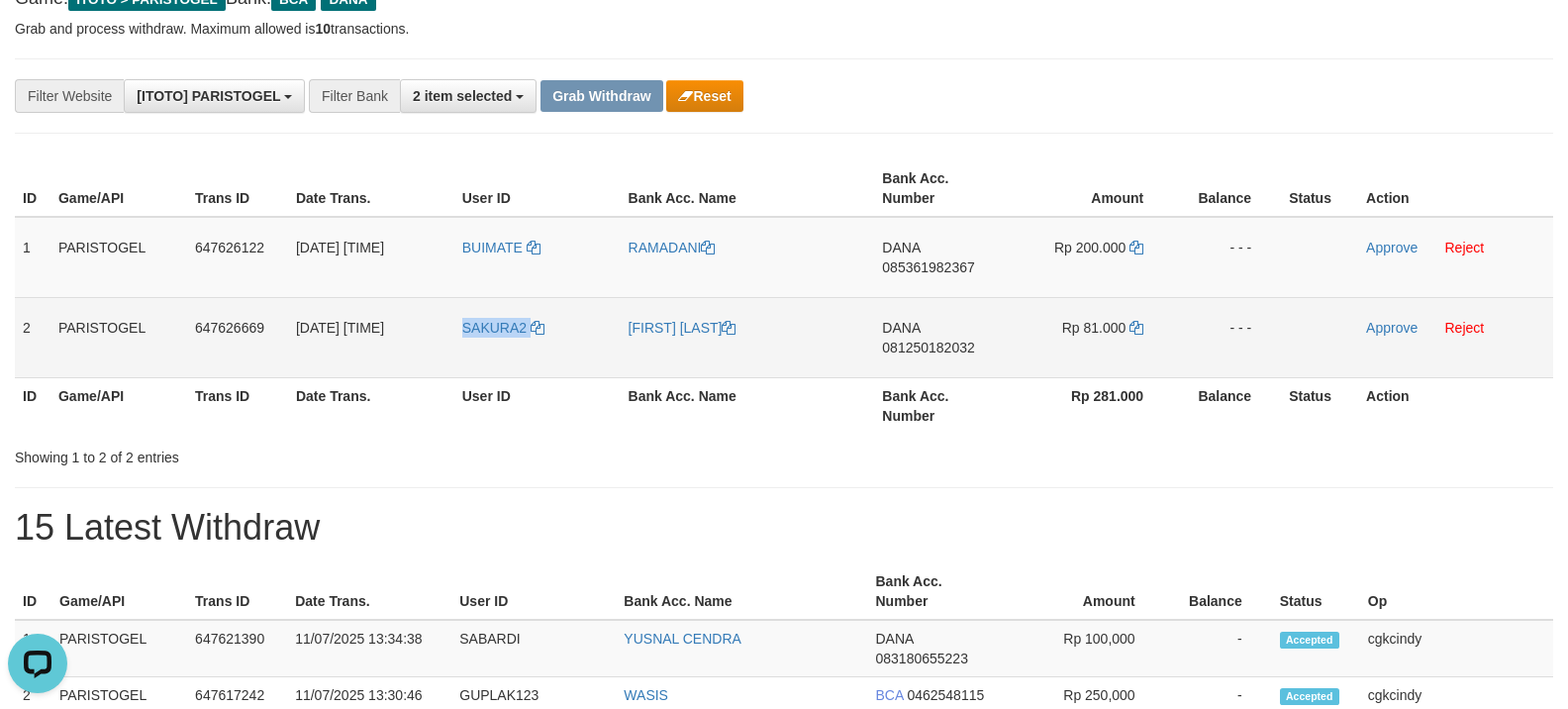 copy on "SAKURA2" 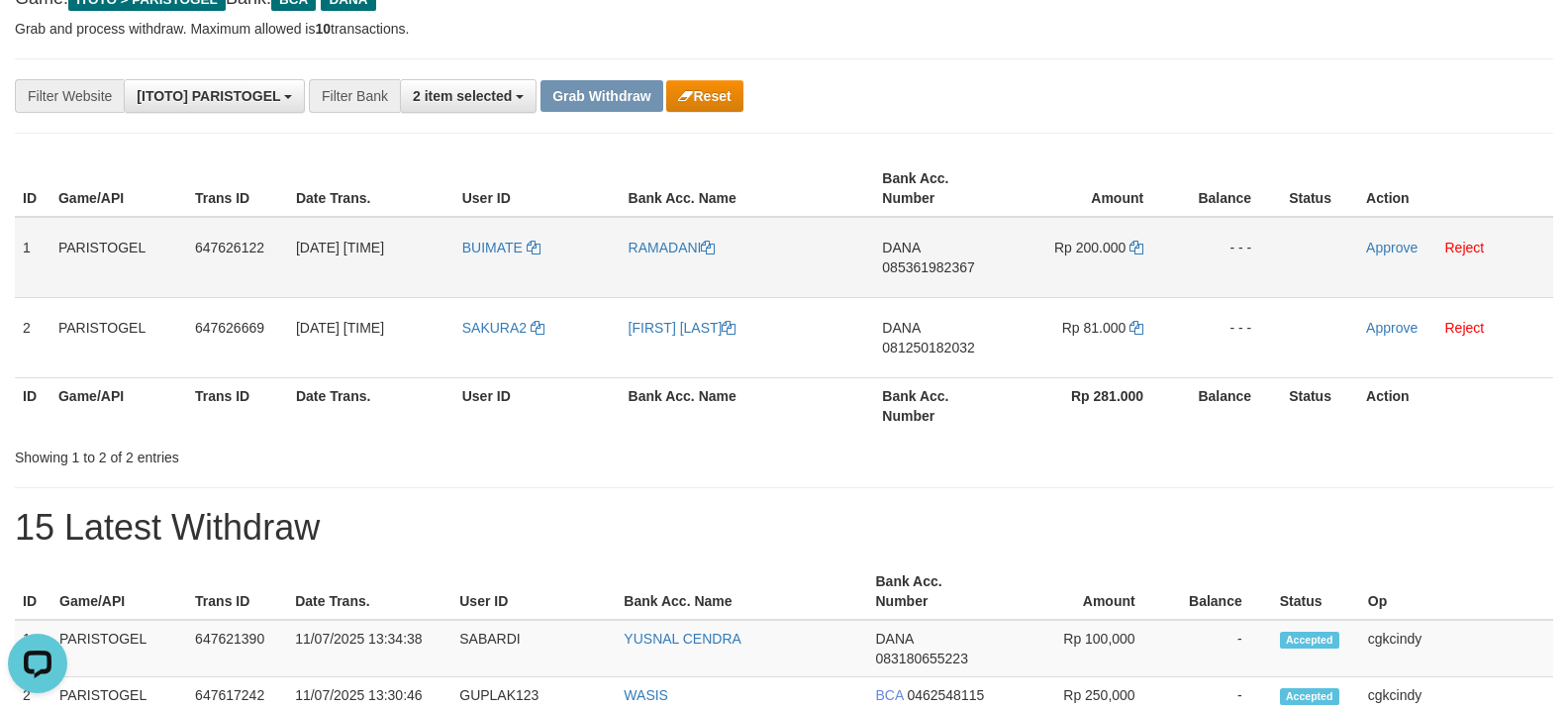 drag, startPoint x: 436, startPoint y: 248, endPoint x: 467, endPoint y: 269, distance: 37.44329 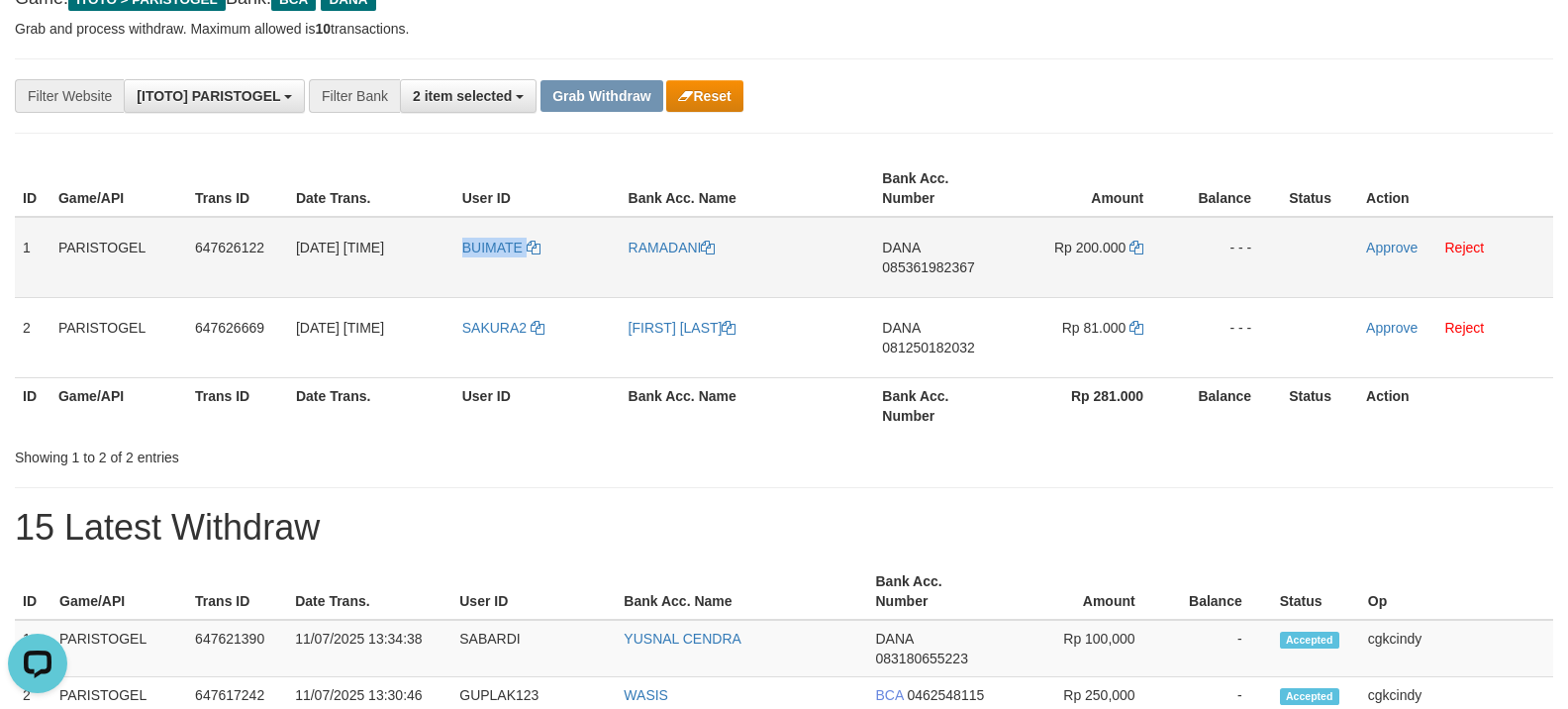 click on "BUIMATE" at bounding box center (538, 257) 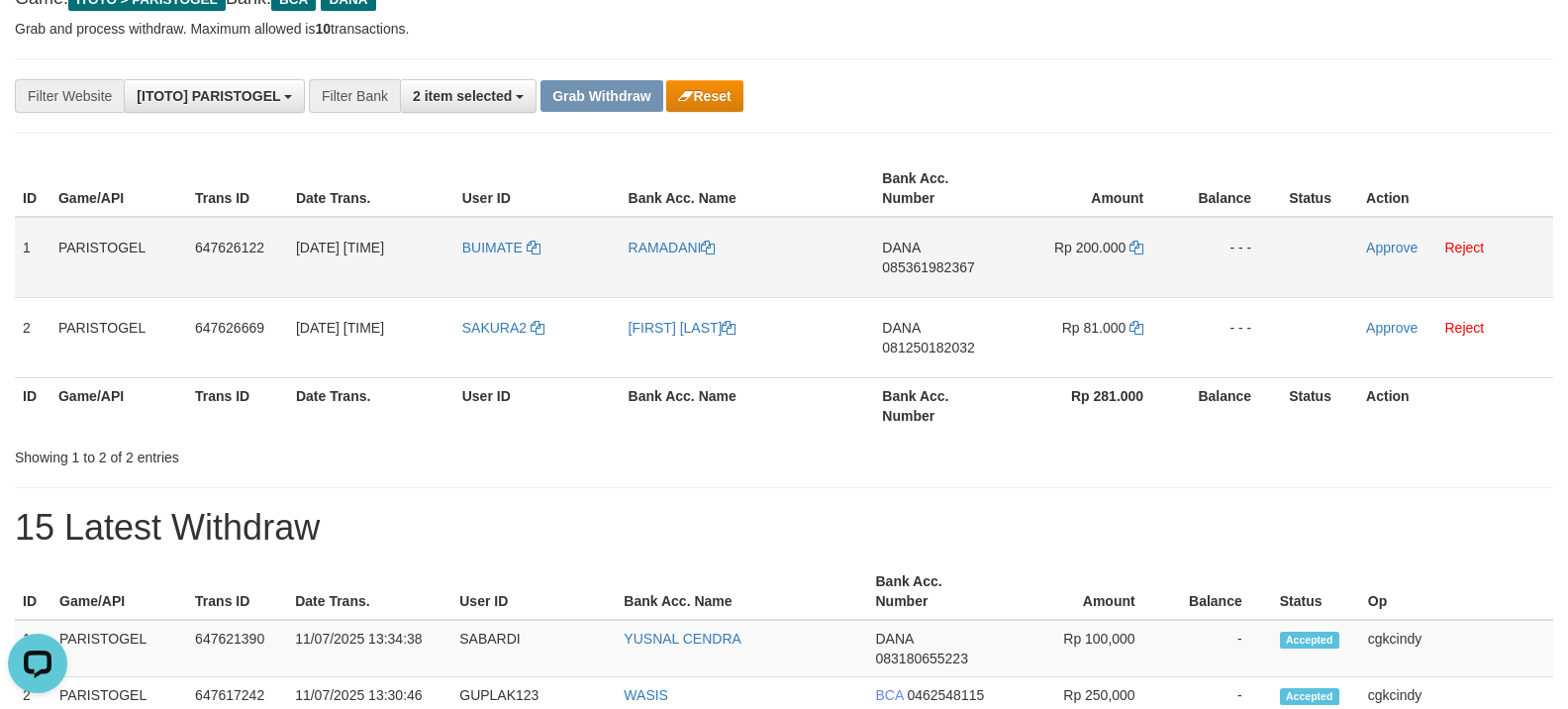 click on "RAMADANI" at bounding box center (747, 257) 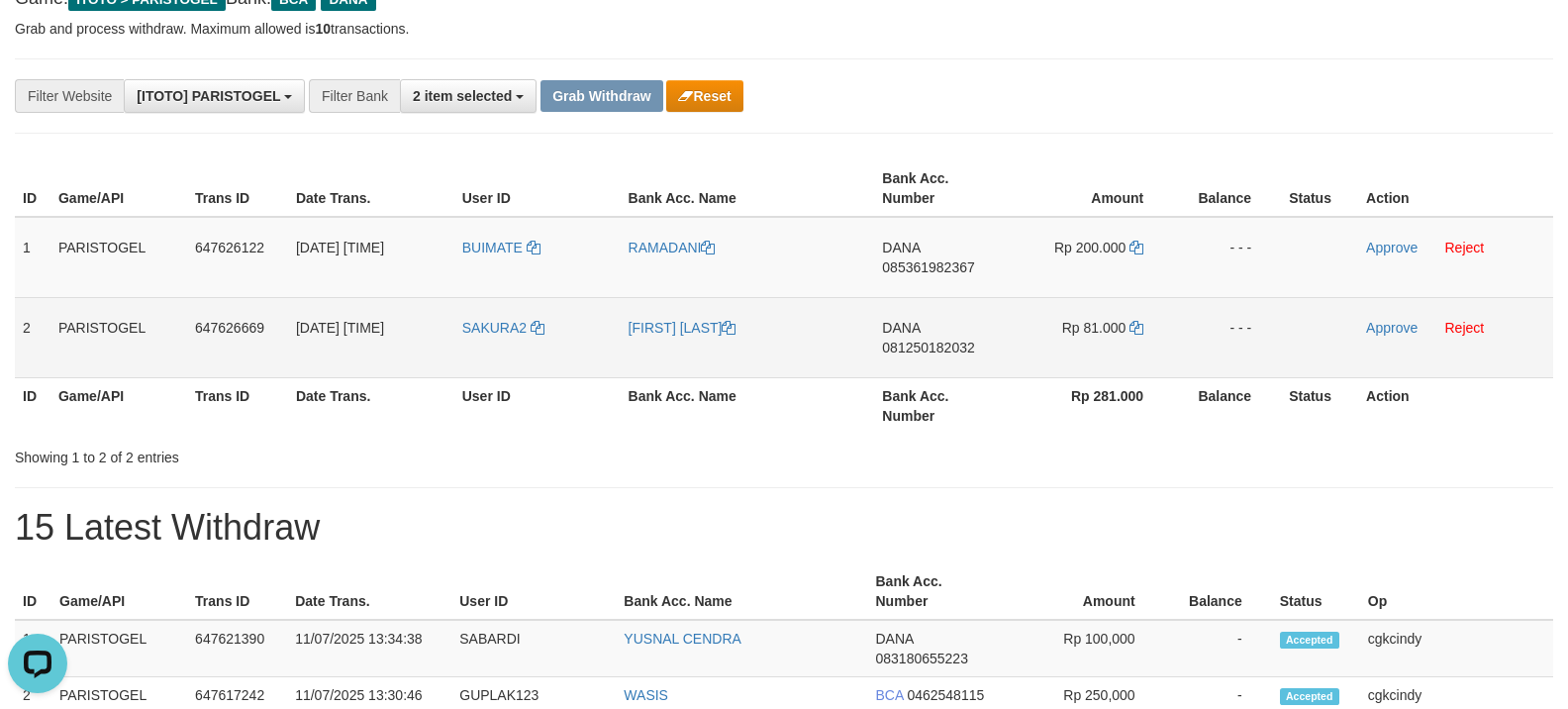 click on "SAKURA2" at bounding box center (538, 337) 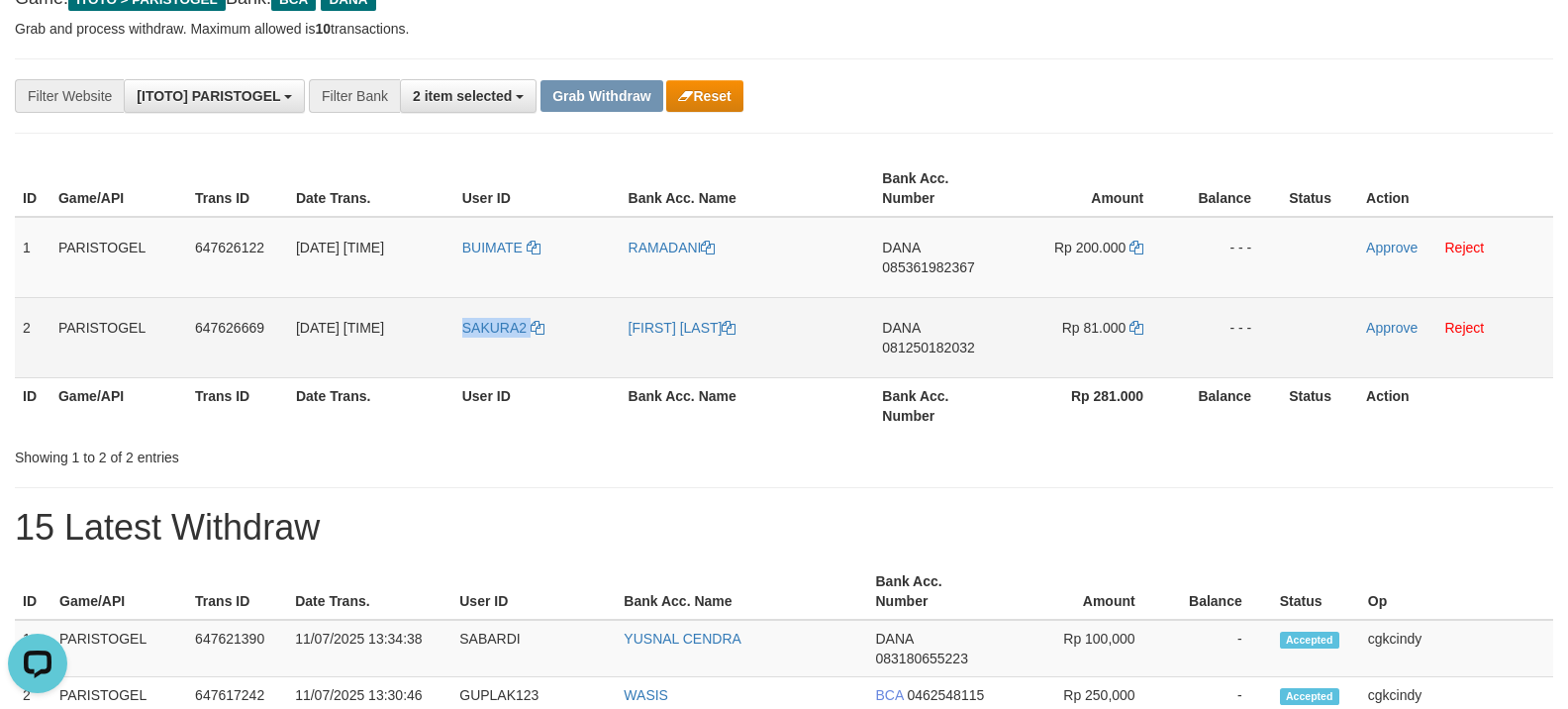 click on "SAKURA2" at bounding box center [538, 337] 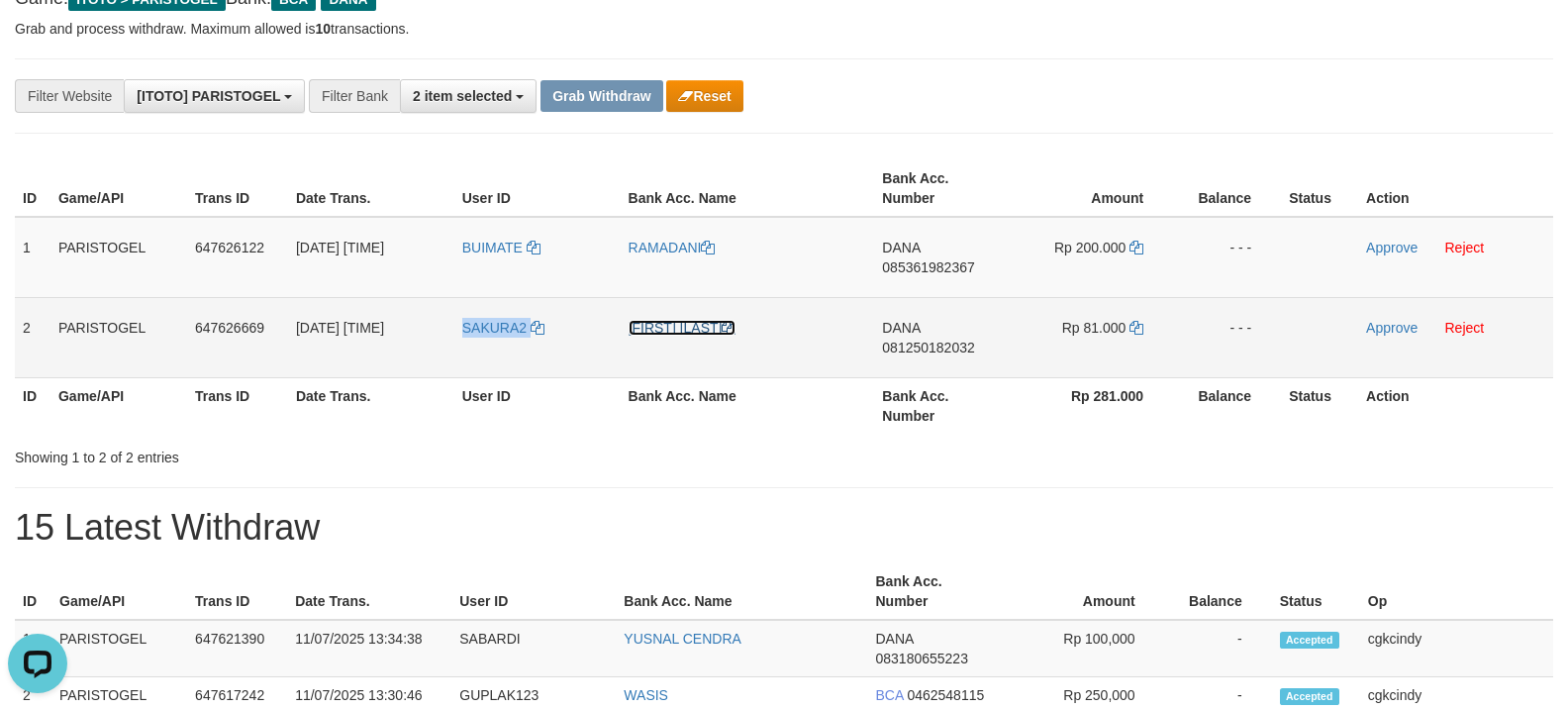 click on "[FIRST] [LAST]" at bounding box center (682, 328) 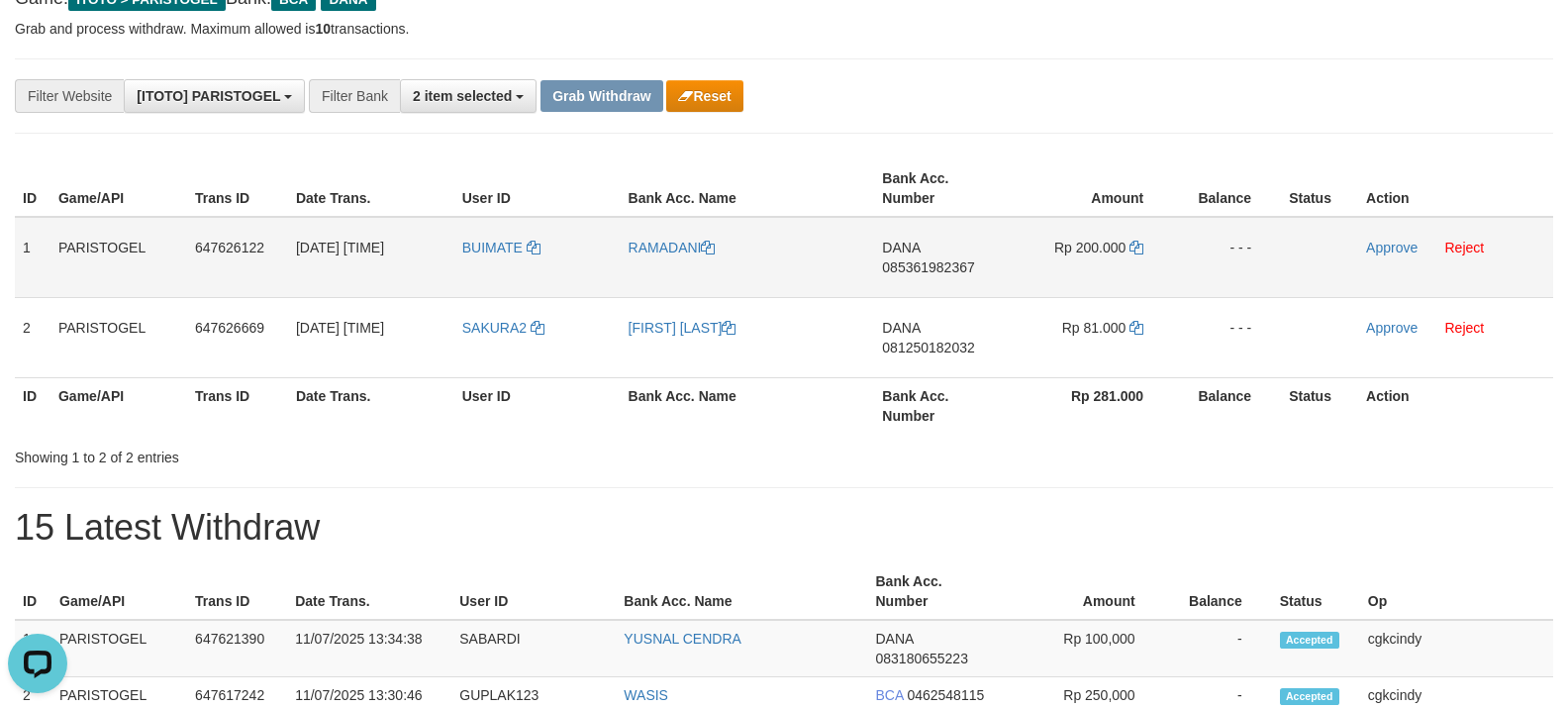 click on "DANA
085361982367" at bounding box center (942, 257) 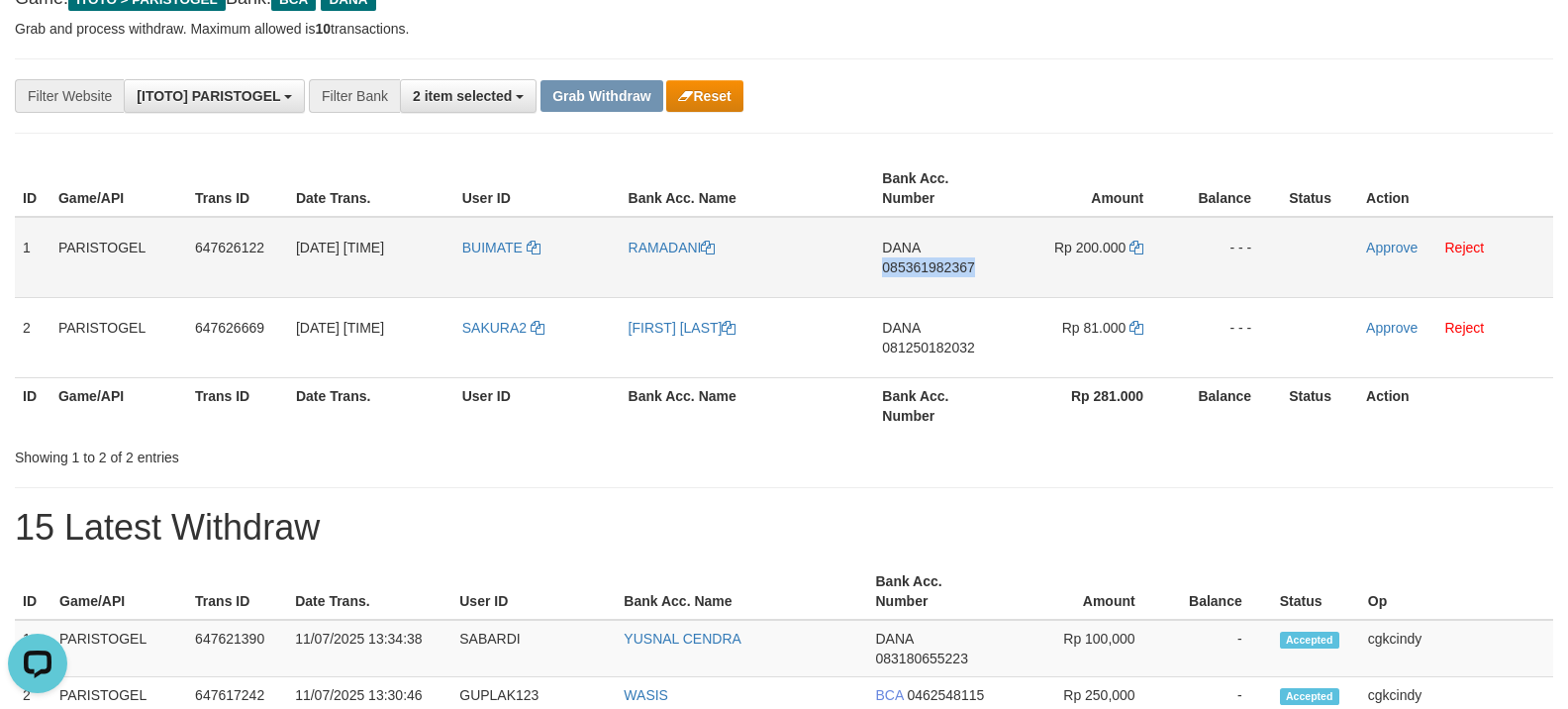 click on "DANA
085361982367" at bounding box center (942, 257) 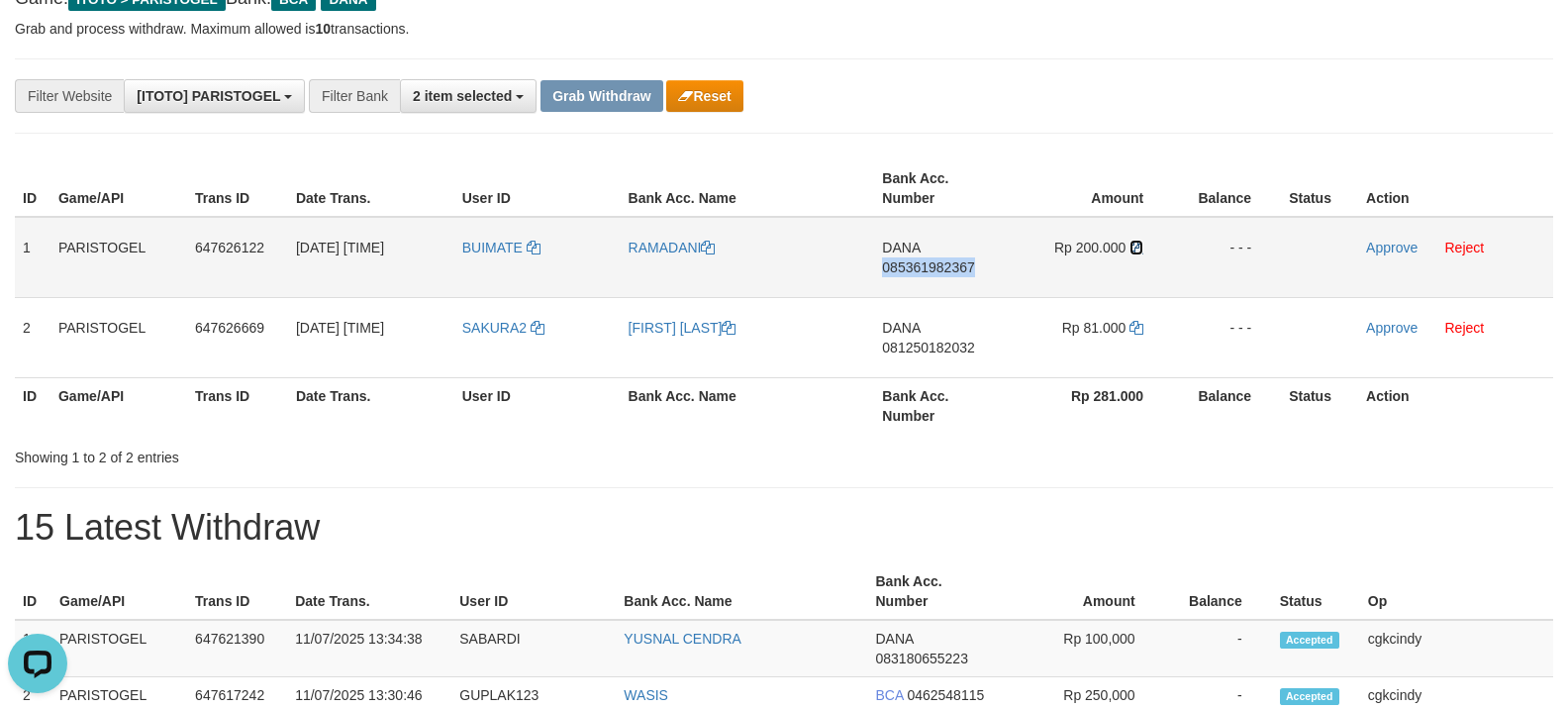 click at bounding box center (1136, 248) 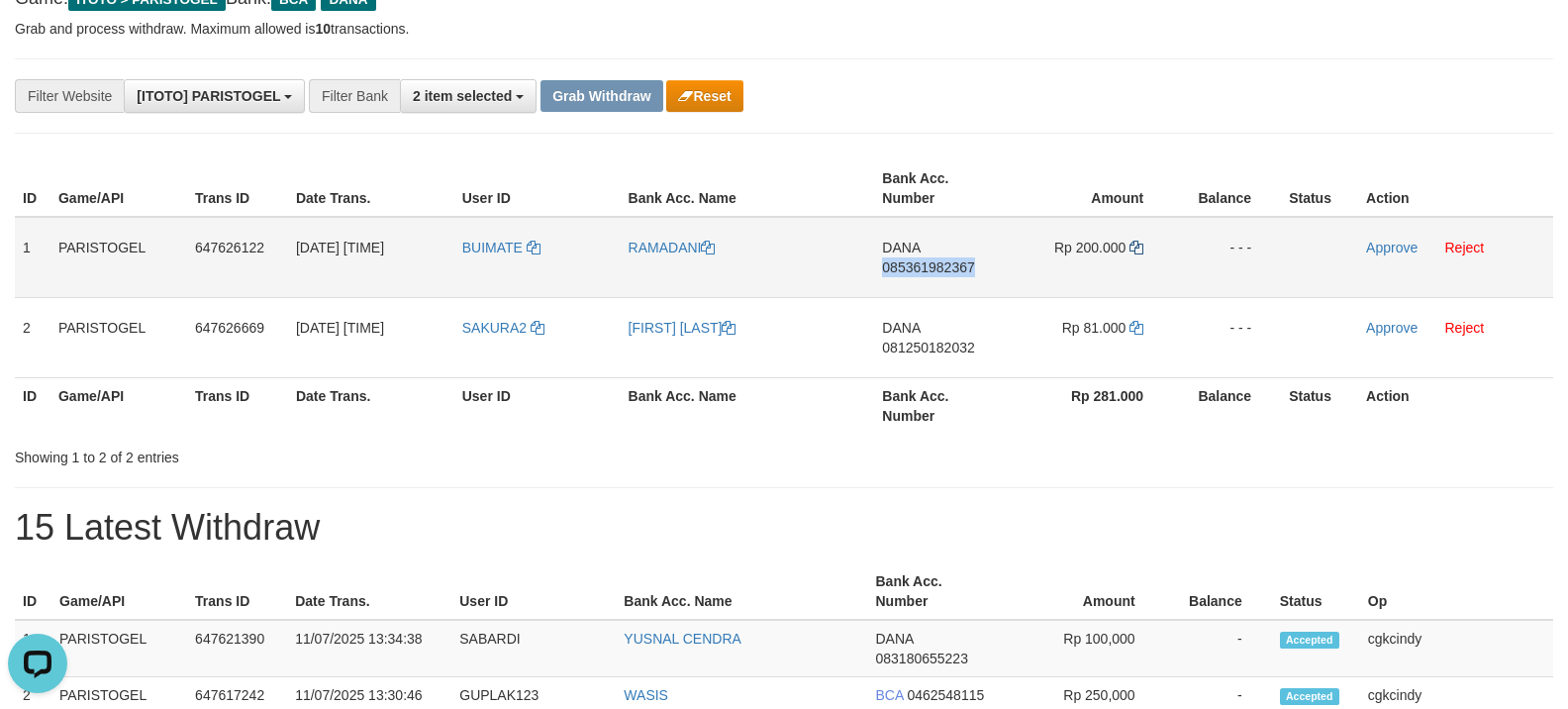 copy on "085361982367" 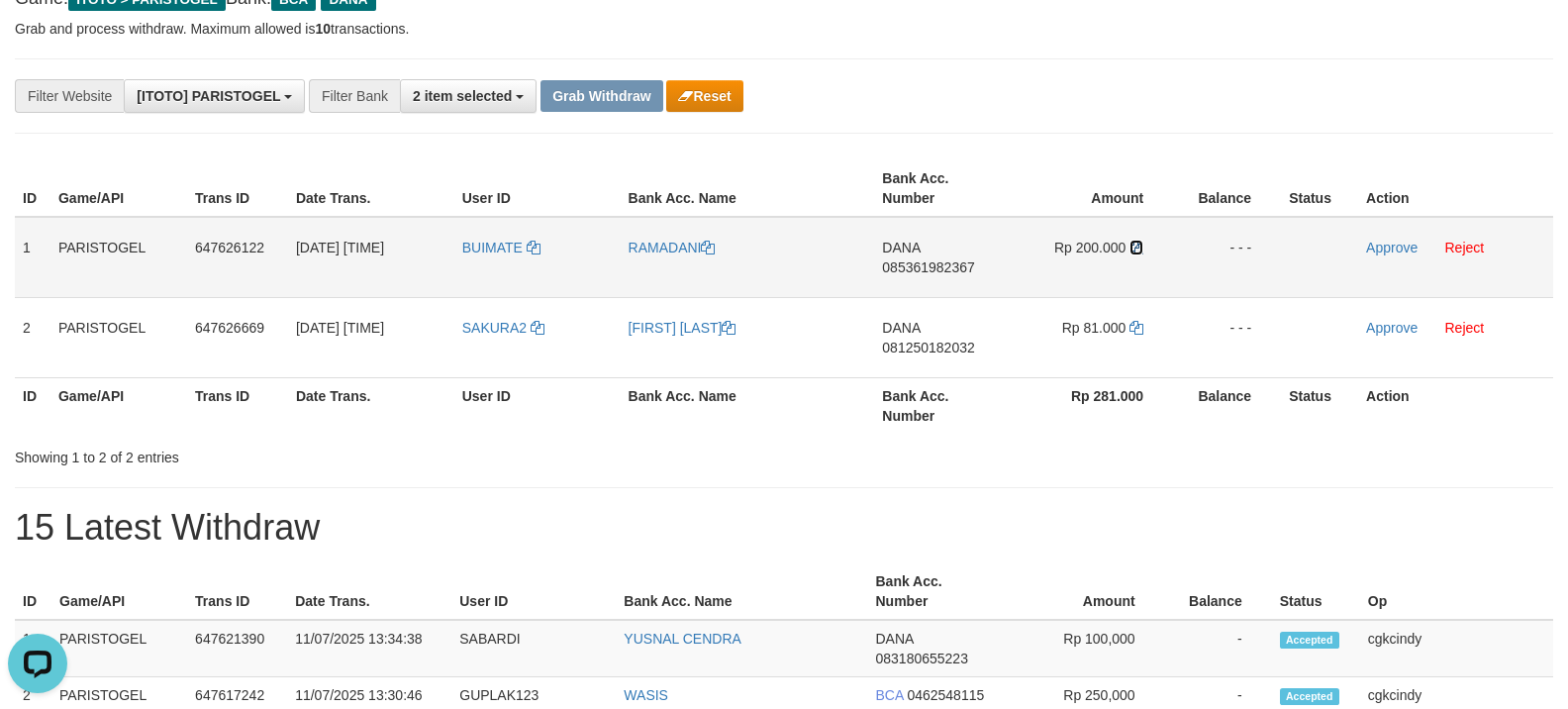 click at bounding box center (1136, 248) 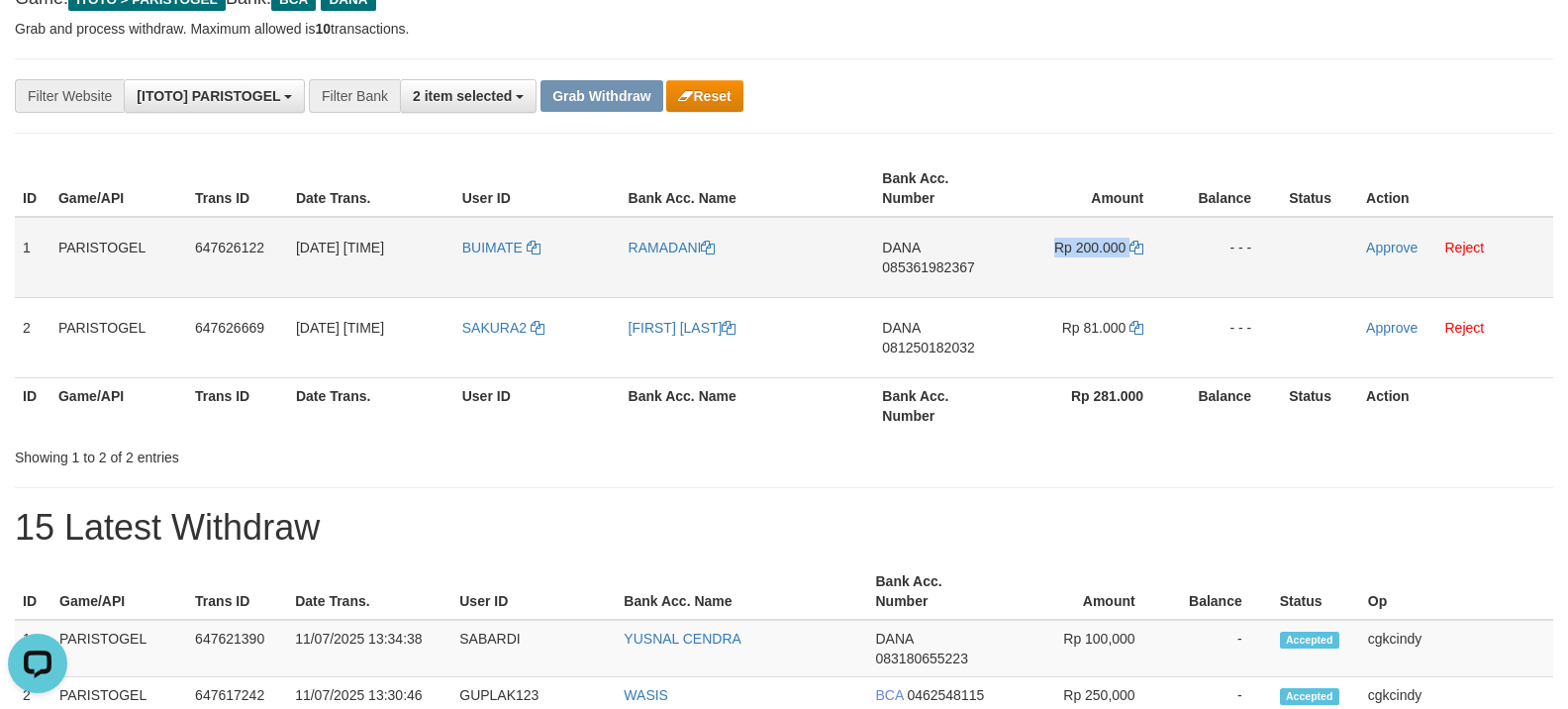 click on "Rp 200.000" at bounding box center (1092, 257) 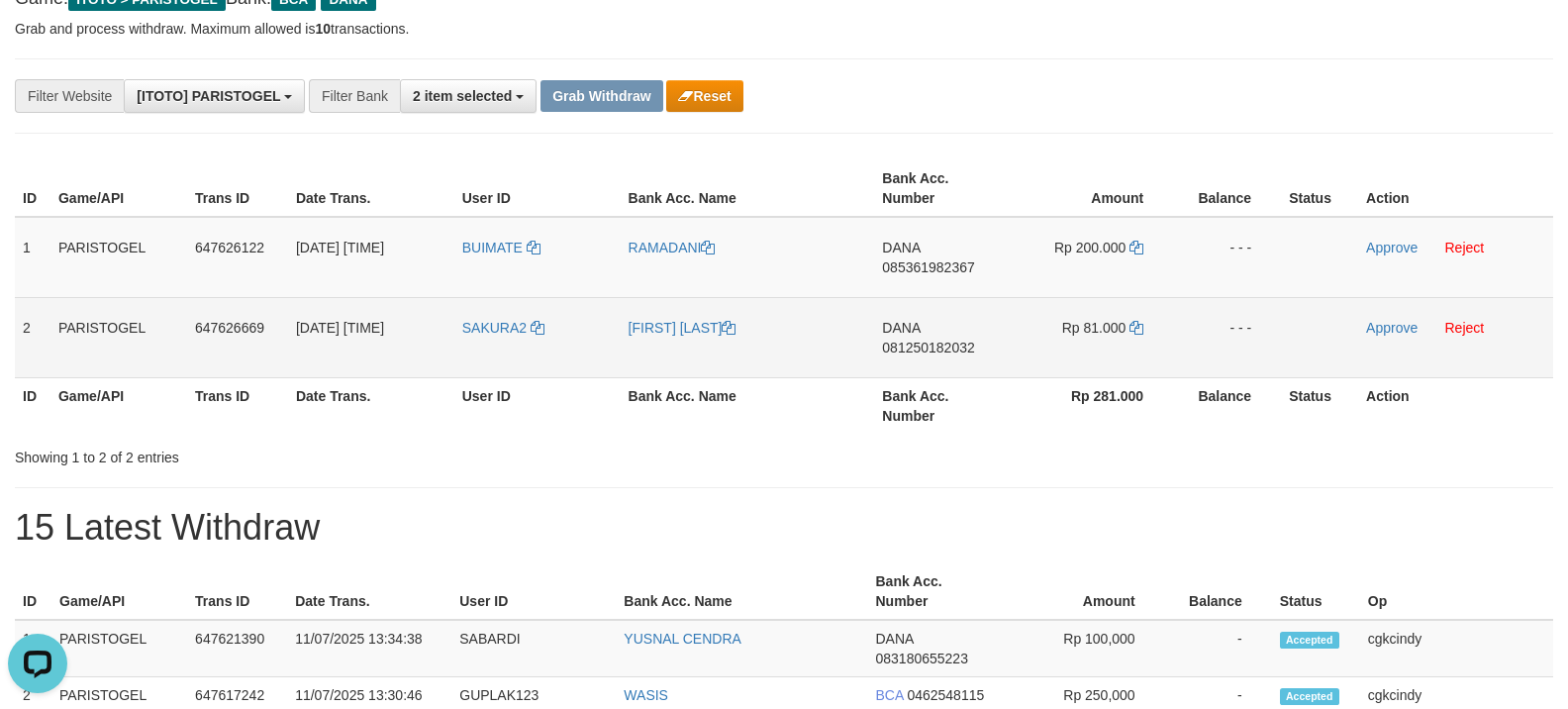 click on "DANA
081250182032" at bounding box center [942, 337] 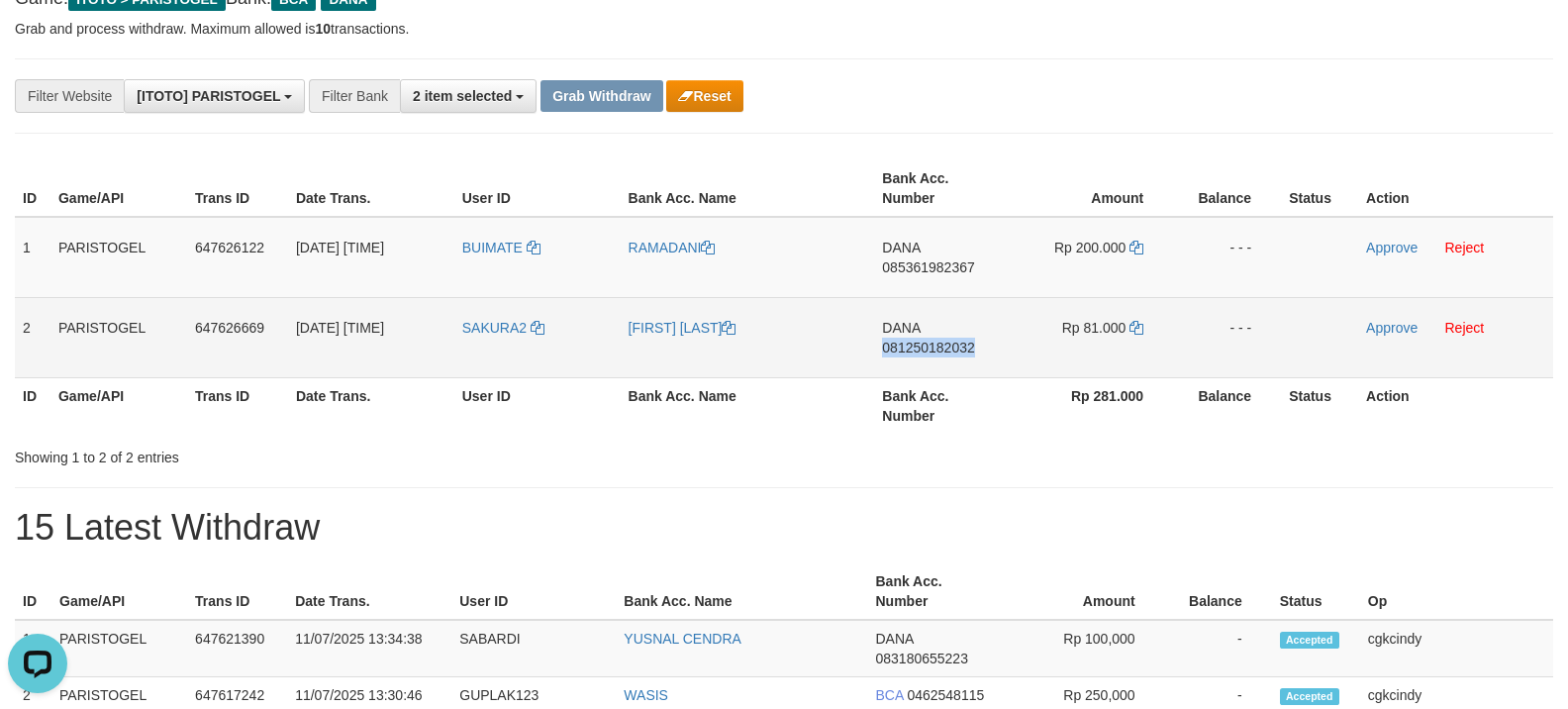 click on "DANA
081250182032" at bounding box center [942, 337] 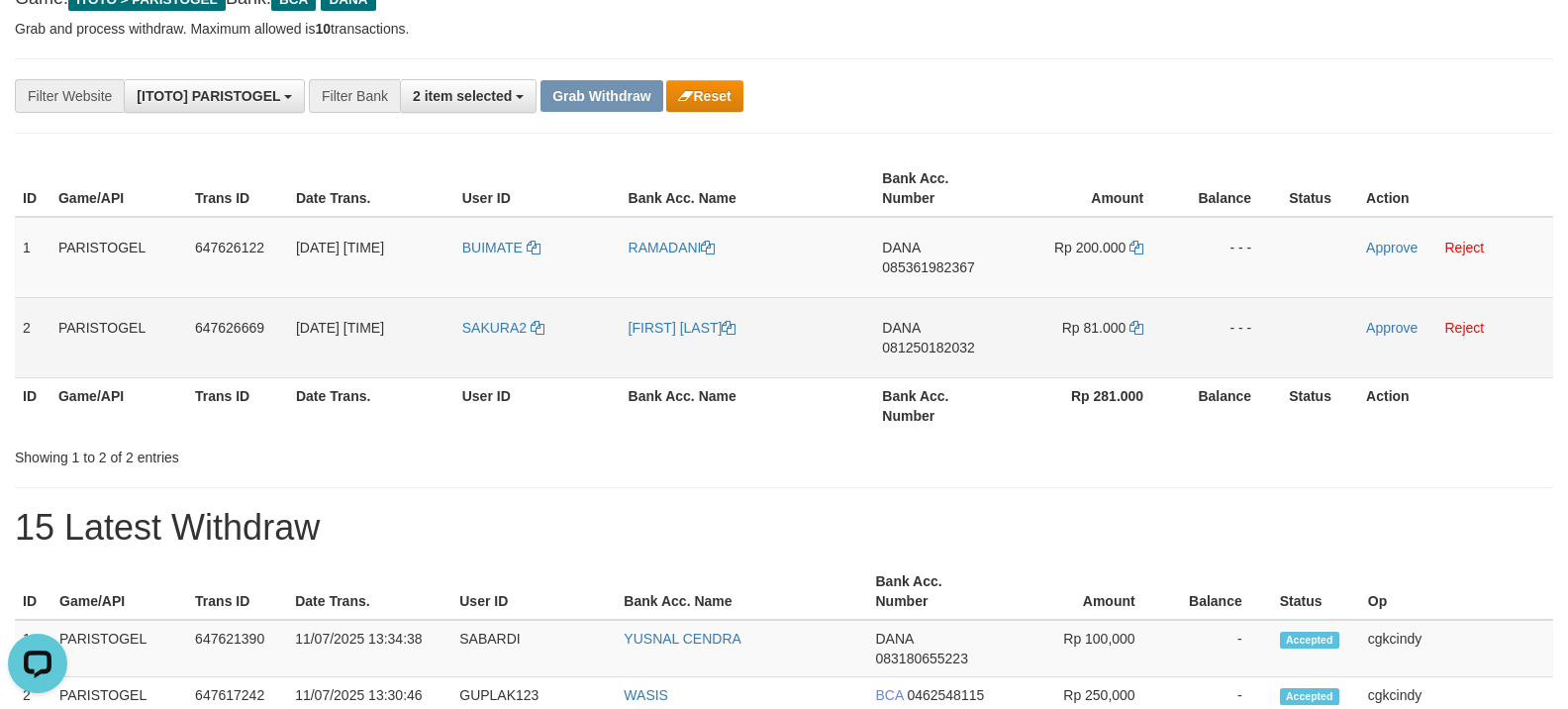 click on "DANA
081250182032" at bounding box center [942, 337] 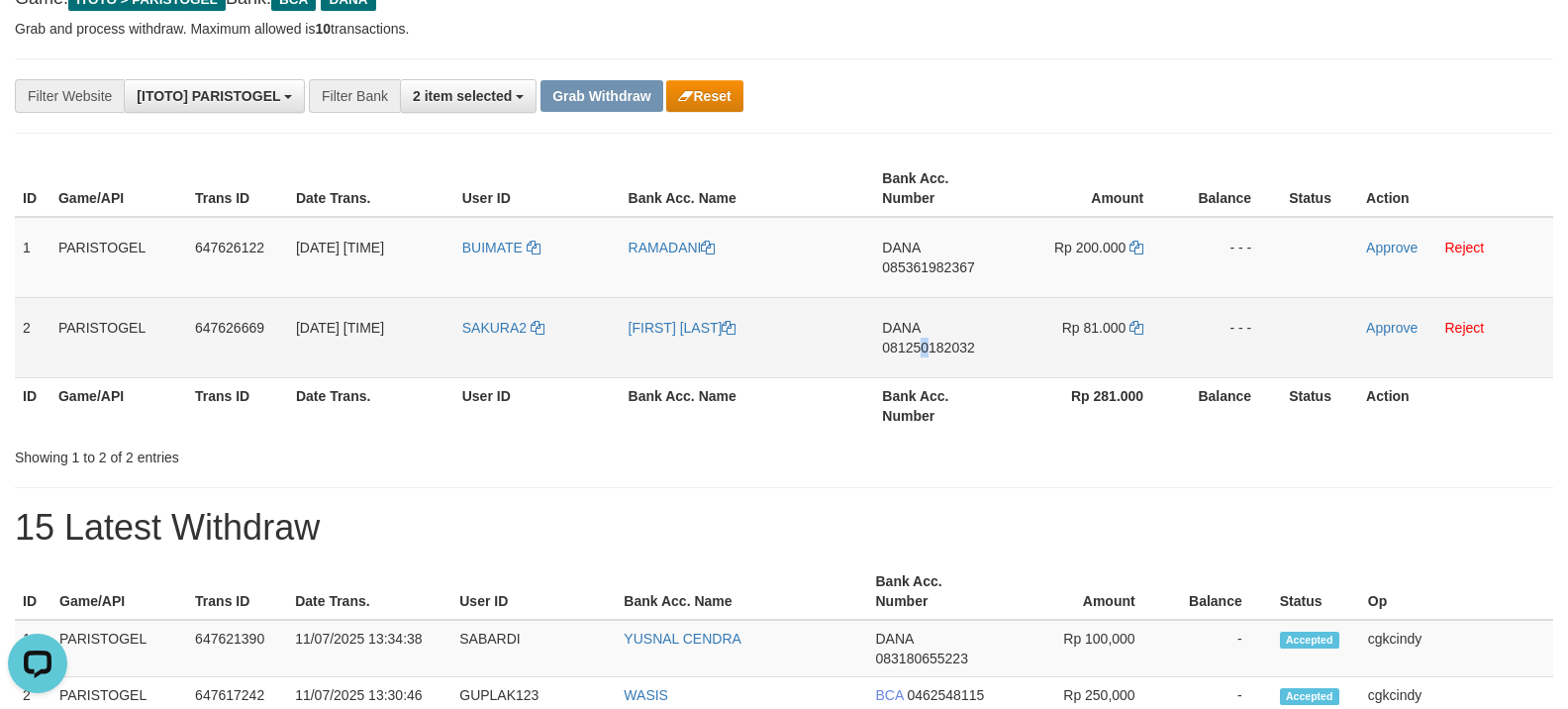copy on "0" 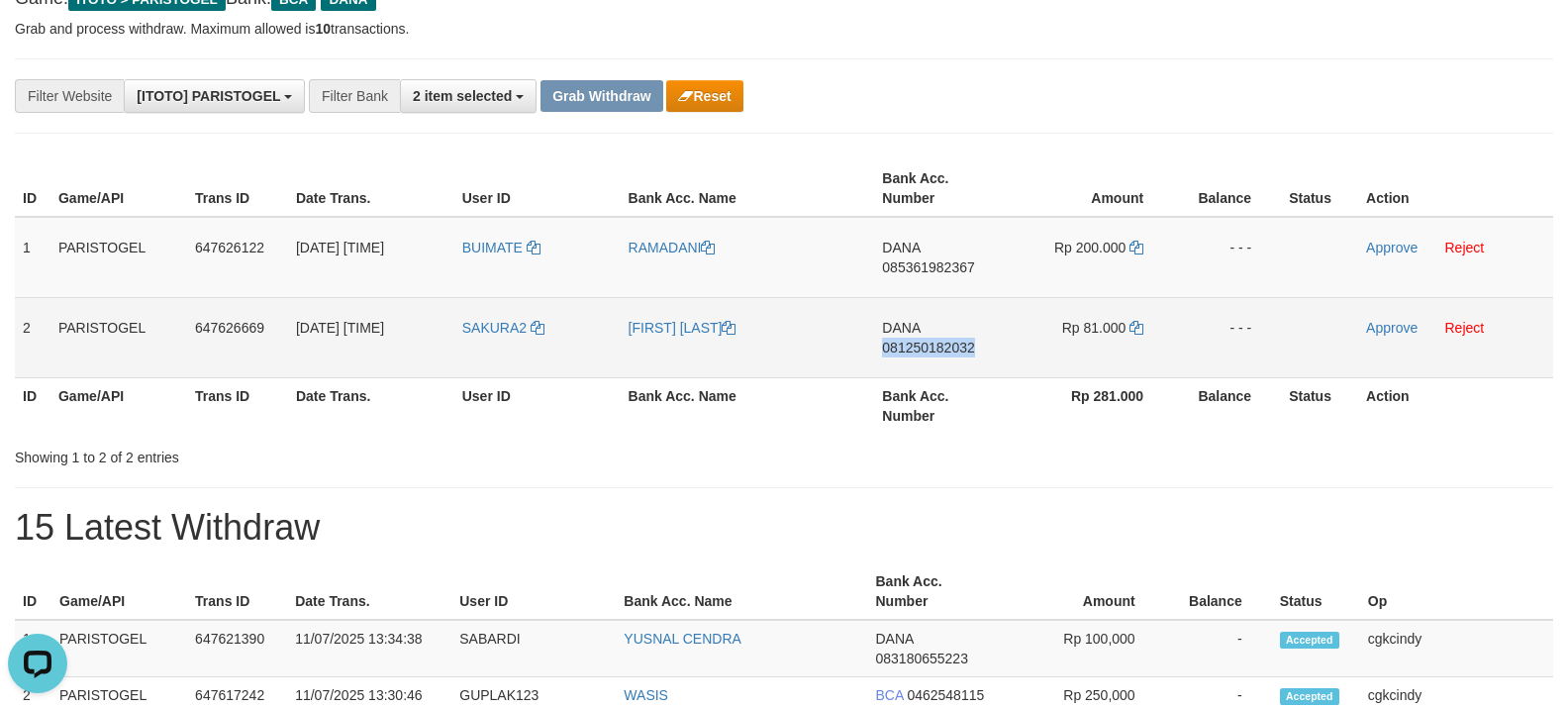 click on "DANA
081250182032" at bounding box center [942, 337] 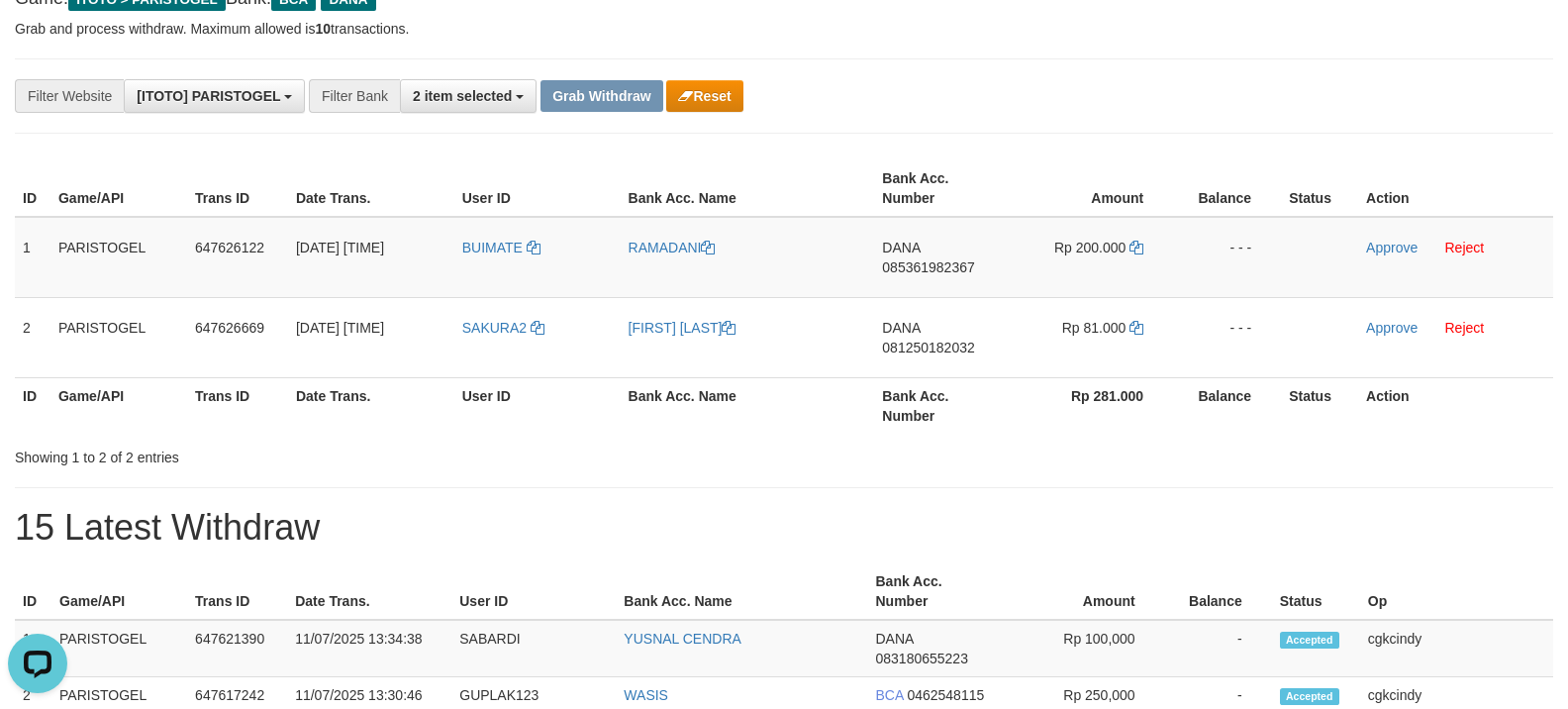 click on "Balance" at bounding box center (1226, 405) 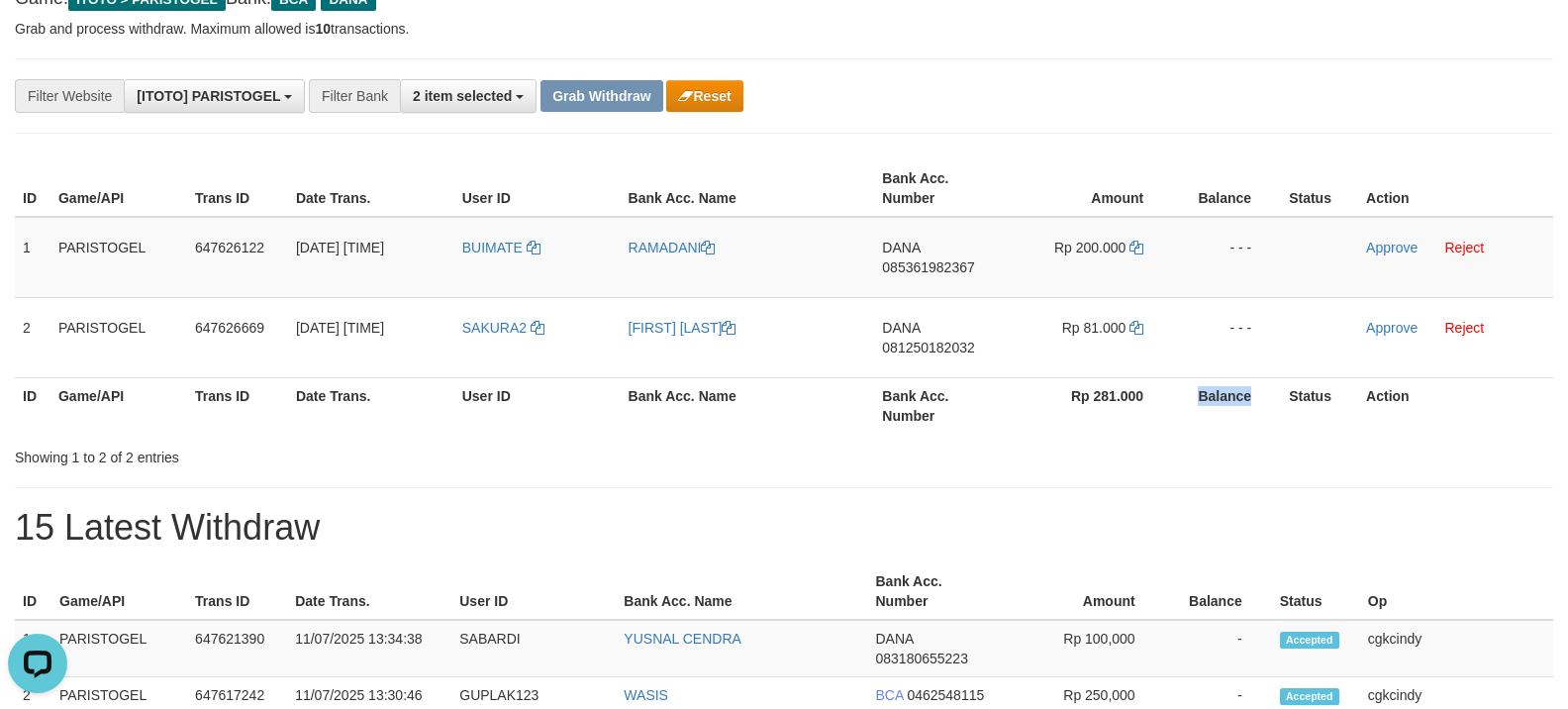 click on "Balance" at bounding box center [1226, 405] 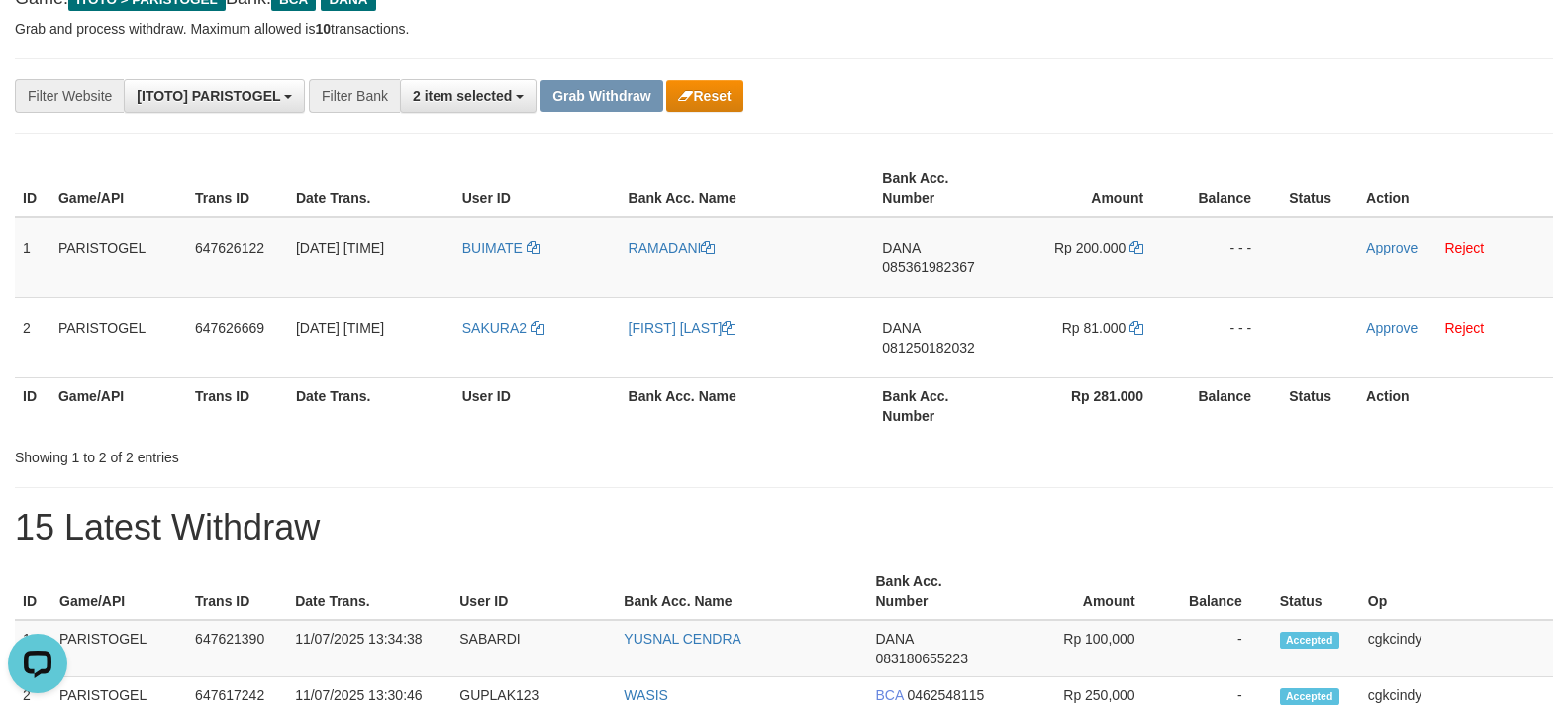 click on "Bank Acc. Number" at bounding box center [942, 405] 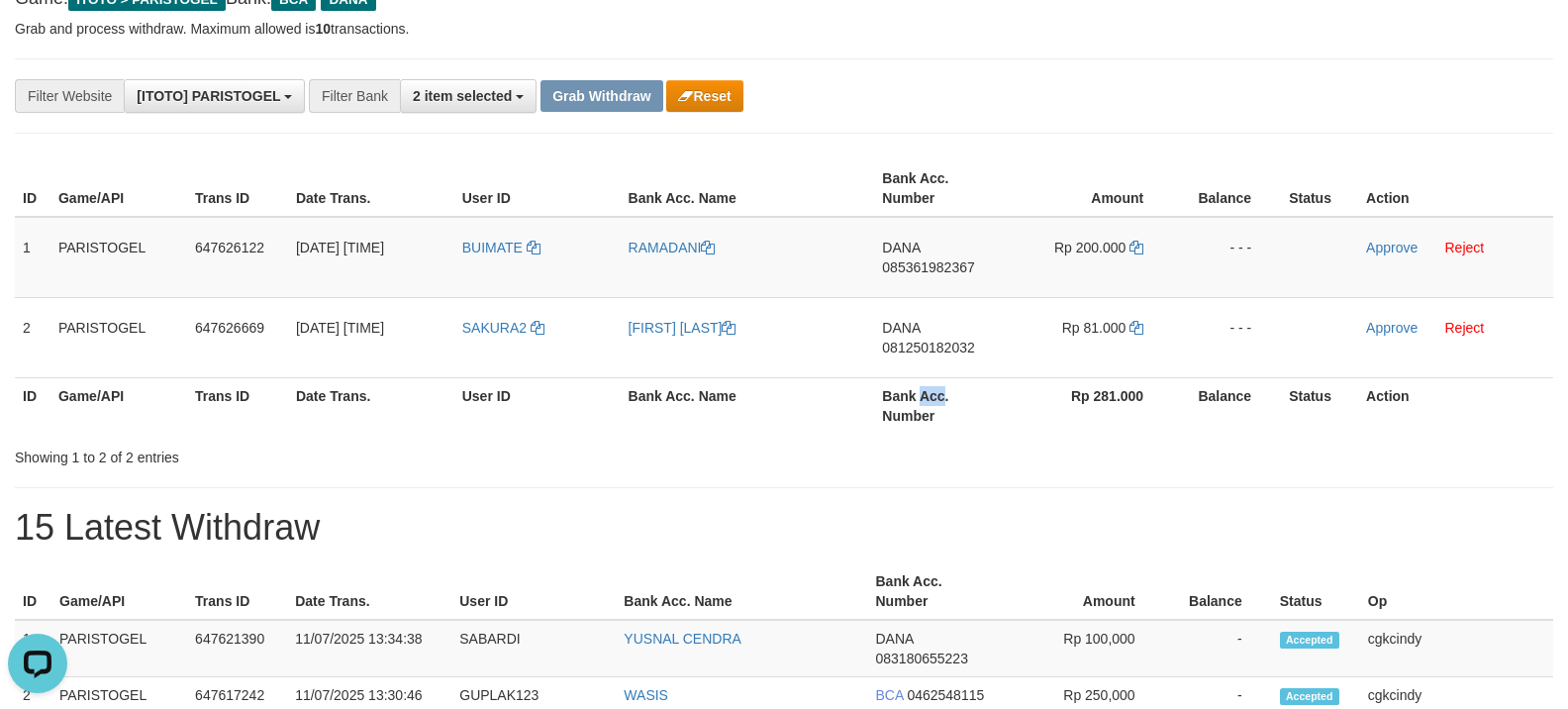 click on "Bank Acc. Number" at bounding box center [942, 405] 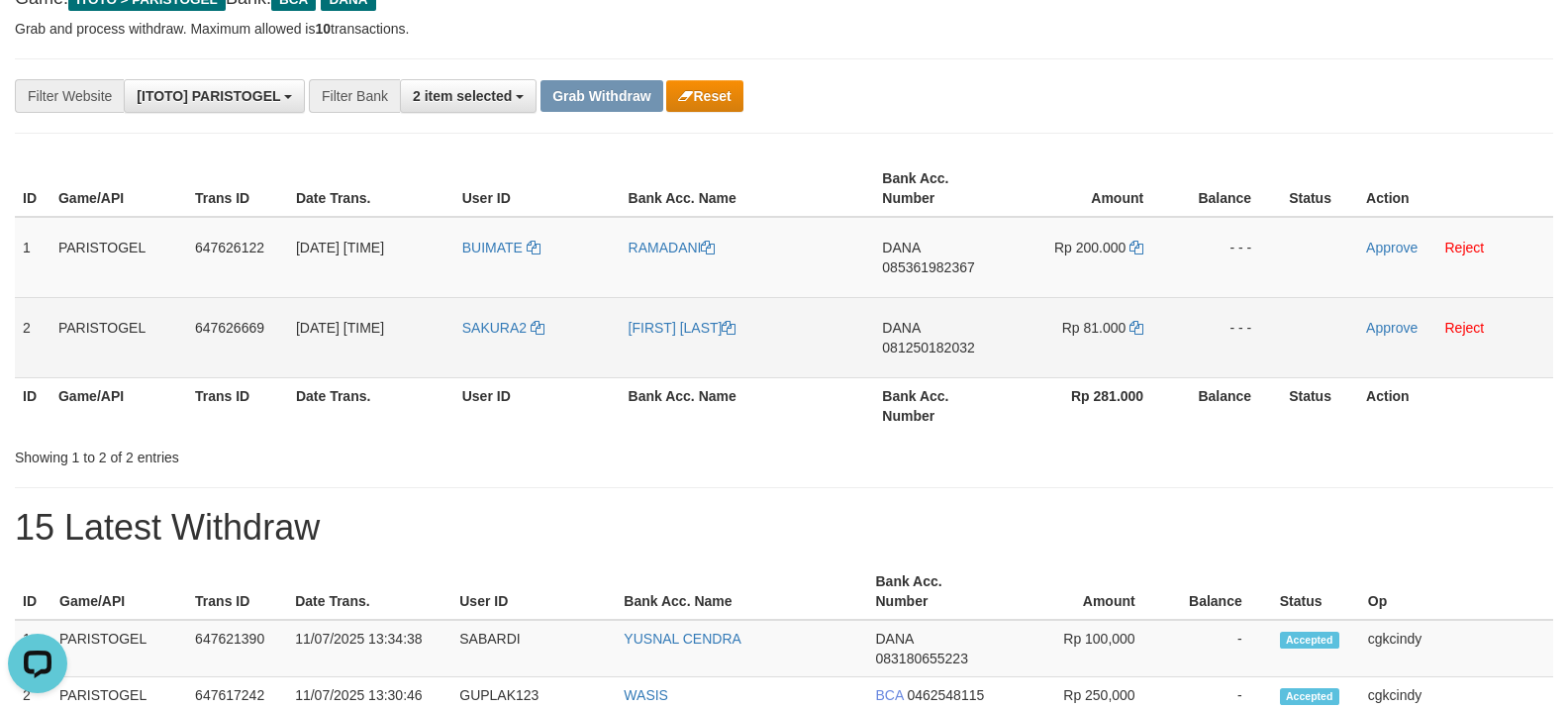 click on "DANA
081250182032" at bounding box center [942, 337] 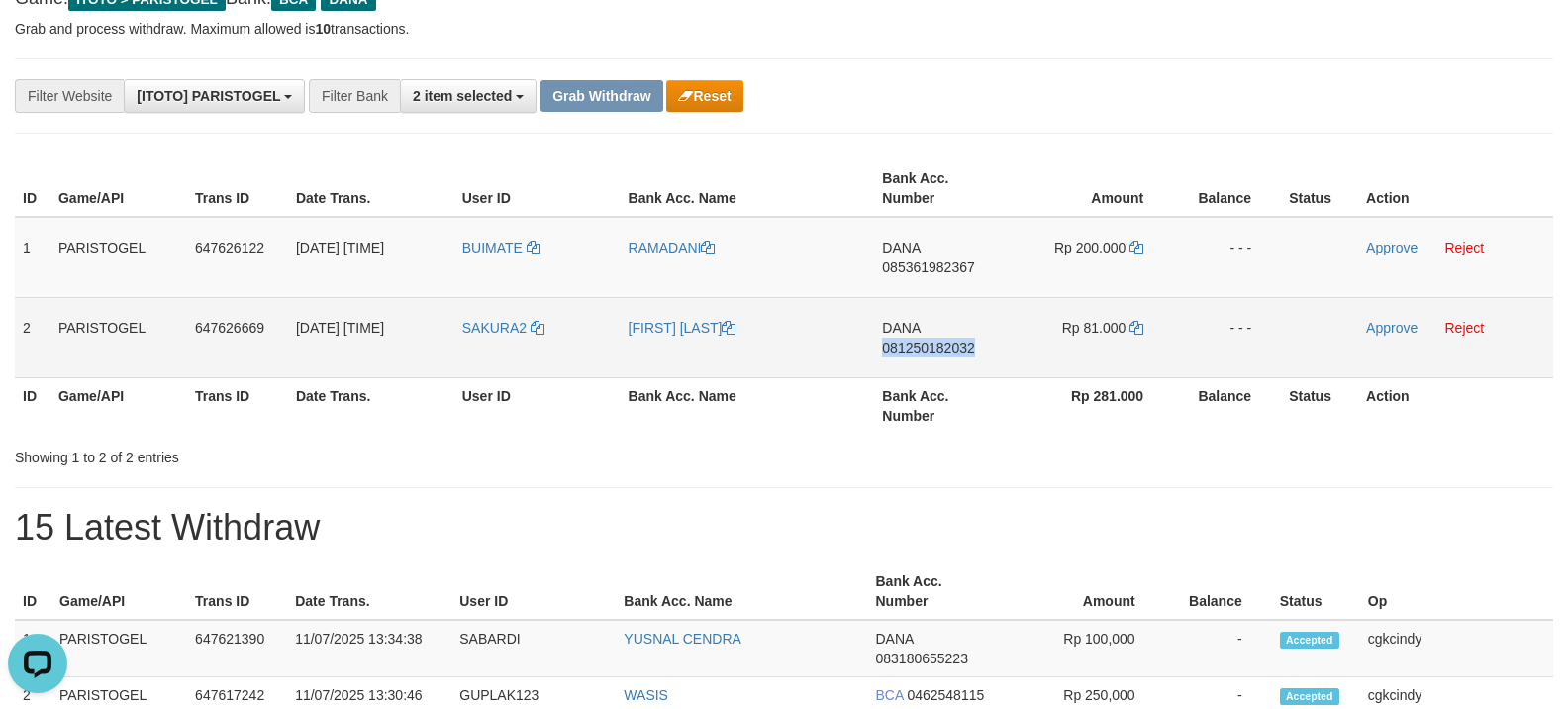 click on "DANA
081250182032" at bounding box center [942, 337] 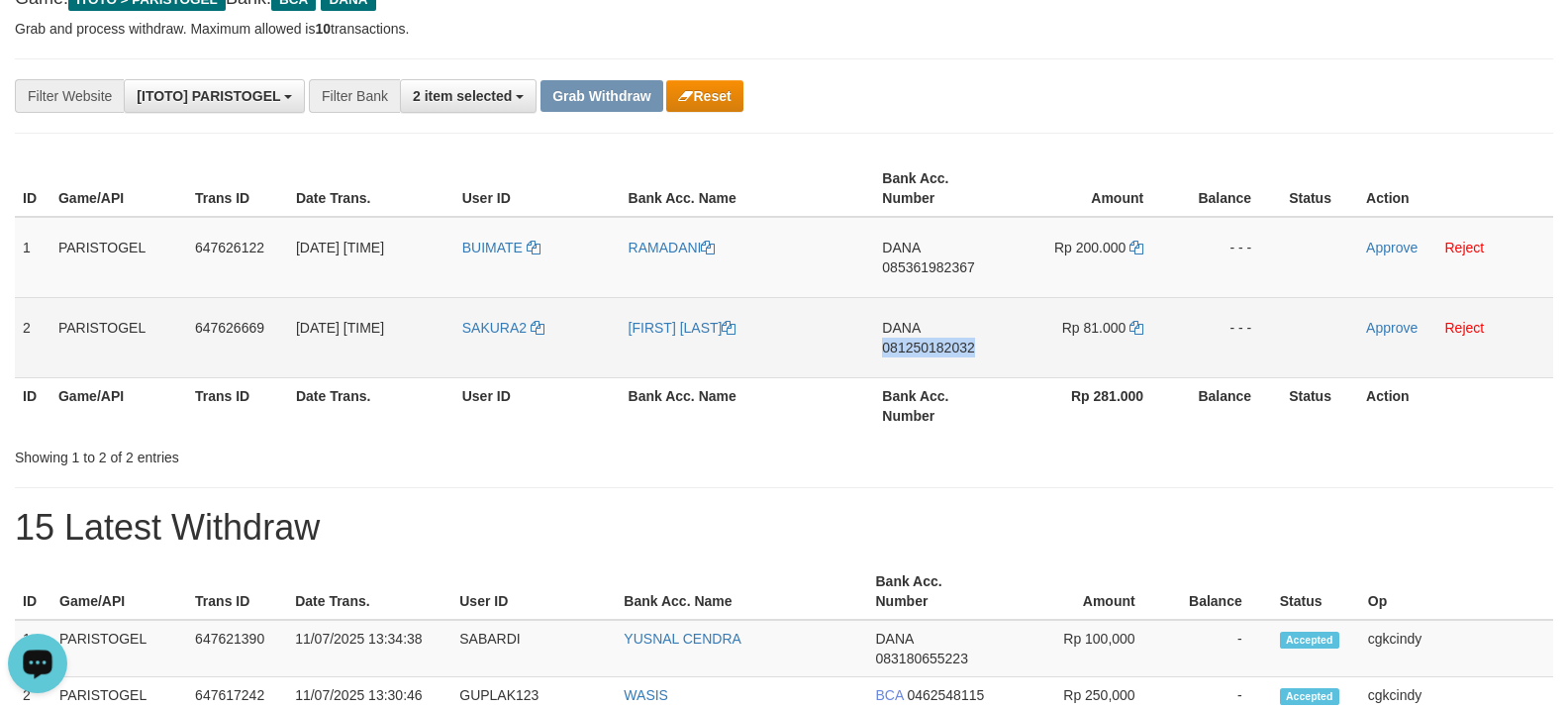click on "DANA
081250182032" at bounding box center [942, 337] 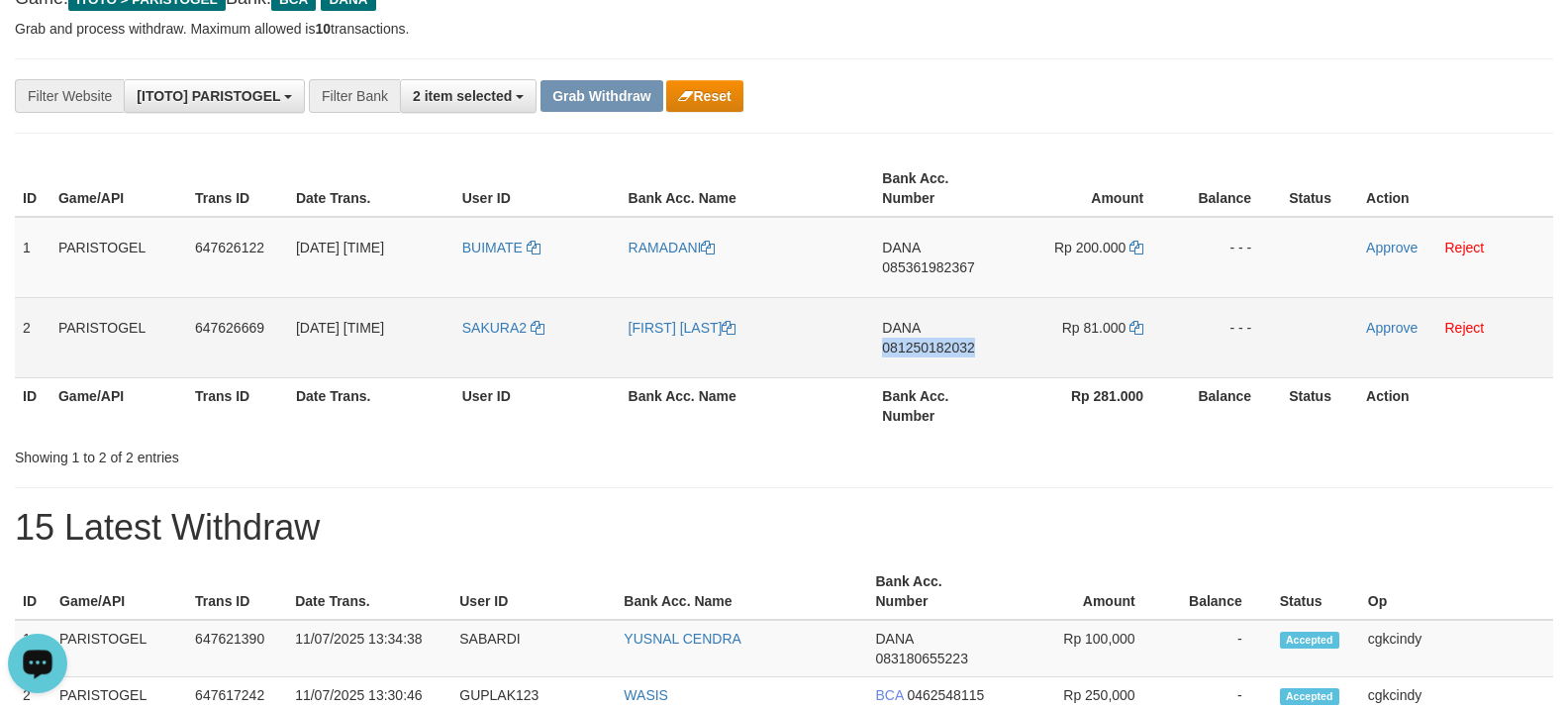 click on "DANA
081250182032" at bounding box center [942, 337] 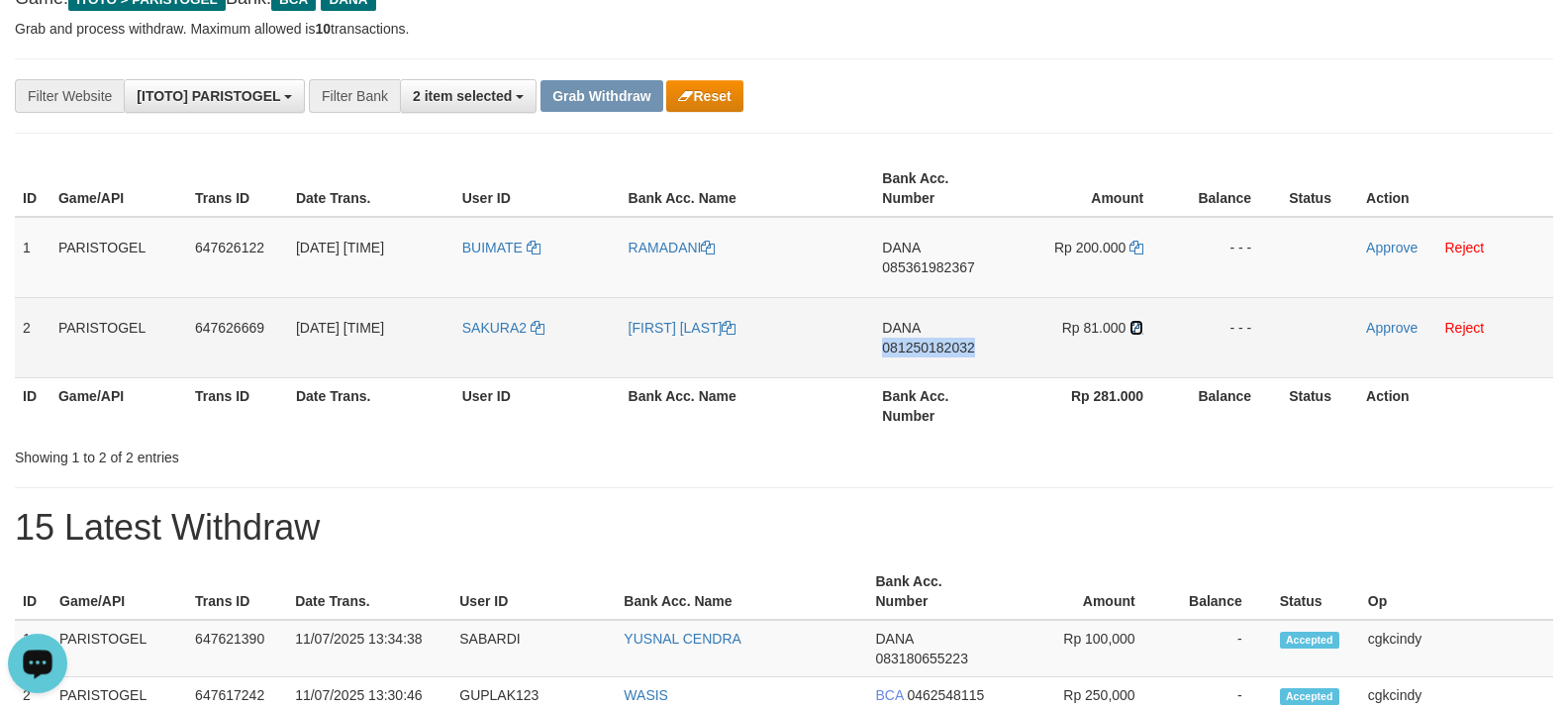 click at bounding box center (1136, 328) 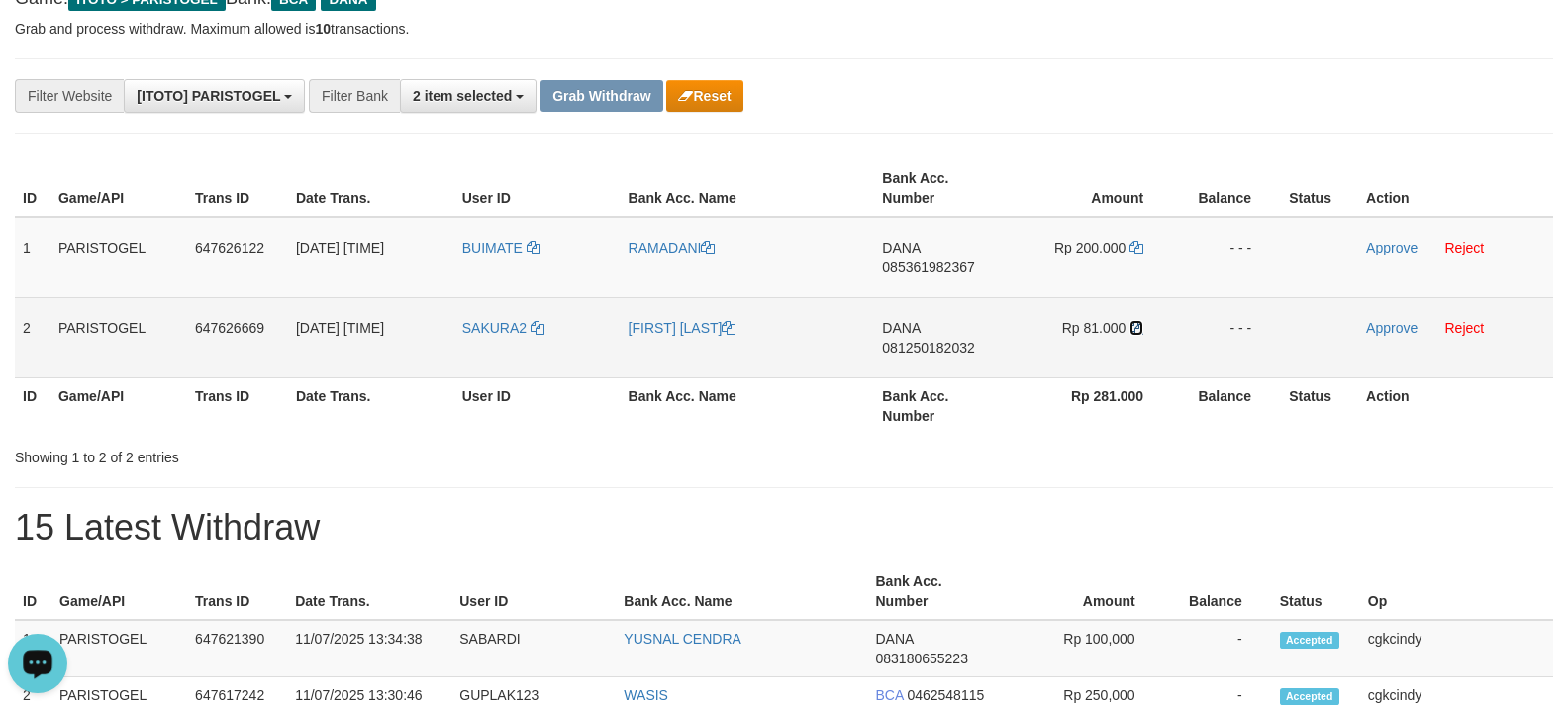 click at bounding box center [1136, 328] 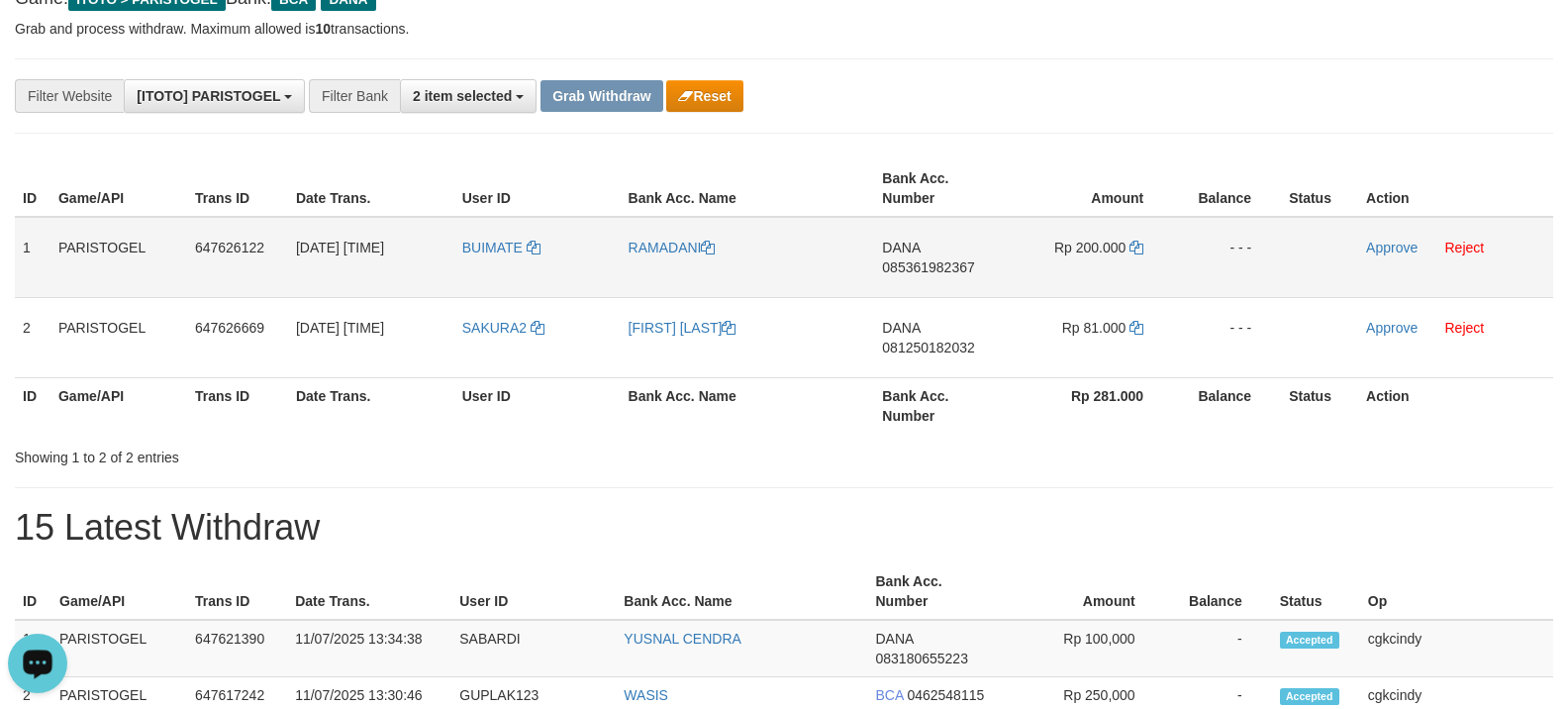 click on "Approve
Reject" at bounding box center (1455, 257) 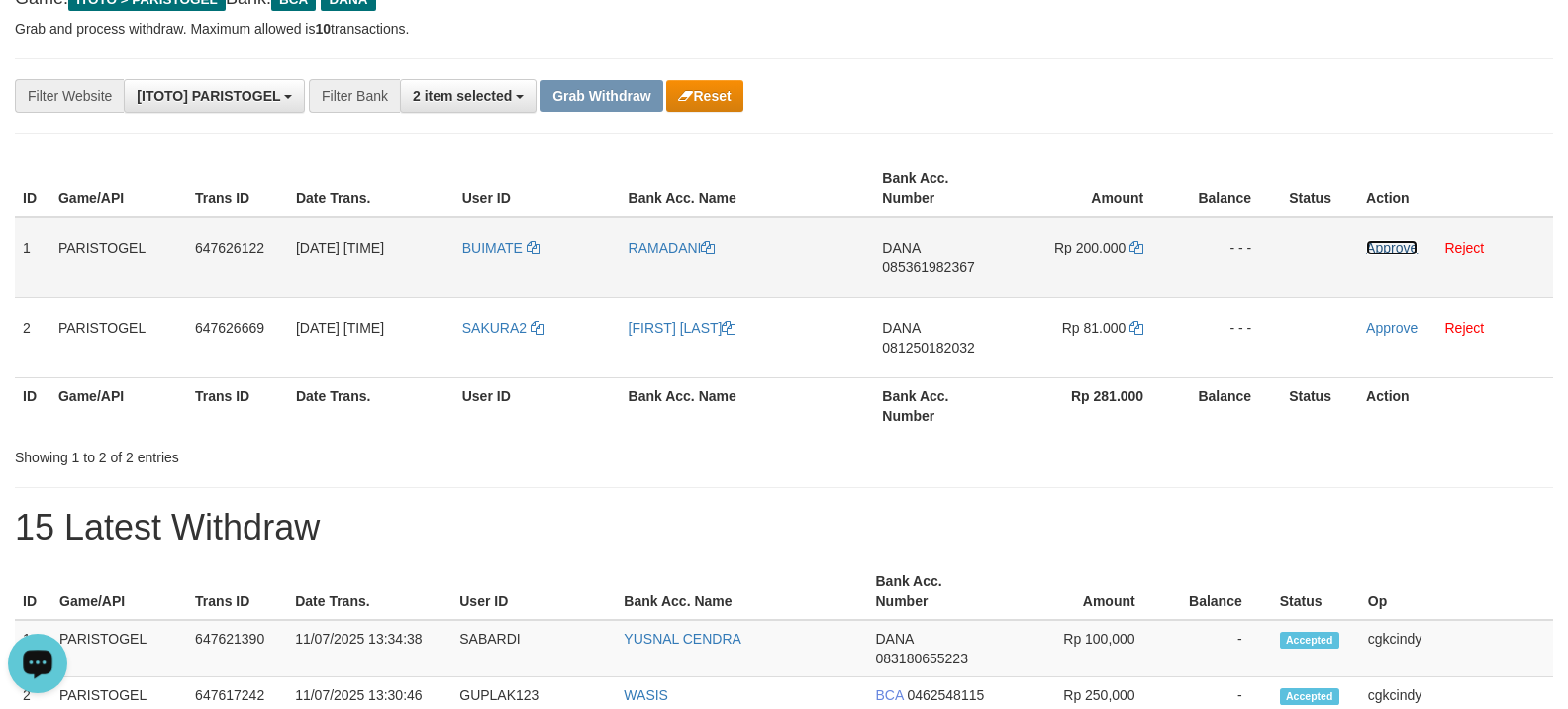 click on "Approve" at bounding box center (1392, 248) 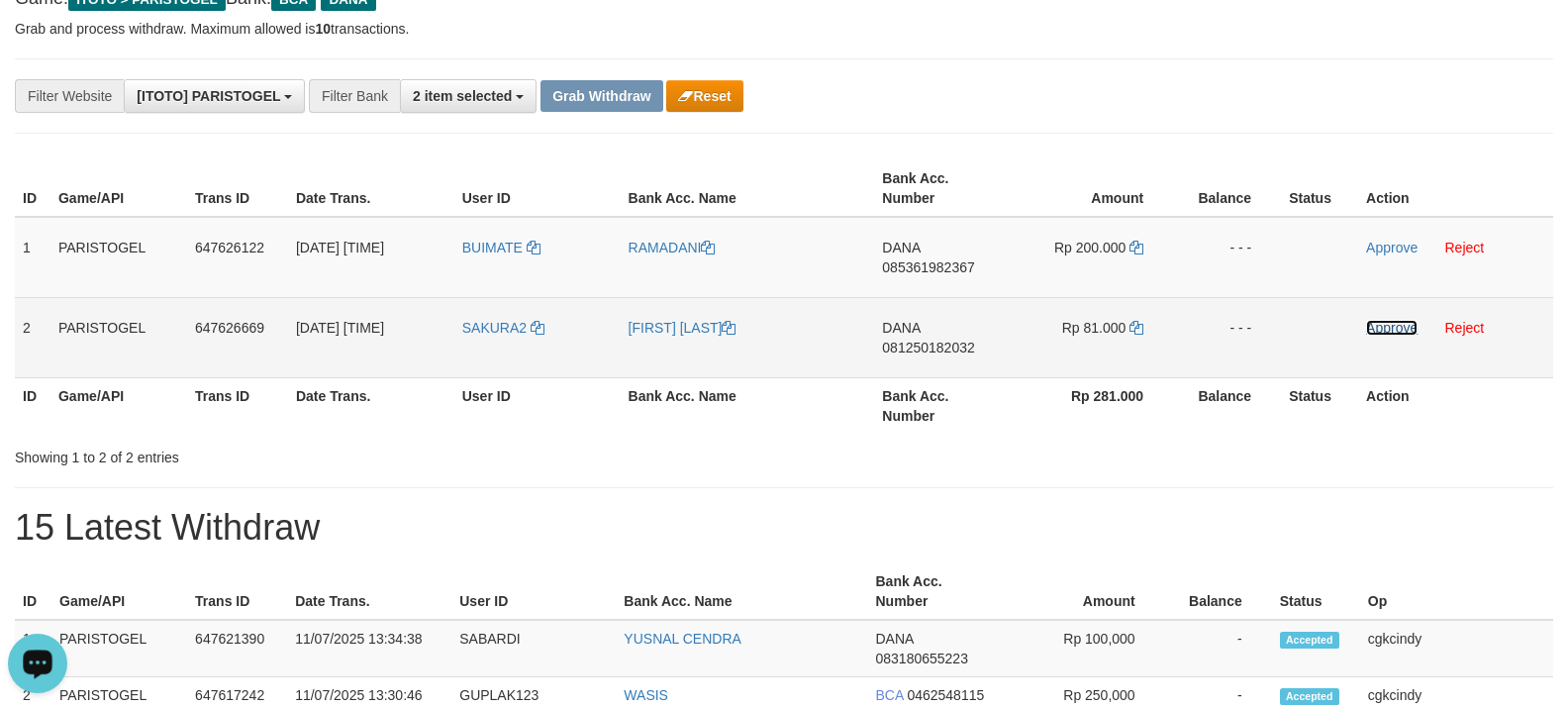 click on "Approve" at bounding box center (1392, 328) 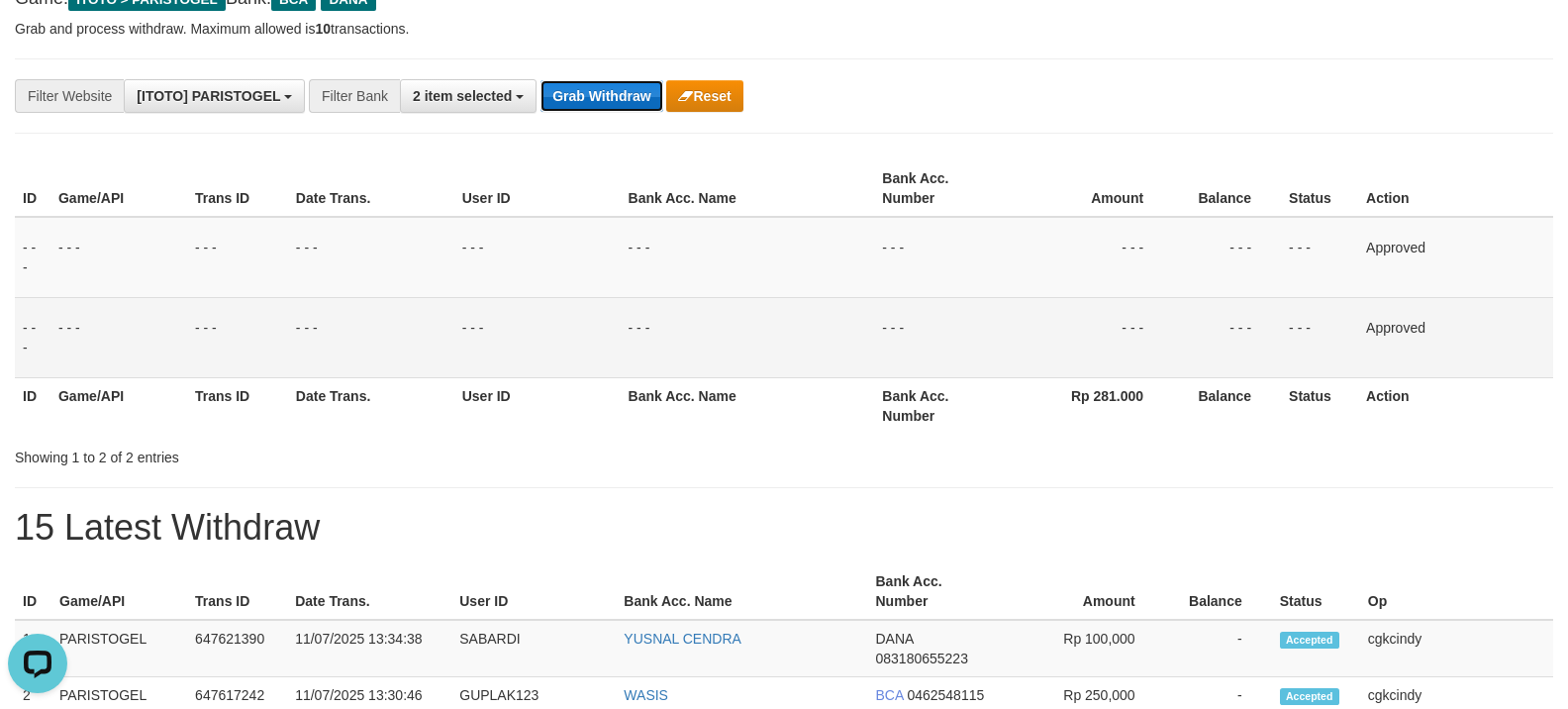 click on "Grab Withdraw" at bounding box center [601, 96] 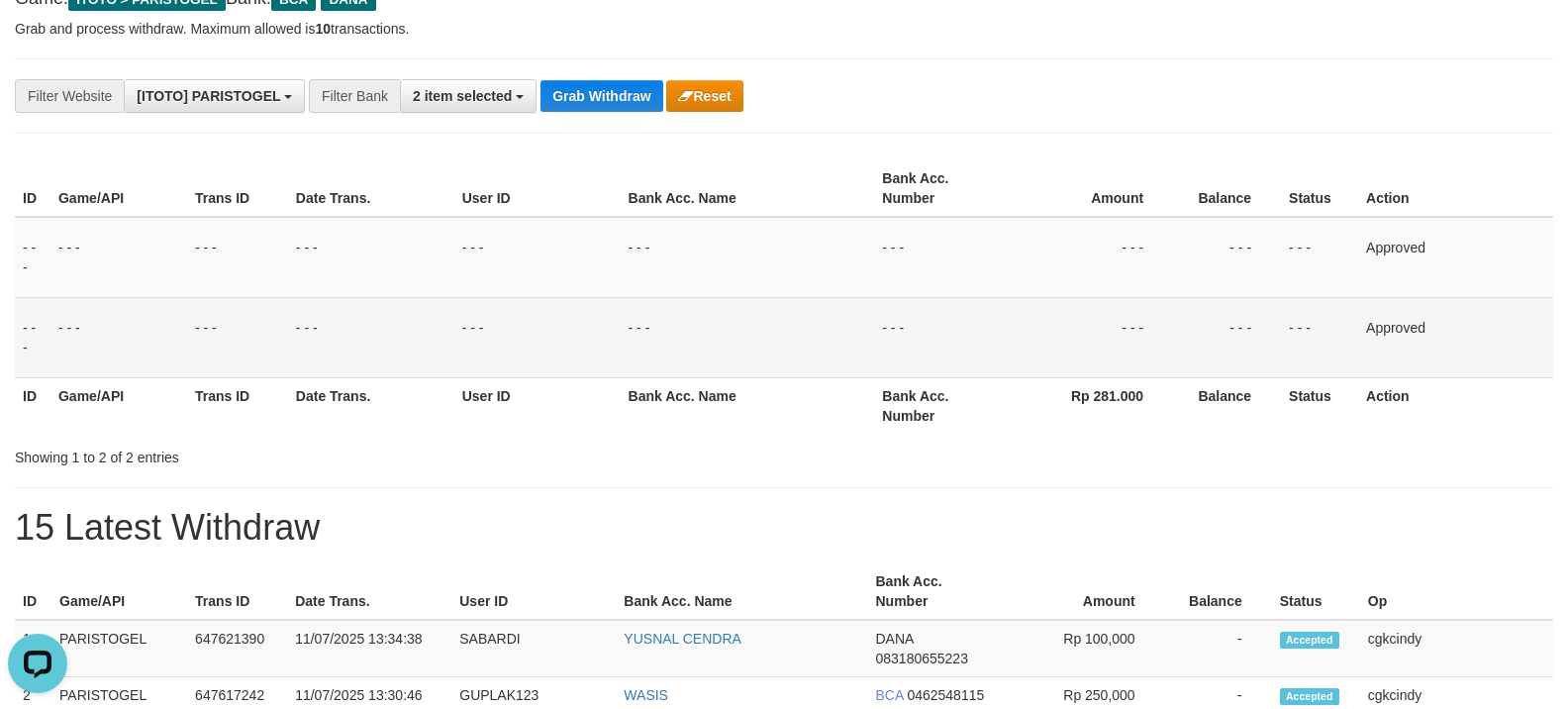 click on "Amount" at bounding box center [1092, 188] 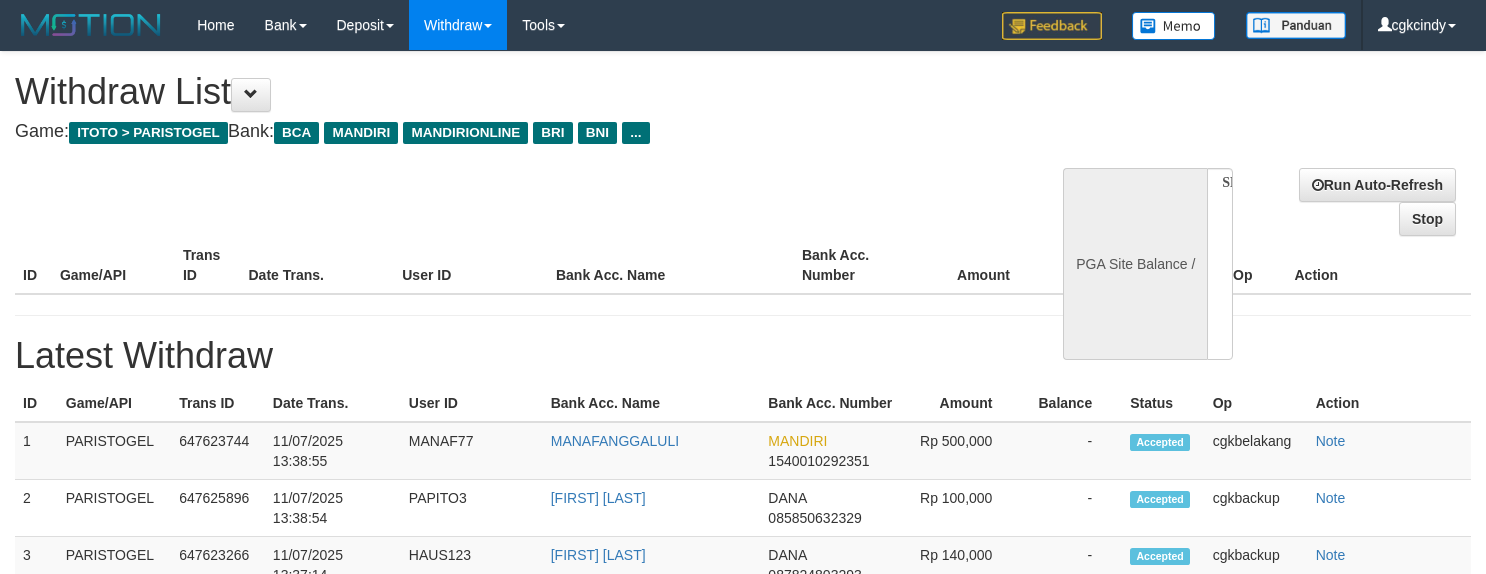 select 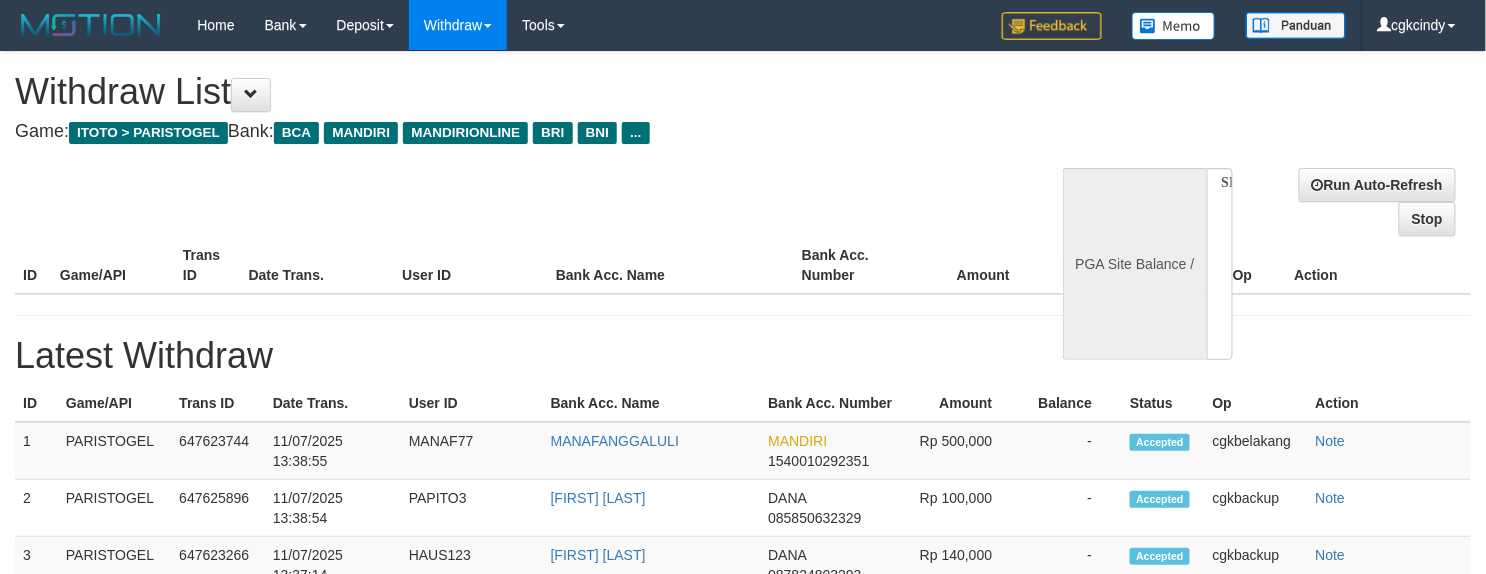 select on "**" 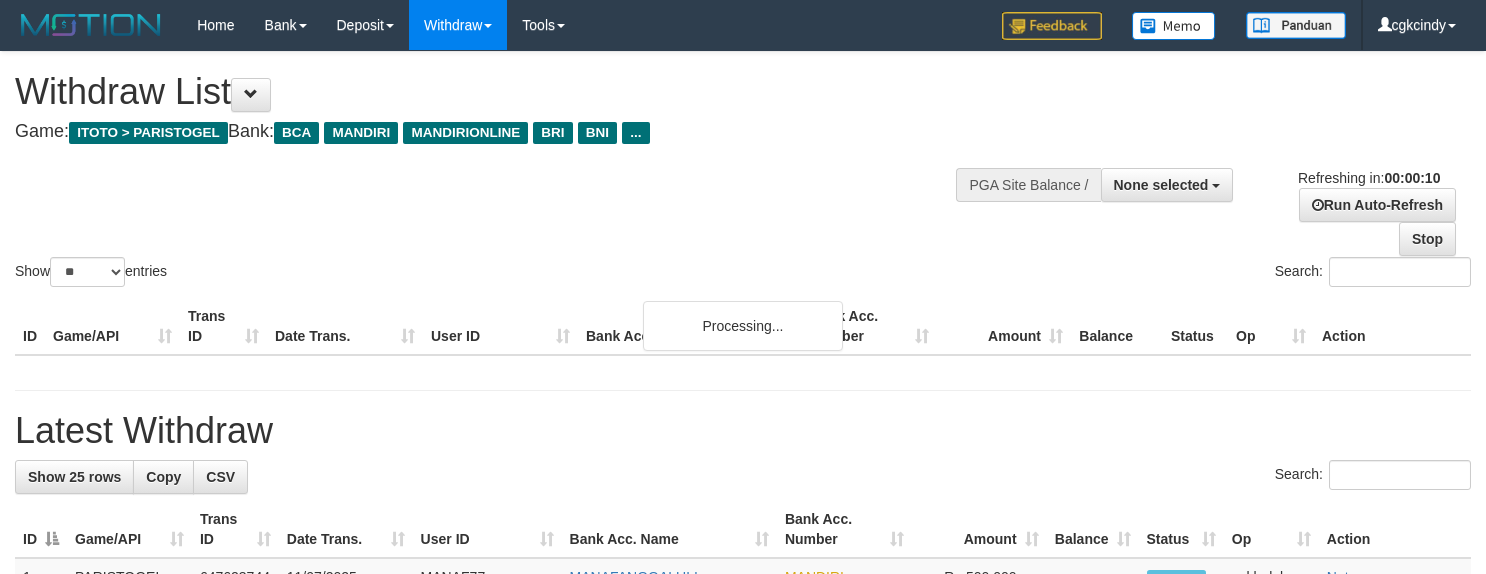 select 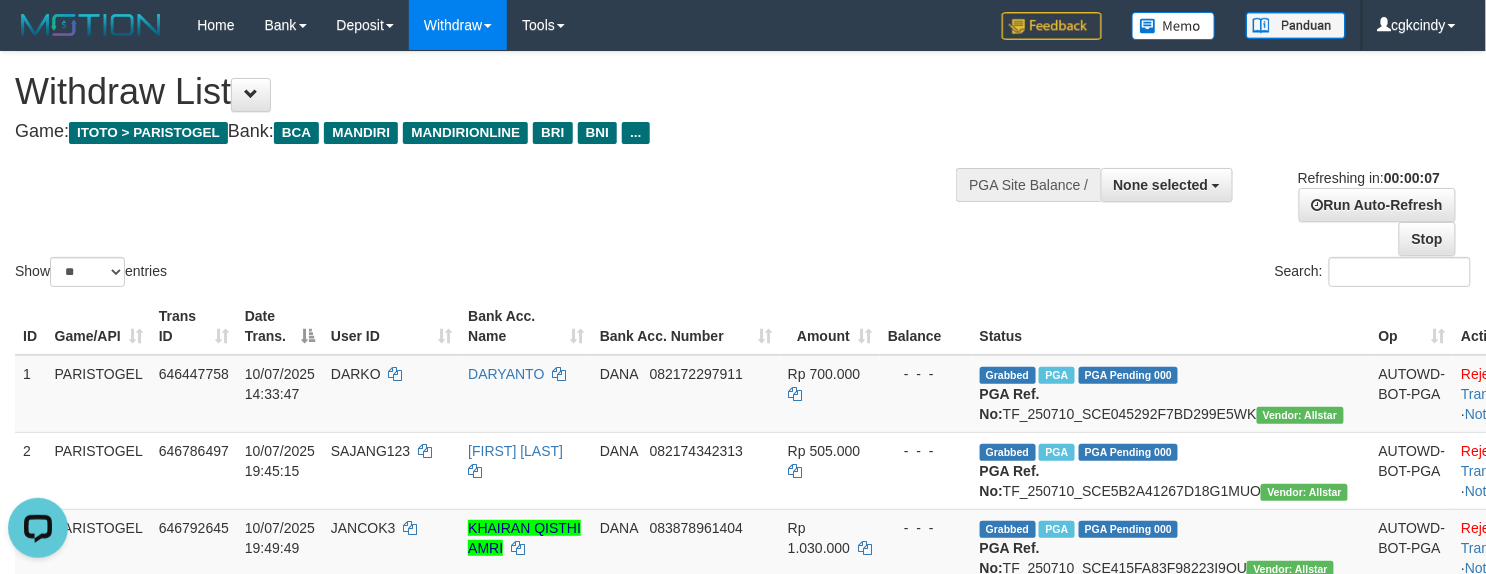 scroll, scrollTop: 0, scrollLeft: 0, axis: both 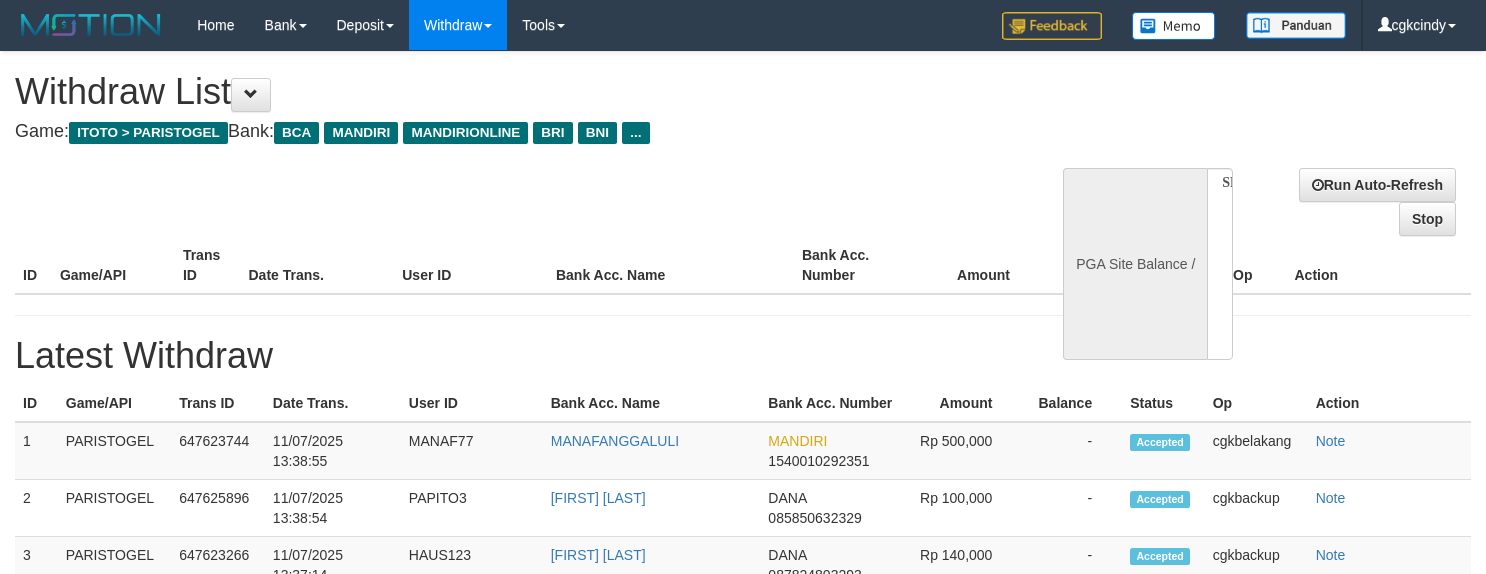 select 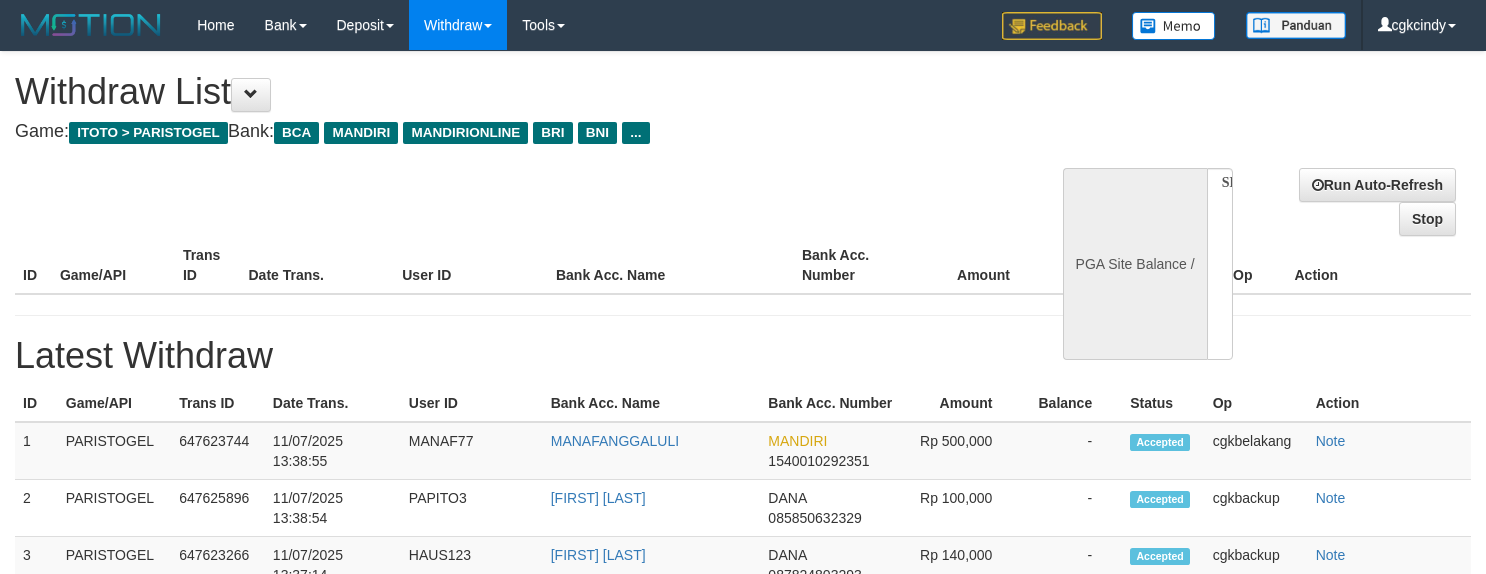 scroll, scrollTop: 0, scrollLeft: 0, axis: both 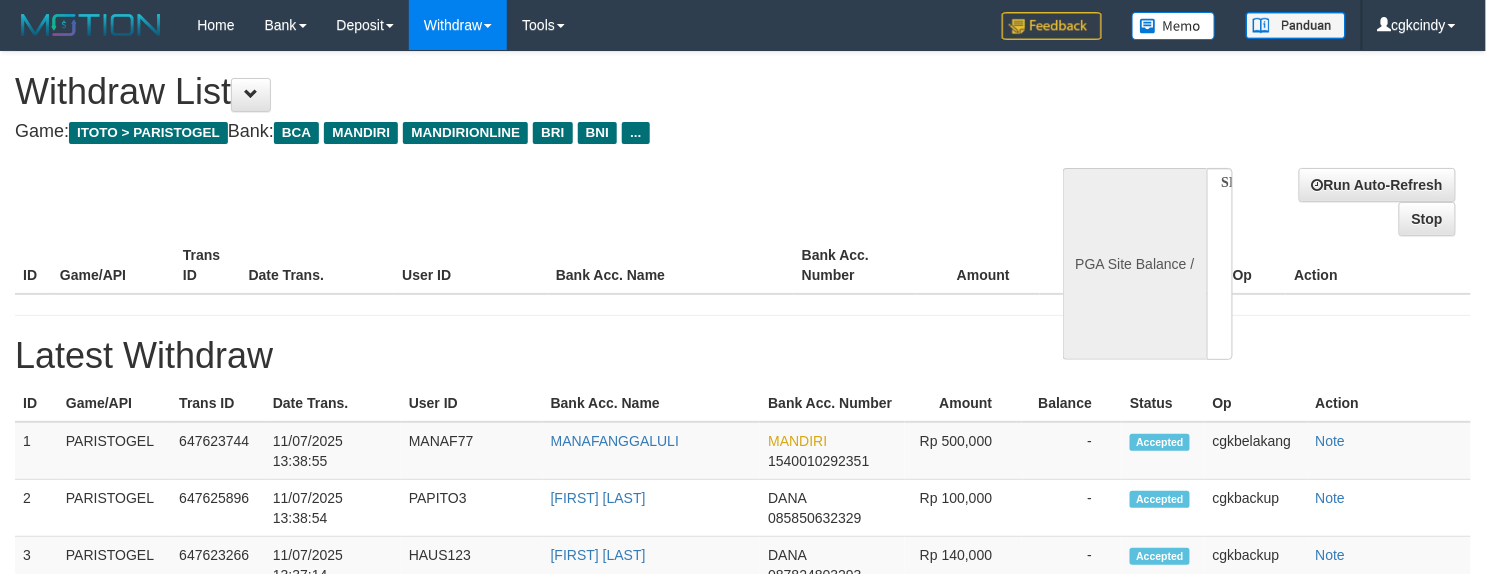 select on "**" 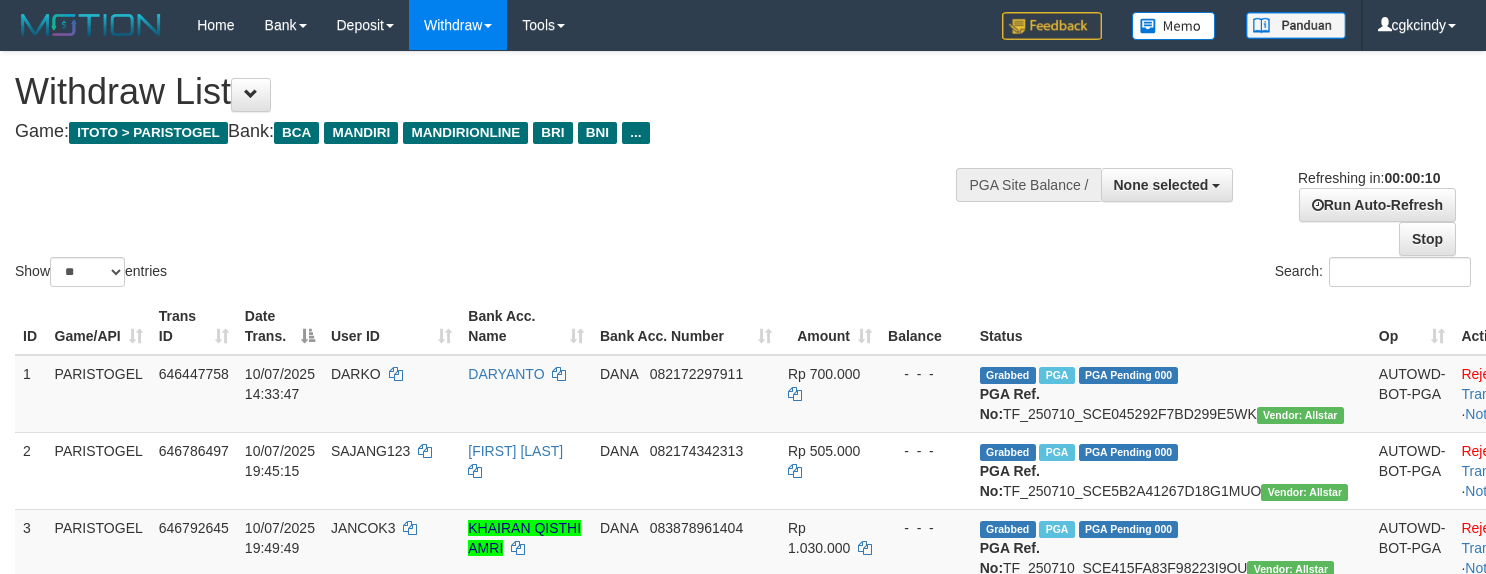 select 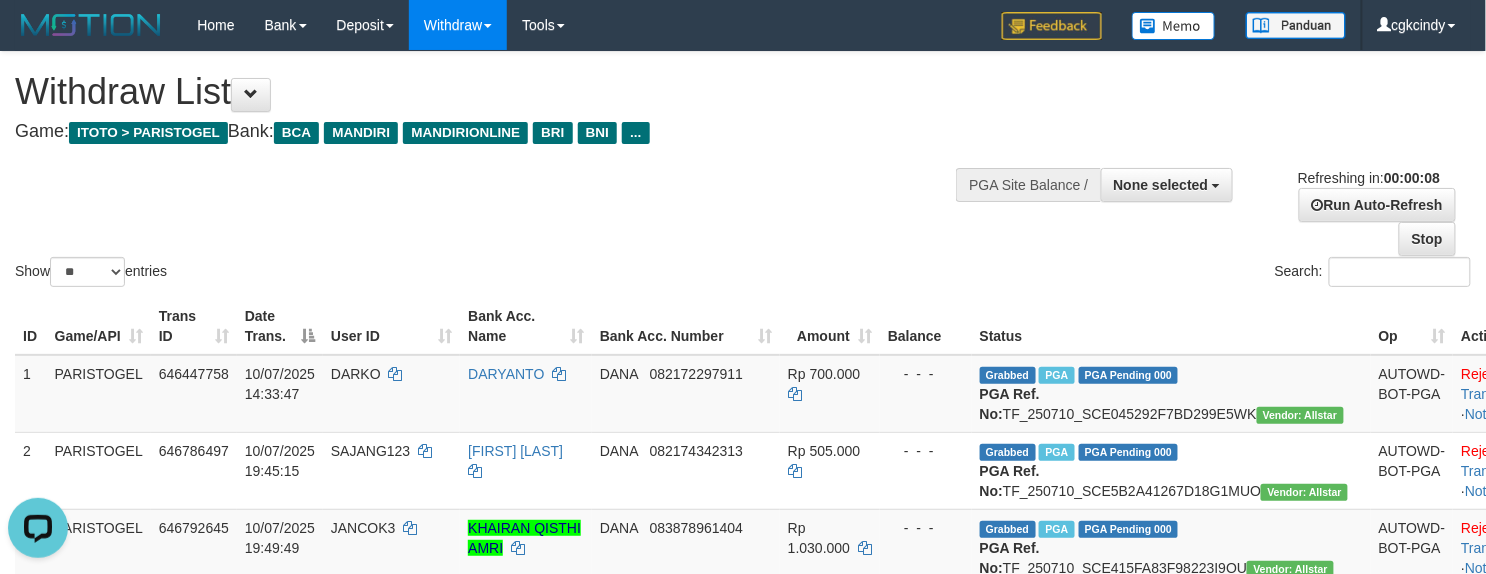 scroll, scrollTop: 0, scrollLeft: 0, axis: both 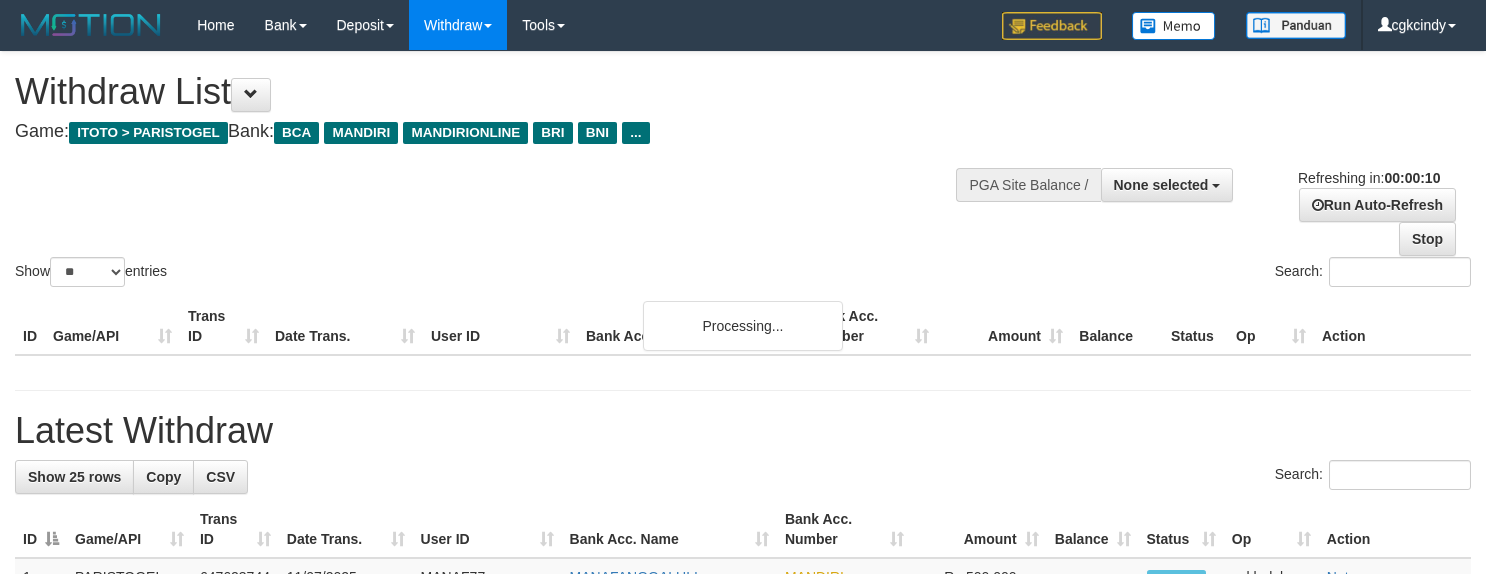 select 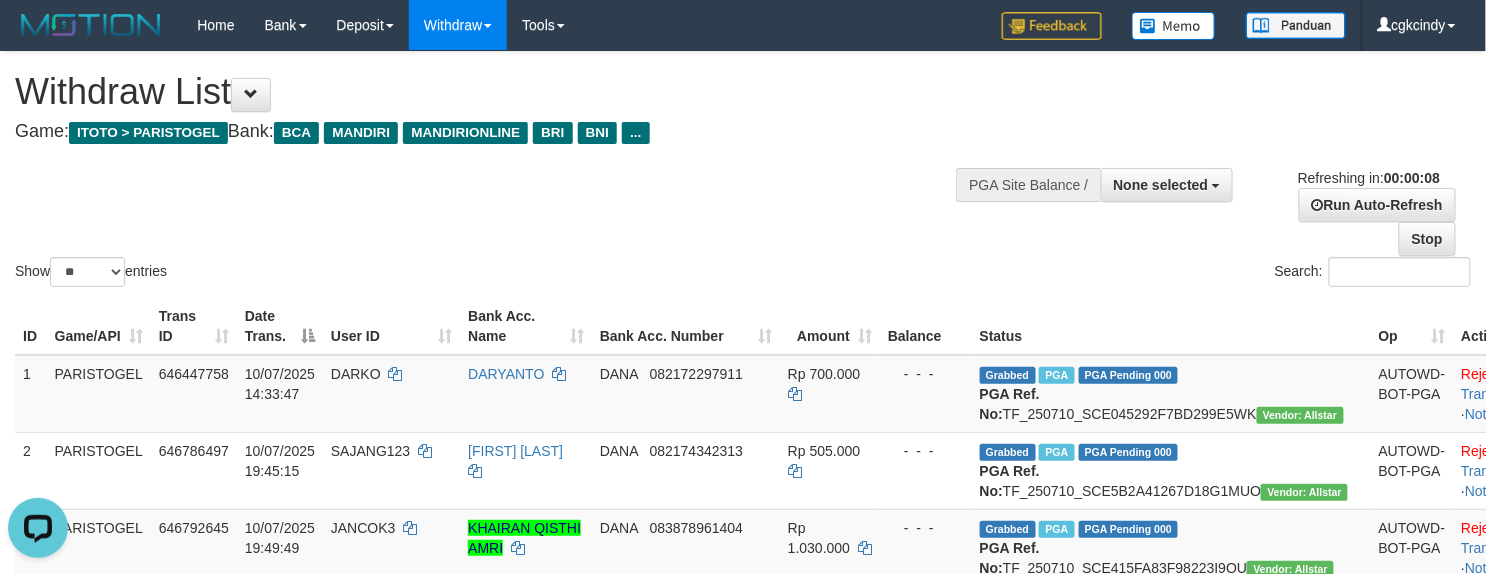 scroll, scrollTop: 0, scrollLeft: 0, axis: both 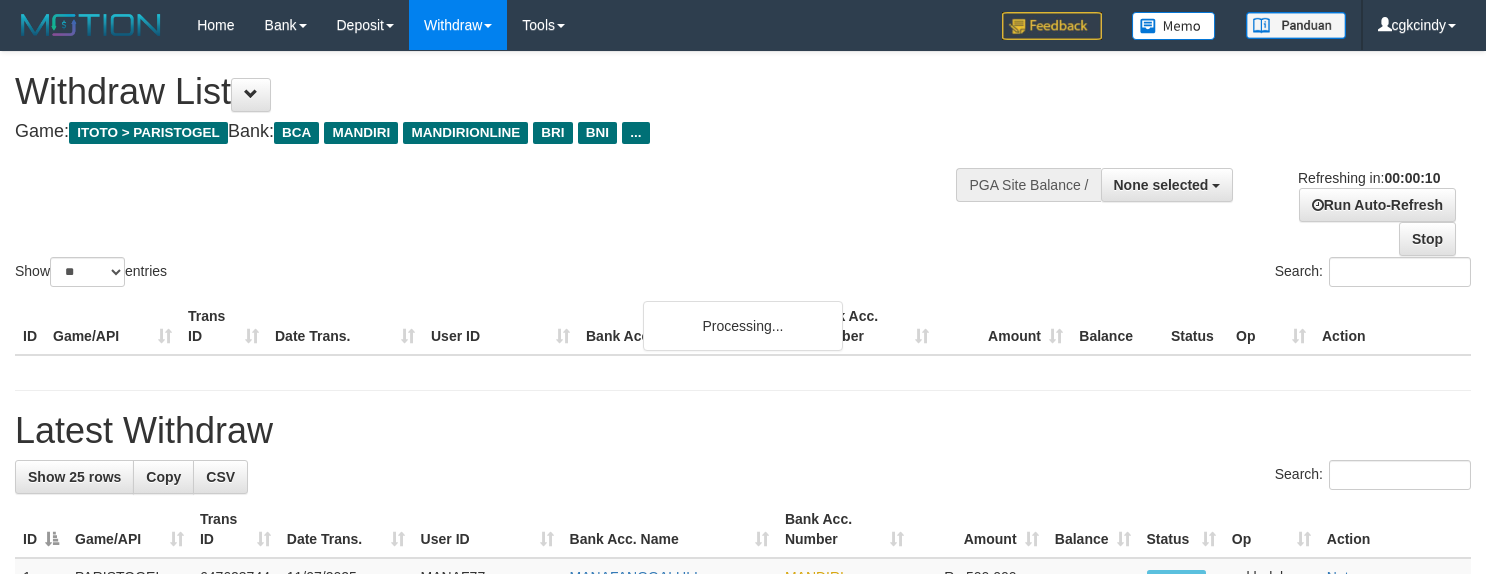 select 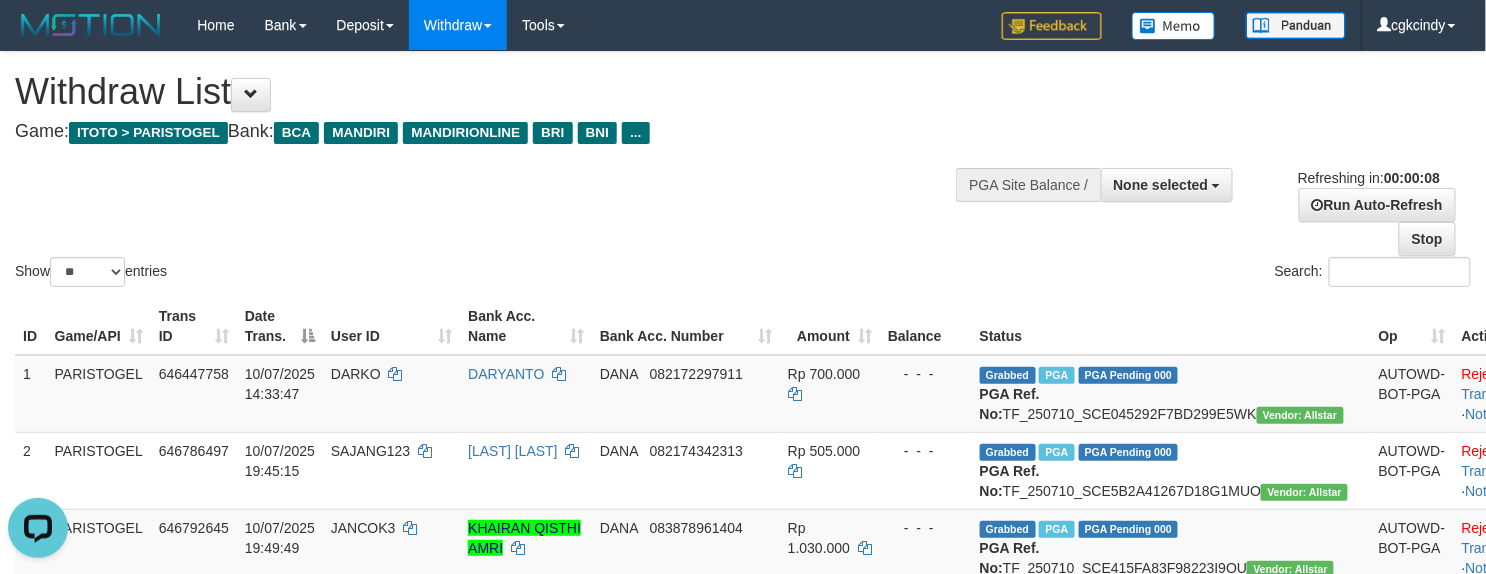 scroll, scrollTop: 0, scrollLeft: 0, axis: both 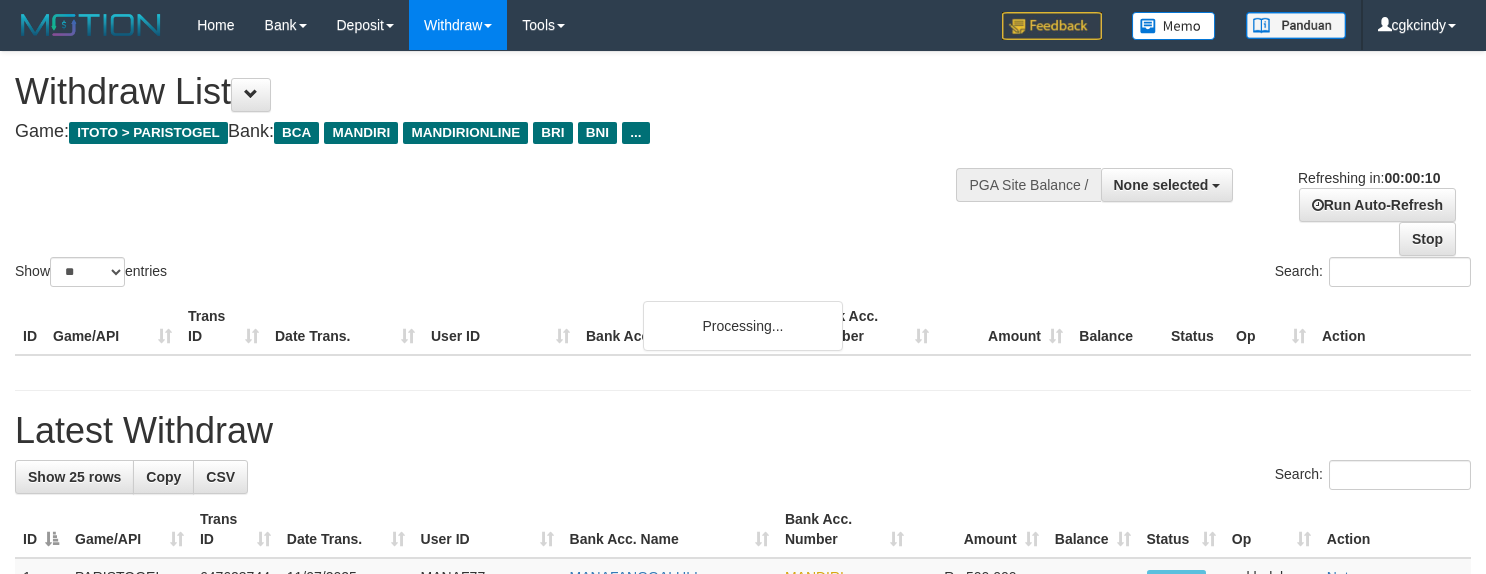 select 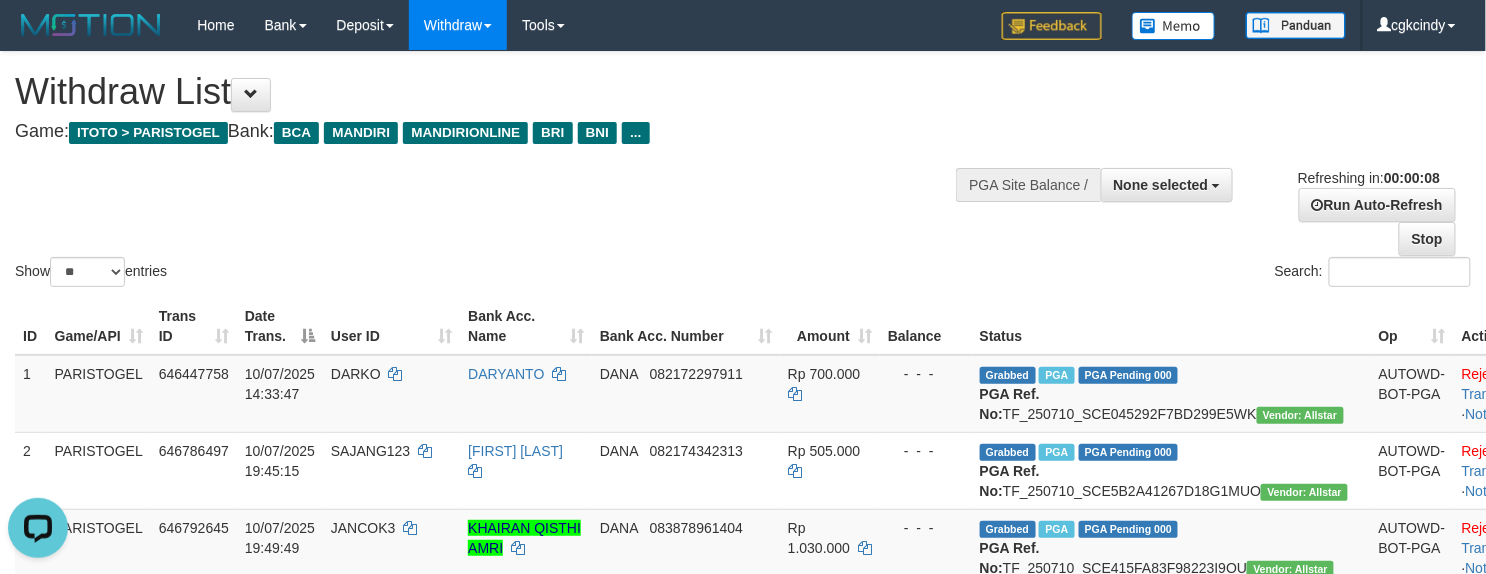 scroll, scrollTop: 0, scrollLeft: 0, axis: both 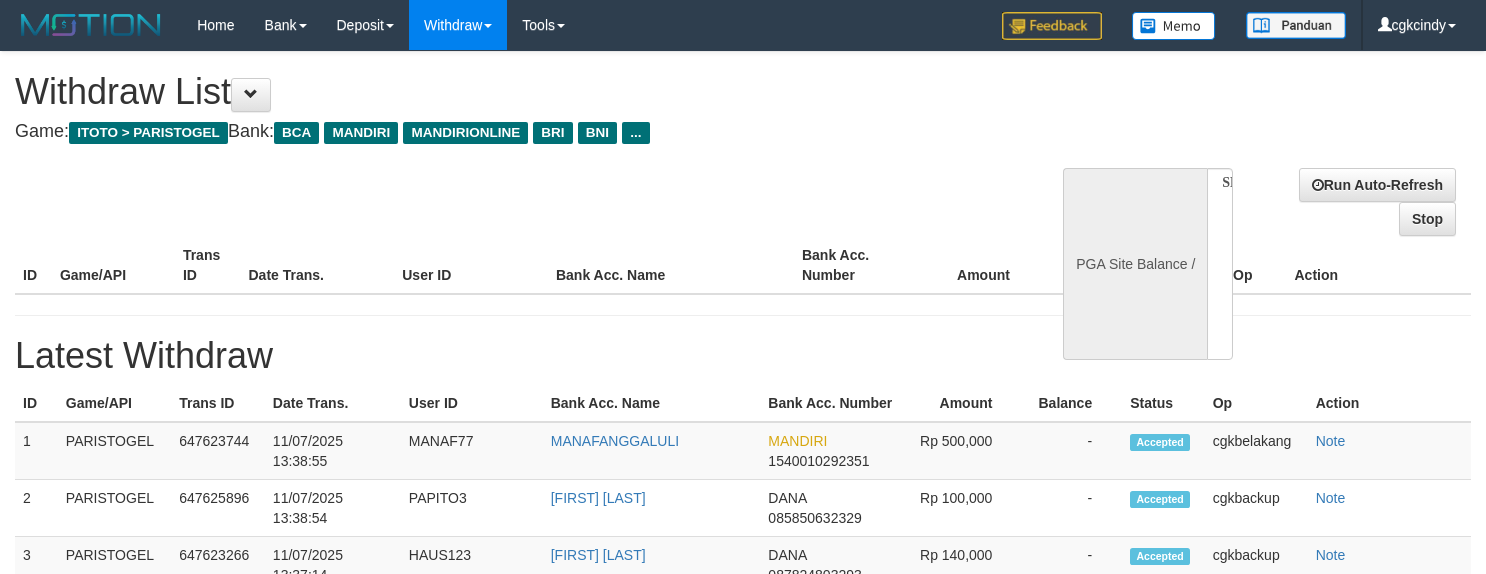 select 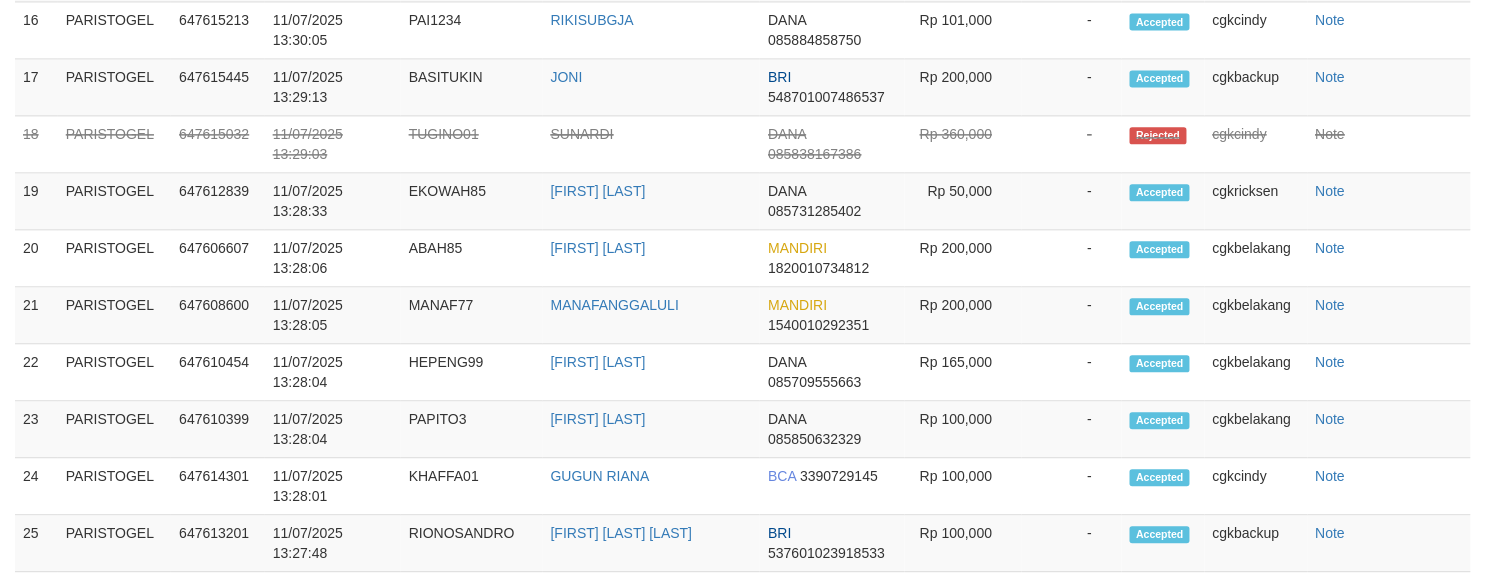 select on "**" 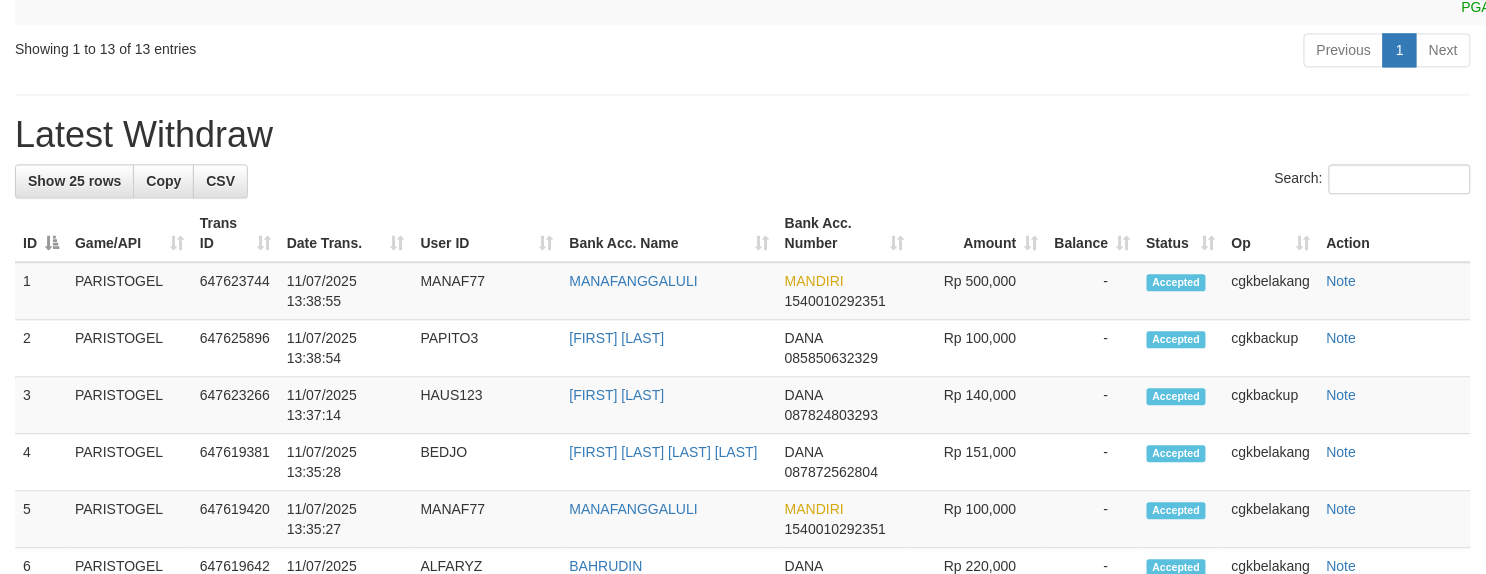 scroll, scrollTop: 1200, scrollLeft: 0, axis: vertical 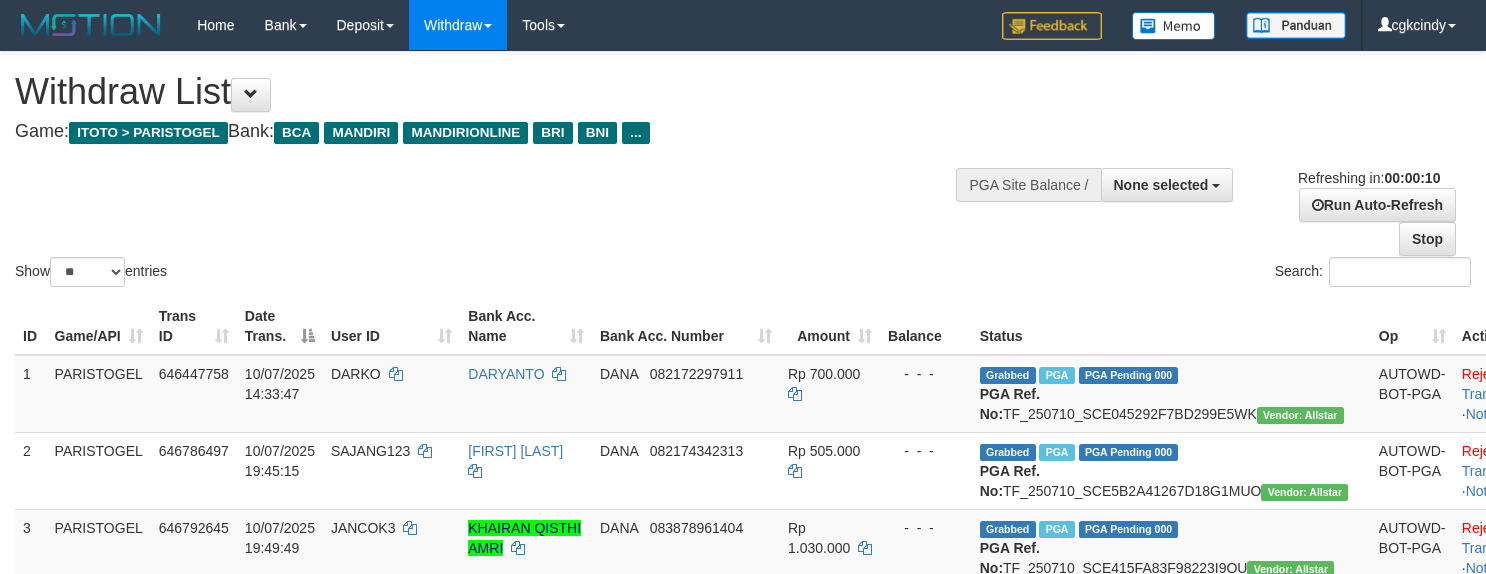 select 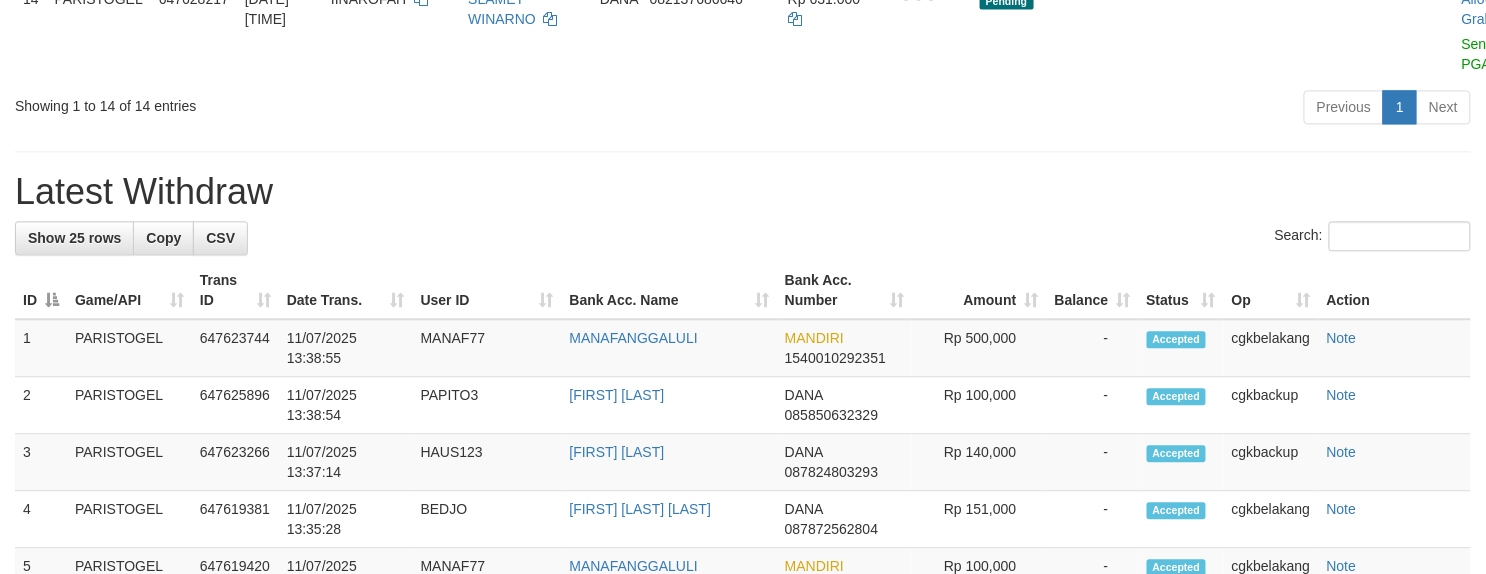 scroll, scrollTop: 1200, scrollLeft: 0, axis: vertical 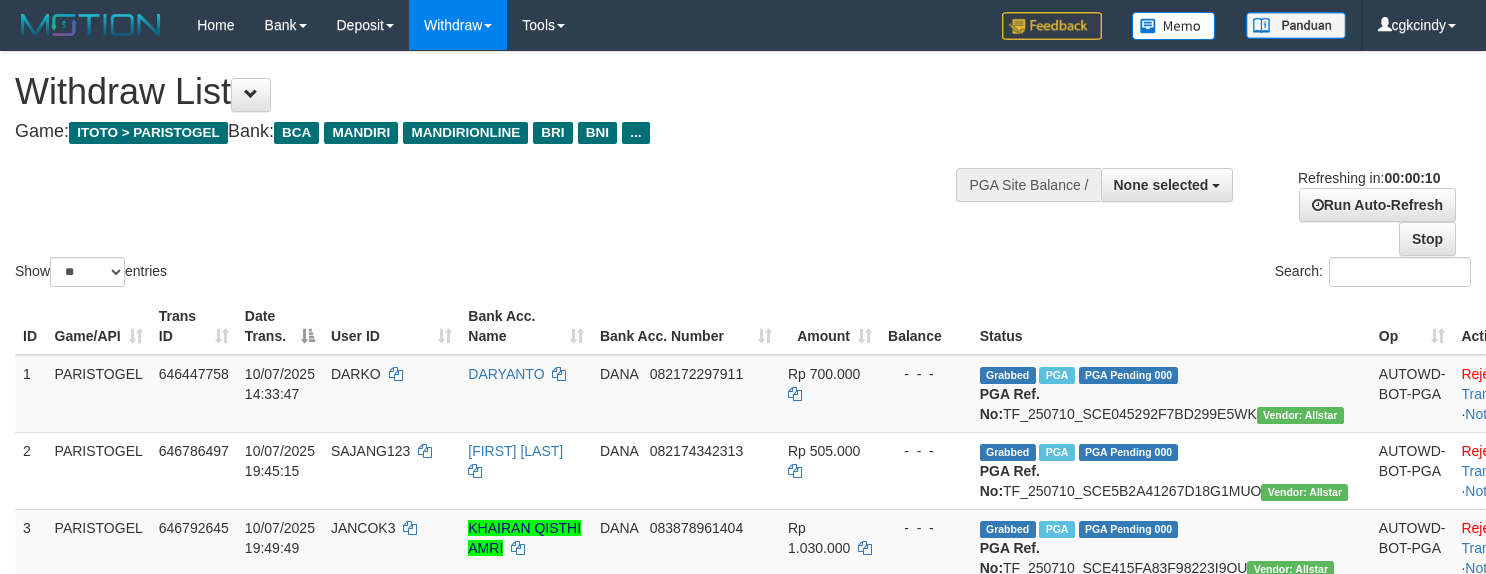 select 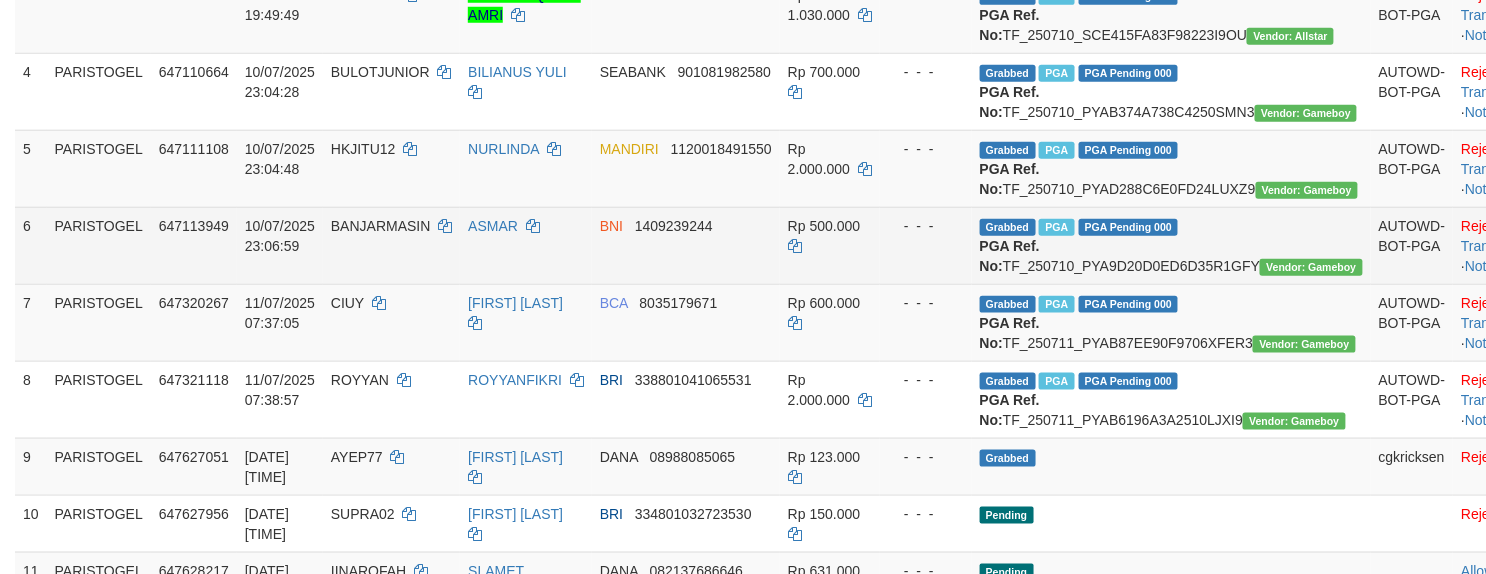 scroll, scrollTop: 933, scrollLeft: 0, axis: vertical 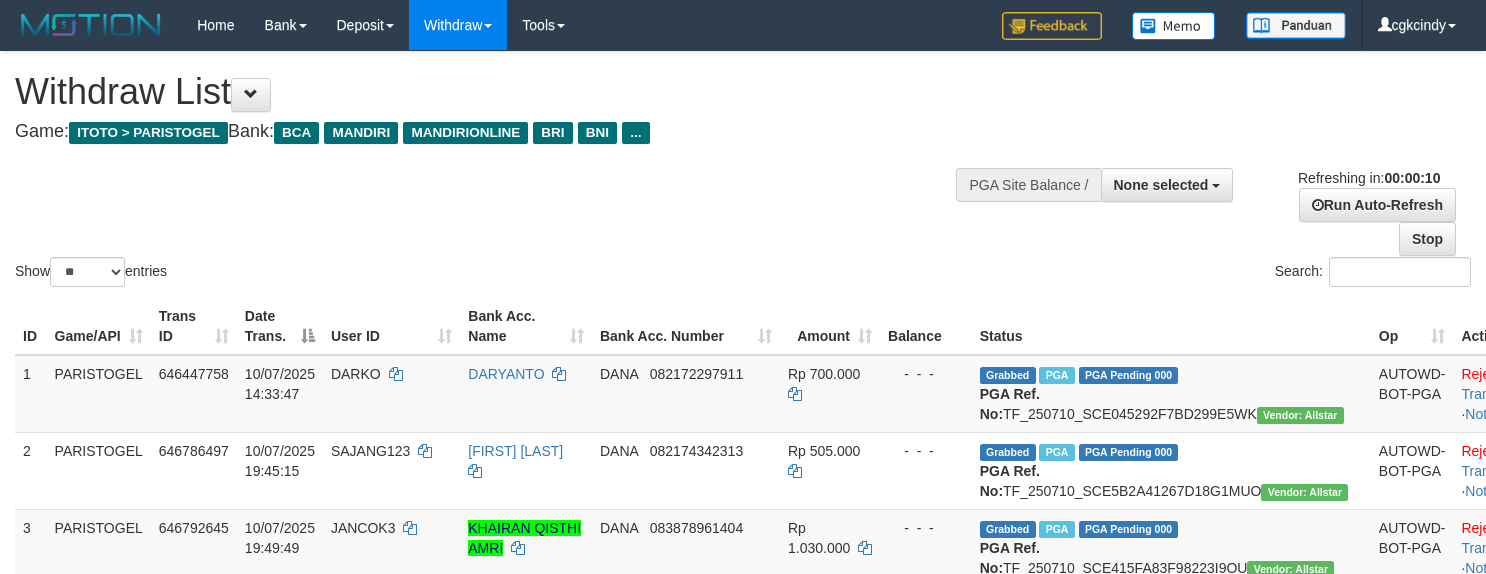 select 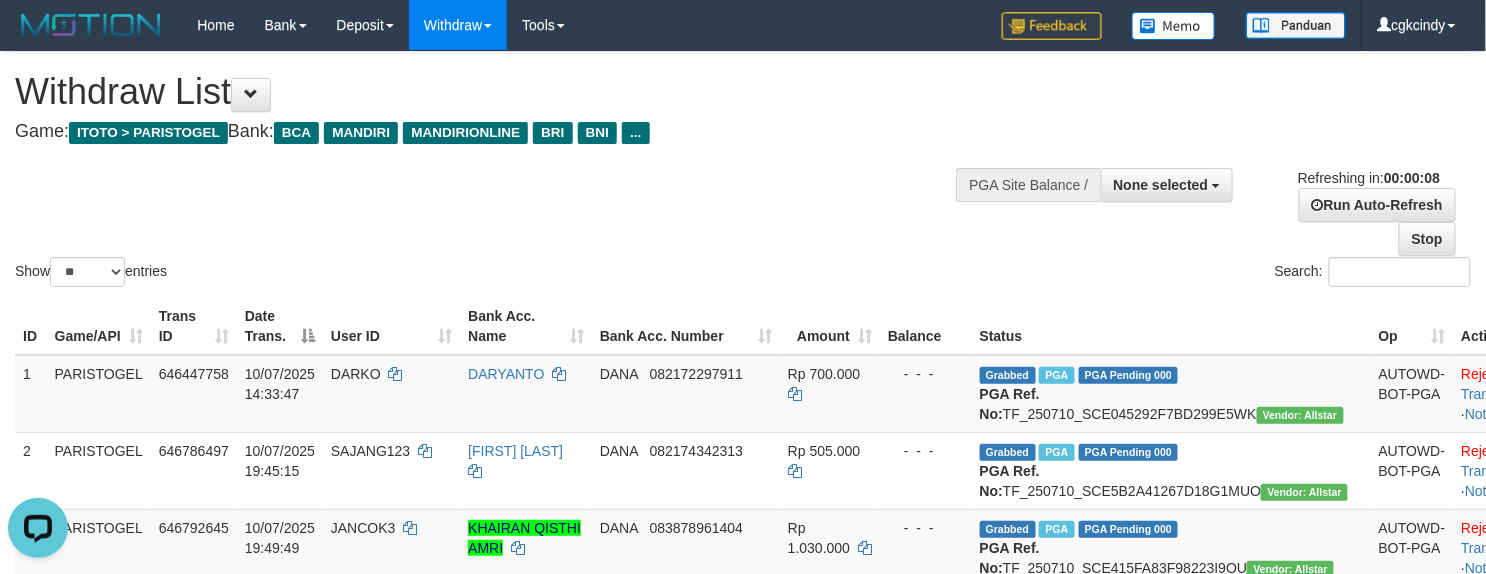 scroll, scrollTop: 0, scrollLeft: 0, axis: both 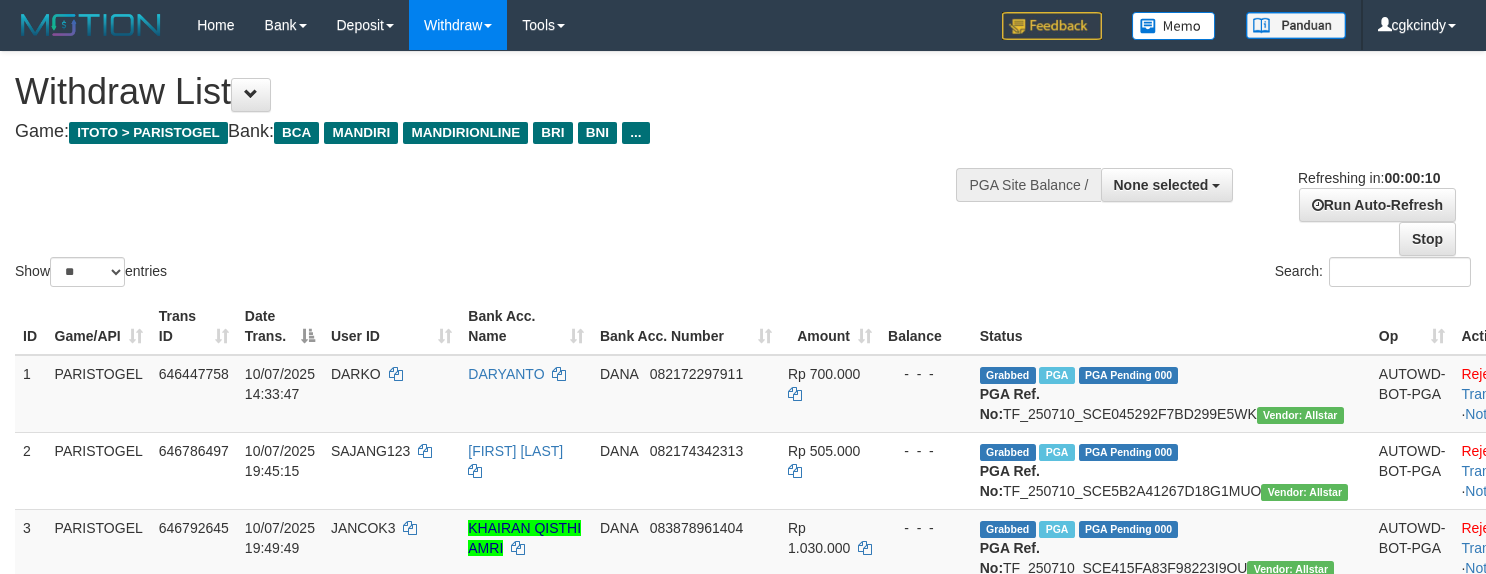 select 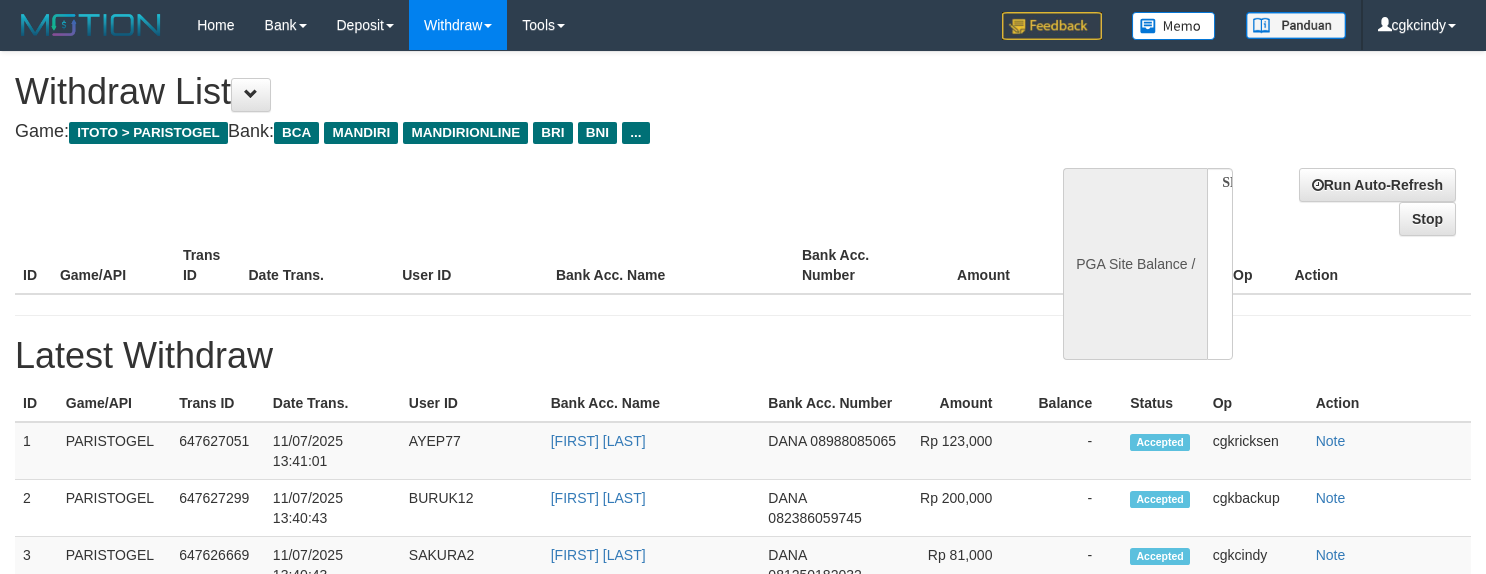 select 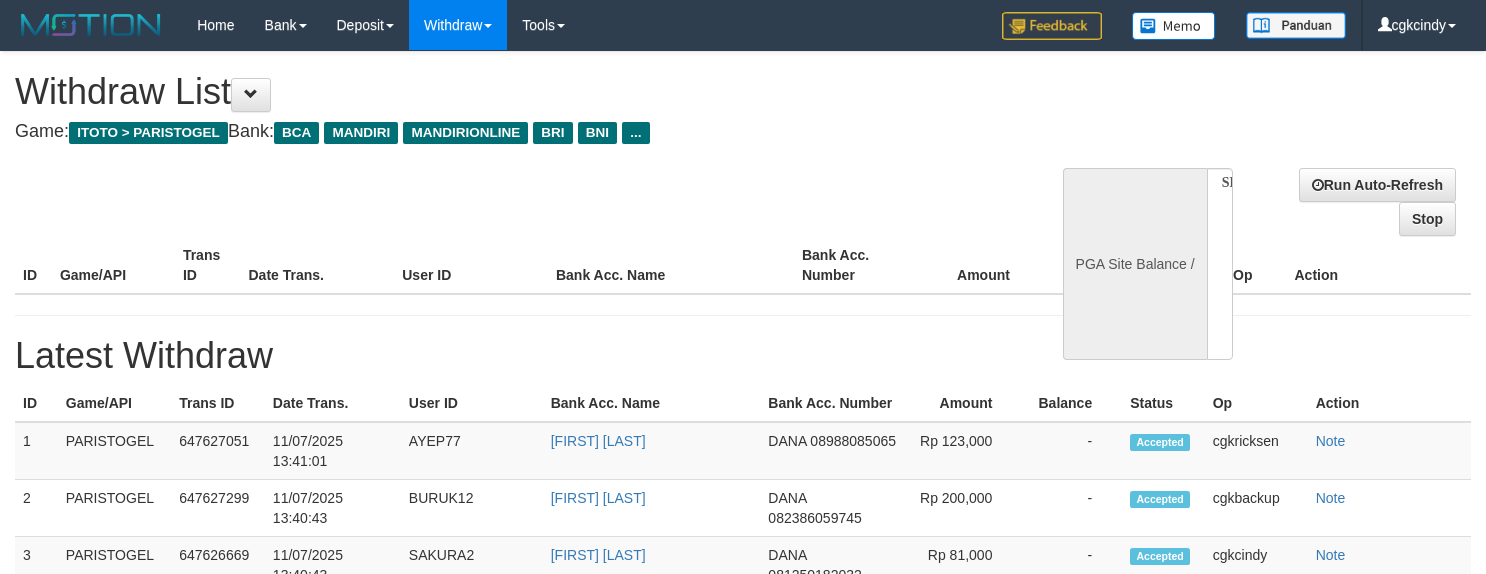 scroll, scrollTop: 0, scrollLeft: 0, axis: both 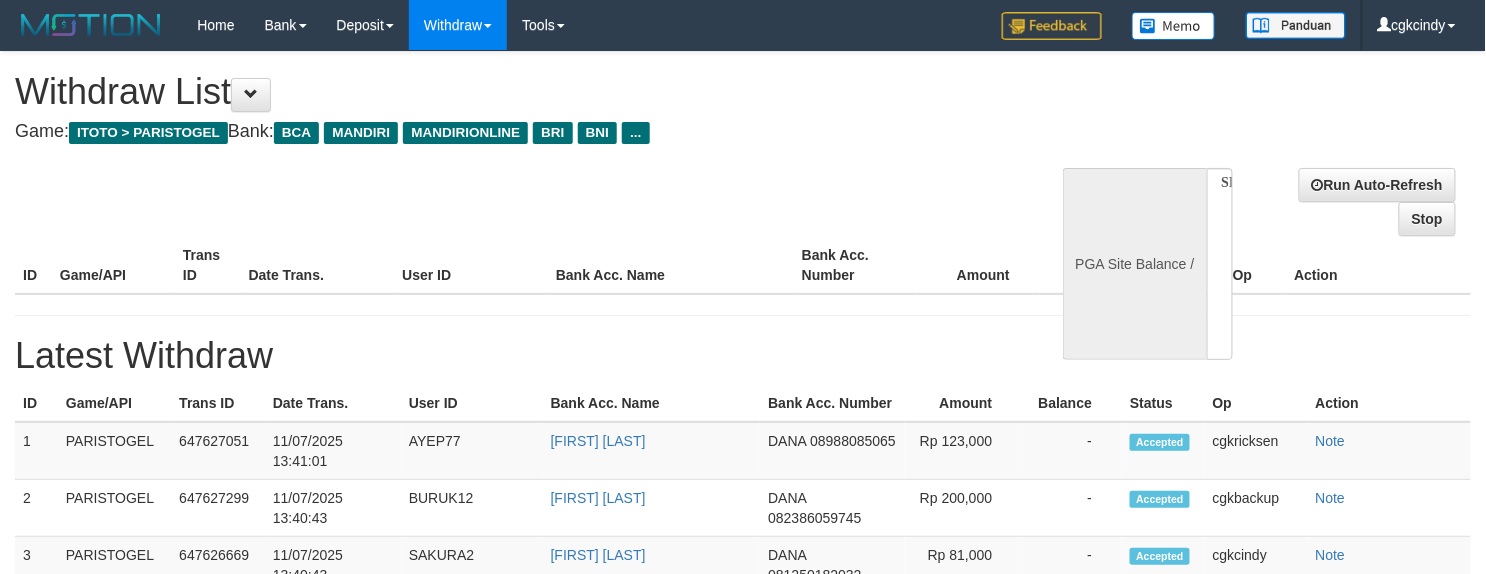 select on "**" 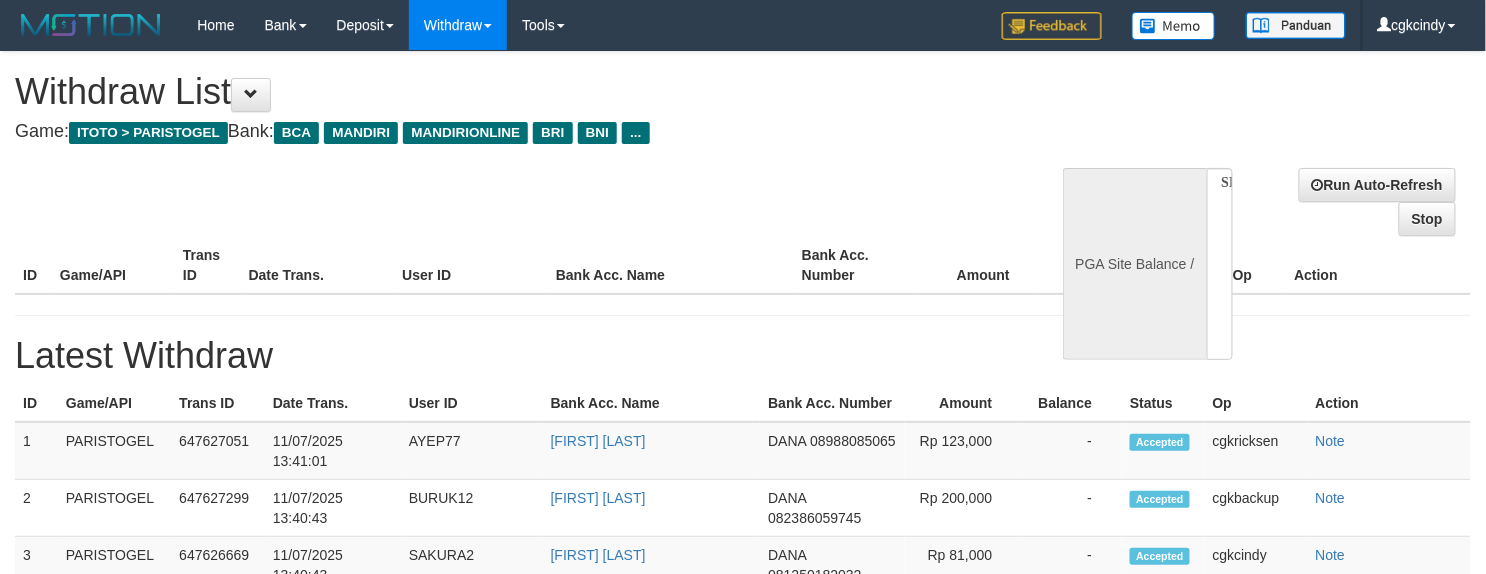 select 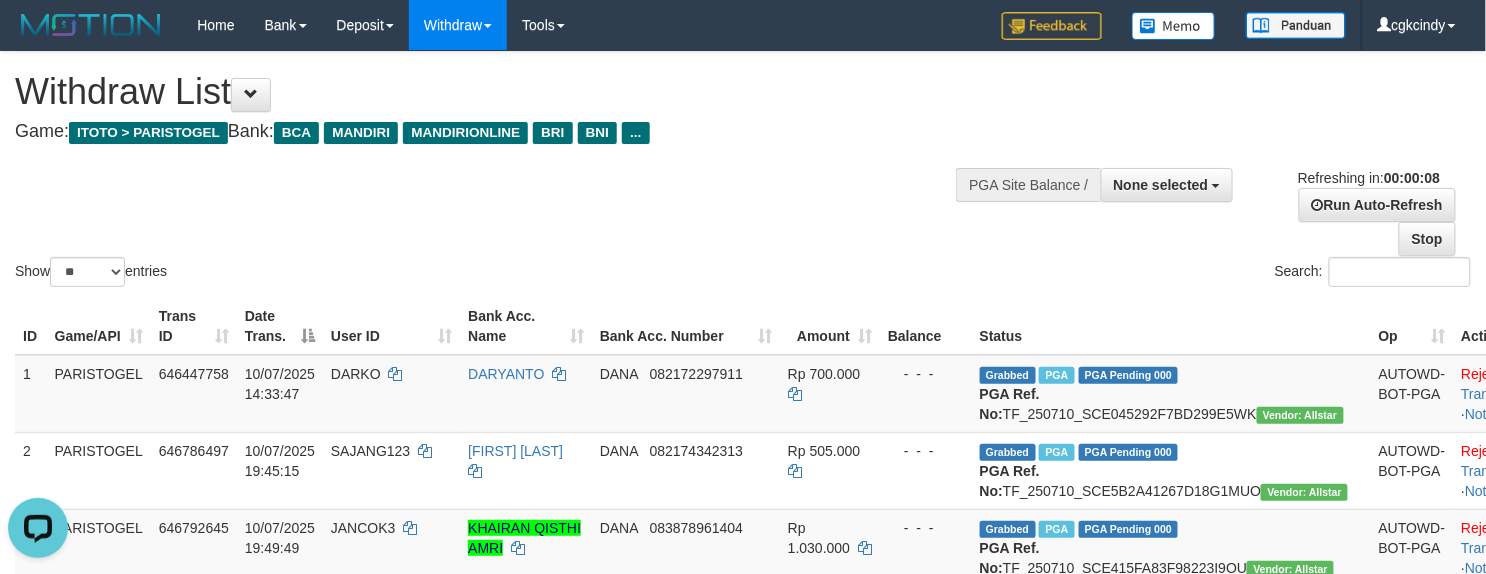 scroll, scrollTop: 0, scrollLeft: 0, axis: both 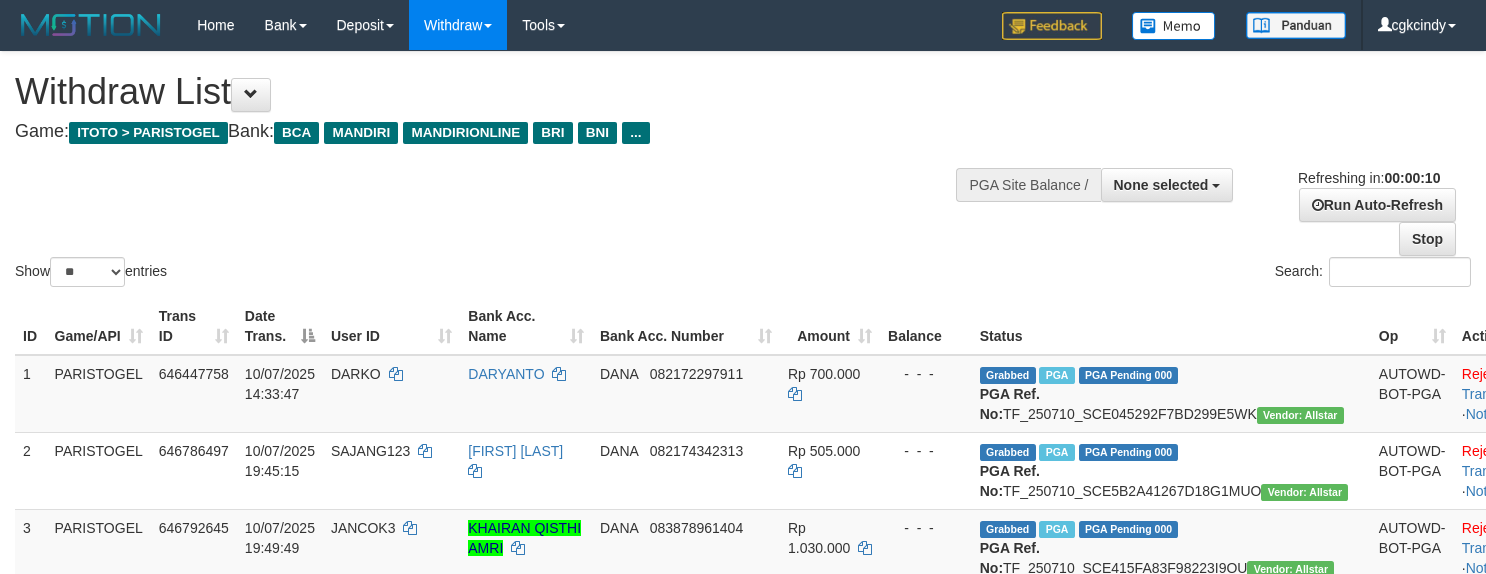 select 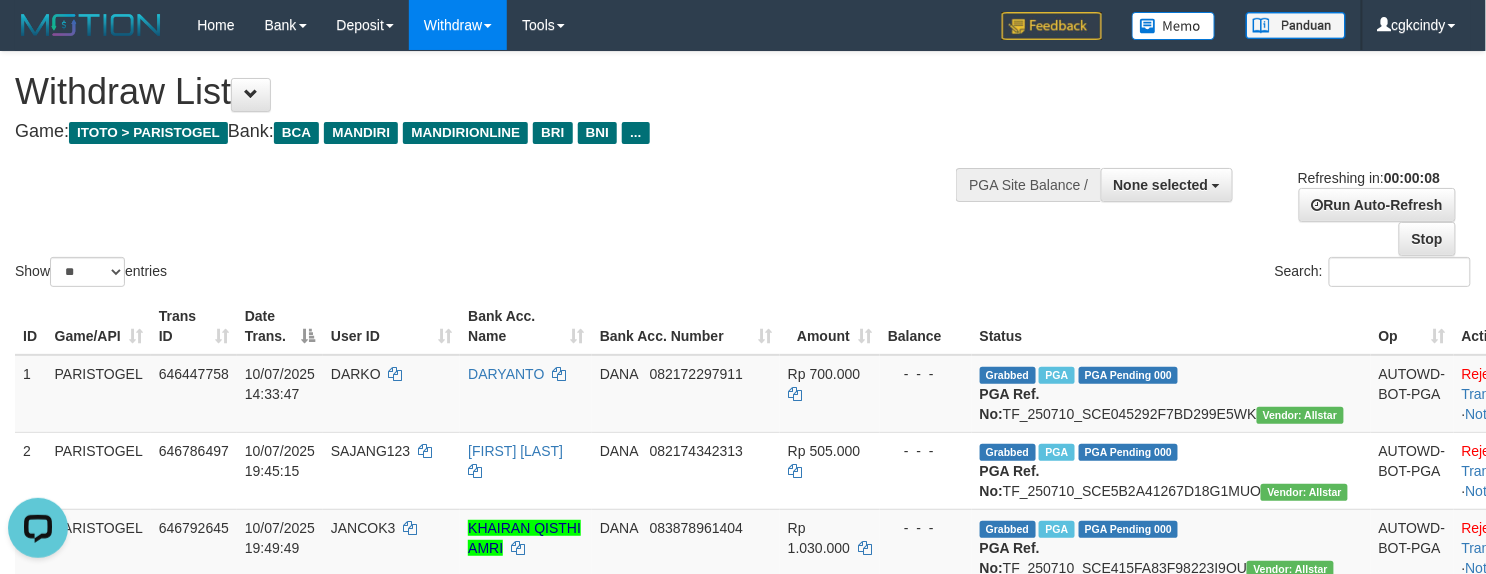 scroll, scrollTop: 0, scrollLeft: 0, axis: both 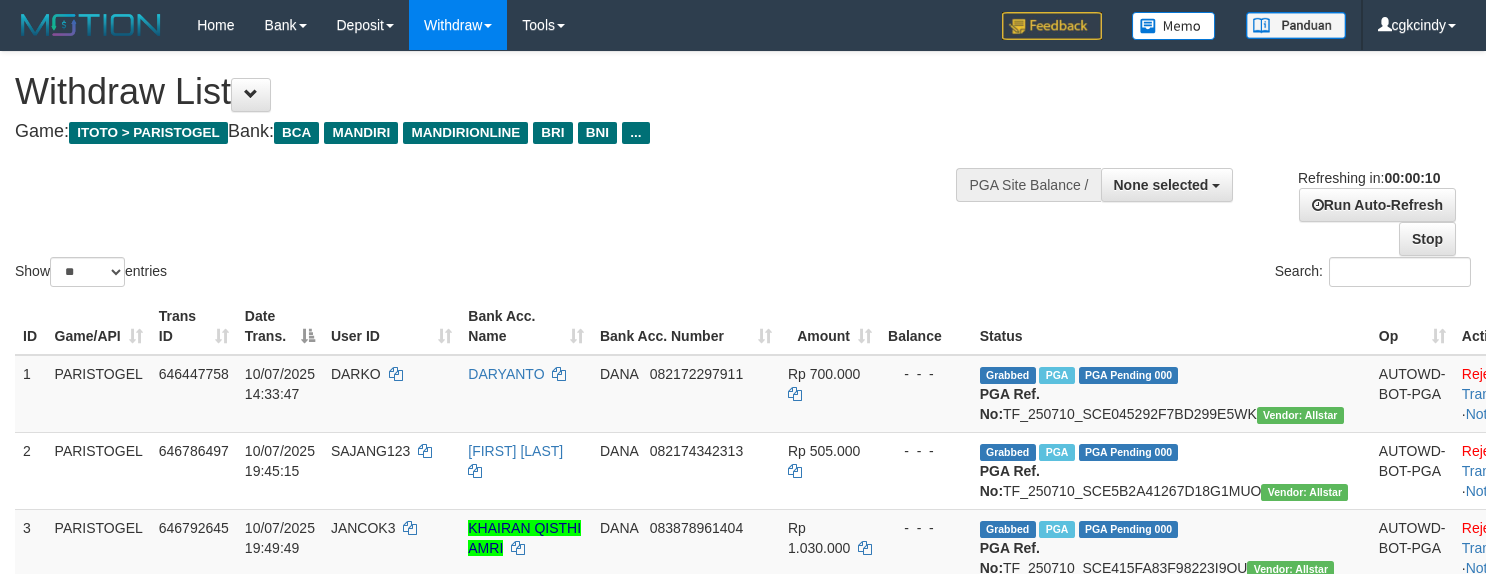 select 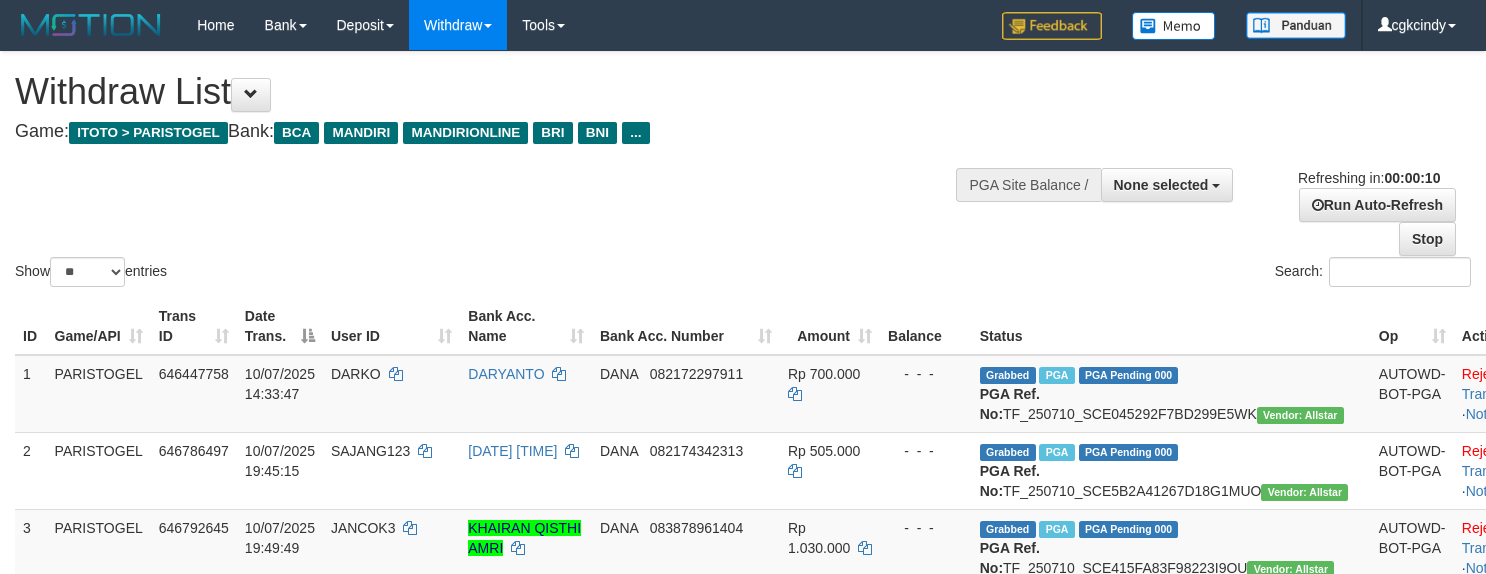 select 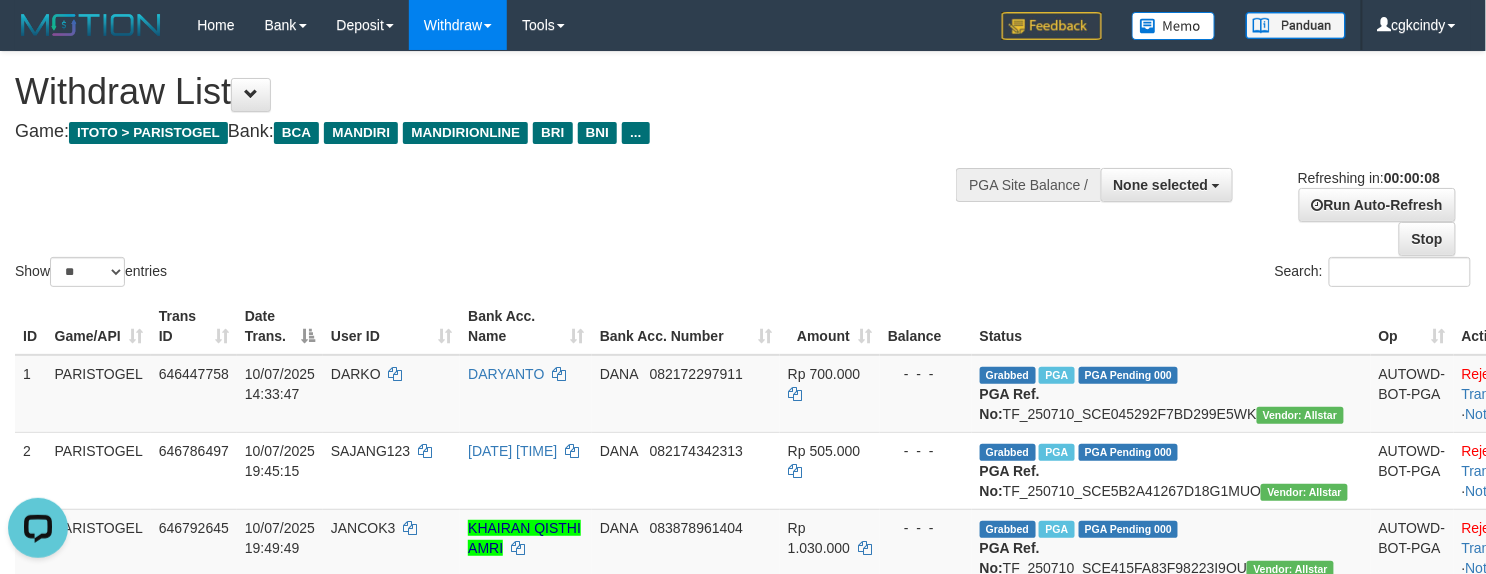 scroll, scrollTop: 0, scrollLeft: 0, axis: both 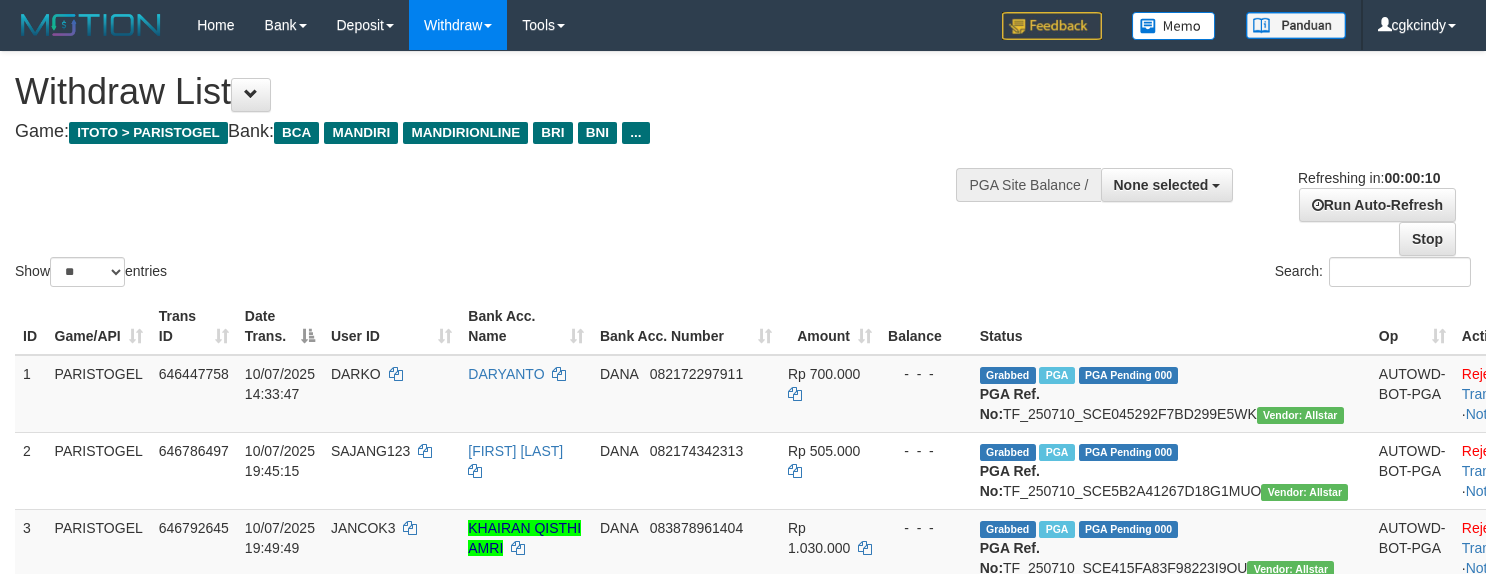 select 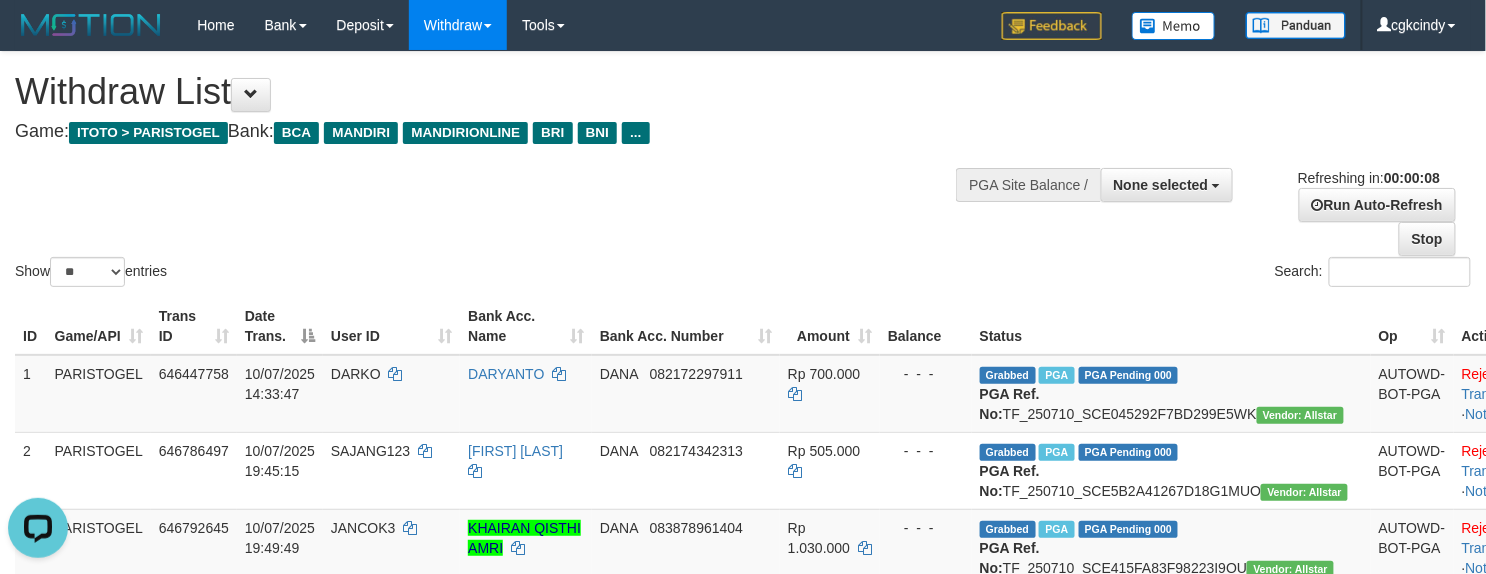 scroll, scrollTop: 0, scrollLeft: 0, axis: both 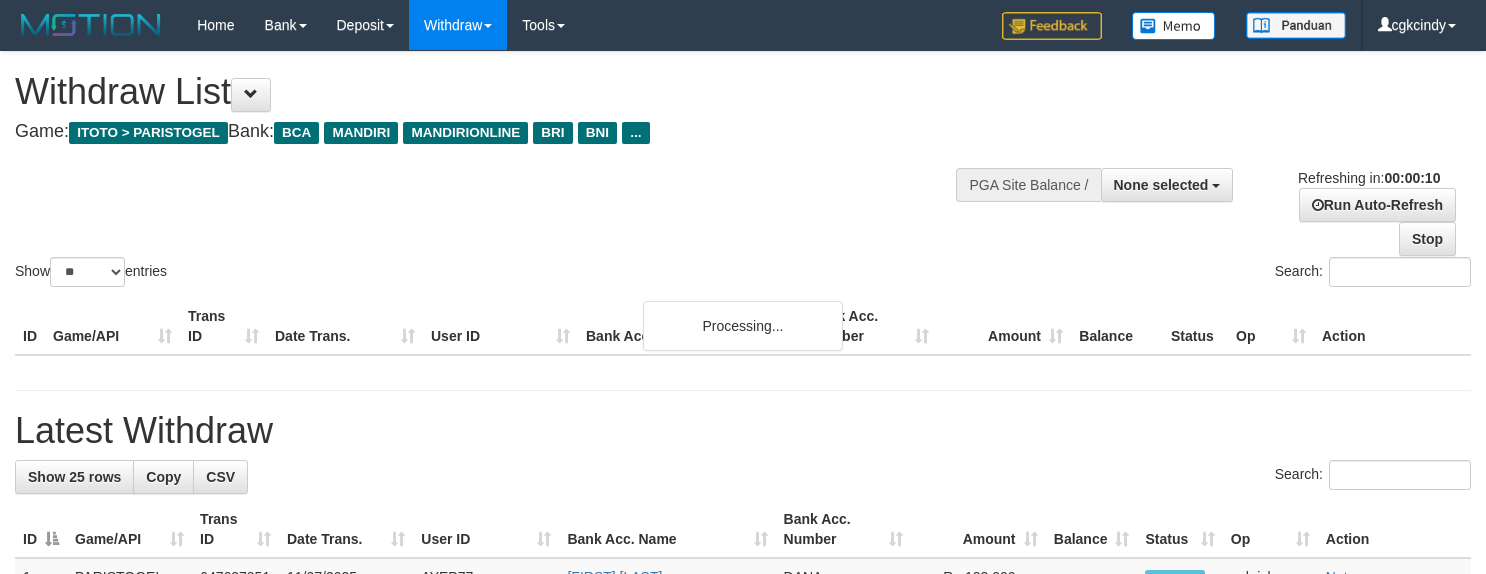 select 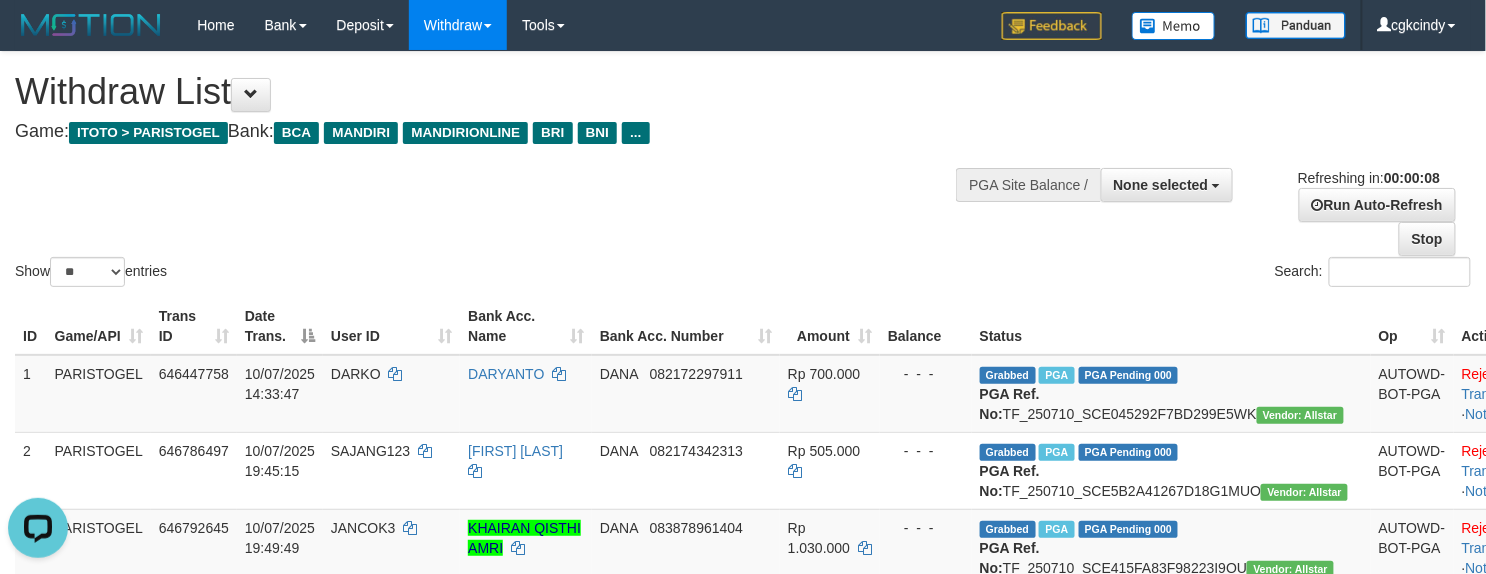 scroll, scrollTop: 0, scrollLeft: 0, axis: both 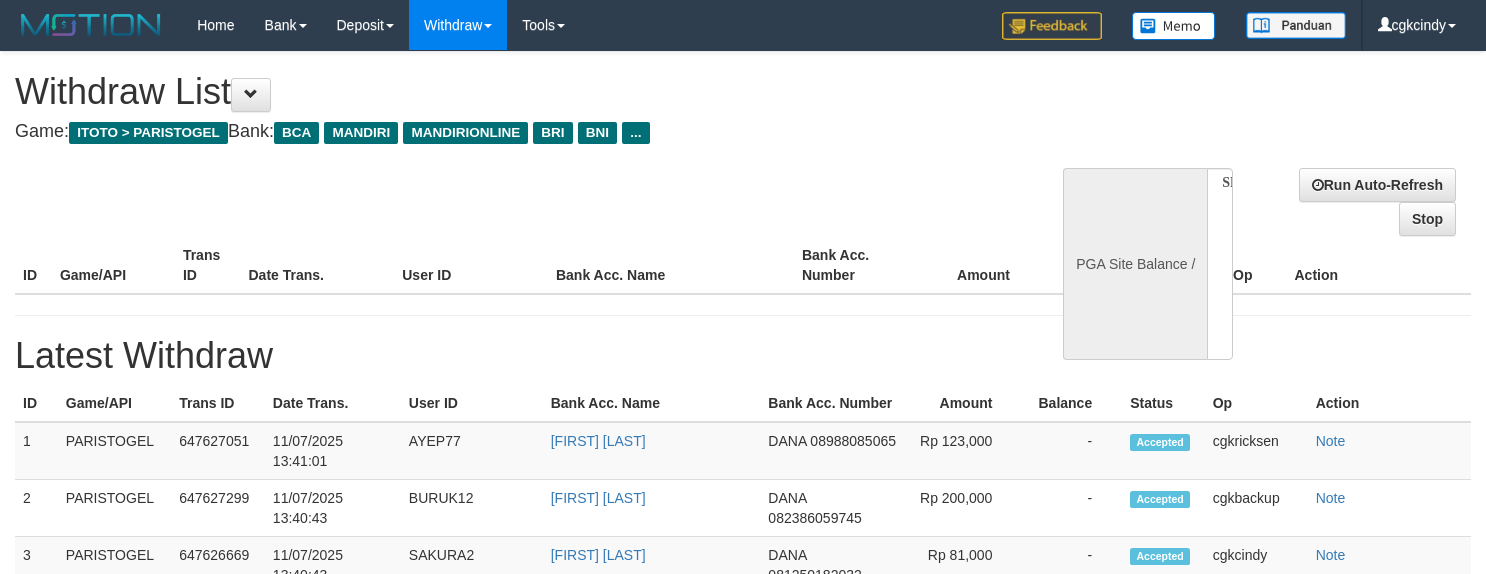 select 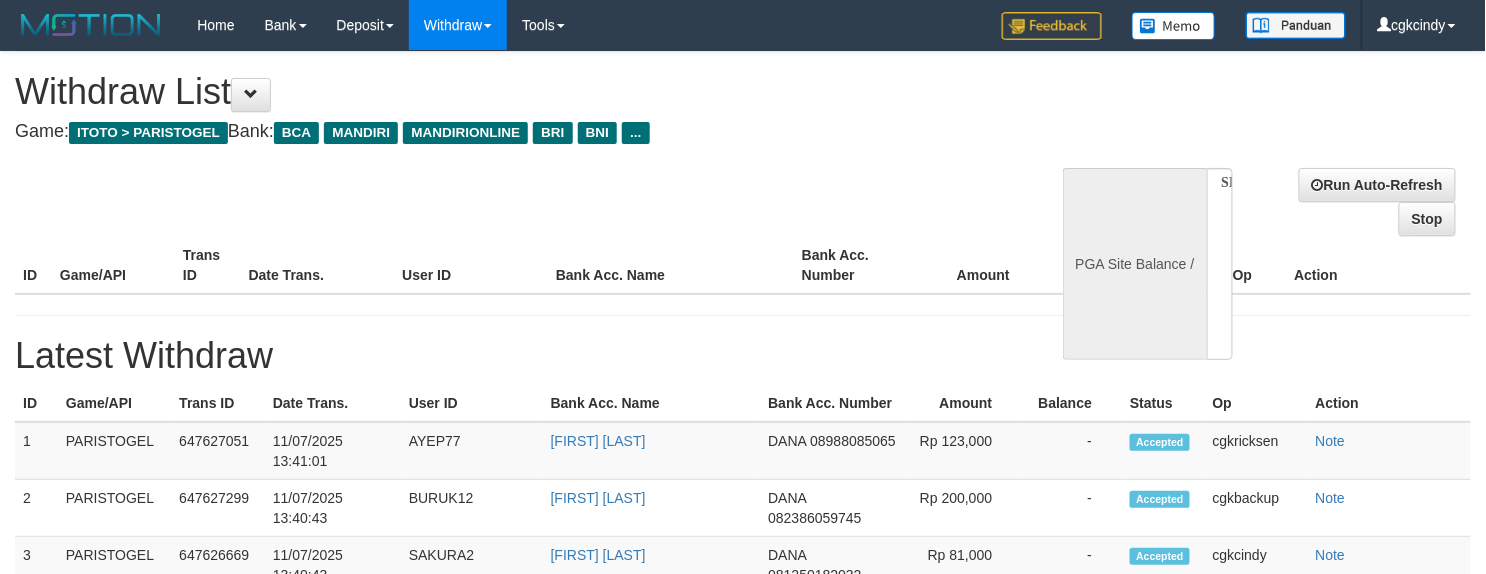 select on "**" 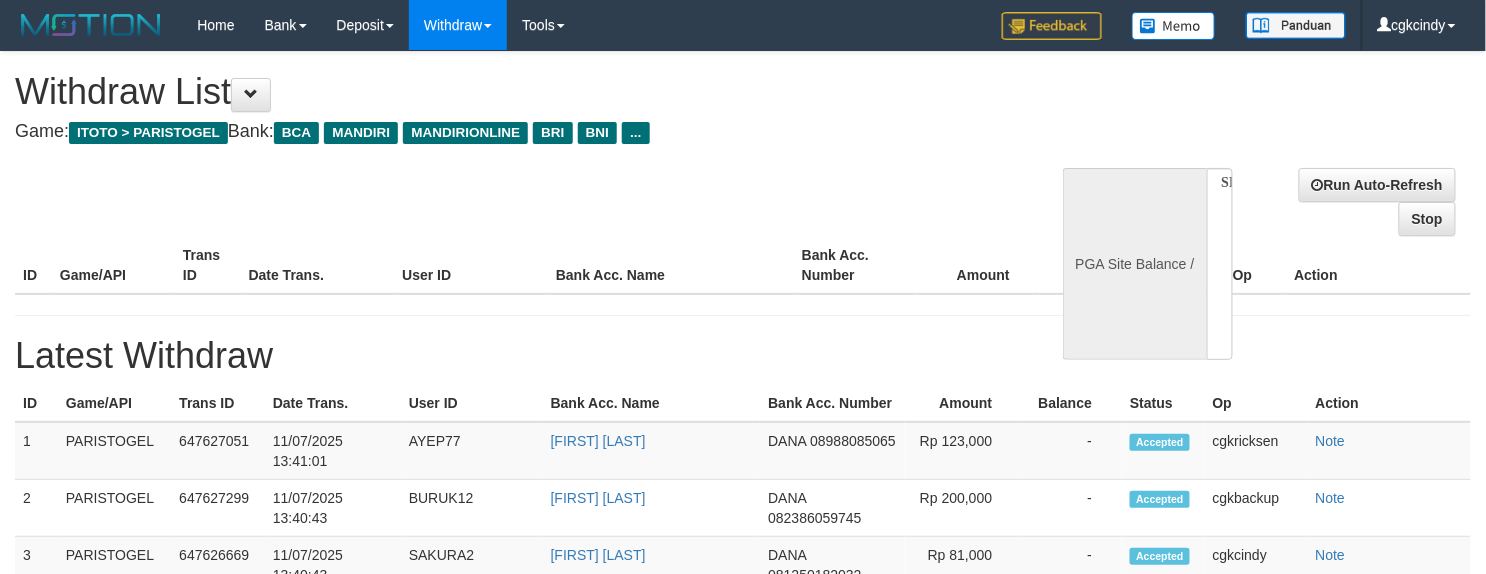 select 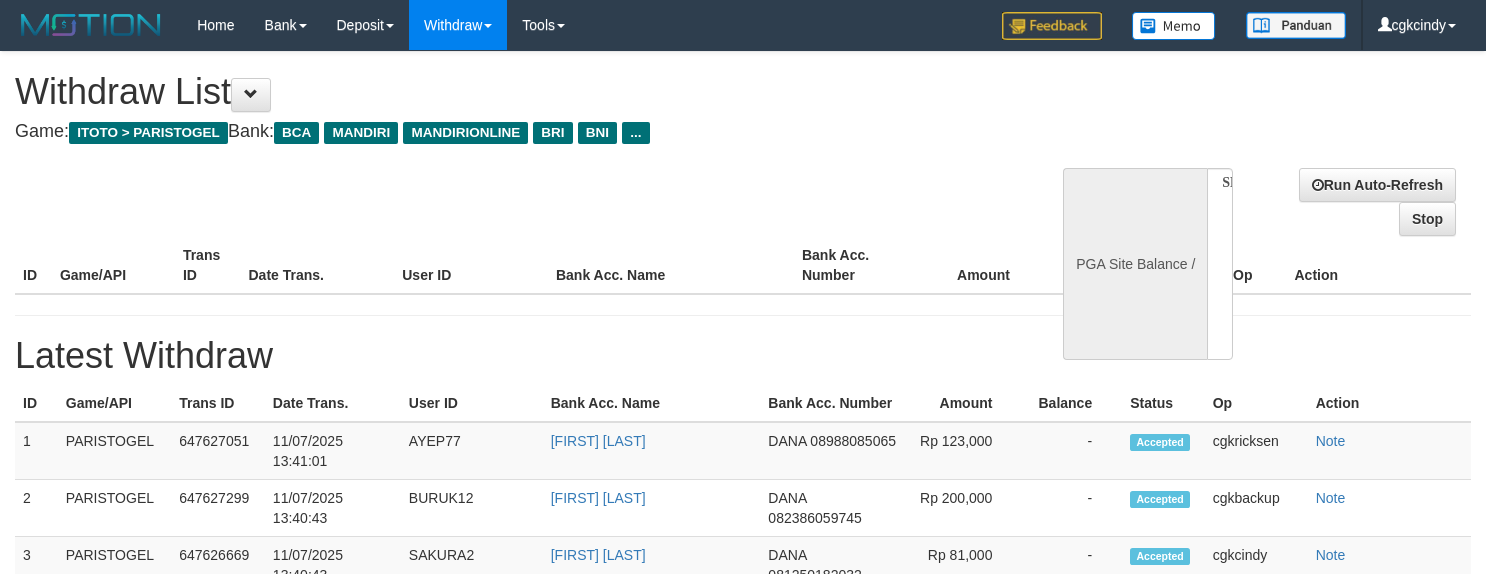 select 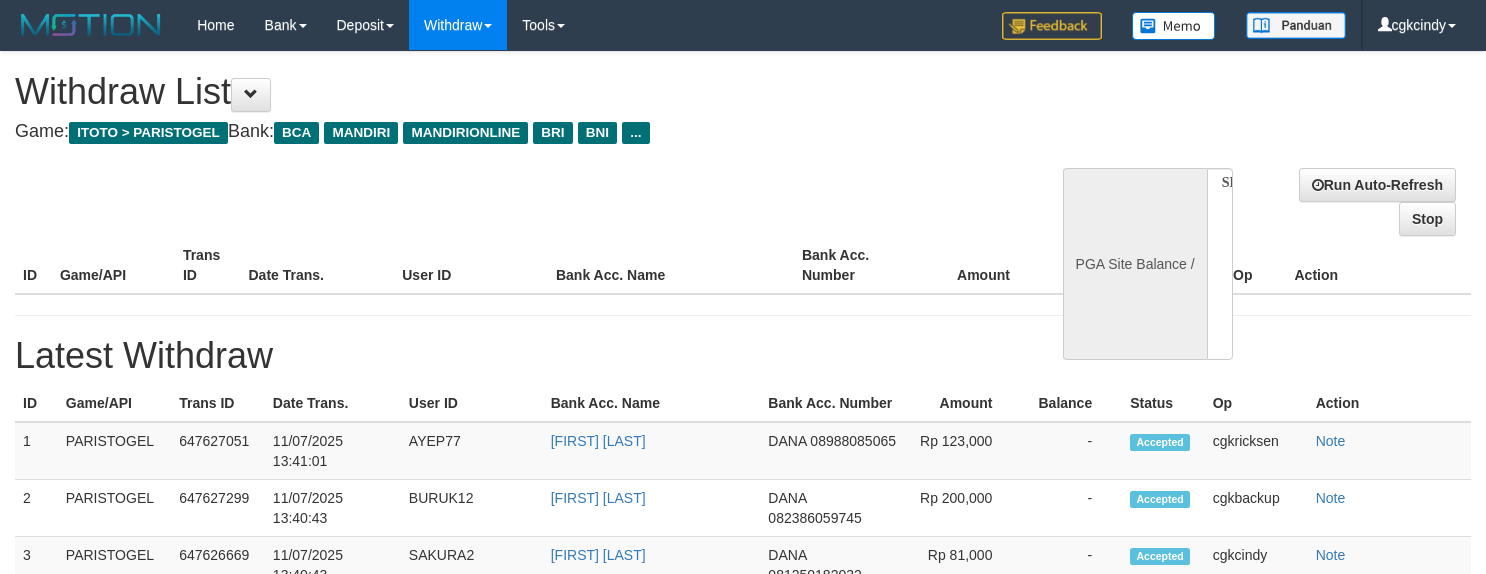 scroll, scrollTop: 0, scrollLeft: 0, axis: both 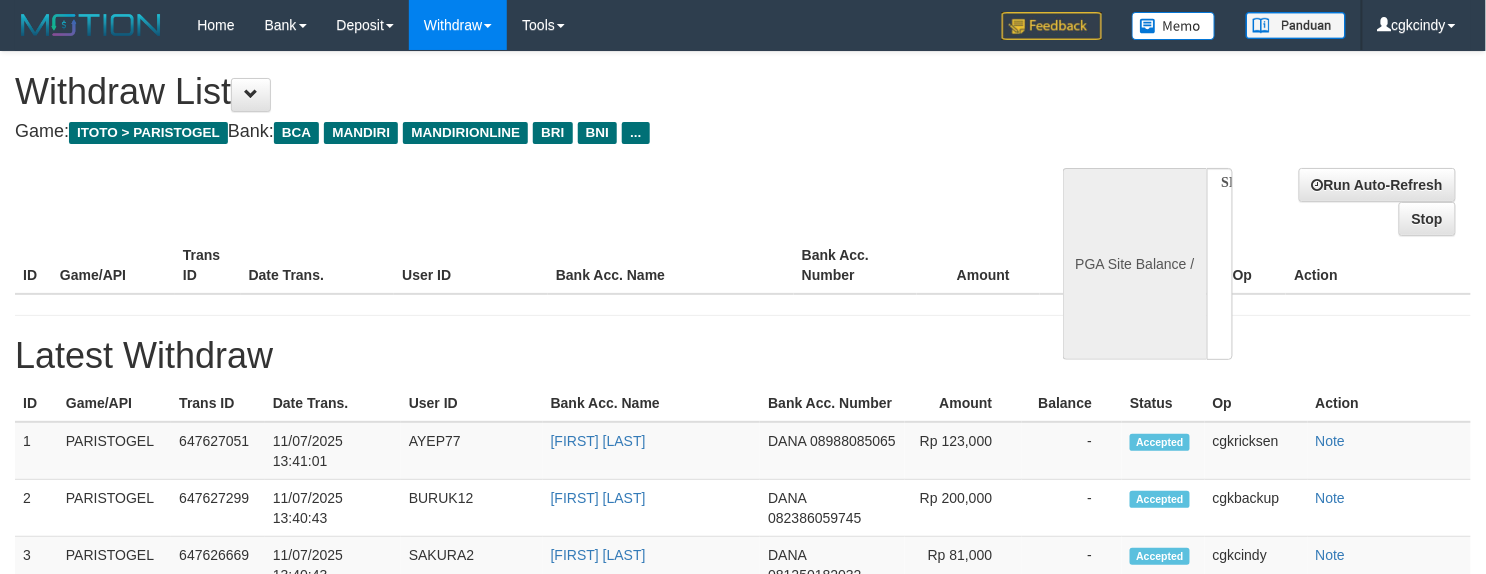 select on "**" 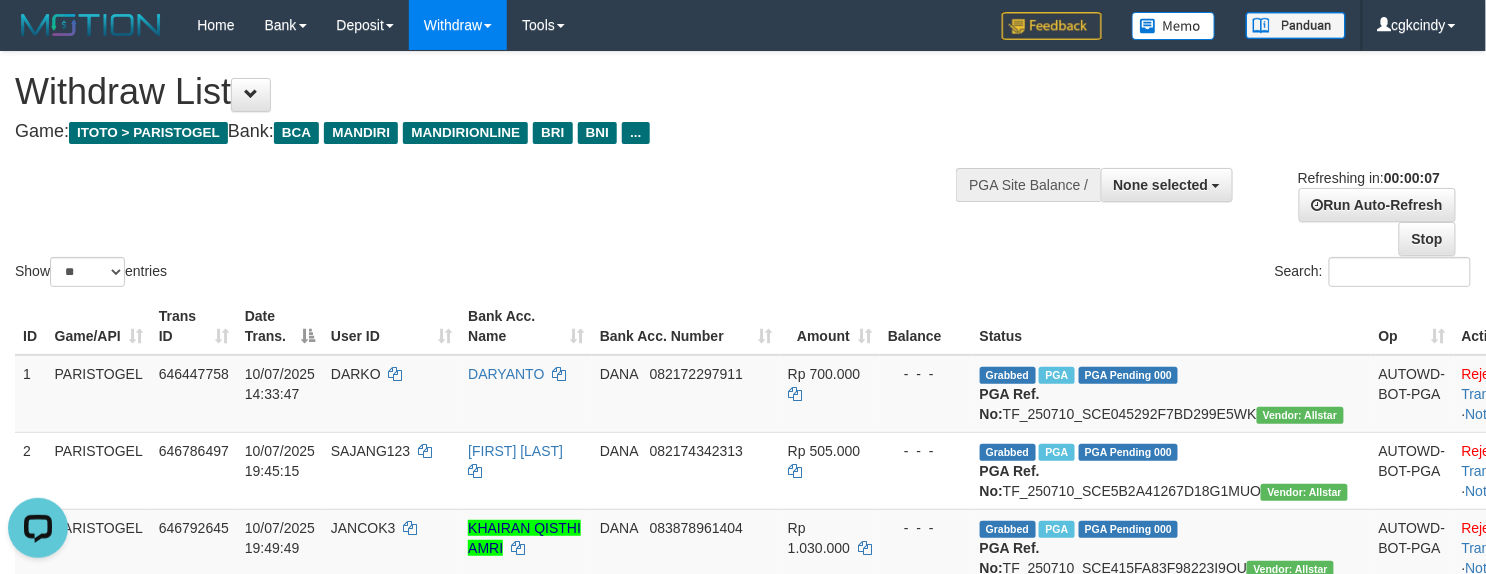 scroll, scrollTop: 0, scrollLeft: 0, axis: both 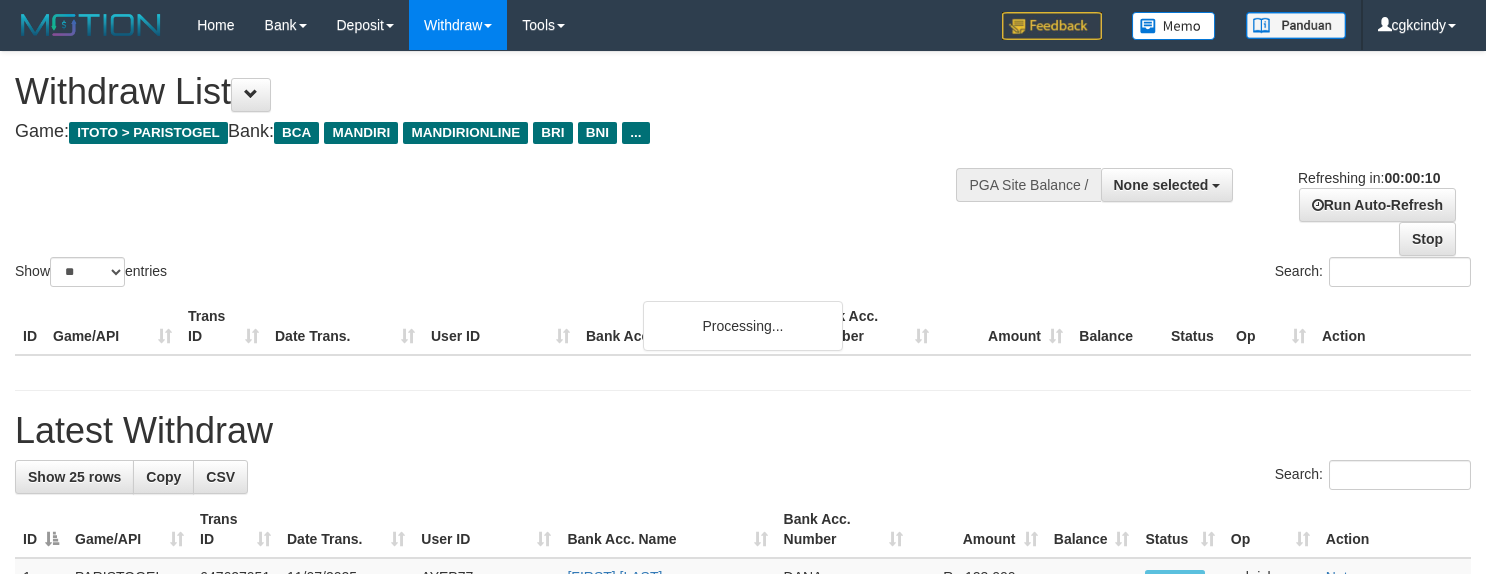 select 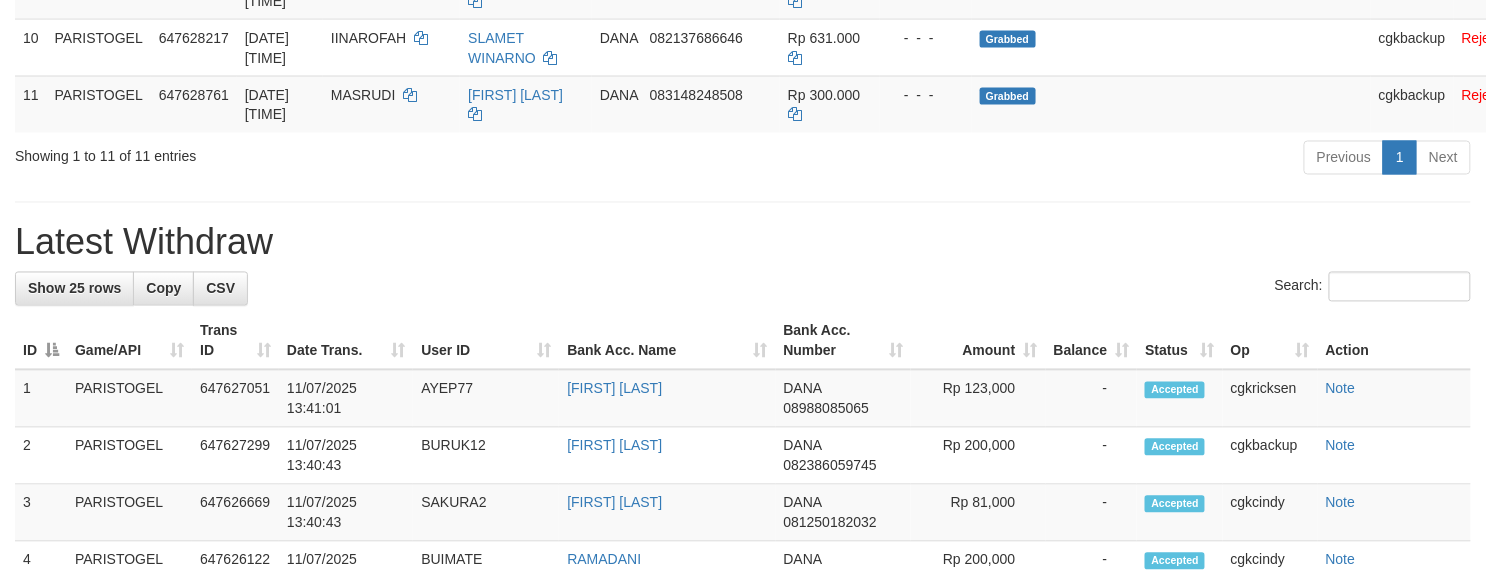 scroll, scrollTop: 933, scrollLeft: 0, axis: vertical 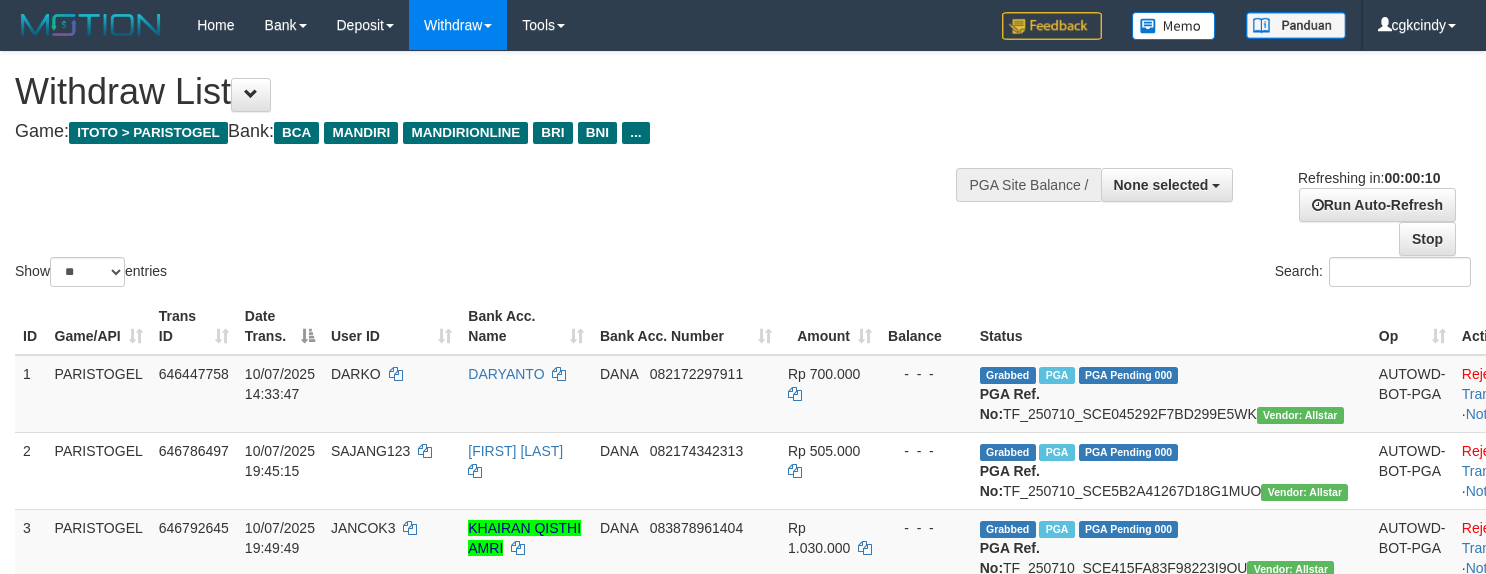 select 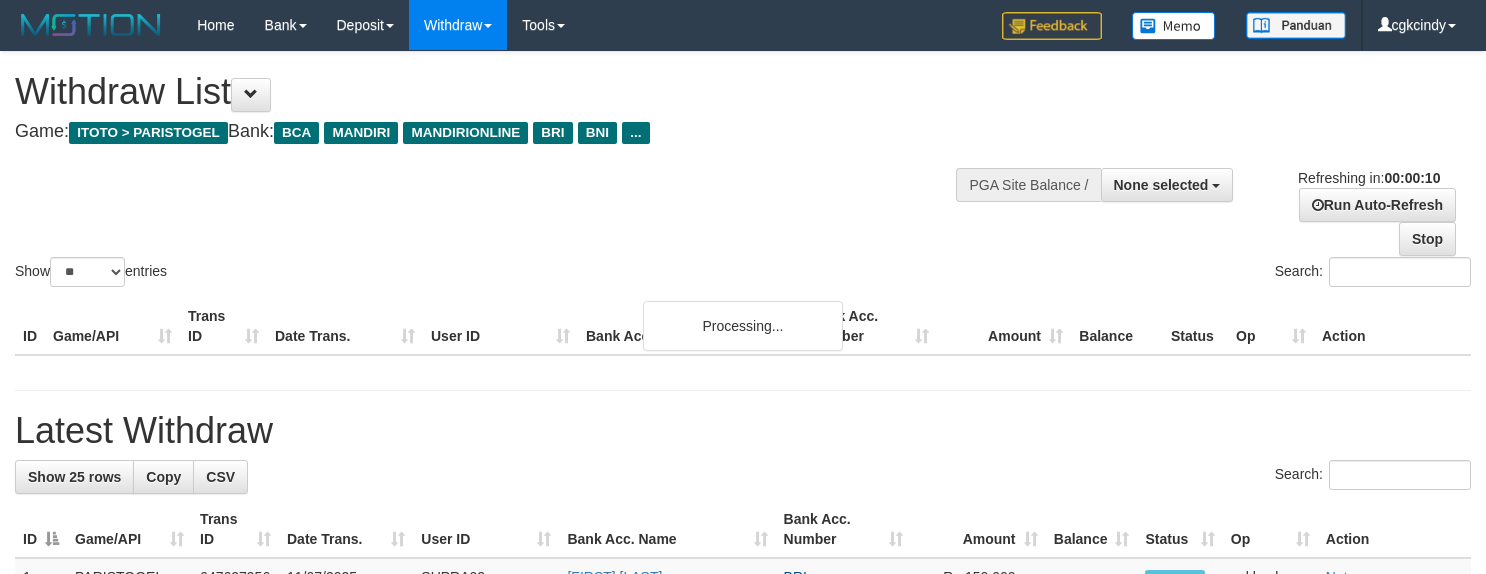 select 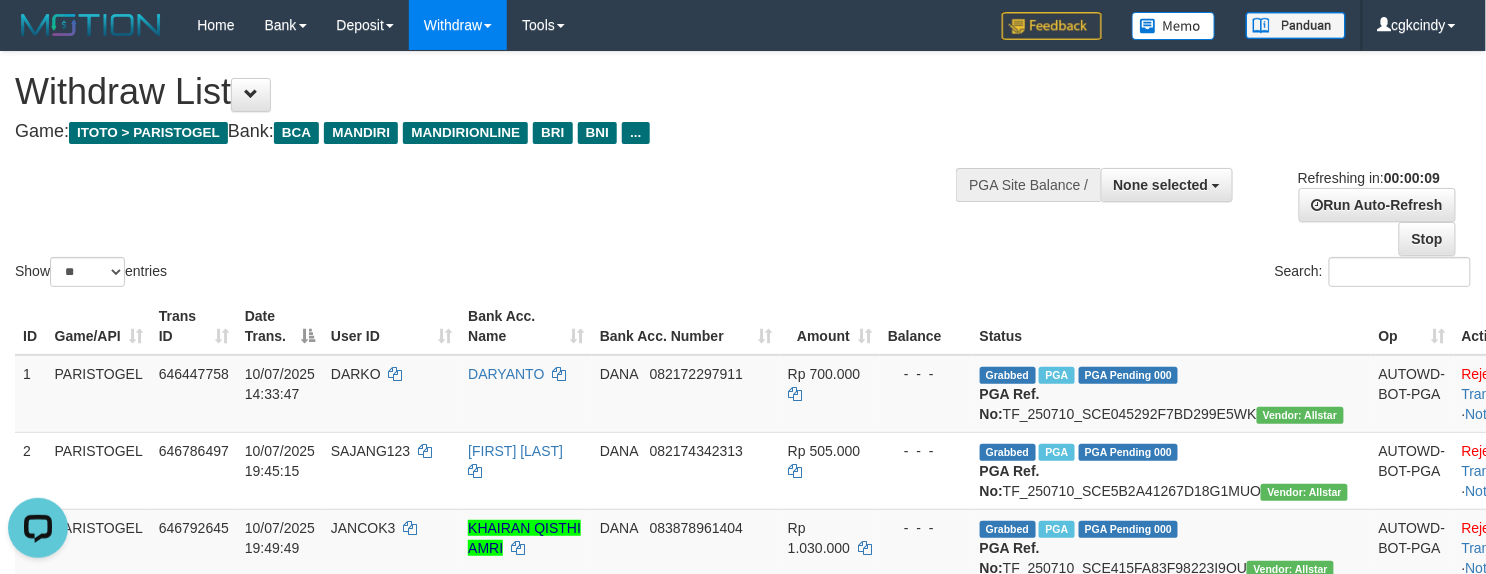 scroll, scrollTop: 0, scrollLeft: 0, axis: both 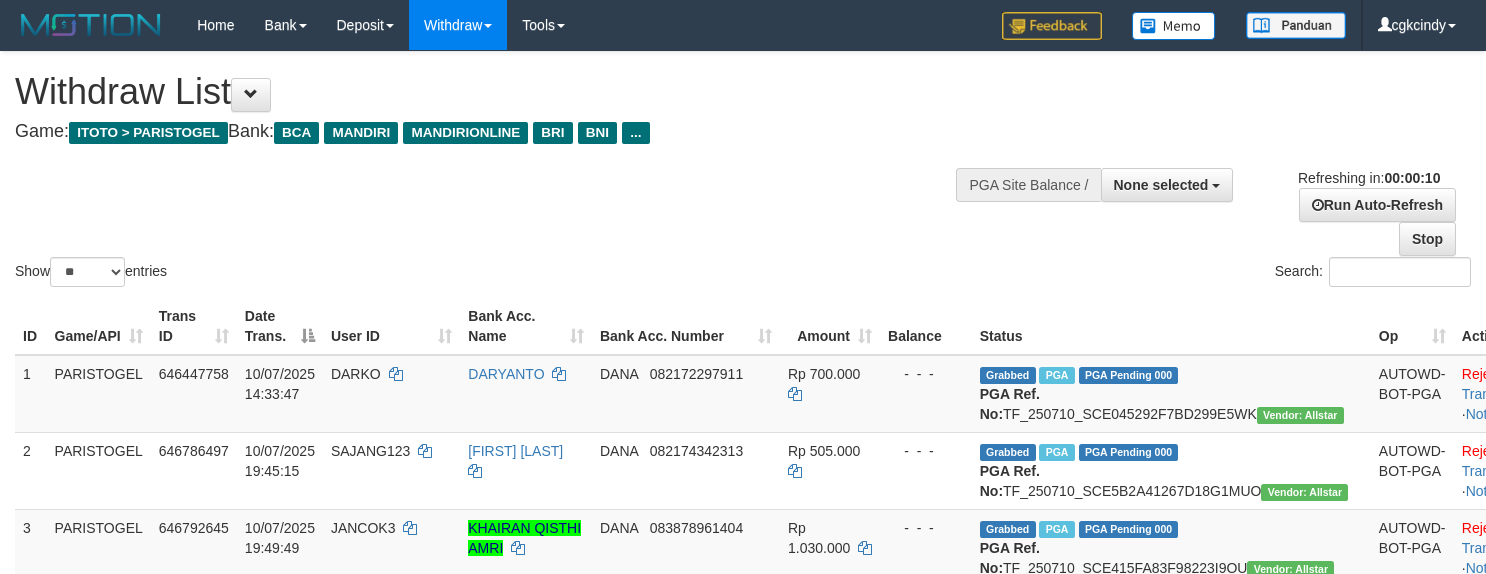 select 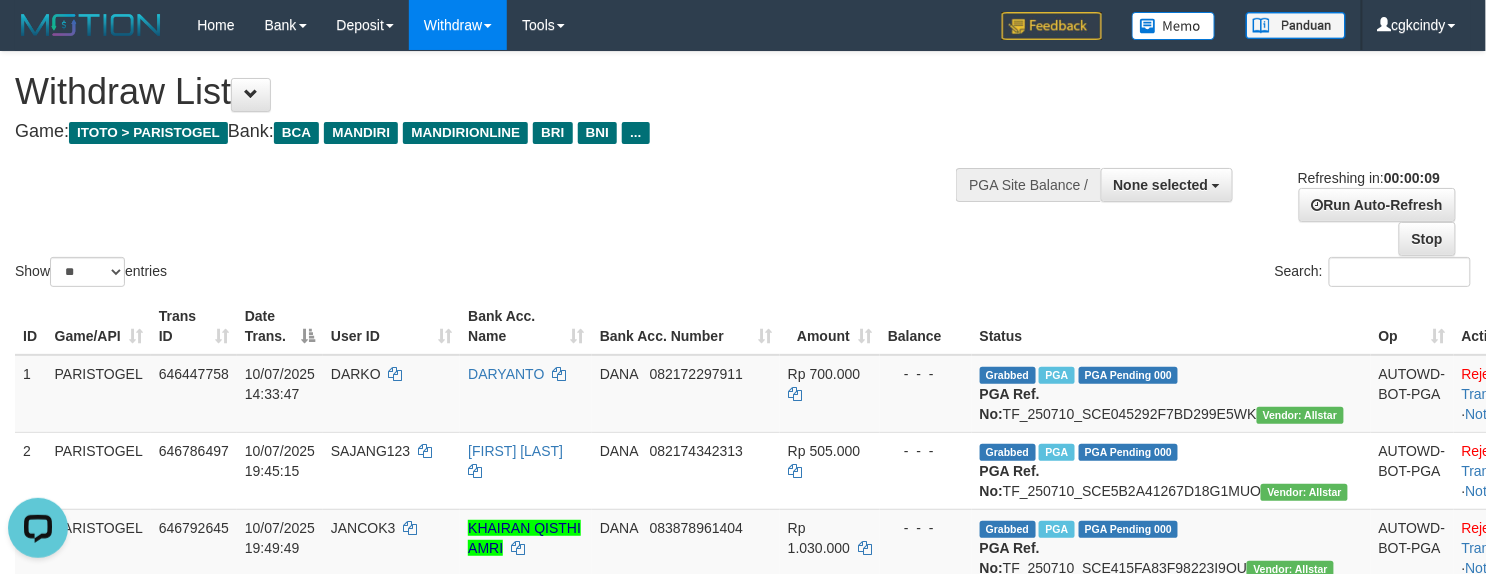 scroll, scrollTop: 0, scrollLeft: 0, axis: both 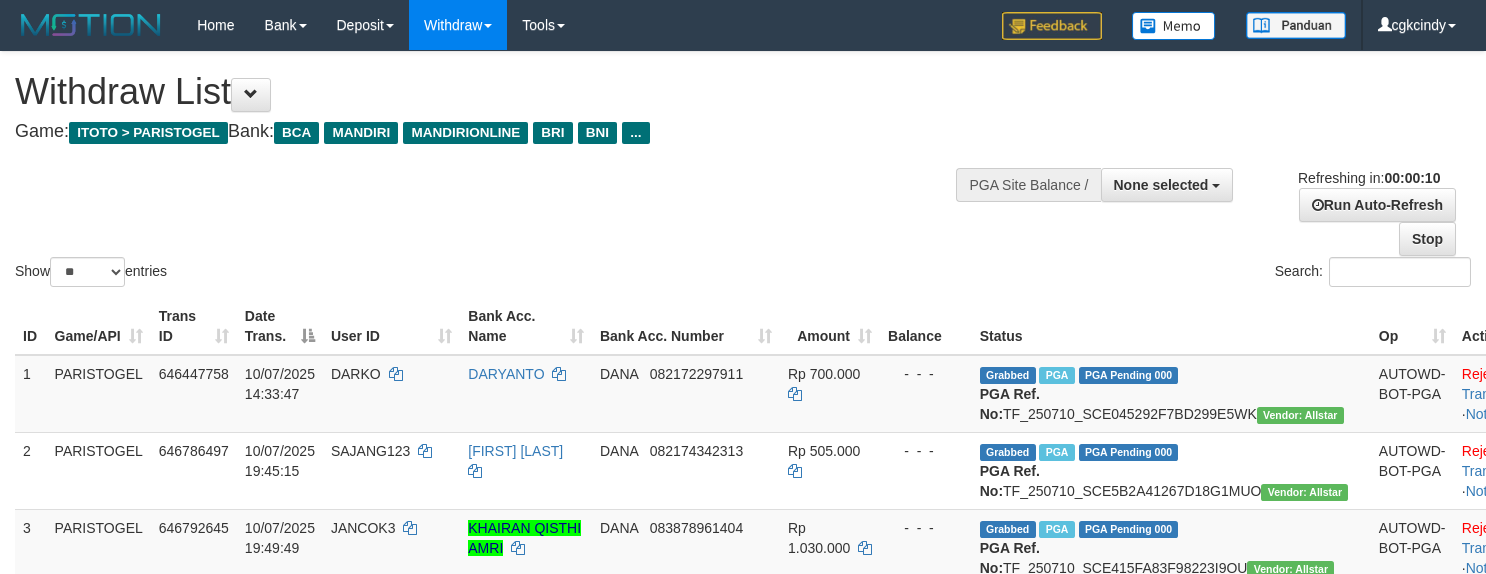 select 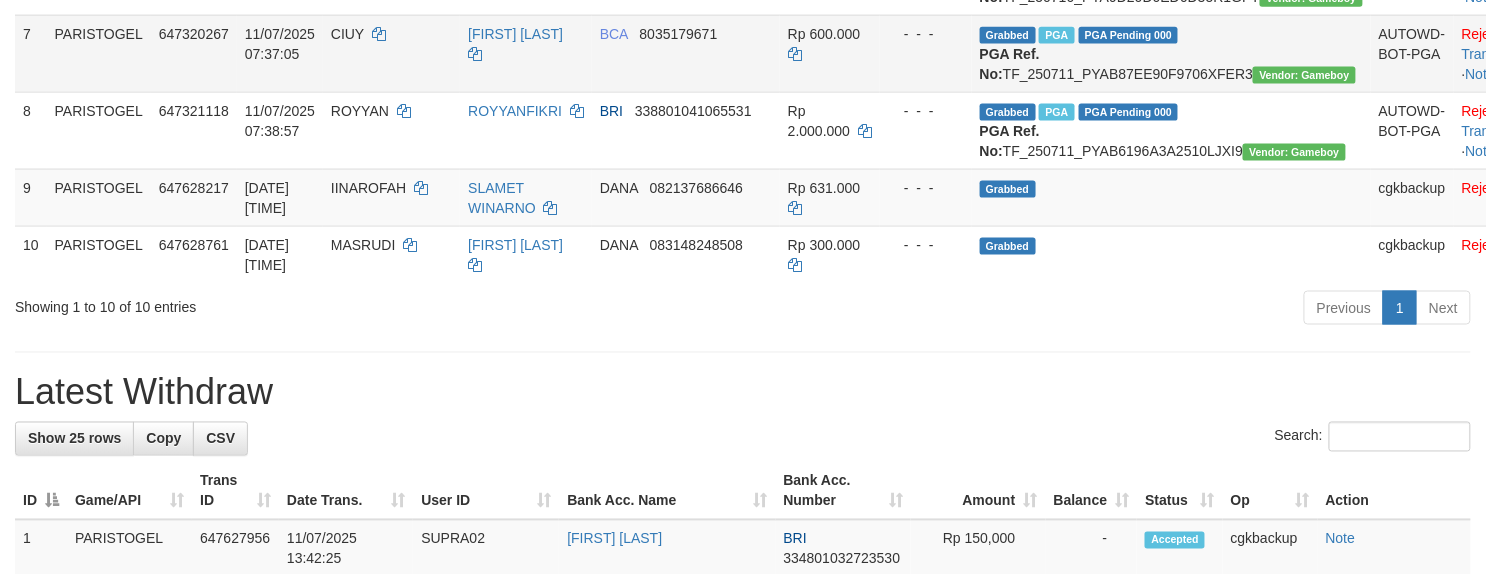scroll, scrollTop: 800, scrollLeft: 0, axis: vertical 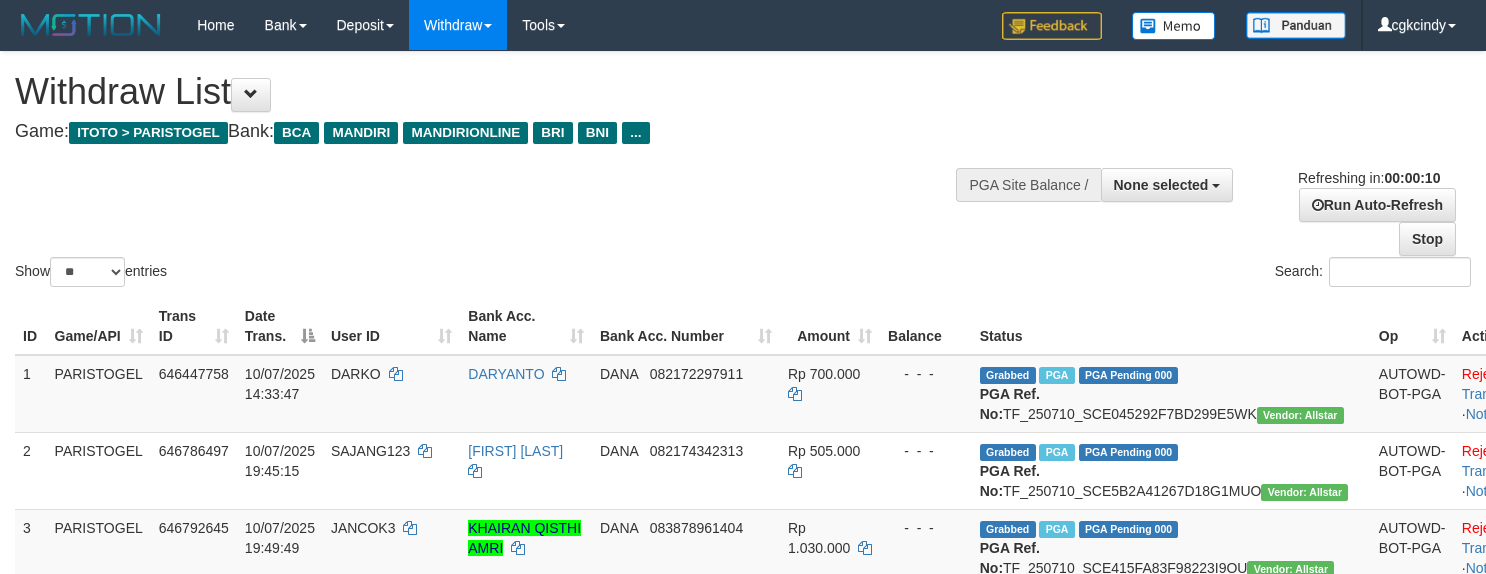 select 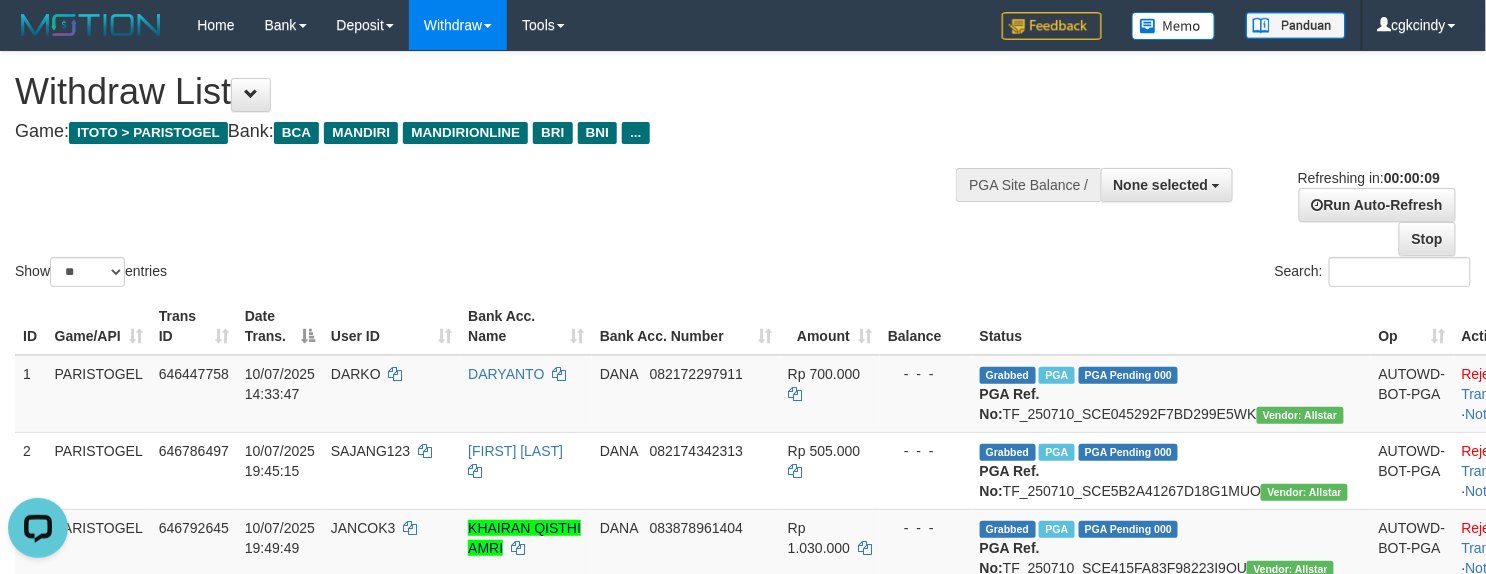 scroll, scrollTop: 0, scrollLeft: 0, axis: both 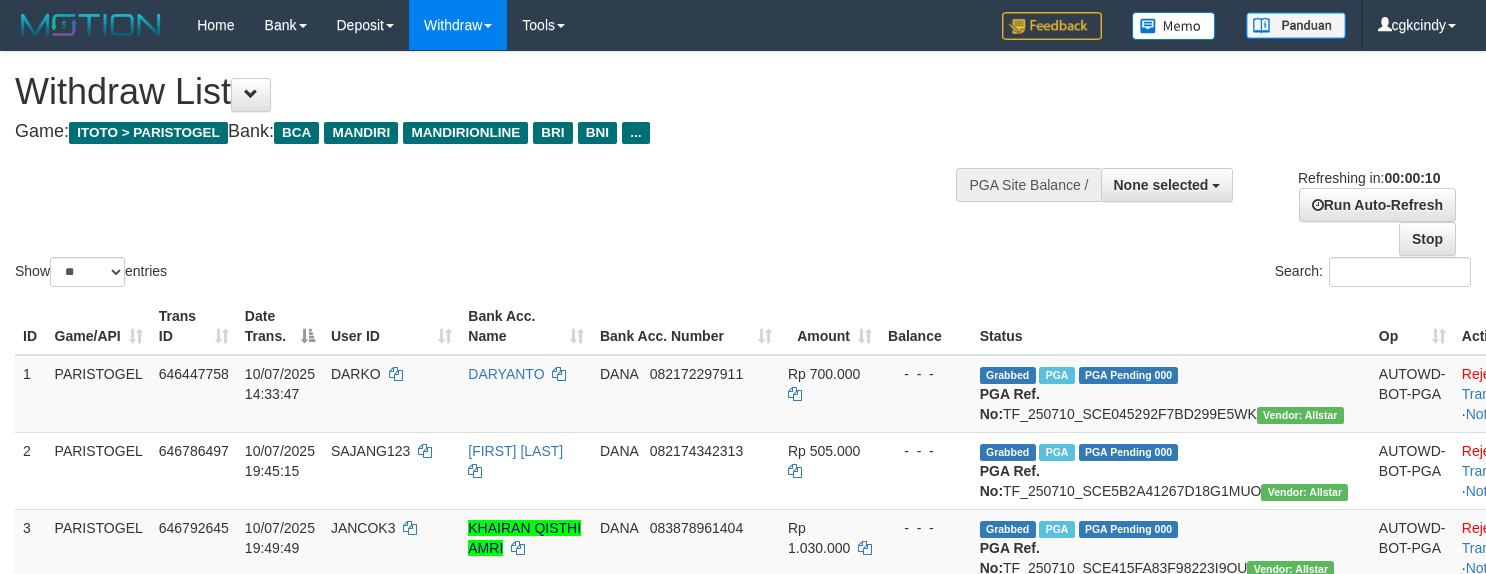 select 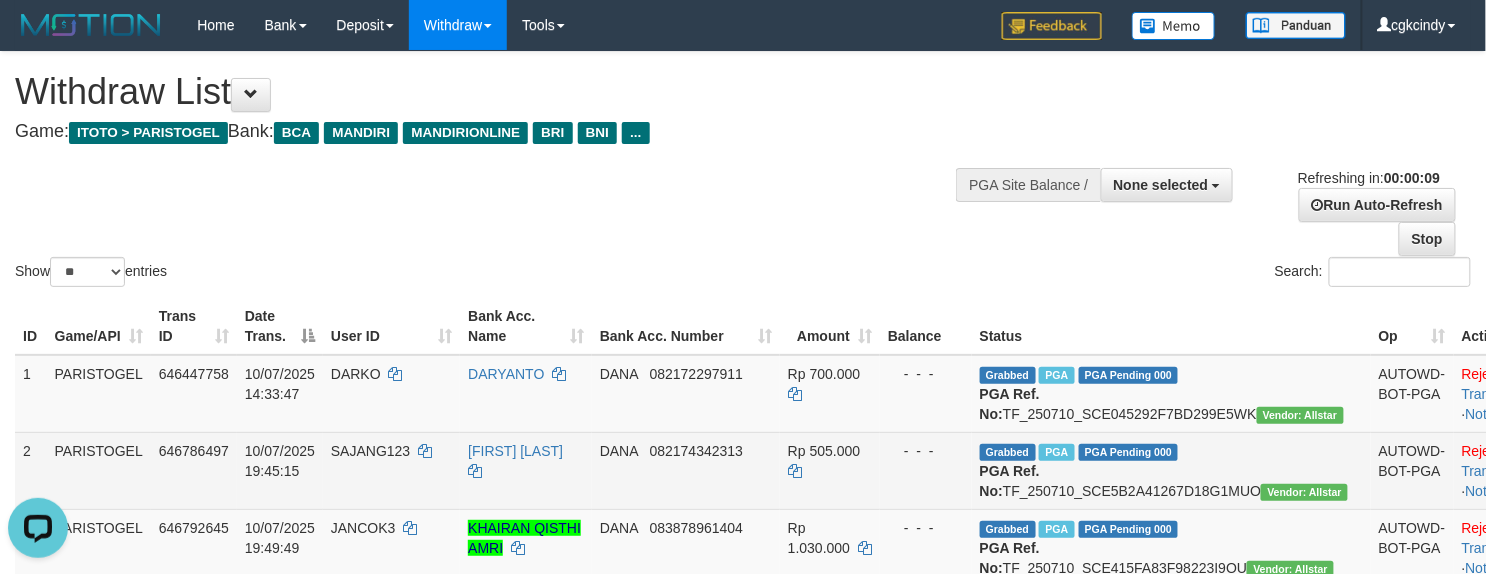 scroll, scrollTop: 0, scrollLeft: 0, axis: both 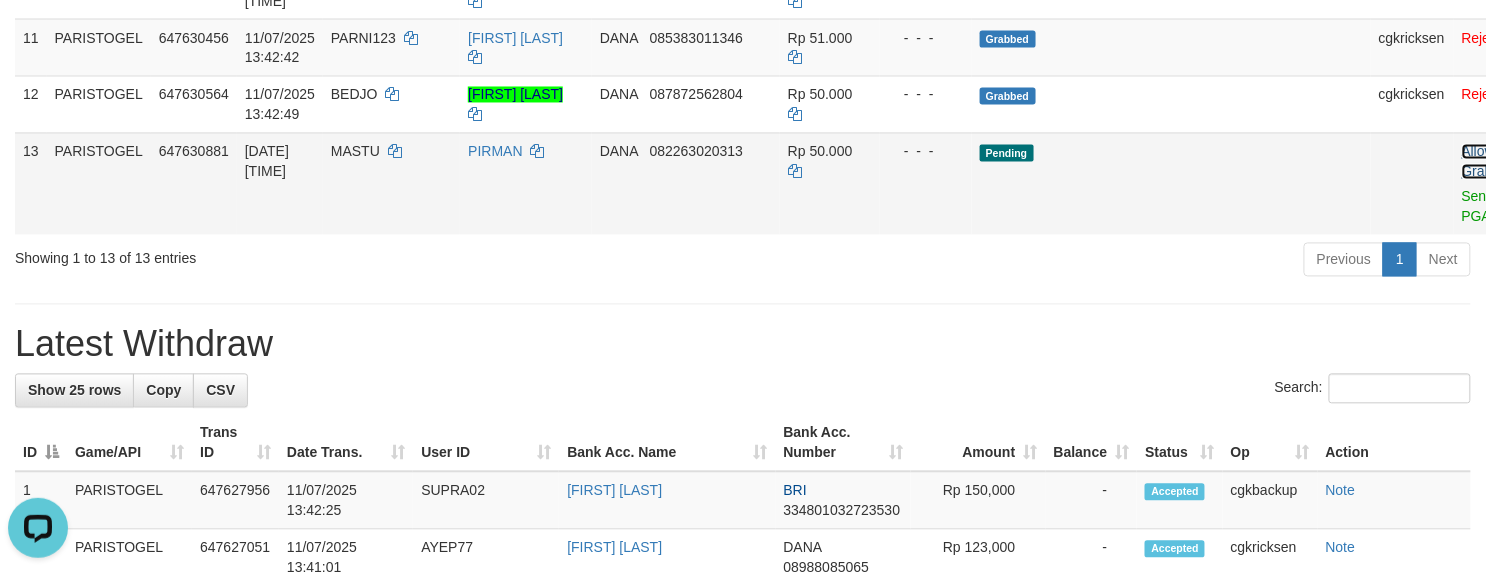 click on "Allow Grab" at bounding box center (1478, 162) 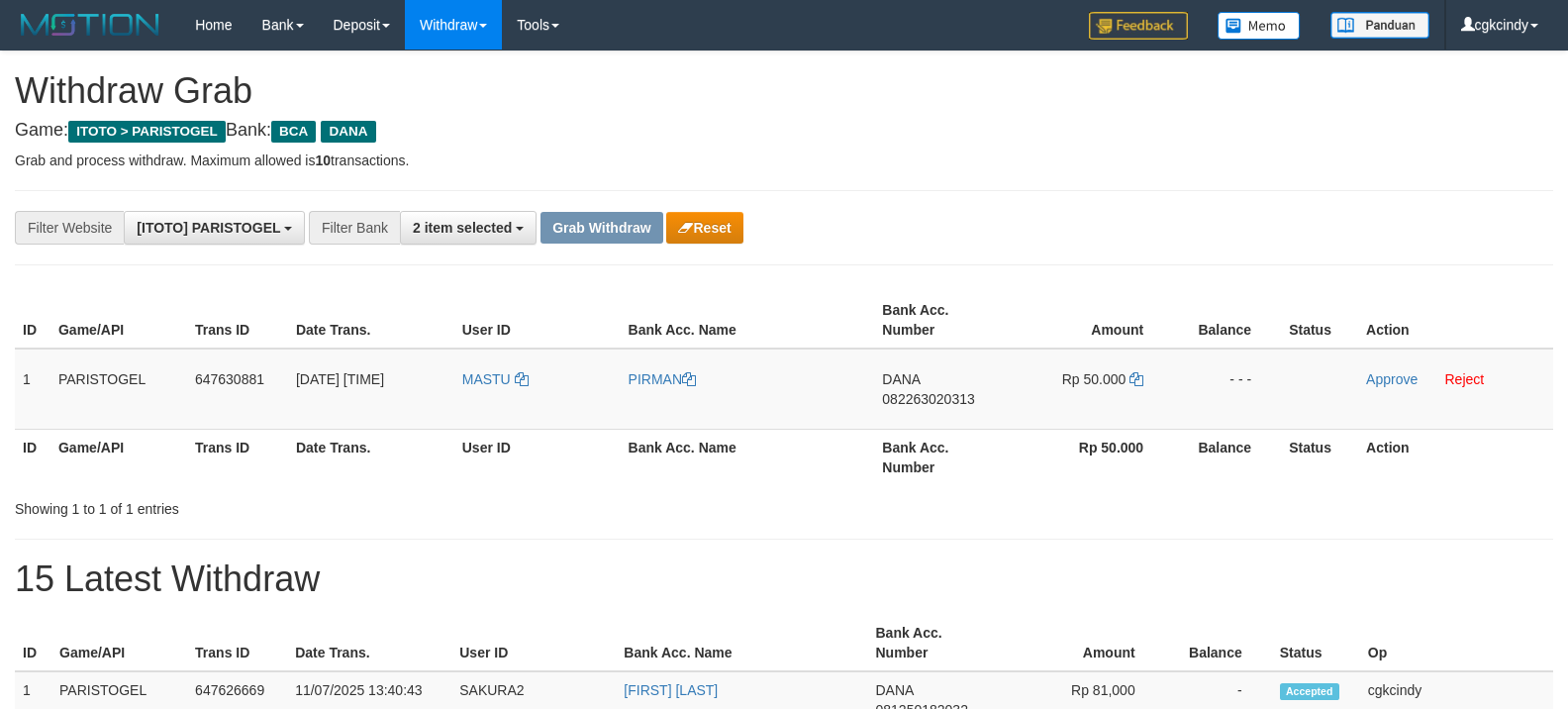 scroll, scrollTop: 0, scrollLeft: 0, axis: both 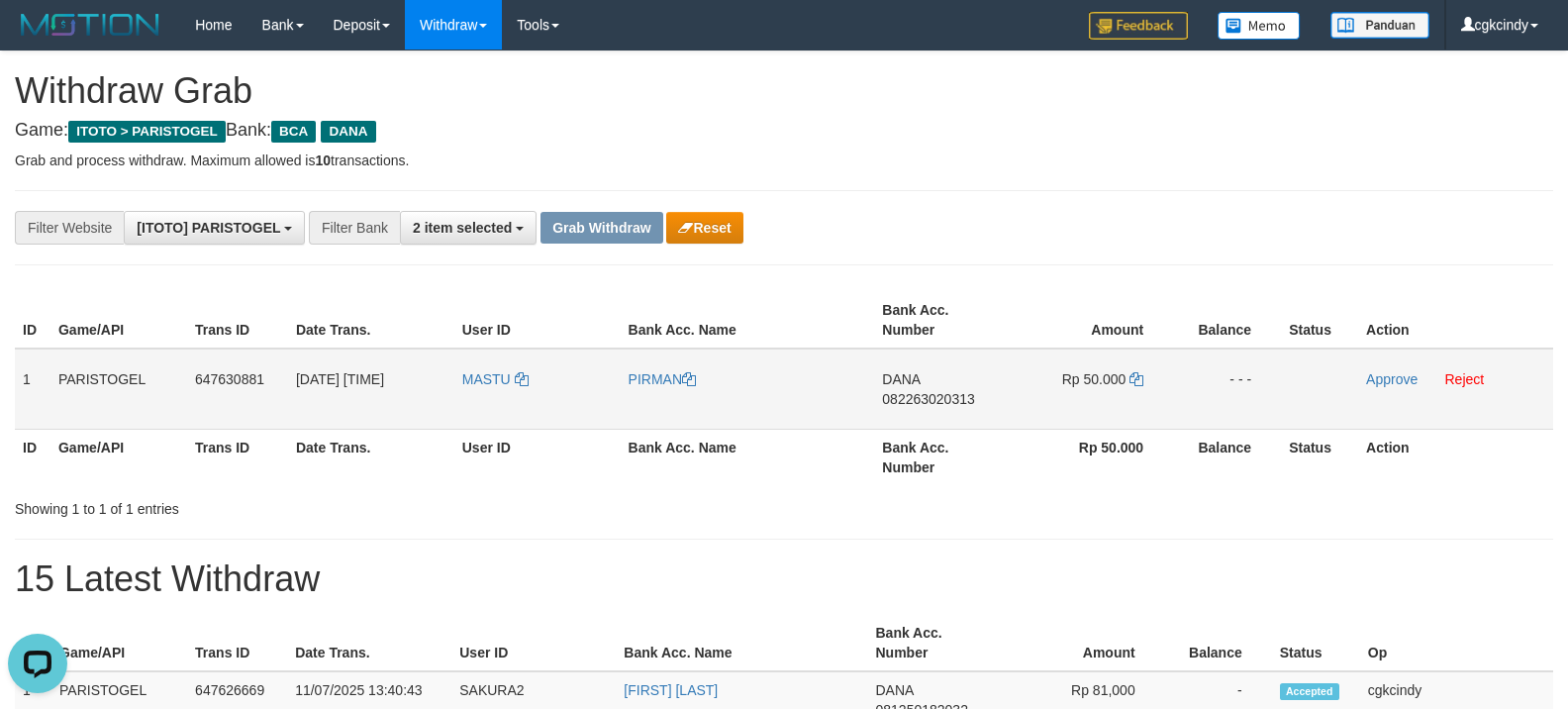 click on "MASTU" at bounding box center (538, 389) 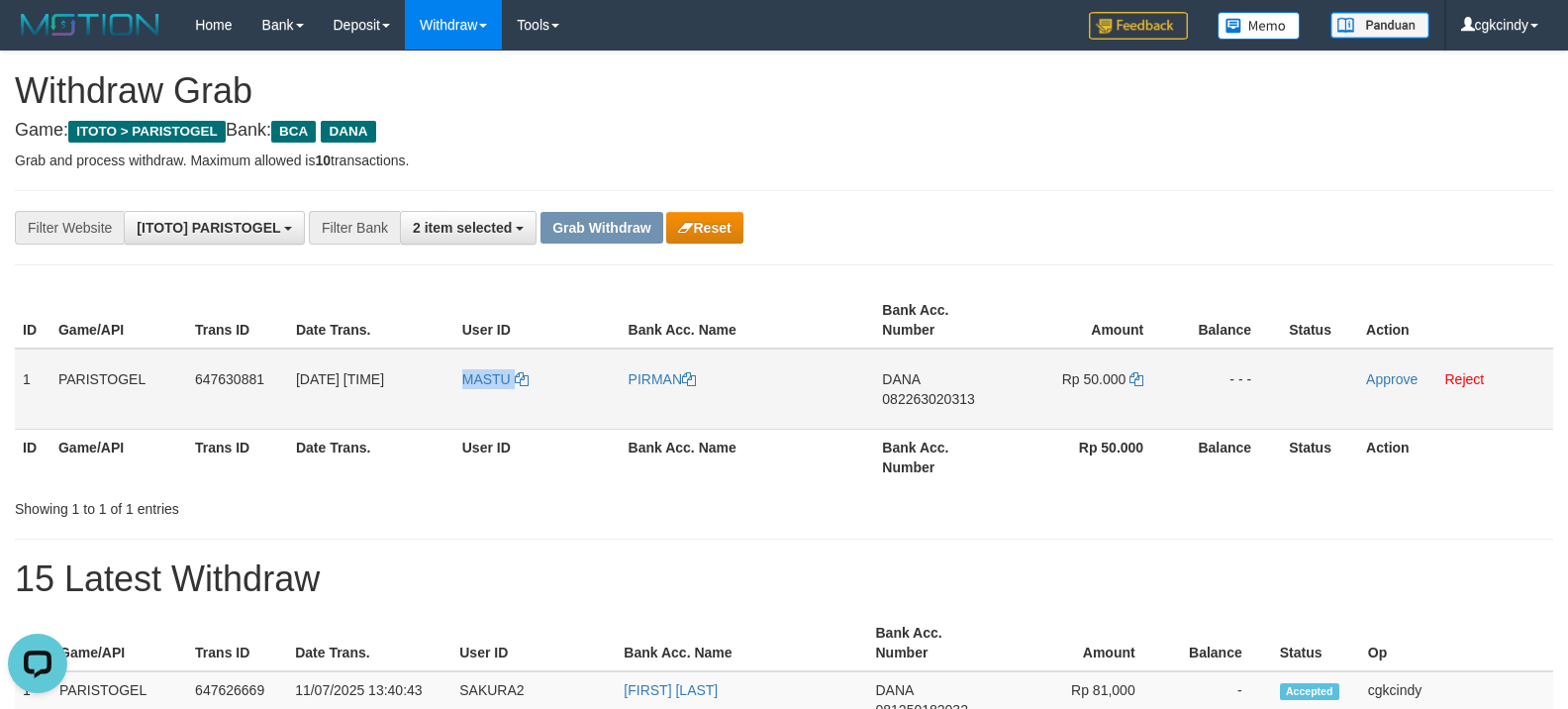 click on "MASTU" at bounding box center (538, 389) 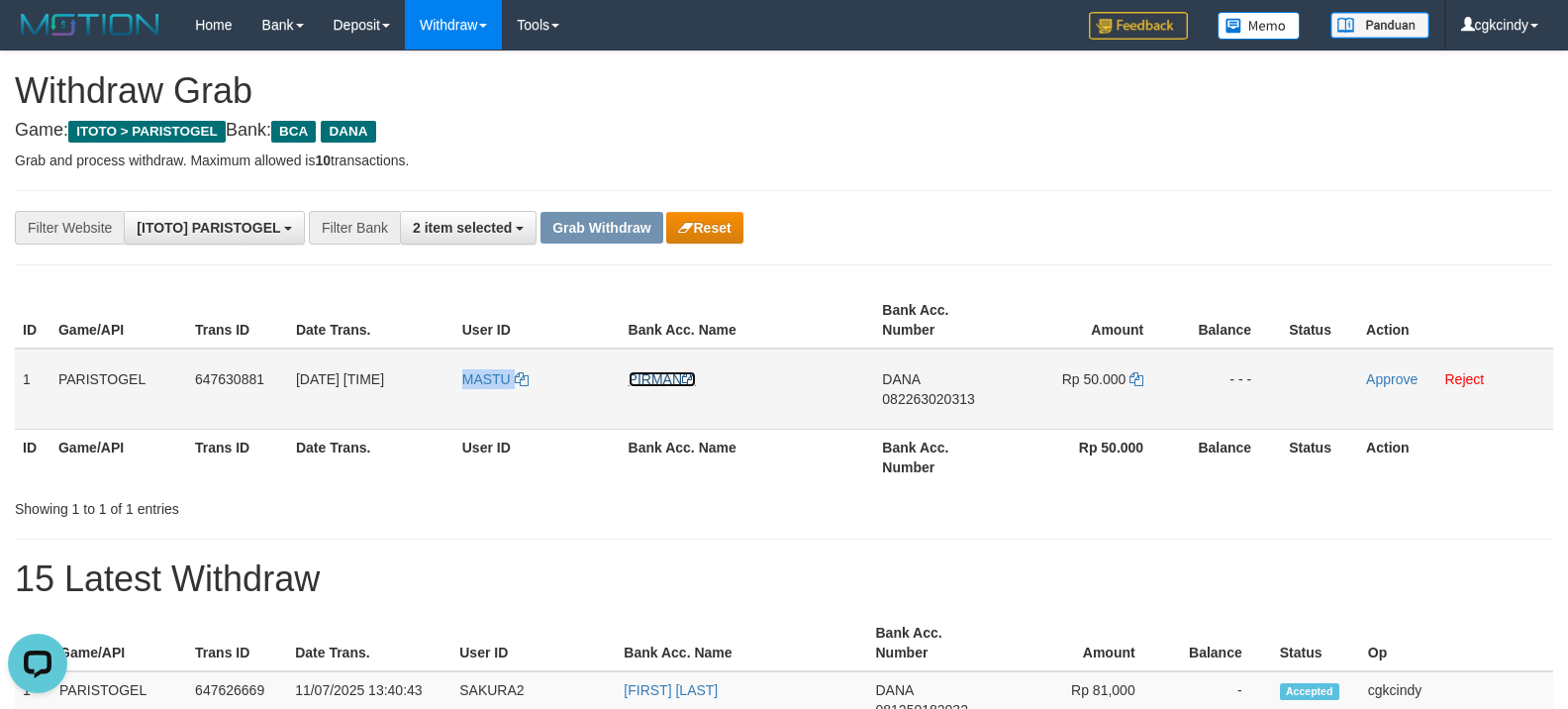 click on "PIRMAN" at bounding box center [662, 379] 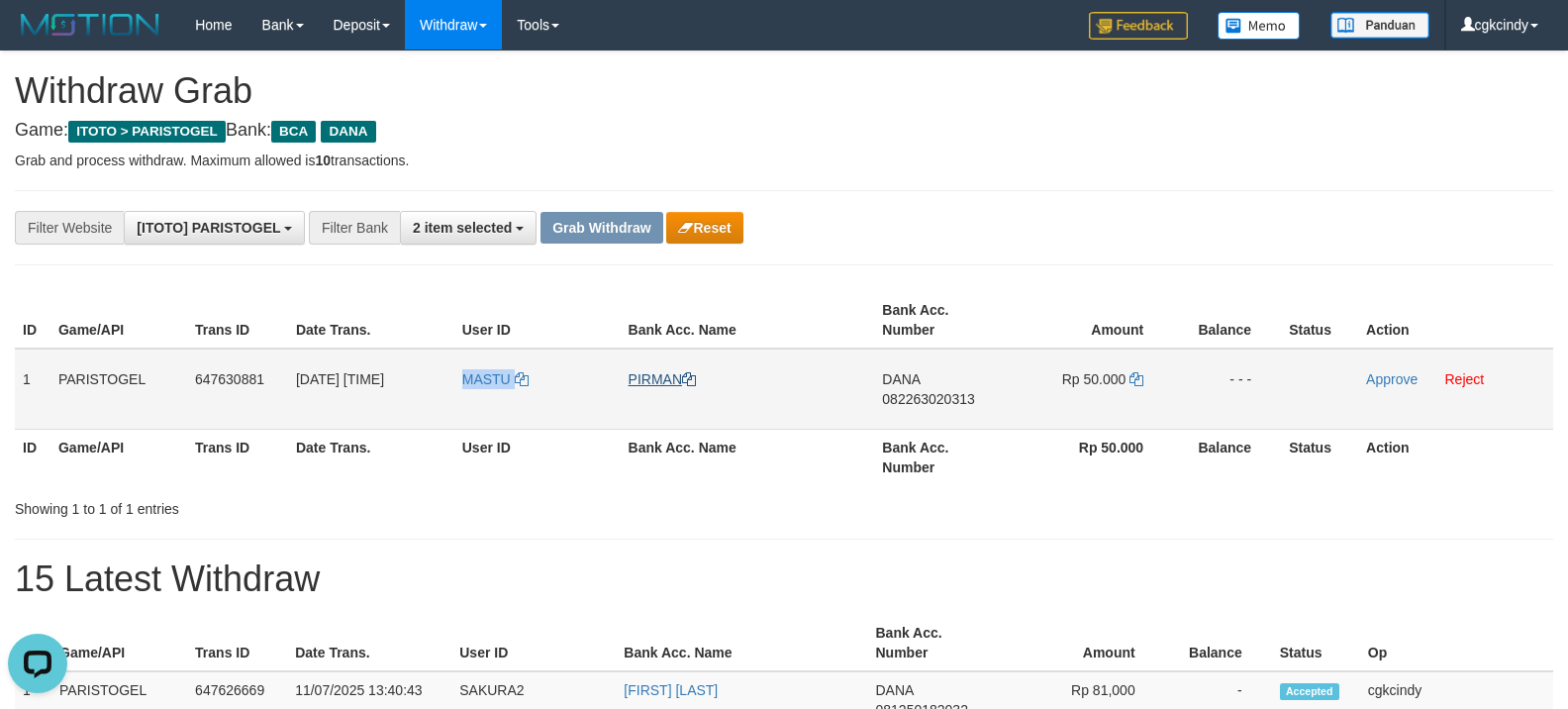 copy on "MASTU" 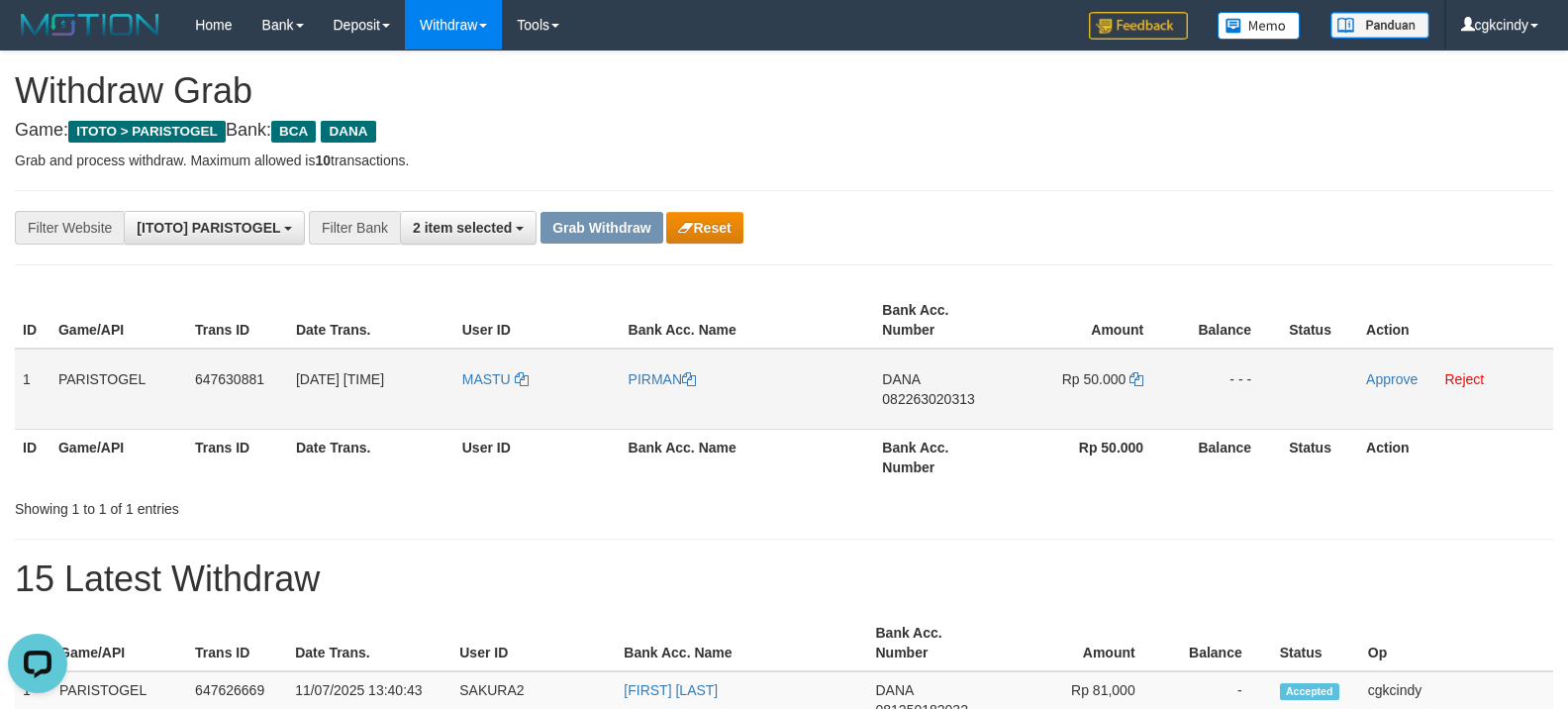 click on "DANA
082263020313" at bounding box center [942, 389] 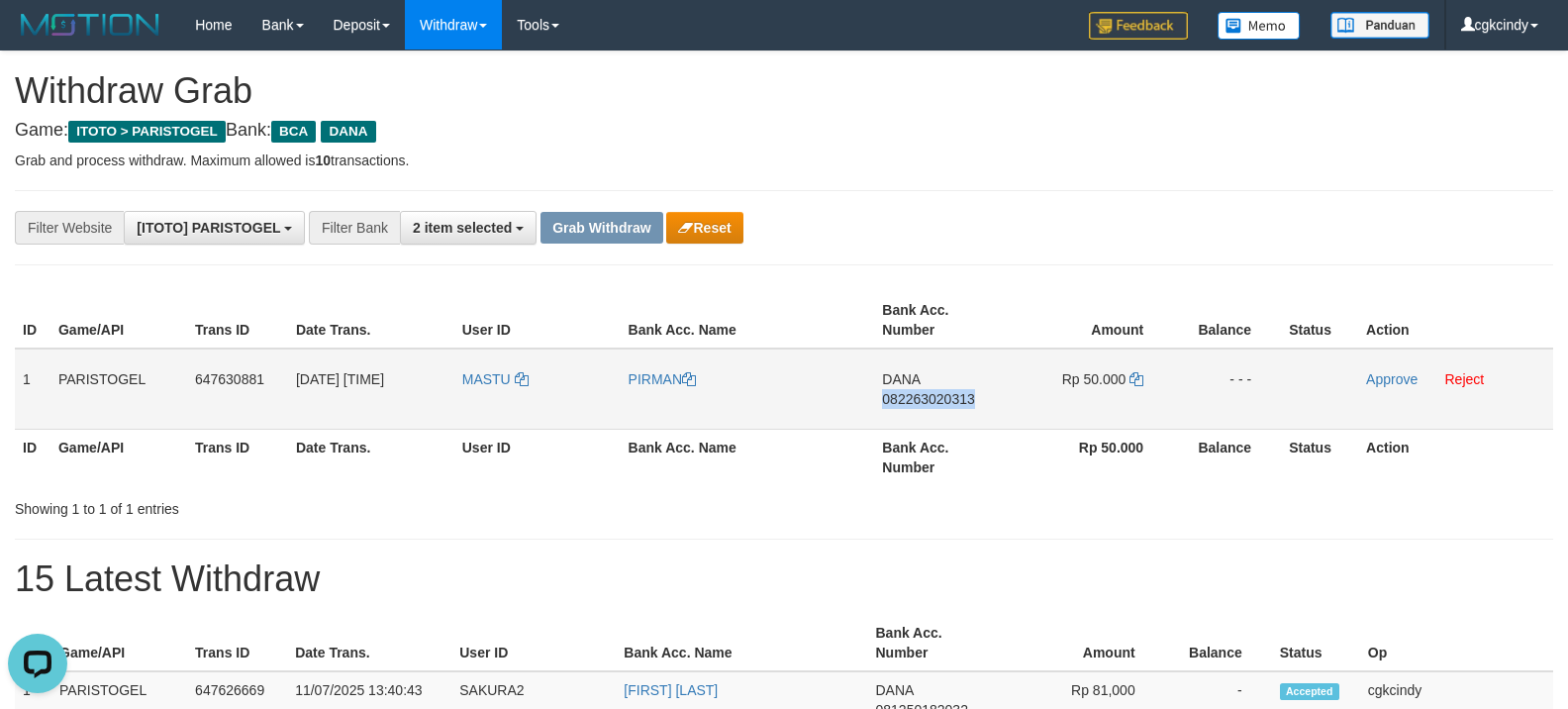 click on "DANA
082263020313" at bounding box center (942, 389) 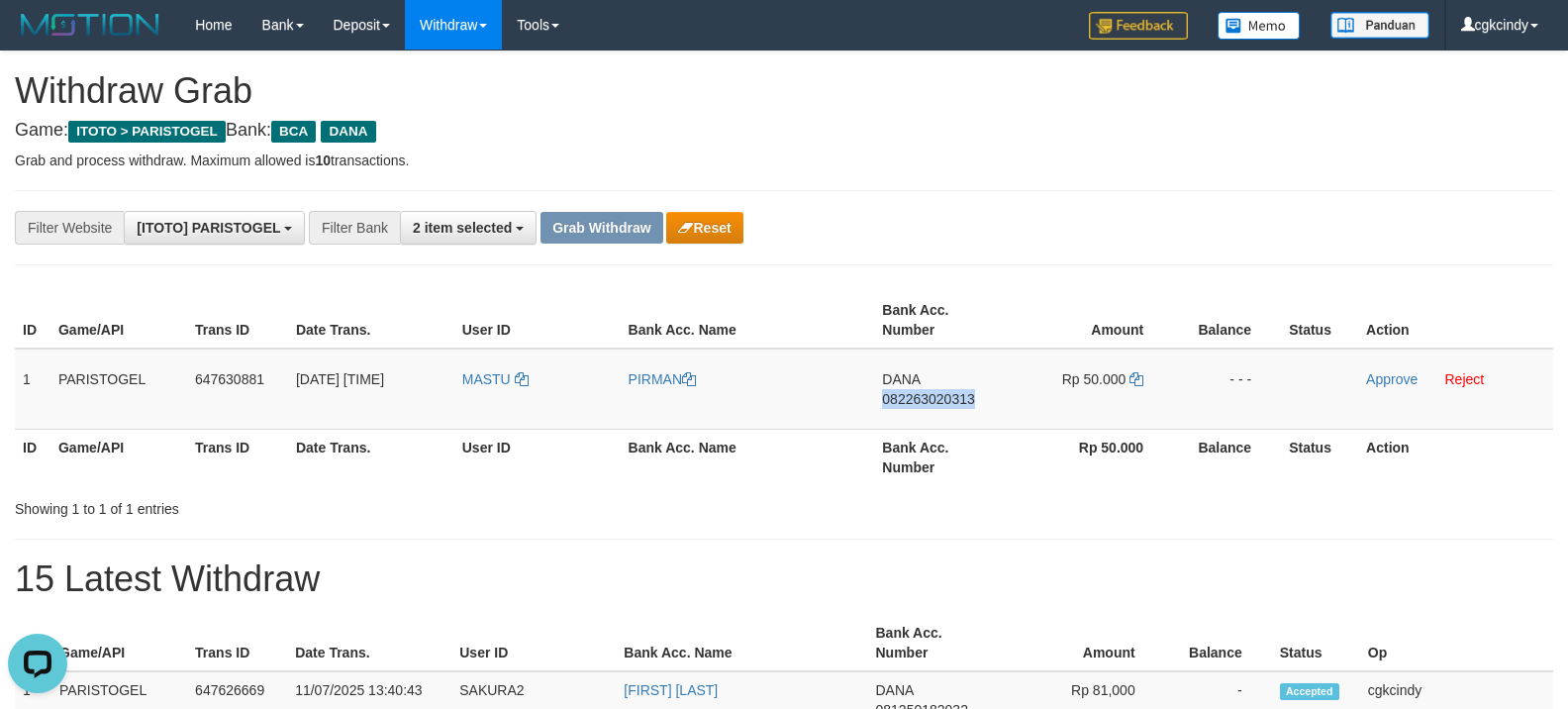 copy on "082263020313" 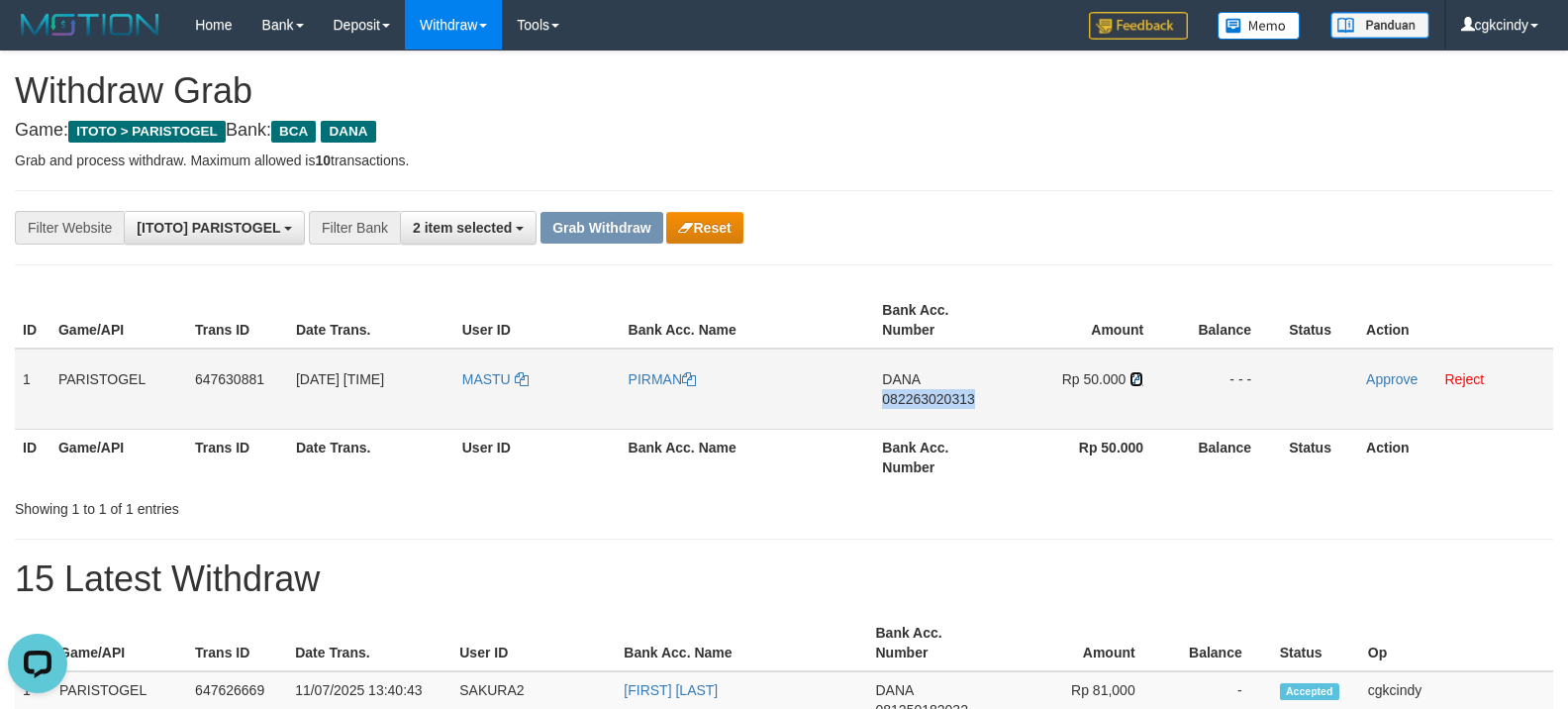 click at bounding box center [1136, 379] 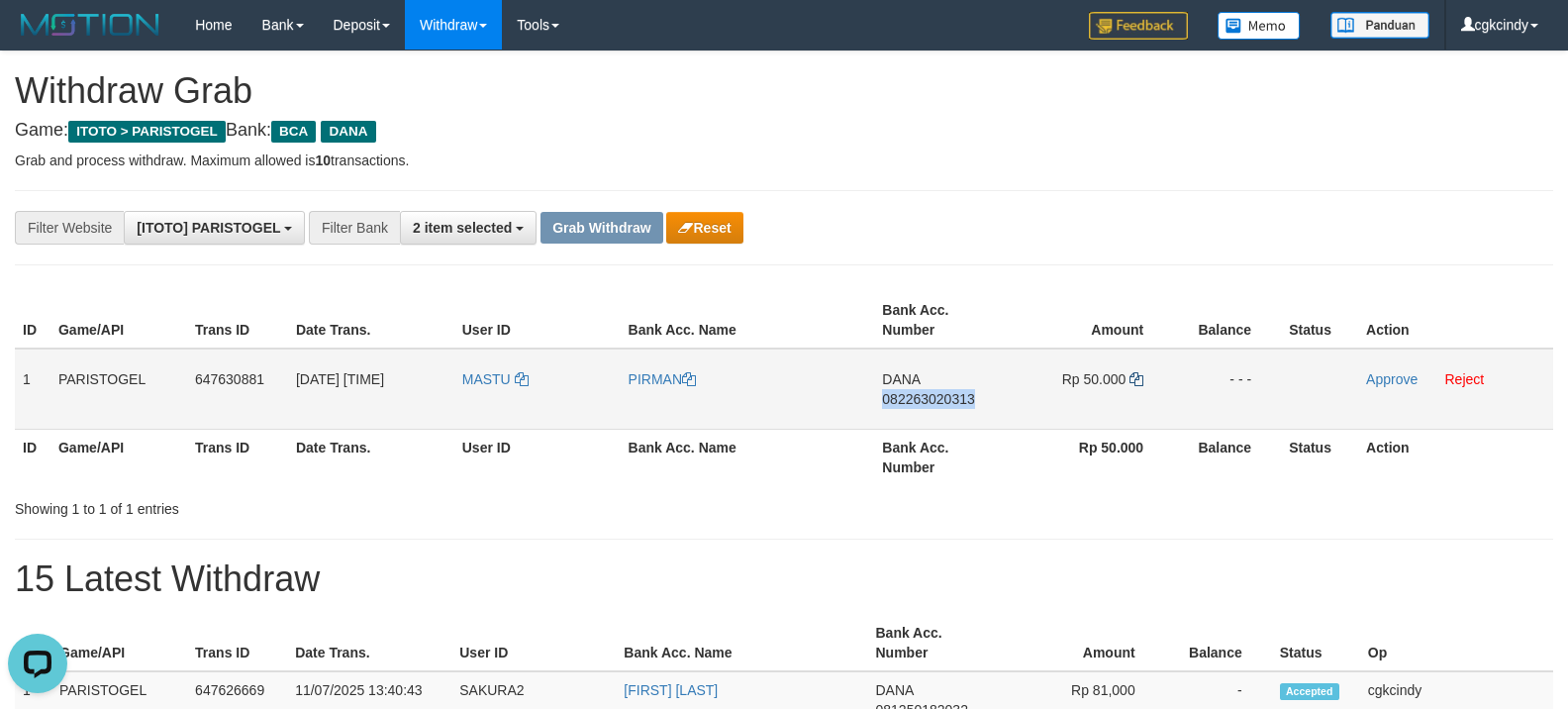copy on "082263020313" 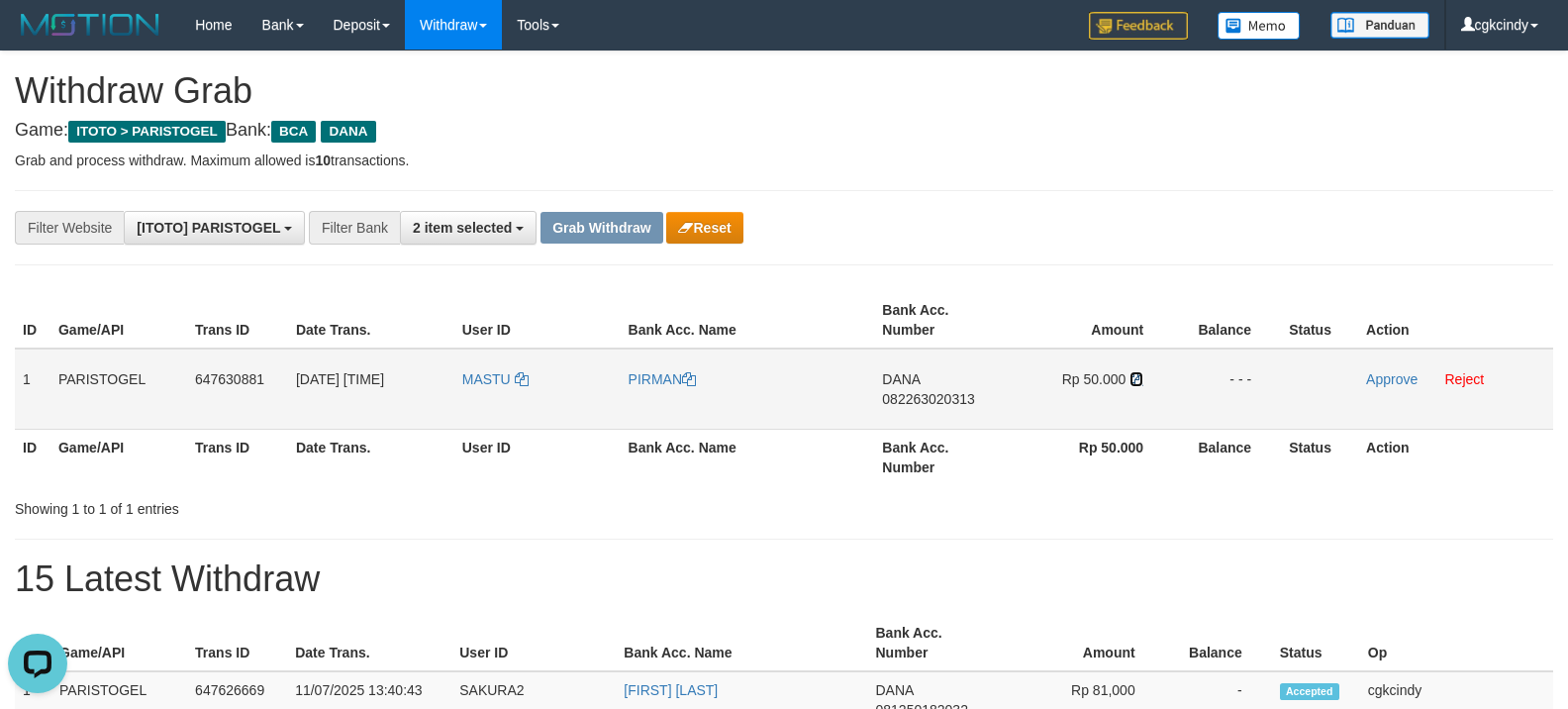 click at bounding box center [1136, 379] 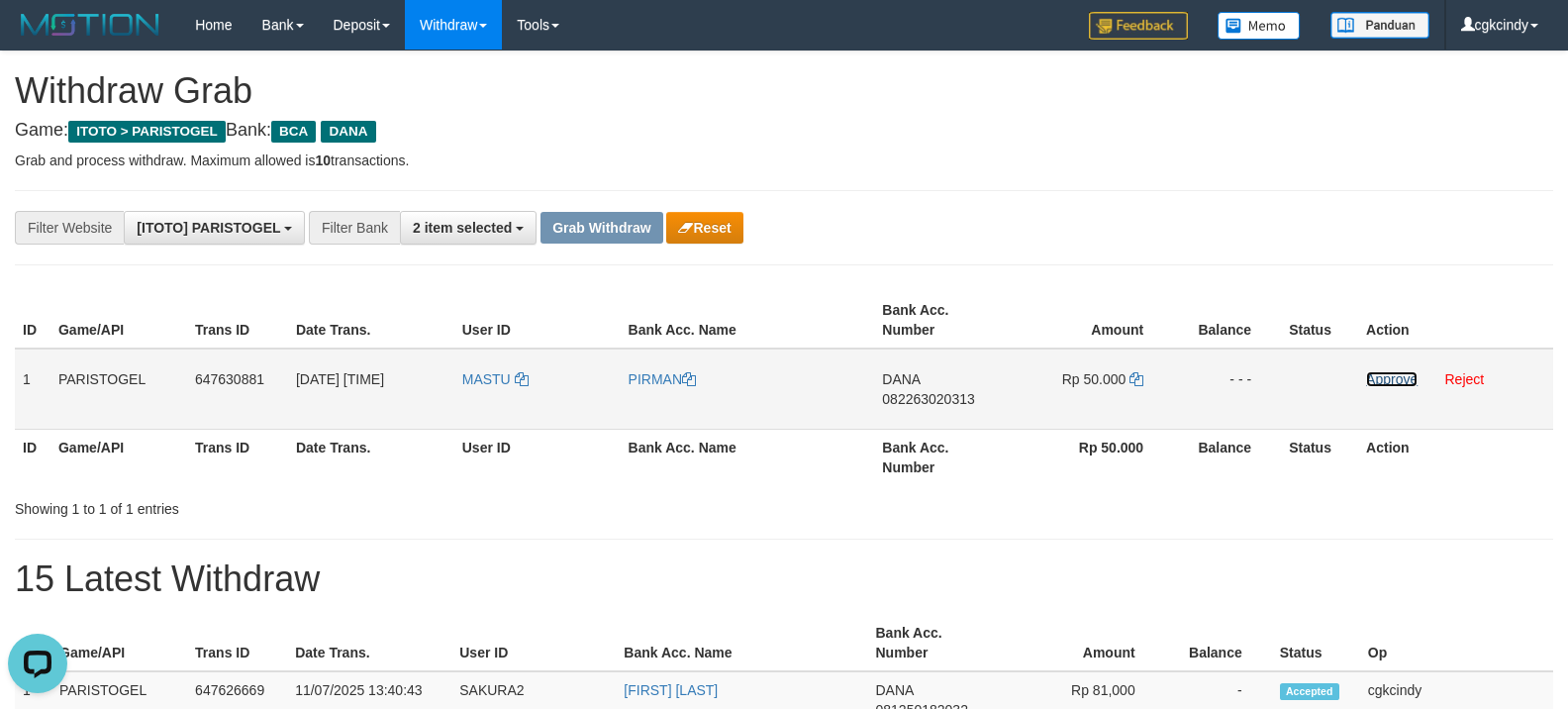click on "Approve" at bounding box center (1392, 379) 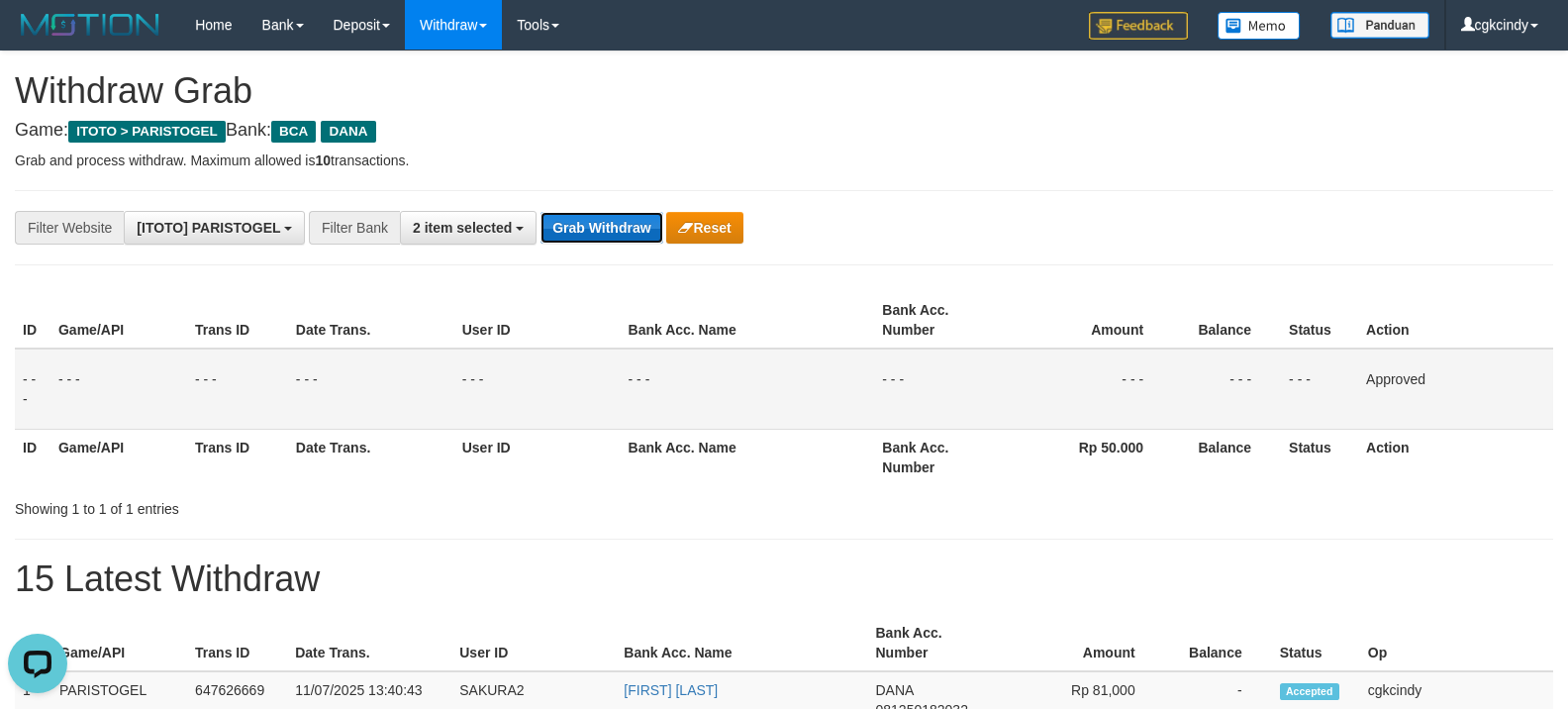 click on "Grab Withdraw" at bounding box center (601, 228) 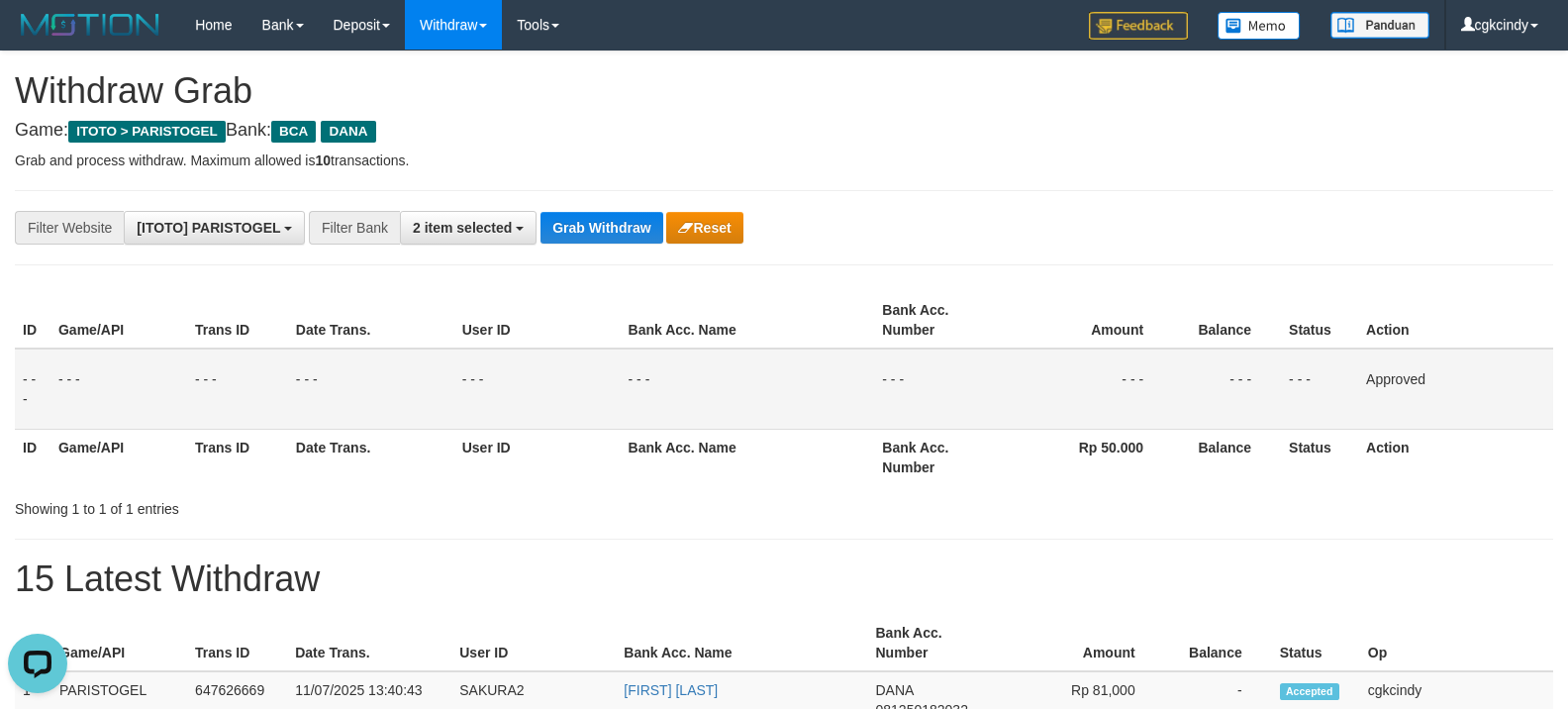 click on "**********" at bounding box center (653, 228) 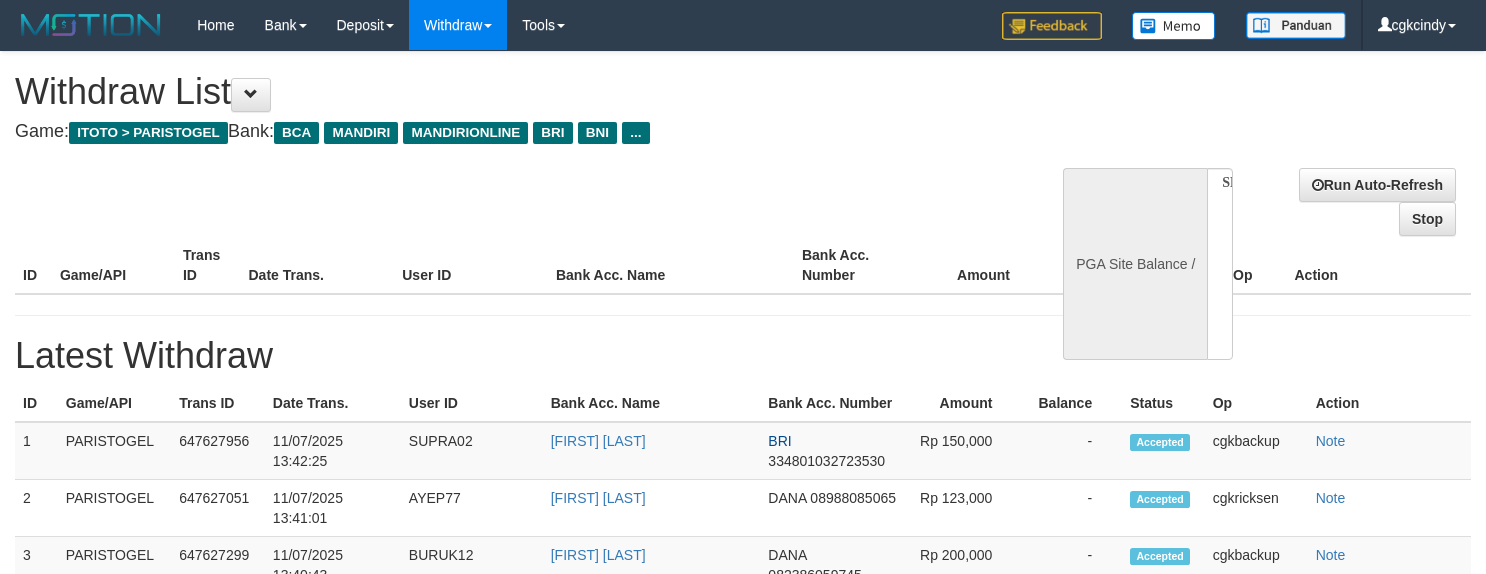 select 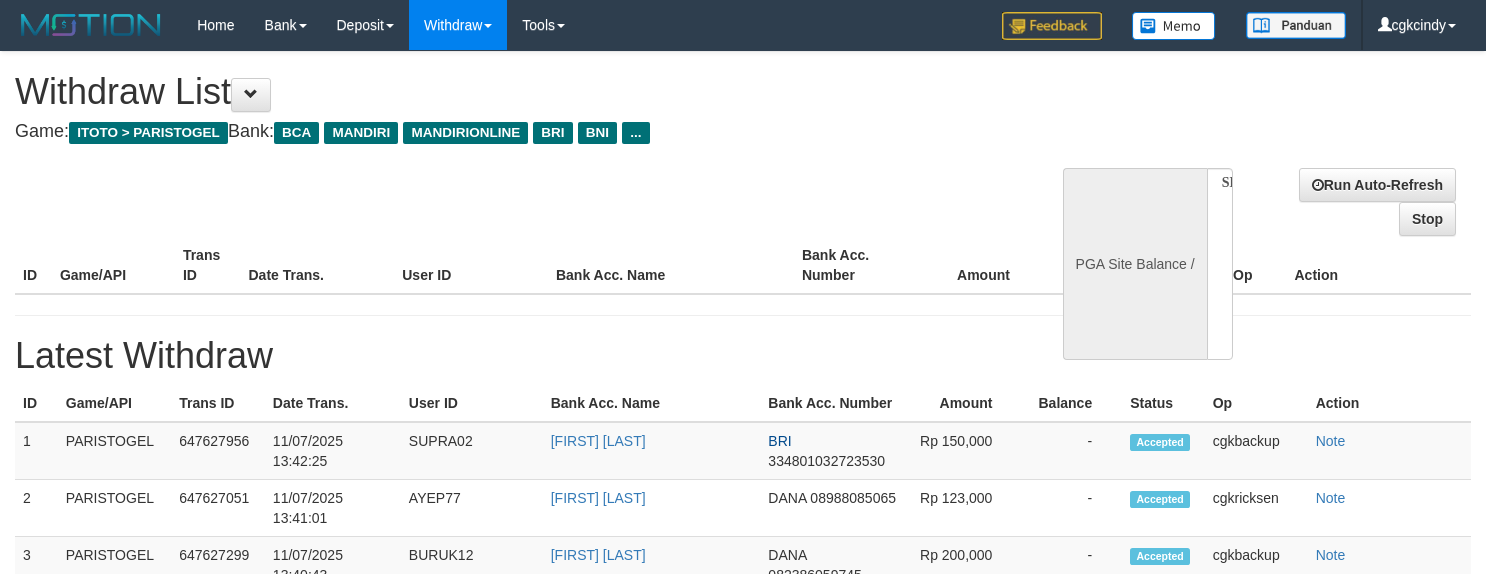 scroll, scrollTop: 0, scrollLeft: 0, axis: both 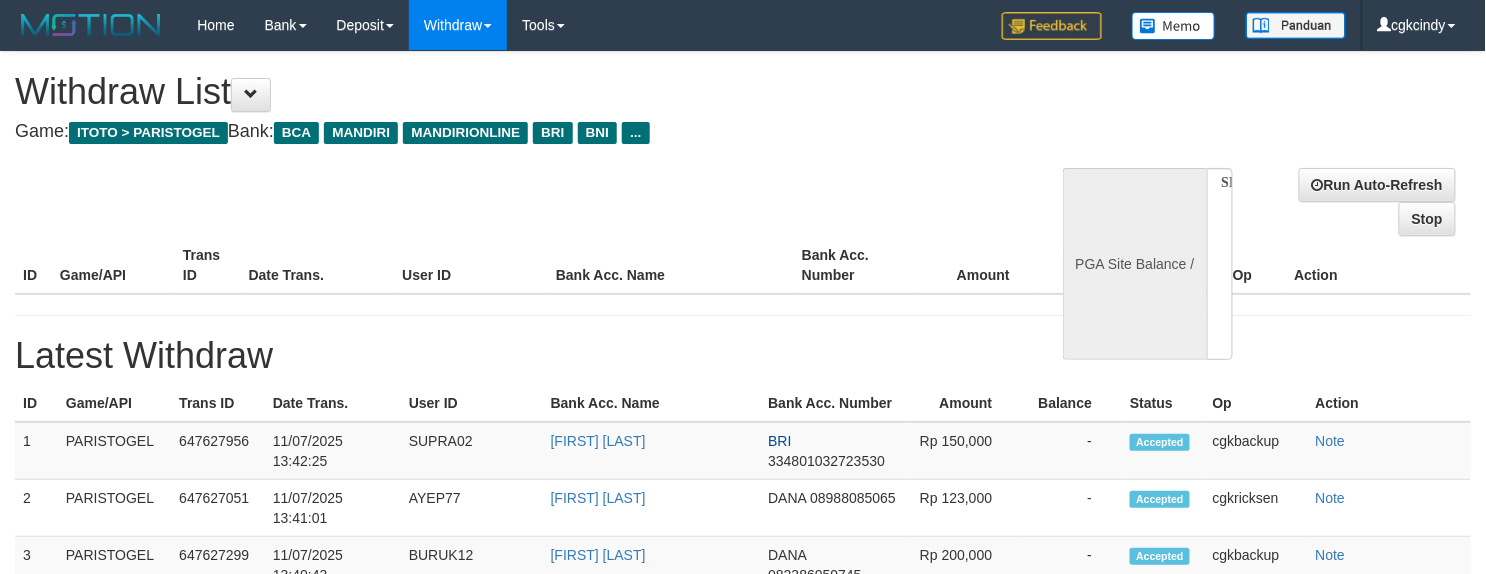 select on "**" 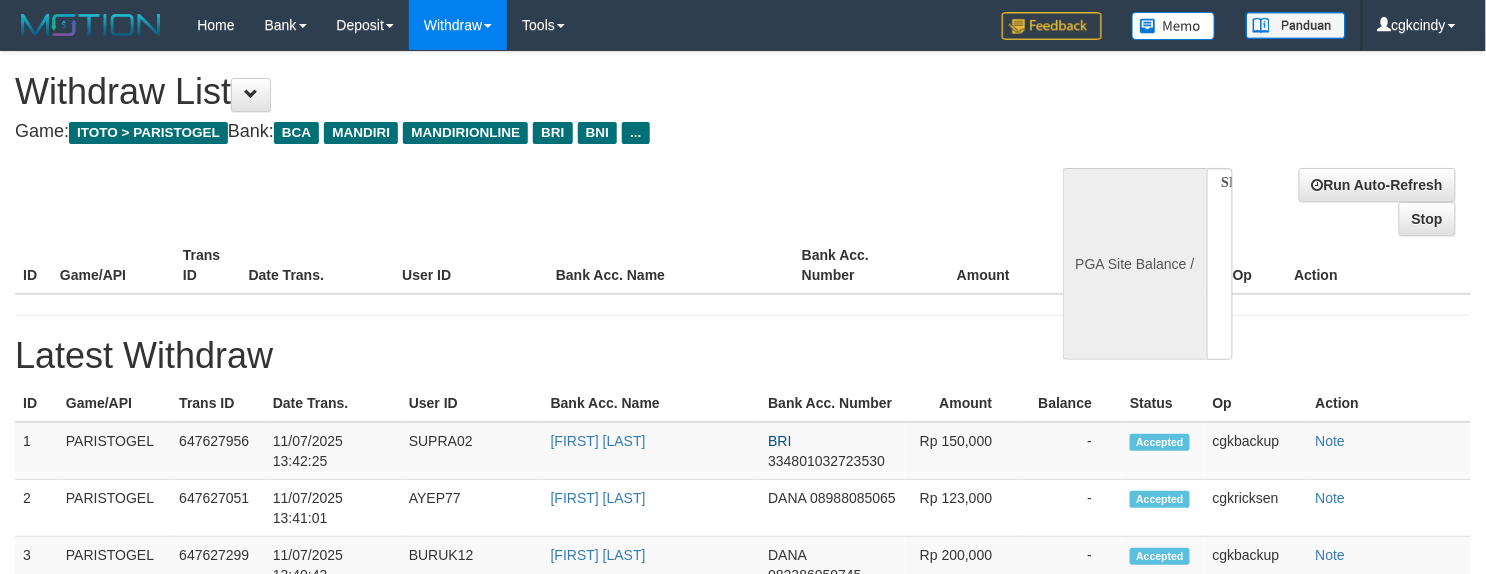 select 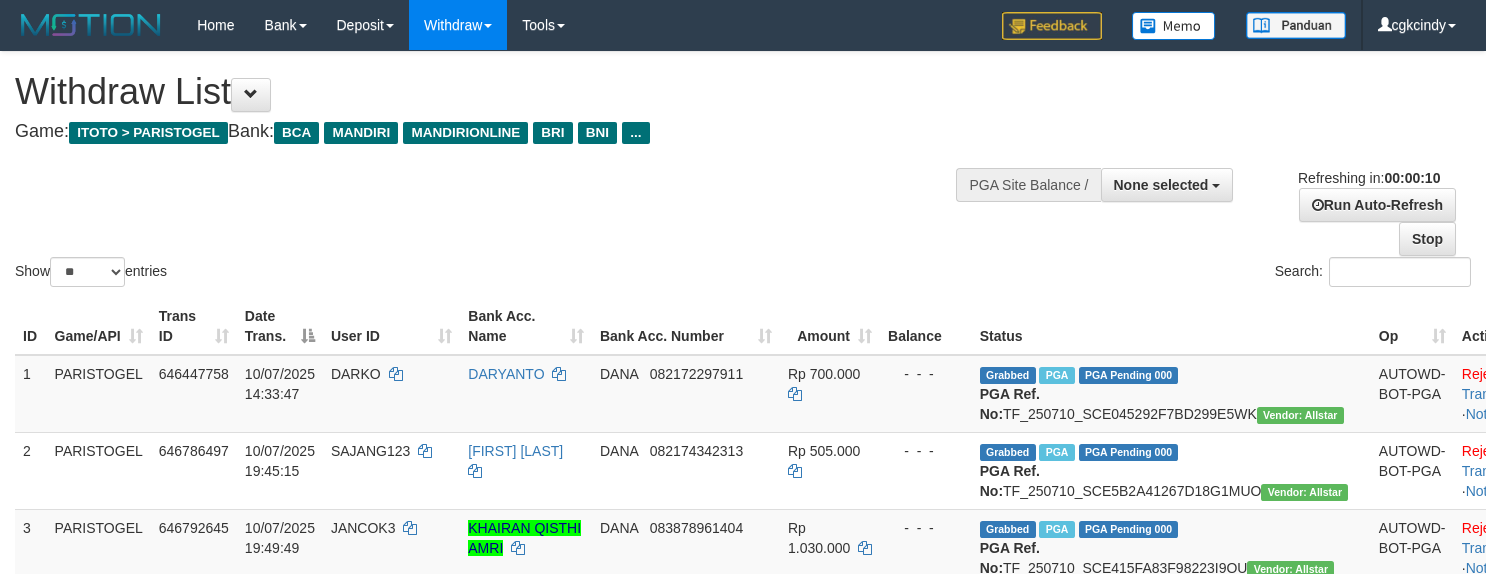 select 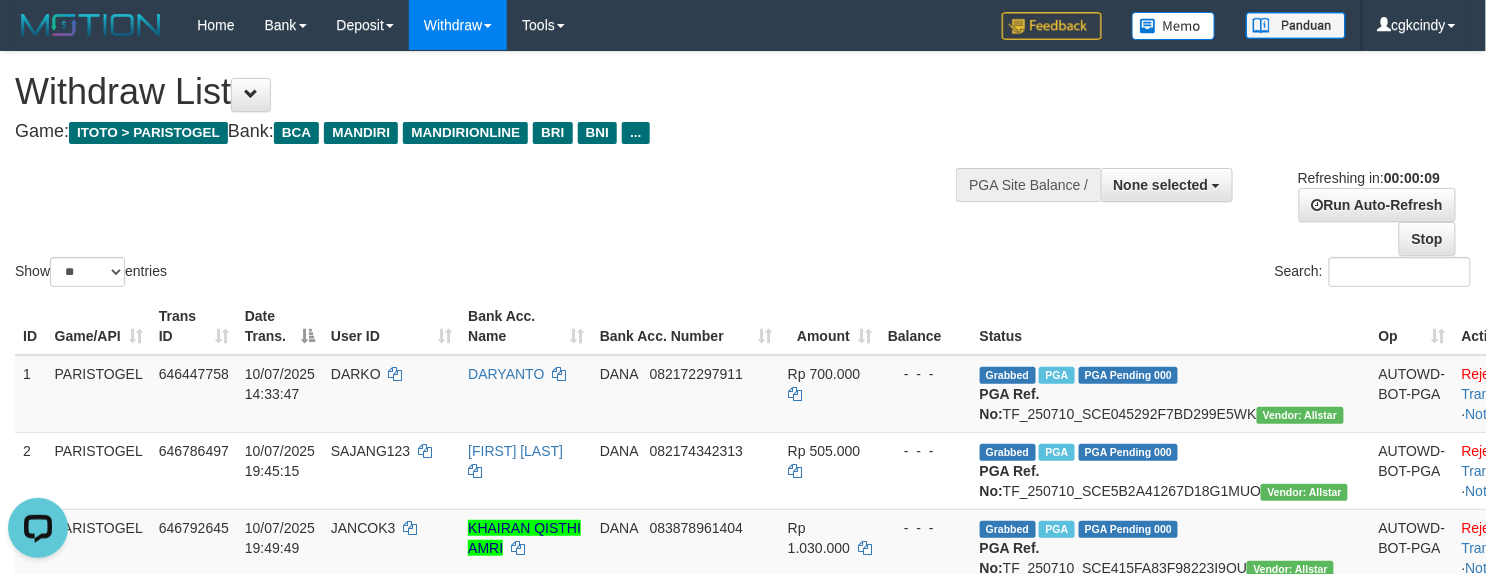 scroll, scrollTop: 0, scrollLeft: 0, axis: both 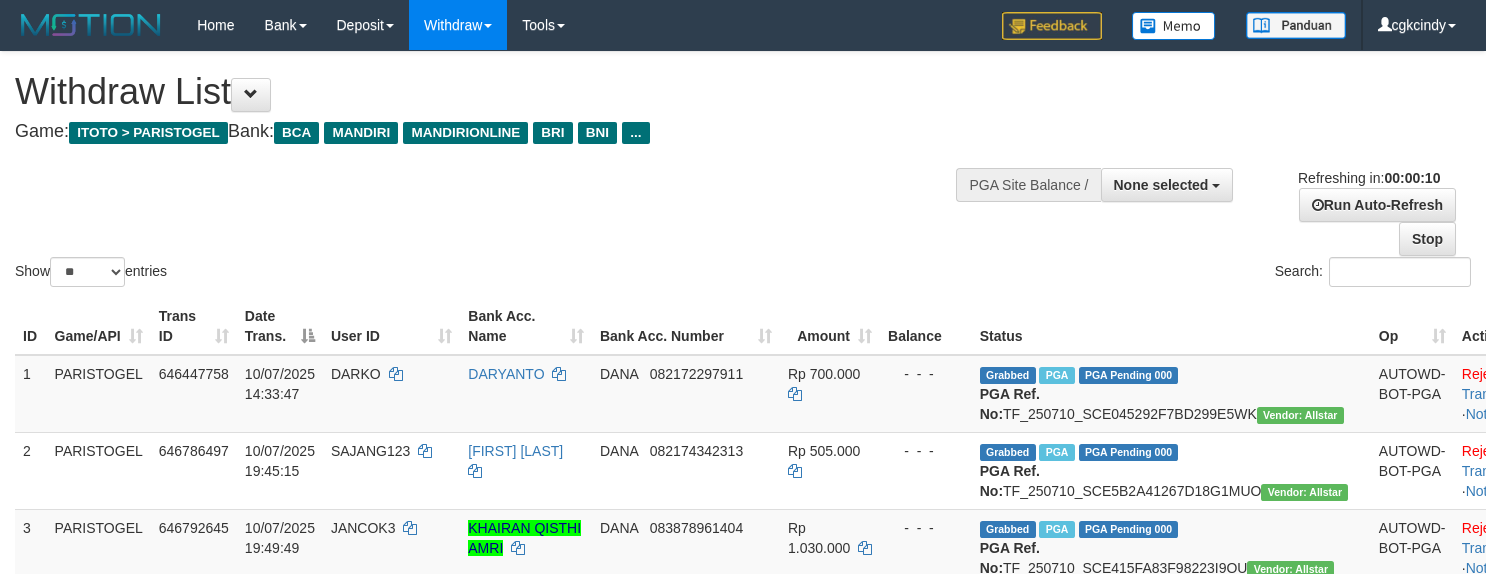 select 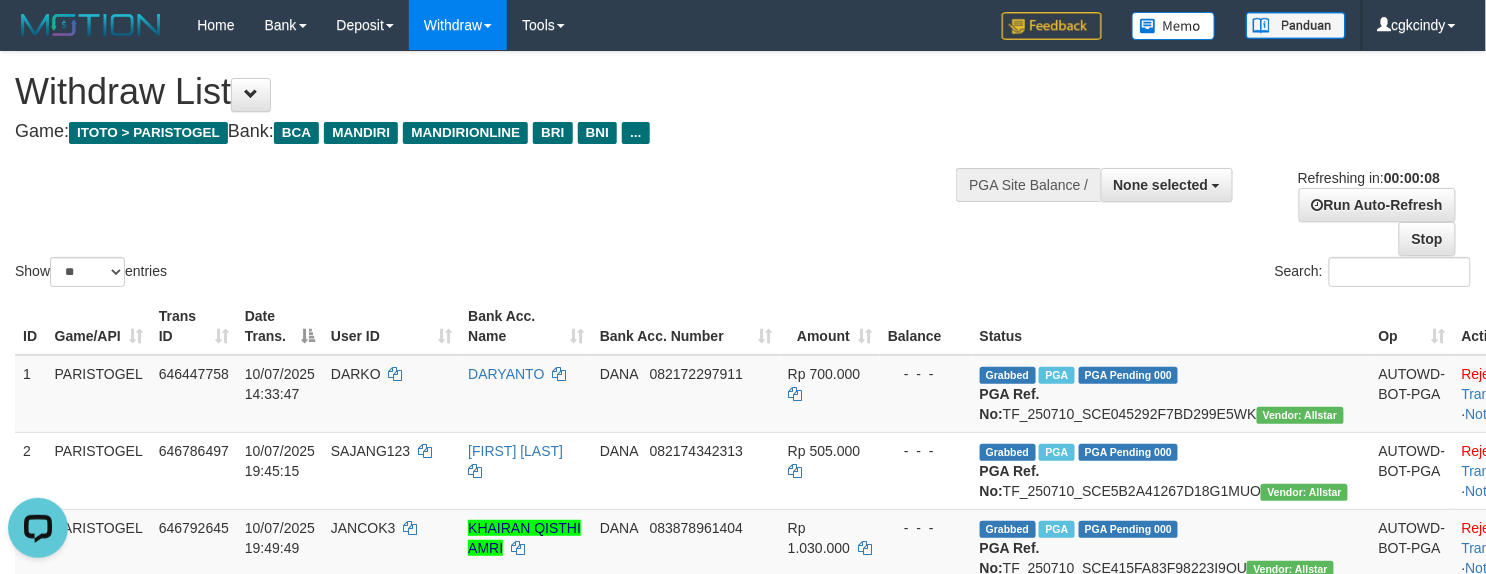 scroll, scrollTop: 0, scrollLeft: 0, axis: both 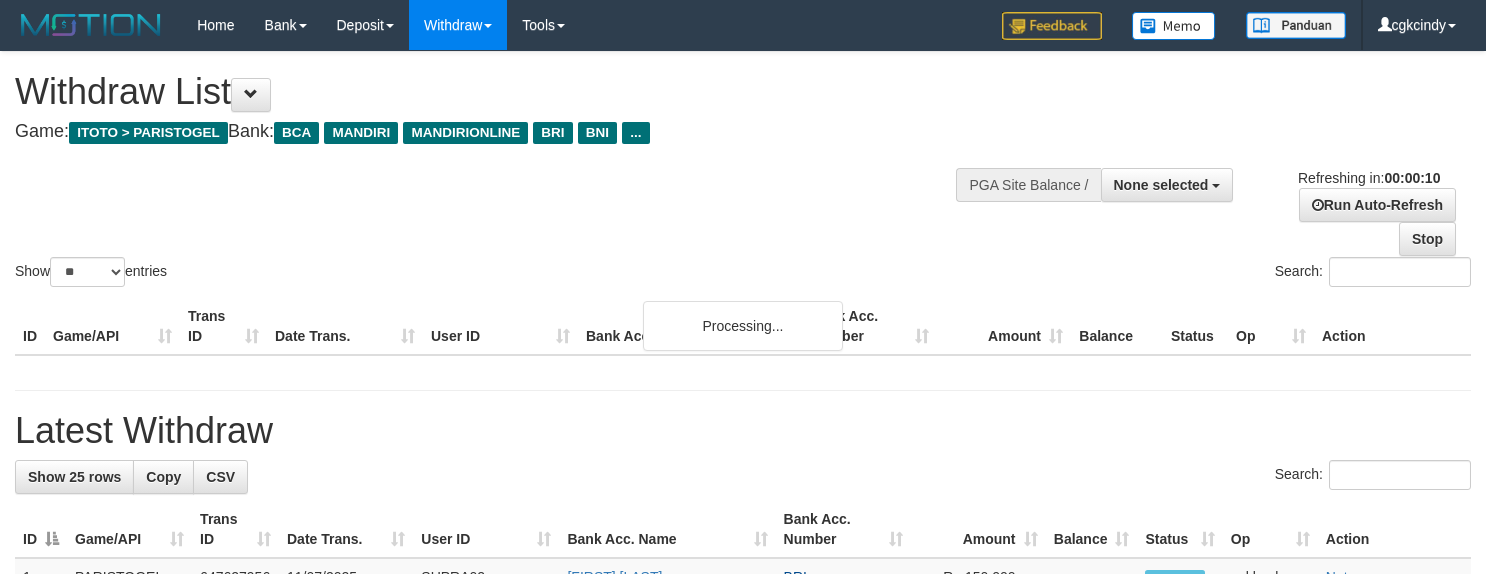 select 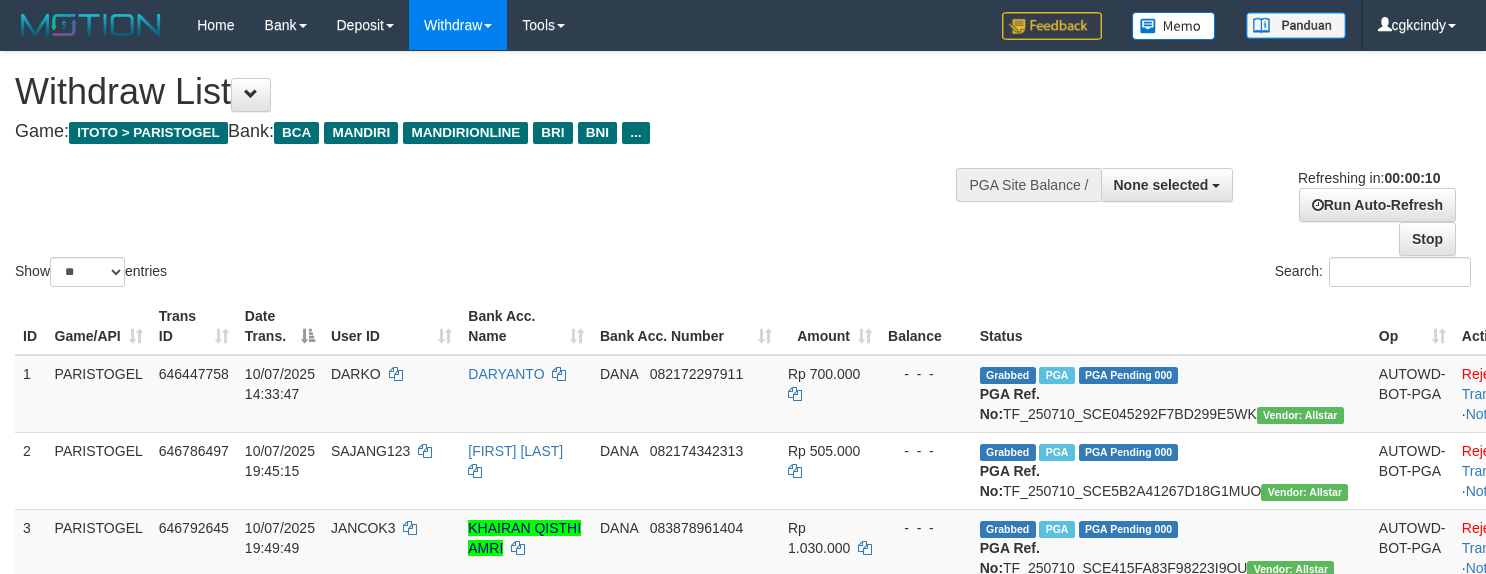 select 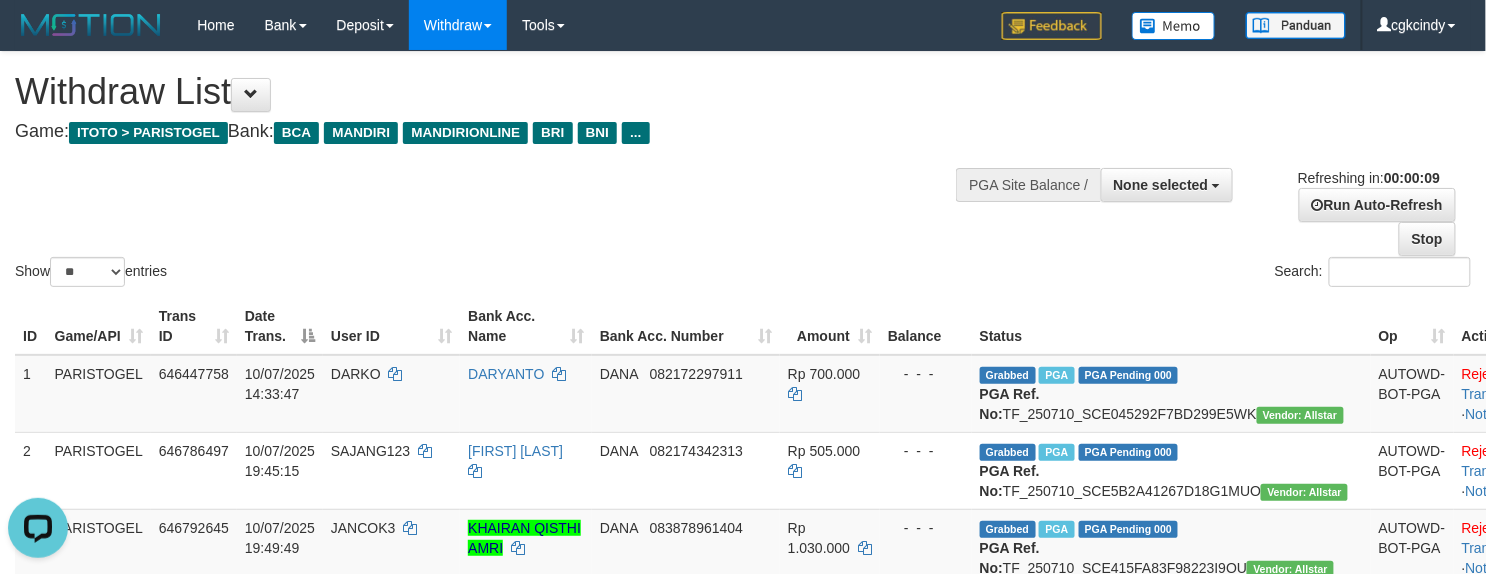 scroll, scrollTop: 0, scrollLeft: 0, axis: both 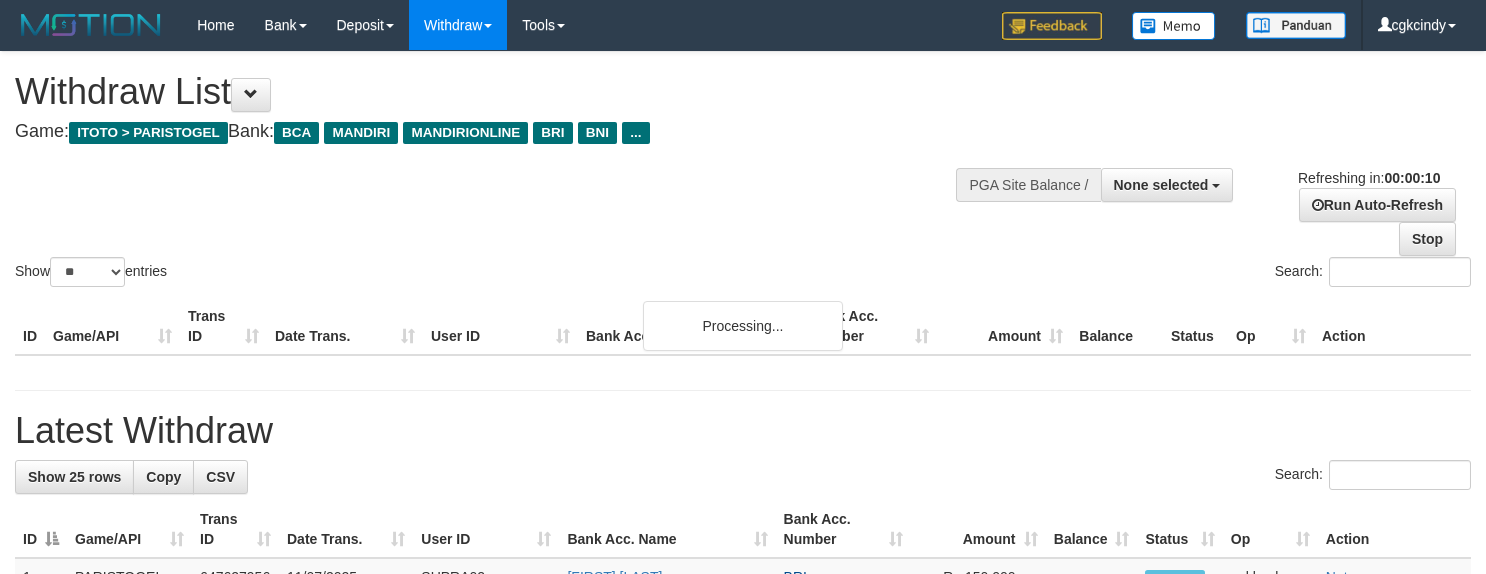 select 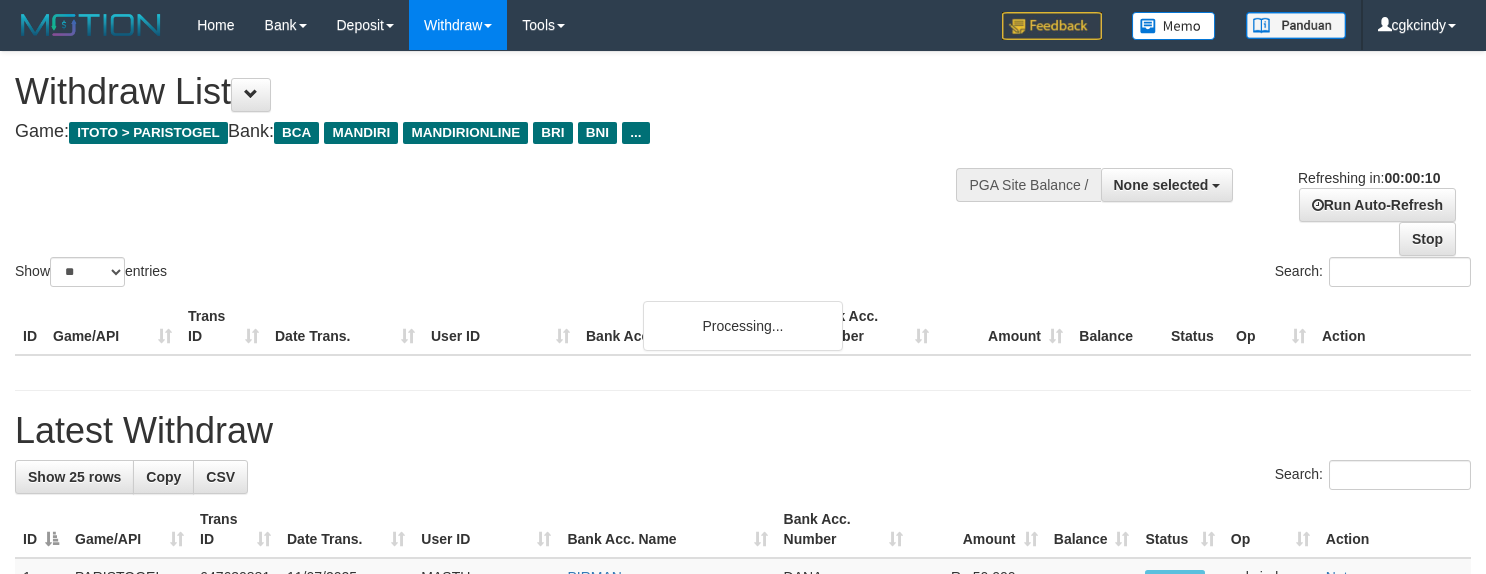 select 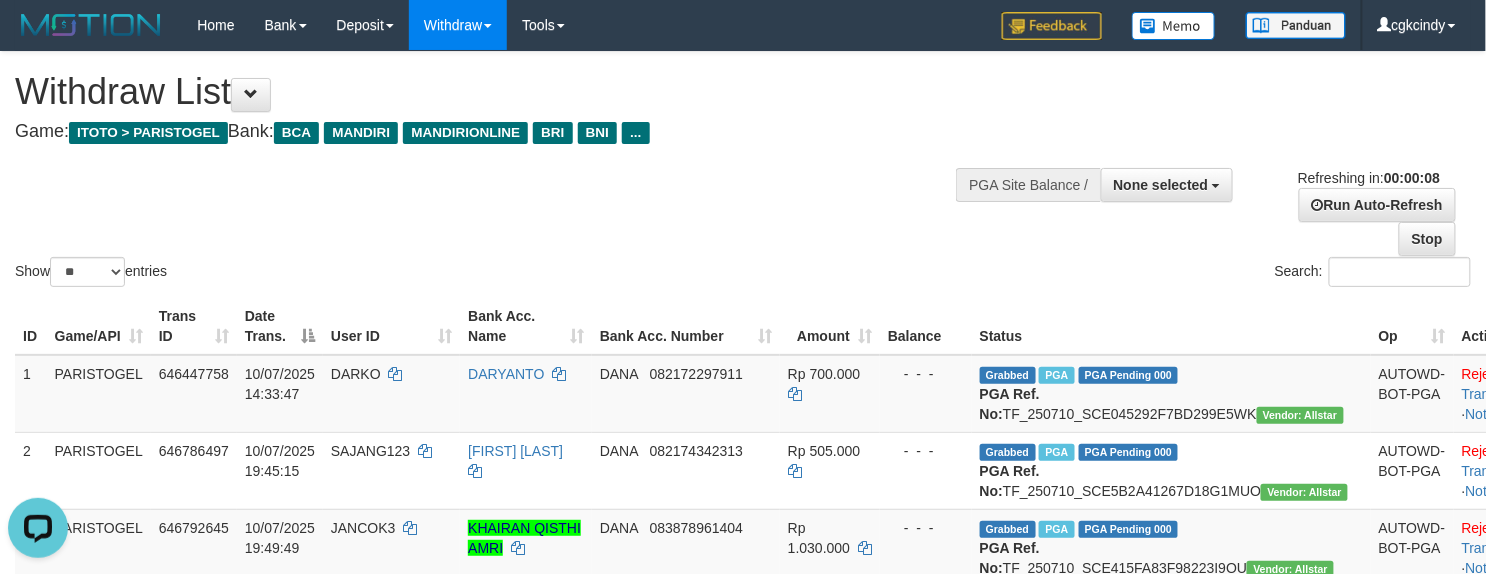 scroll, scrollTop: 0, scrollLeft: 0, axis: both 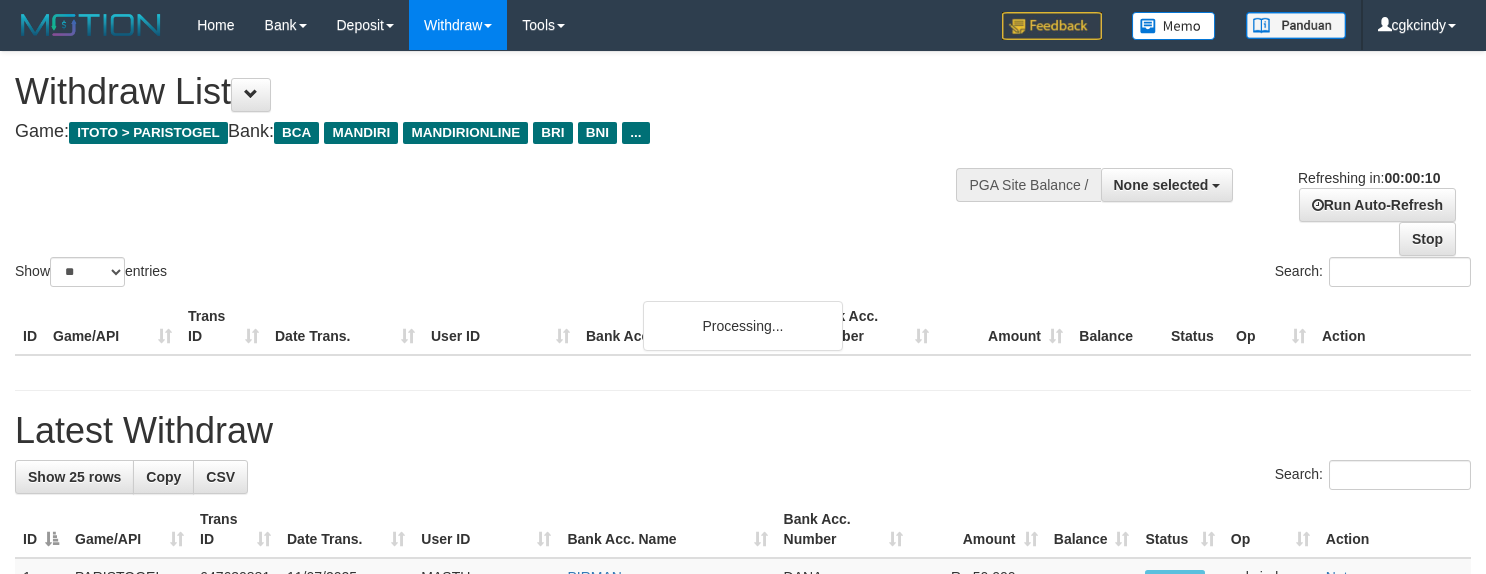 select 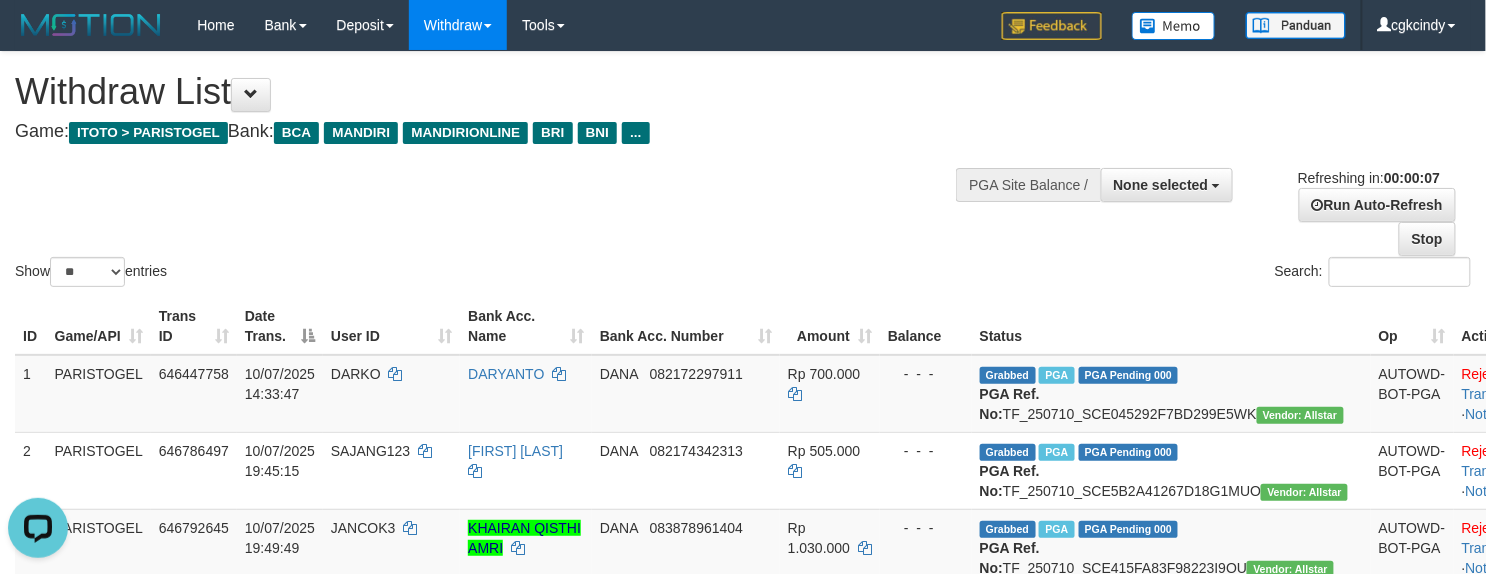 scroll, scrollTop: 0, scrollLeft: 0, axis: both 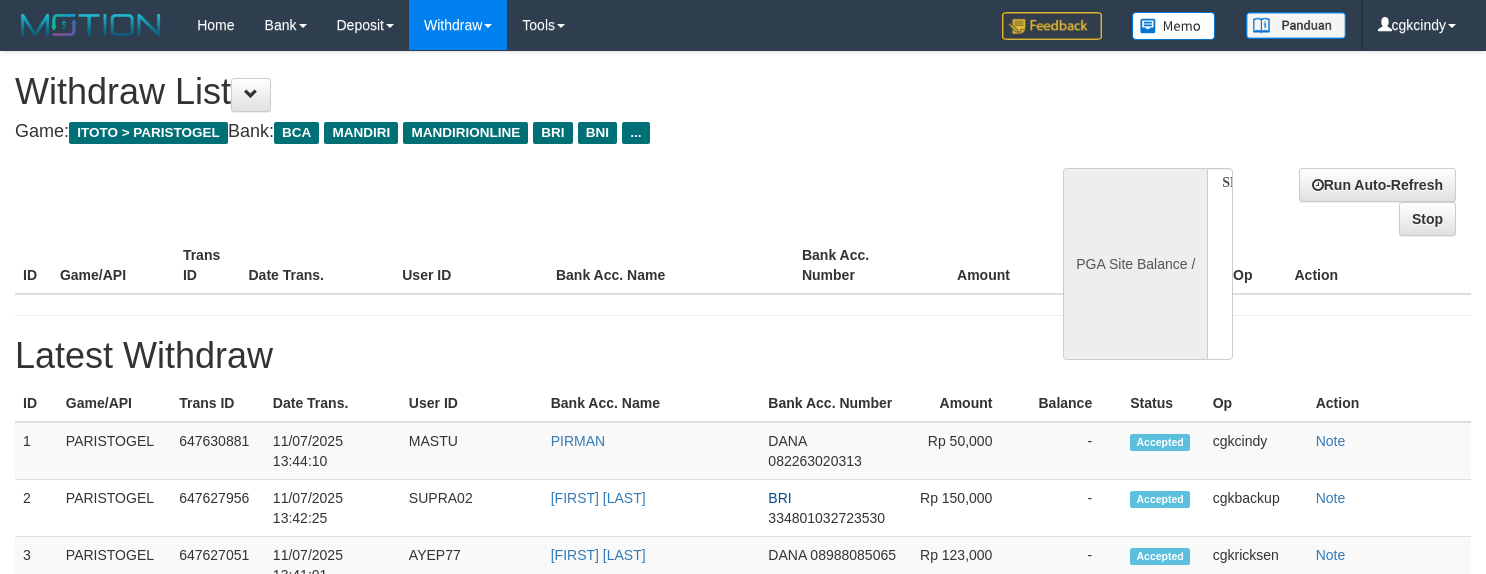 select 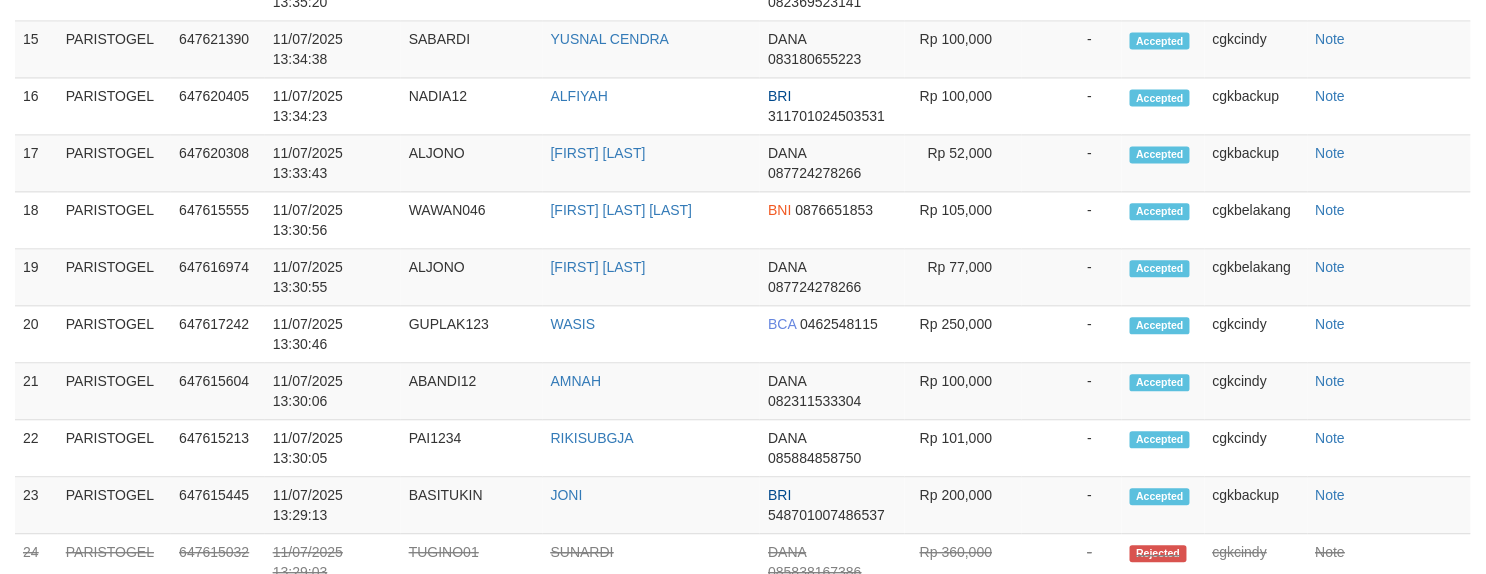 scroll, scrollTop: 1276, scrollLeft: 0, axis: vertical 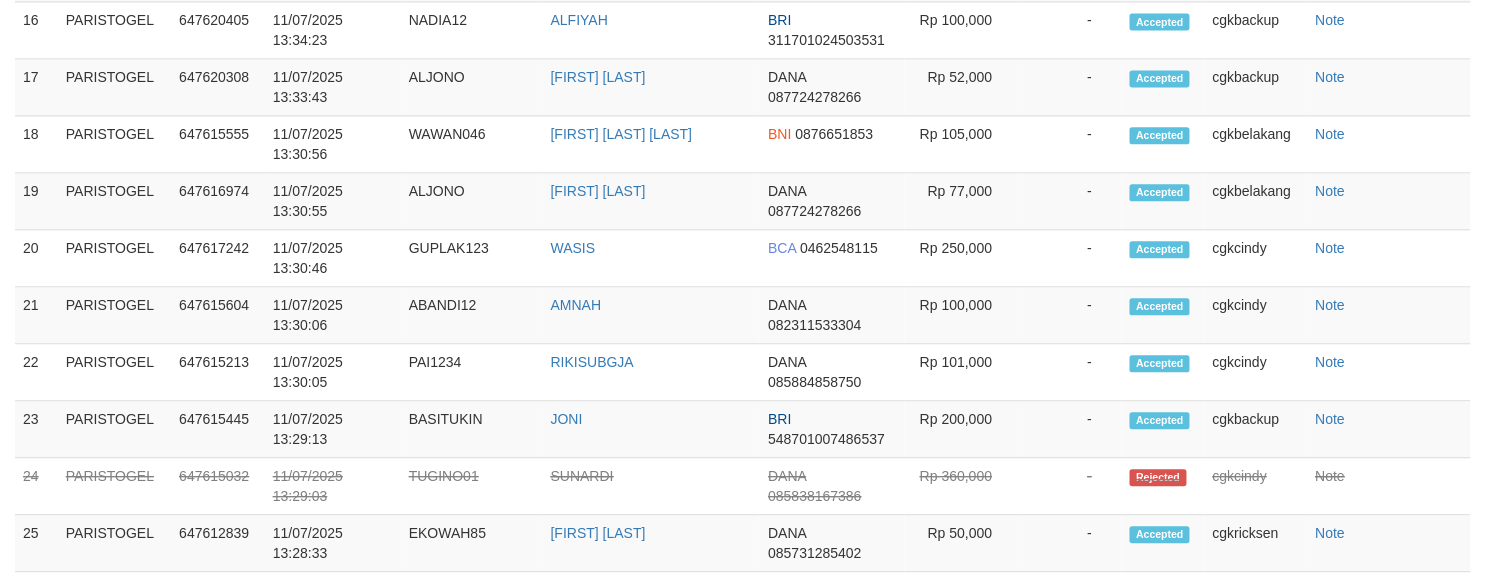 select on "**" 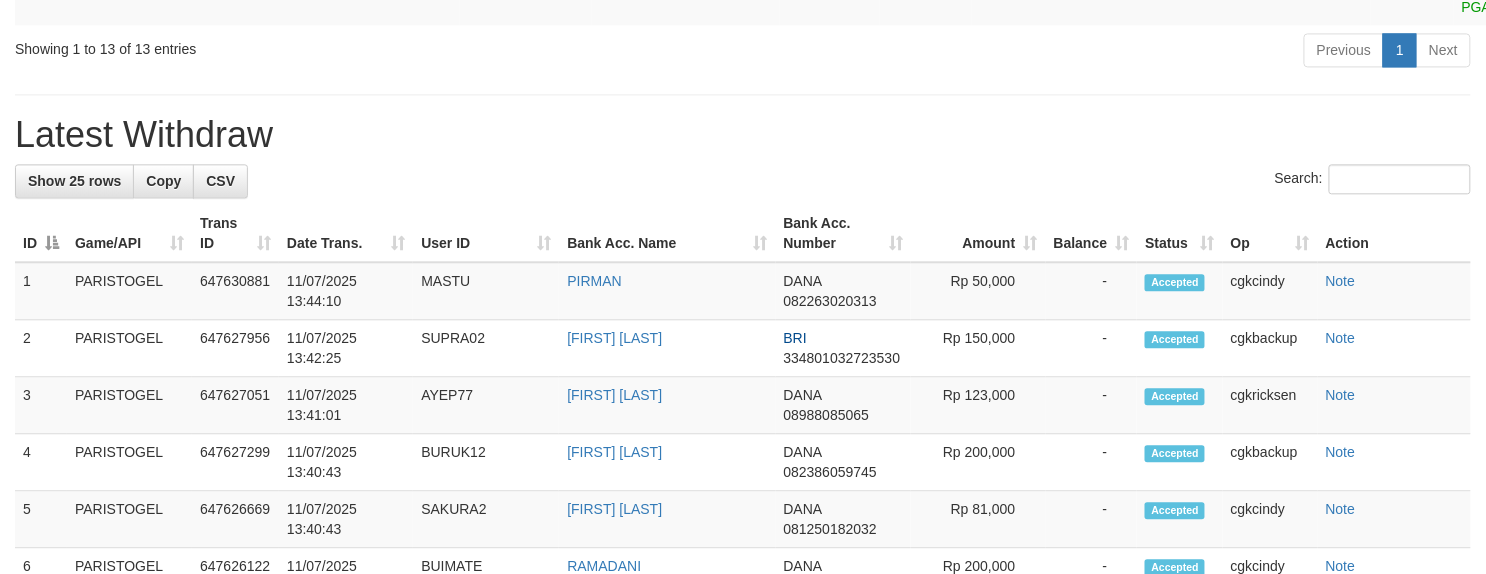 scroll, scrollTop: 1200, scrollLeft: 0, axis: vertical 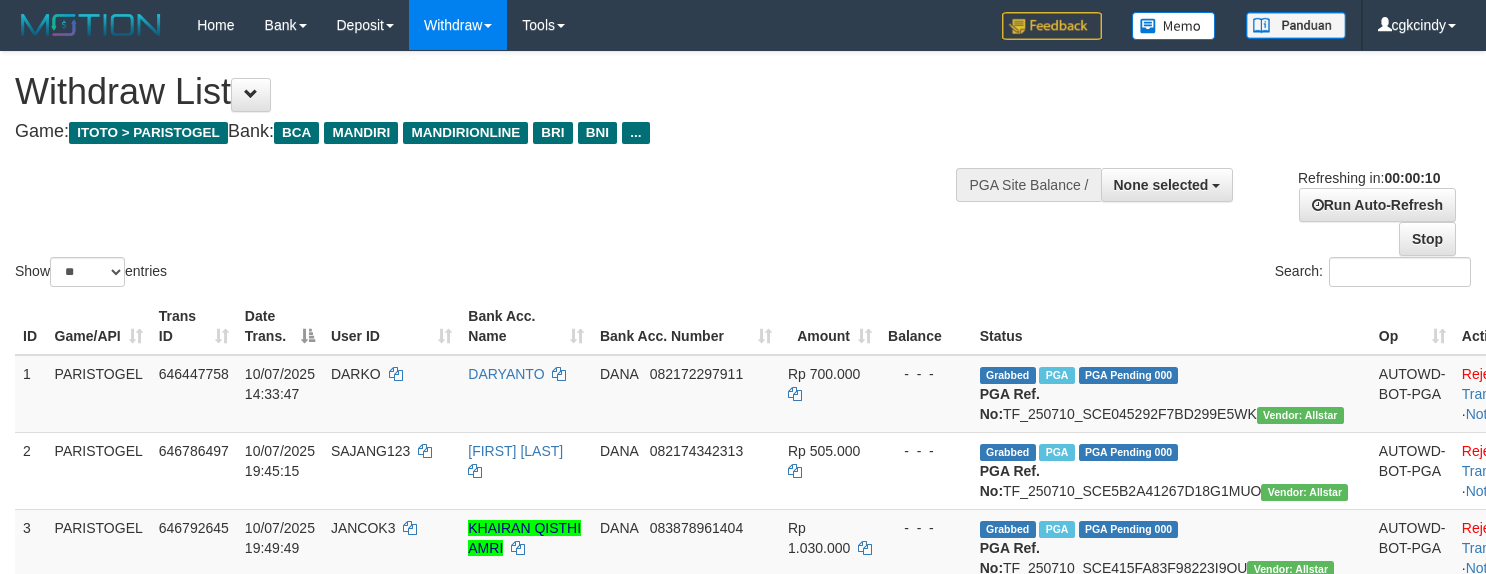 select 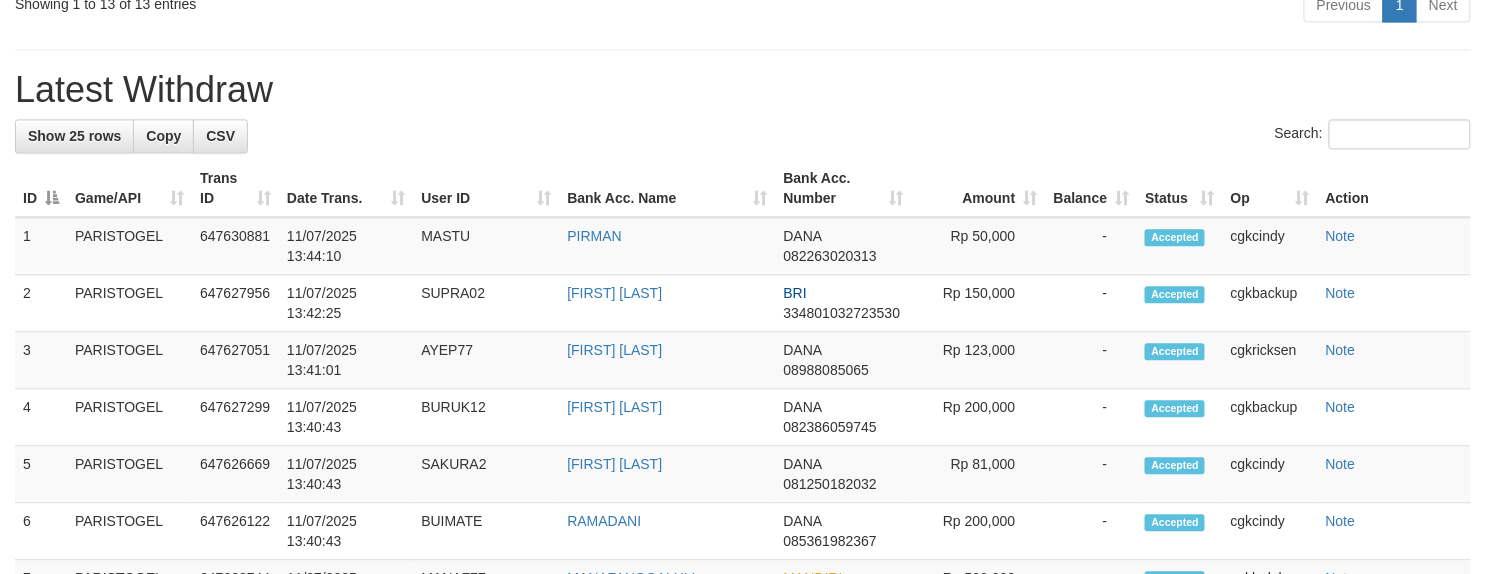 scroll, scrollTop: 1200, scrollLeft: 0, axis: vertical 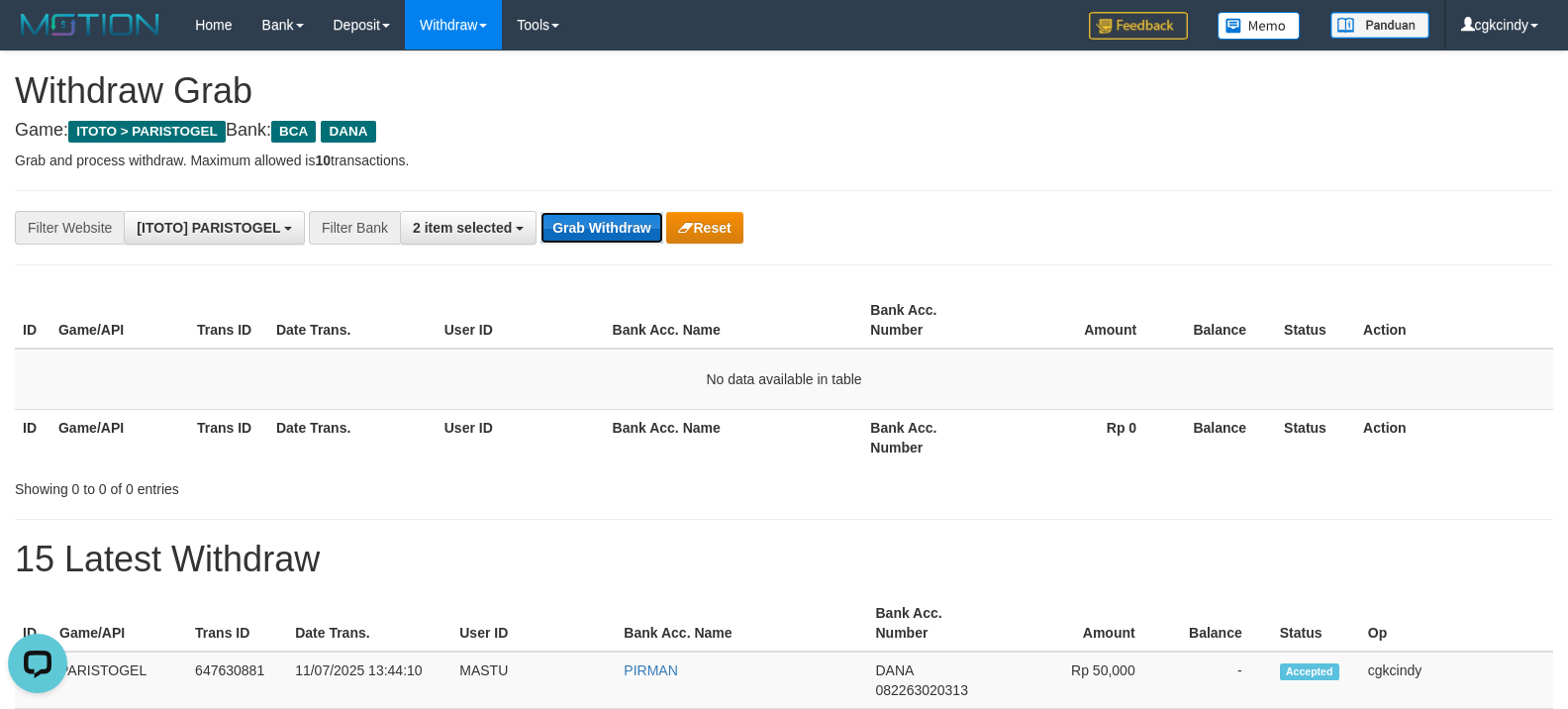 click on "Grab Withdraw" at bounding box center (601, 228) 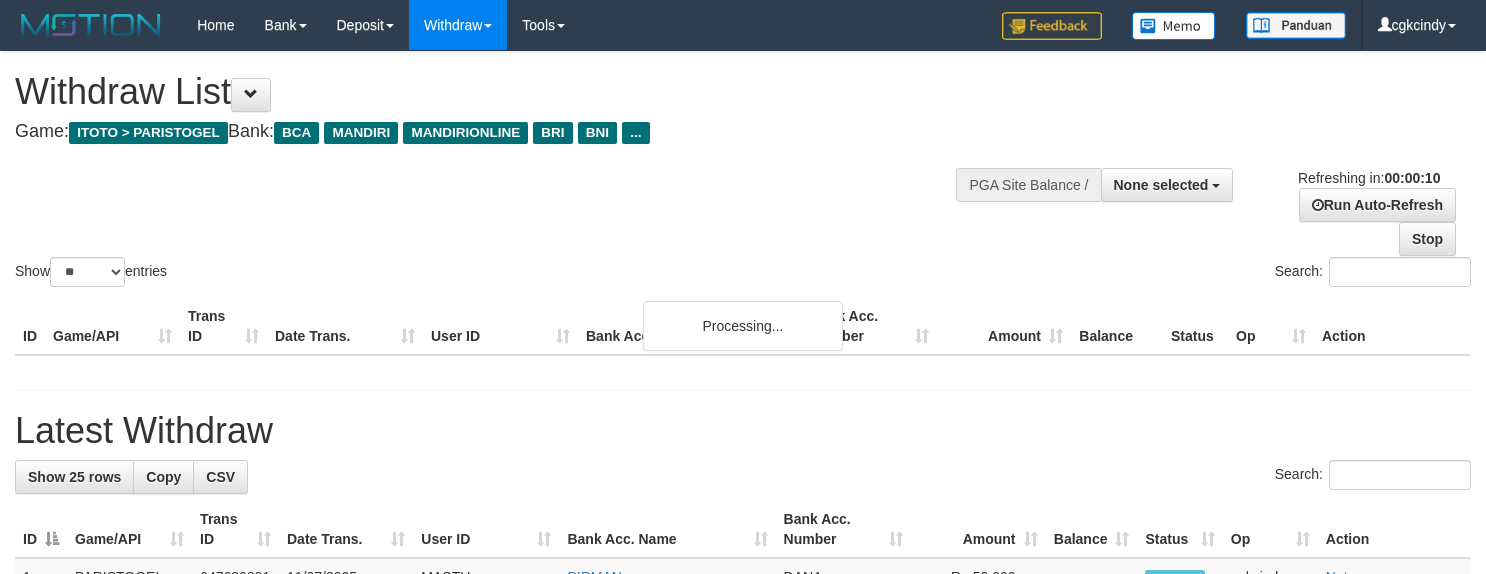 select 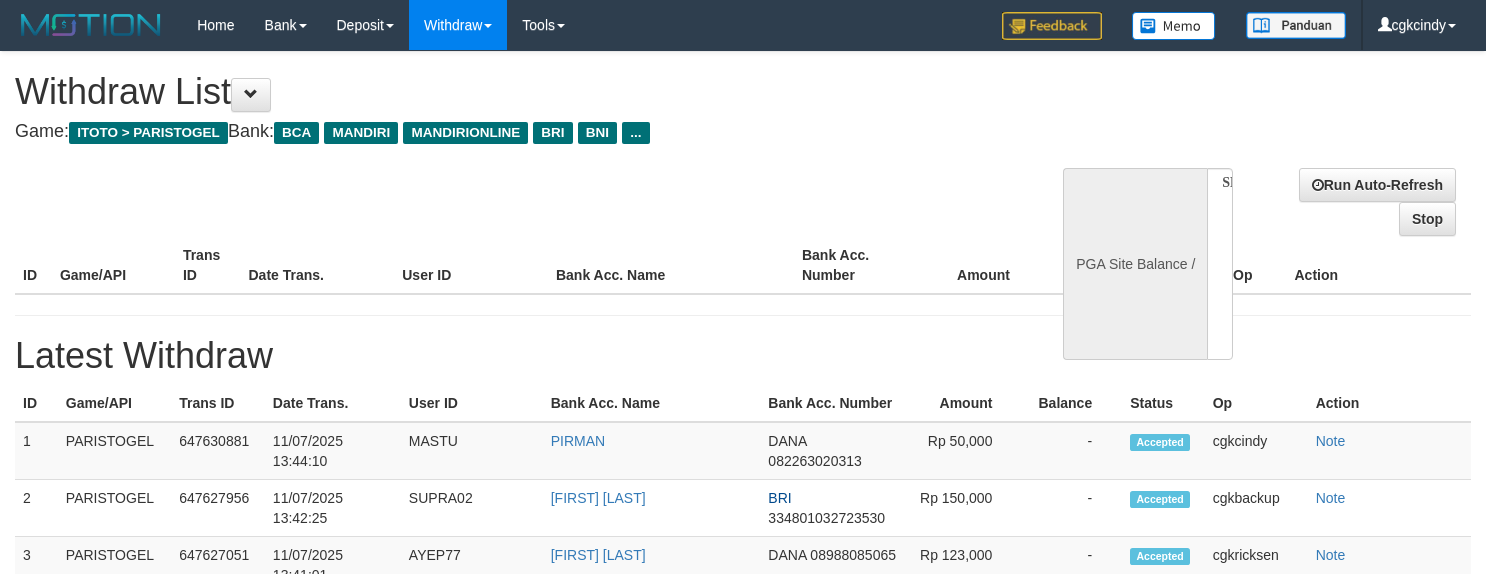 select 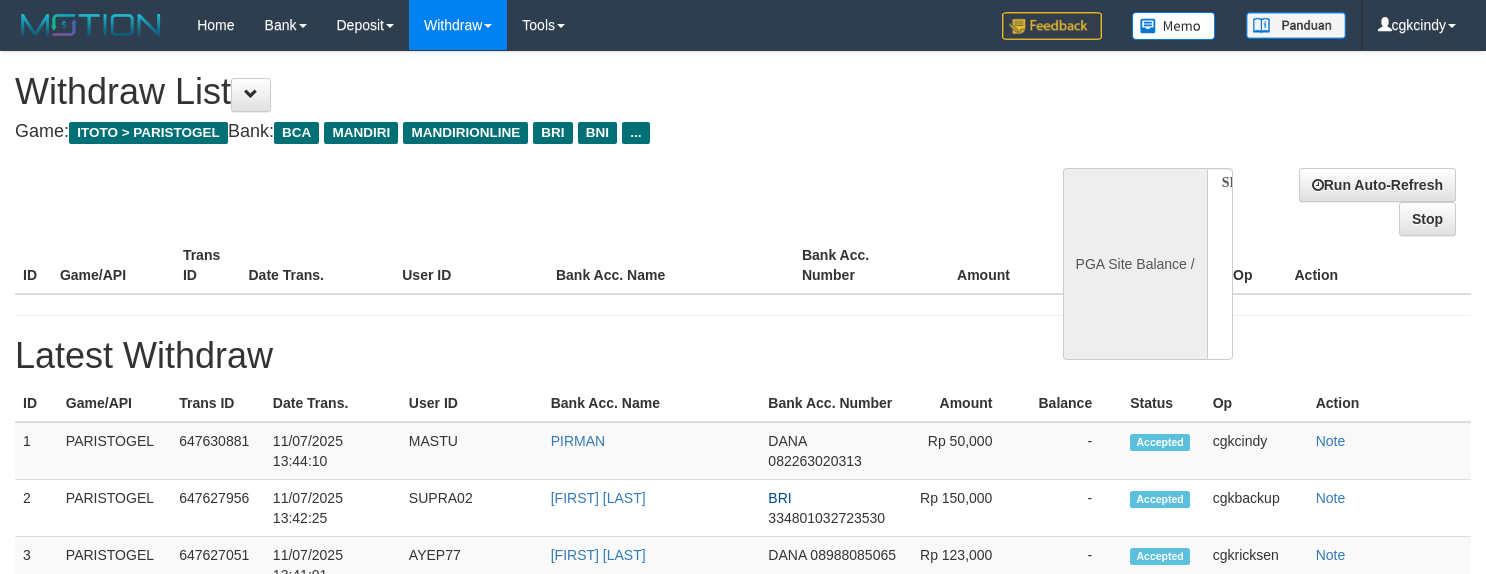 scroll, scrollTop: 0, scrollLeft: 0, axis: both 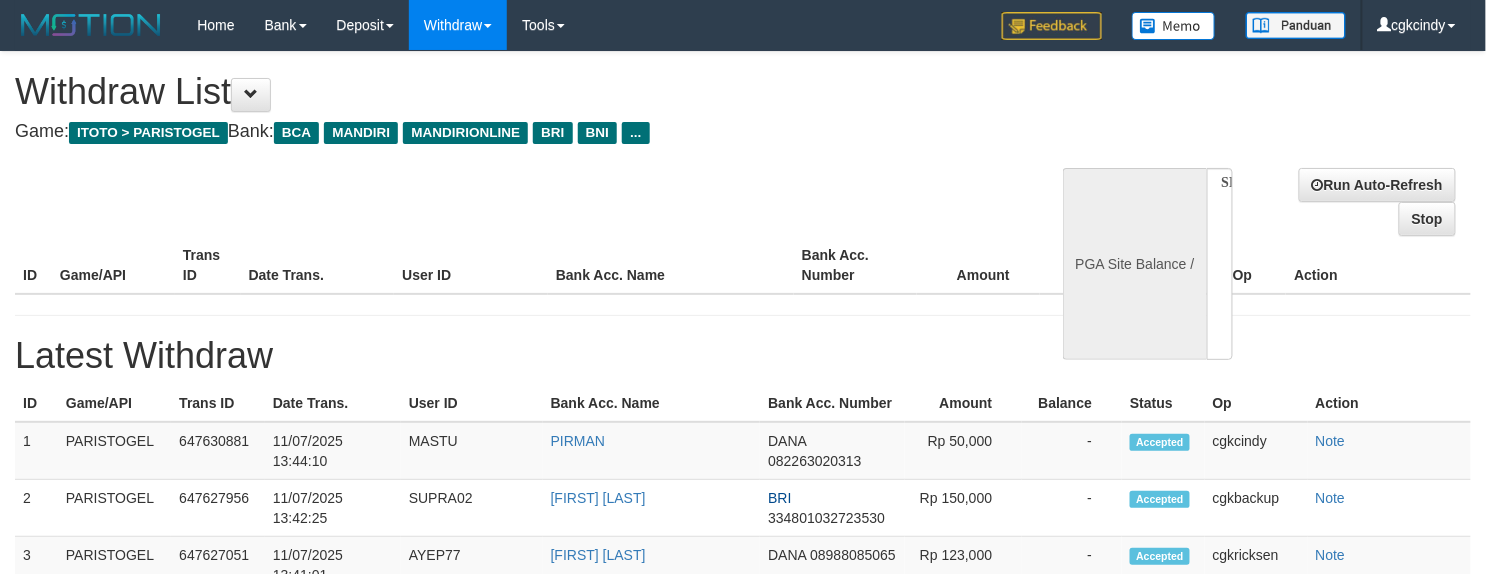 select on "**" 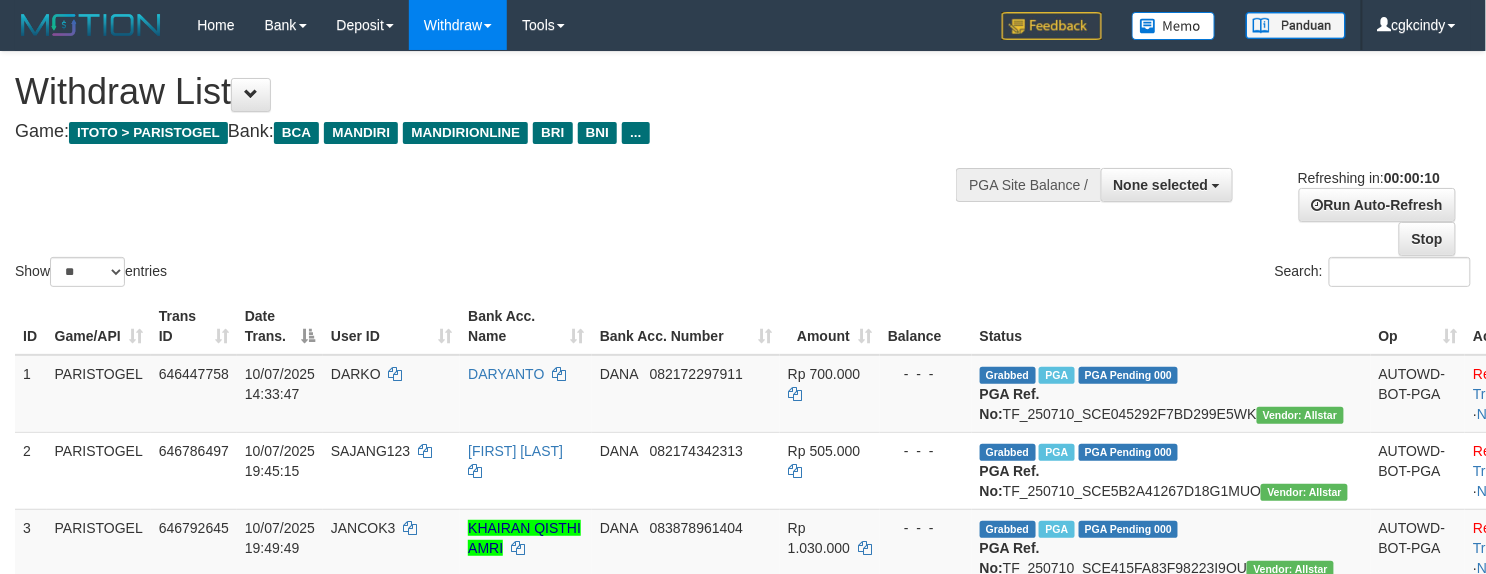 click on "Show  ** ** ** ***  entries Search:" at bounding box center [743, 171] 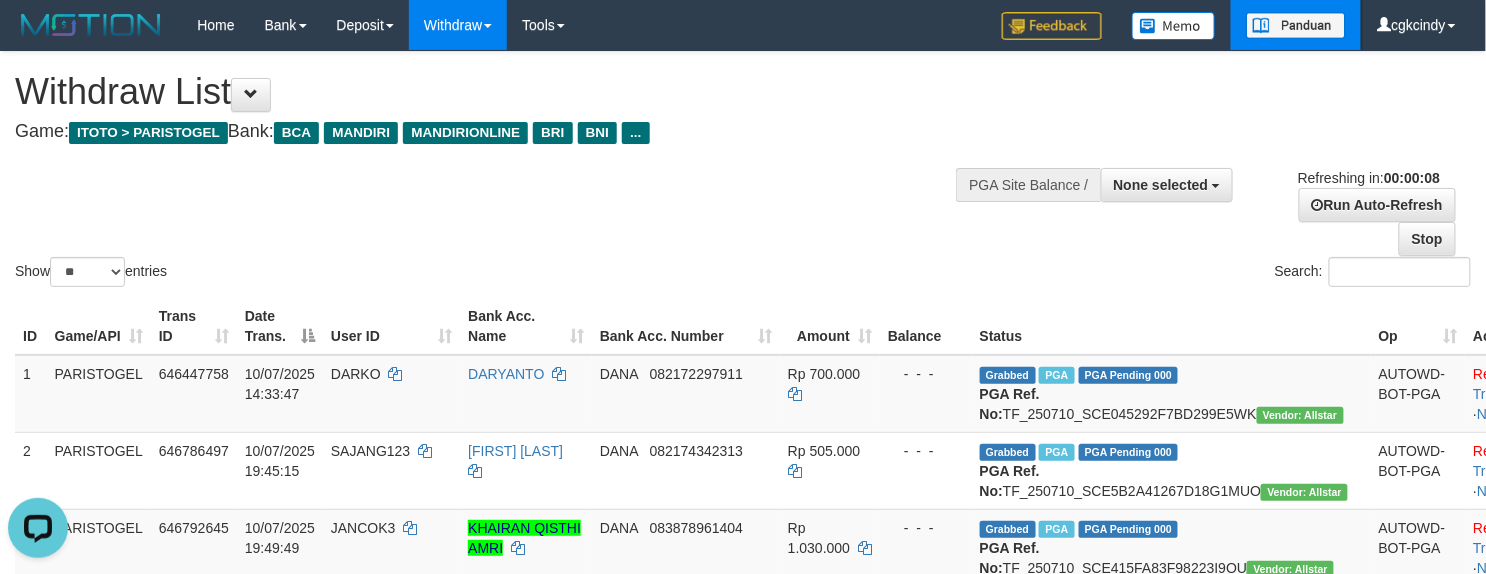 scroll, scrollTop: 0, scrollLeft: 0, axis: both 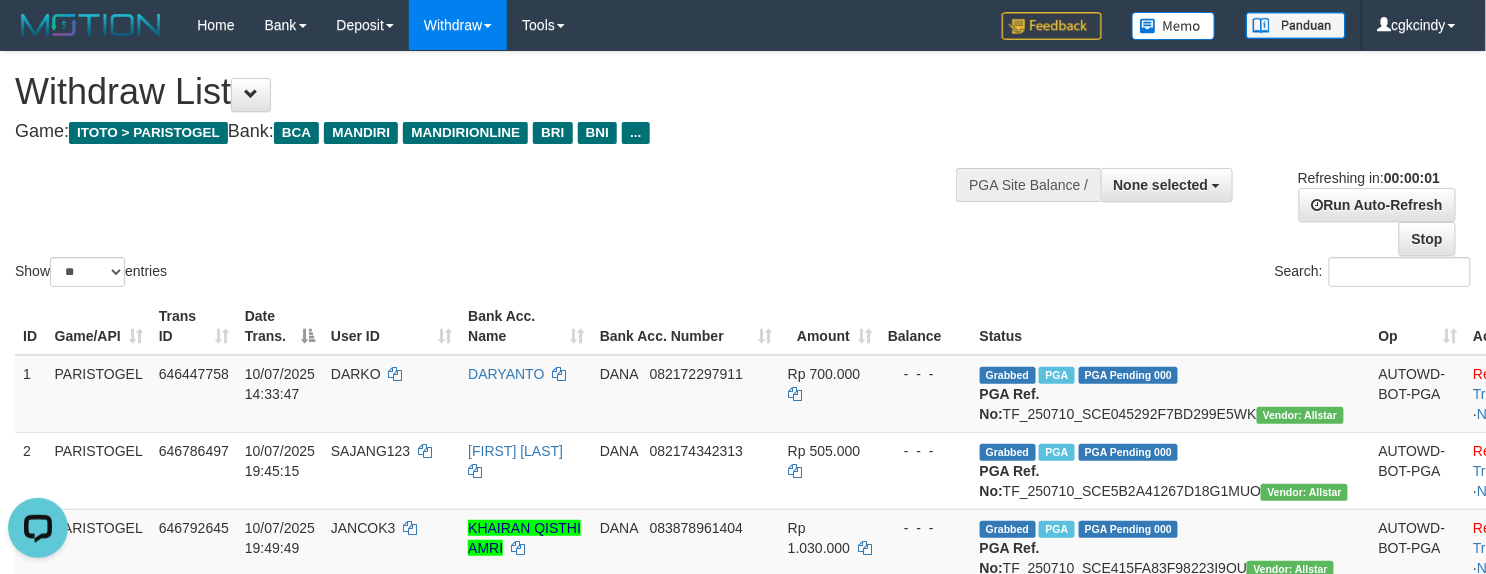 click on "Show  ** ** ** ***  entries Search:" at bounding box center (743, 171) 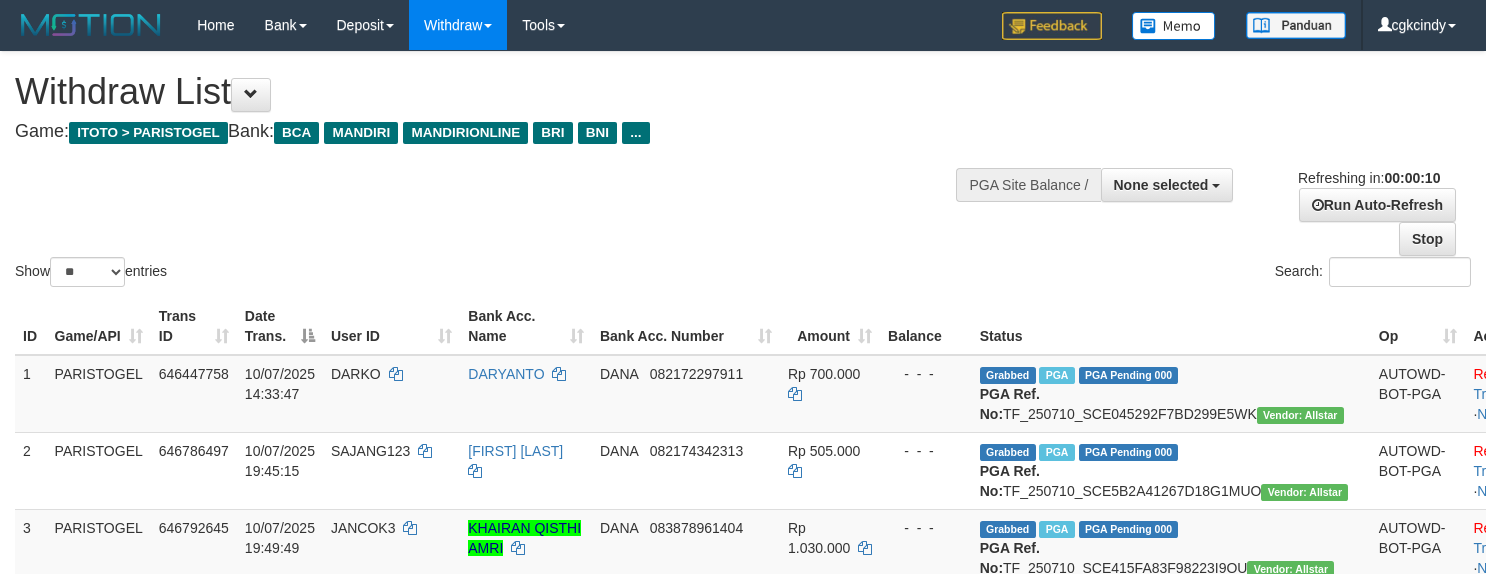 select 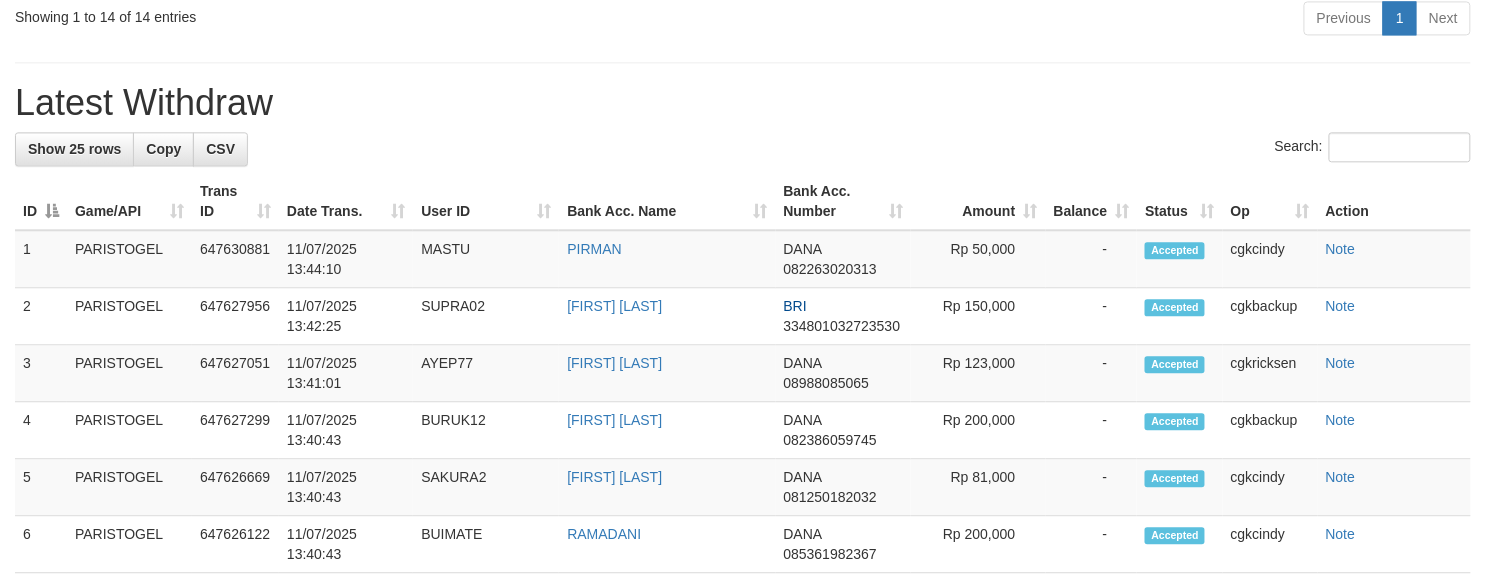 scroll, scrollTop: 1333, scrollLeft: 0, axis: vertical 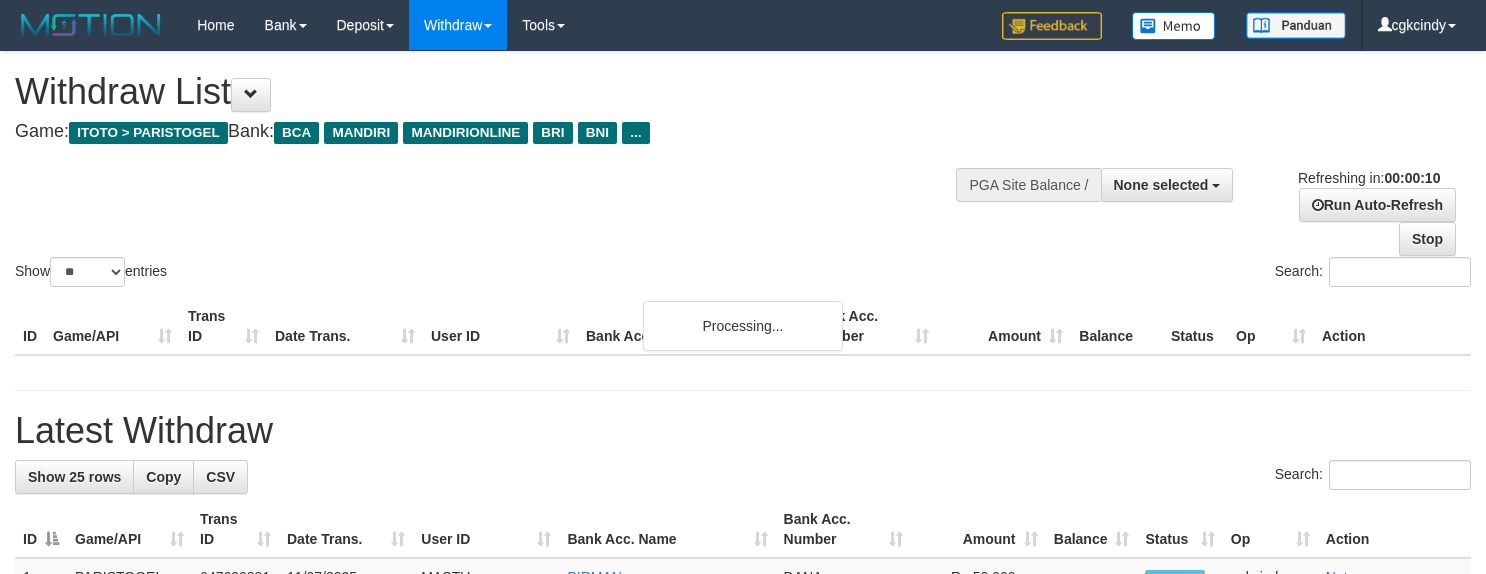 select 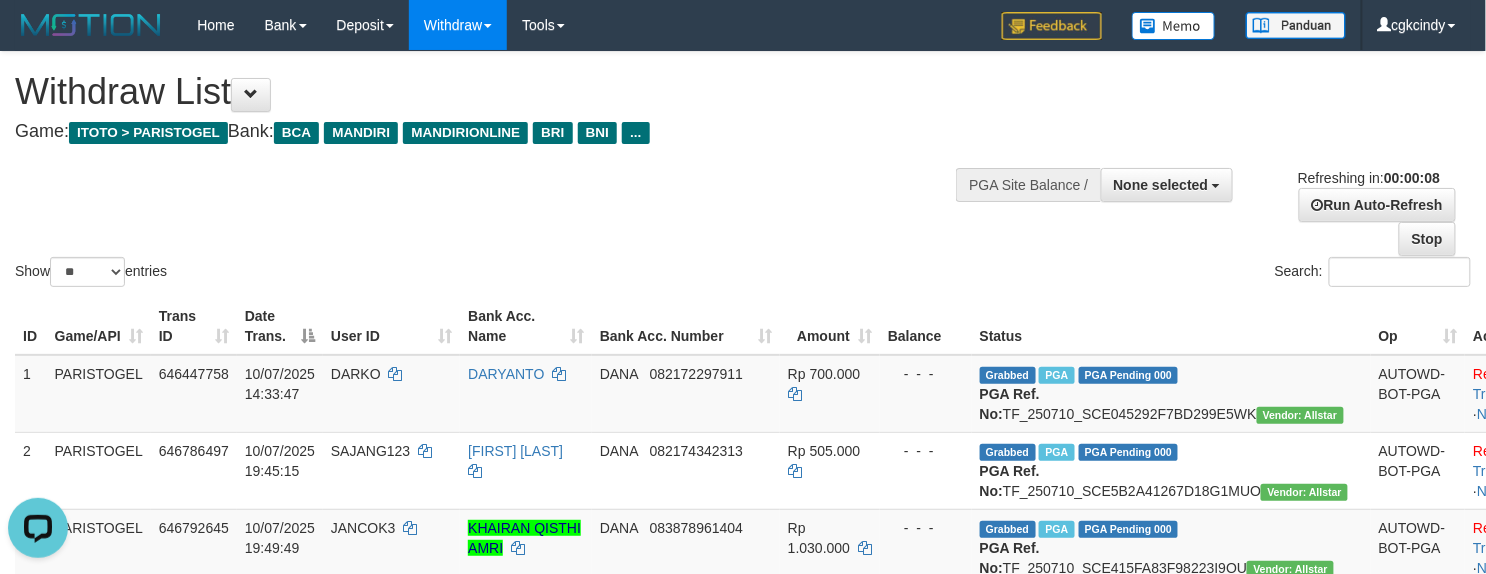 scroll, scrollTop: 0, scrollLeft: 0, axis: both 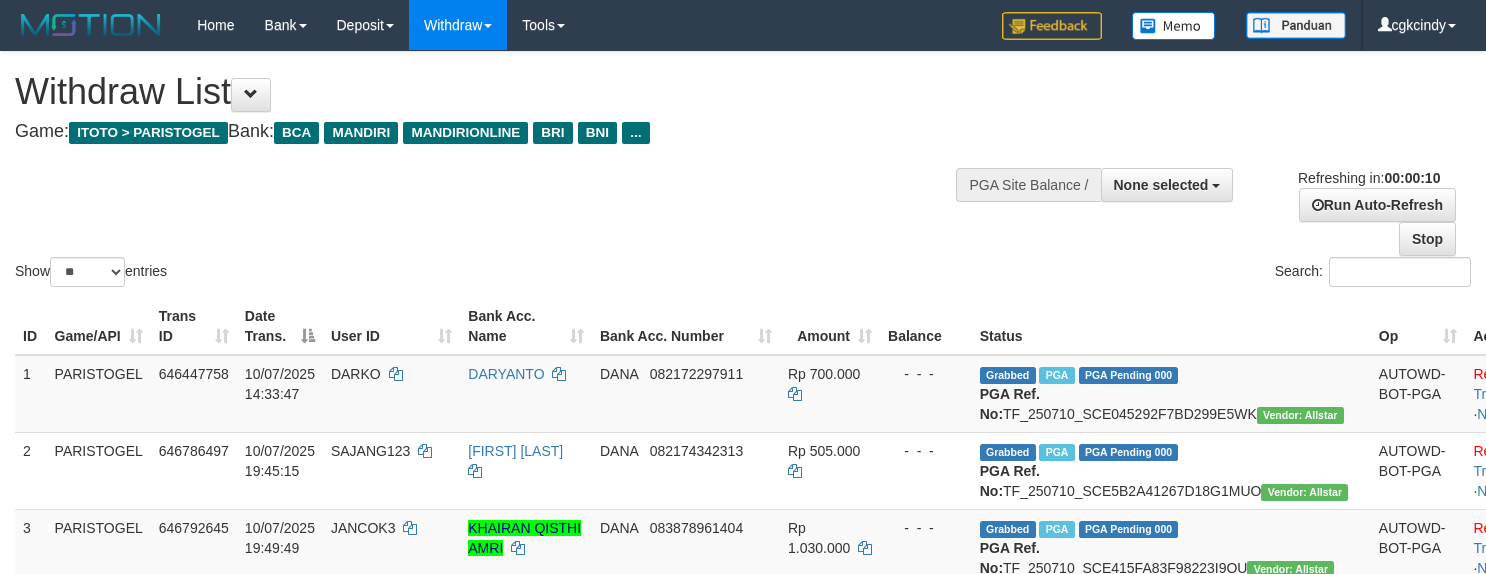 select 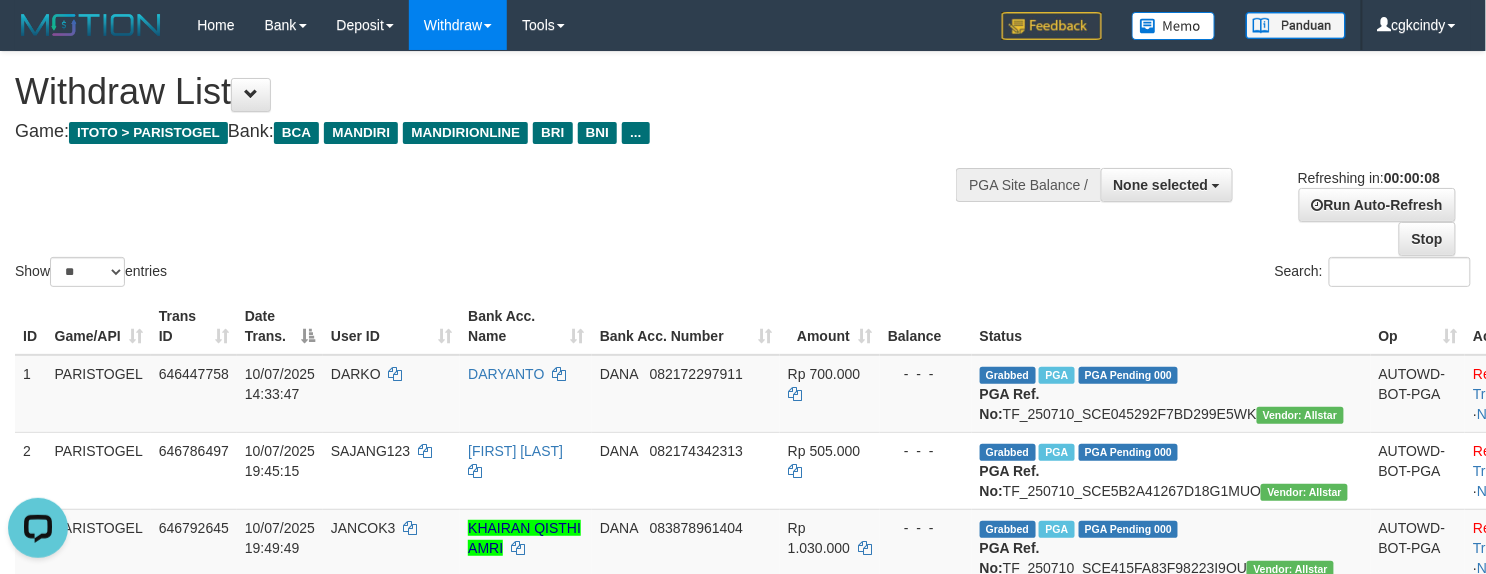 scroll, scrollTop: 0, scrollLeft: 0, axis: both 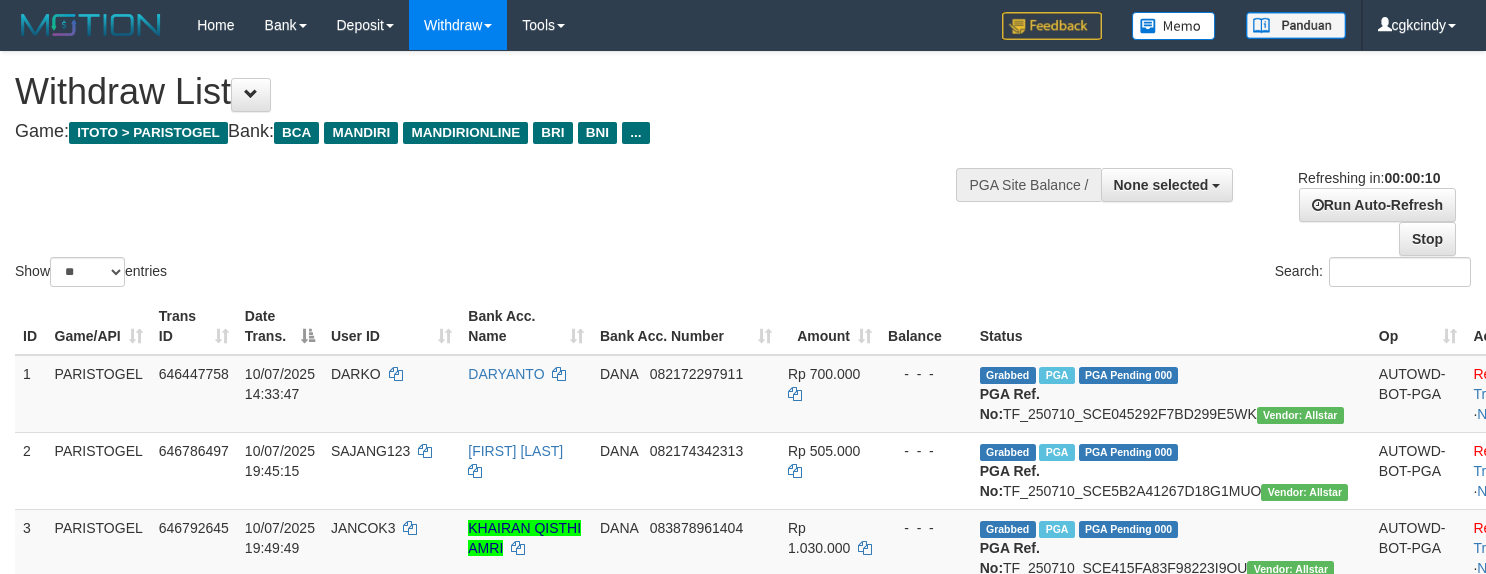 select 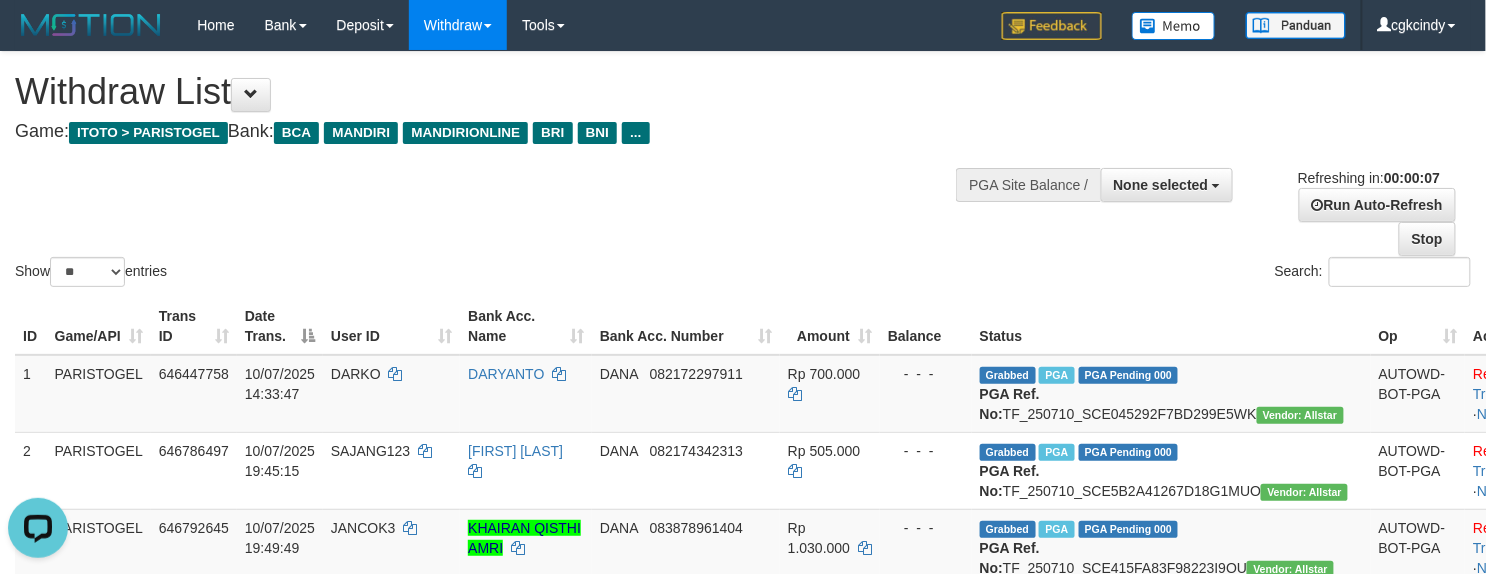 scroll, scrollTop: 0, scrollLeft: 0, axis: both 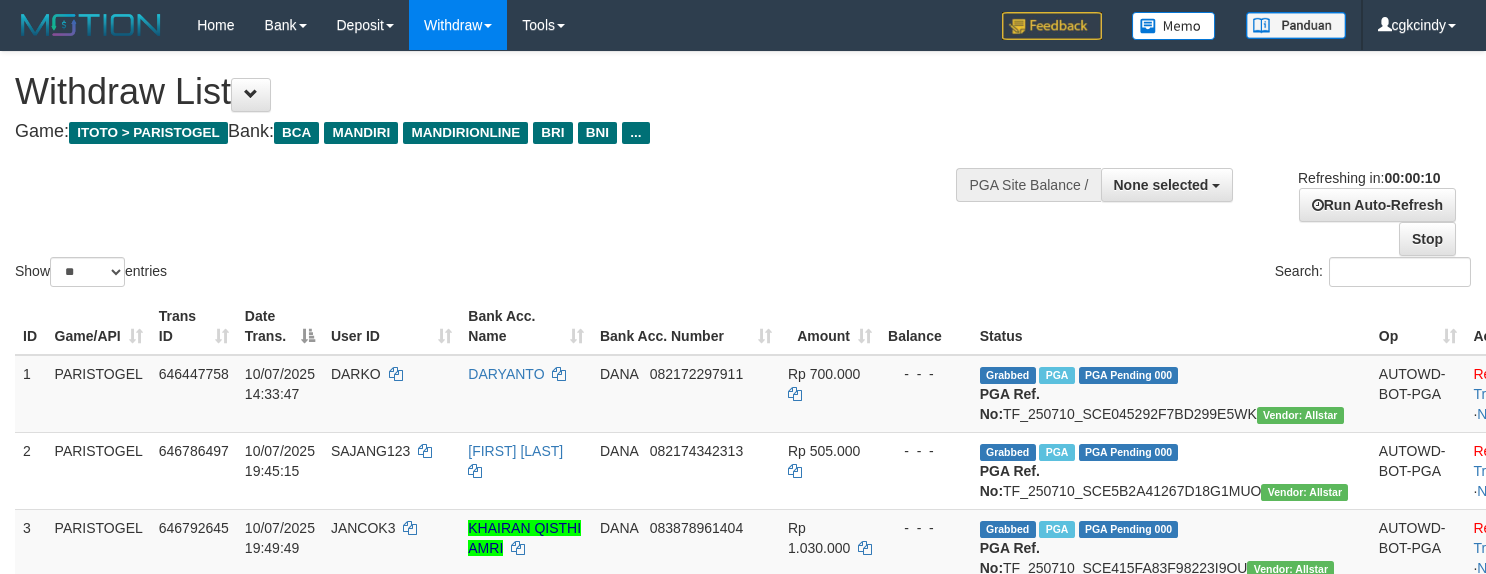 select 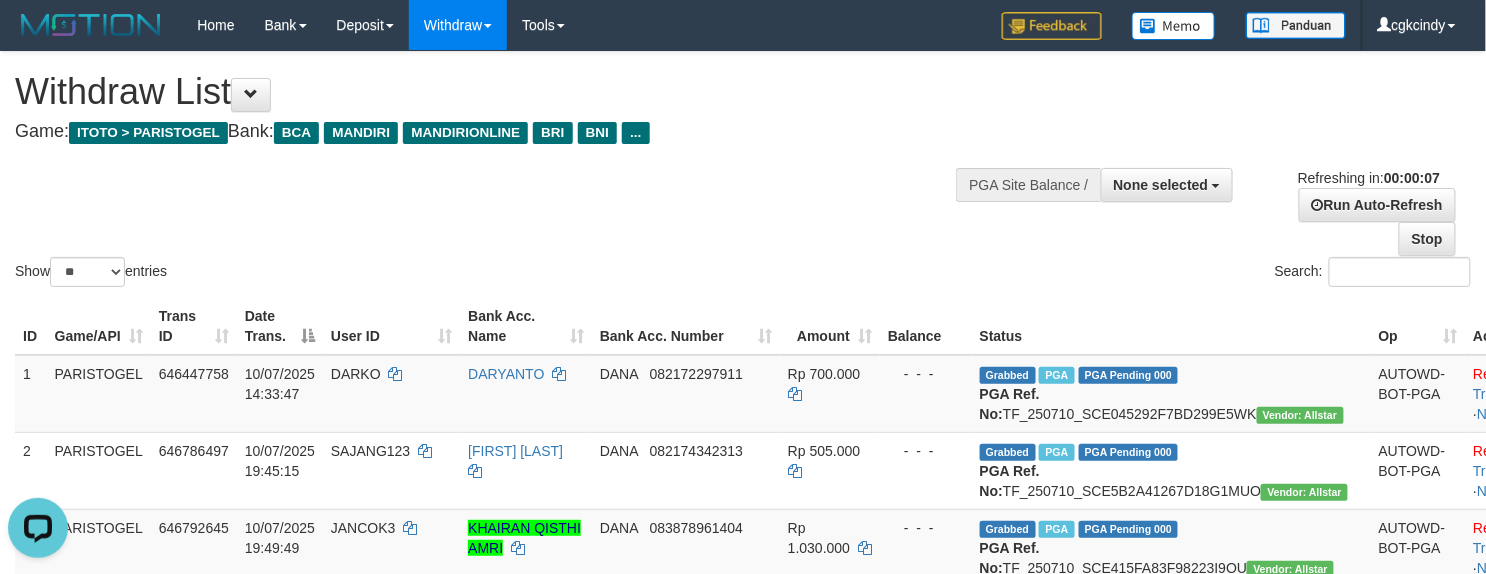 scroll, scrollTop: 0, scrollLeft: 0, axis: both 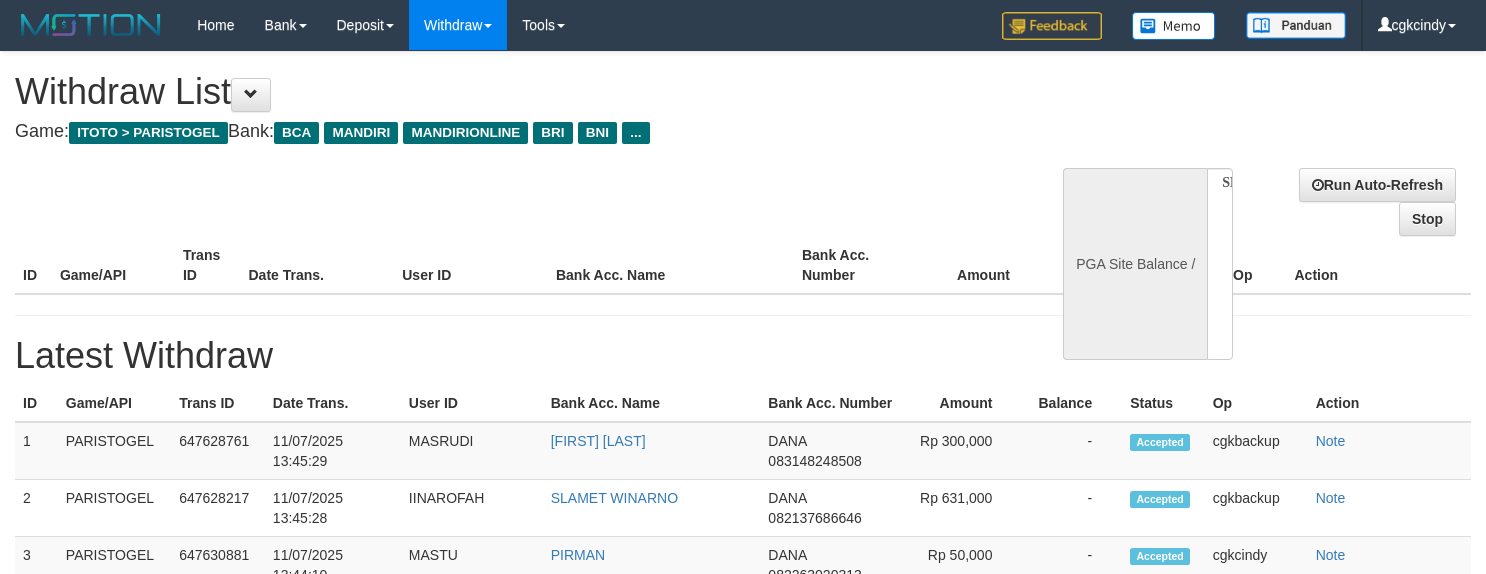 select 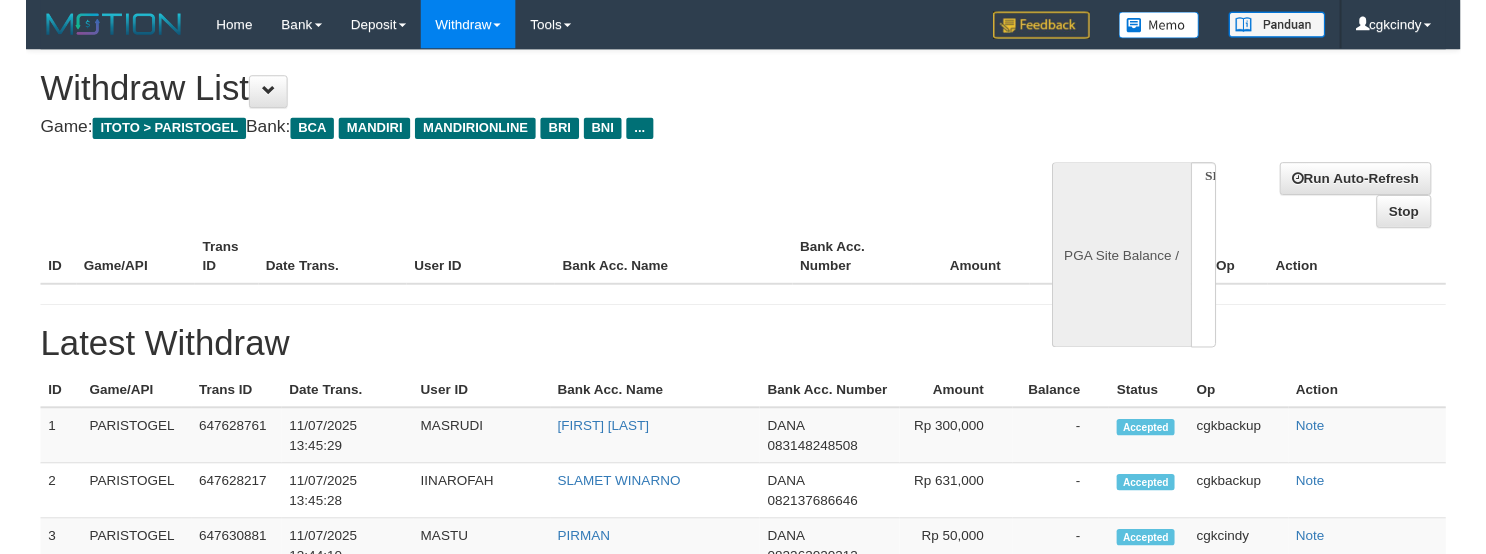 scroll, scrollTop: 0, scrollLeft: 0, axis: both 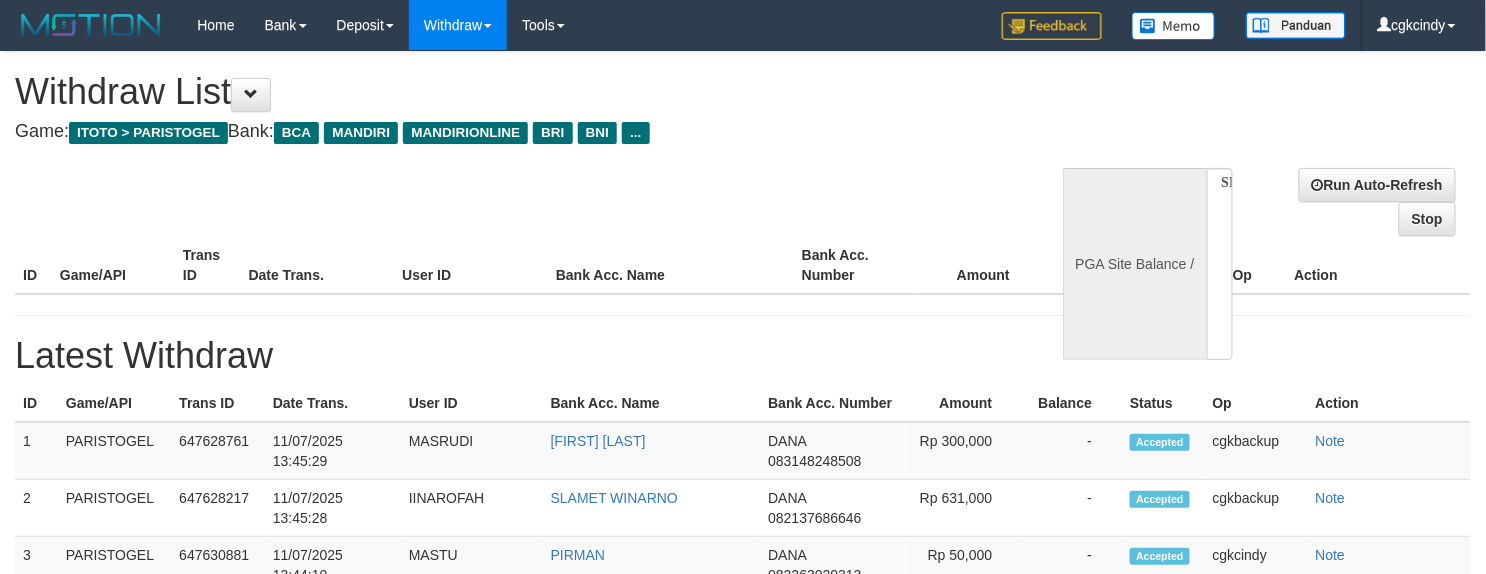 select on "**" 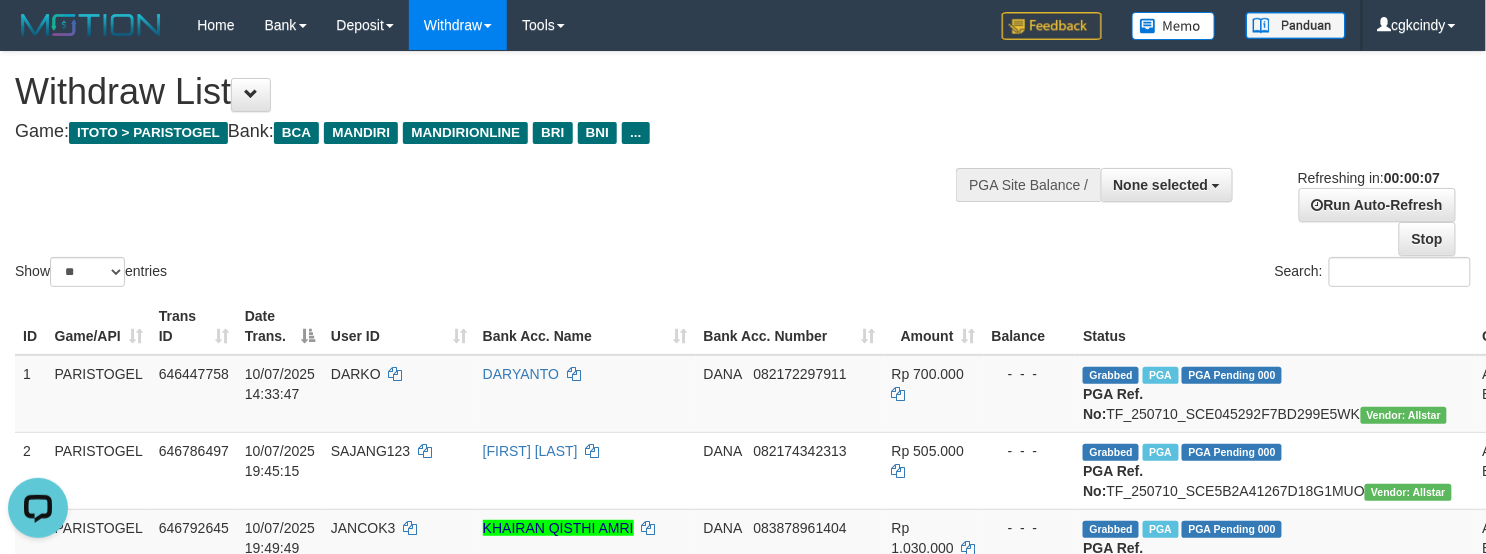 scroll, scrollTop: 0, scrollLeft: 0, axis: both 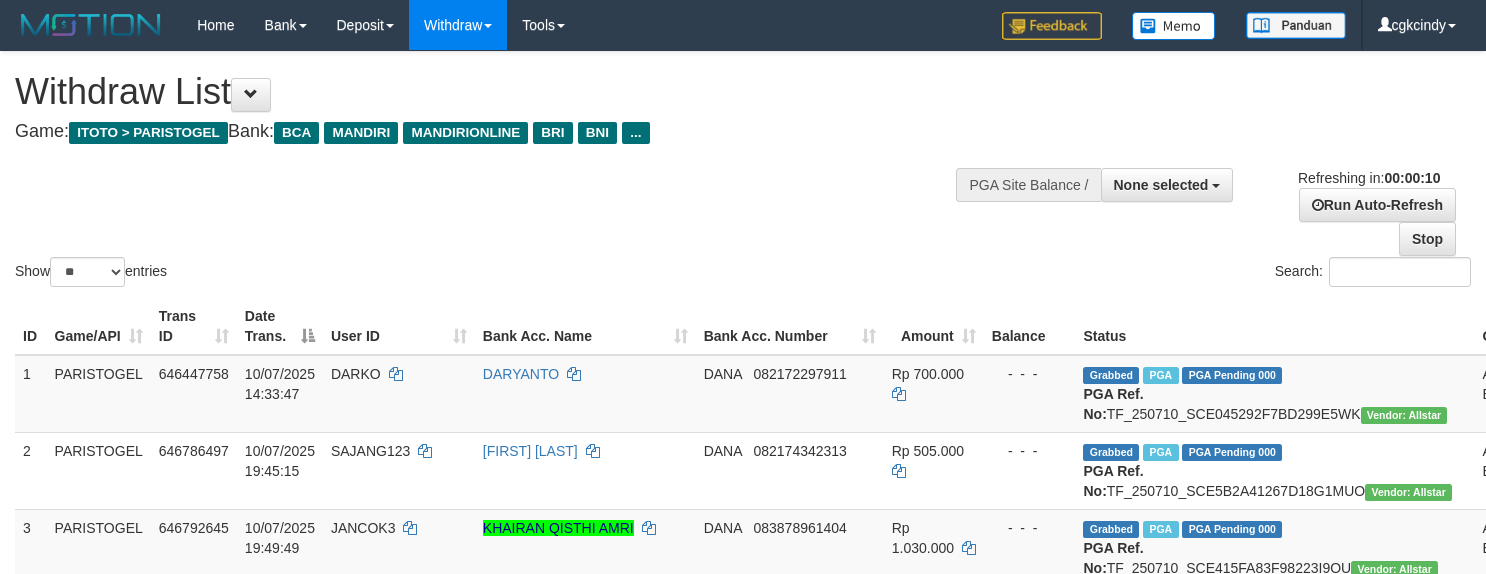 select 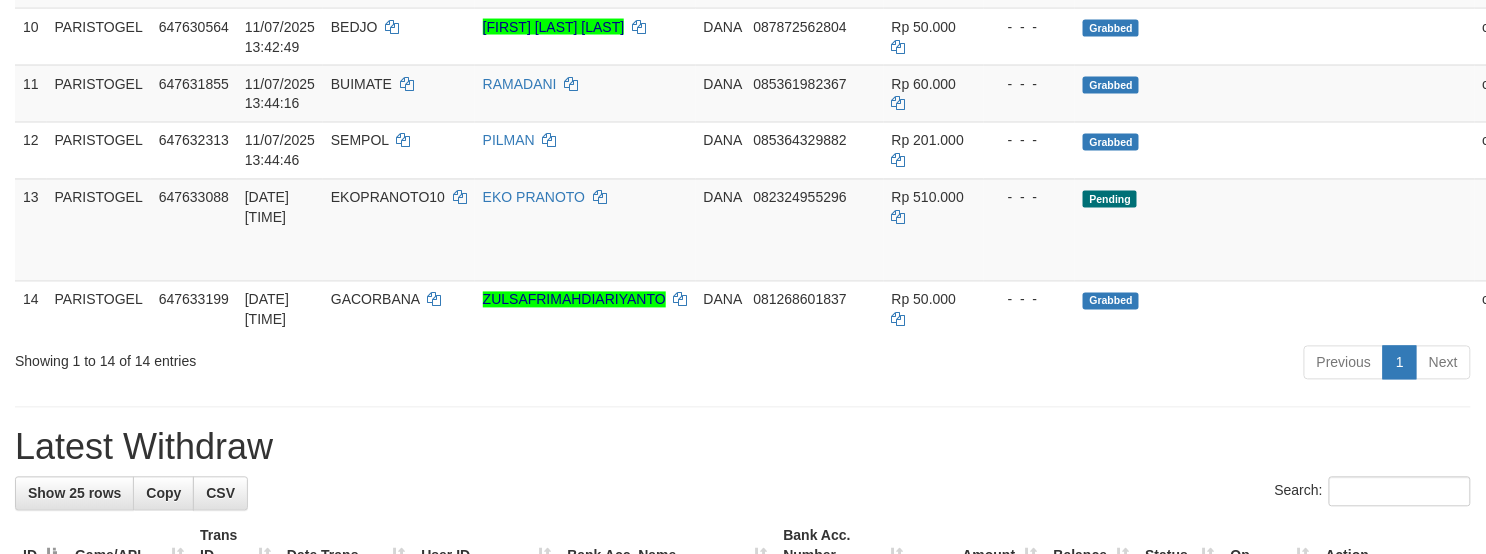 scroll, scrollTop: 1200, scrollLeft: 0, axis: vertical 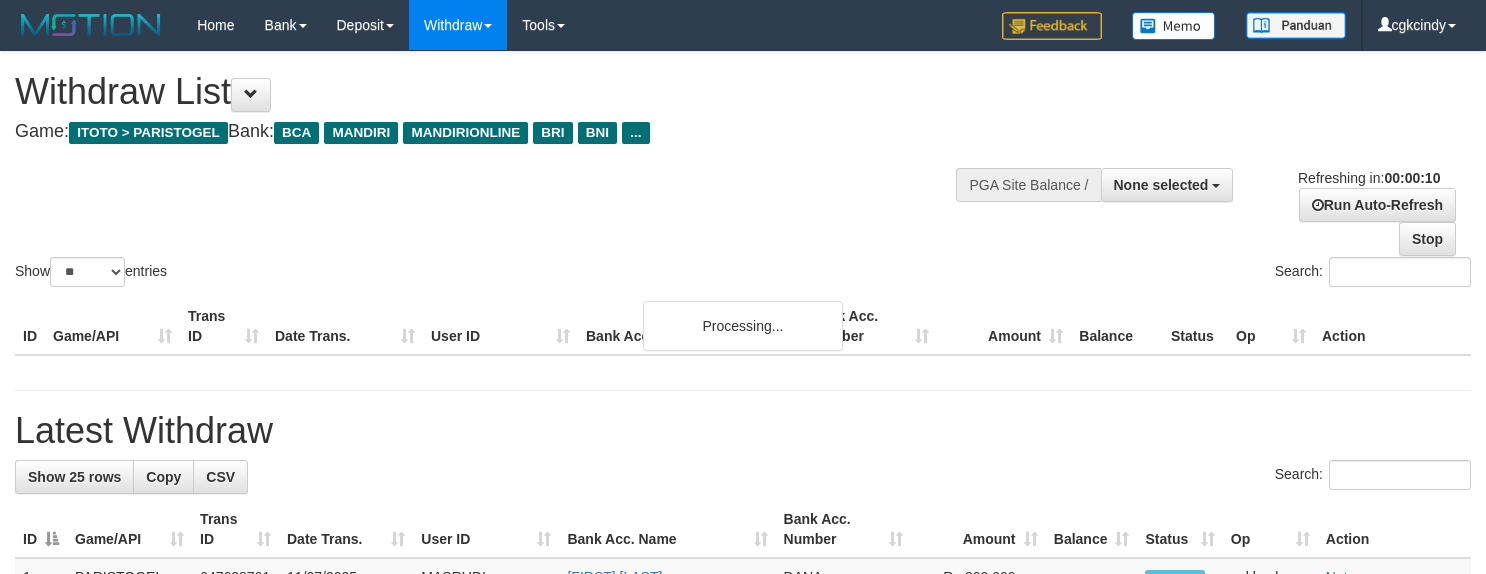 select 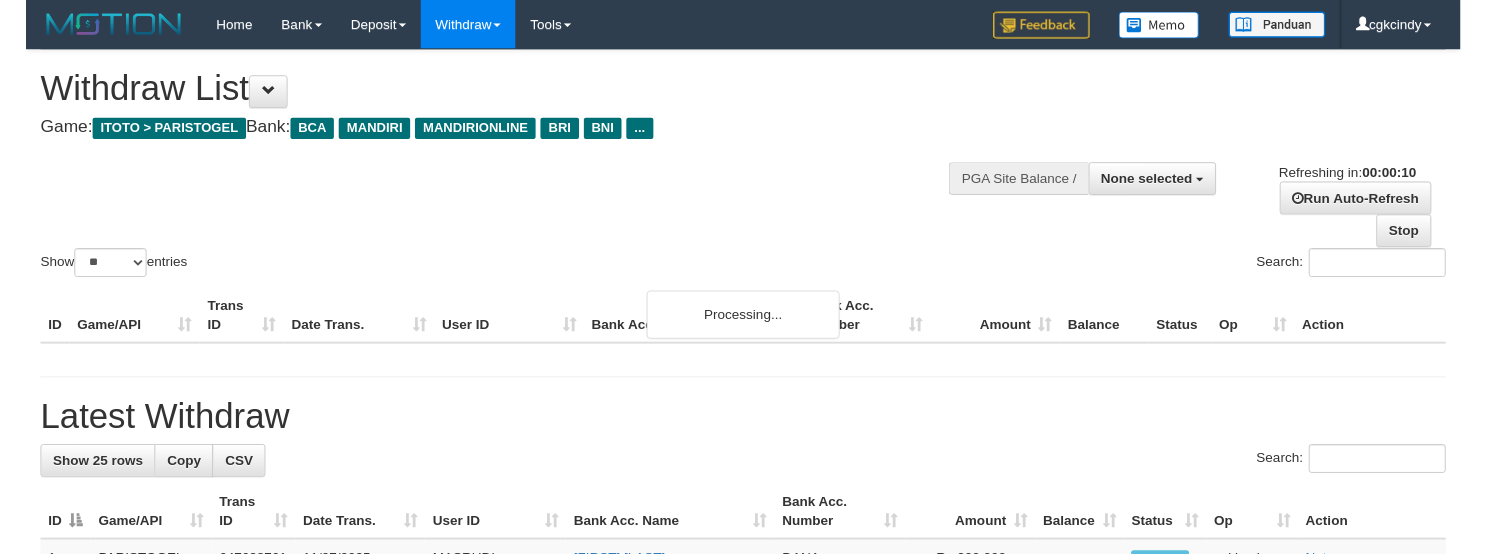 scroll, scrollTop: 0, scrollLeft: 0, axis: both 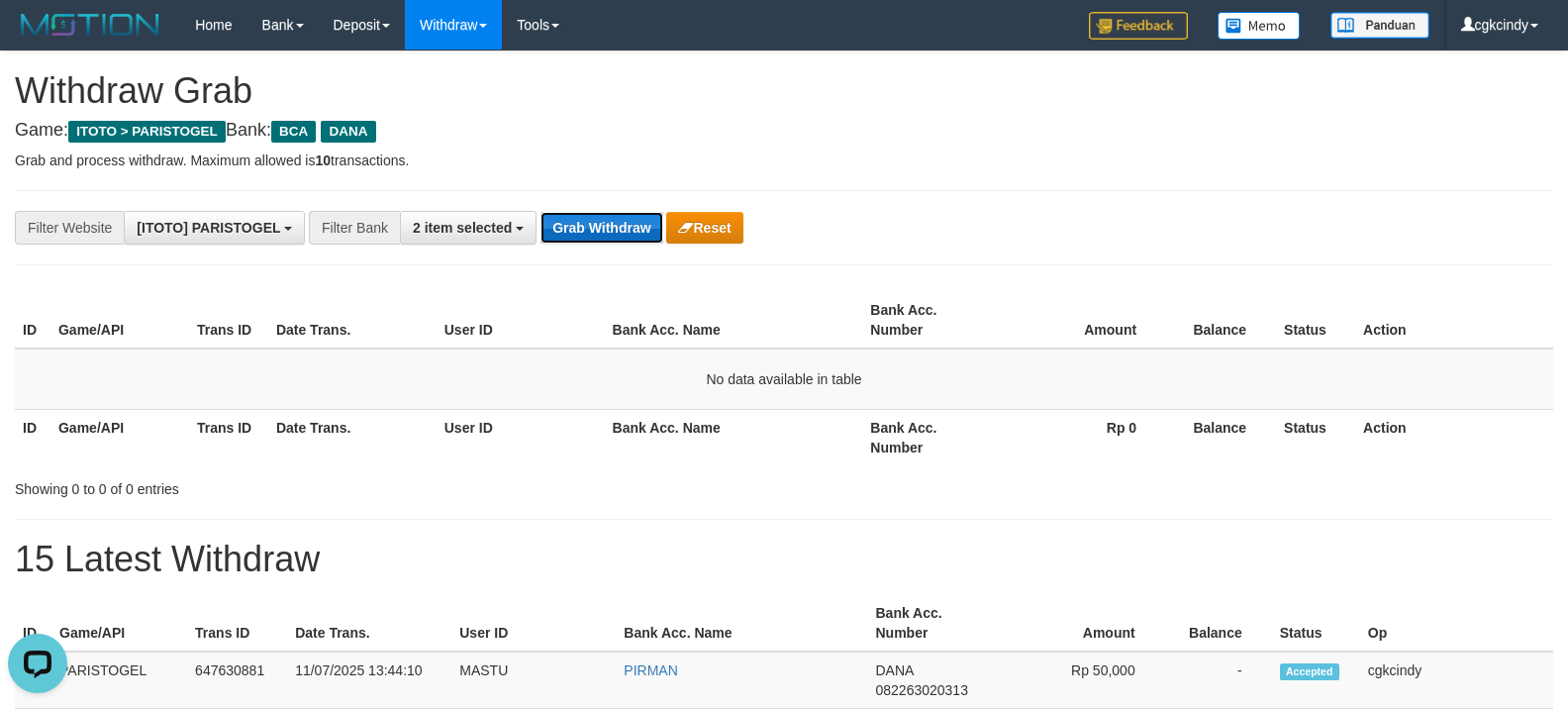 click on "Grab Withdraw" at bounding box center (601, 228) 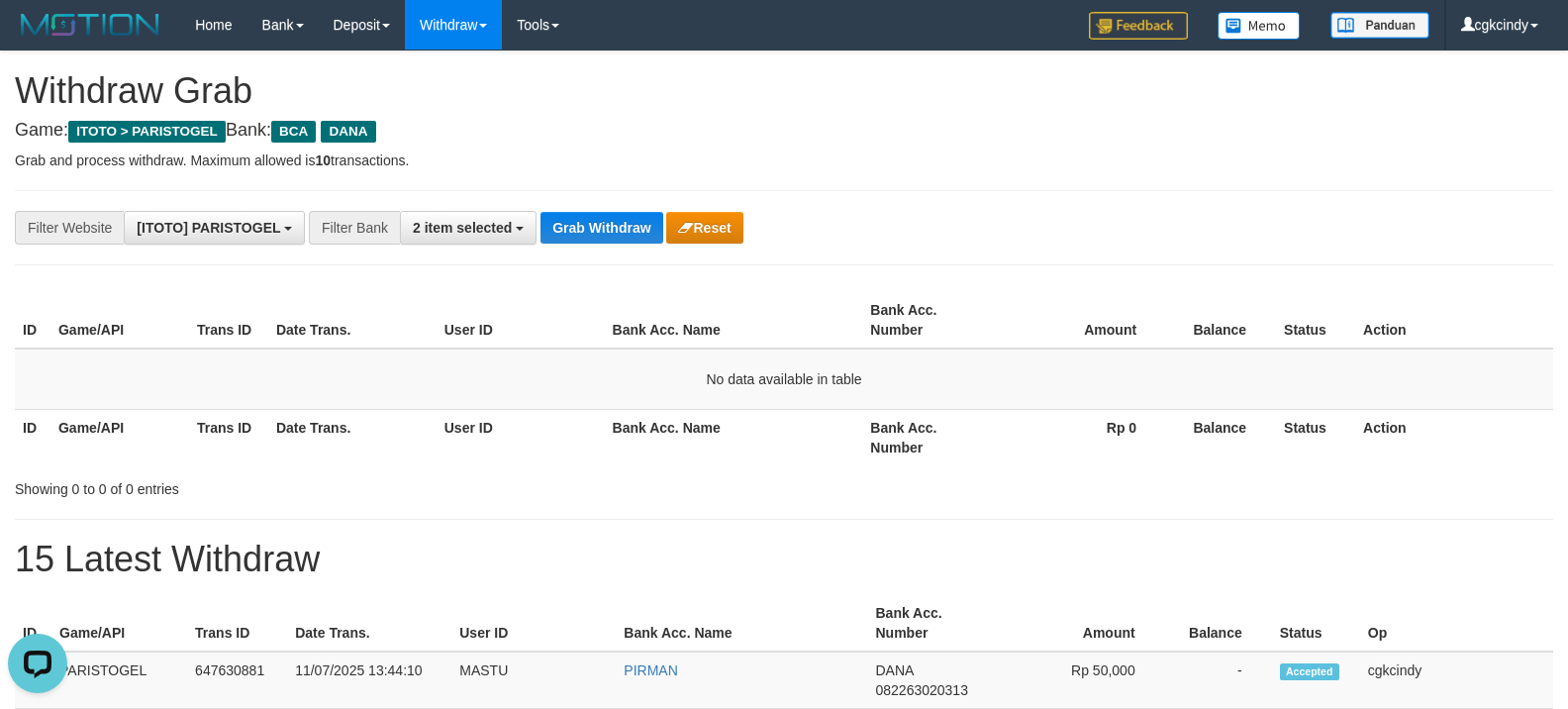 click on "**********" at bounding box center [784, 1053] 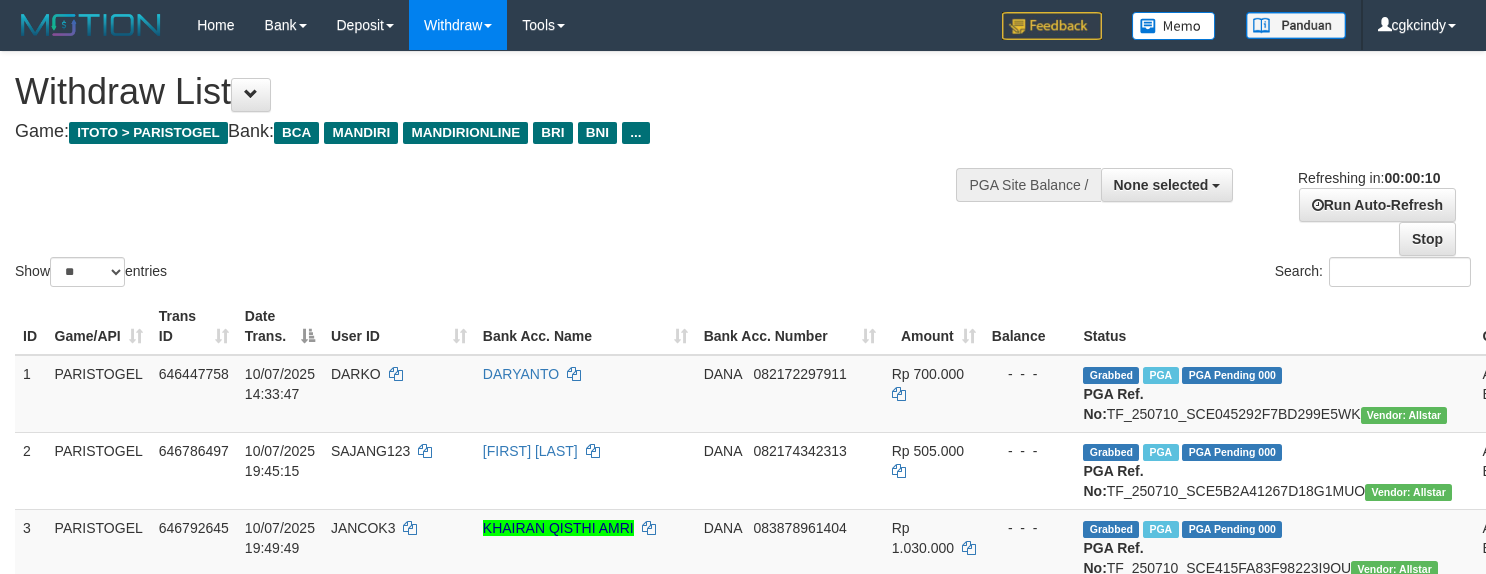 select 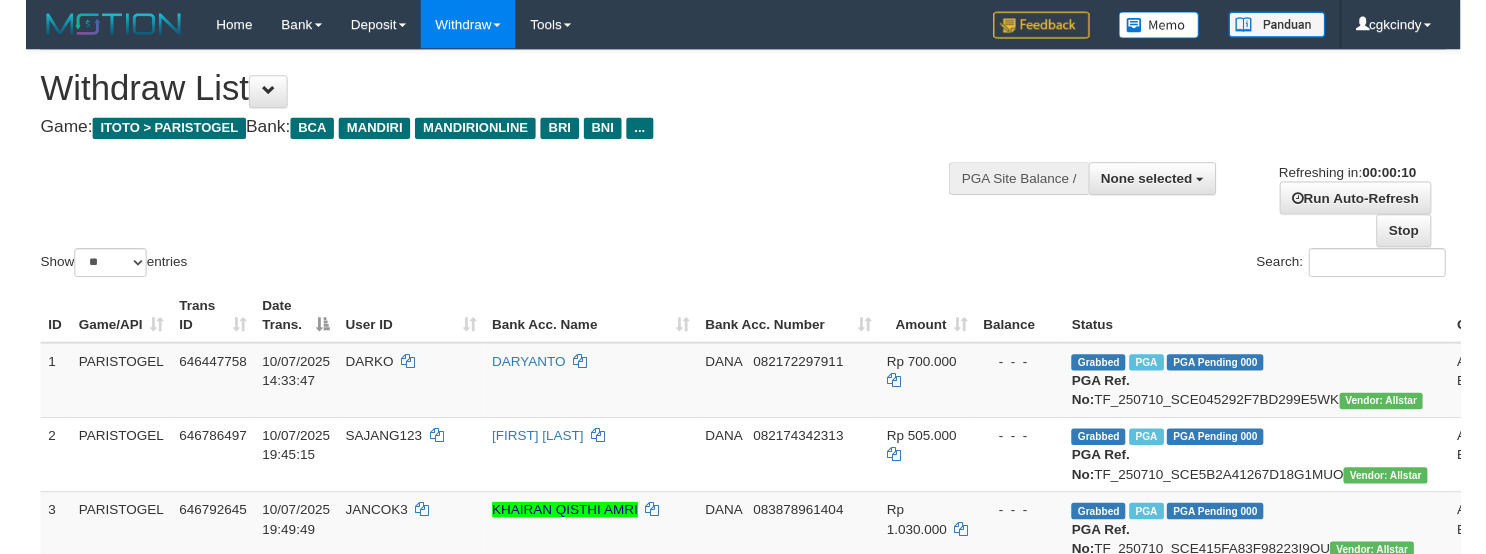 scroll, scrollTop: 0, scrollLeft: 0, axis: both 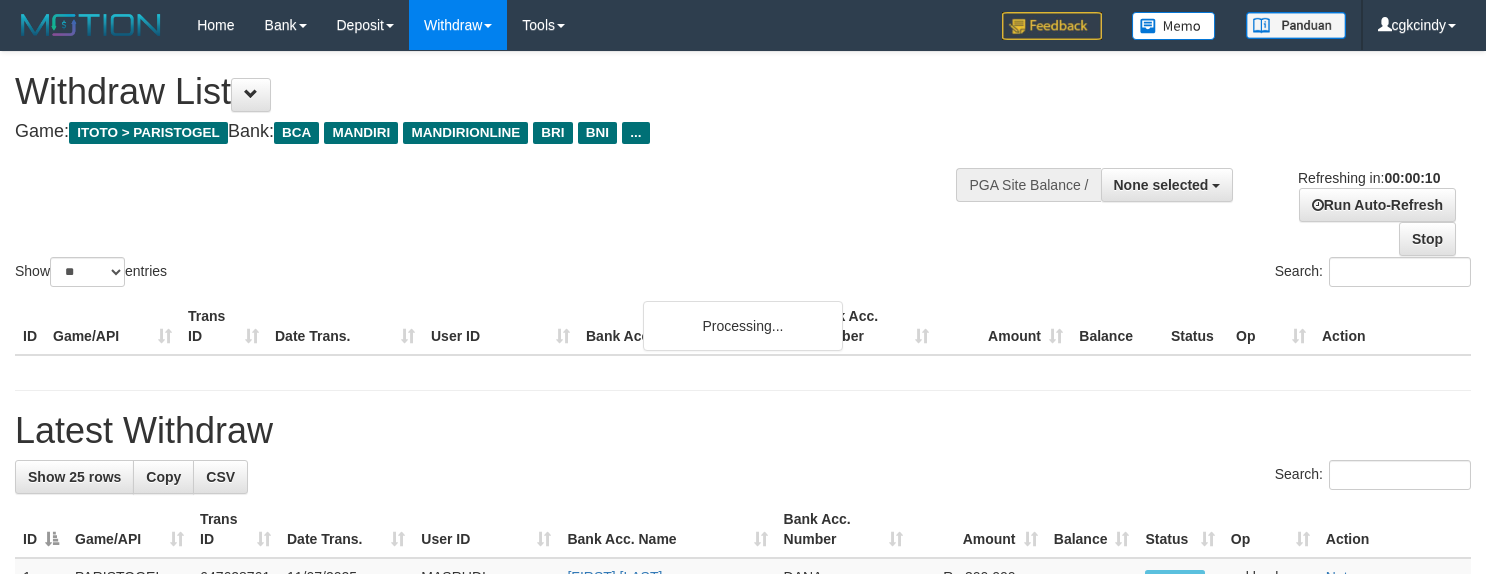 select 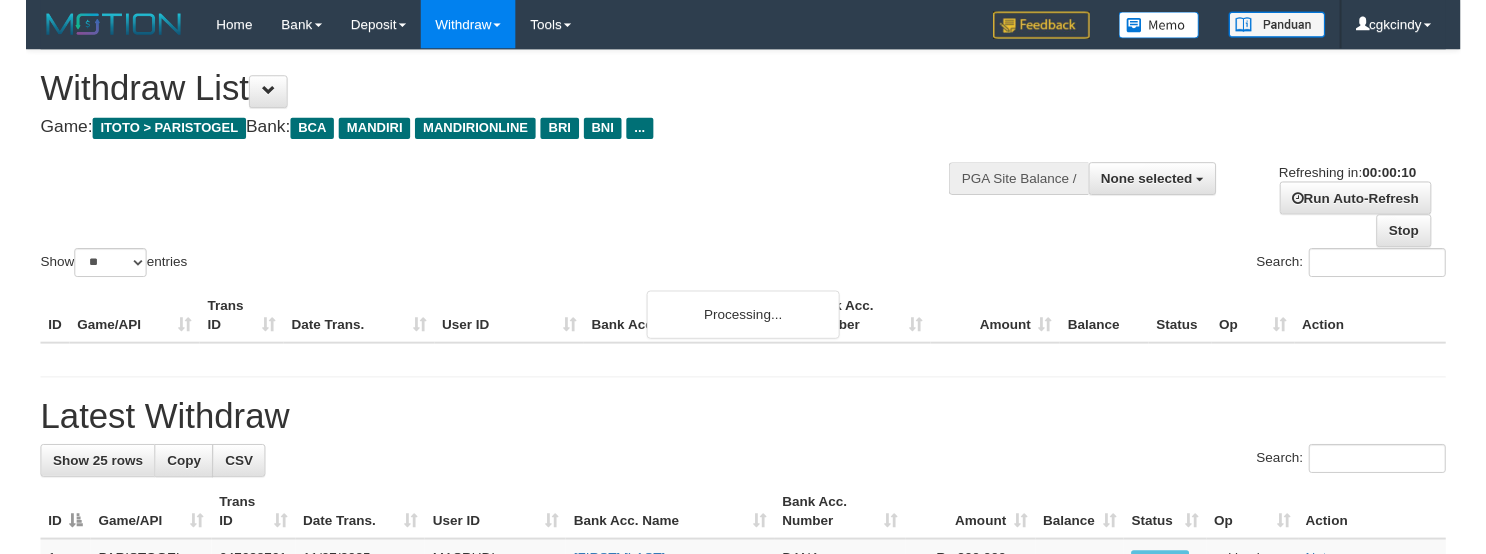 scroll, scrollTop: 0, scrollLeft: 0, axis: both 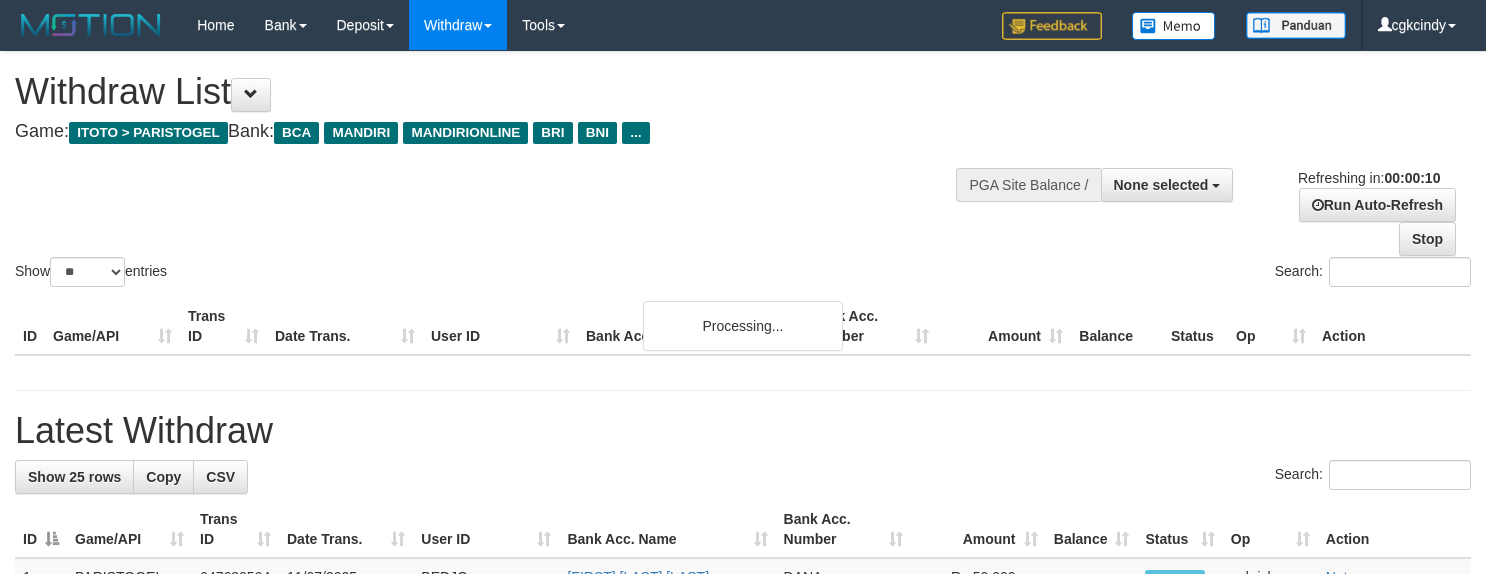 select 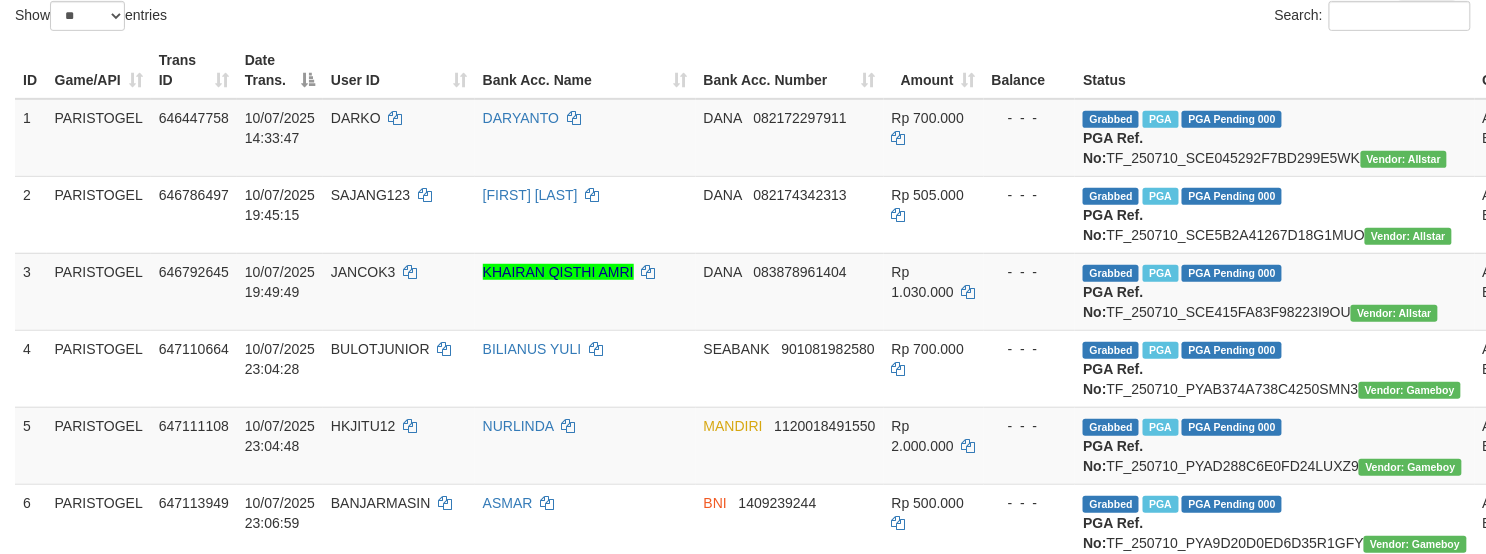 scroll, scrollTop: 266, scrollLeft: 0, axis: vertical 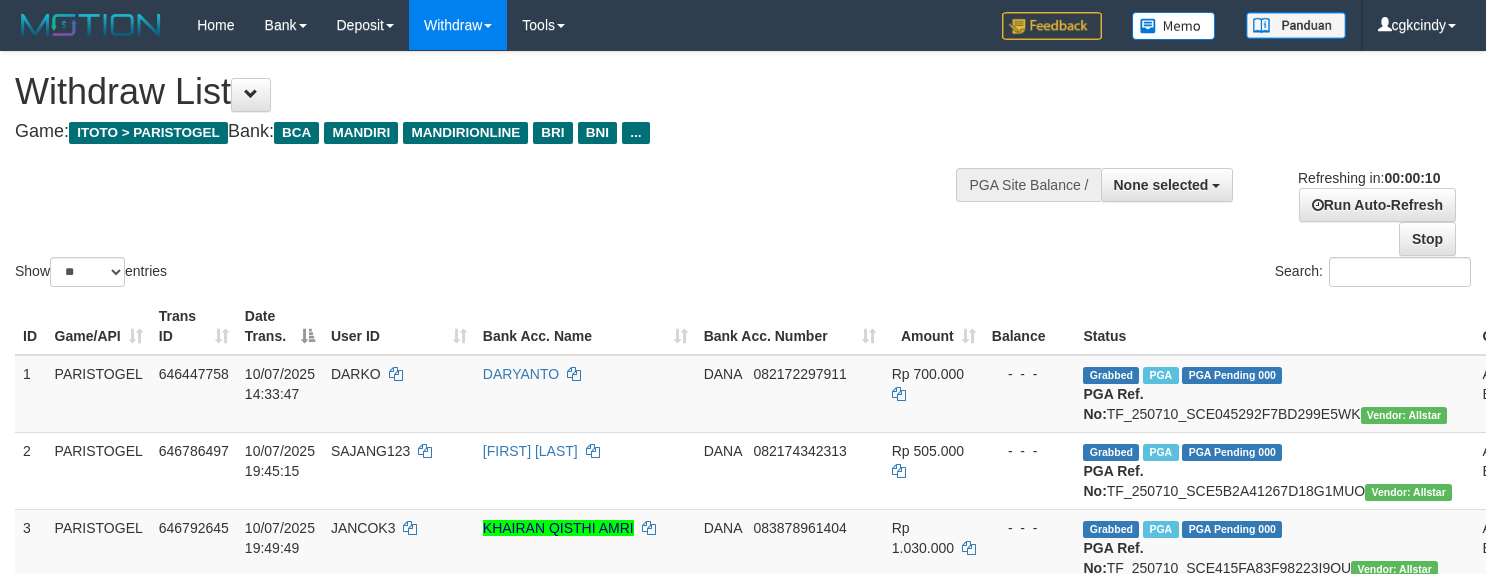 select 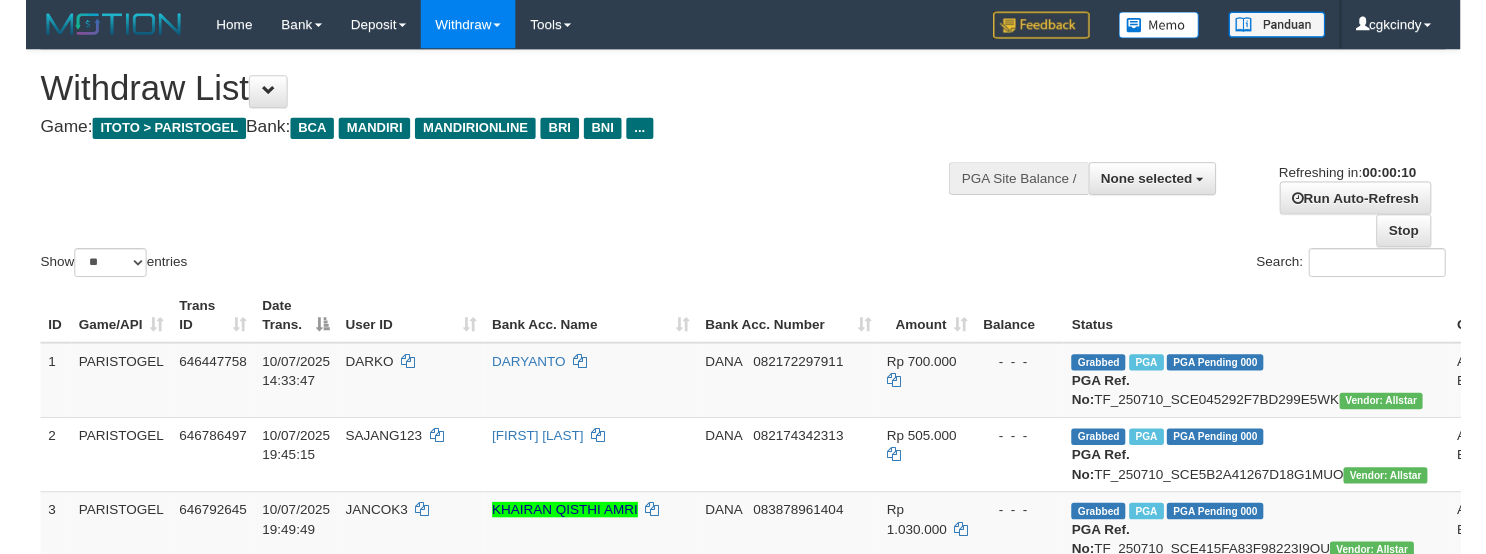 scroll, scrollTop: 0, scrollLeft: 0, axis: both 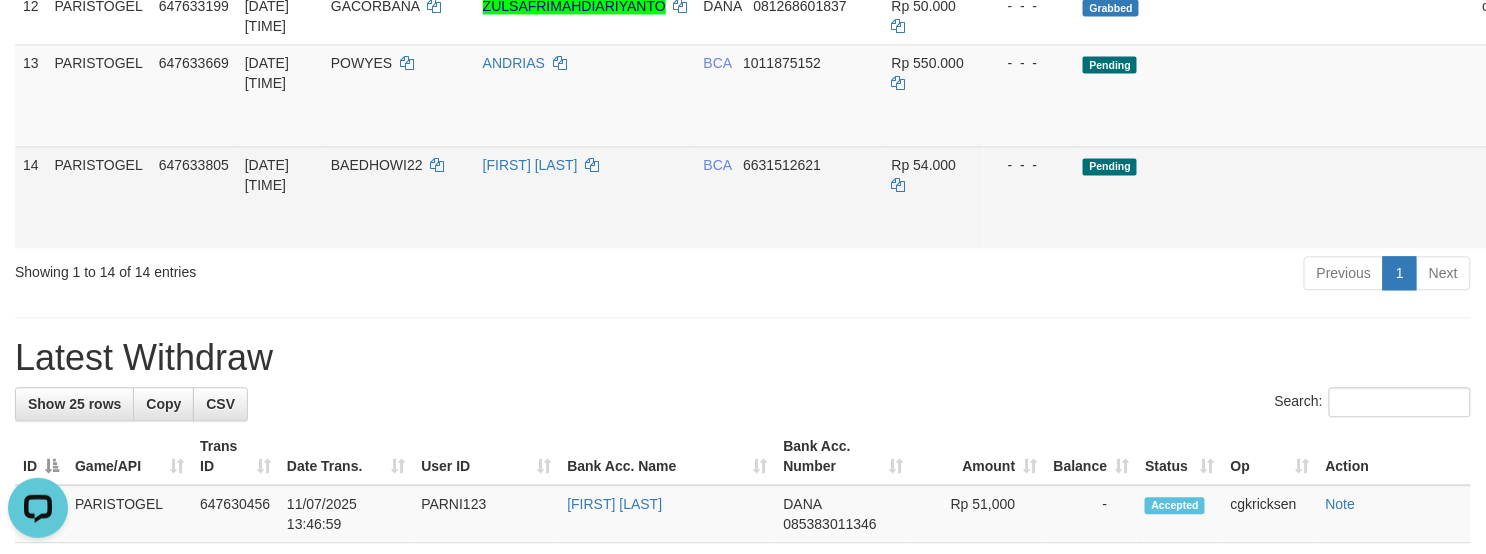 click on "Allow Grab" at bounding box center [1593, 175] 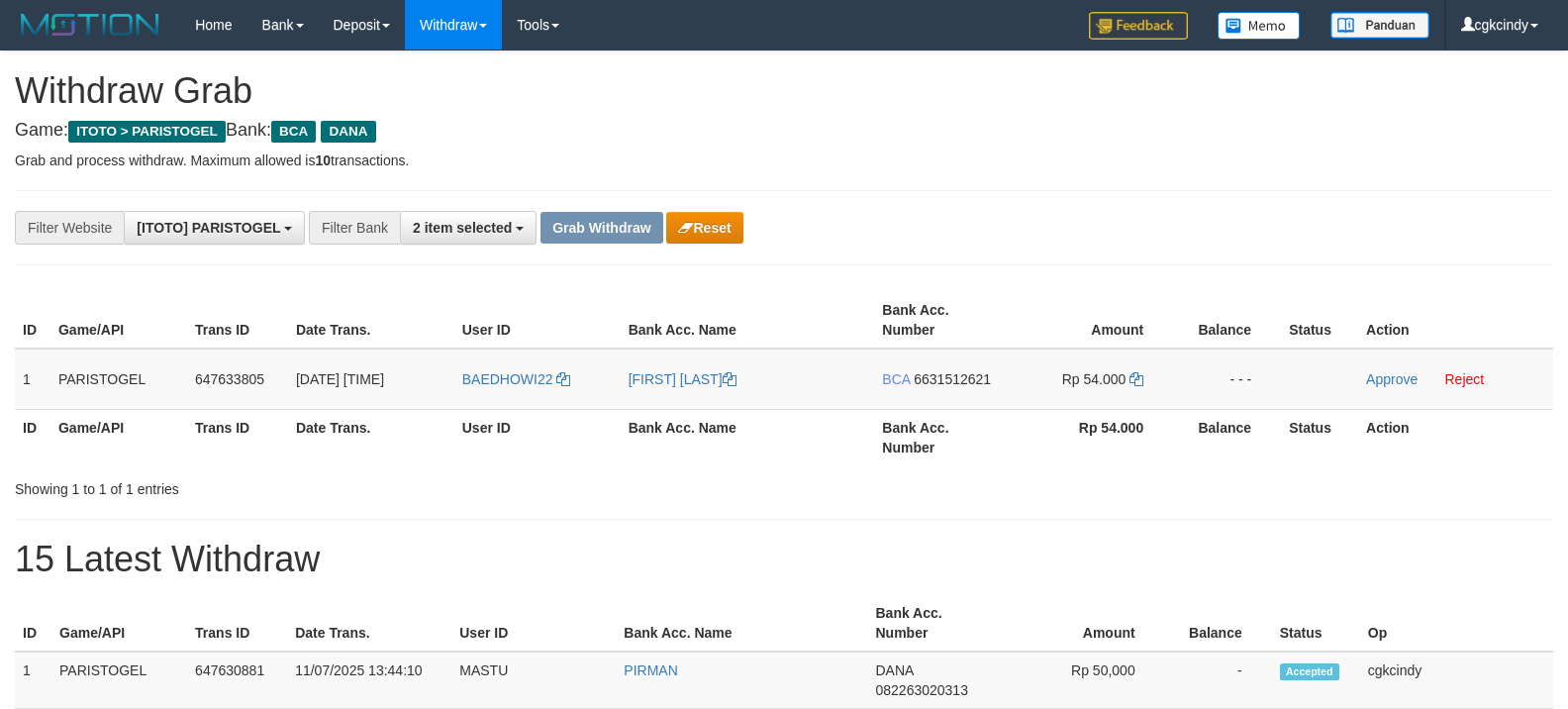 scroll, scrollTop: 0, scrollLeft: 0, axis: both 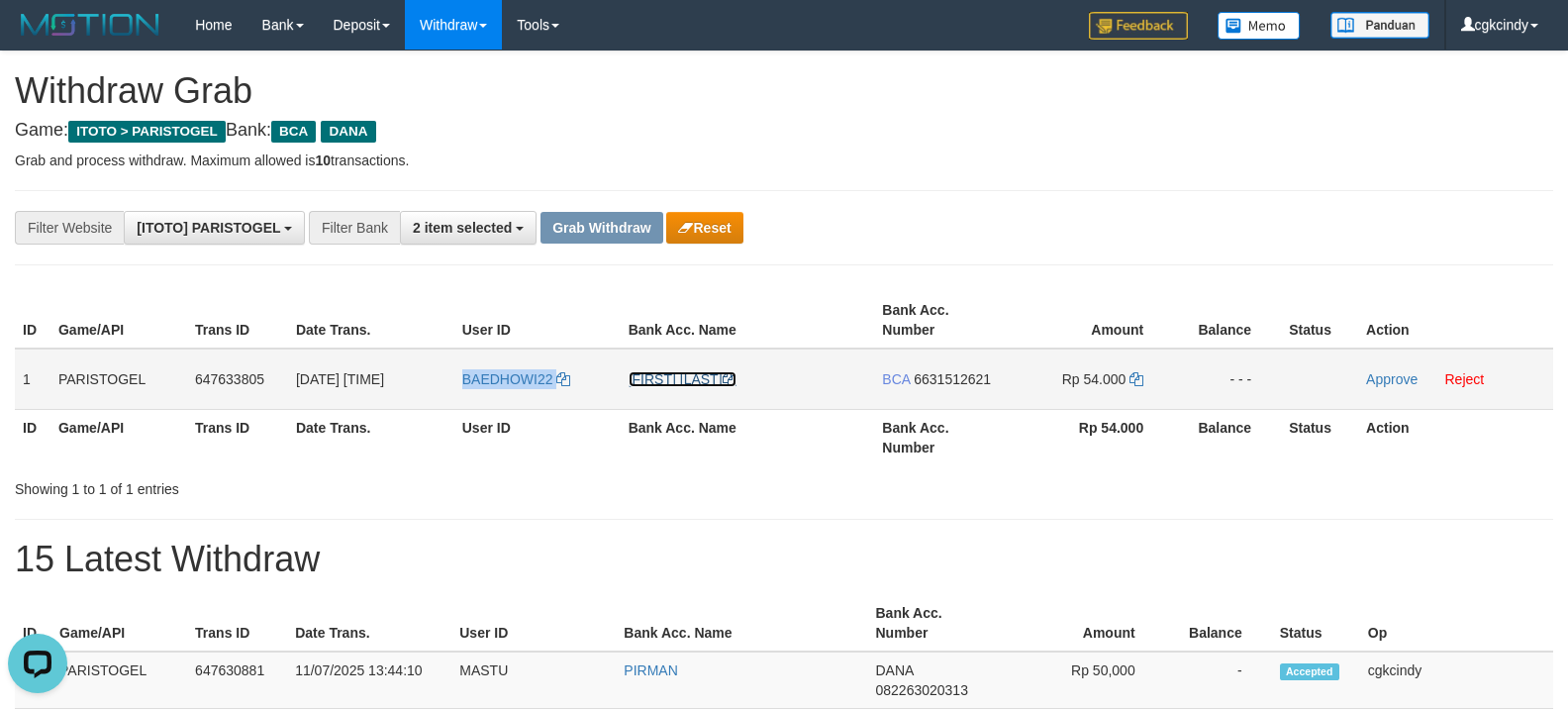 click on "[FIRST] [LAST]" at bounding box center (682, 379) 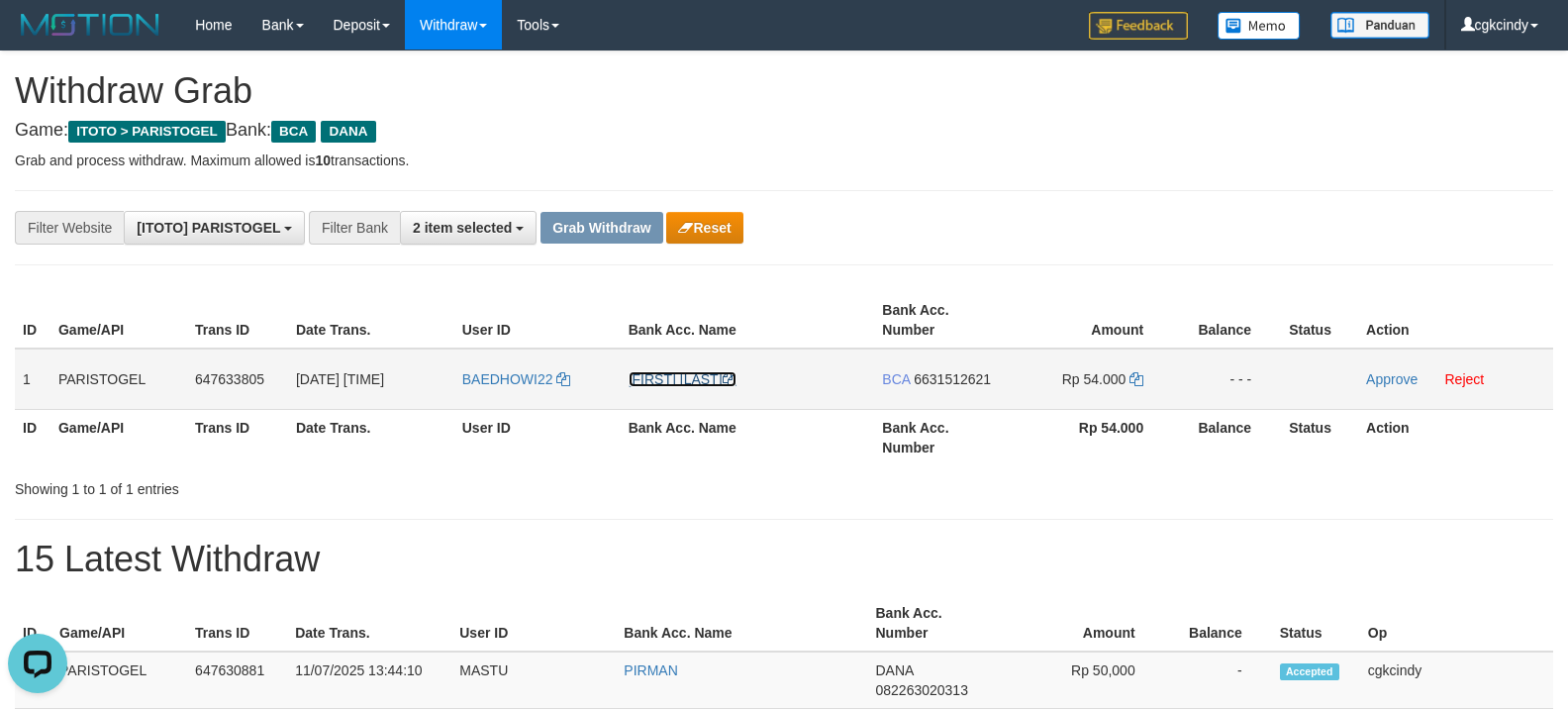 click on "[FIRST] [LAST]" at bounding box center (682, 379) 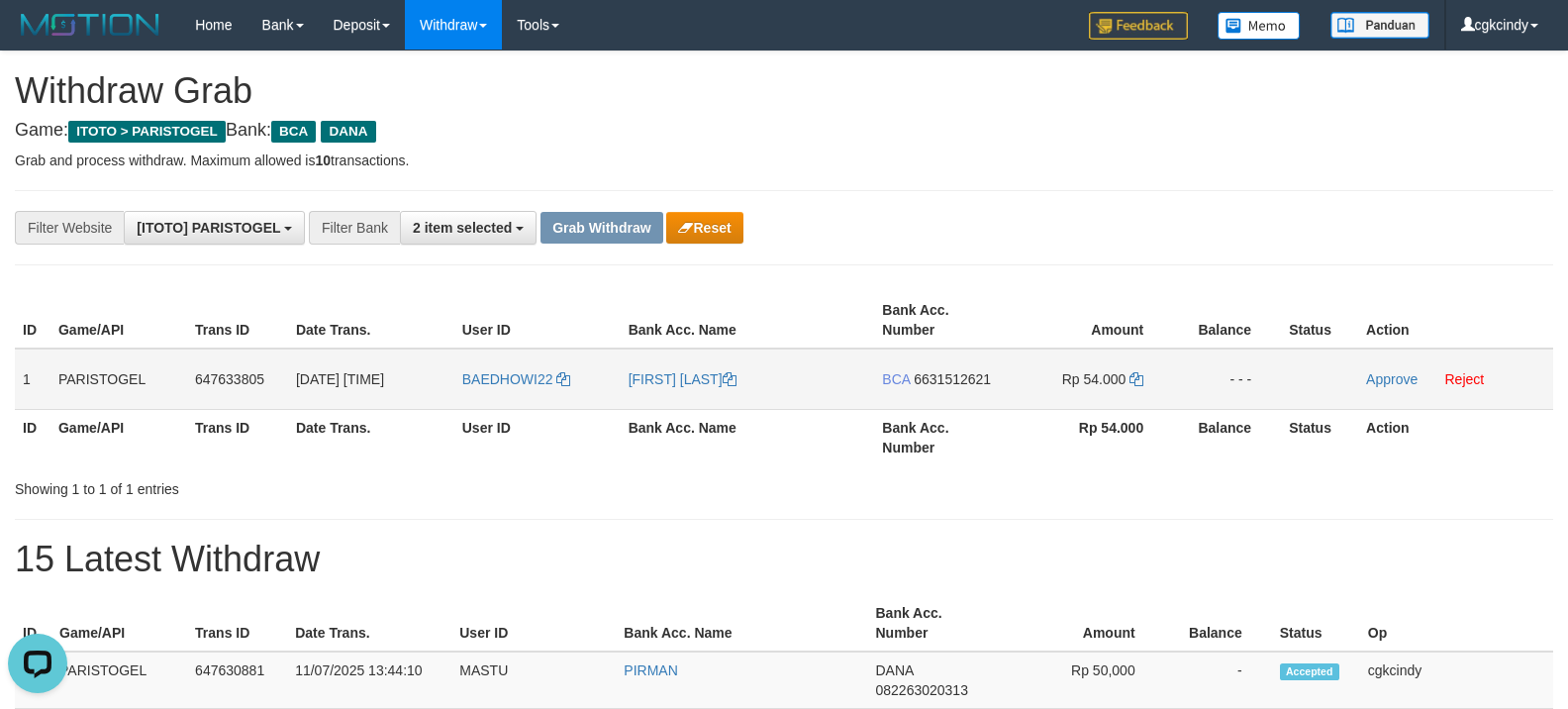 click on "BCA
6631512621" at bounding box center [942, 379] 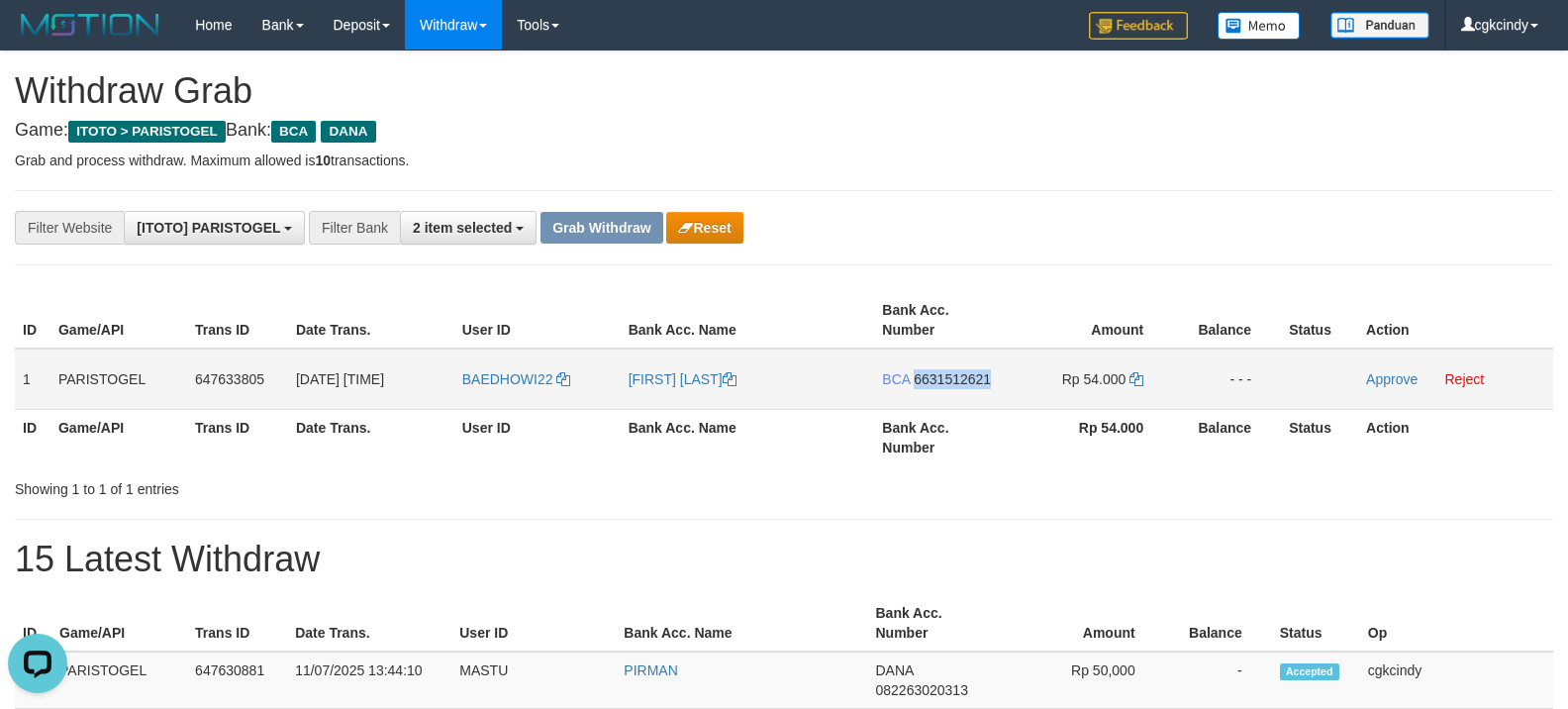 click on "BCA
6631512621" at bounding box center (942, 379) 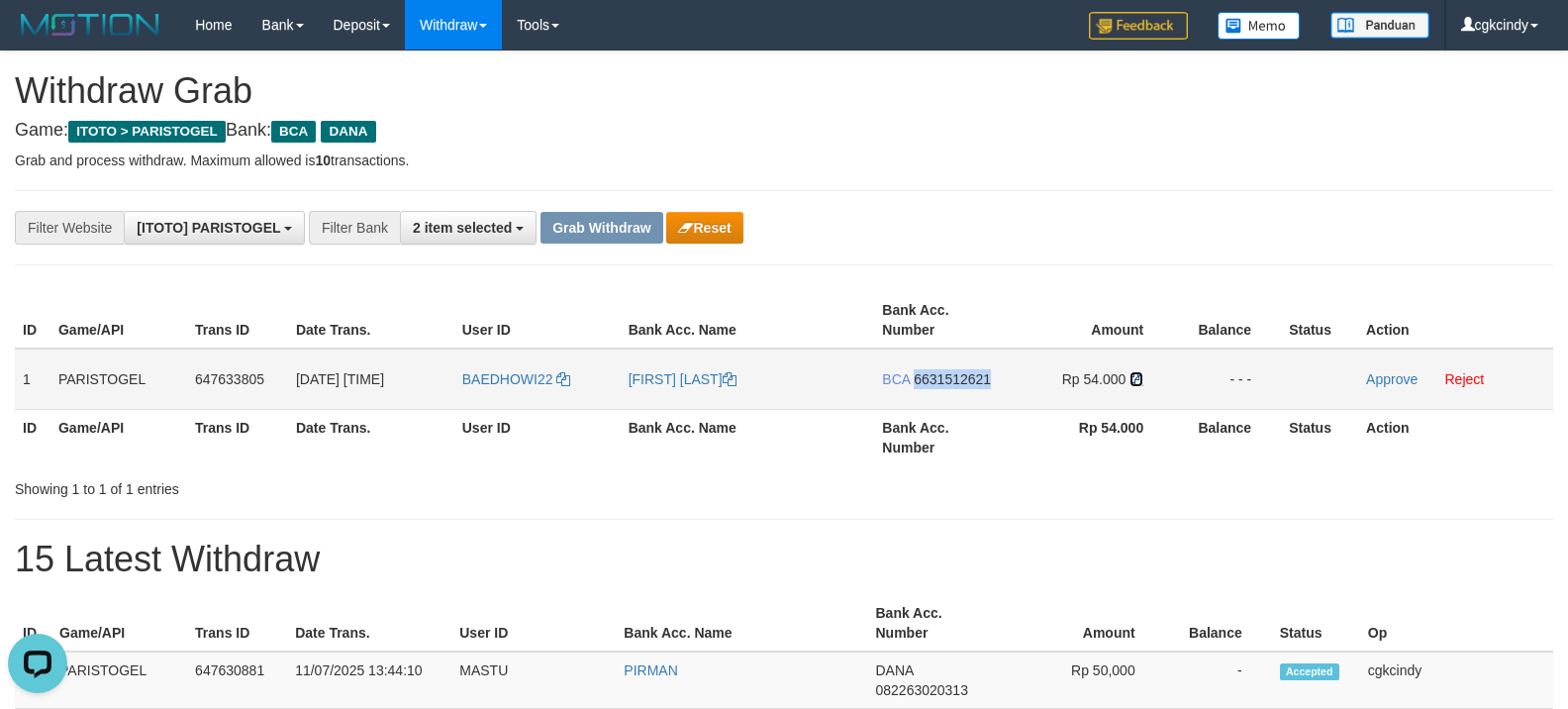 click at bounding box center (1136, 379) 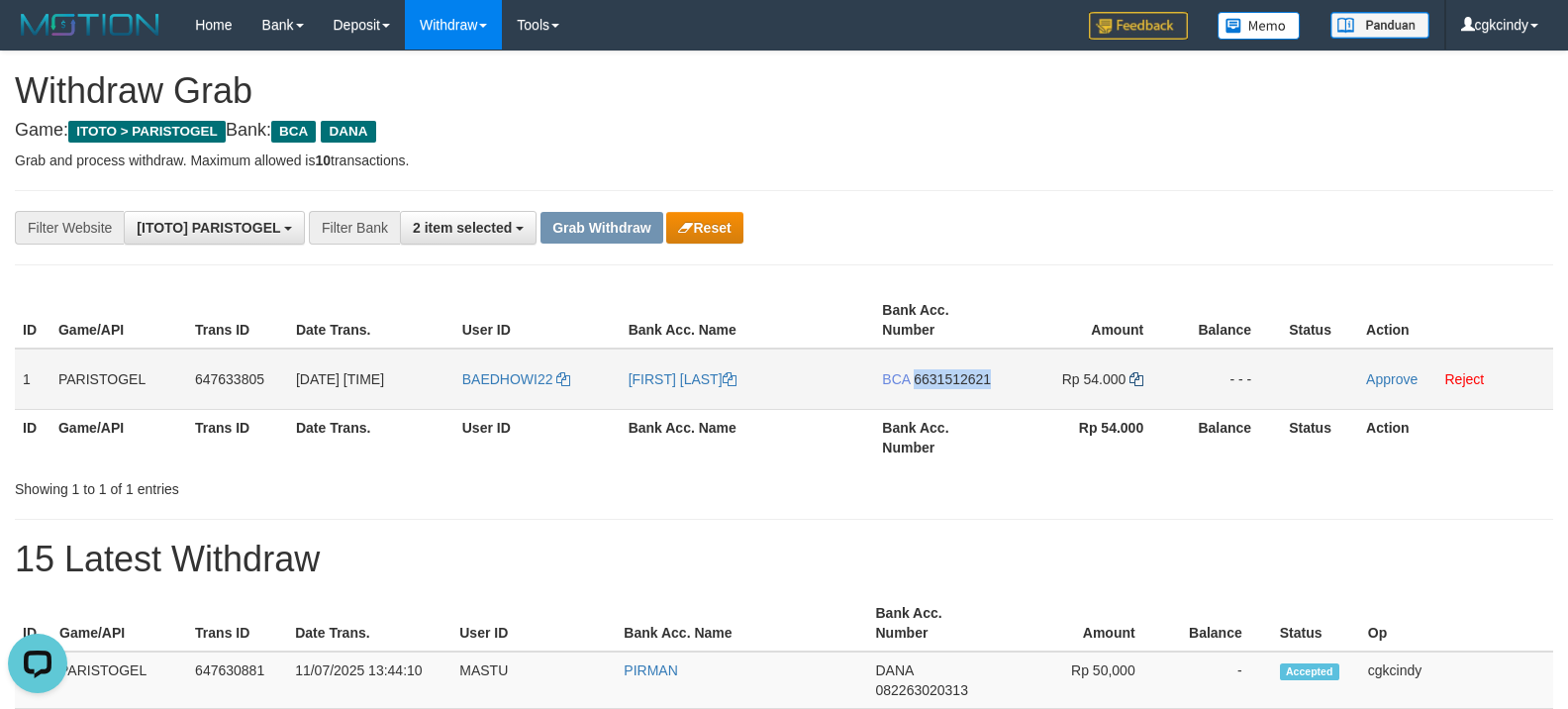 copy on "6631512621" 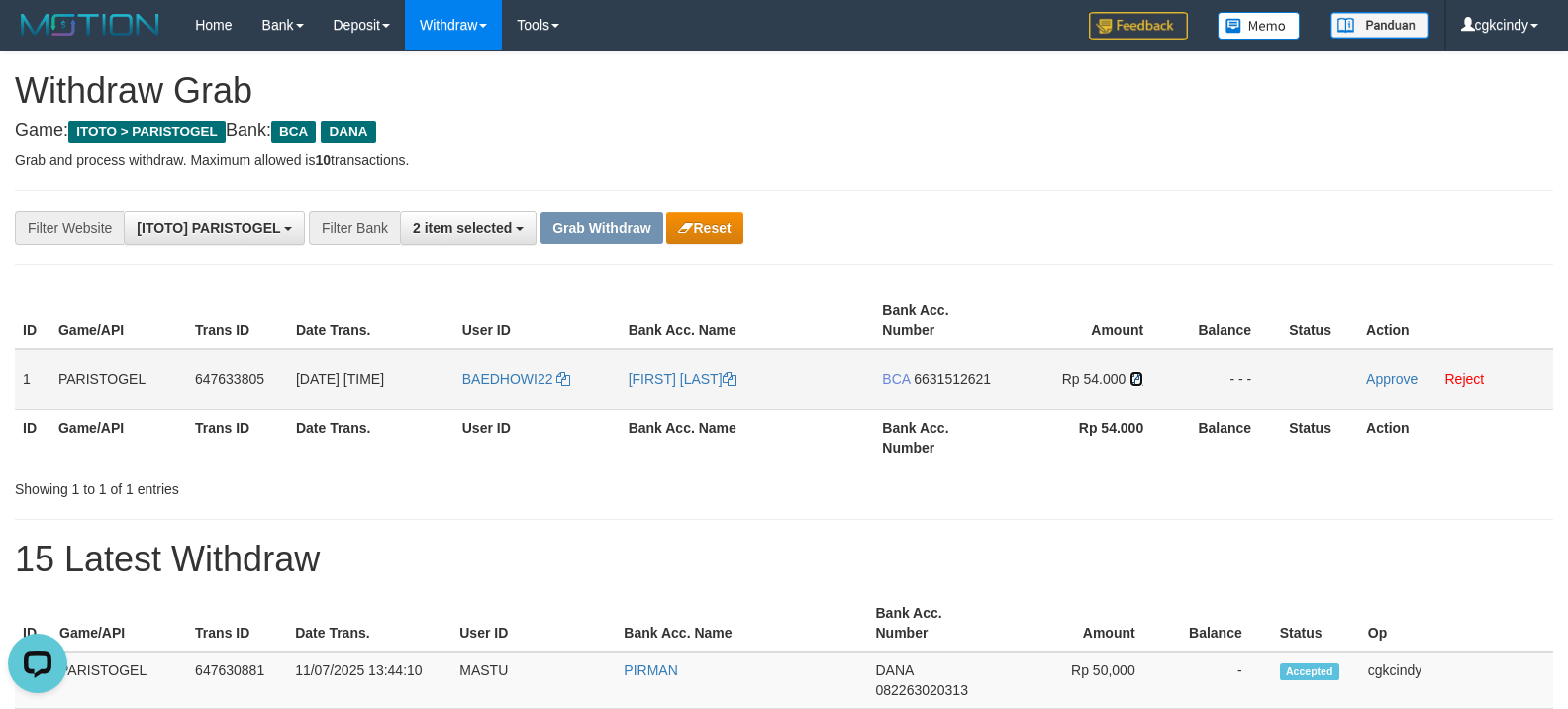click at bounding box center (1136, 379) 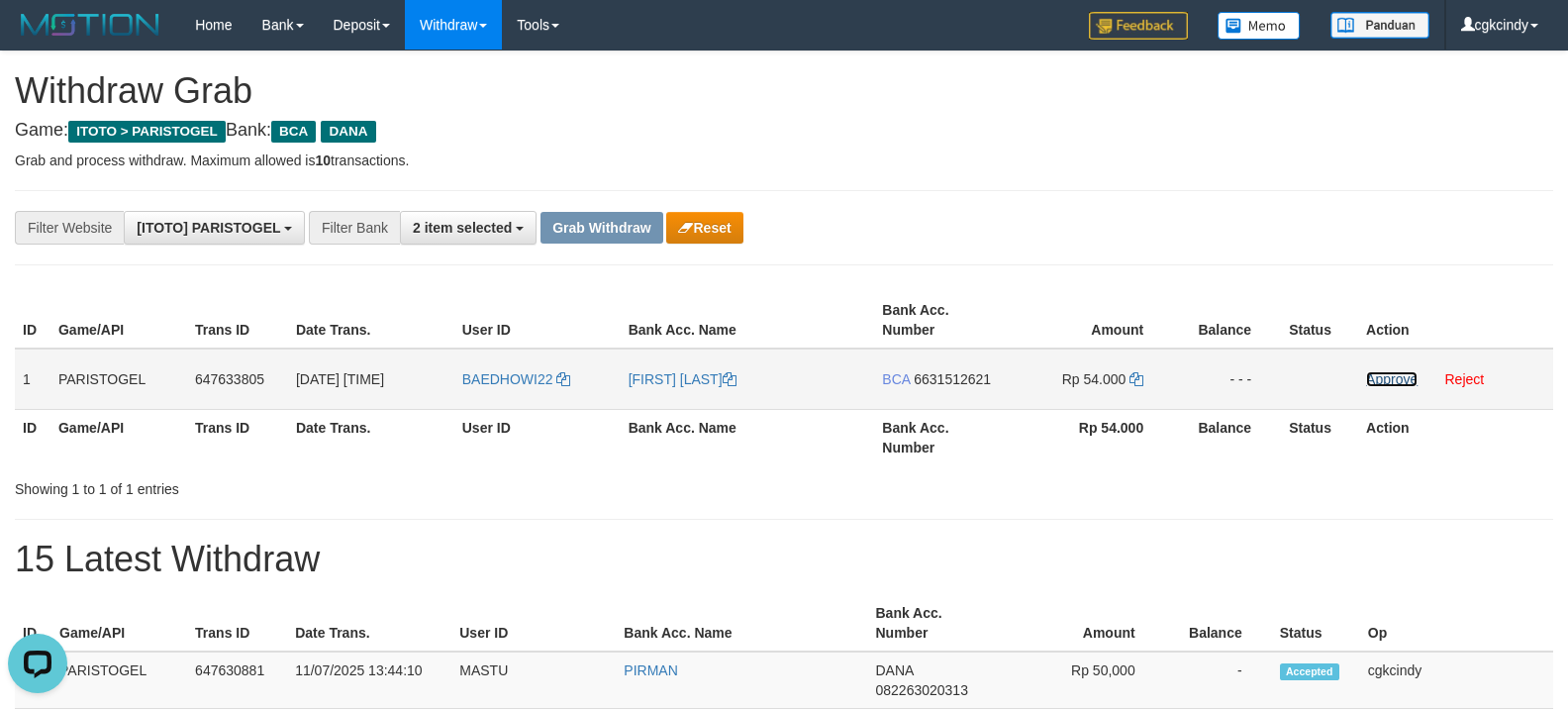 click on "Approve" at bounding box center (1392, 379) 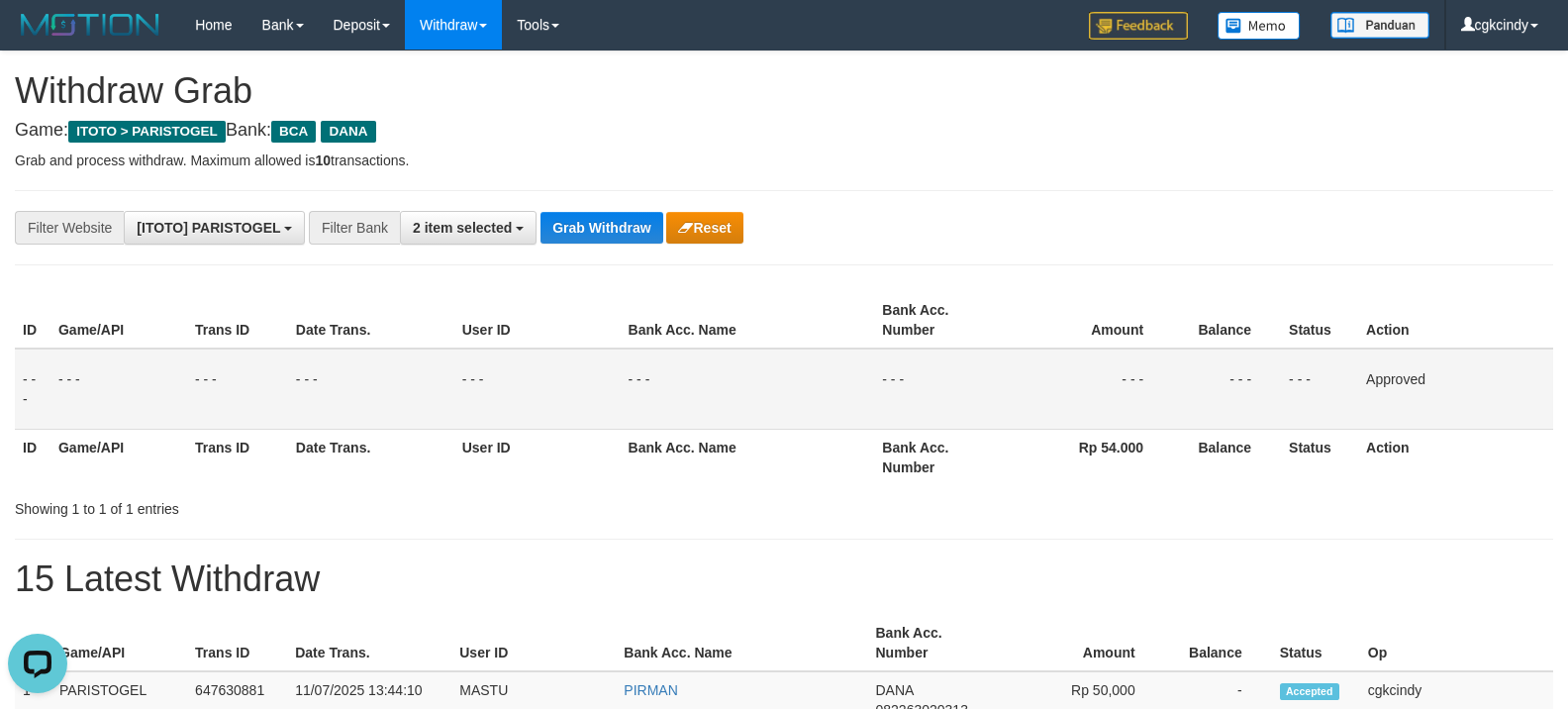 click on "**********" at bounding box center (784, 1063) 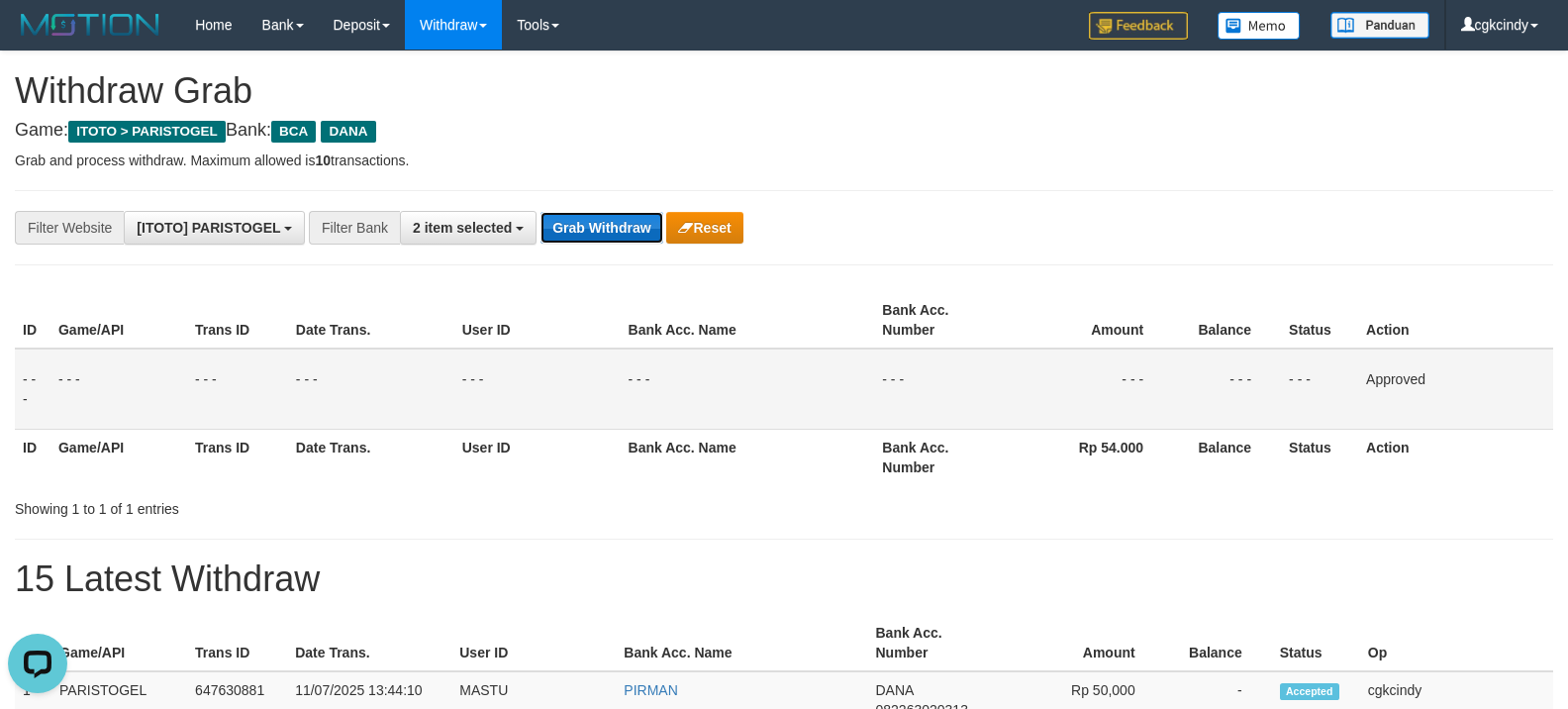 click on "Grab Withdraw" at bounding box center [601, 228] 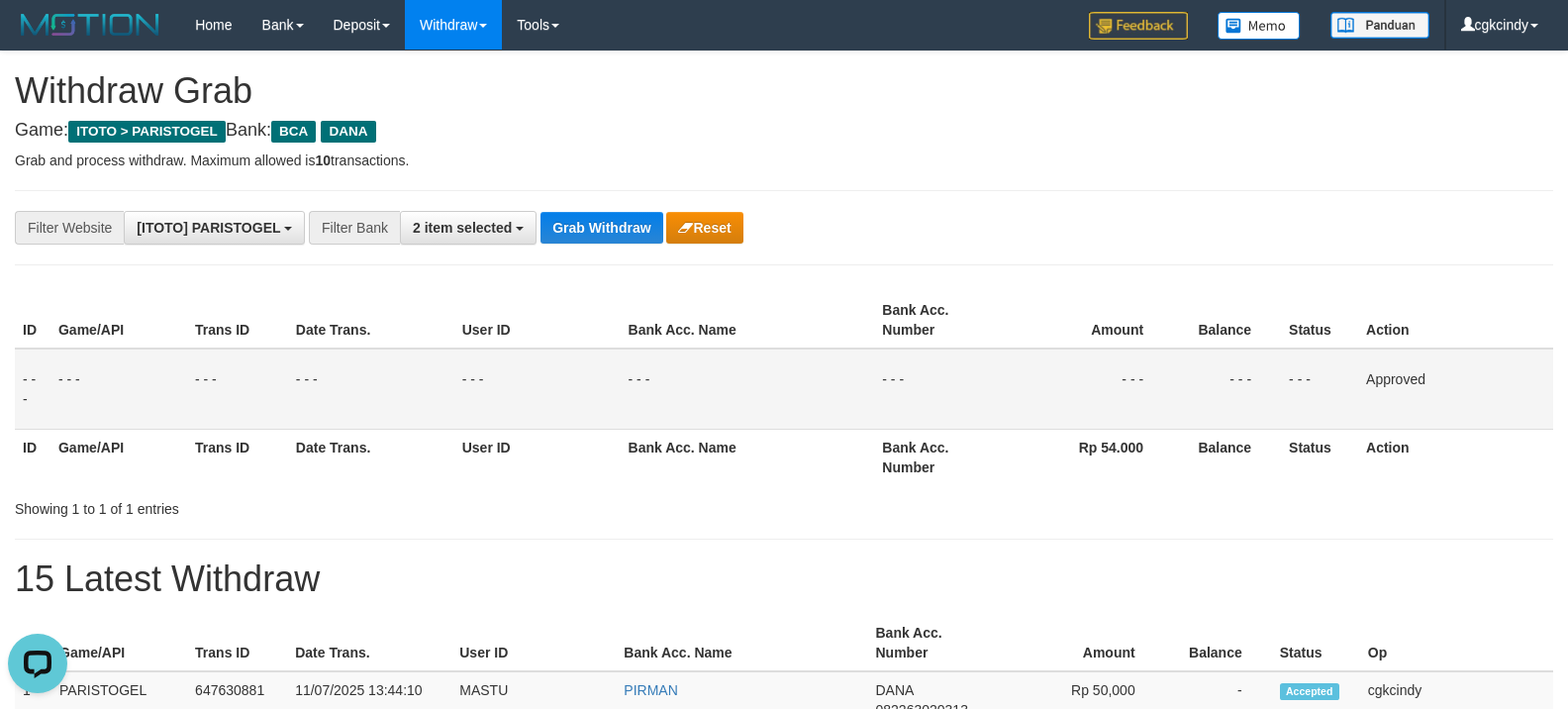 click on "**********" at bounding box center (784, 1063) 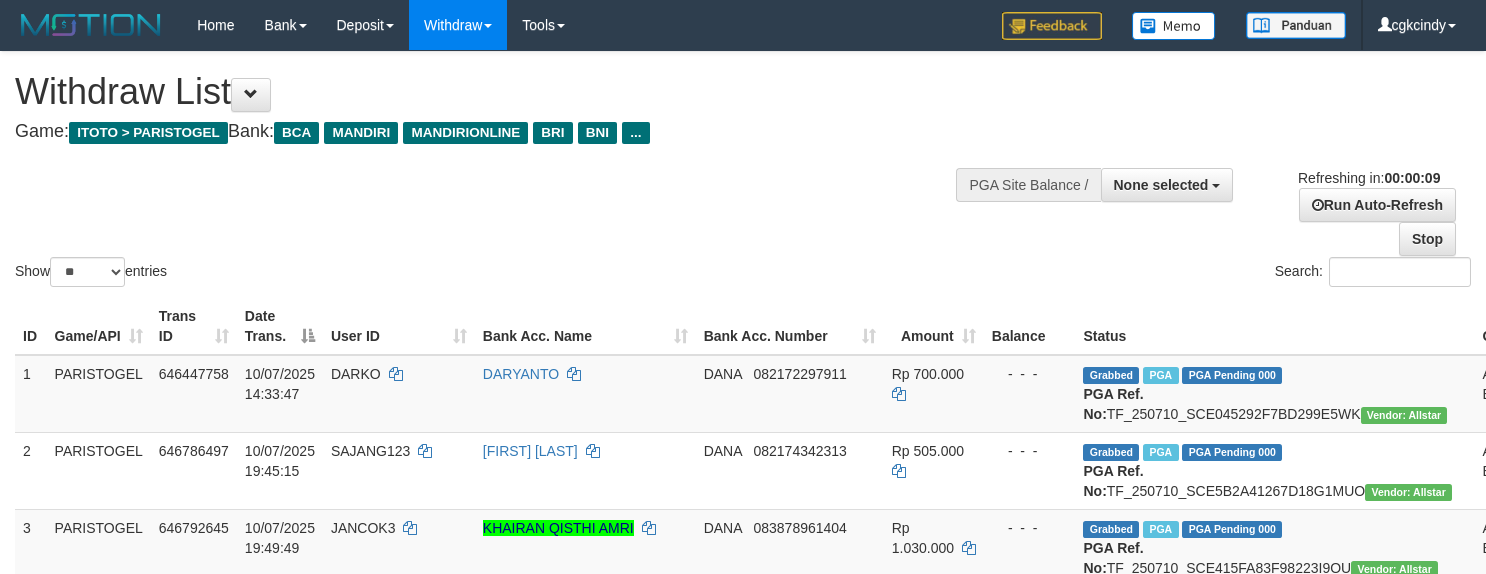 select 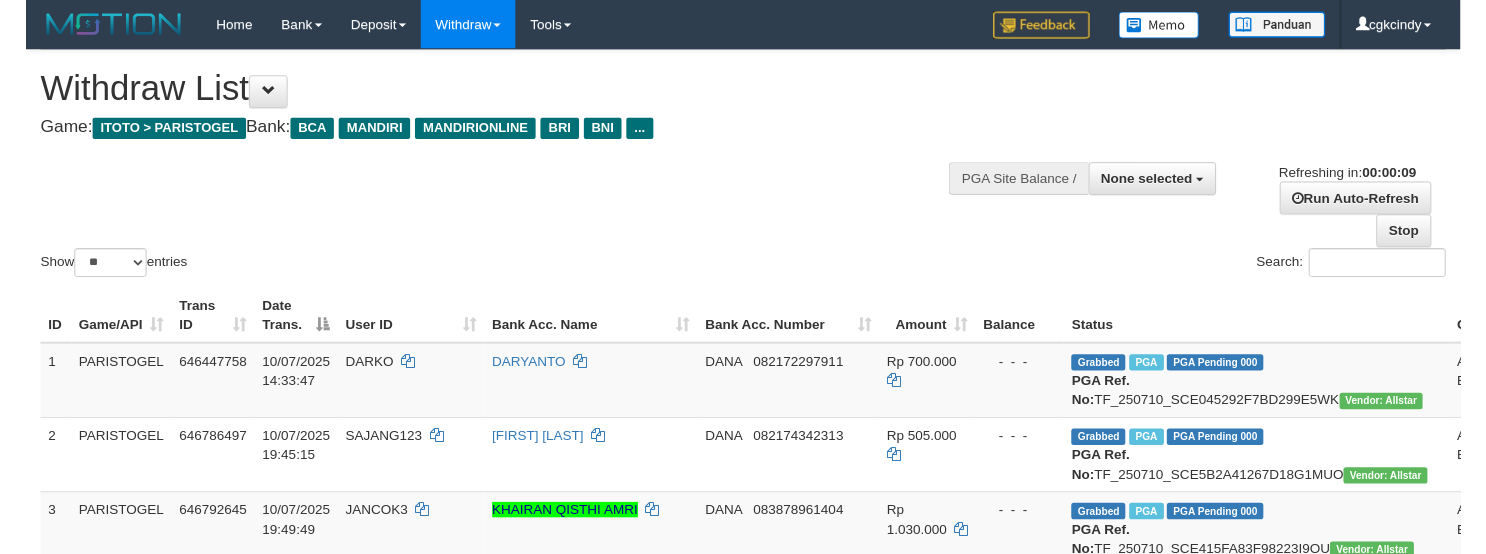 scroll, scrollTop: 0, scrollLeft: 0, axis: both 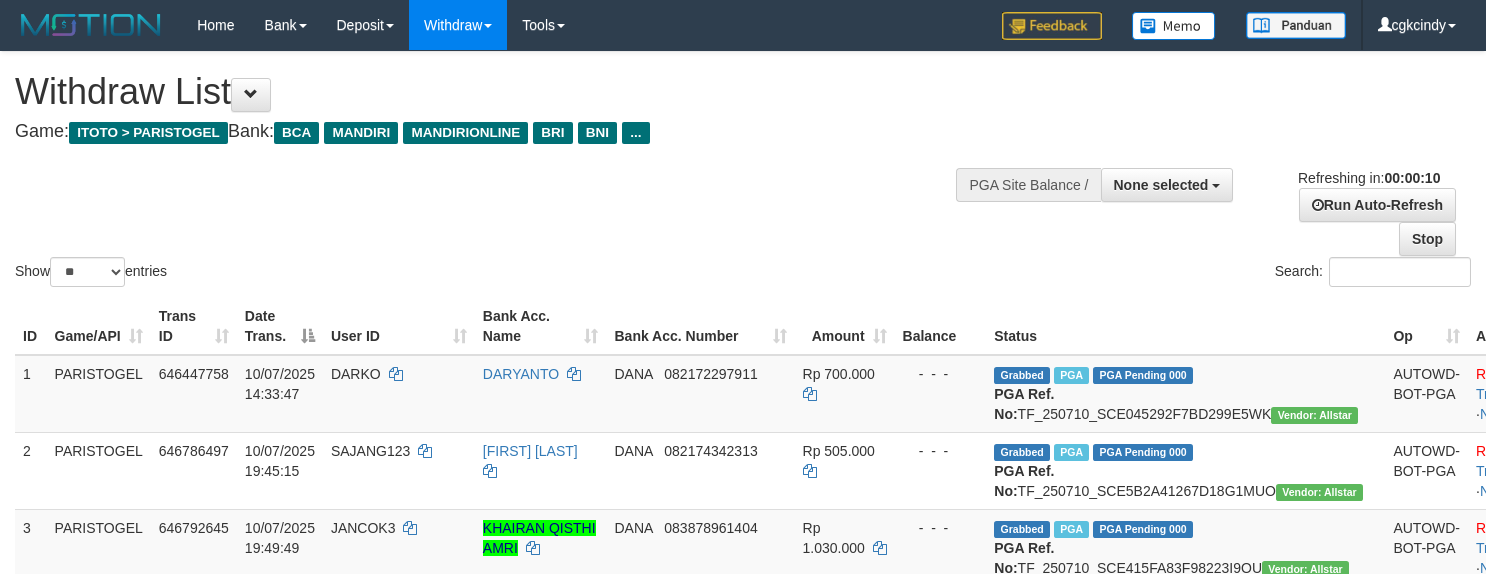 select 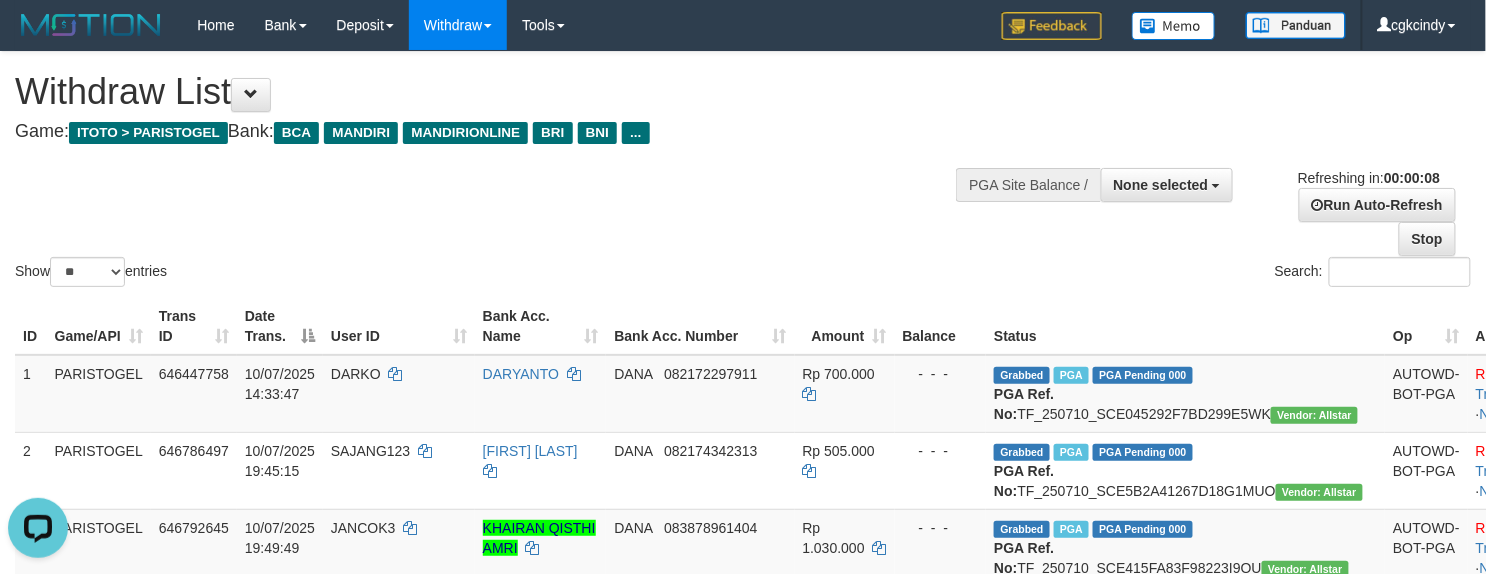 scroll, scrollTop: 0, scrollLeft: 0, axis: both 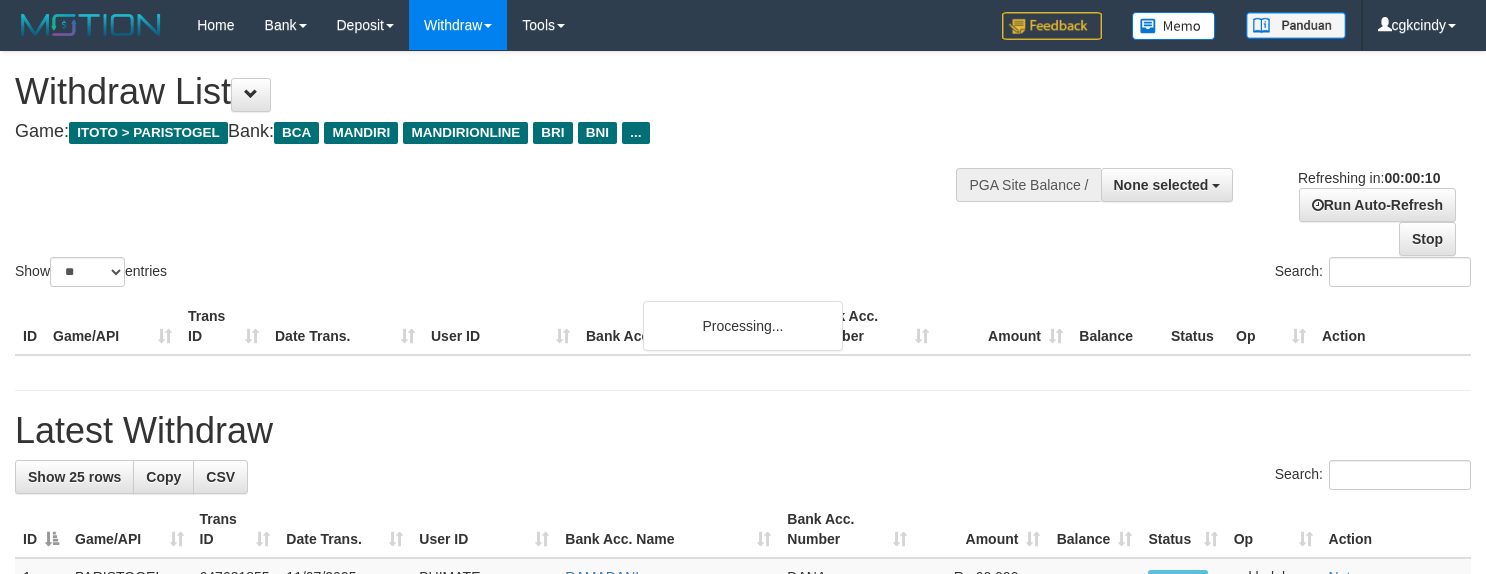 select 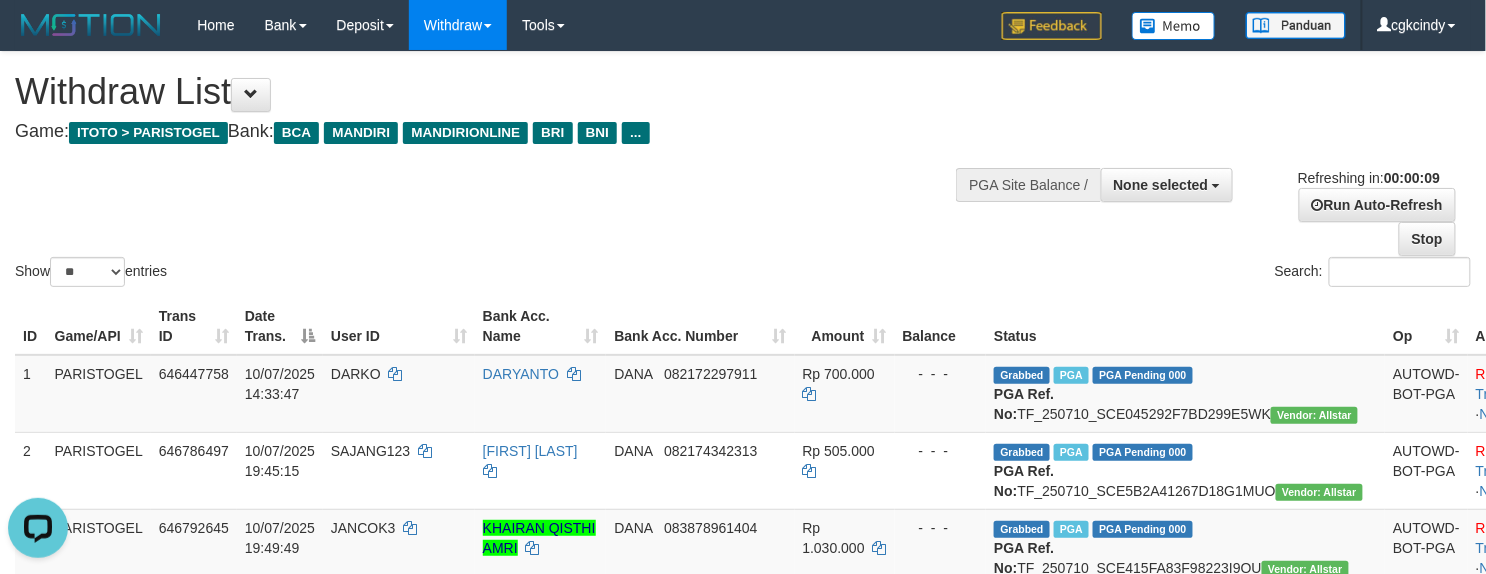 scroll, scrollTop: 0, scrollLeft: 0, axis: both 